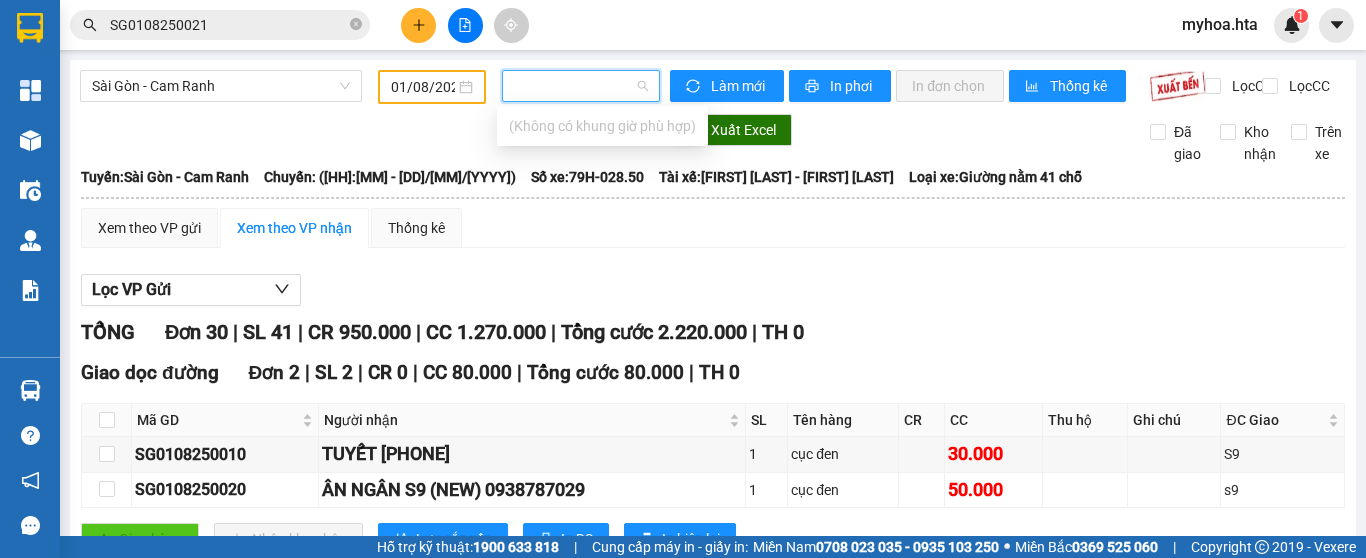 scroll, scrollTop: 0, scrollLeft: 0, axis: both 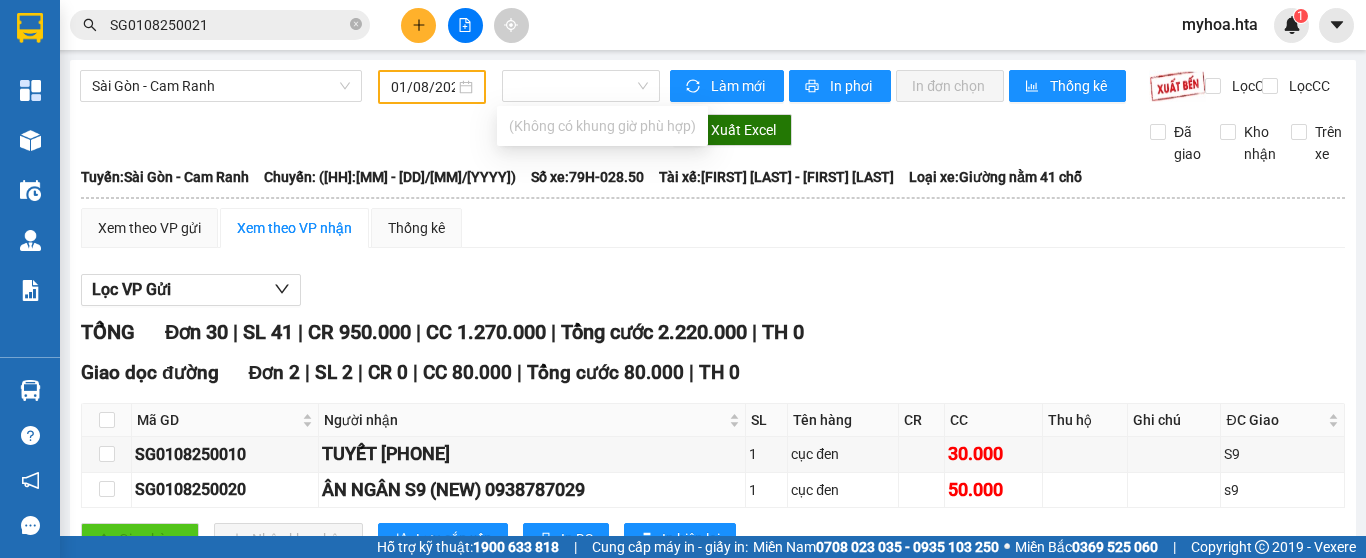type 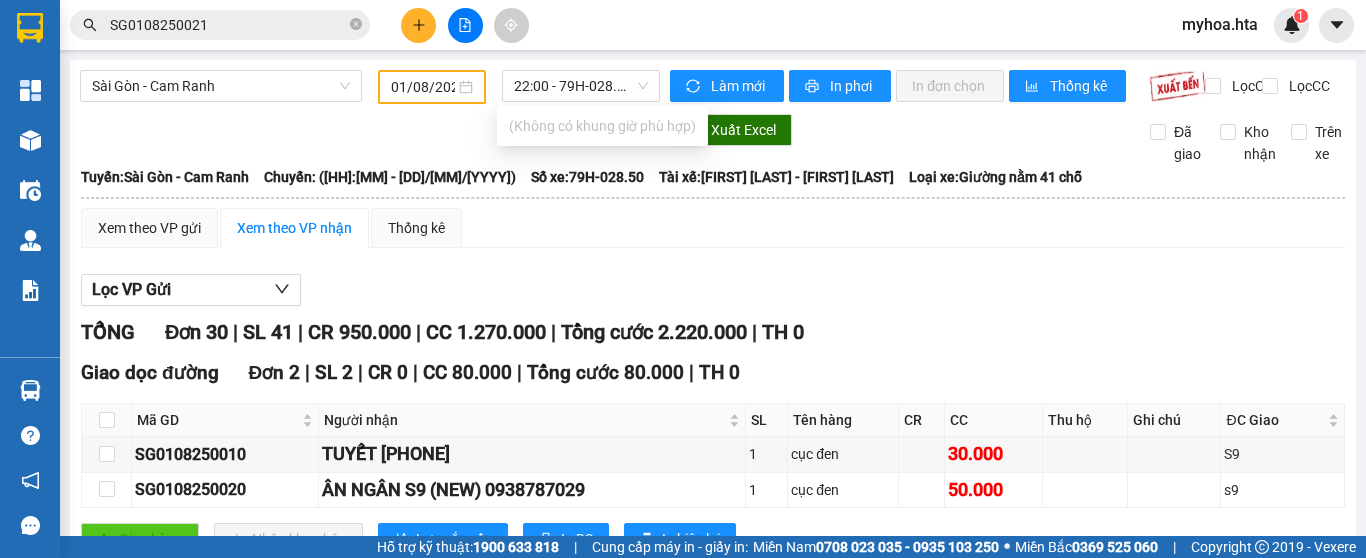 scroll, scrollTop: 0, scrollLeft: 0, axis: both 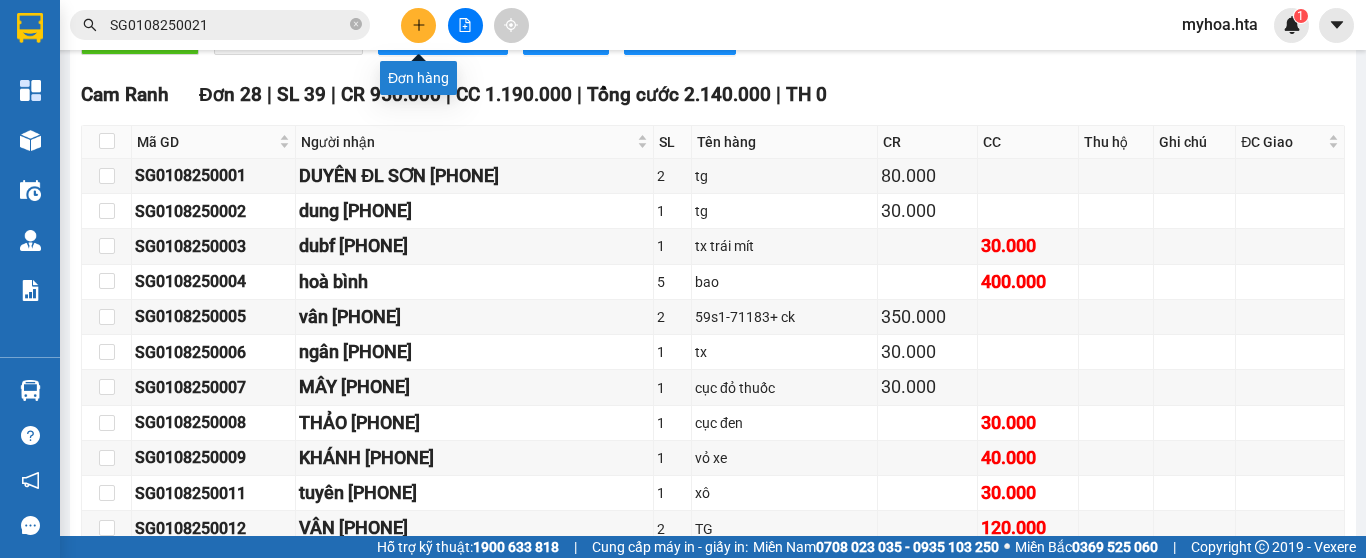 click at bounding box center [418, 25] 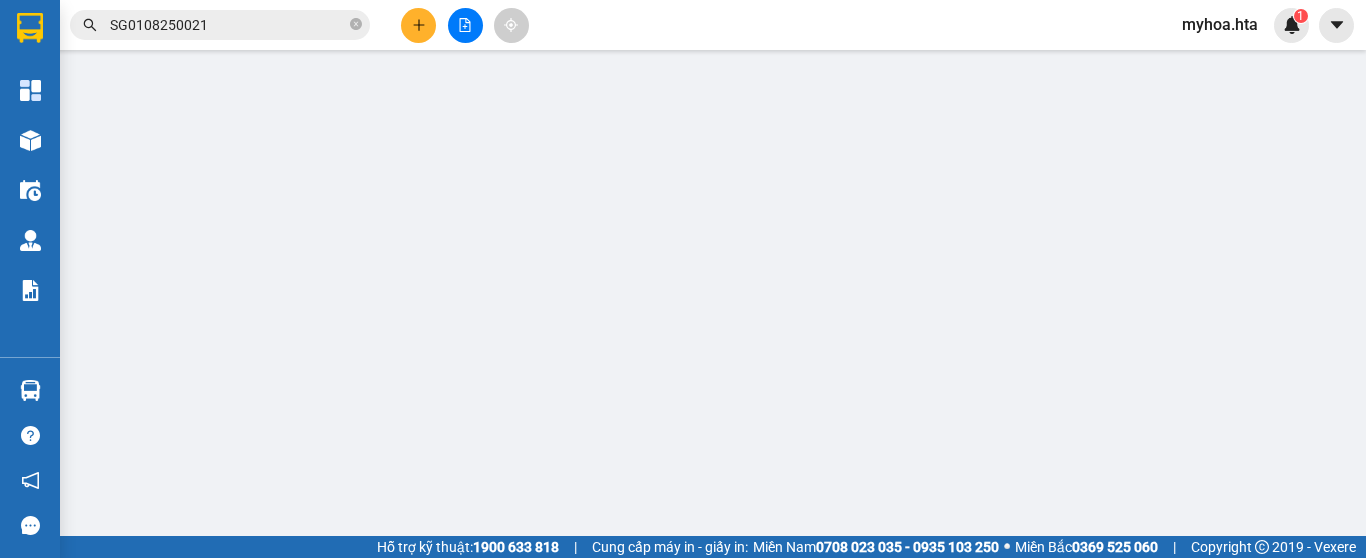 scroll, scrollTop: 0, scrollLeft: 0, axis: both 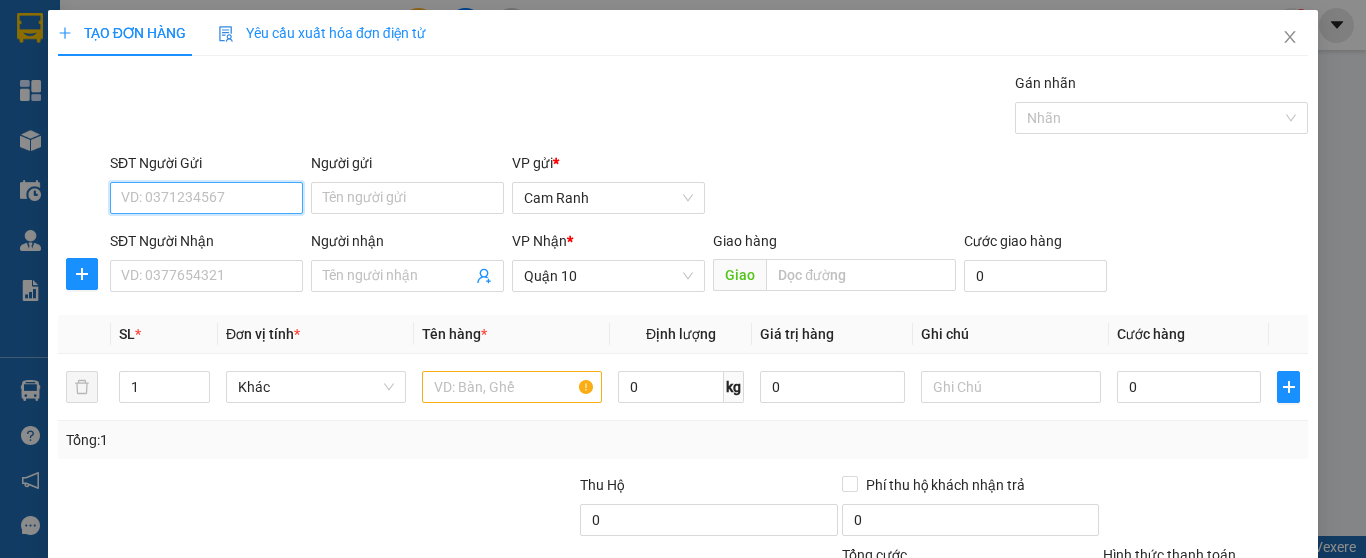 click on "SĐT Người Gửi" at bounding box center [206, 198] 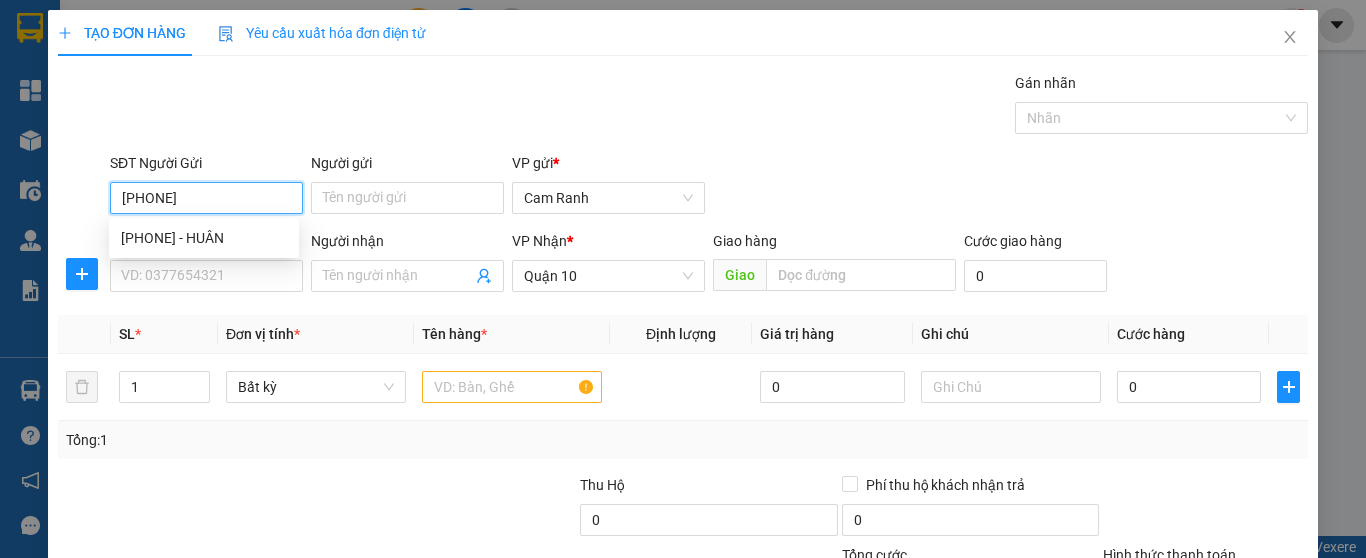 type on "0905085496" 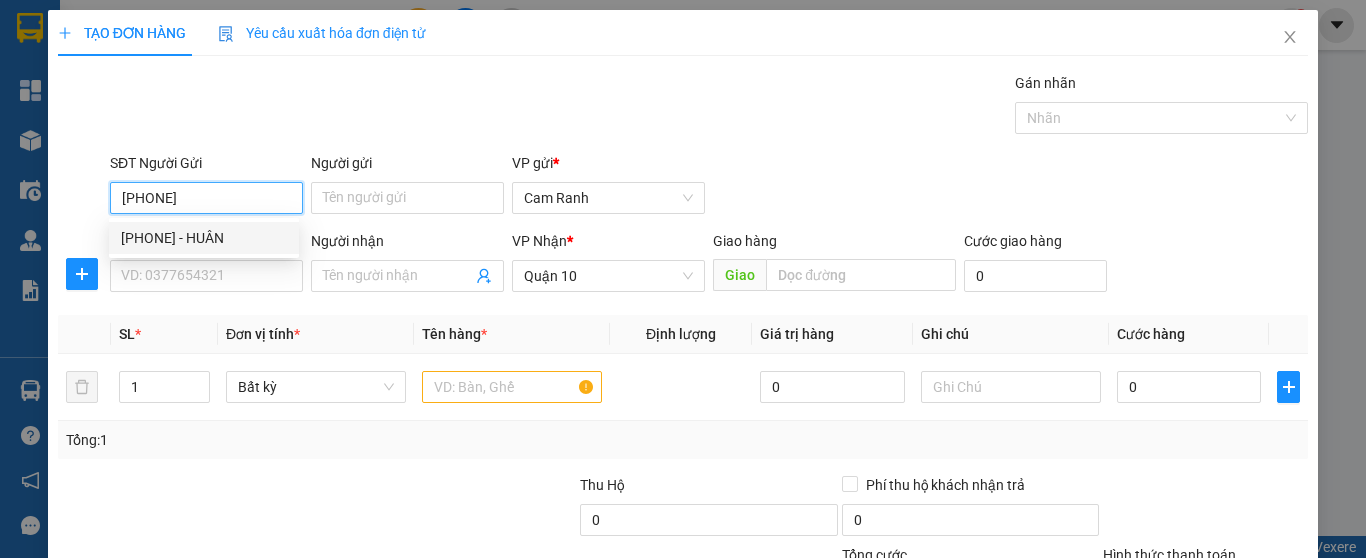 click on "[PHONE] - [LAST]" at bounding box center [204, 238] 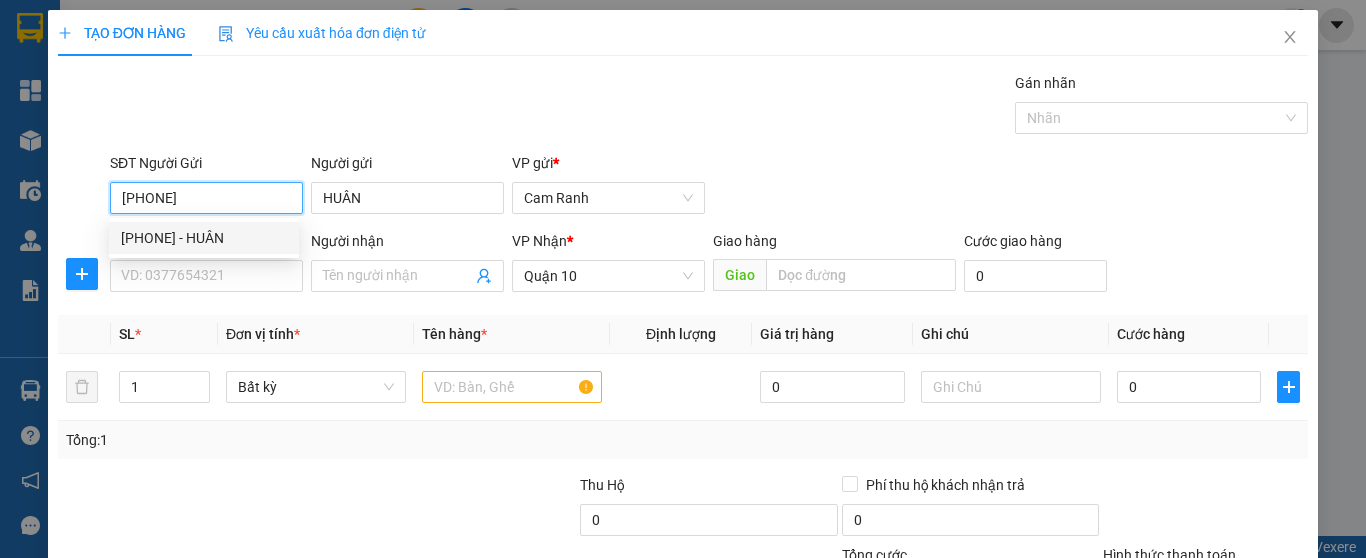 type on "80.000" 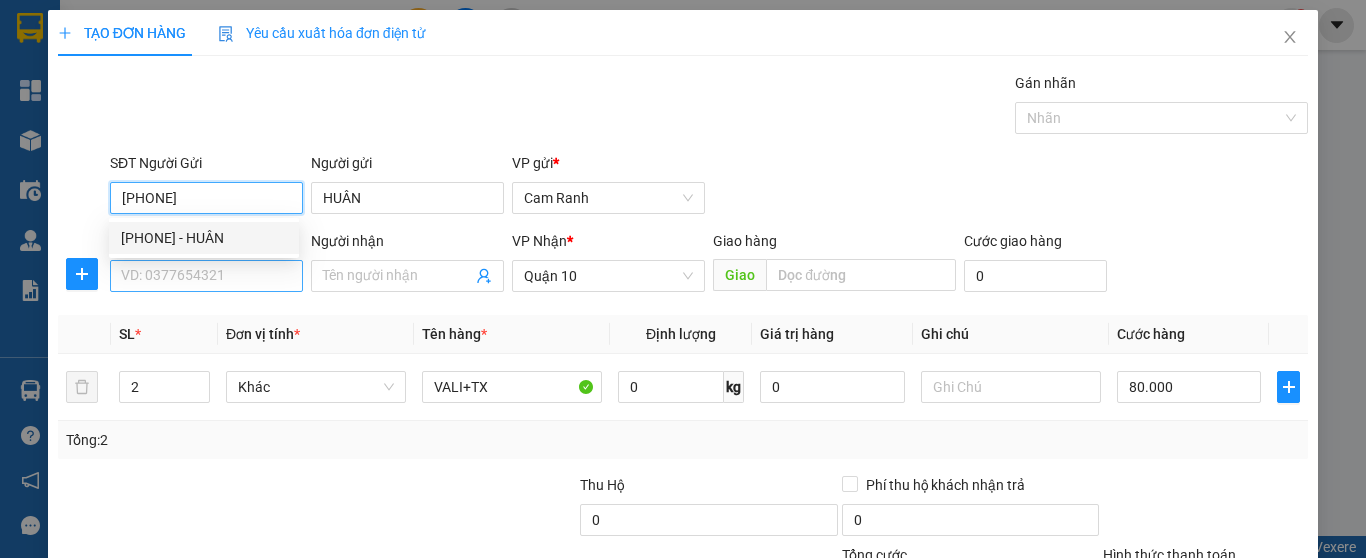 type on "0905085496" 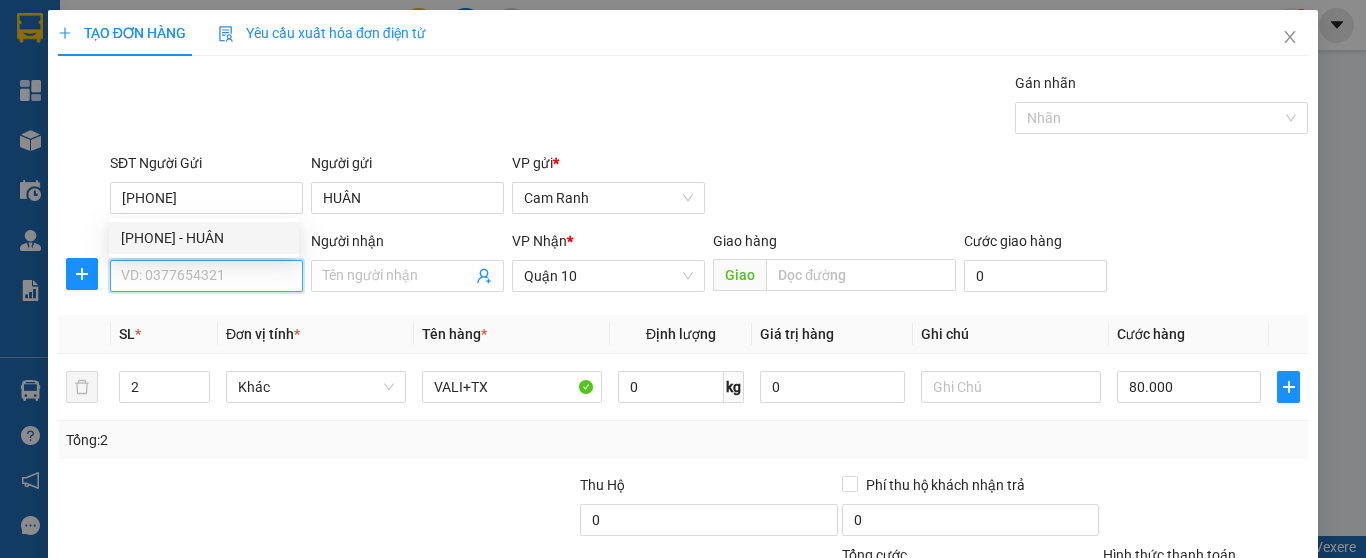 click on "SĐT Người Nhận" at bounding box center [206, 276] 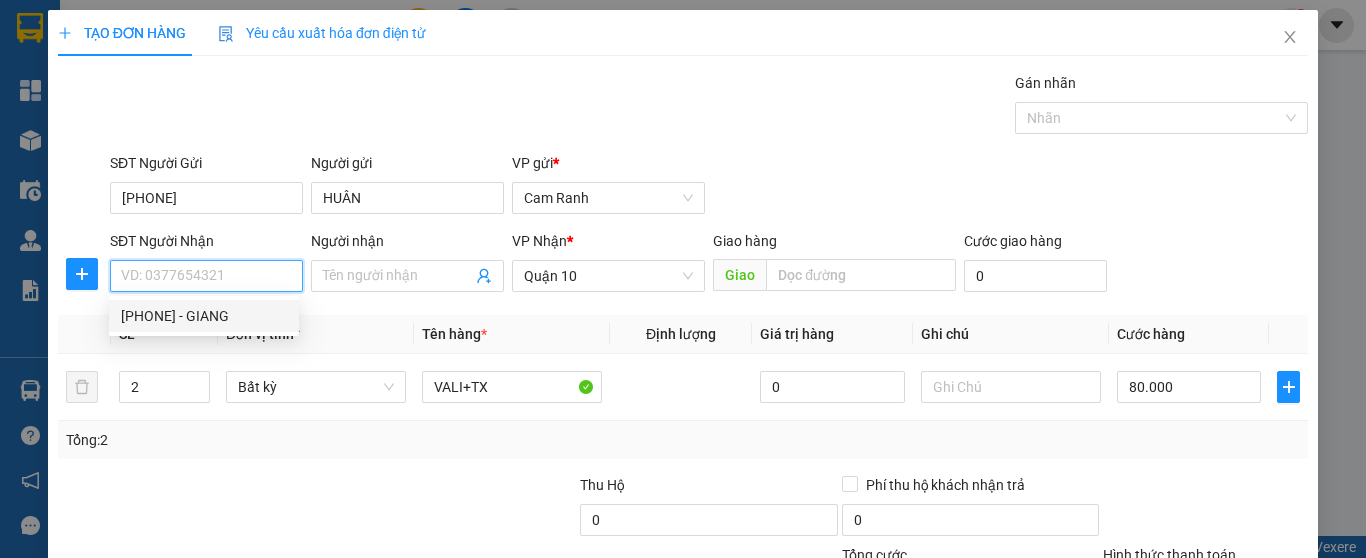 click on "0935444835 - GIANG" at bounding box center [204, 316] 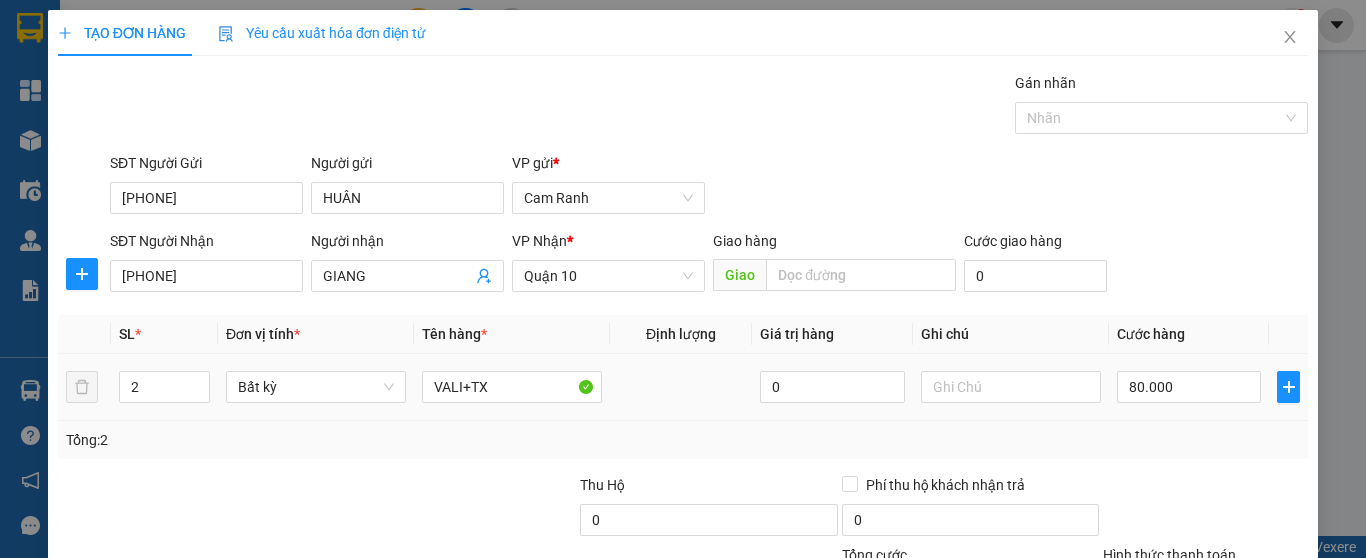 click on "2" at bounding box center [164, 387] 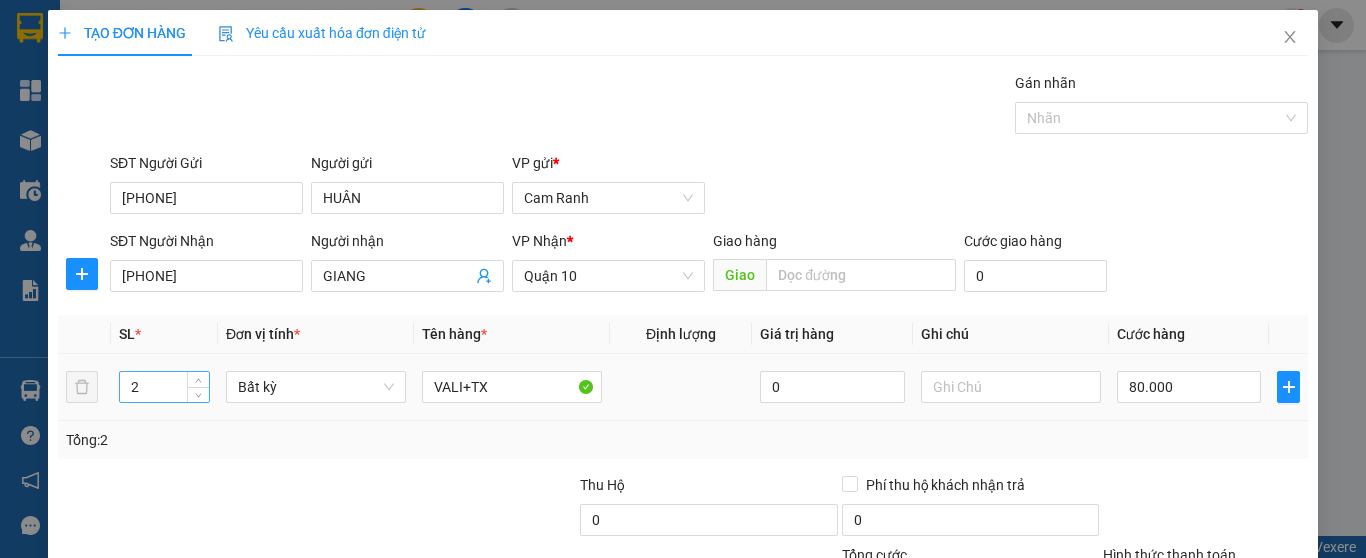 click on "2" at bounding box center [164, 387] 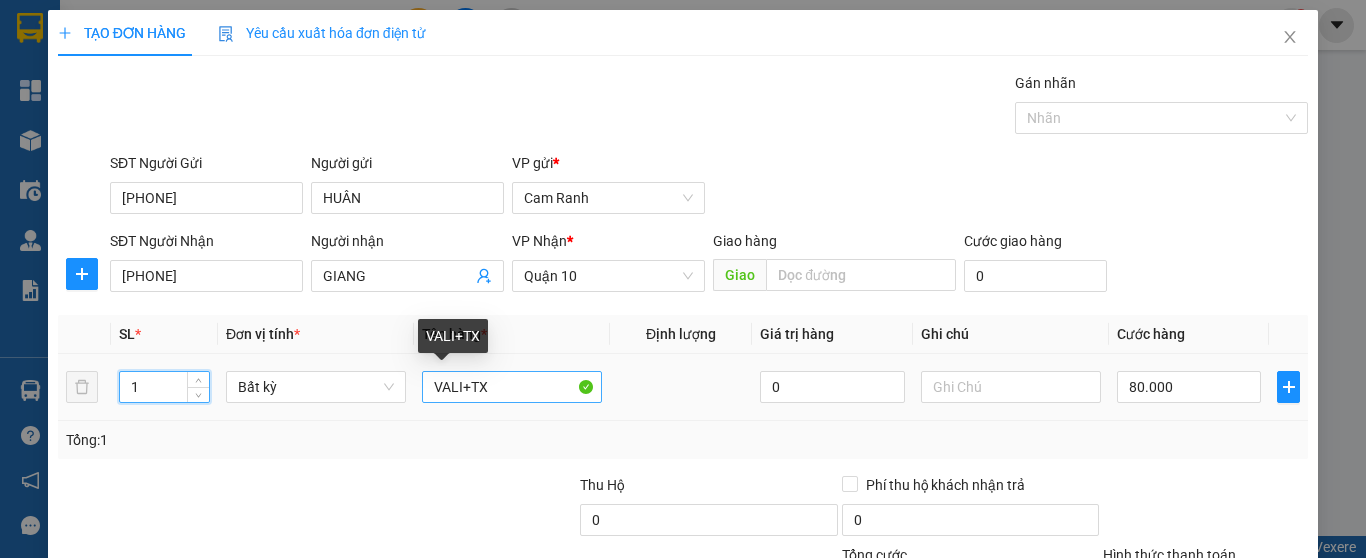 type on "1" 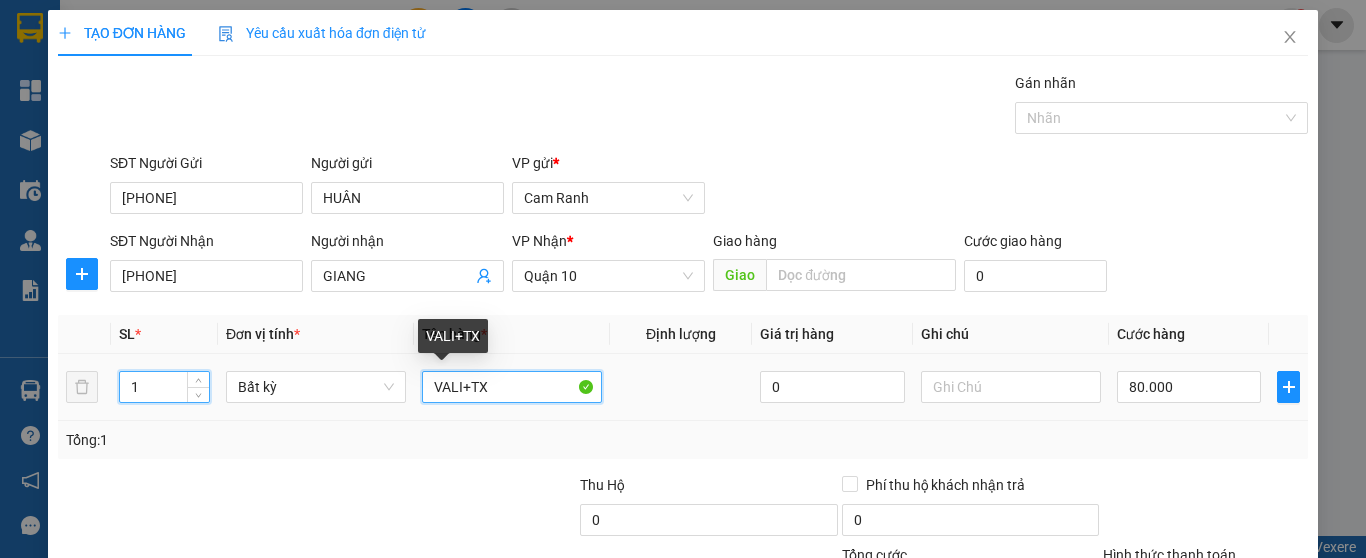 click on "VALI+TX" at bounding box center (512, 387) 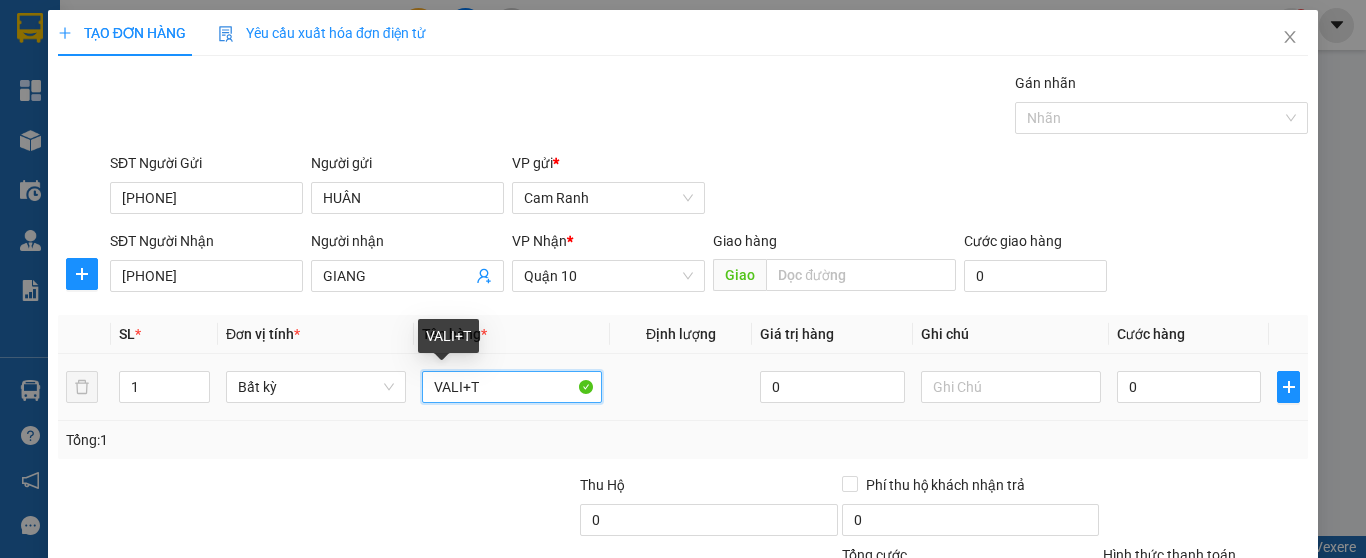 type on "0" 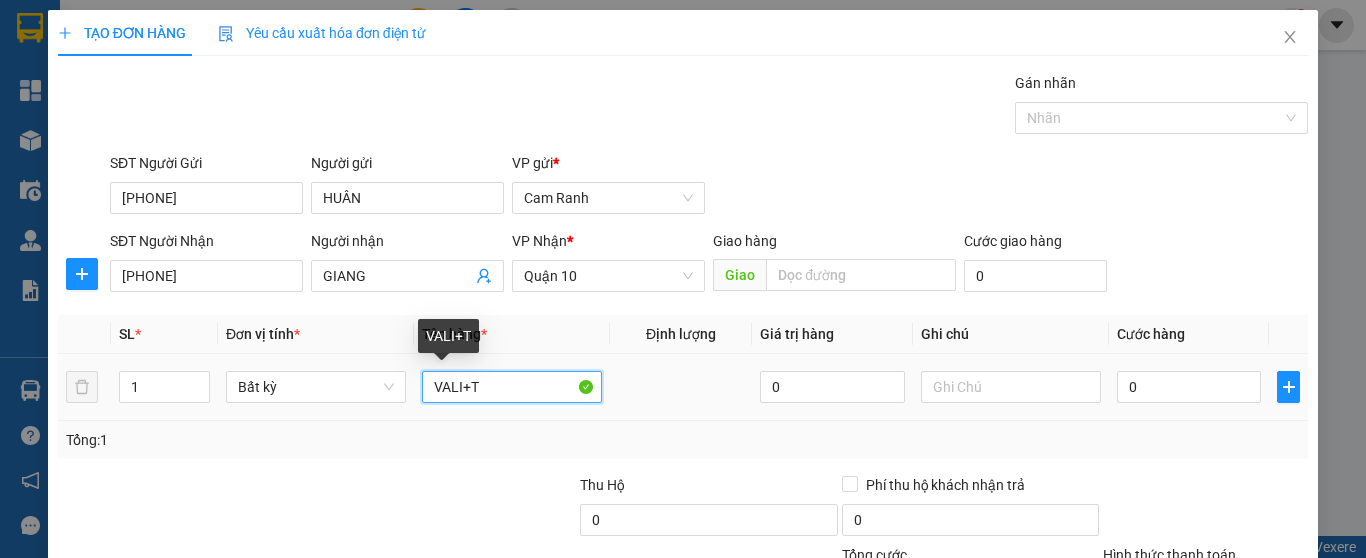 type on "0" 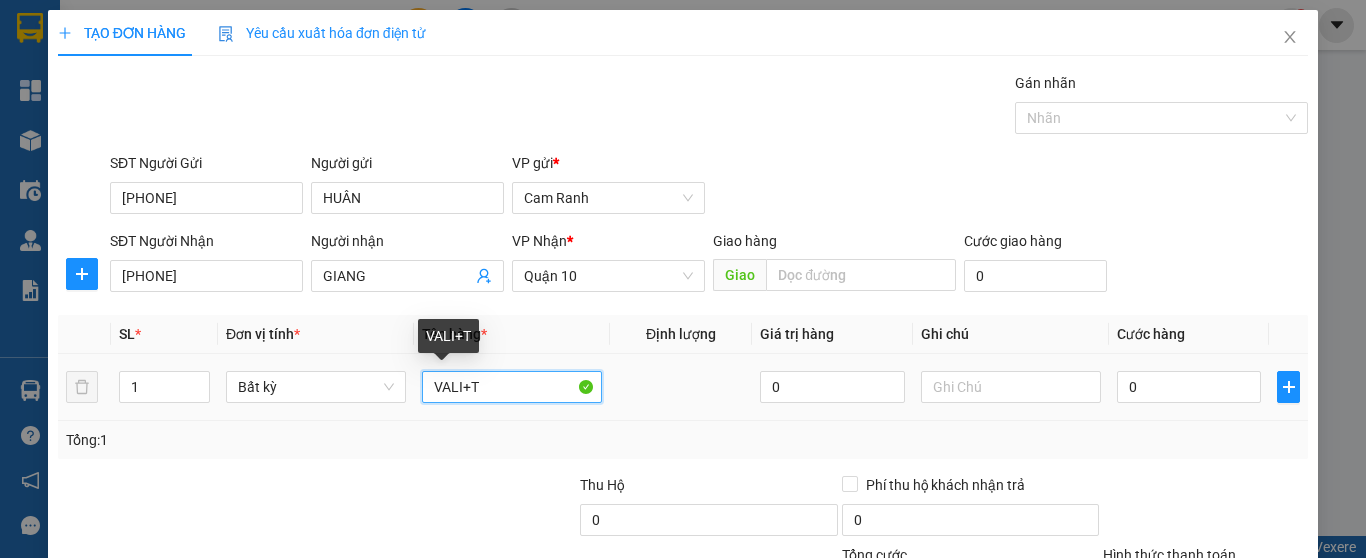 type on "0" 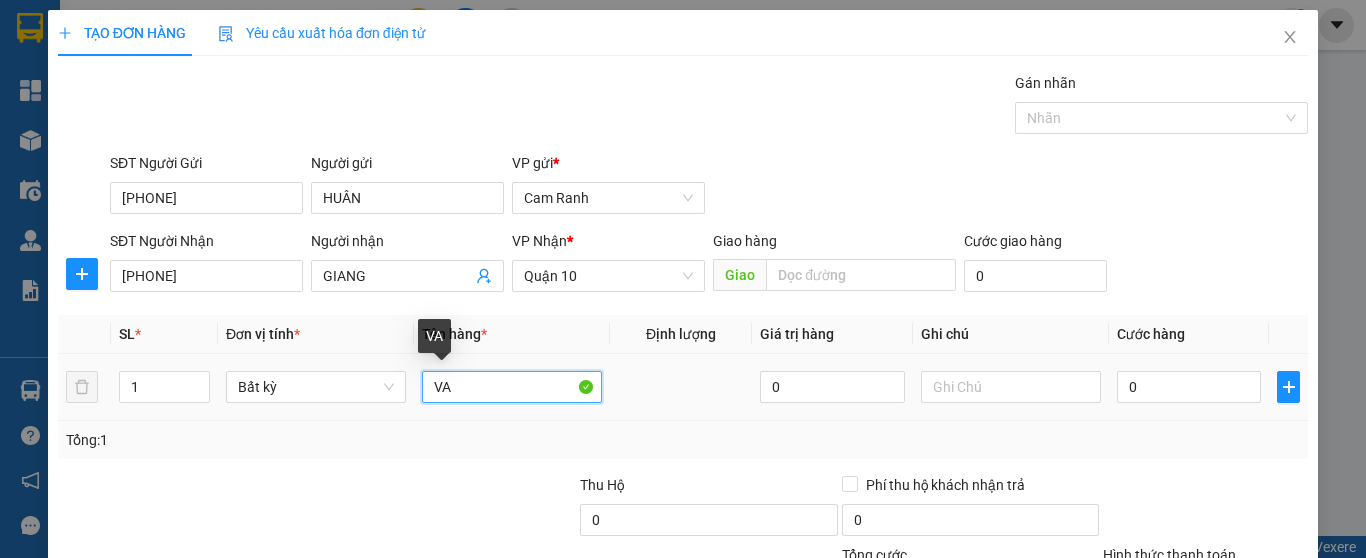 type on "V" 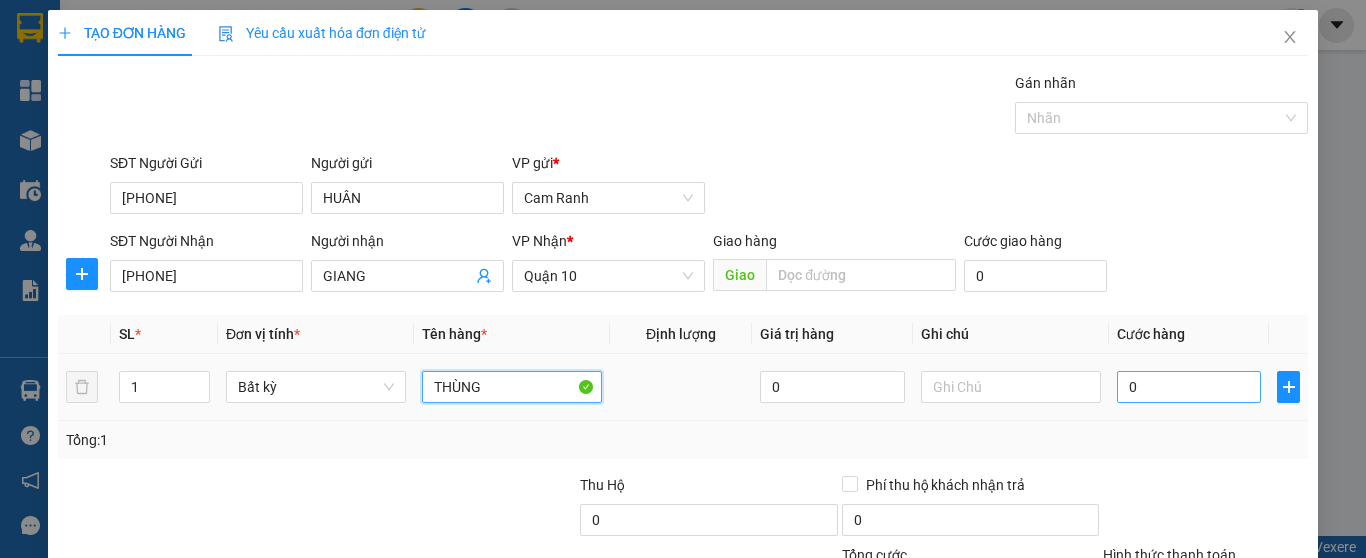 type on "THÙNG" 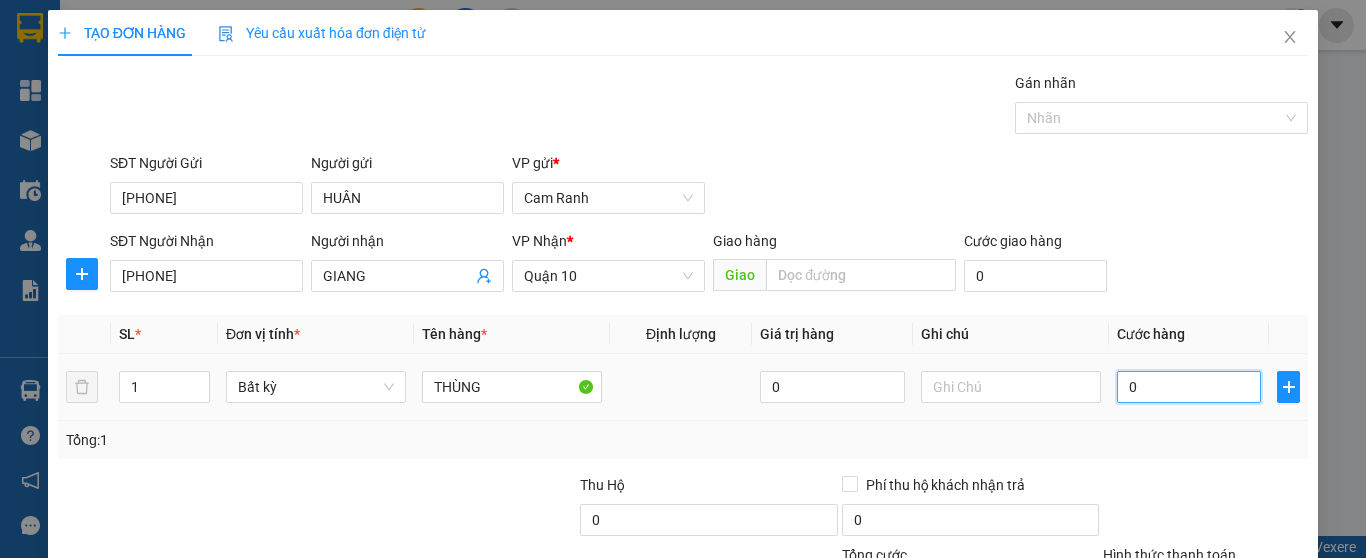 click on "0" at bounding box center [1189, 387] 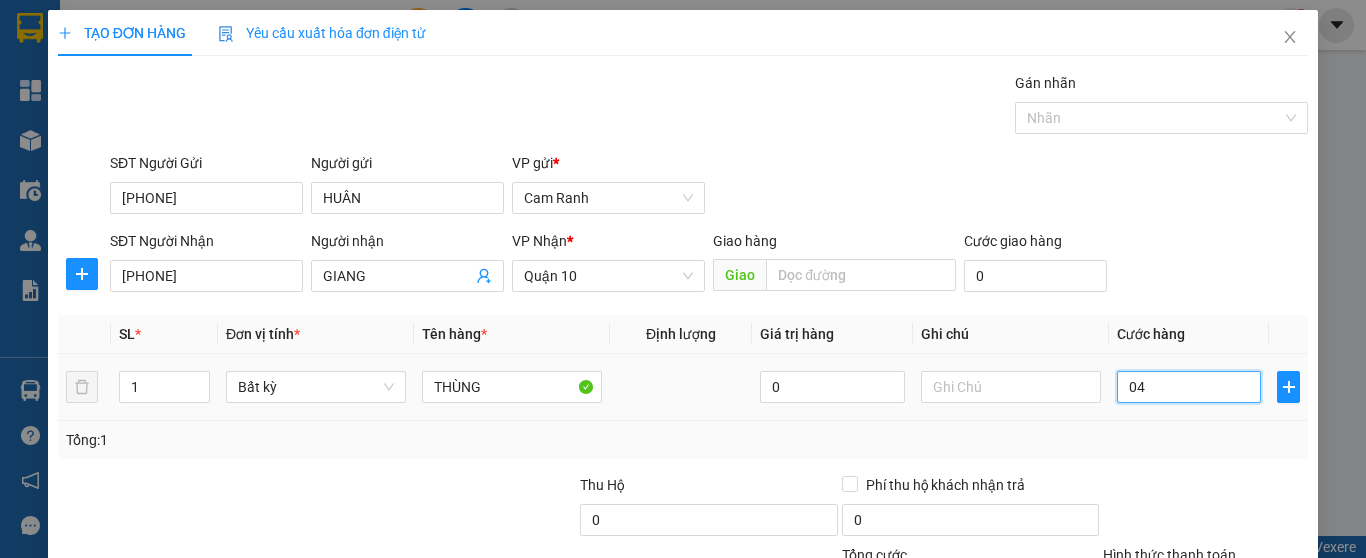 type on "4" 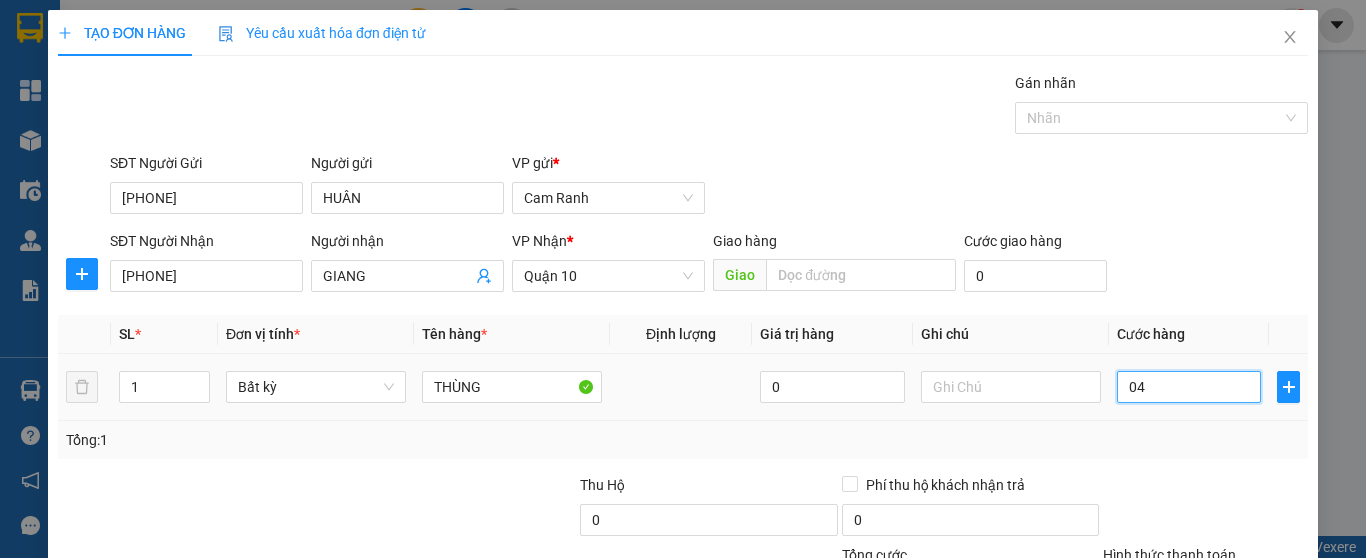 type on "40" 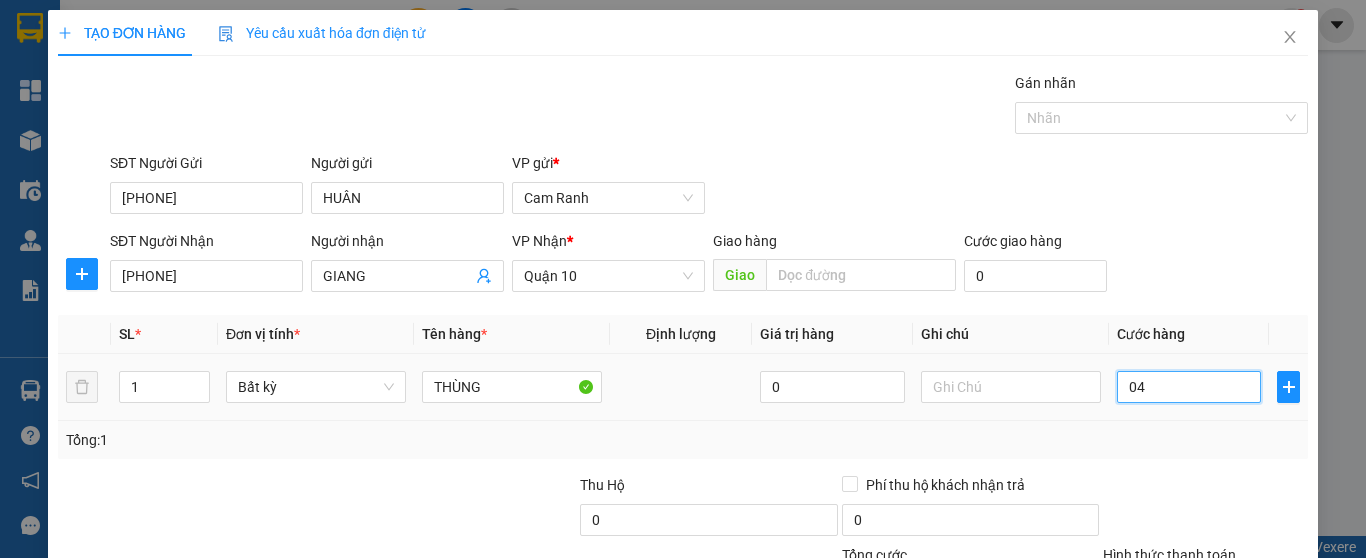 type on "40" 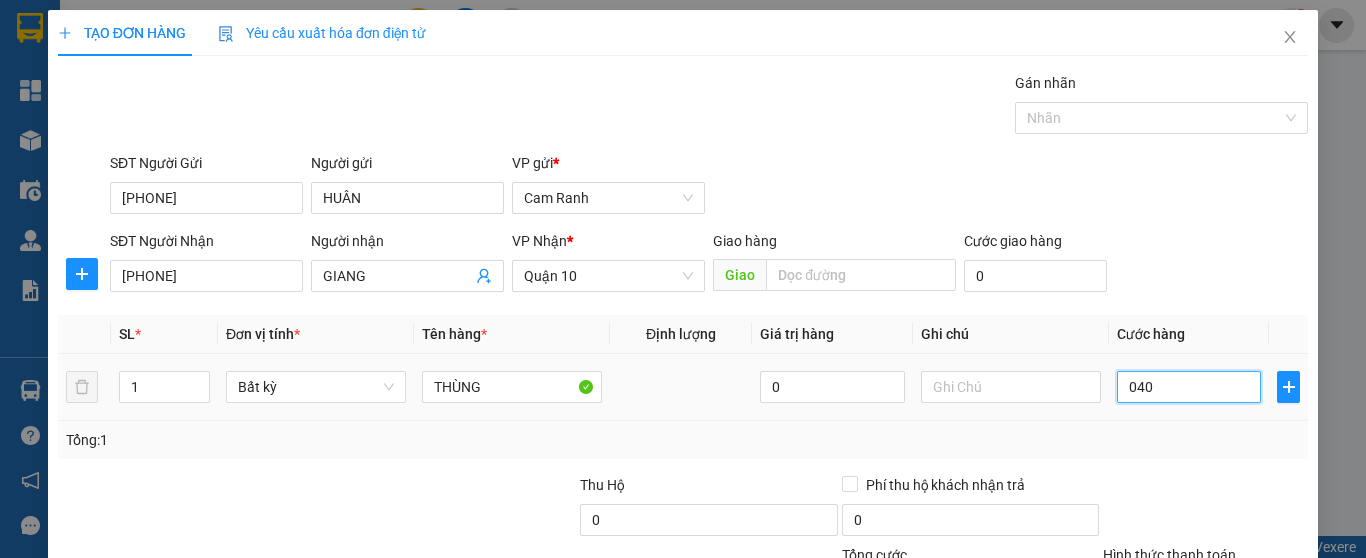 type on "0.400" 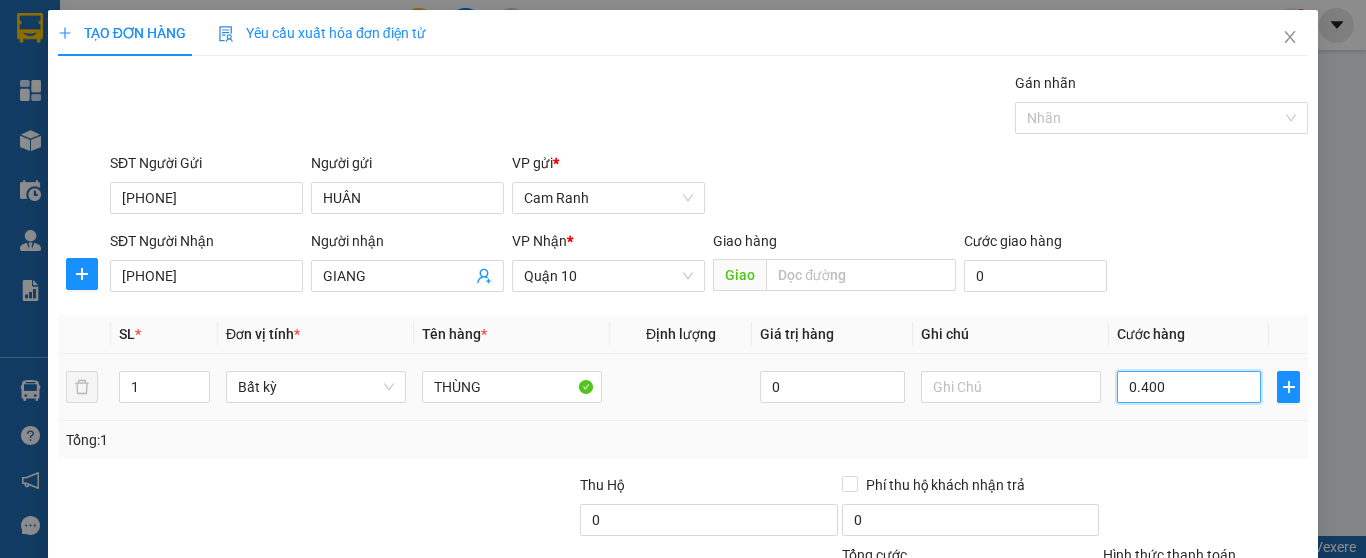 type on "400" 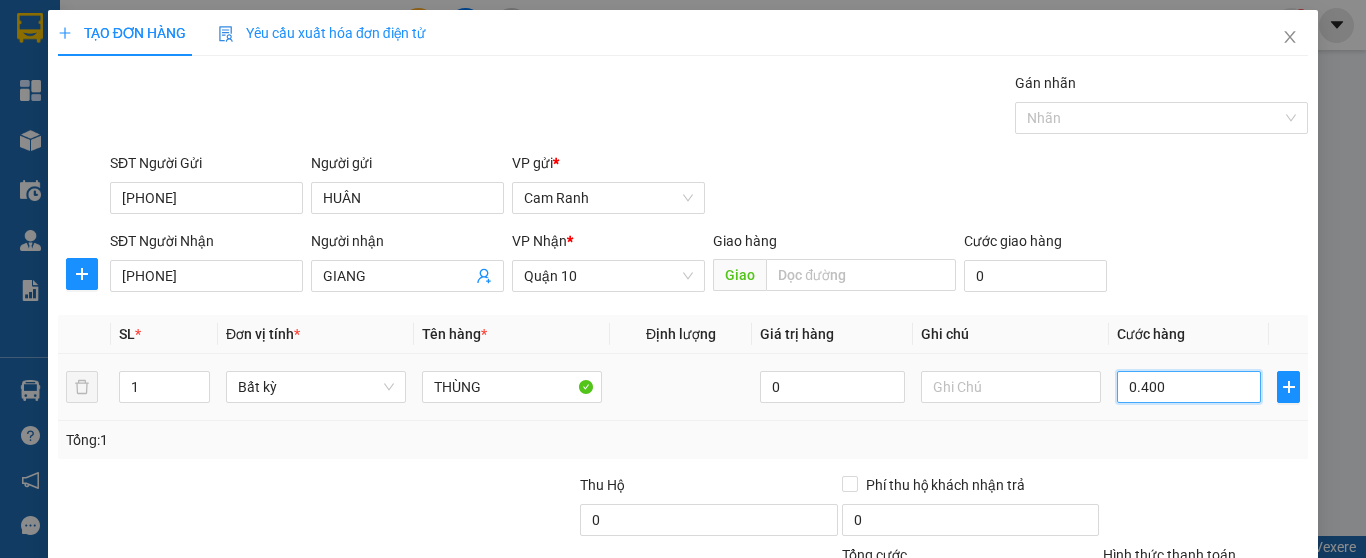 type on "04.000" 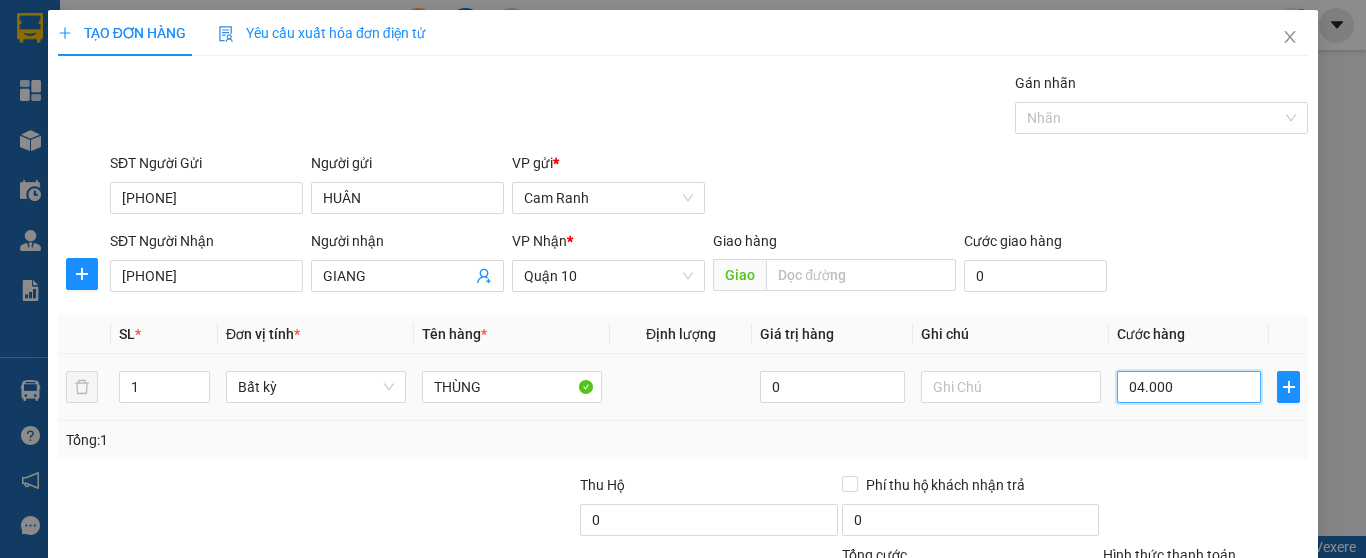 type on "4.000" 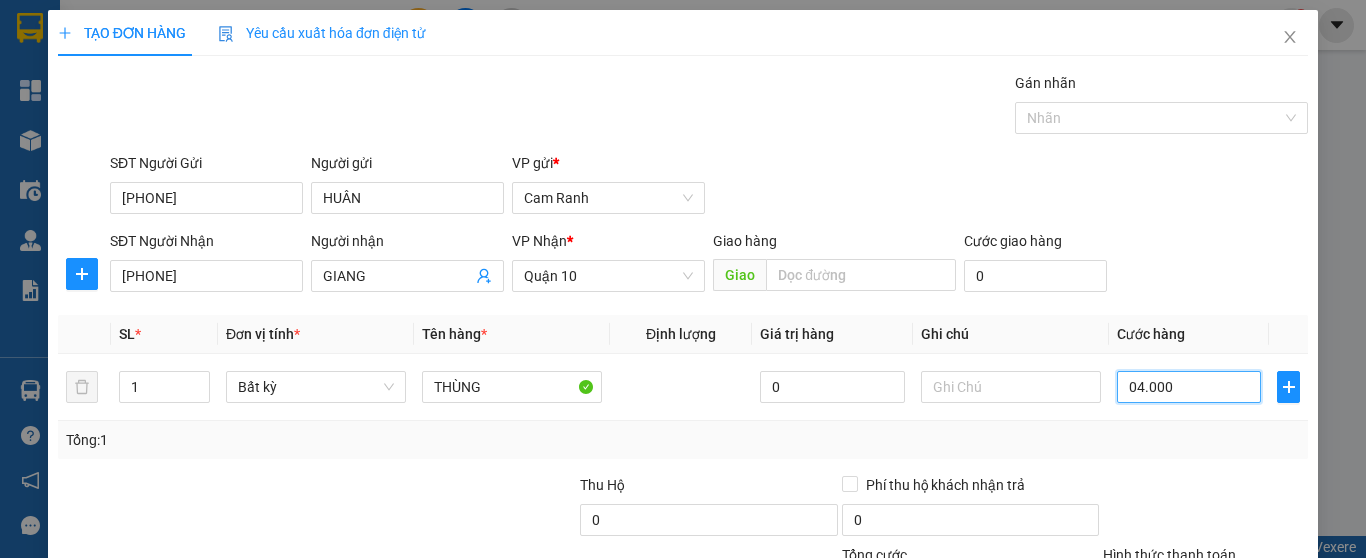 type on "04.000" 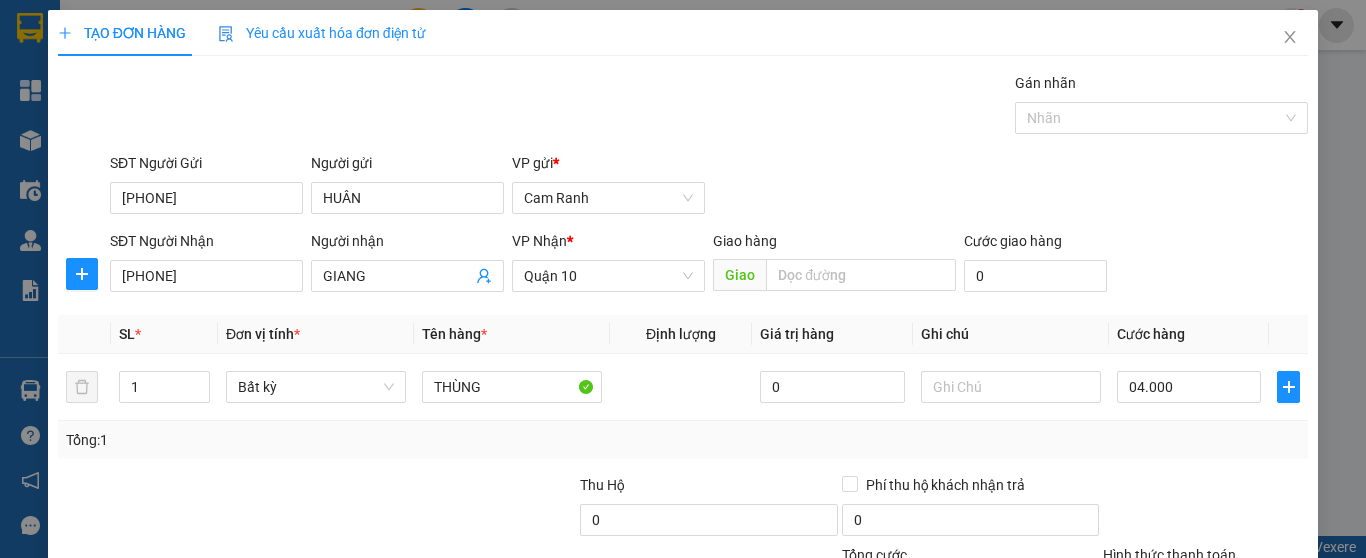 type on "4.000.000" 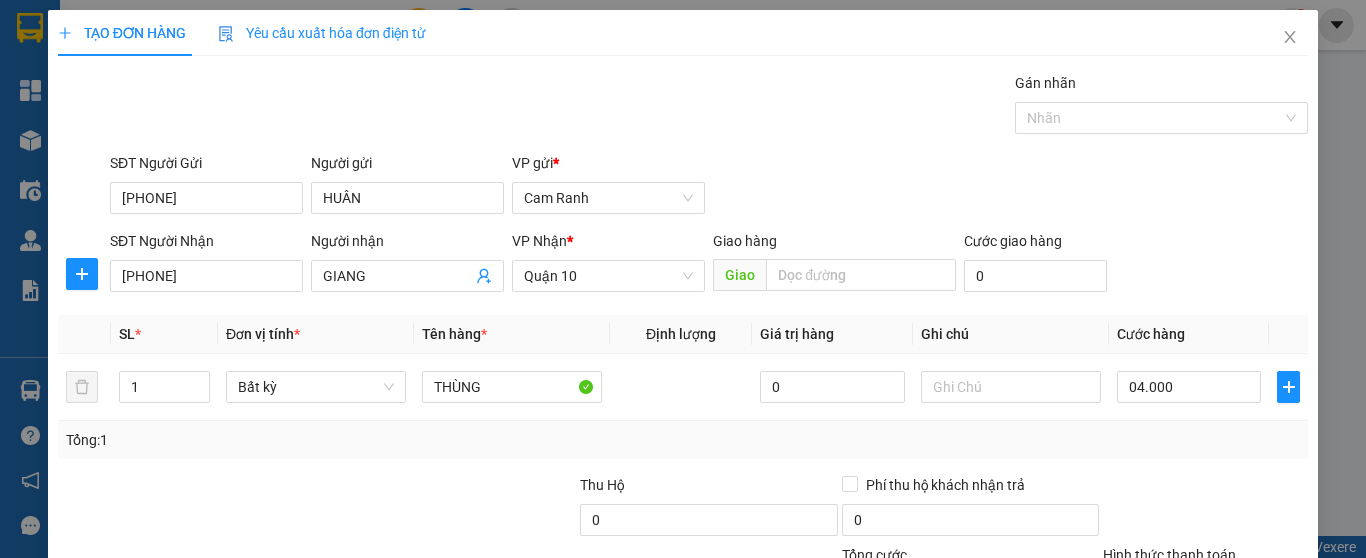 type on "4.000.000" 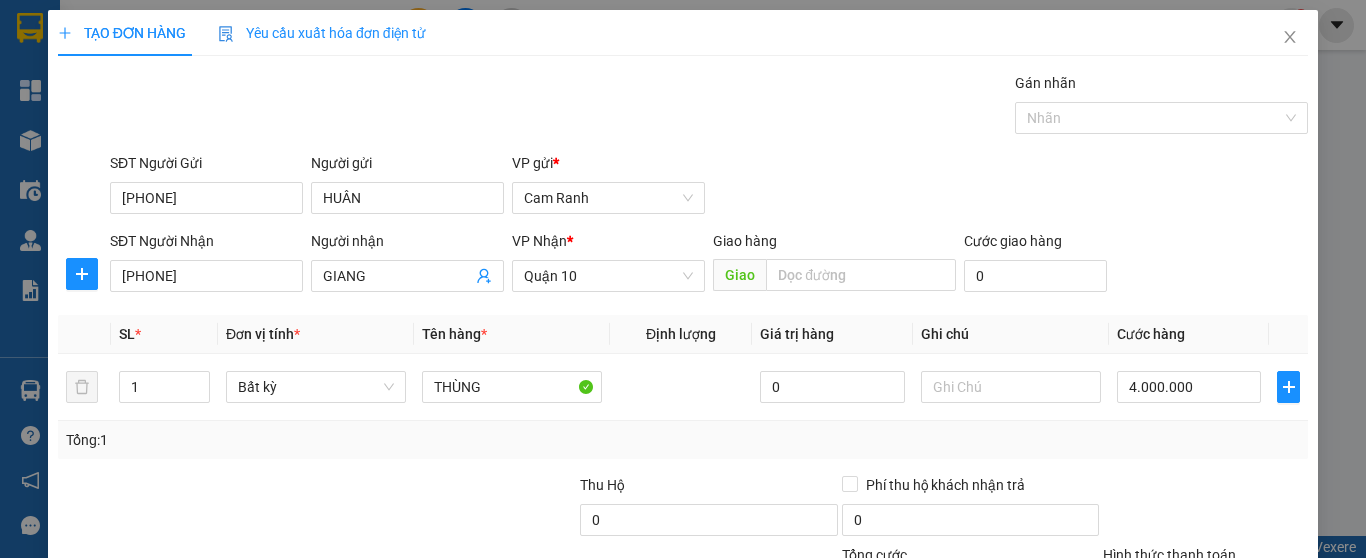 click on "Tổng:  1" at bounding box center [683, 440] 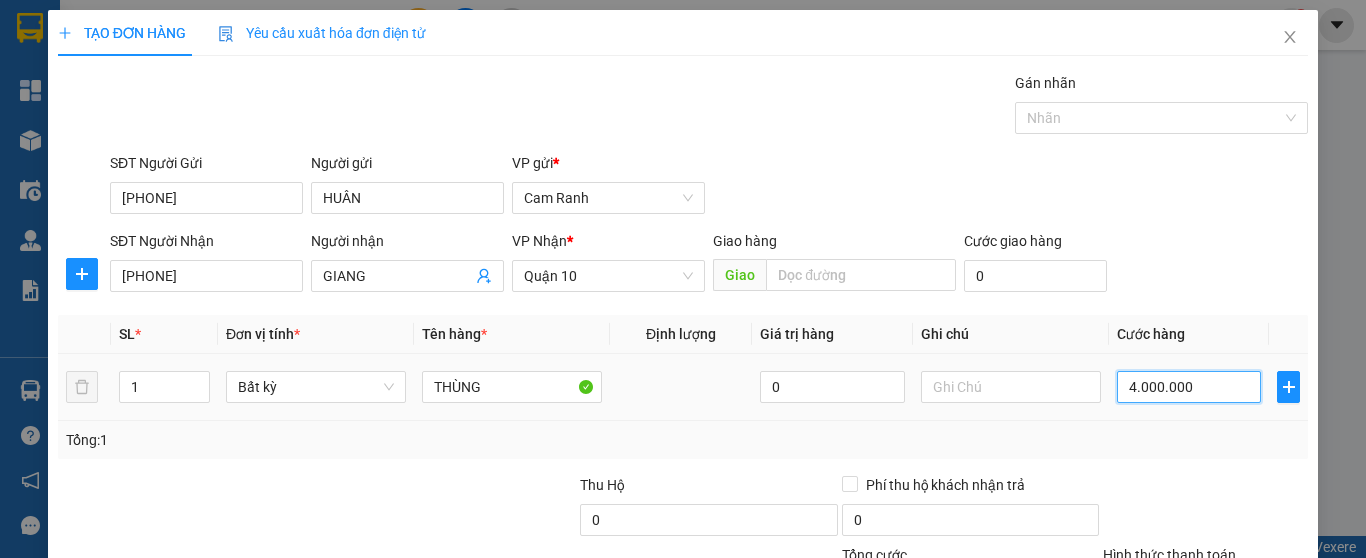 click on "4.000.000" at bounding box center (1189, 387) 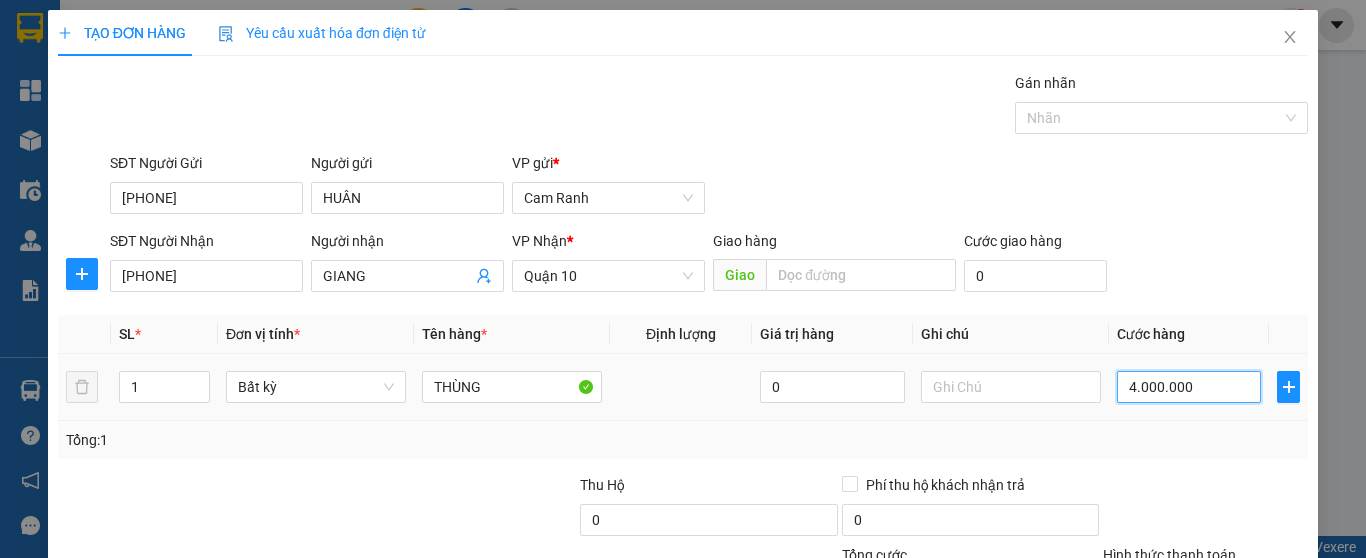 type on "0" 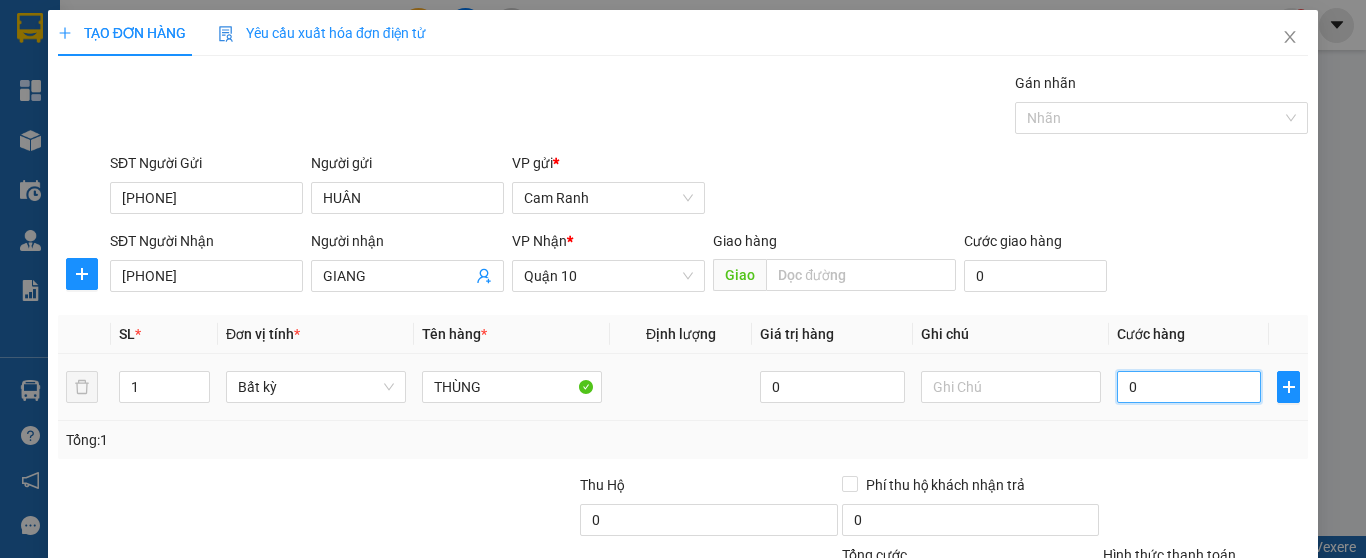 type on "04" 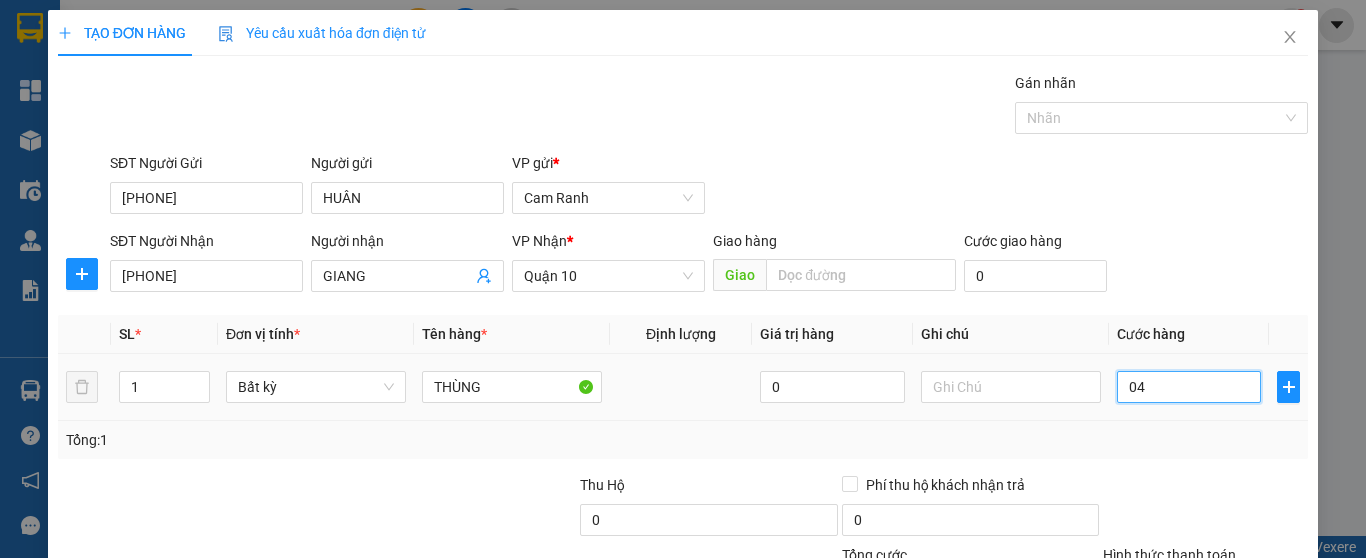 type on "4" 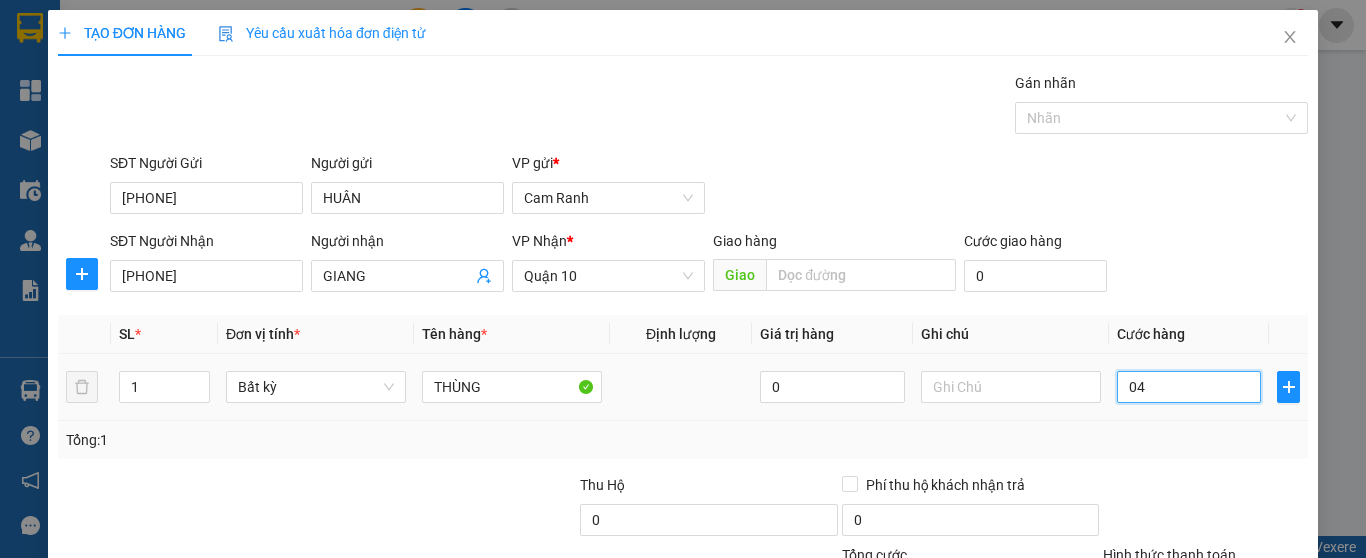 type on "4" 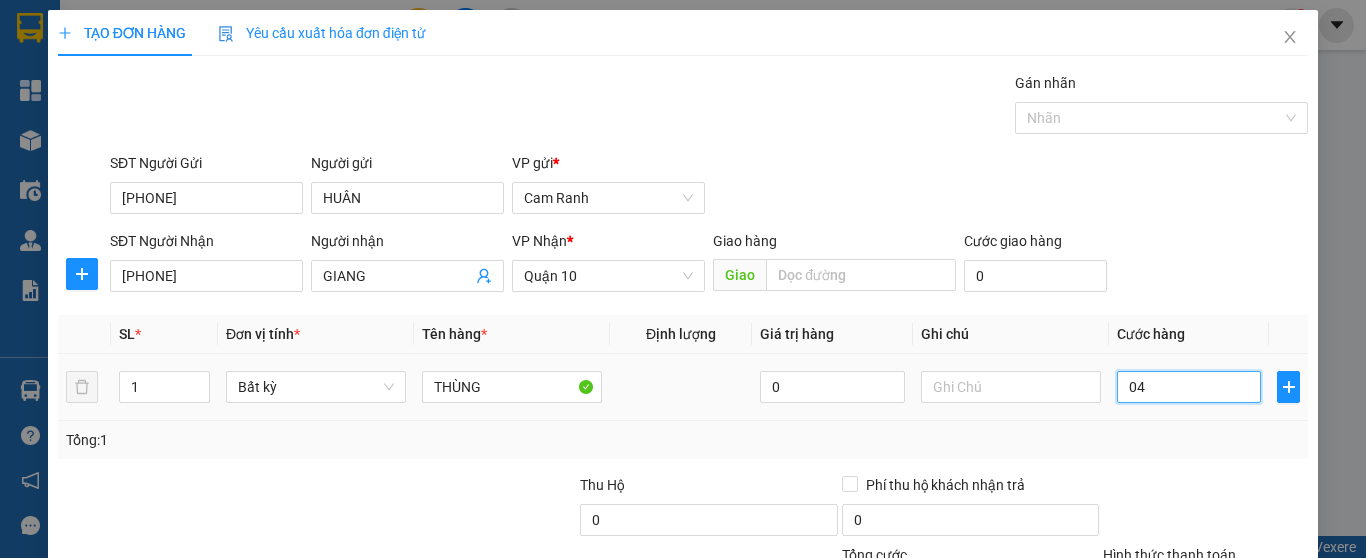 type on "040" 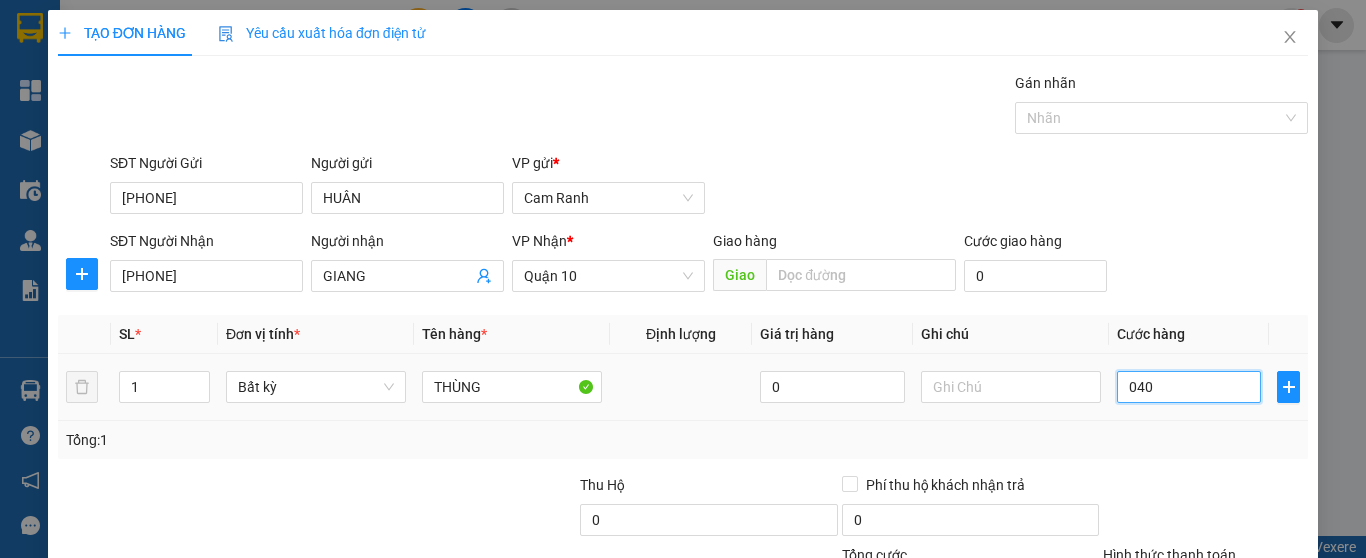 type on "40" 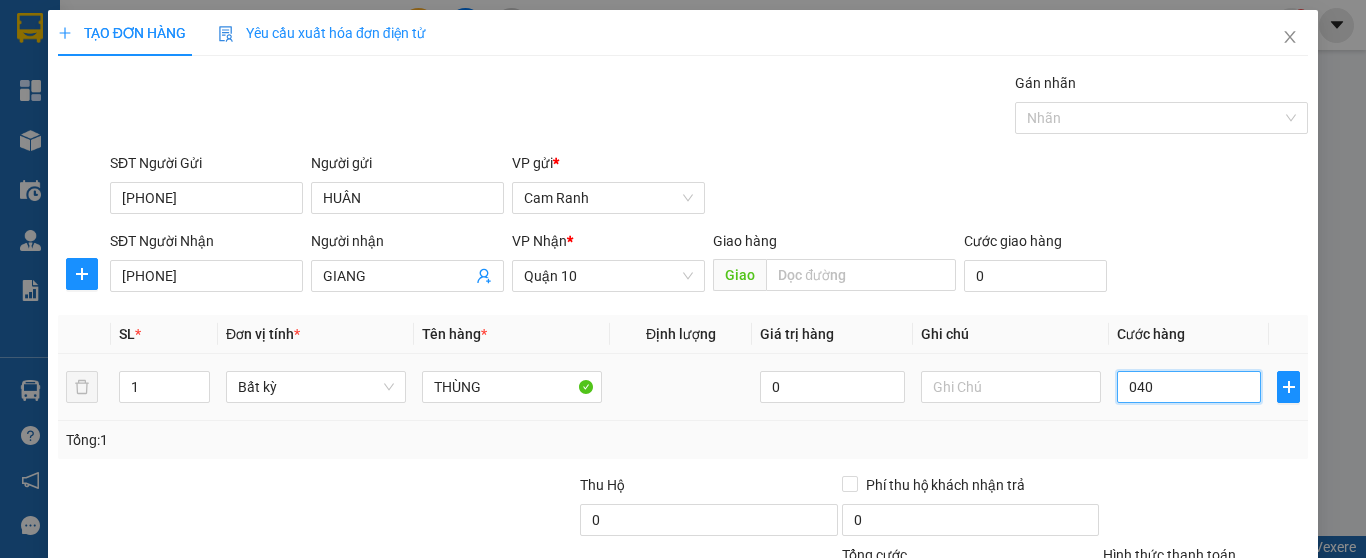 type on "40" 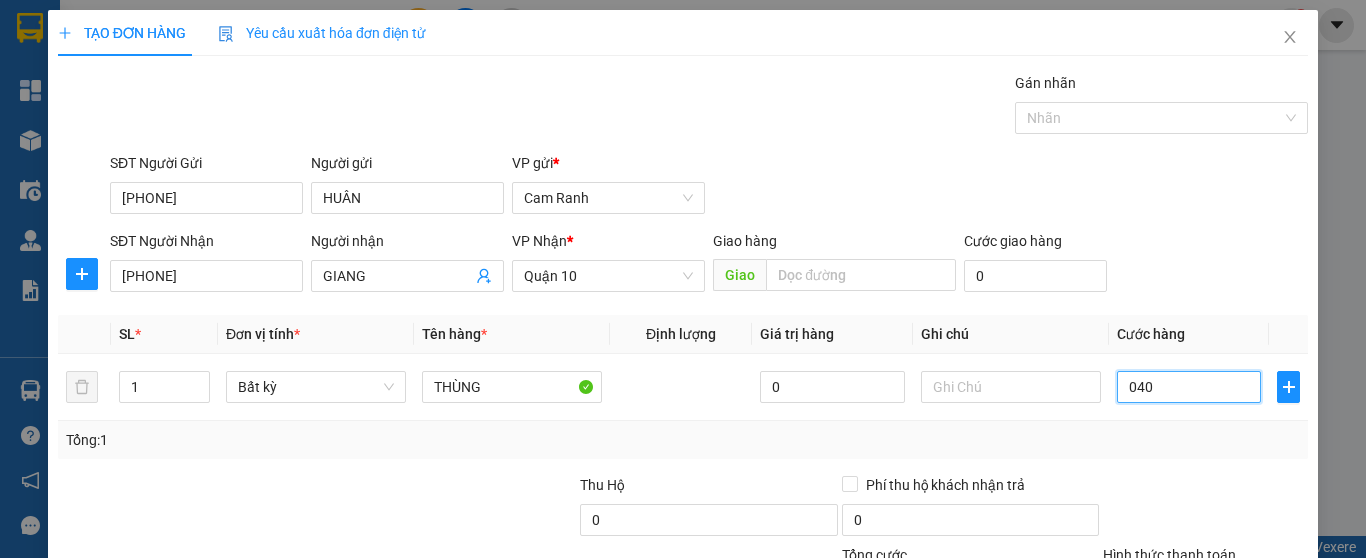 type on "040" 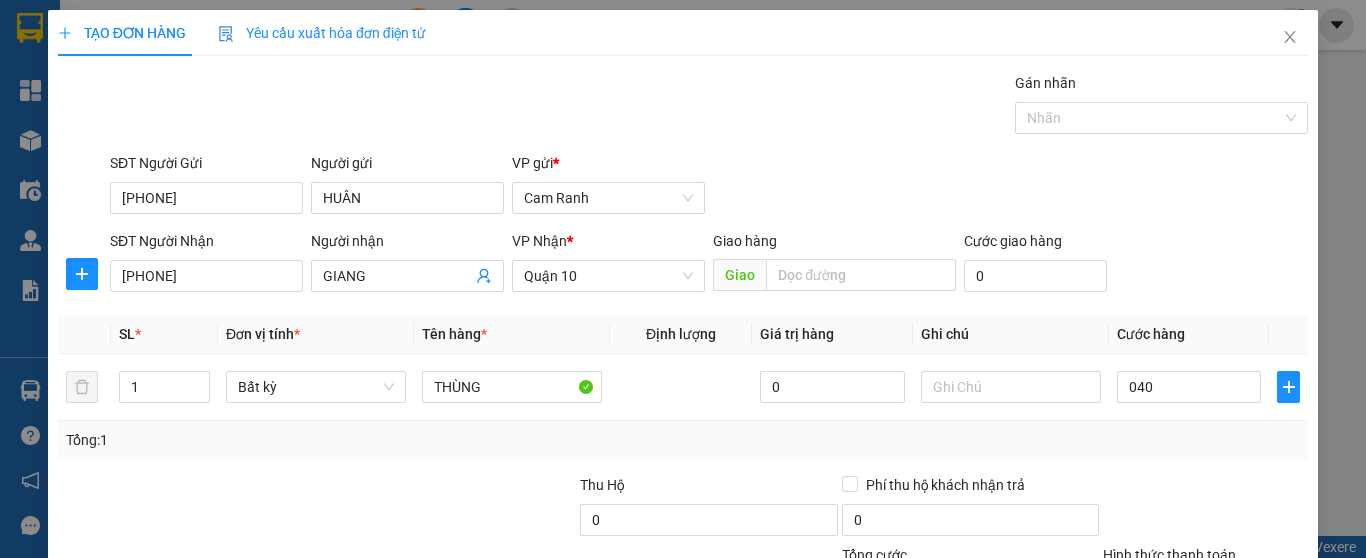 type on "40.000" 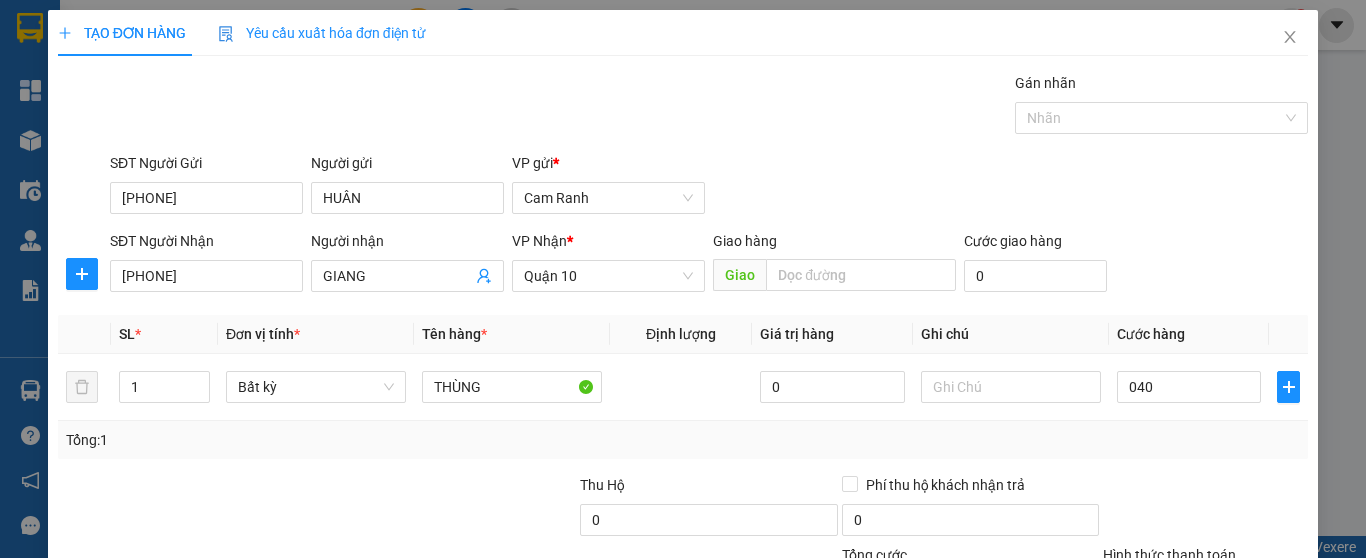 type on "40.000" 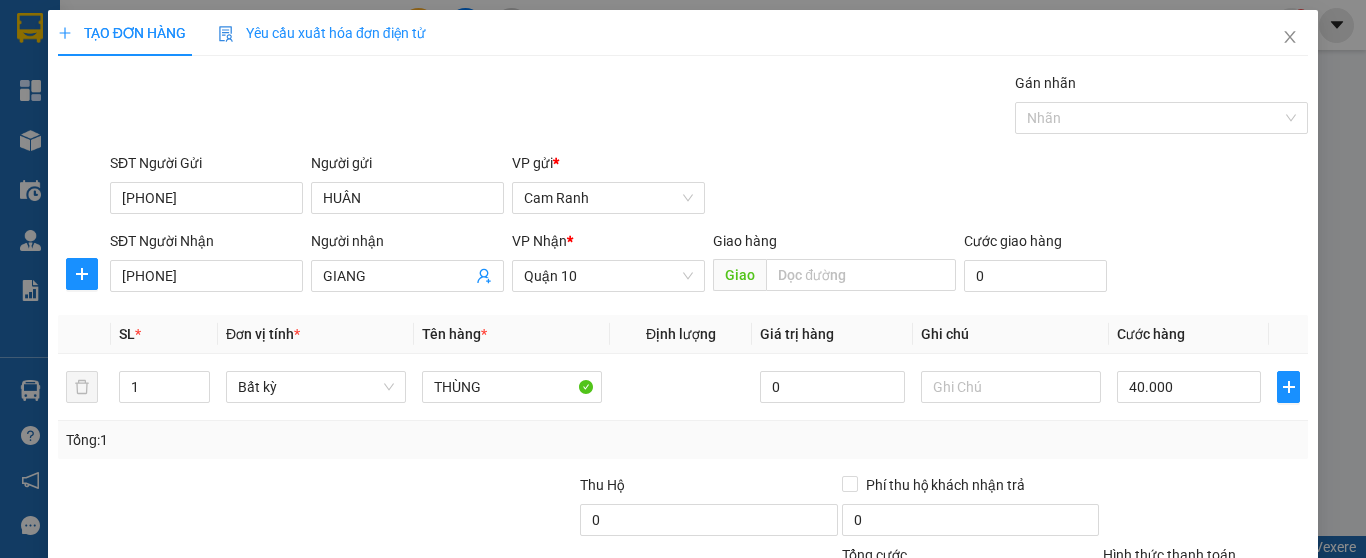 click on "Transit Pickup Surcharge Ids Transit Deliver Surcharge Ids Transit Deliver Surcharge Transit Deliver Surcharge Gói vận chuyển  * Tiêu chuẩn Gán nhãn   Nhãn SĐT Người Gửi 0905085496 Người gửi HUÂN VP gửi  * Cam Ranh SĐT Người Nhận 0935444835 Người nhận GIANG VP Nhận  * Quận 10 Giao hàng Giao Cước giao hàng 0 SL  * Đơn vị tính  * Tên hàng  * Định lượng Giá trị hàng Ghi chú Cước hàng                   1 Bất kỳ THÙNG 0 40.000 Tổng:  1 Thu Hộ 0 Phí thu hộ khách nhận trả 0 Tổng cước 40.000 Hình thức thanh toán Chọn HT Thanh Toán Số tiền thu trước 0 Chưa thanh toán 40.000 Chọn HT Thanh Toán Lưu nháp Xóa Thông tin Lưu Lưu và In THÙNG" at bounding box center [683, 386] 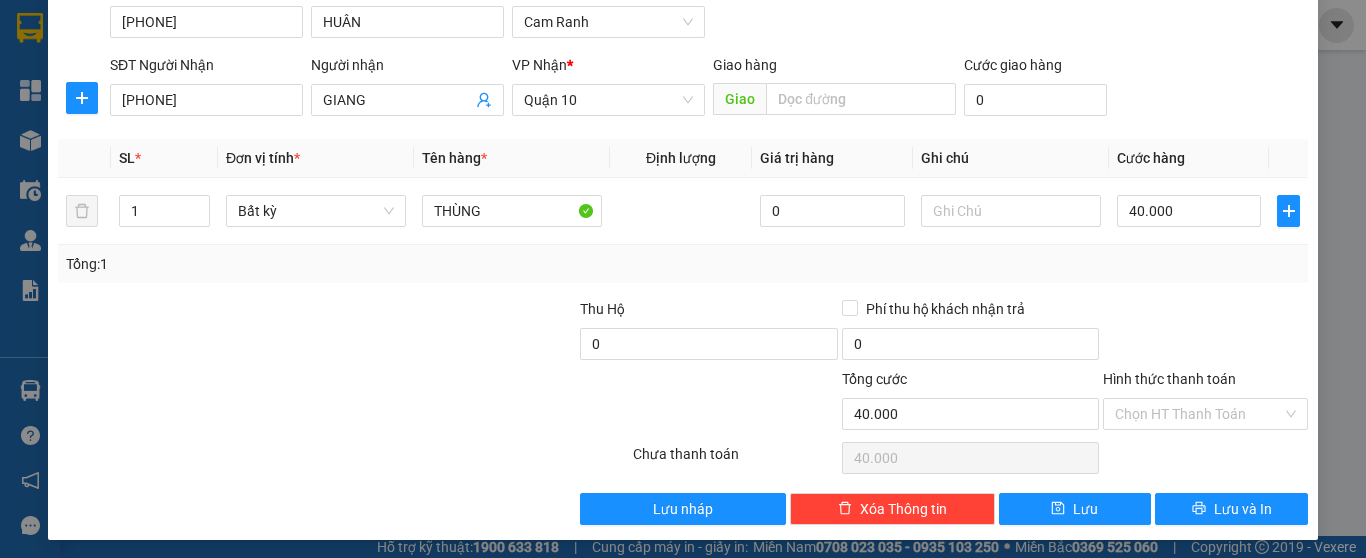scroll, scrollTop: 182, scrollLeft: 0, axis: vertical 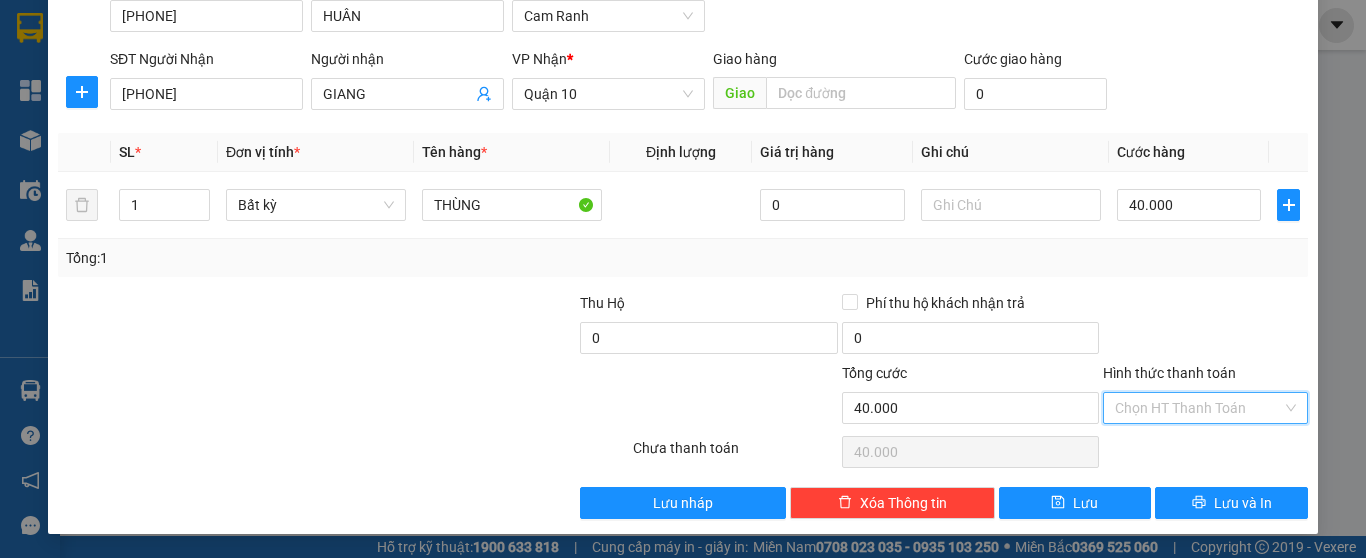 click on "Hình thức thanh toán" at bounding box center [1198, 408] 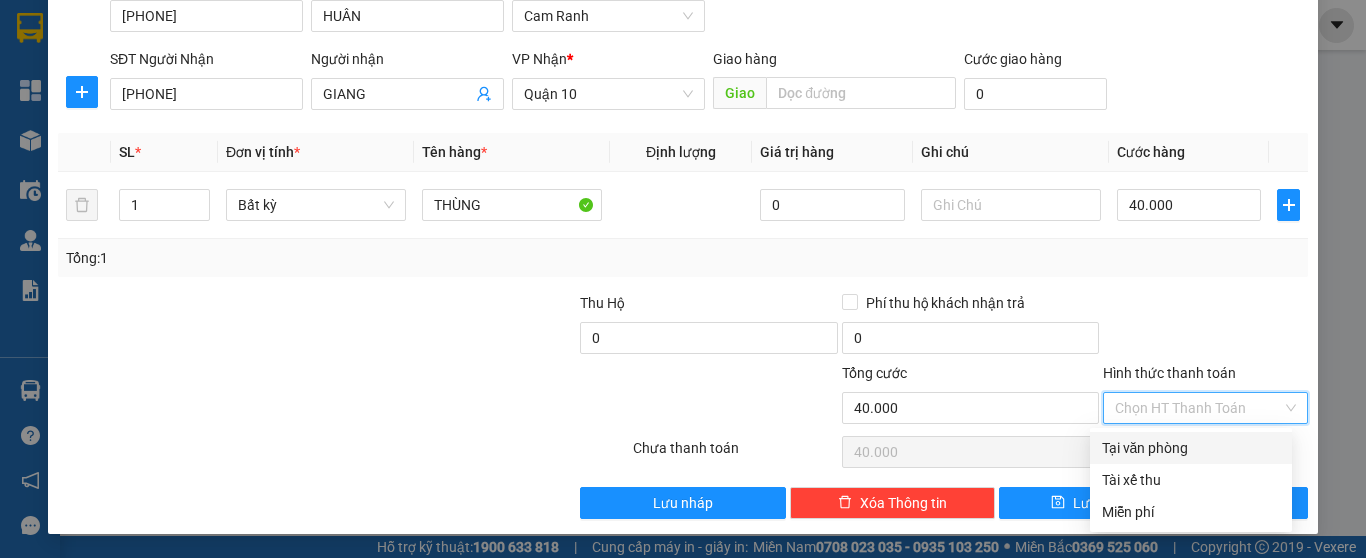 click on "Tại văn phòng" at bounding box center (1191, 448) 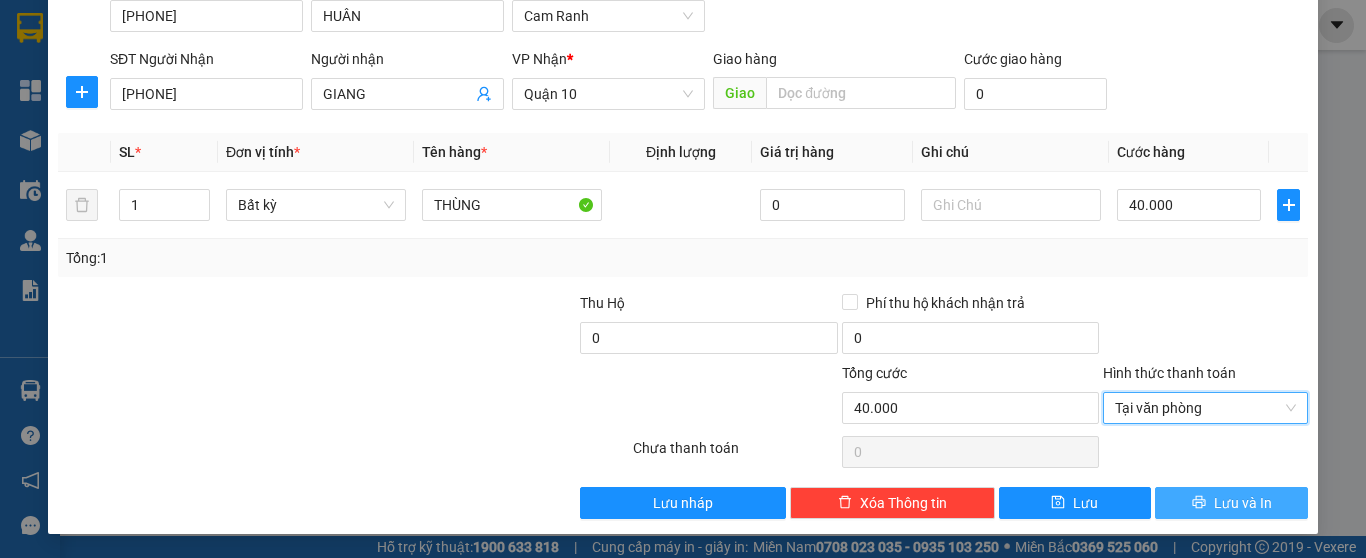 click on "Lưu và In" at bounding box center (1243, 503) 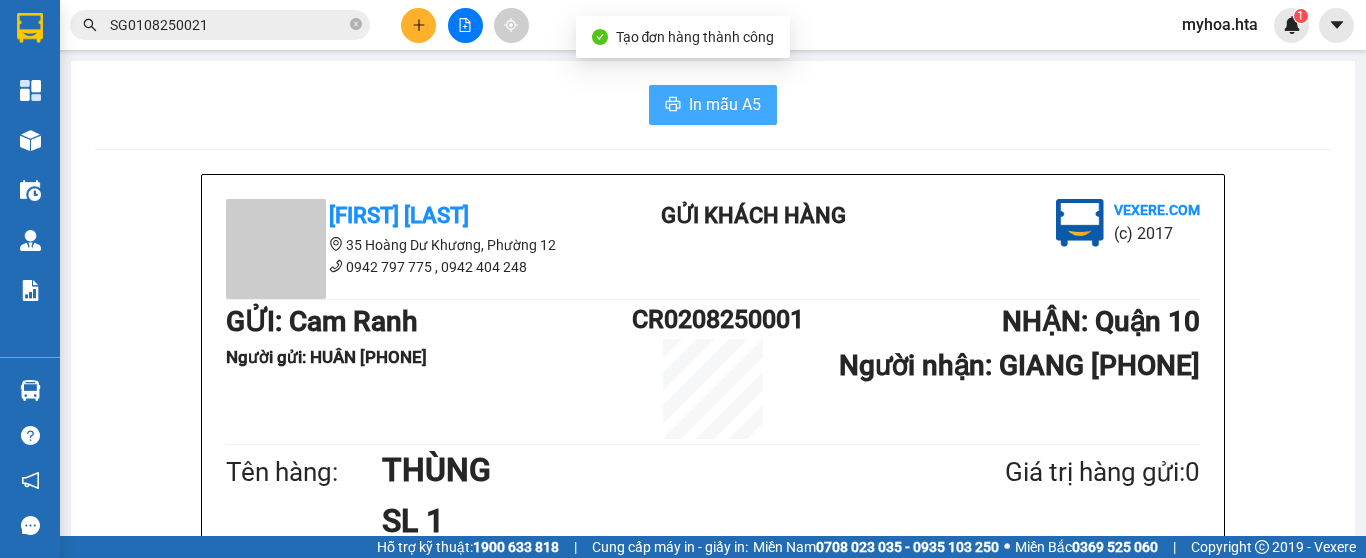 click on "In mẫu A5" at bounding box center [725, 104] 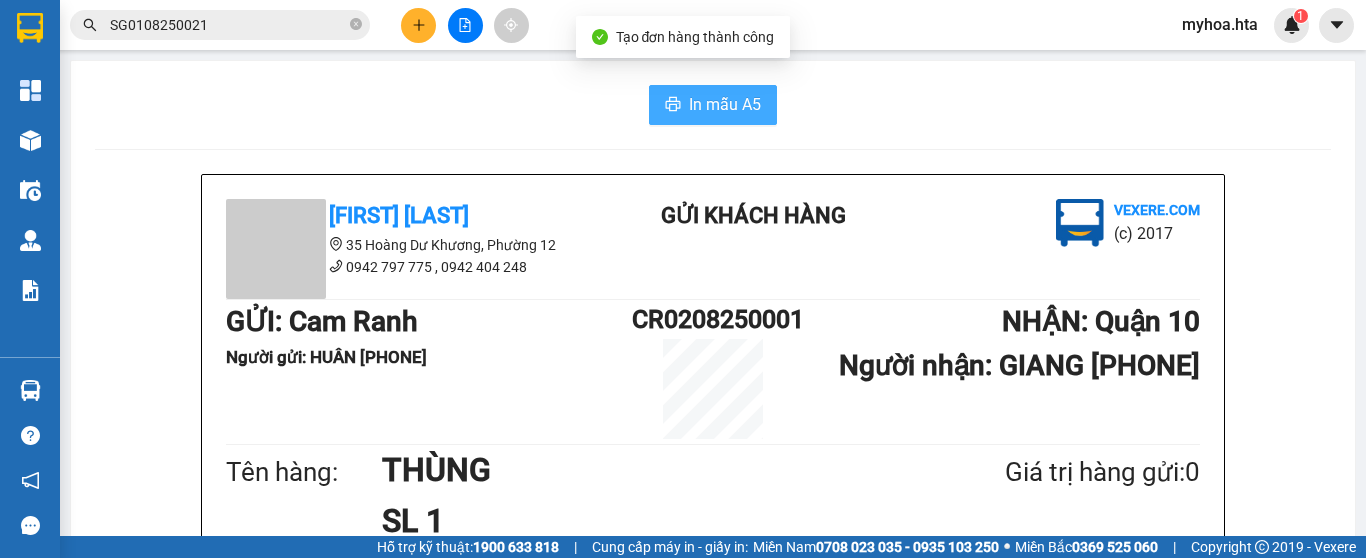 scroll, scrollTop: 0, scrollLeft: 0, axis: both 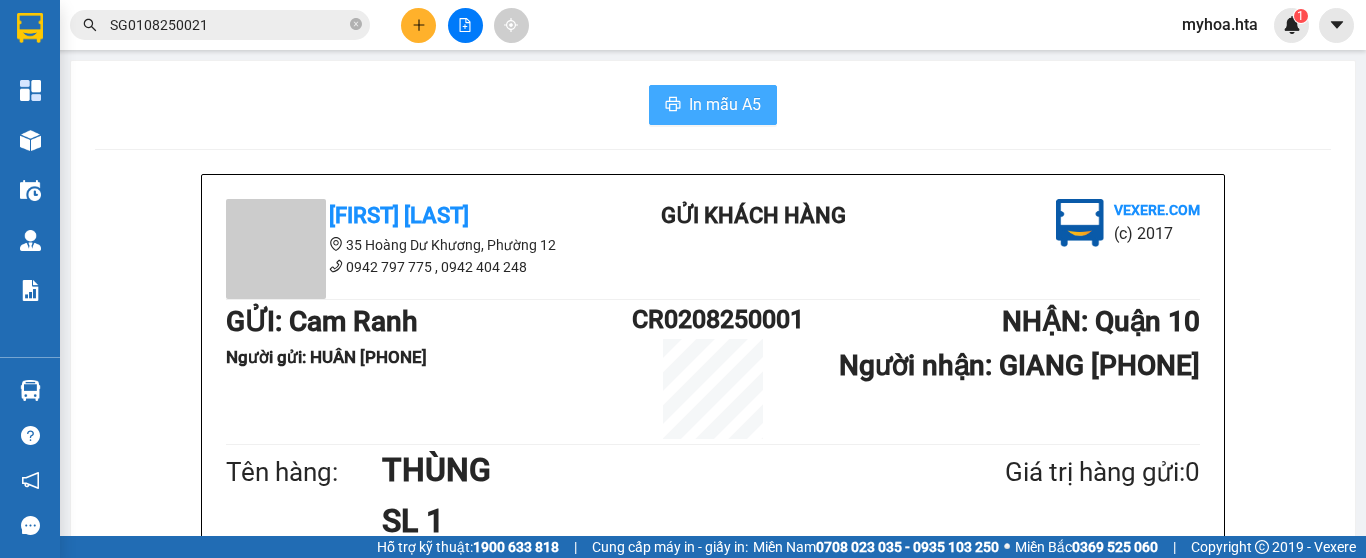 click on "In mẫu A5" at bounding box center (725, 104) 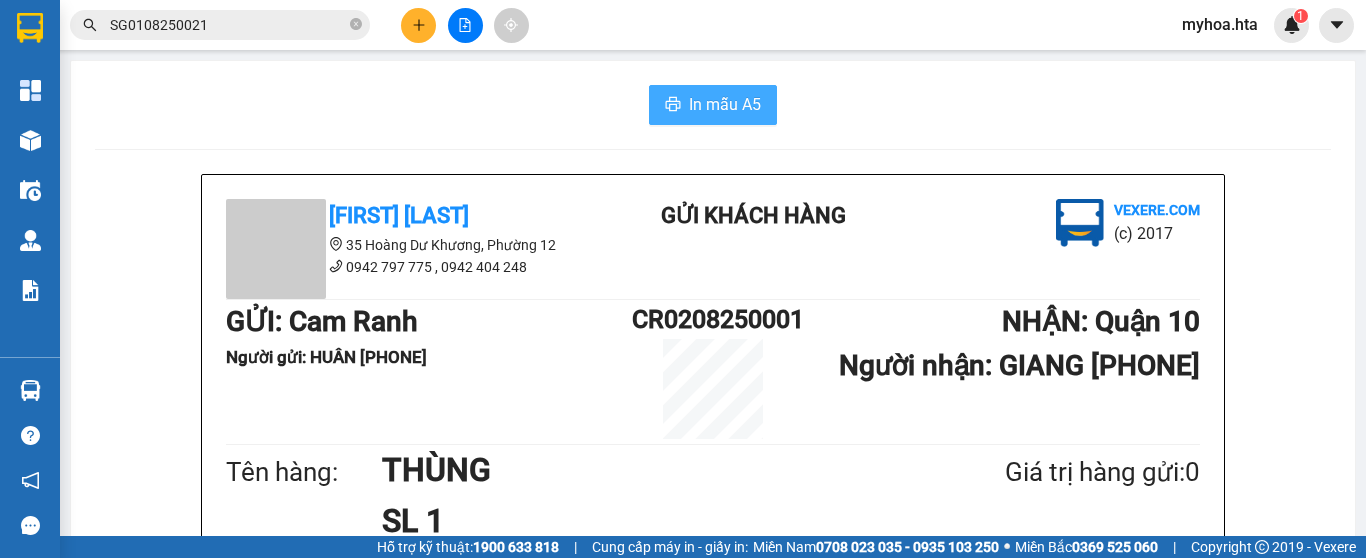 scroll, scrollTop: 0, scrollLeft: 0, axis: both 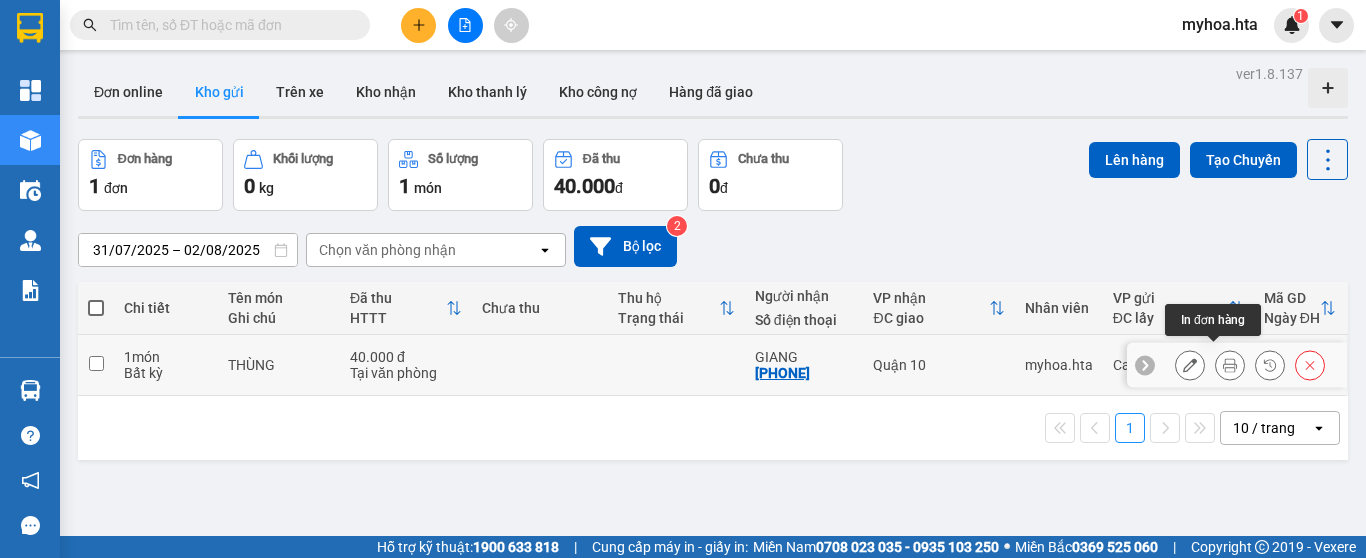 click 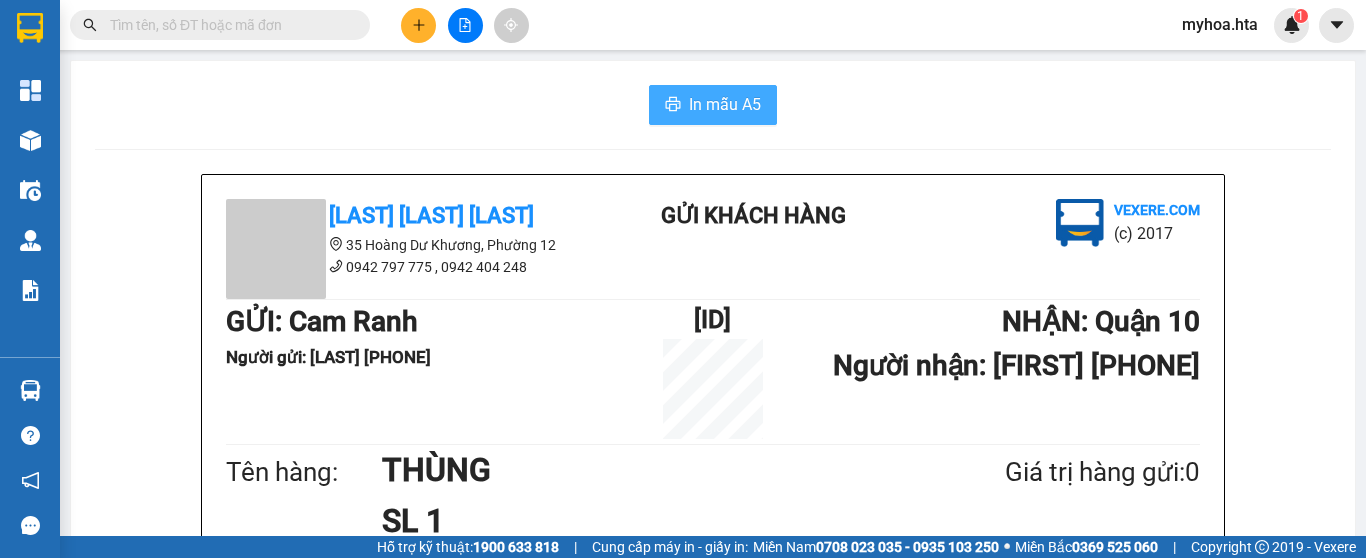 click on "In mẫu A5" at bounding box center (725, 104) 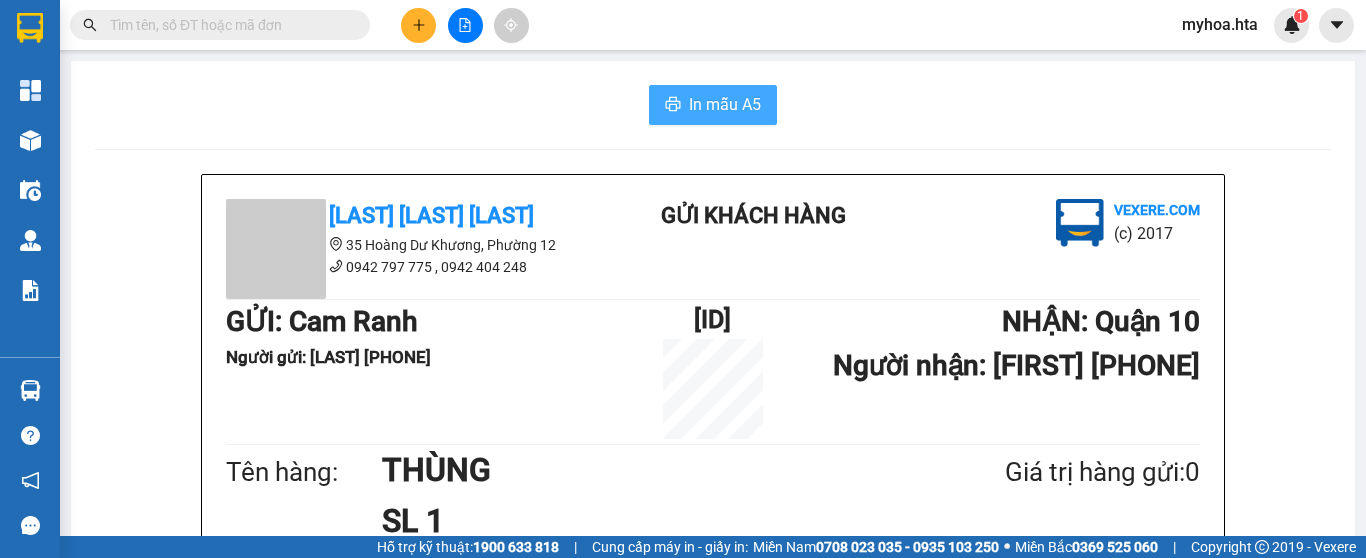 scroll, scrollTop: 0, scrollLeft: 0, axis: both 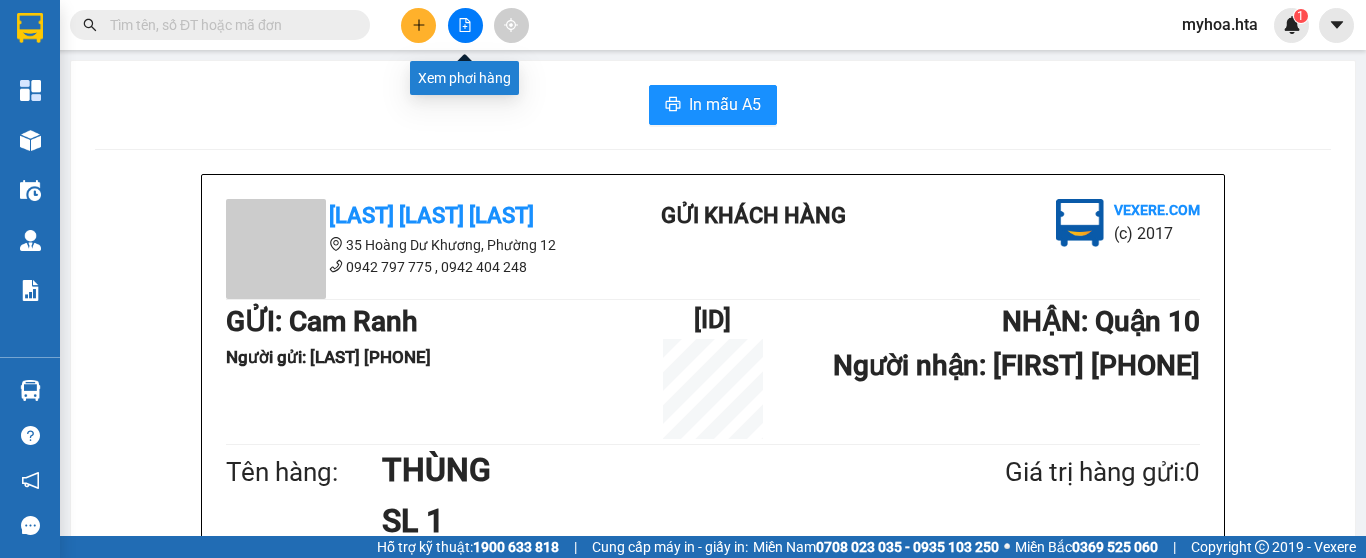 click at bounding box center (465, 25) 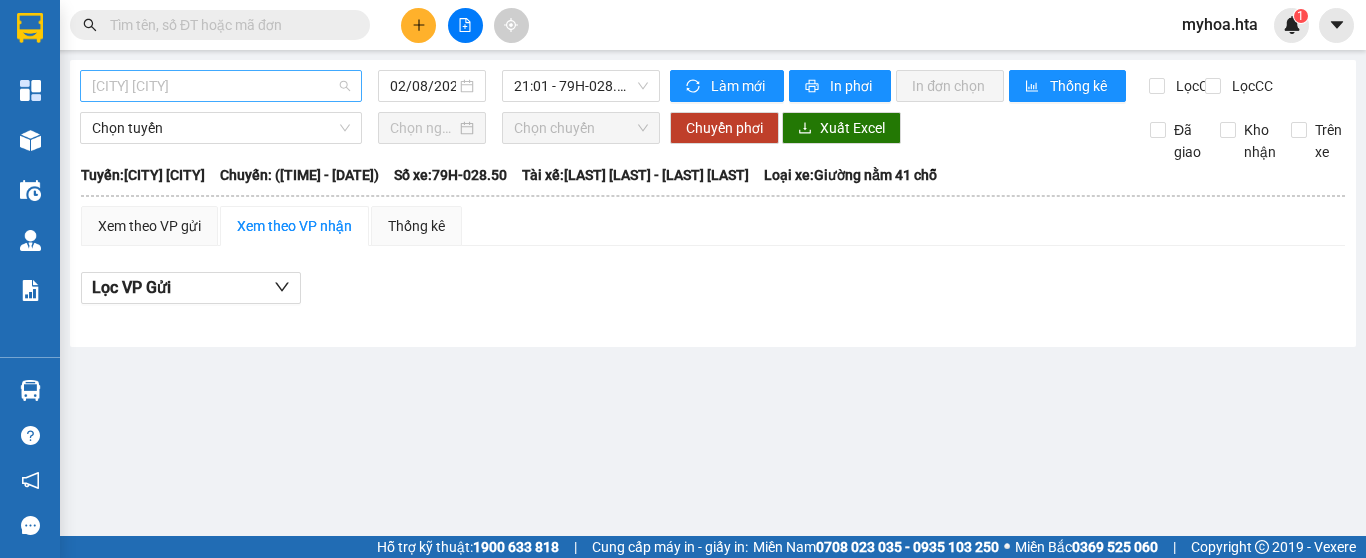 click on "[CITY] [CITY]" at bounding box center (221, 86) 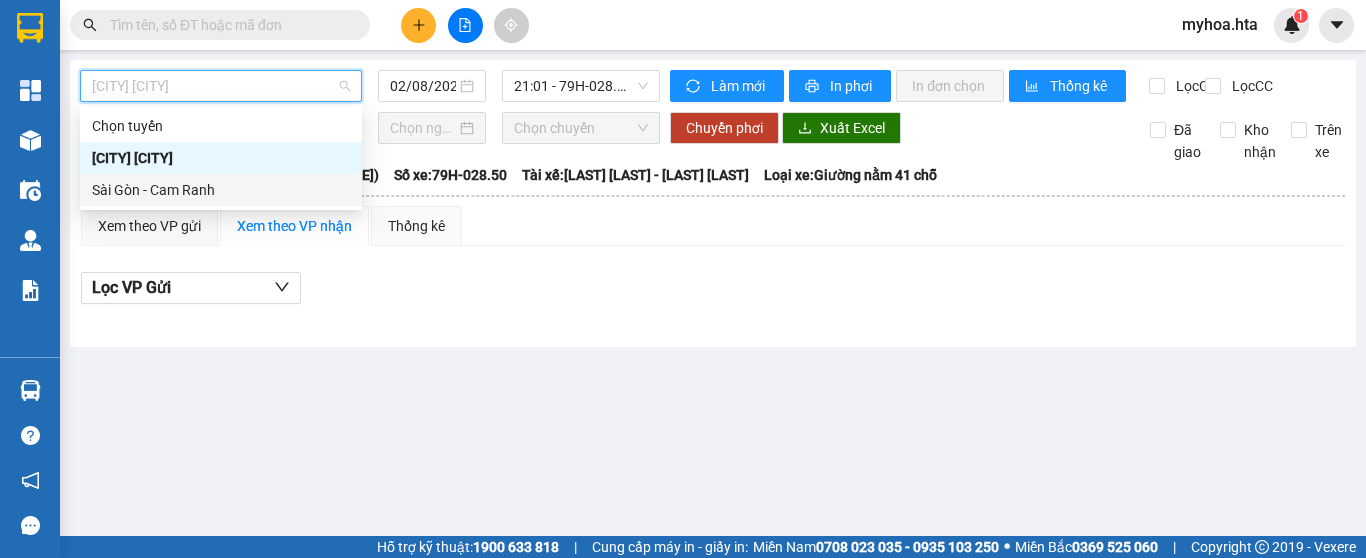 click on "Sài Gòn - Cam Ranh" at bounding box center [221, 190] 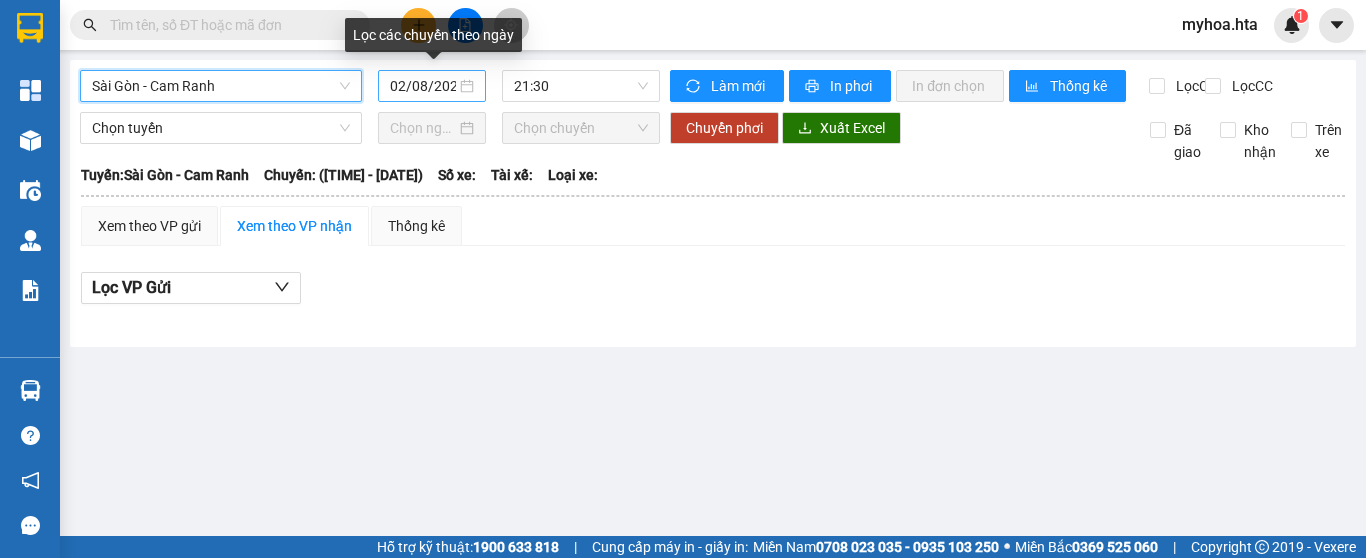 click on "02/08/2025" at bounding box center (423, 86) 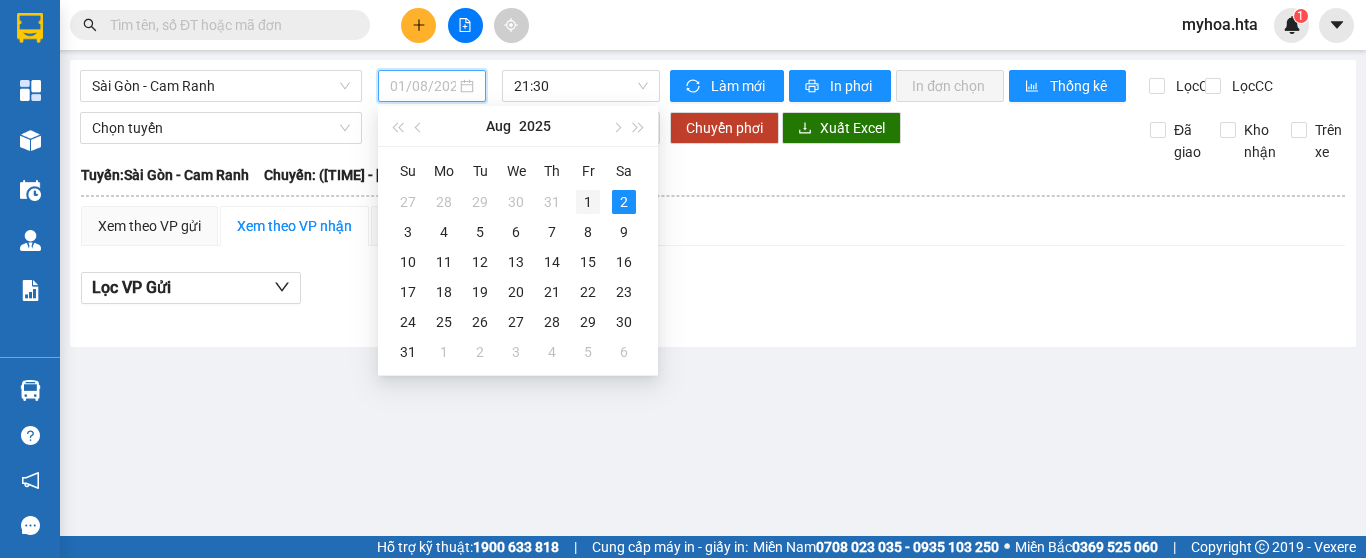 click on "1" at bounding box center (588, 202) 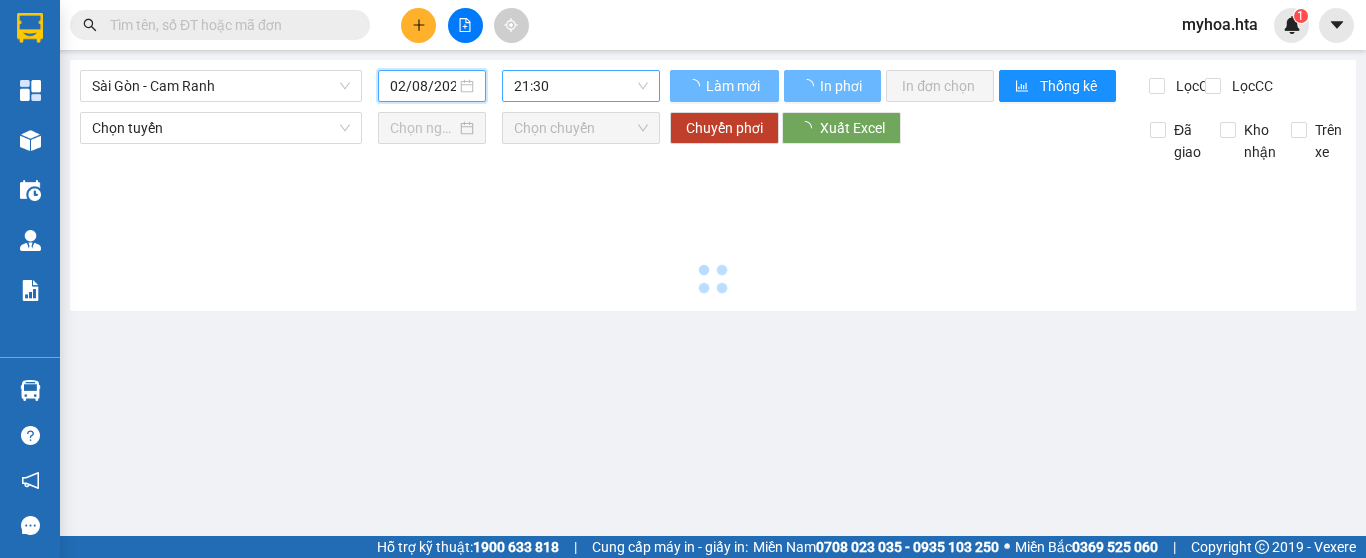 type on "01/08/2025" 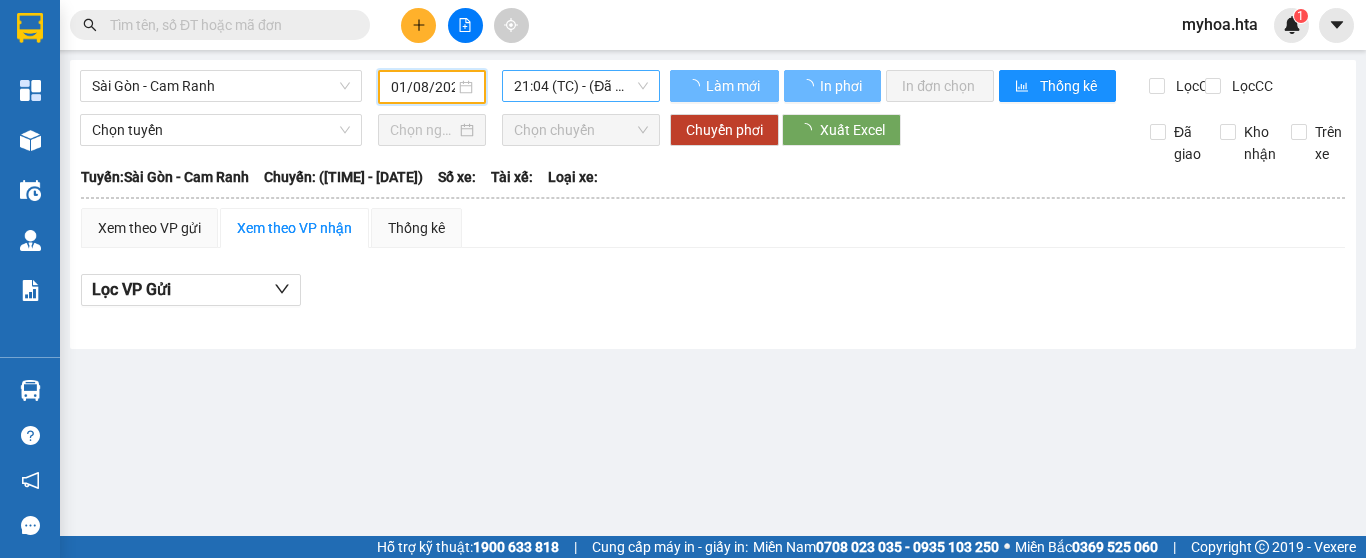 click on "[TIME]   (TC)   - (Đã hủy)" at bounding box center [581, 86] 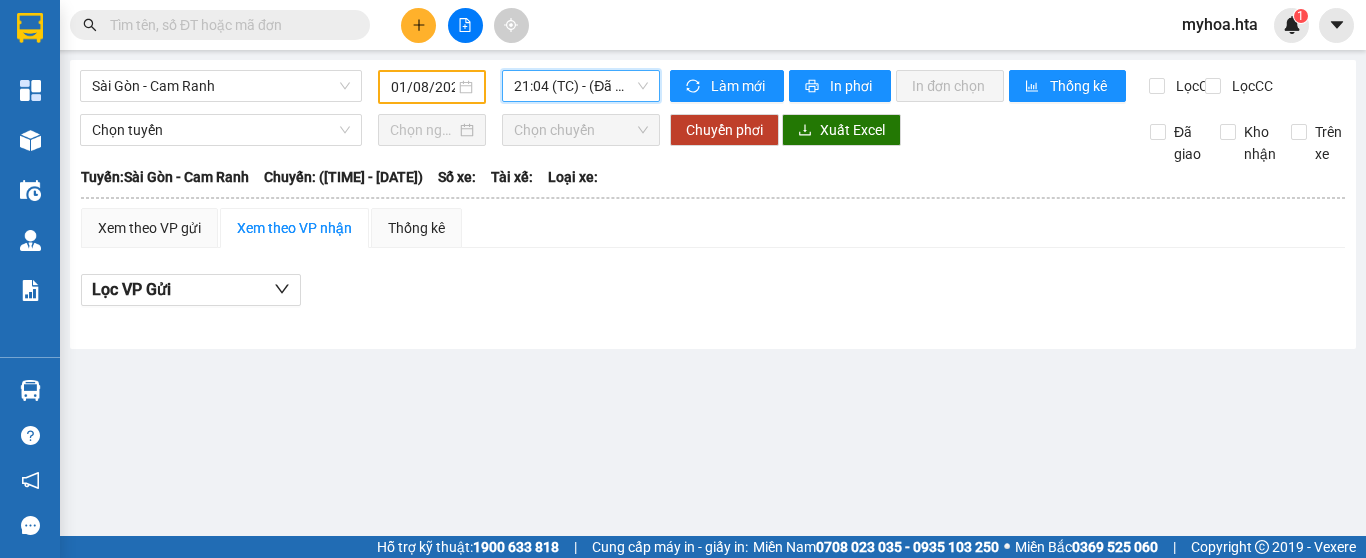 click on "[TIME]   (TC)   - (Đã hủy)" at bounding box center [581, 86] 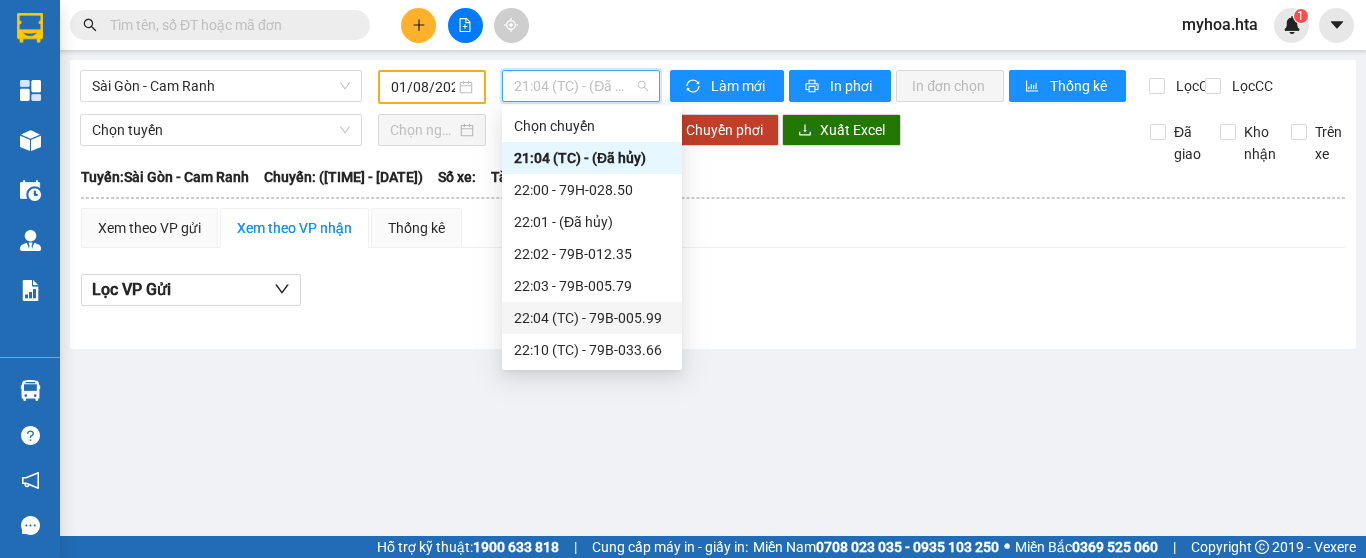 click on "22:04   (TC)   - 79B-005.99" at bounding box center (592, 318) 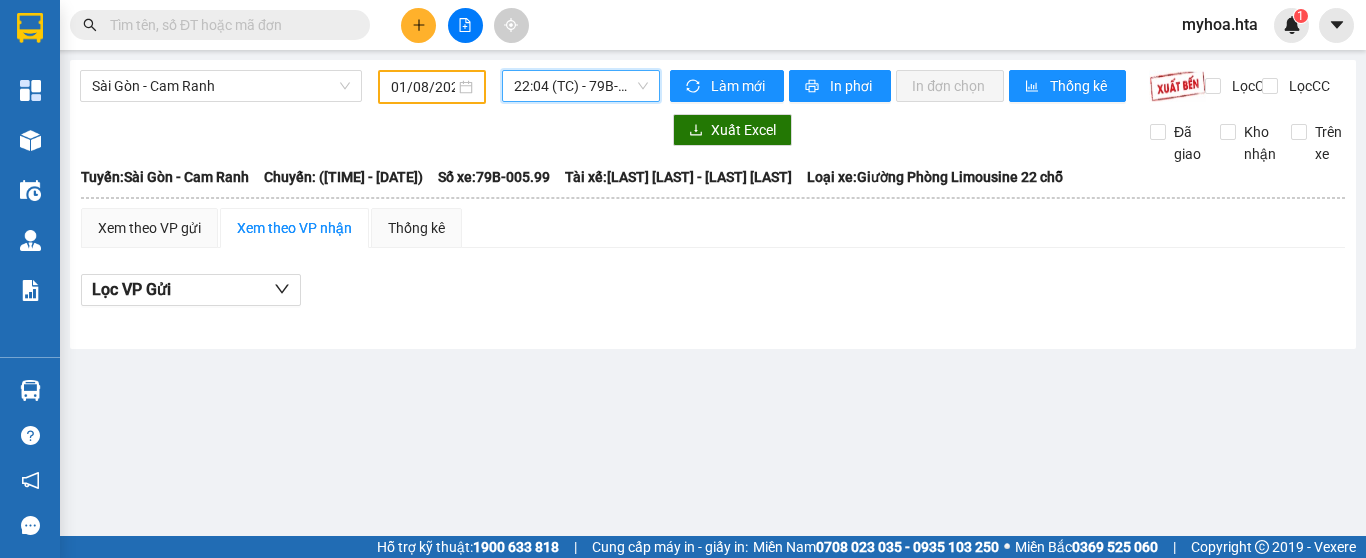 click on "22:04   (TC)   - 79B-005.99" at bounding box center [581, 86] 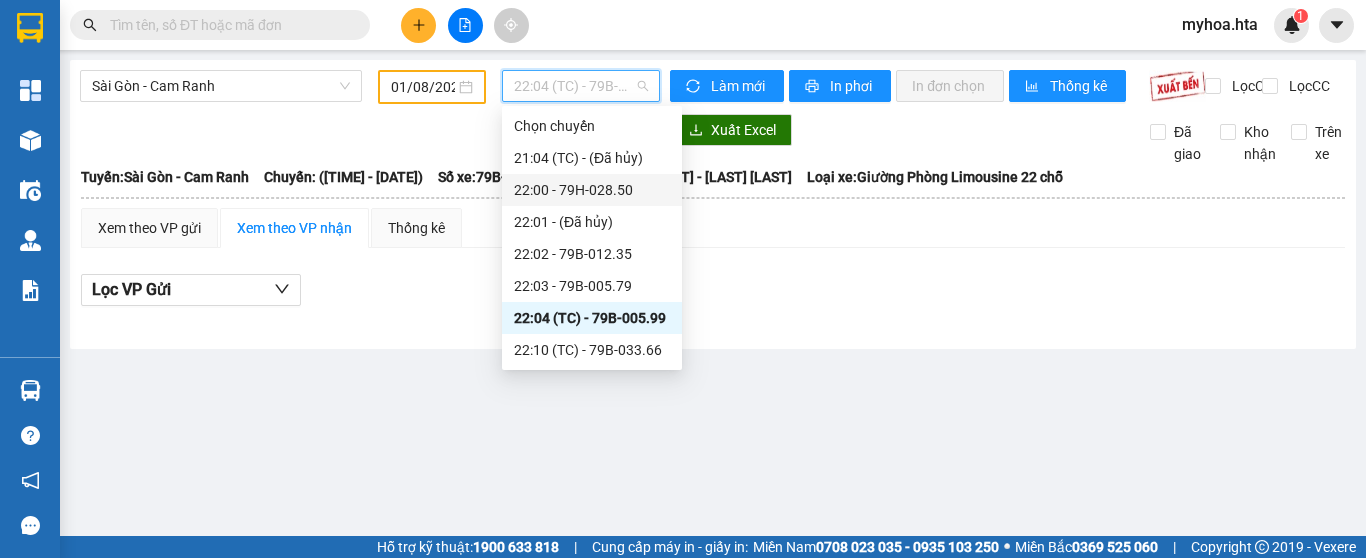 click on "[TIME]     - [PRICE]" at bounding box center (592, 190) 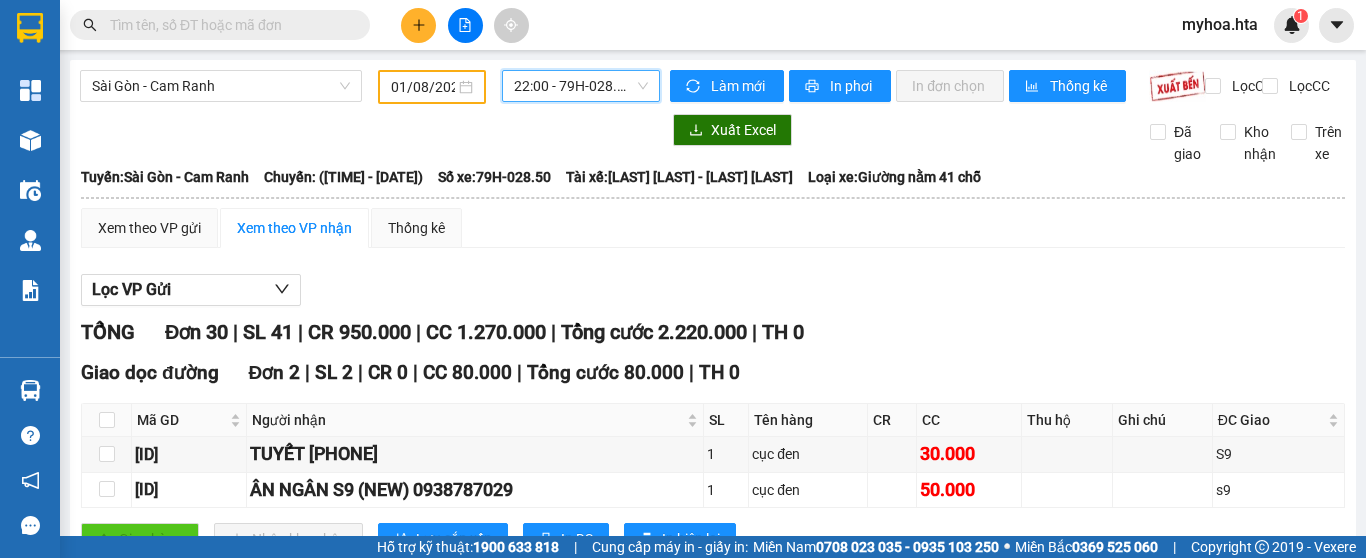 drag, startPoint x: 611, startPoint y: 85, endPoint x: 648, endPoint y: 156, distance: 80.06248 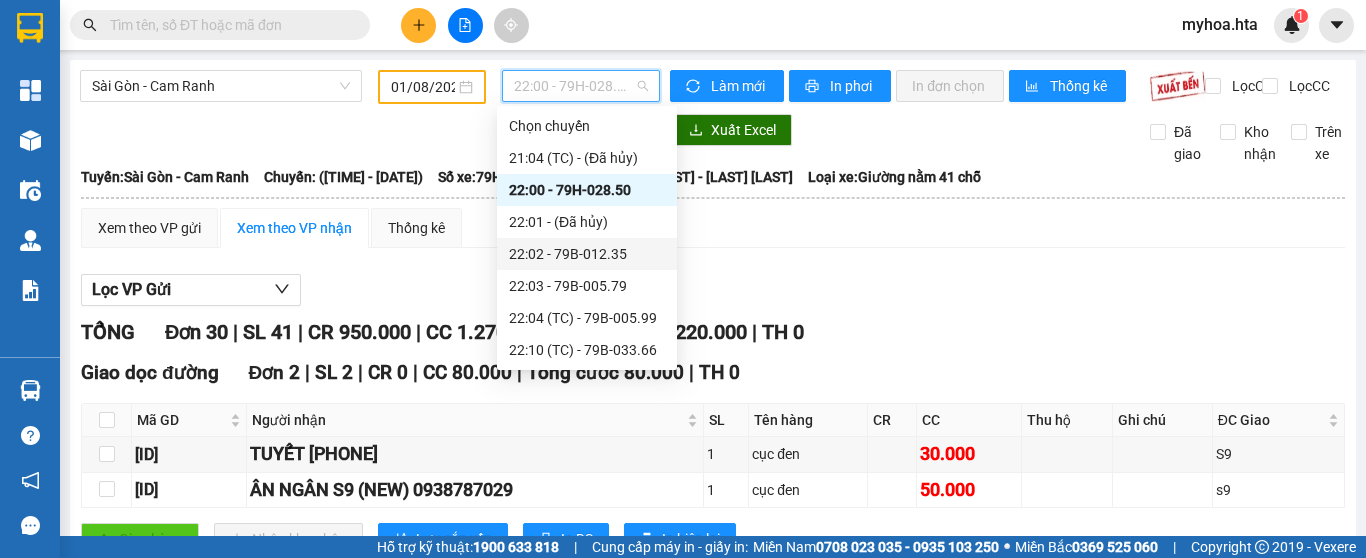 click on "22:02     - 79B-012.35" at bounding box center (587, 254) 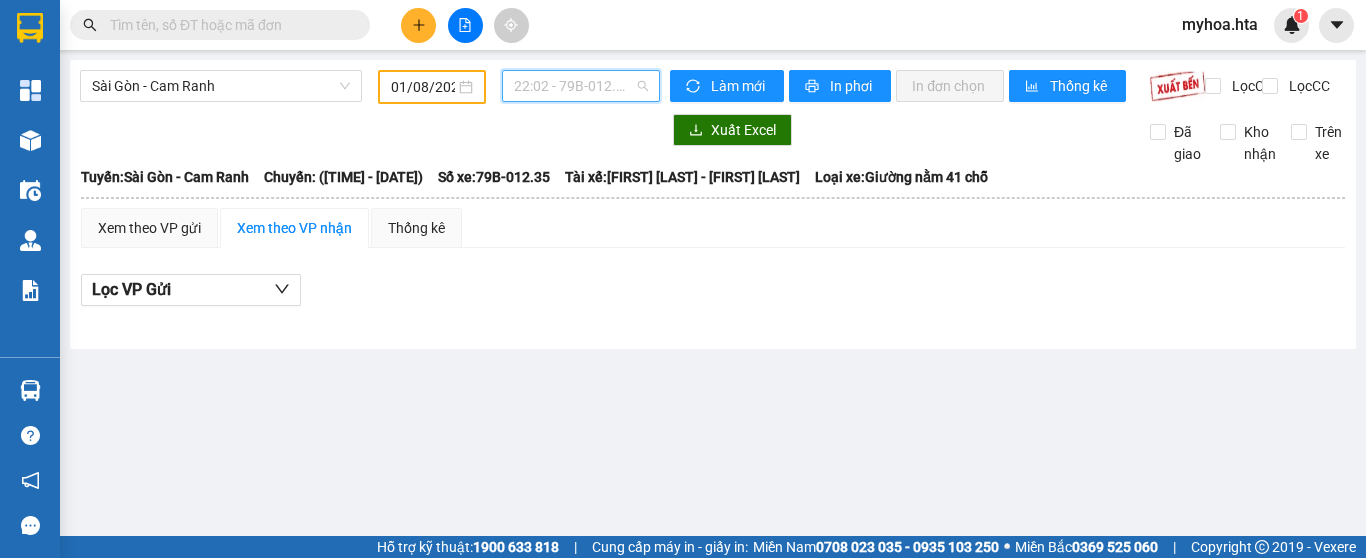 drag, startPoint x: 623, startPoint y: 86, endPoint x: 615, endPoint y: 166, distance: 80.399 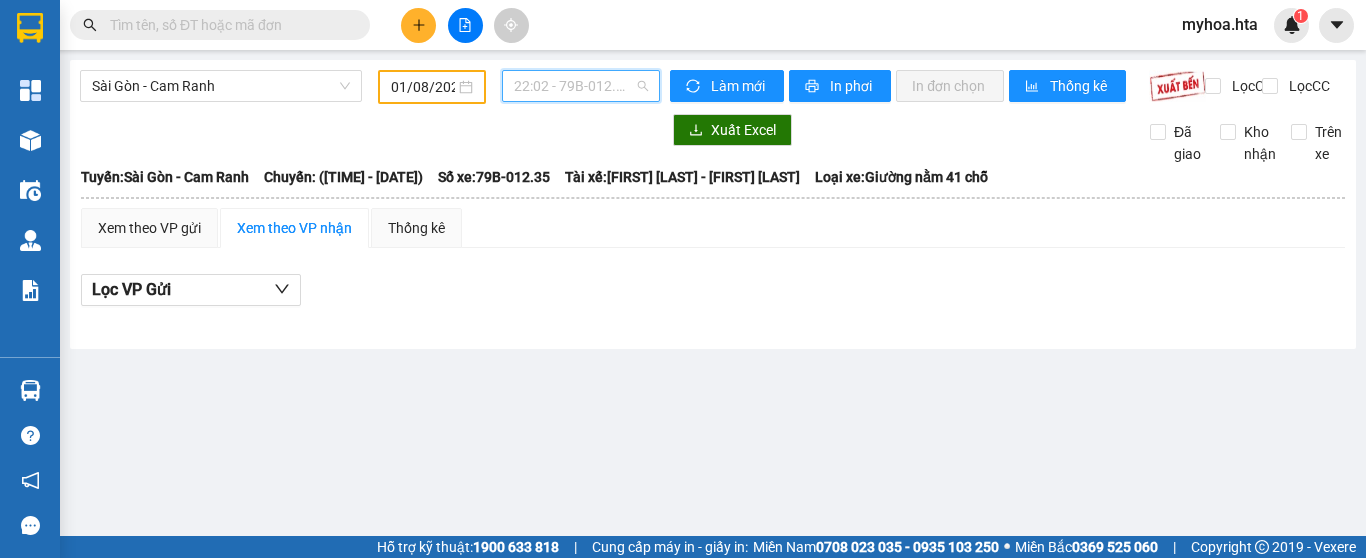 click on "22:02     - 79B-012.35" at bounding box center [581, 86] 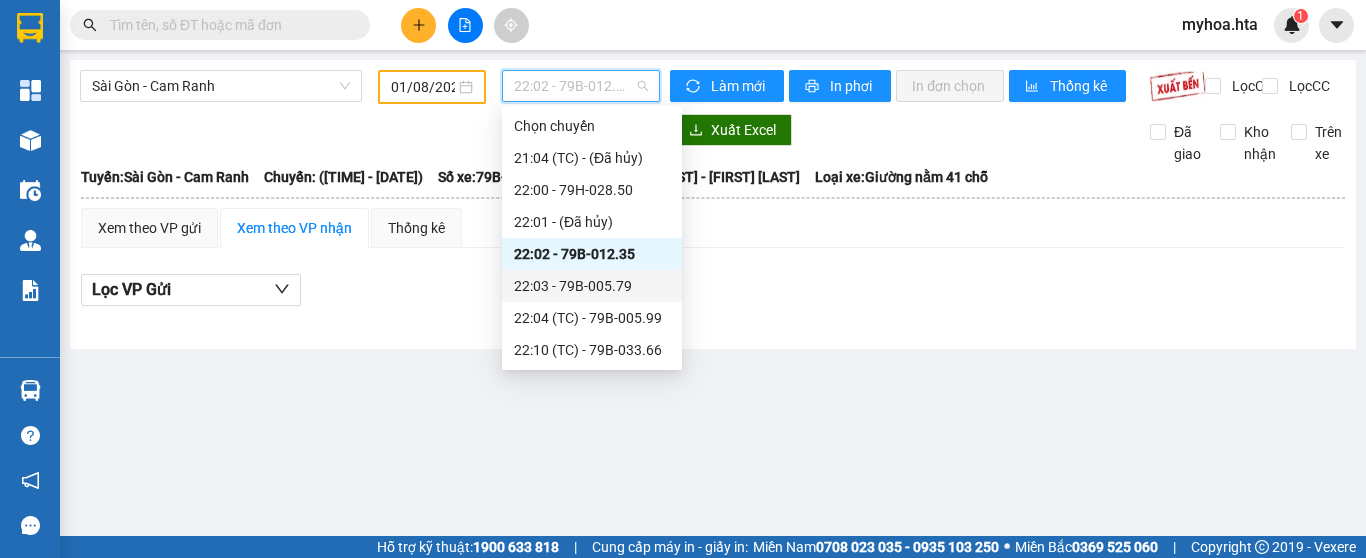 click on "22:03     - 79B-005.79" at bounding box center (592, 286) 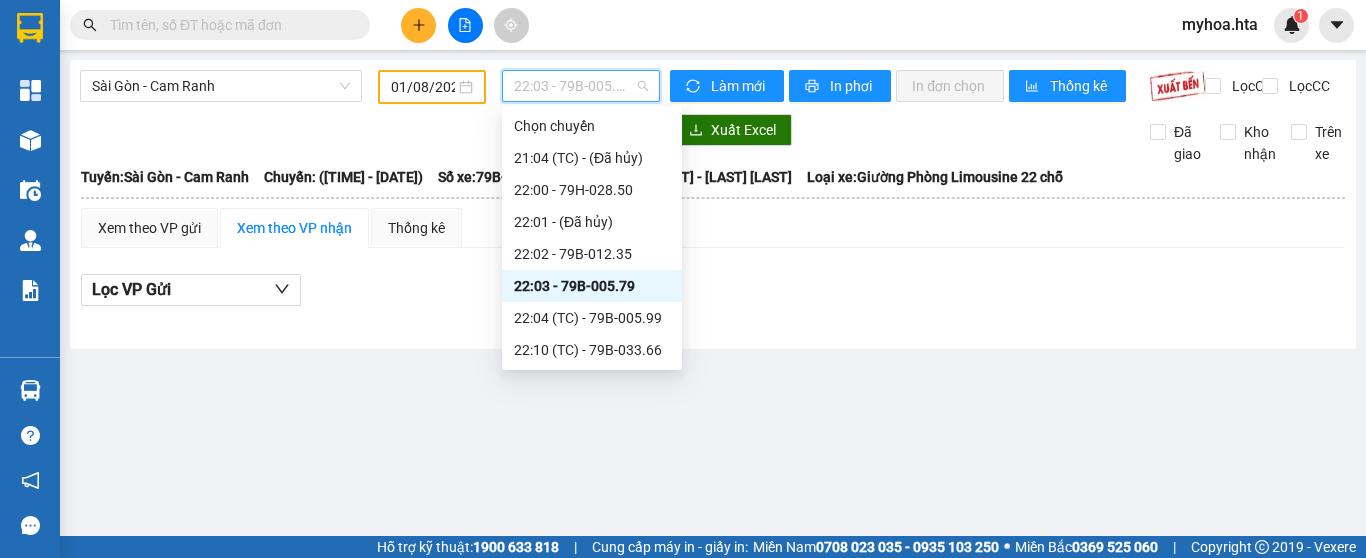 click on "22:03     - 79B-005.79" at bounding box center (581, 86) 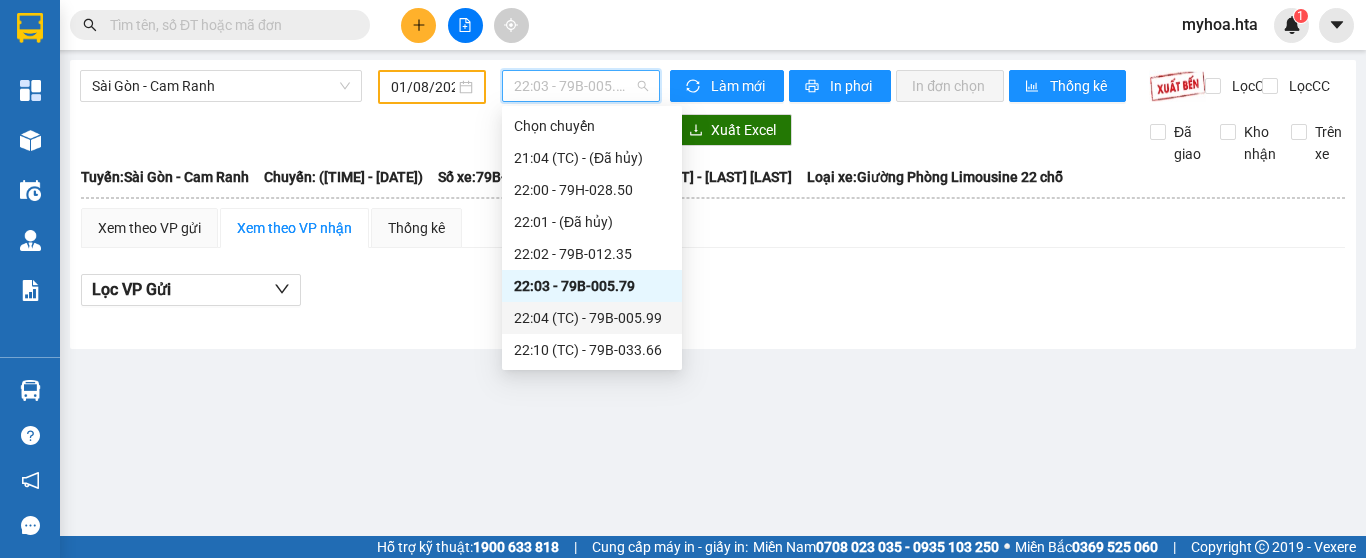 click on "22:04   (TC)   - 79B-005.99" at bounding box center (592, 318) 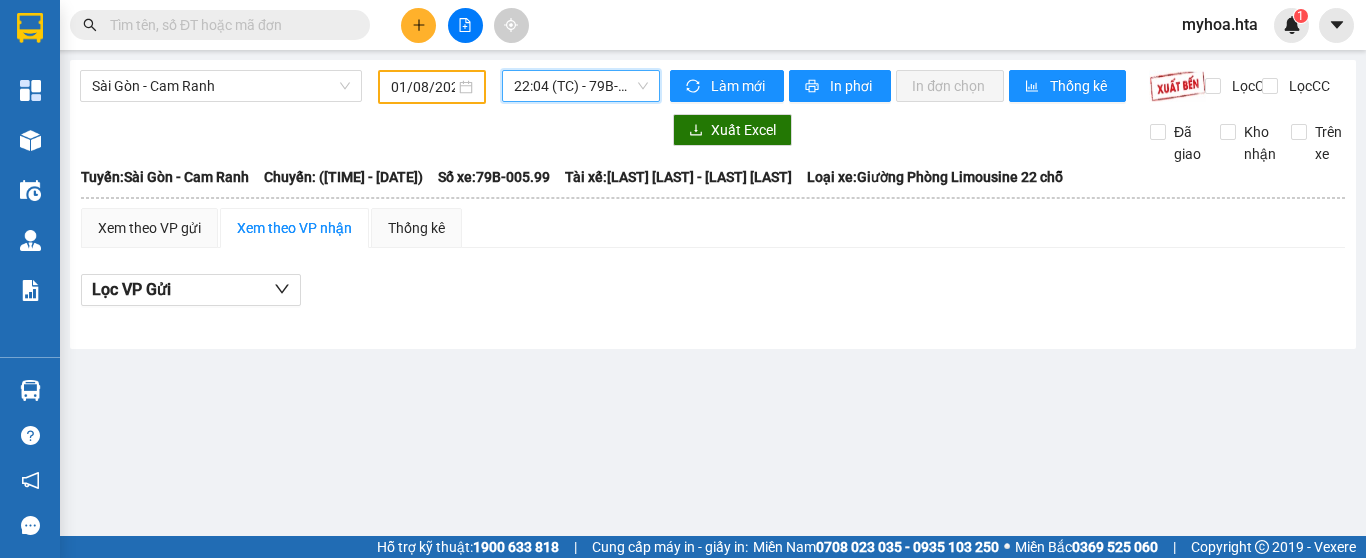 drag, startPoint x: 618, startPoint y: 68, endPoint x: 619, endPoint y: 104, distance: 36.013885 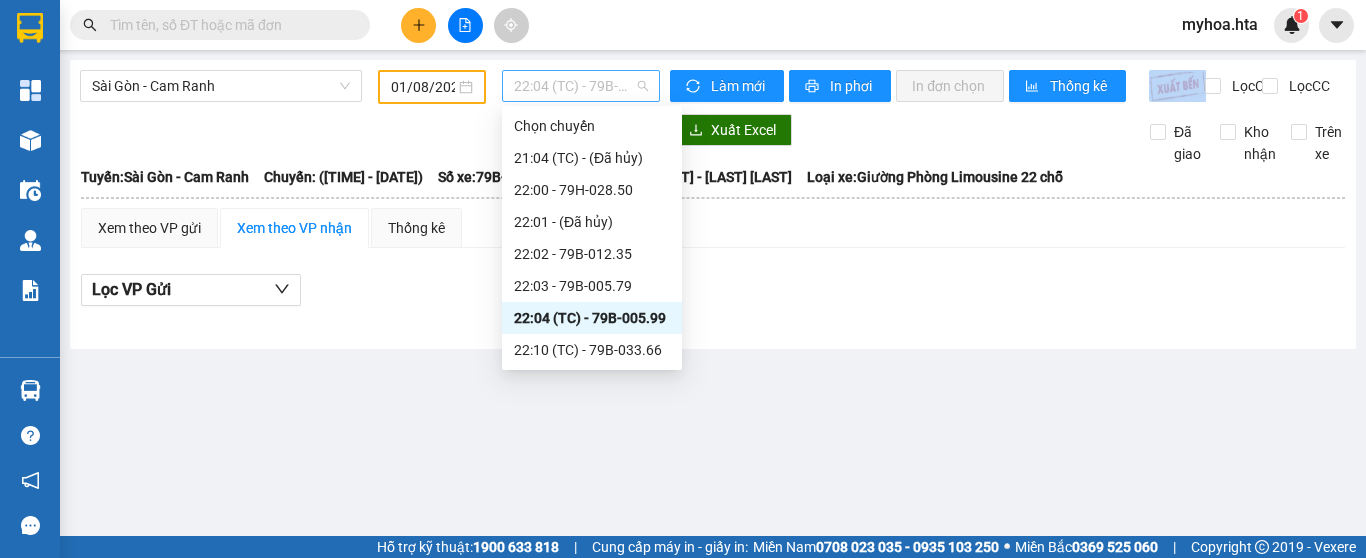 click on "22:04   (TC)   - 79B-005.99" at bounding box center [581, 86] 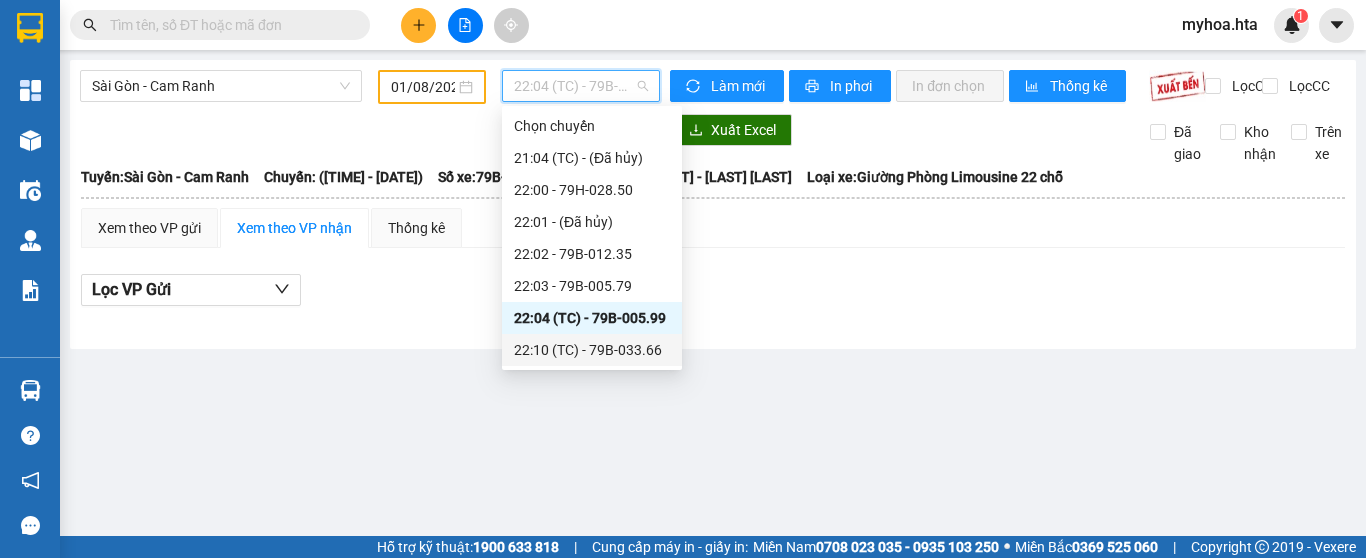 click on "22:10   (TC)   - 79B-033.66" at bounding box center (592, 350) 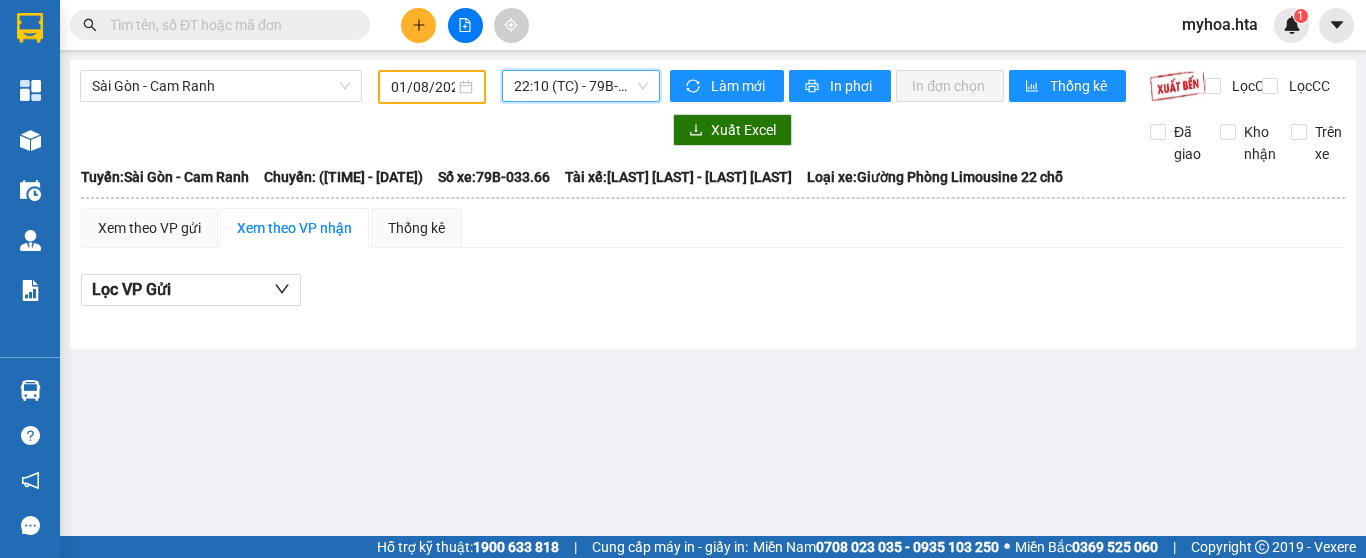 click on "22:10   (TC)   - 79B-033.66" at bounding box center [581, 86] 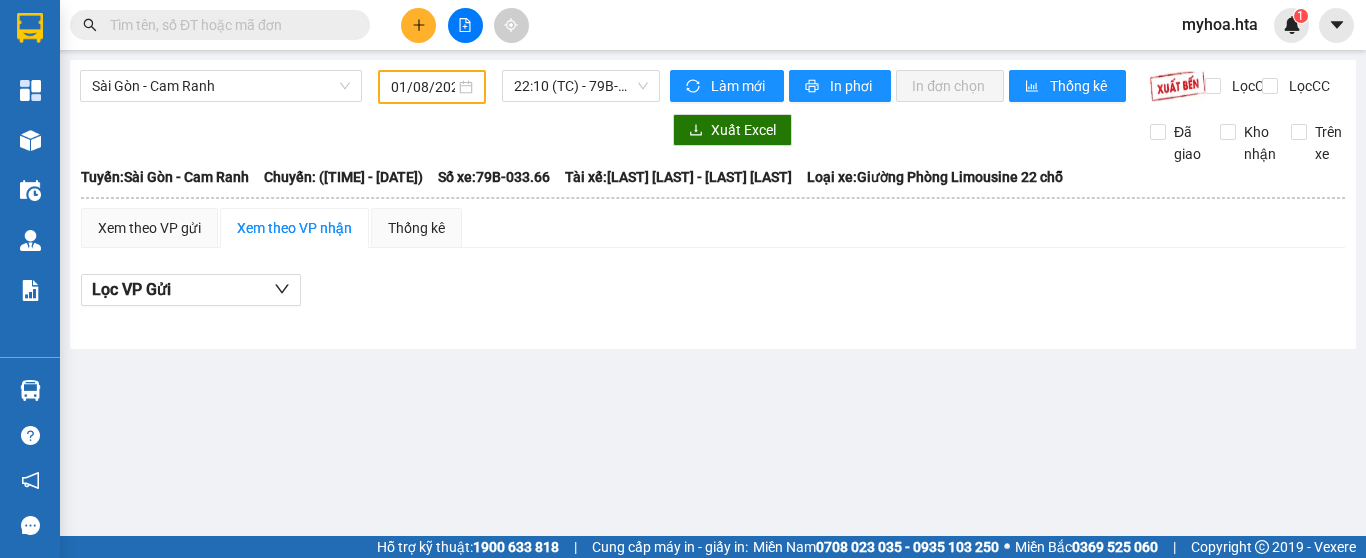 click at bounding box center (418, 25) 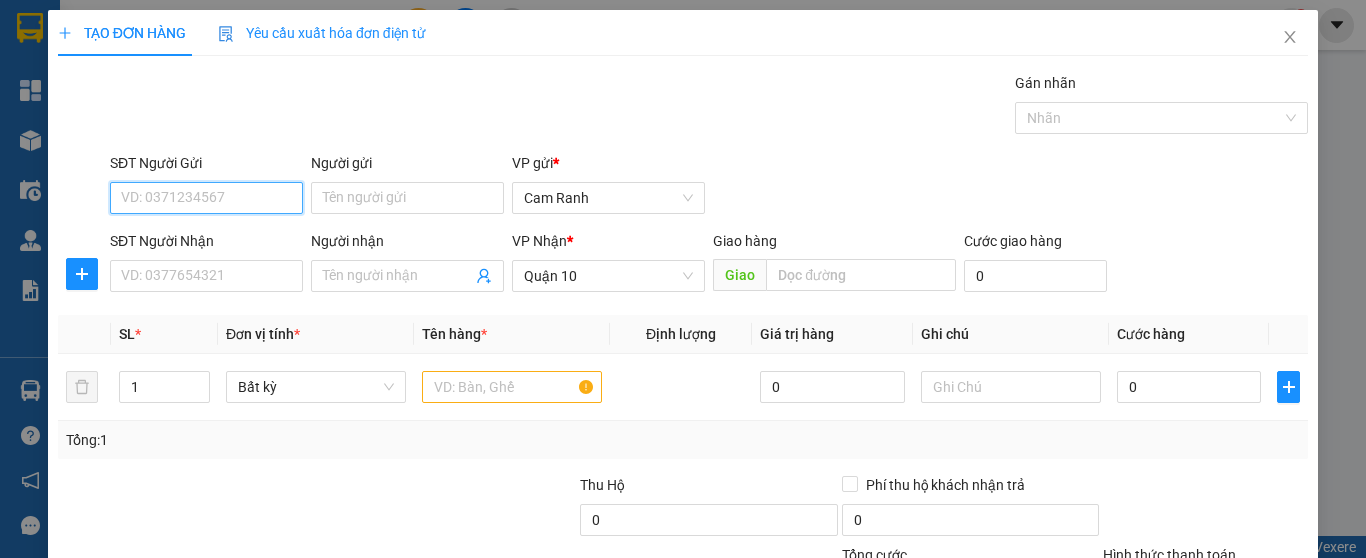click on "SĐT Người Gửi" at bounding box center [206, 198] 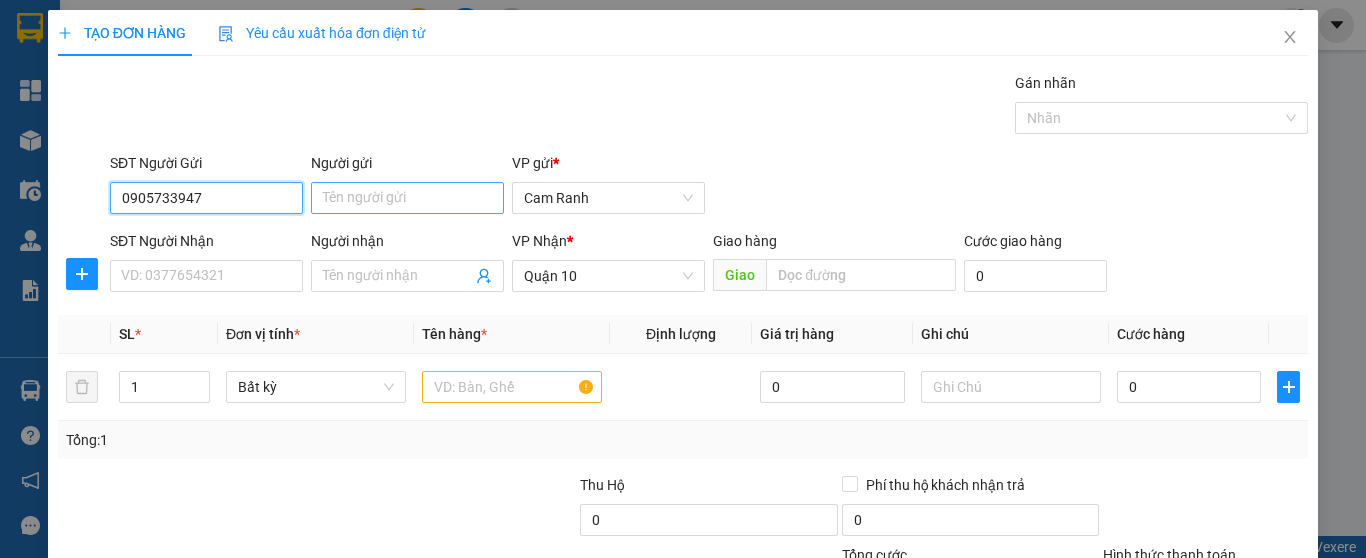 type on "0905733947" 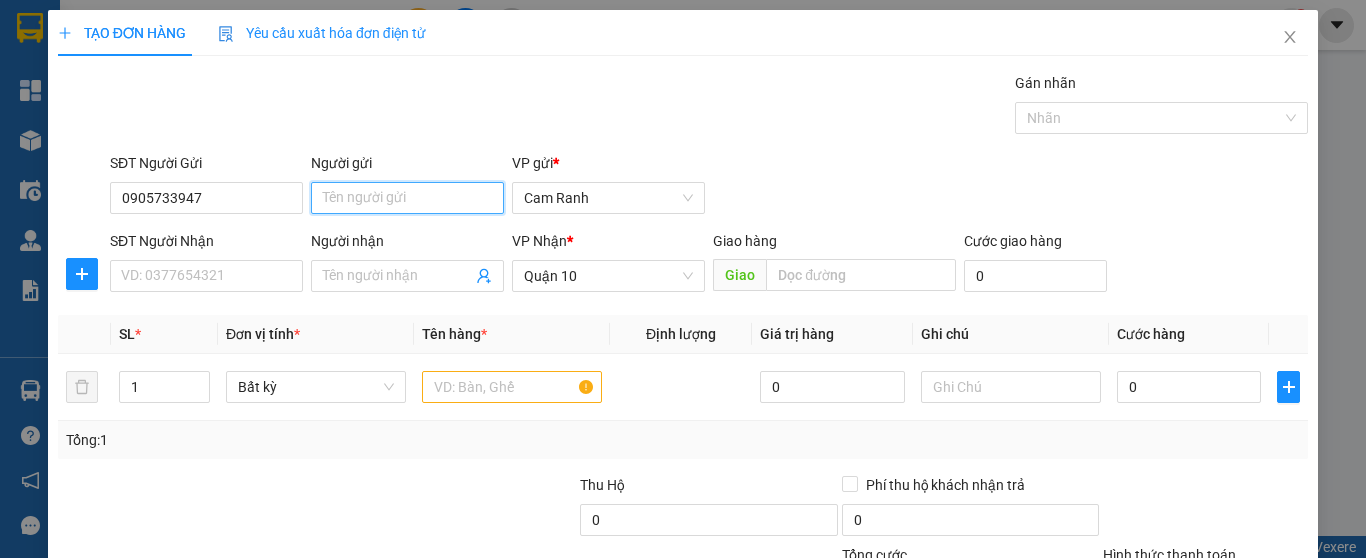 click on "Người gửi" at bounding box center [407, 198] 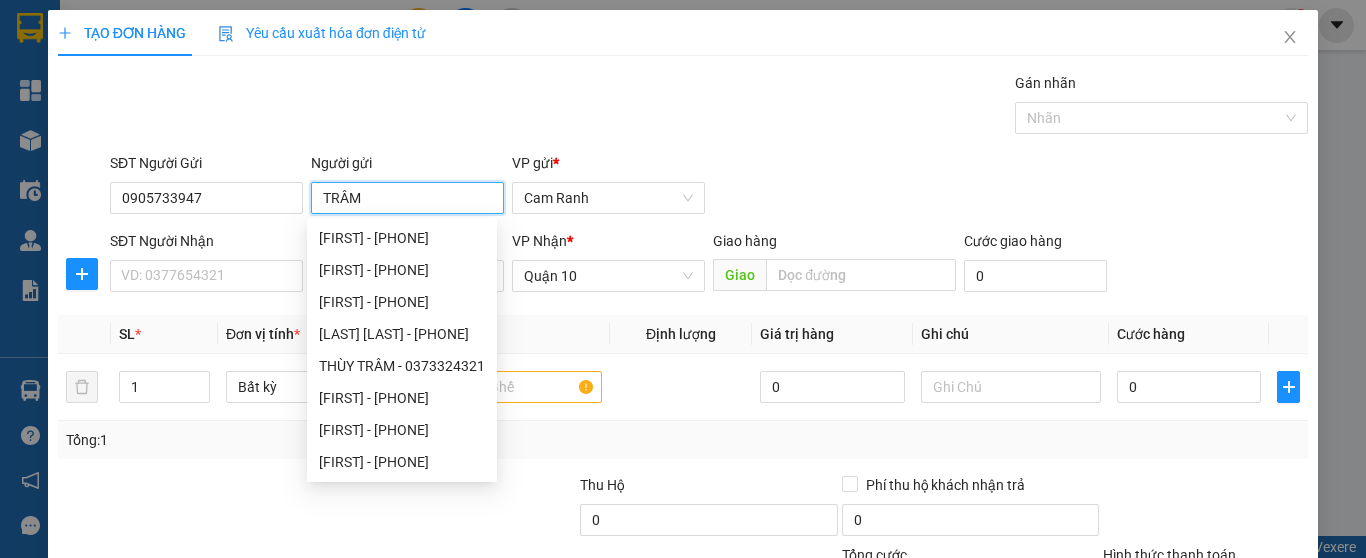 type on "TRÂM" 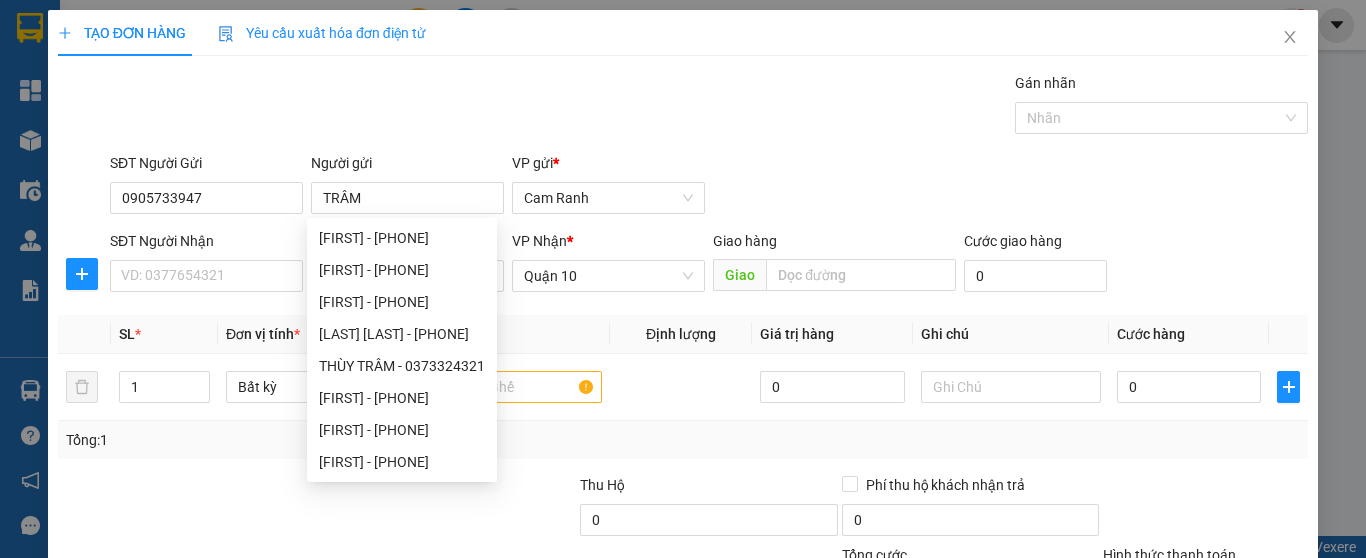 click on "*" at bounding box center [138, 334] 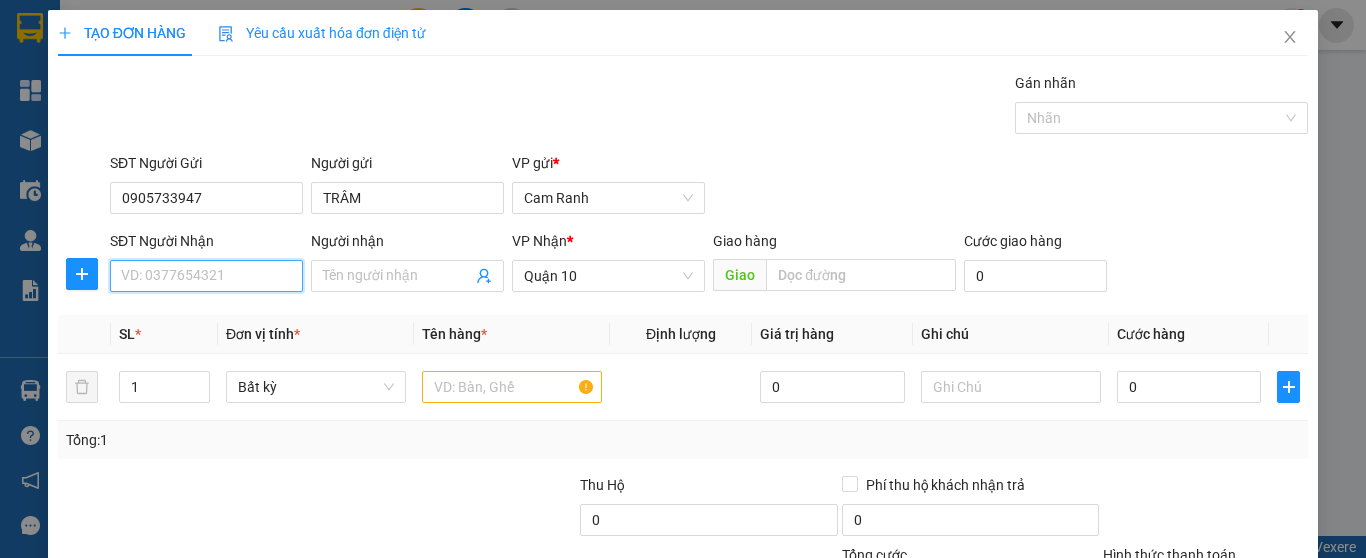 click on "SĐT Người Nhận" at bounding box center [206, 276] 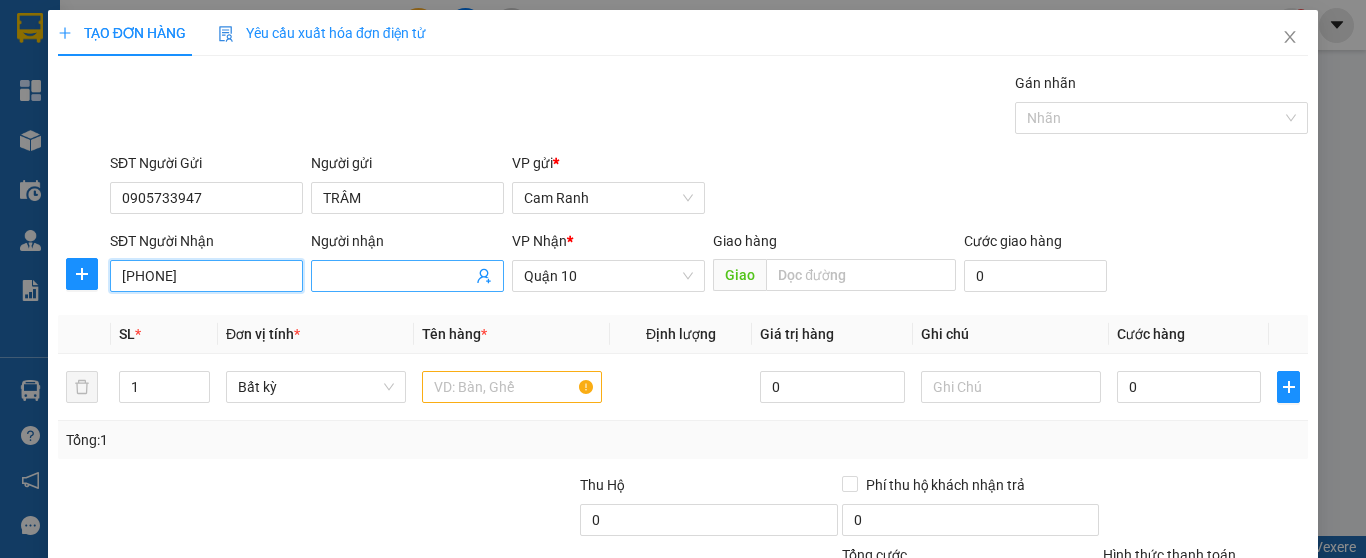 type on "[PHONE]" 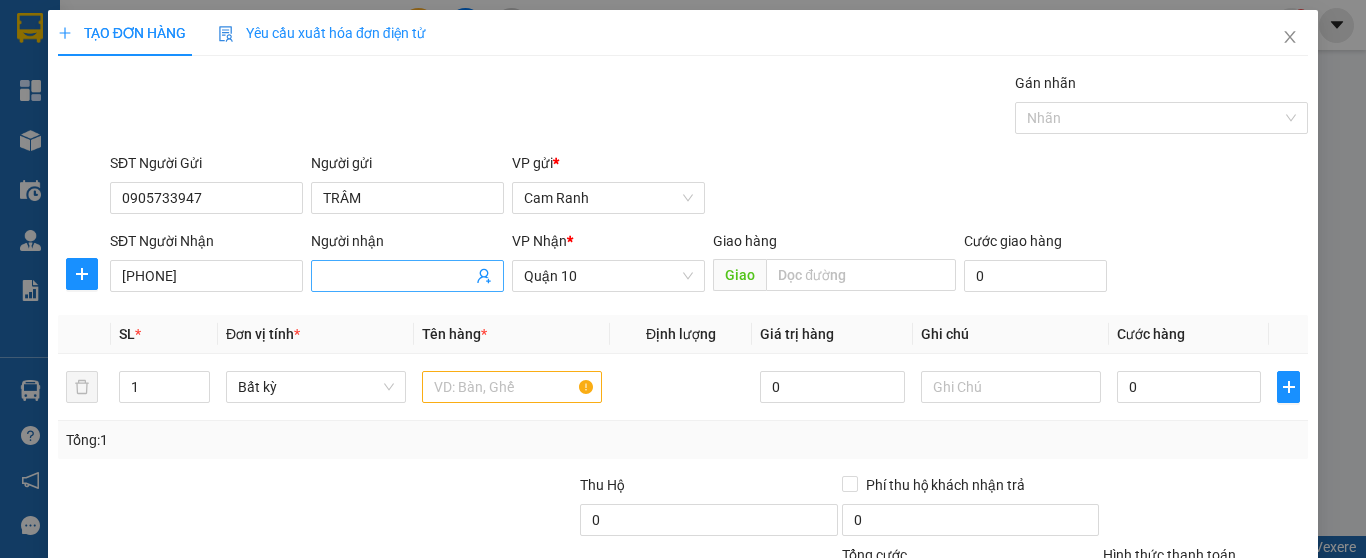 click on "Người nhận" at bounding box center [397, 276] 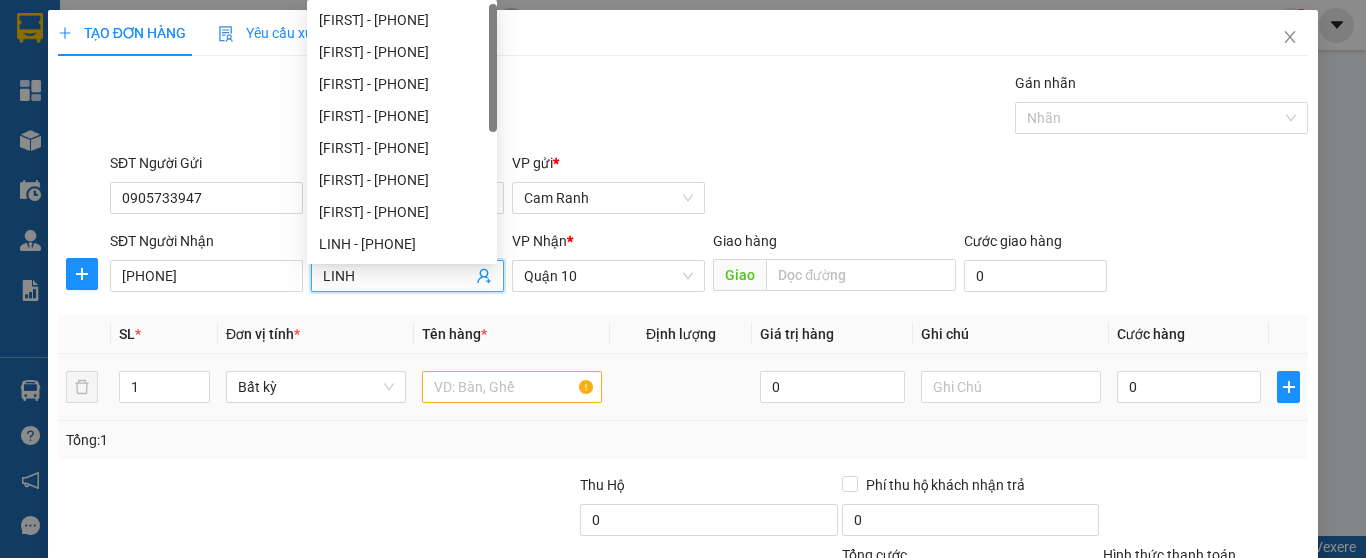 type on "LINH" 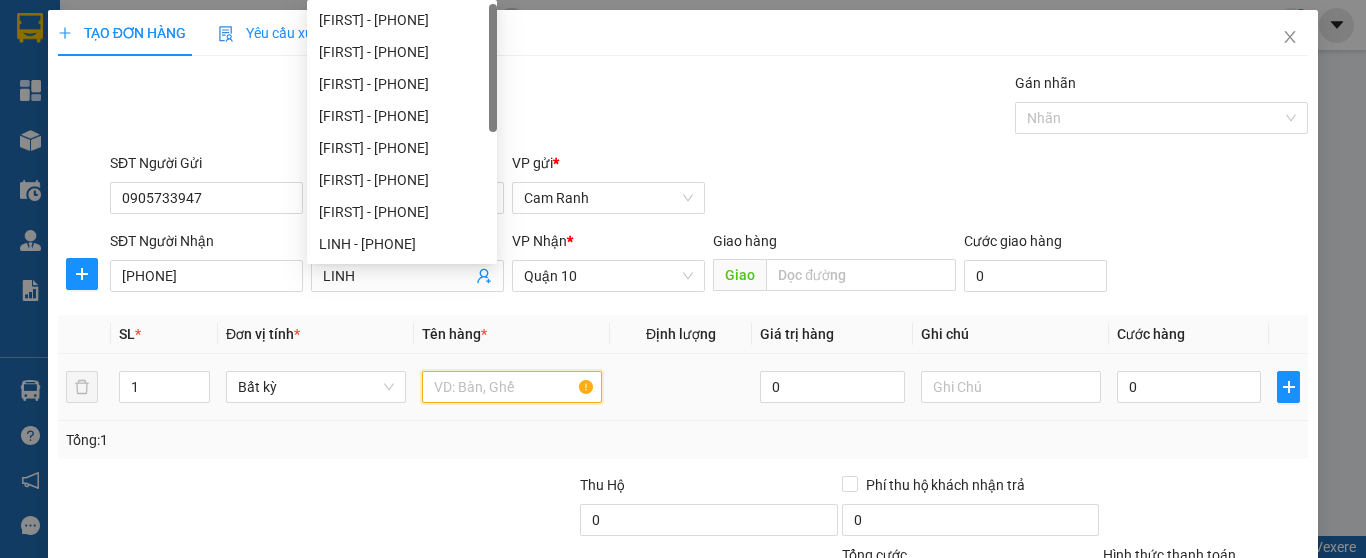 click at bounding box center (512, 387) 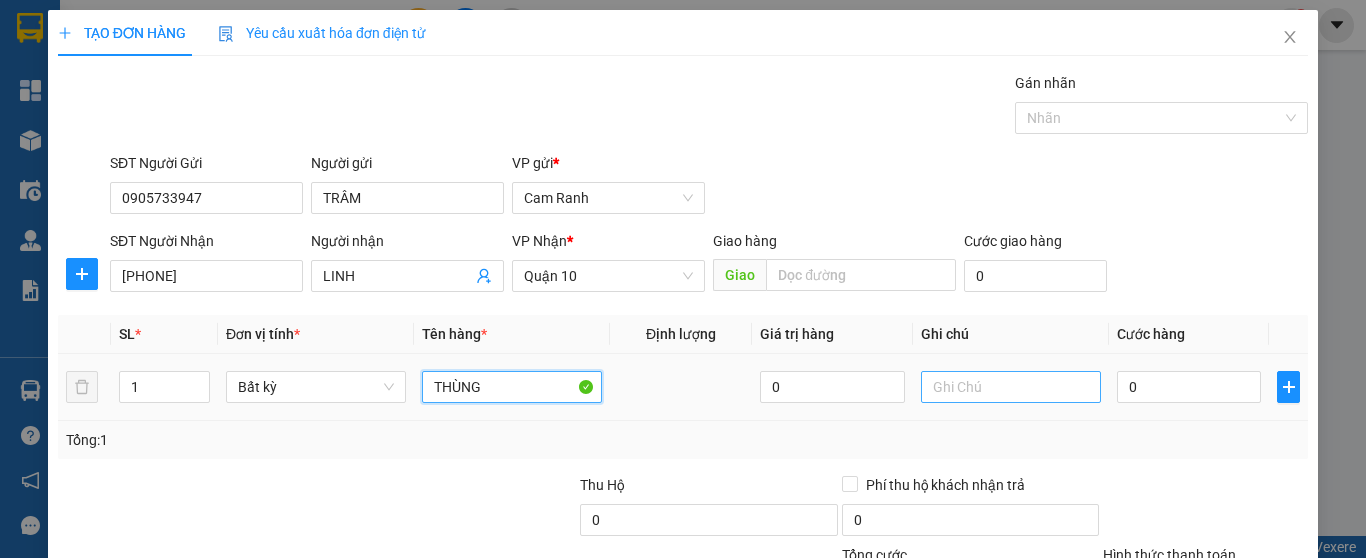 type on "THÙNG" 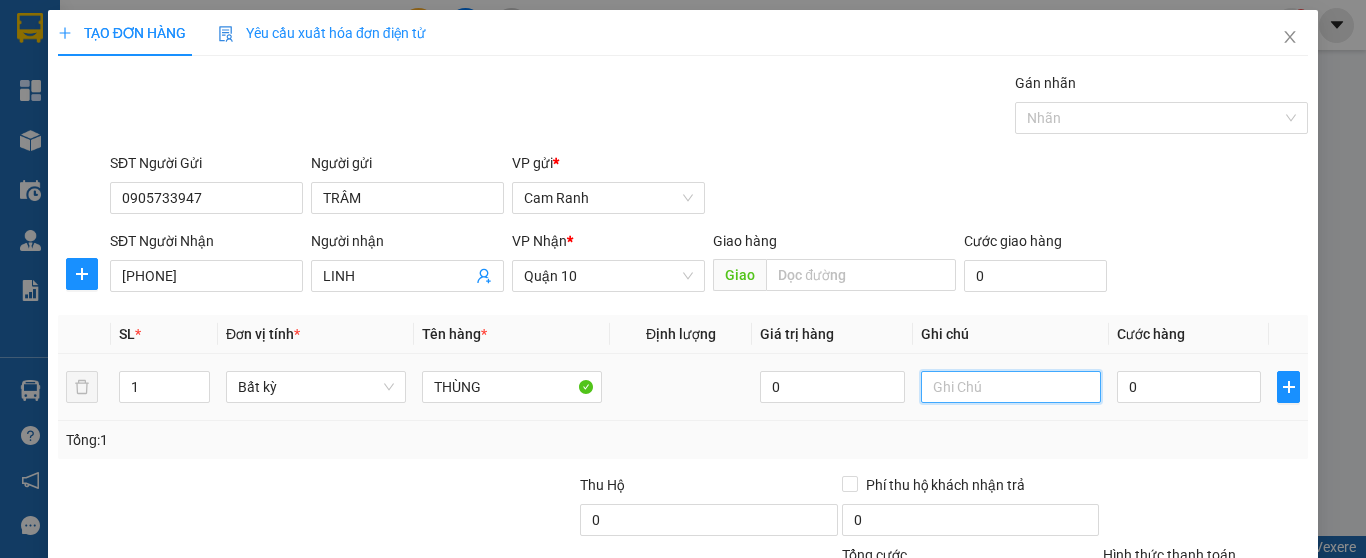 click at bounding box center [1011, 387] 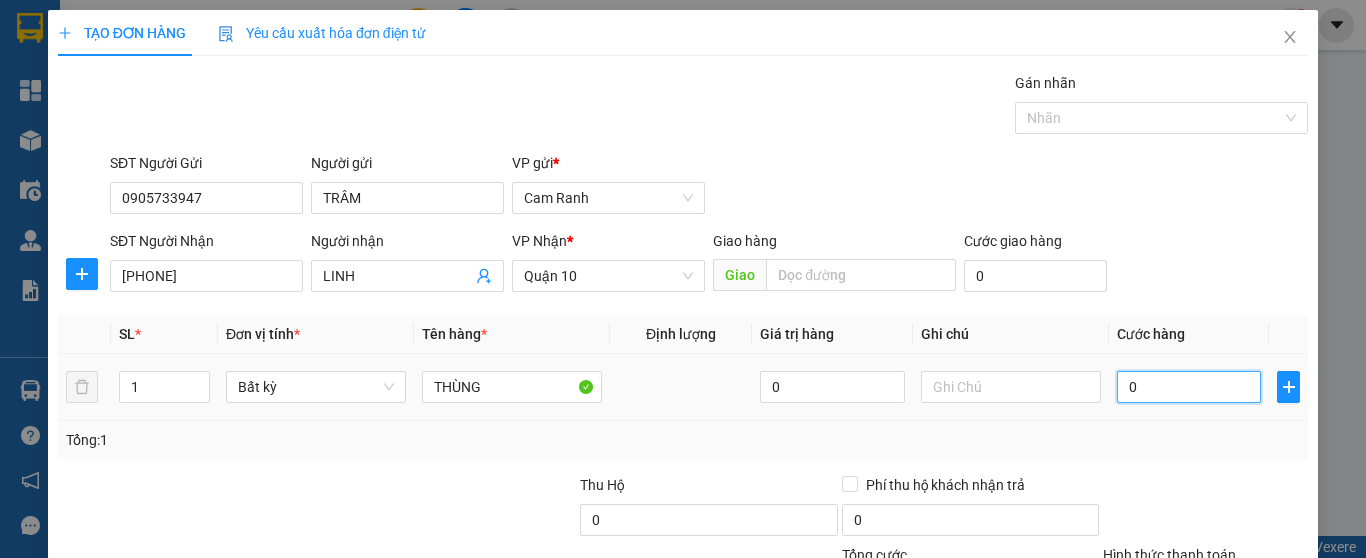 click on "0" at bounding box center (1189, 387) 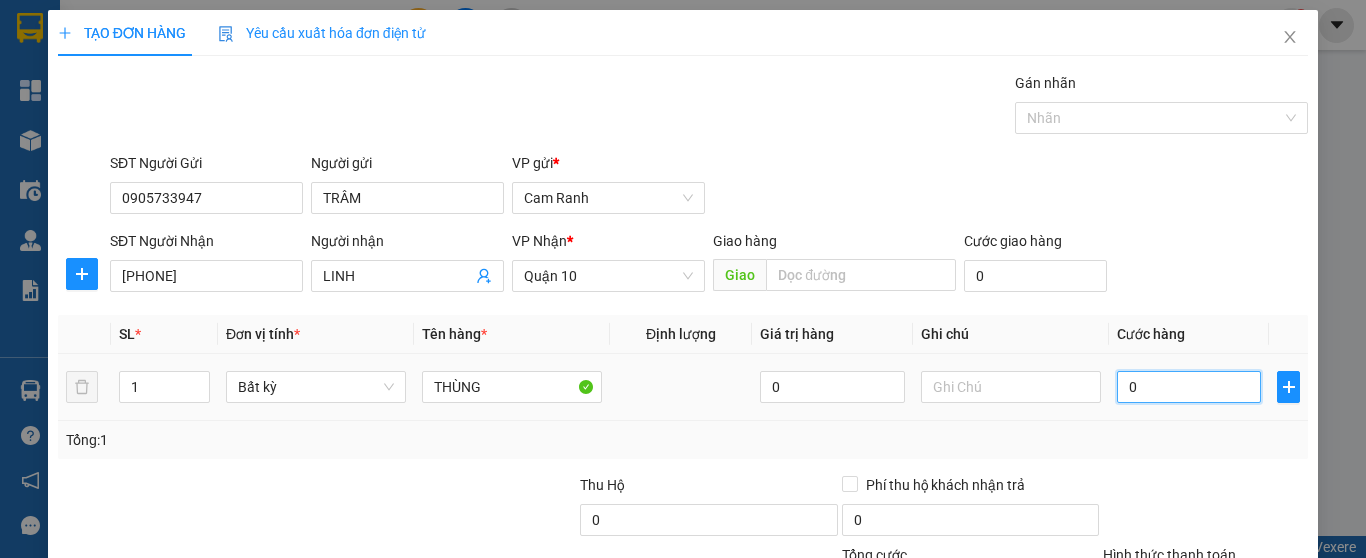 type on "3" 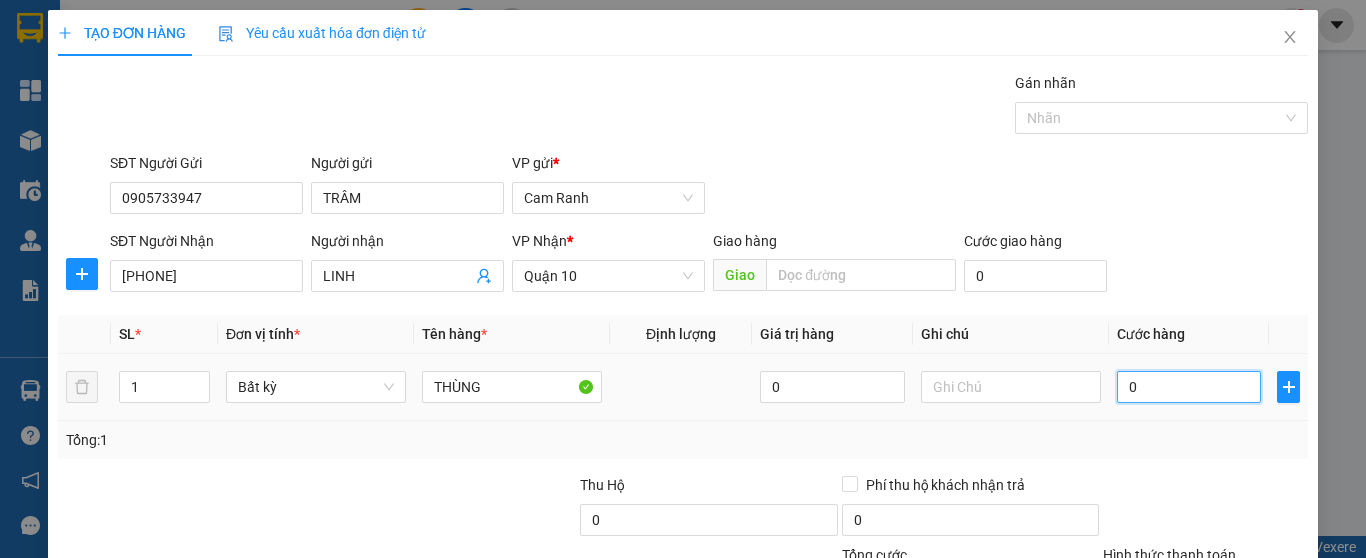 type on "3" 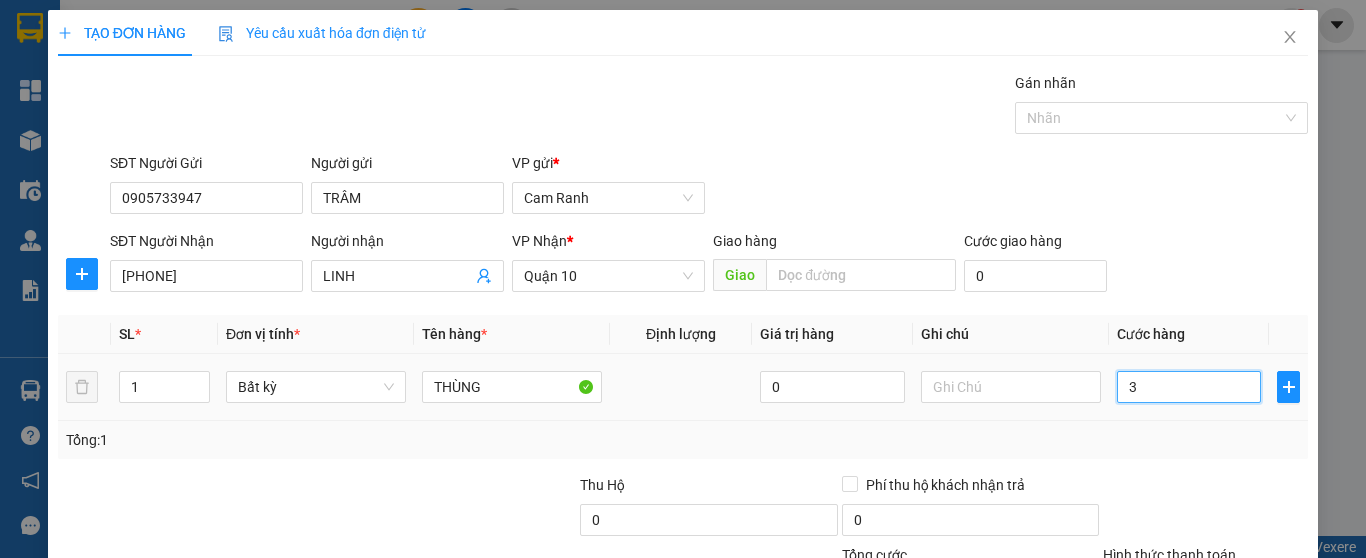 type on "30" 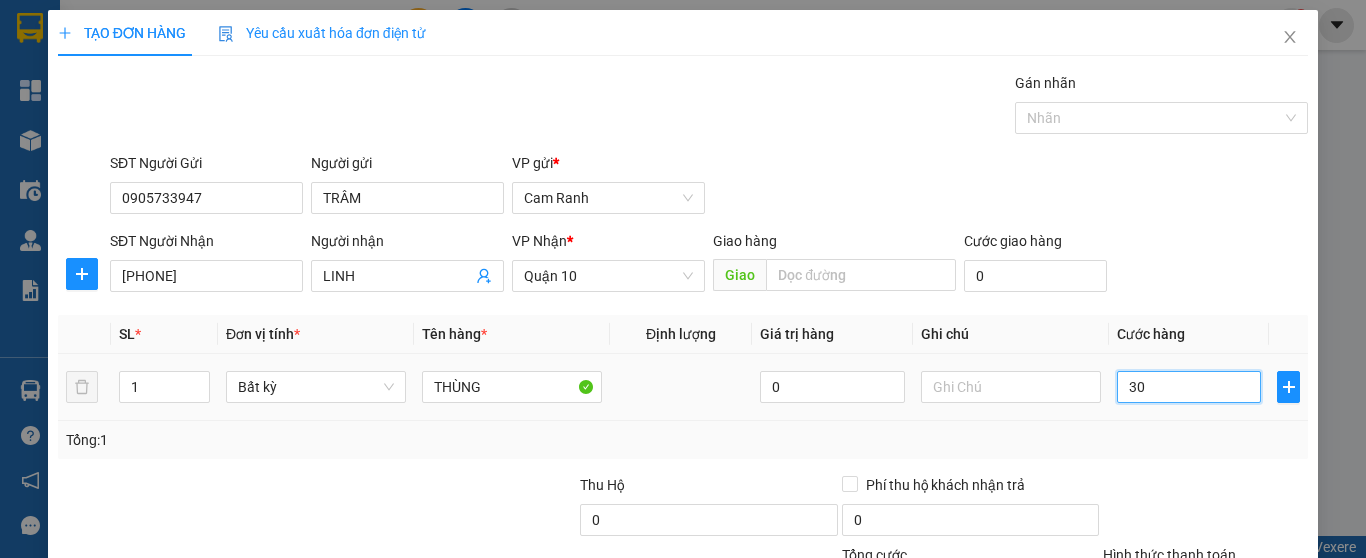 type on "30" 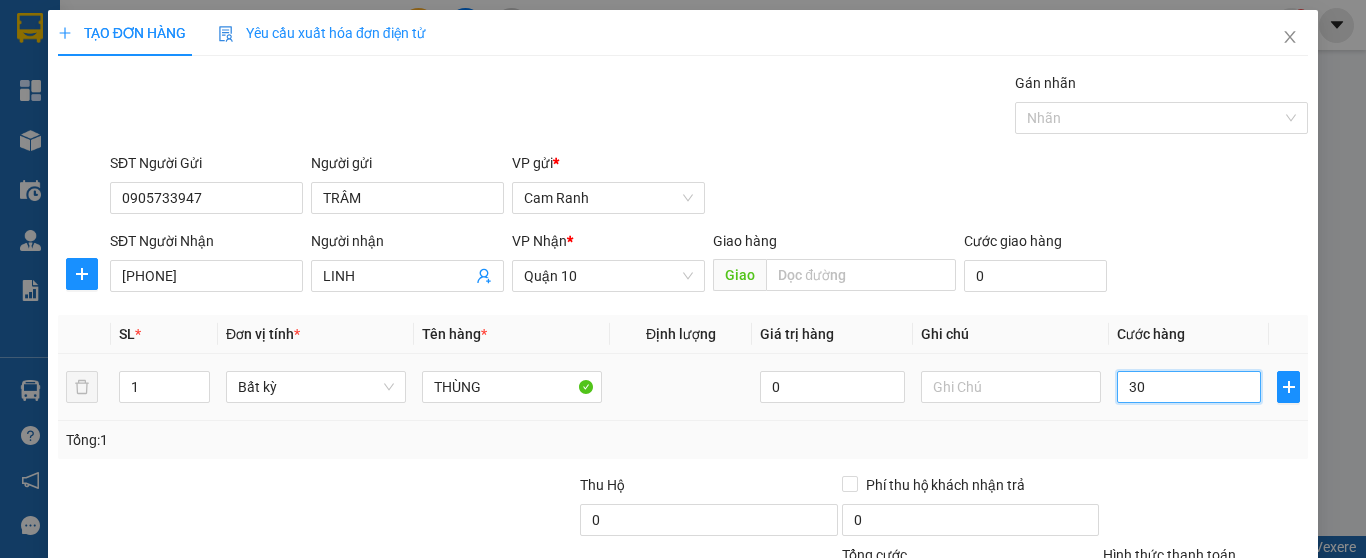 type on "30" 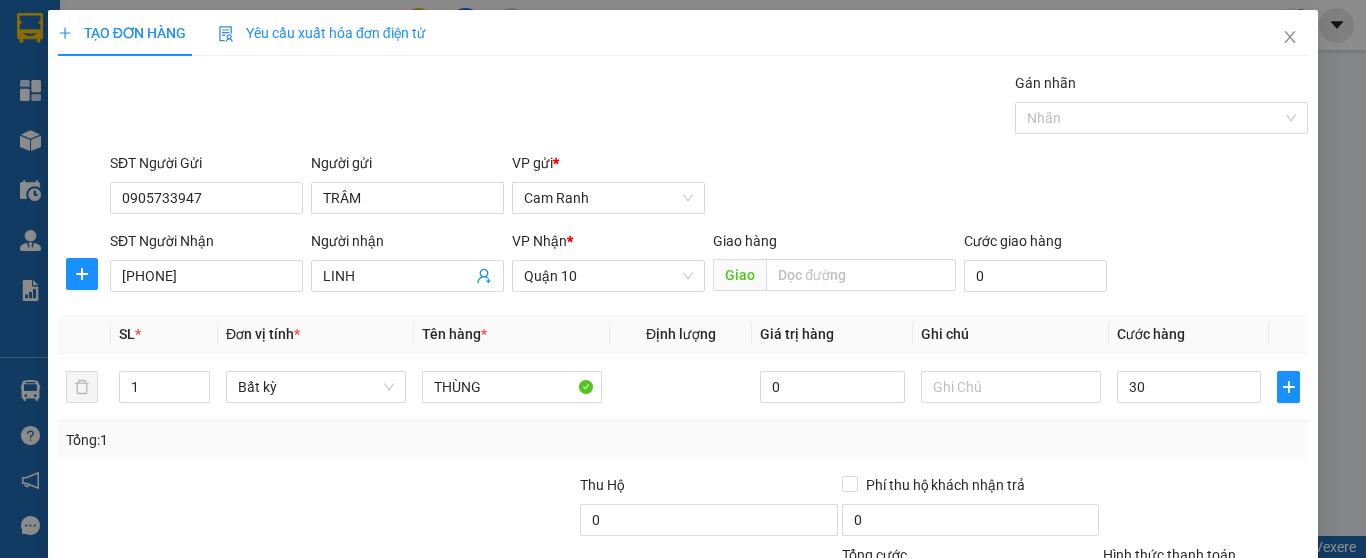 type on "30.000" 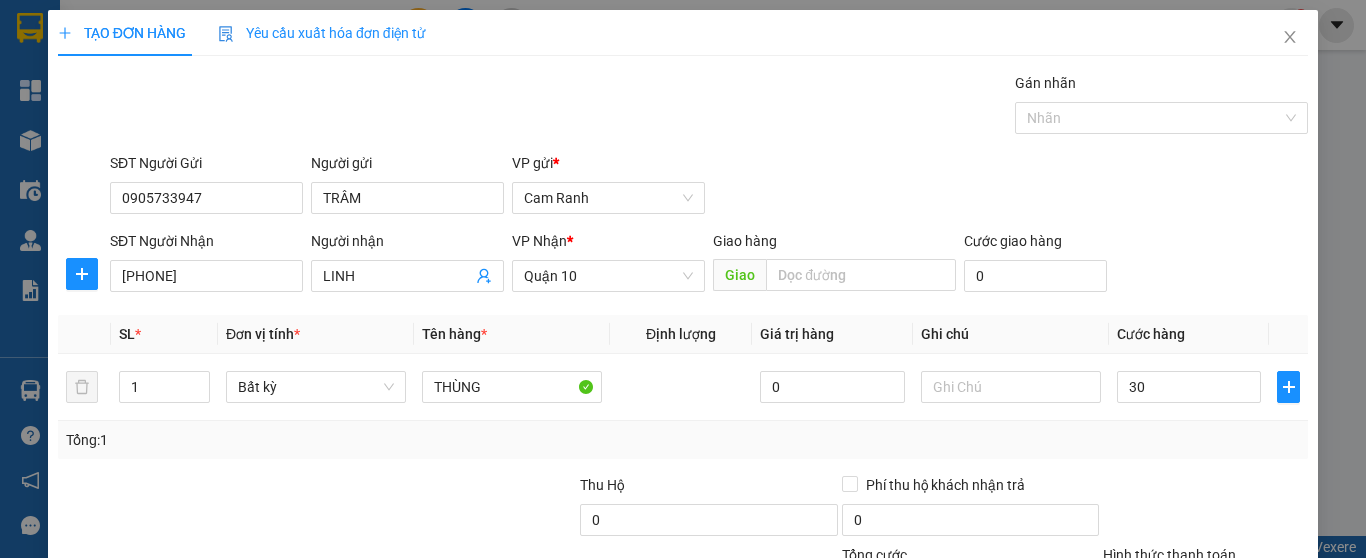 type on "30.000" 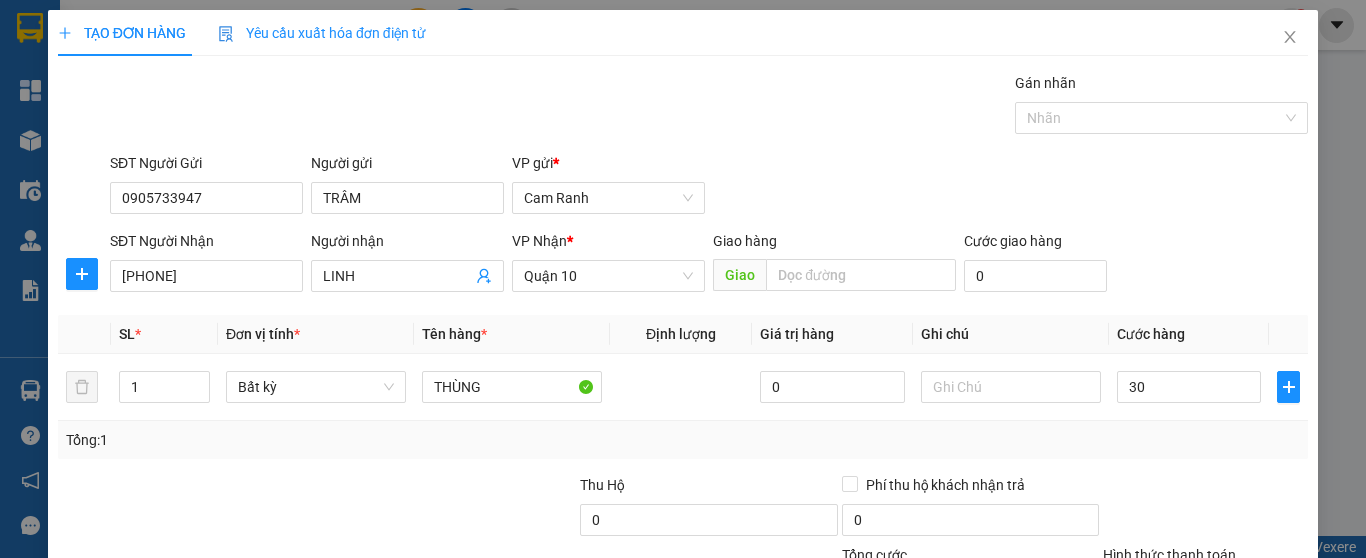 type on "30.000" 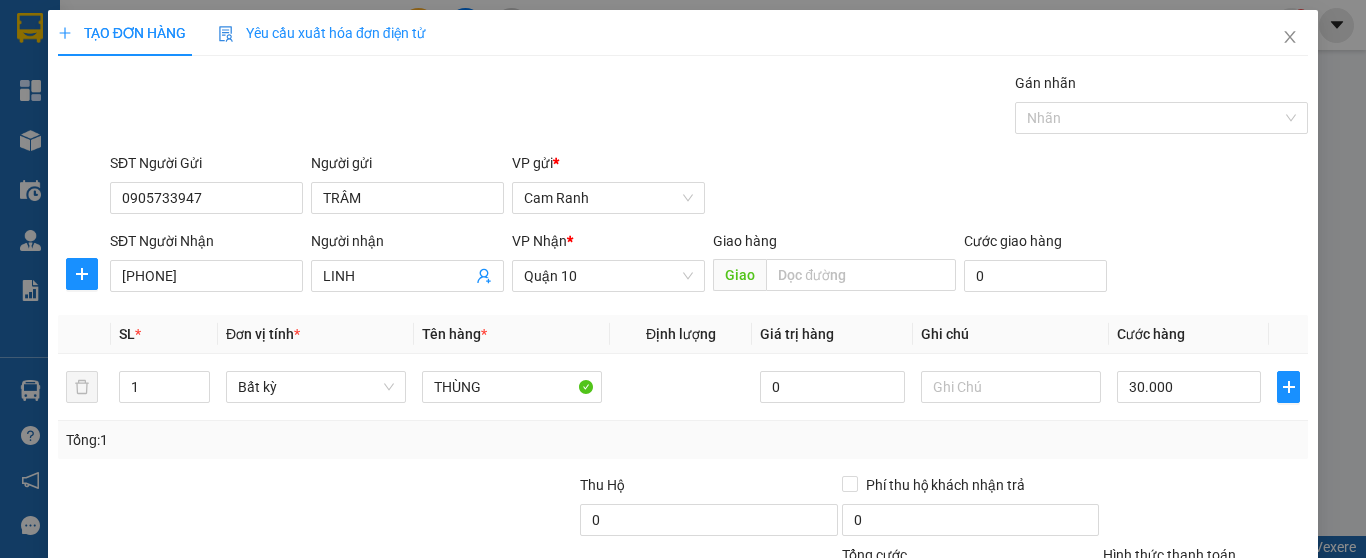 click at bounding box center [1205, 509] 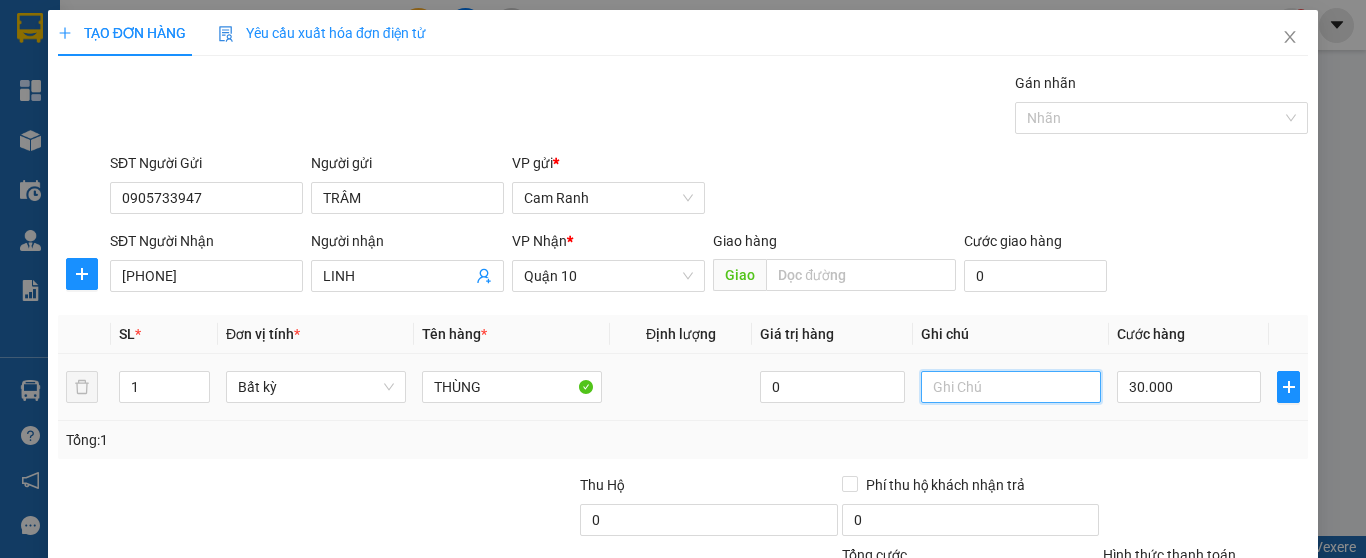 click at bounding box center [1011, 387] 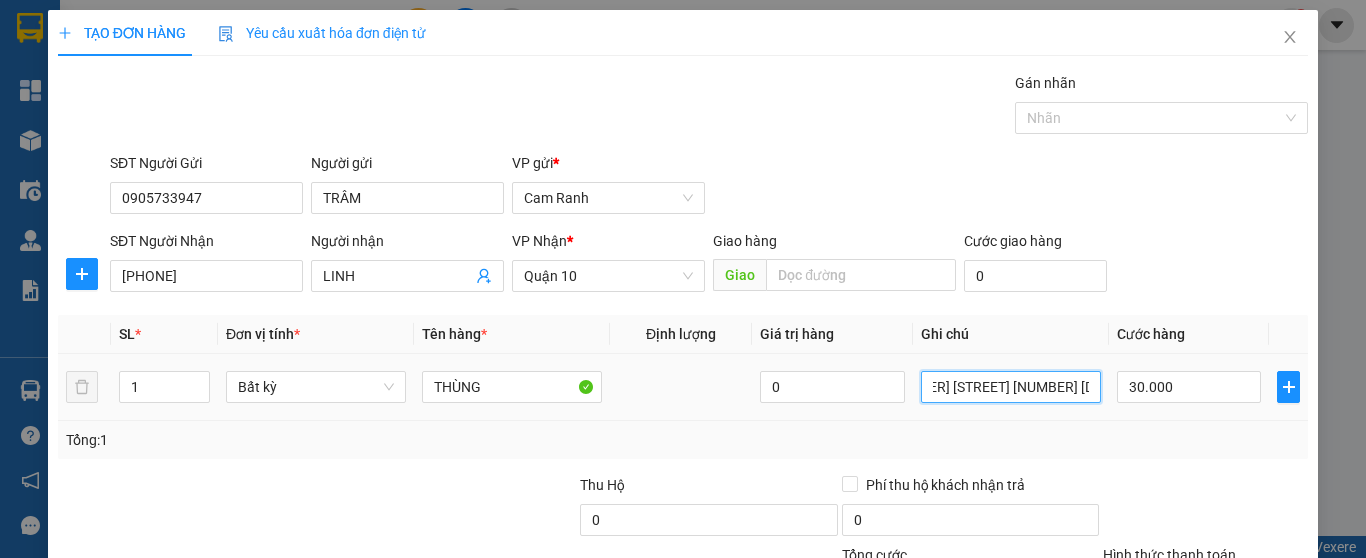 scroll, scrollTop: 0, scrollLeft: 129, axis: horizontal 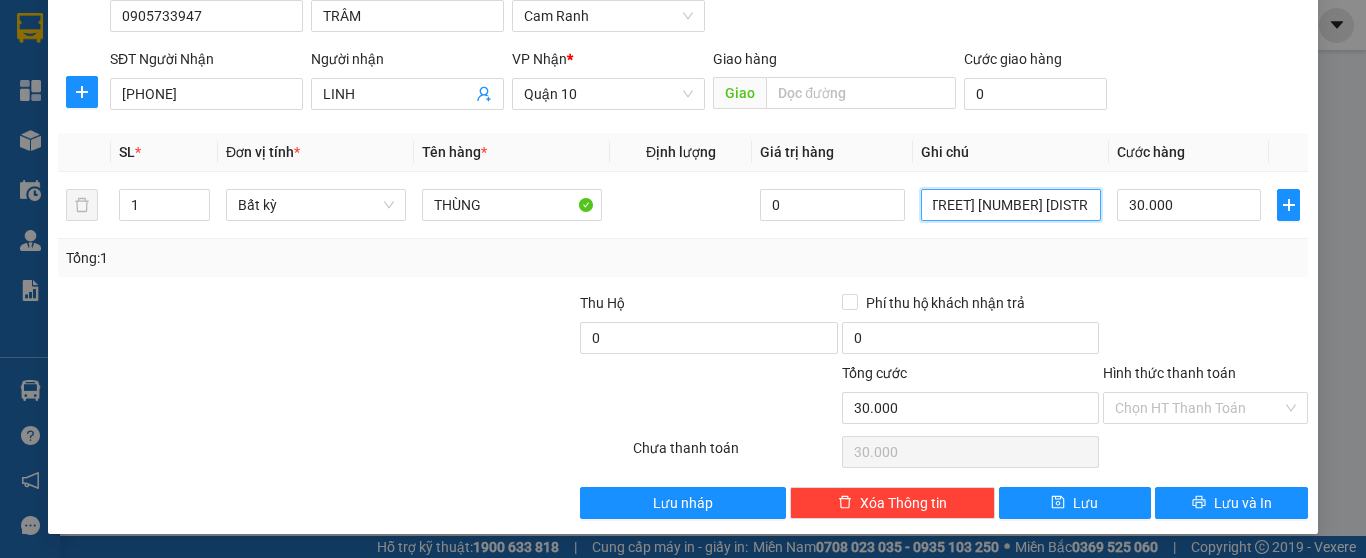 type on "GRAD : 28 BẦU CÁT BA P14 QUẬN TÂN MINH" 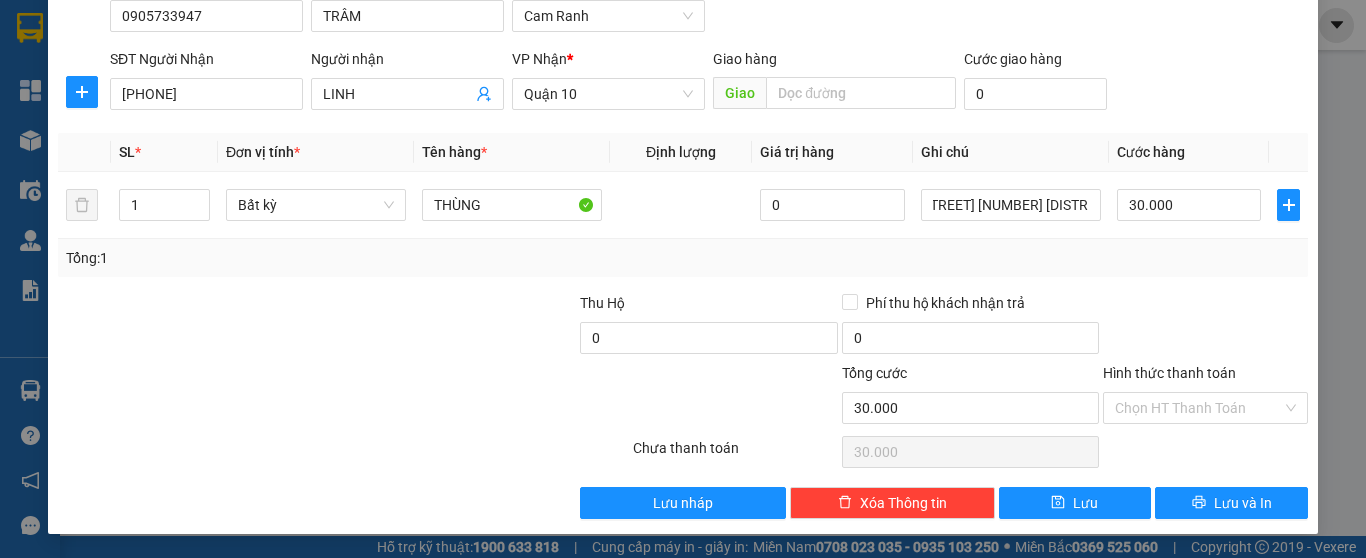 scroll, scrollTop: 0, scrollLeft: 0, axis: both 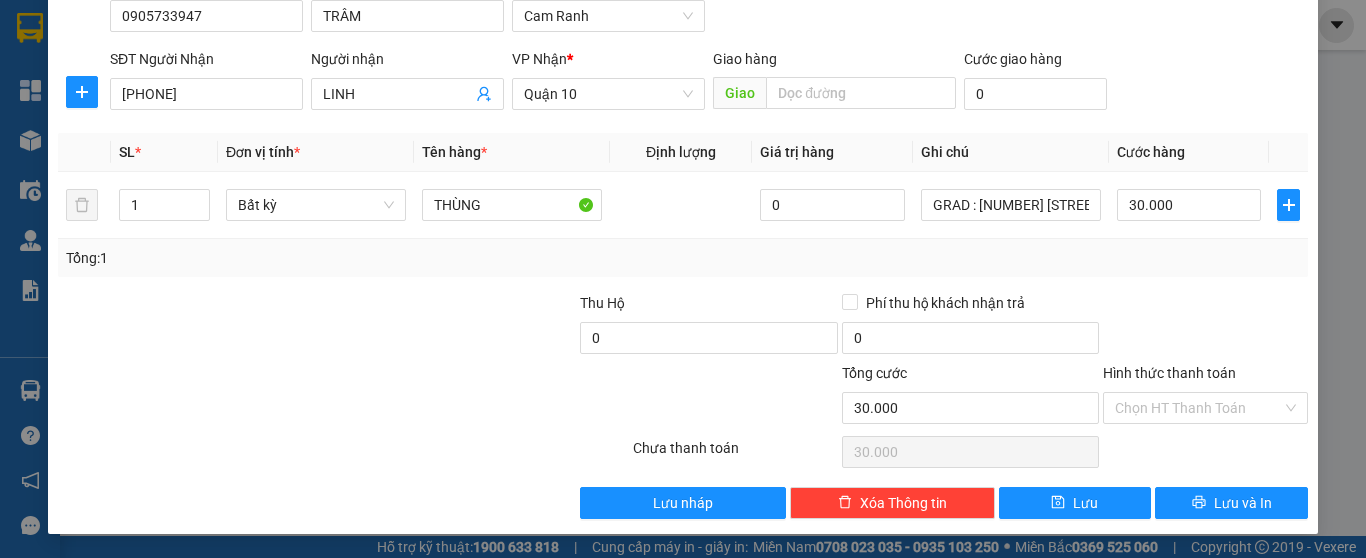 click on "Tổng:  1" at bounding box center (683, 258) 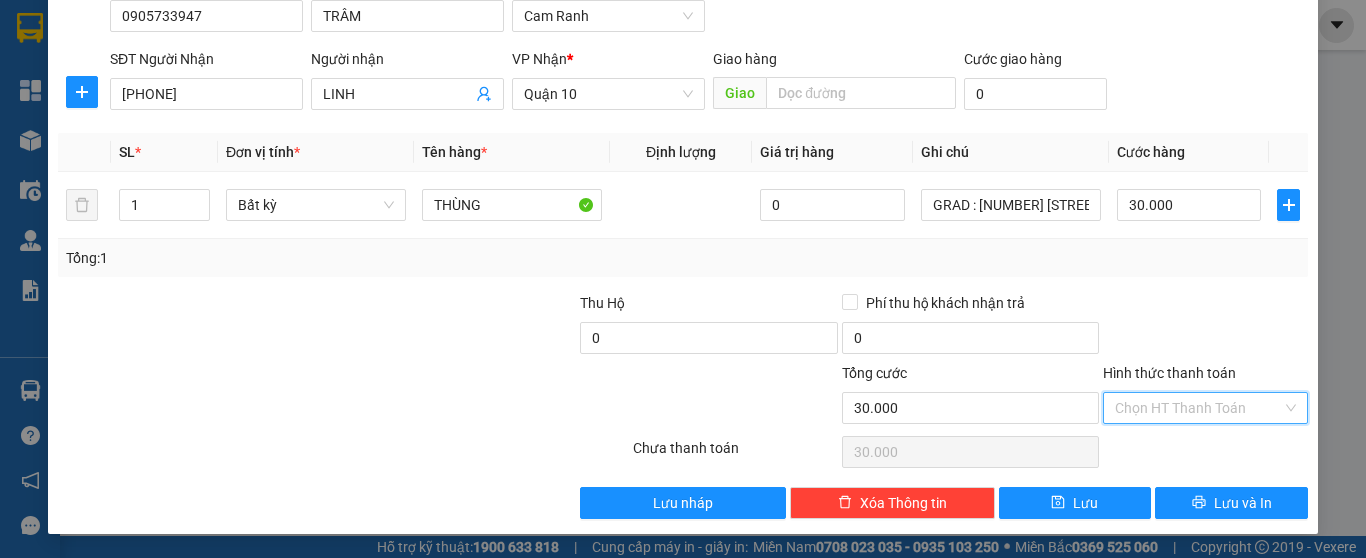 click on "Hình thức thanh toán" at bounding box center [1198, 408] 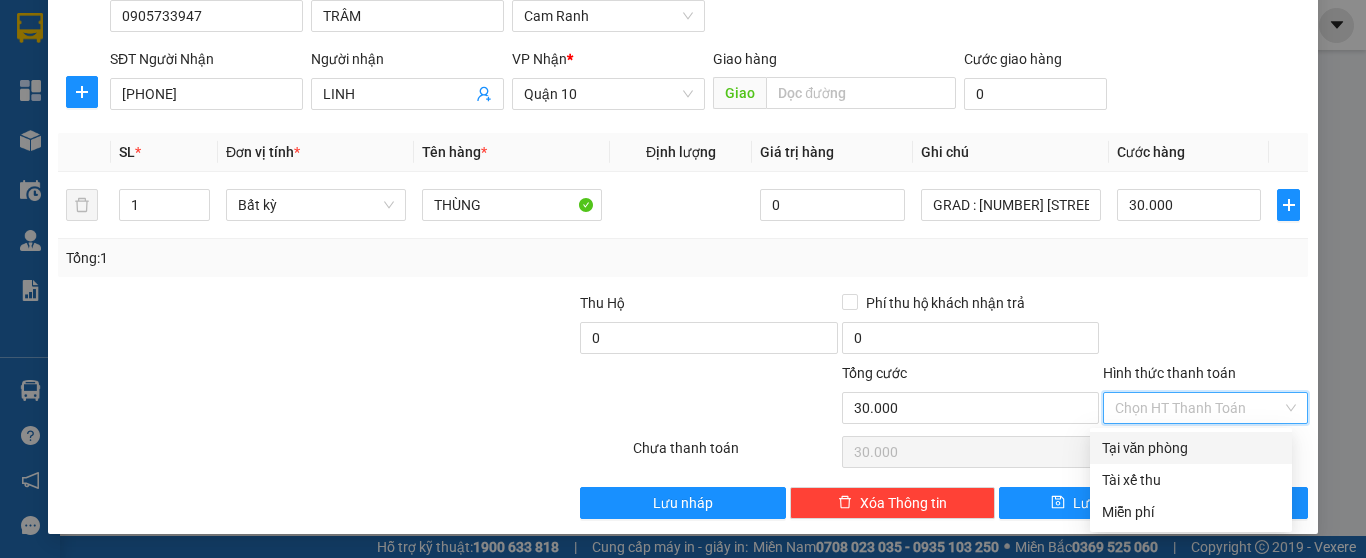 click on "Tại văn phòng" at bounding box center [1191, 448] 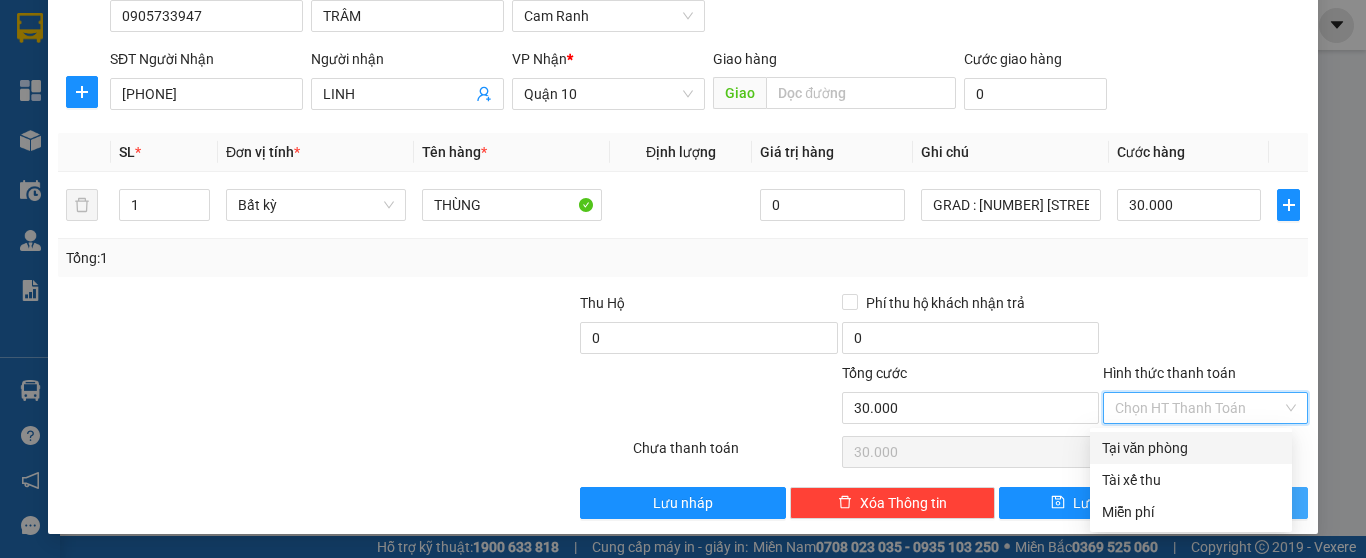 type on "0" 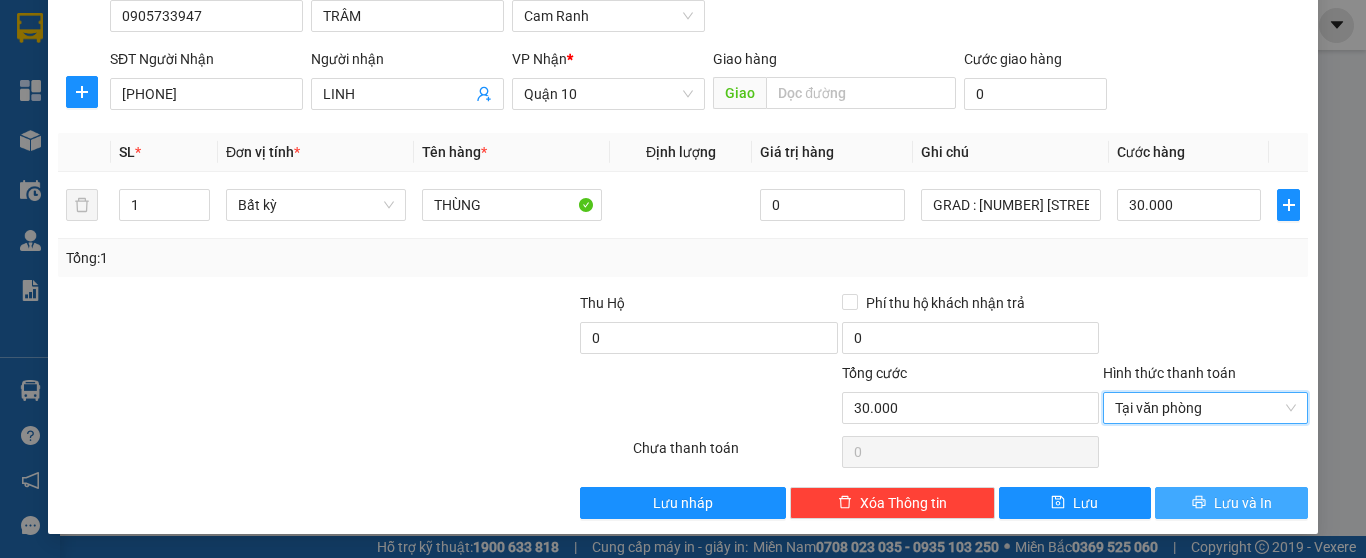 click on "Lưu và In" at bounding box center (1243, 503) 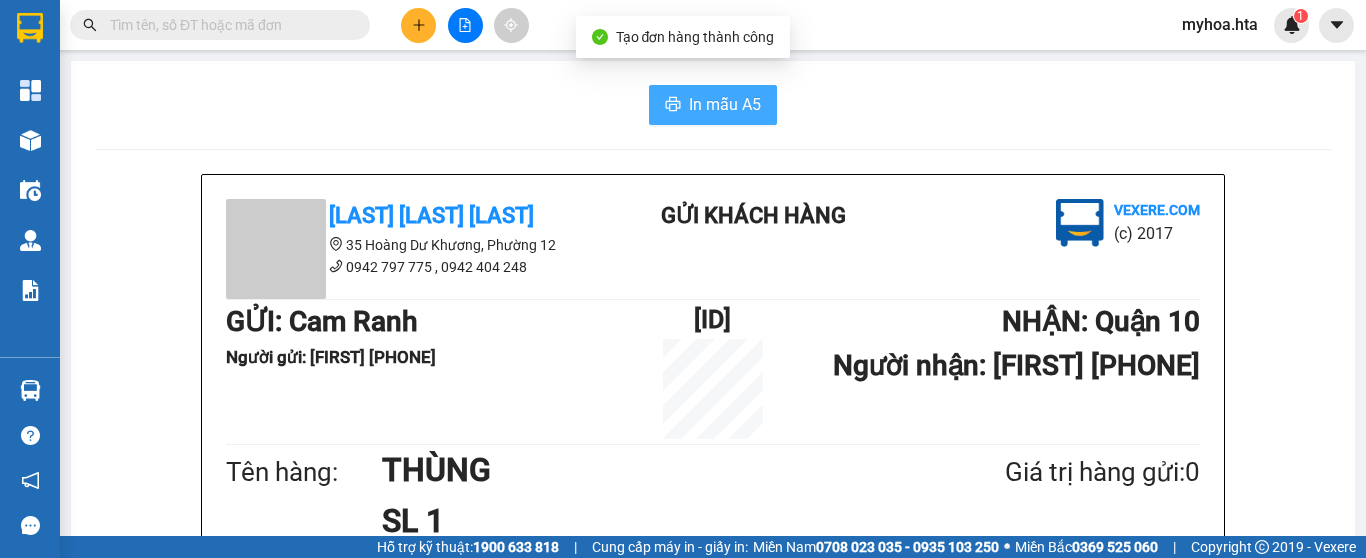 click on "In mẫu A5" at bounding box center (725, 104) 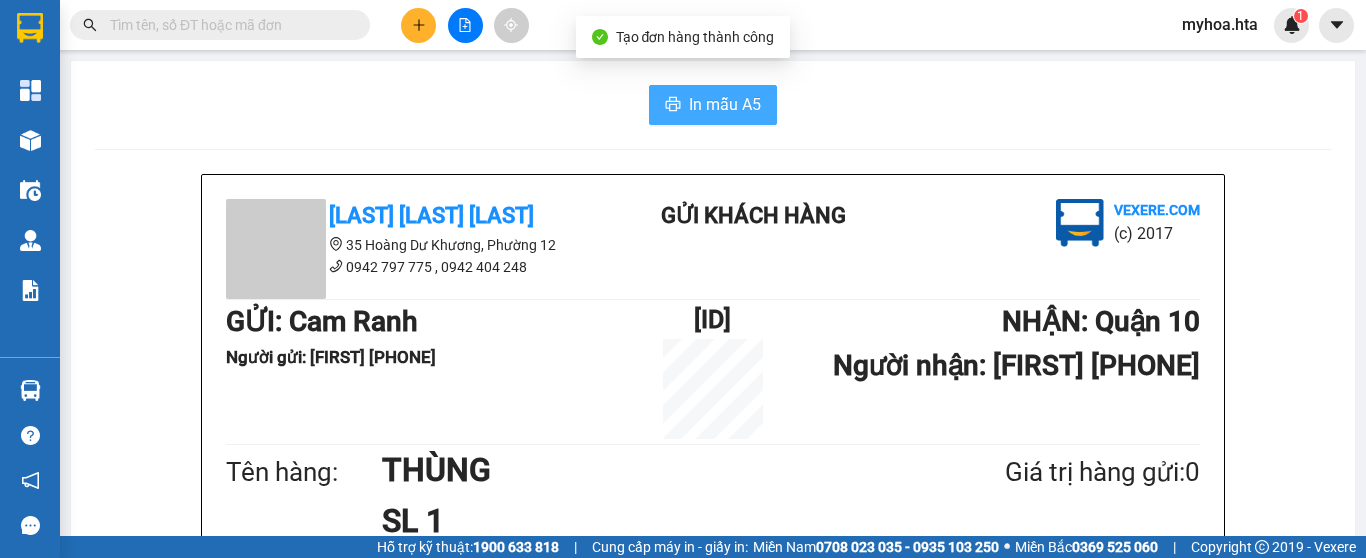scroll, scrollTop: 0, scrollLeft: 0, axis: both 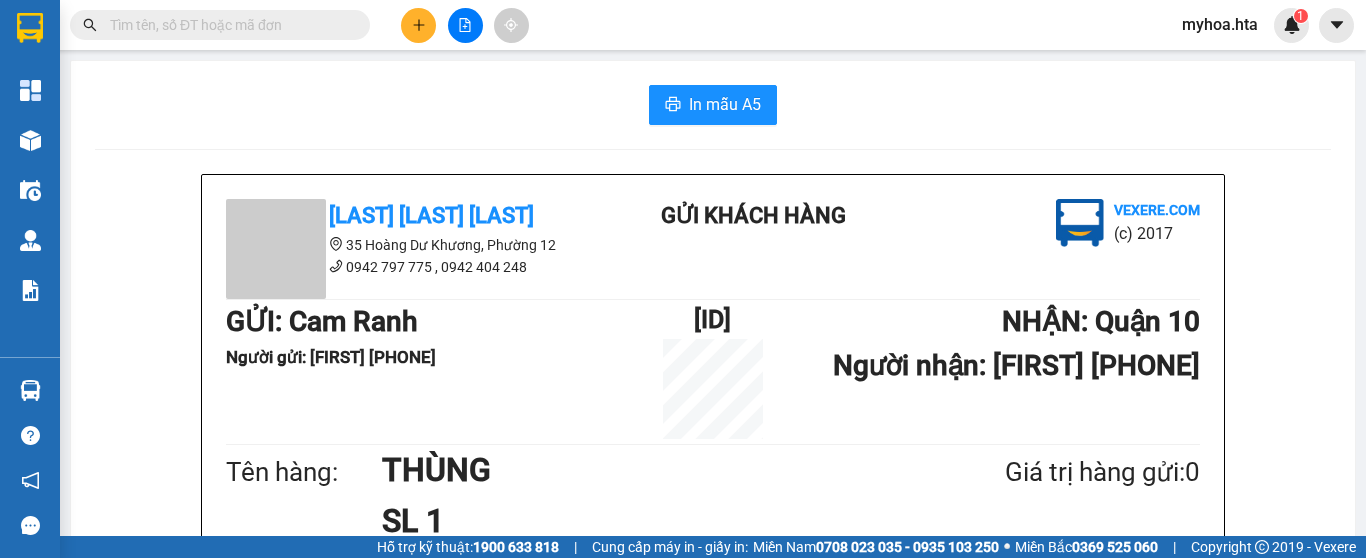click at bounding box center [418, 25] 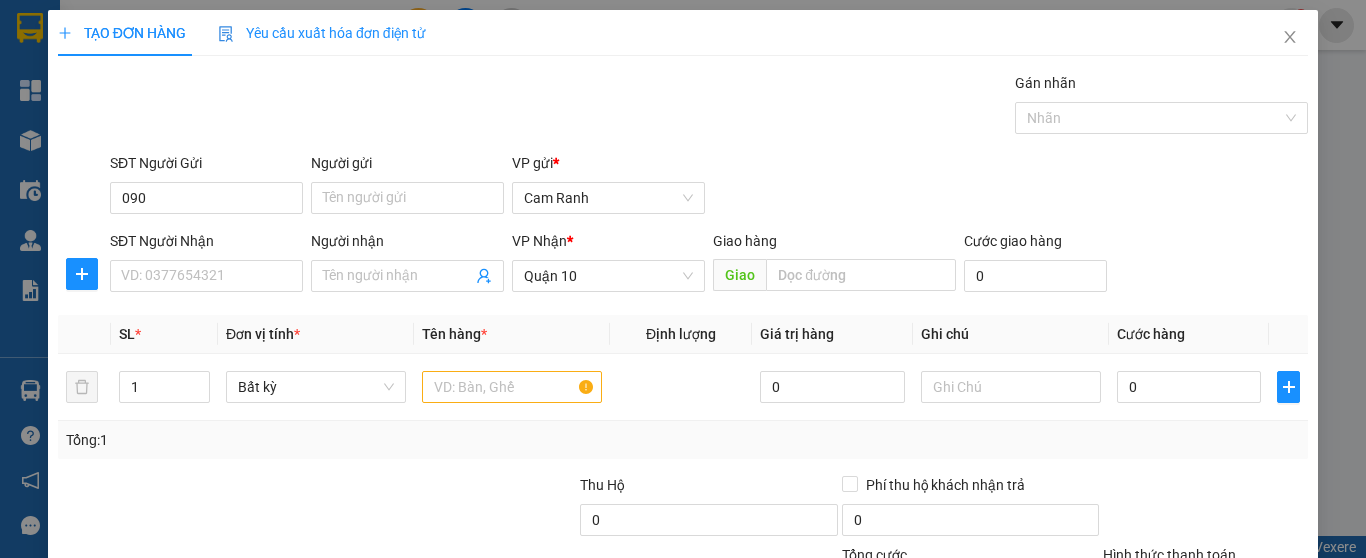 drag, startPoint x: 667, startPoint y: 49, endPoint x: 1025, endPoint y: 328, distance: 453.87775 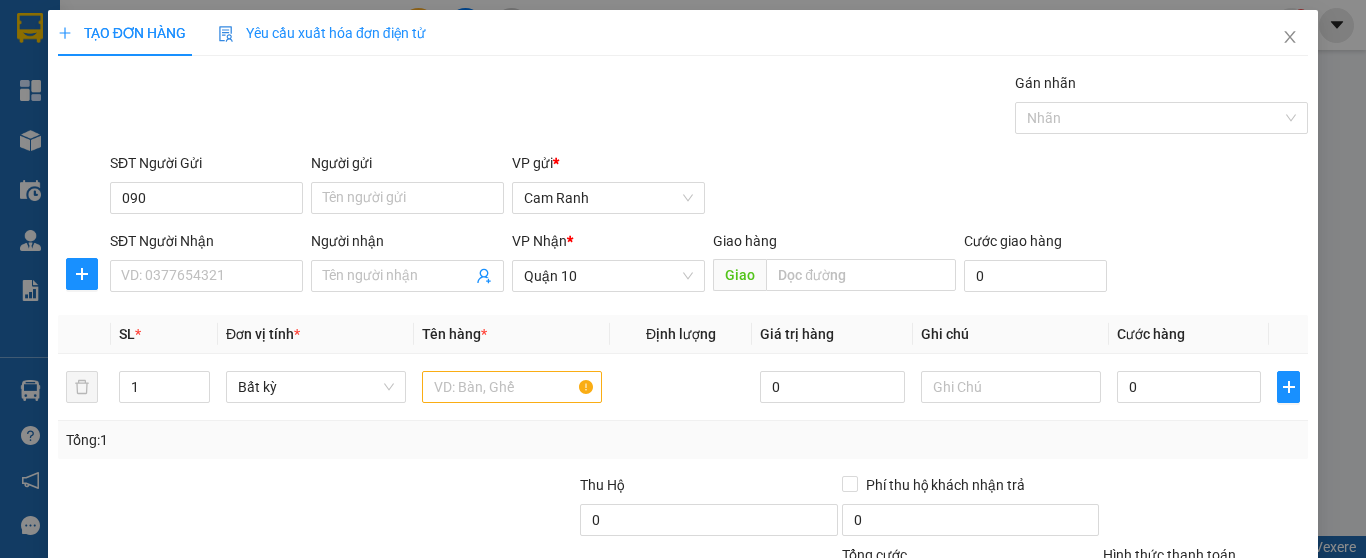 click on "Gói vận chuyển  * Tiêu chuẩn Gán nhãn   Nhãn" at bounding box center [709, 107] 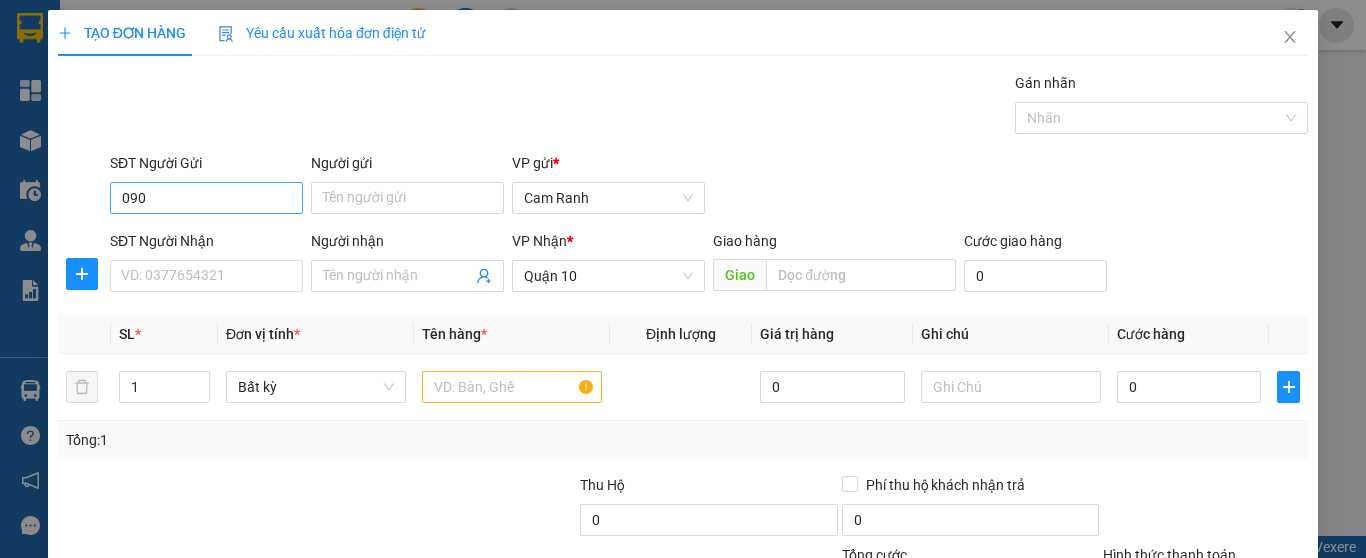 click on "090" at bounding box center [206, 198] 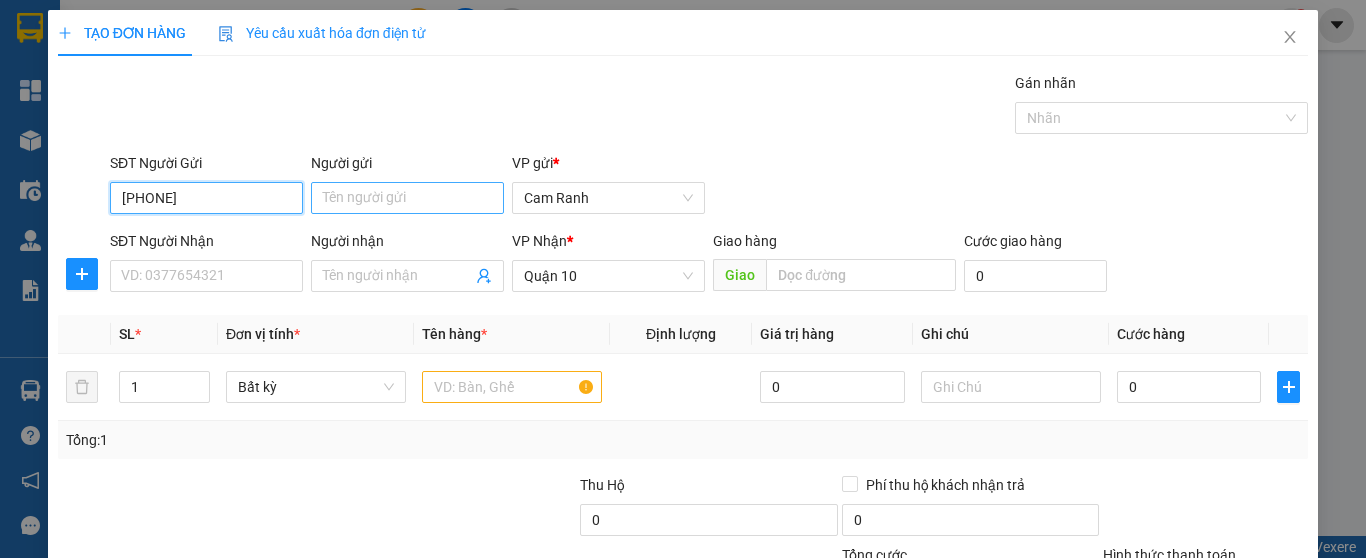 type on "0914901807" 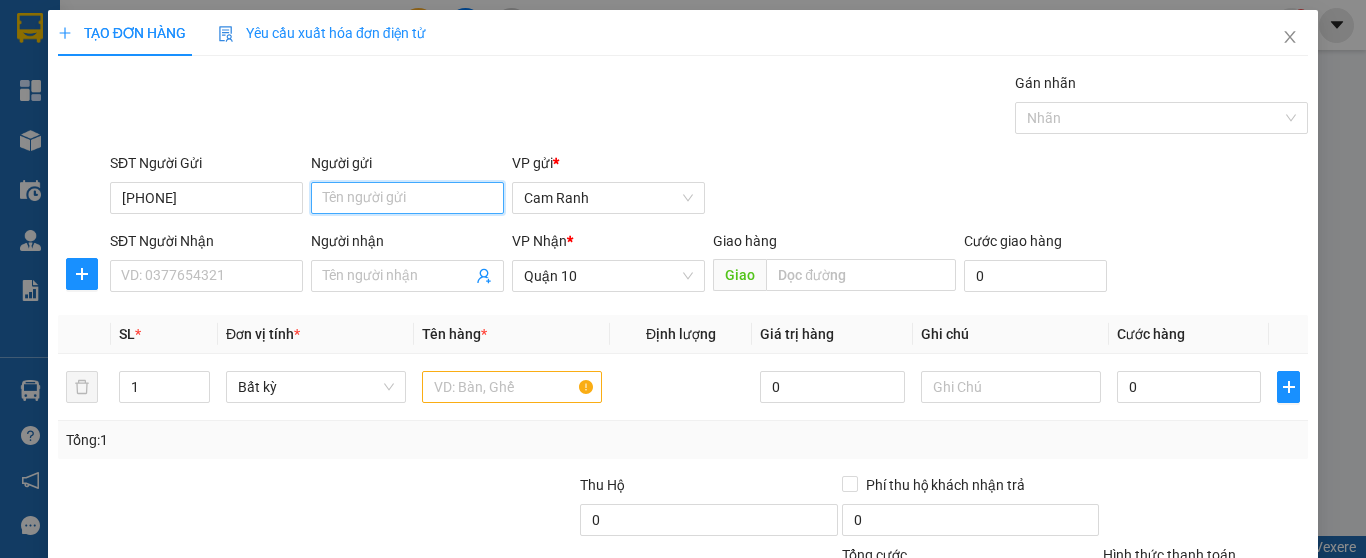 click on "Người gửi" at bounding box center (407, 198) 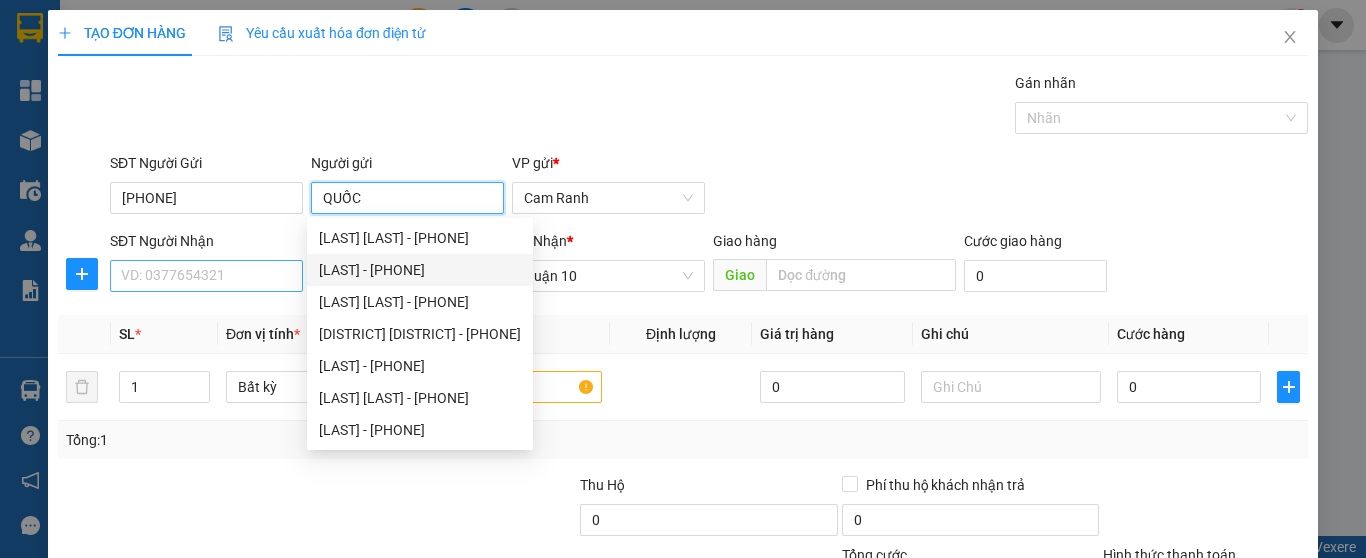 type on "QUỐC" 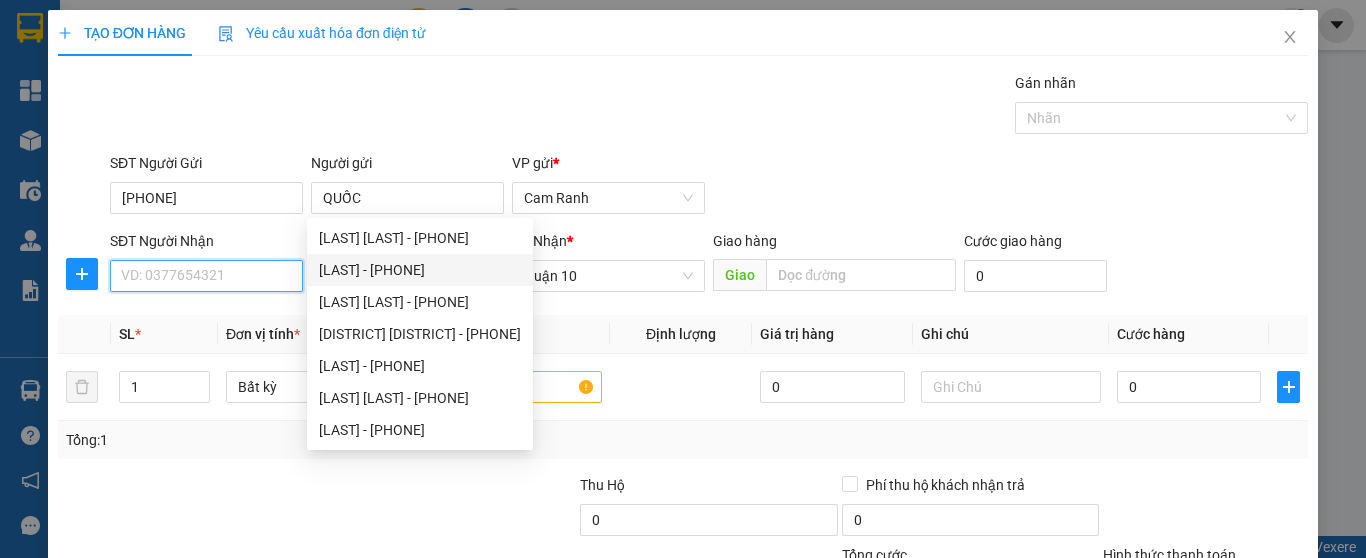 click on "SĐT Người Nhận" at bounding box center (206, 276) 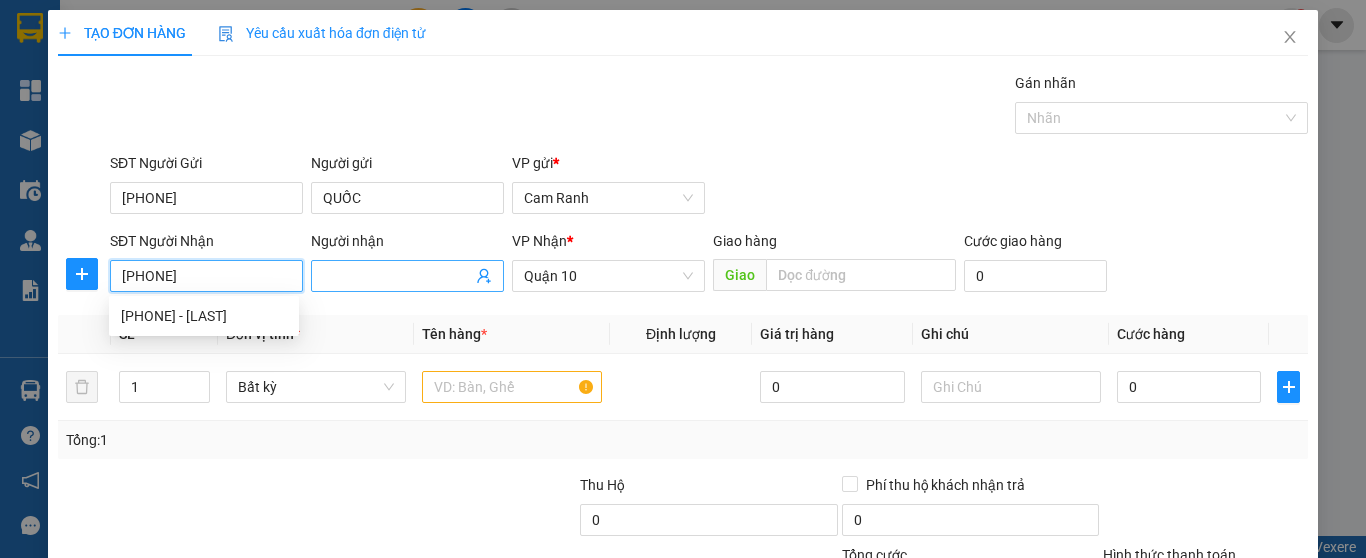 type on "[PHONE]" 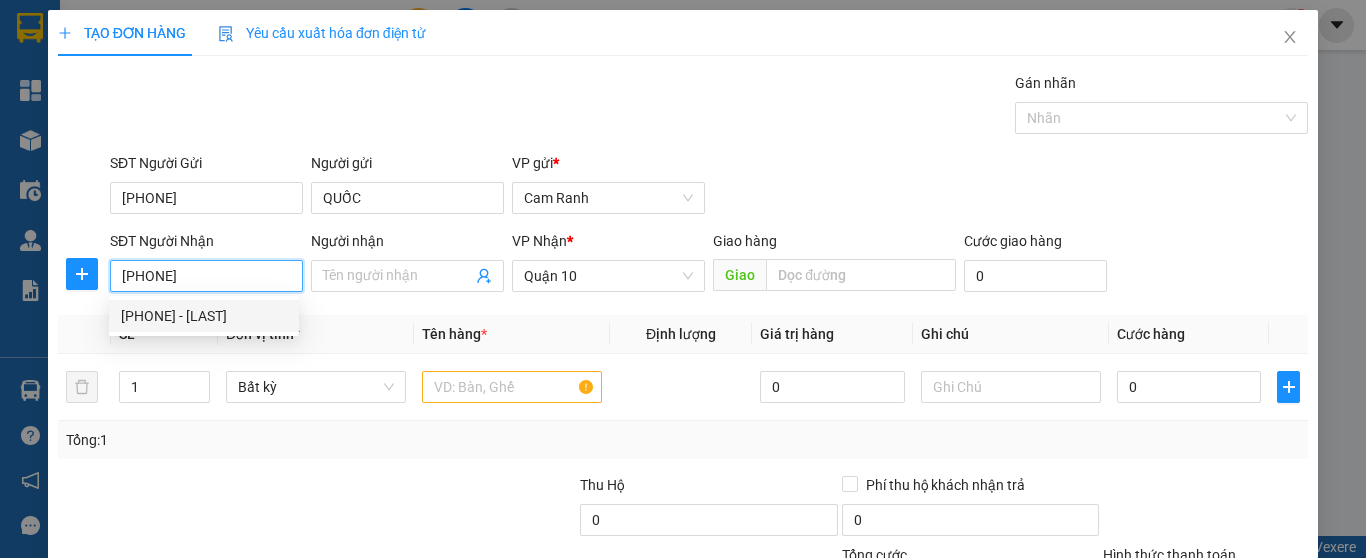 click on "0901300229 - VƯƠNG" at bounding box center [204, 316] 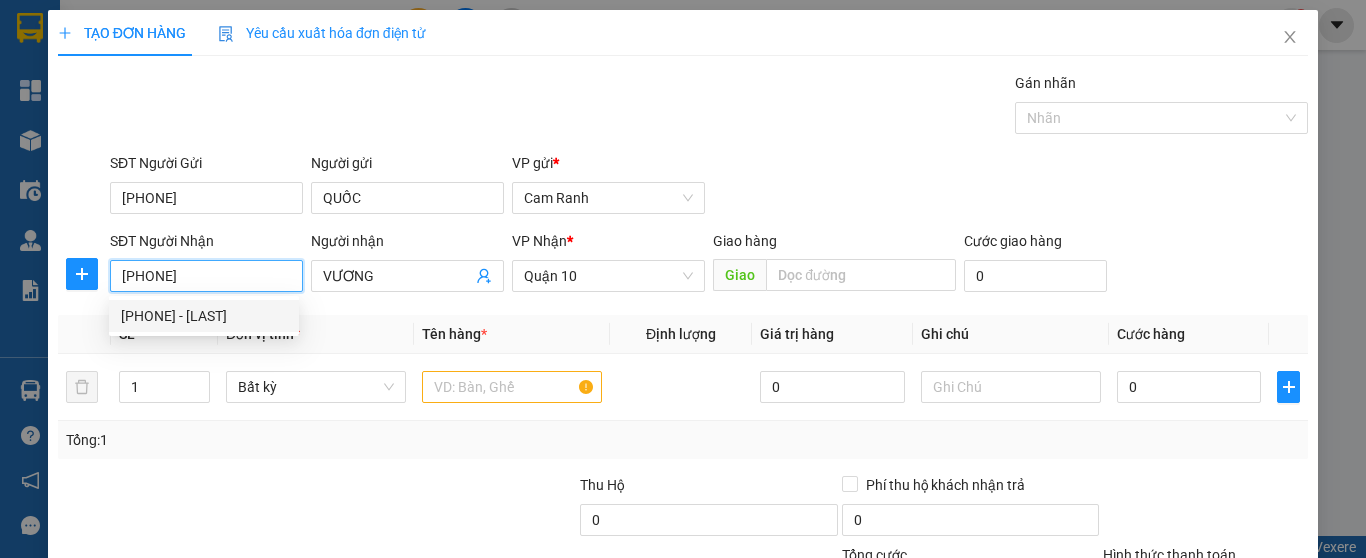 type on "50.000" 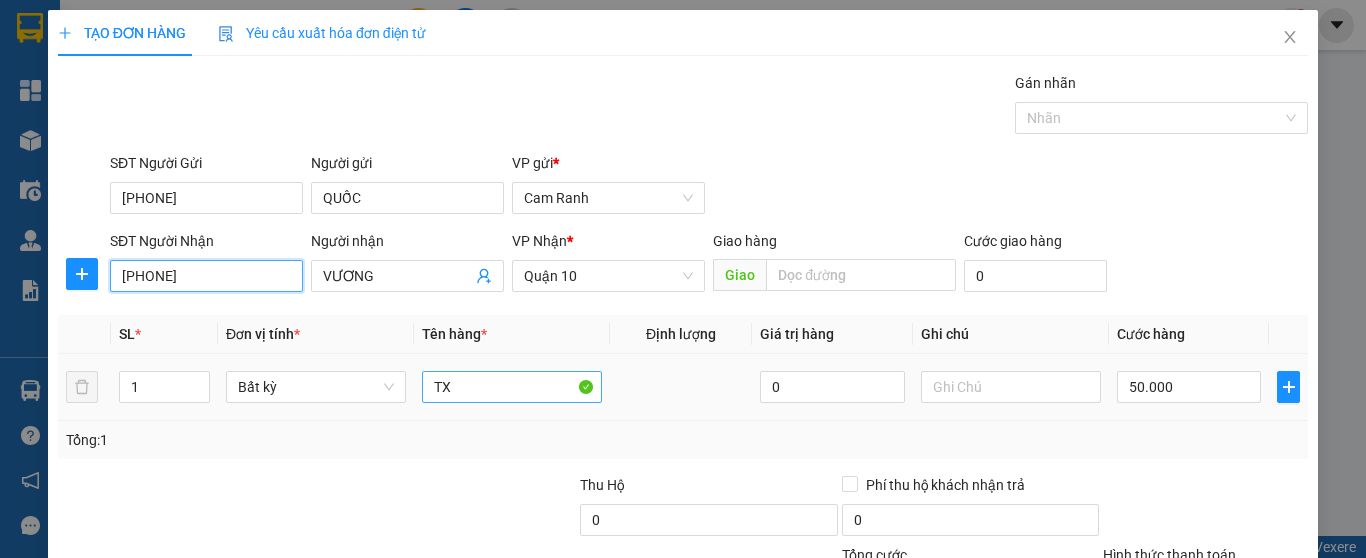 type on "[PHONE]" 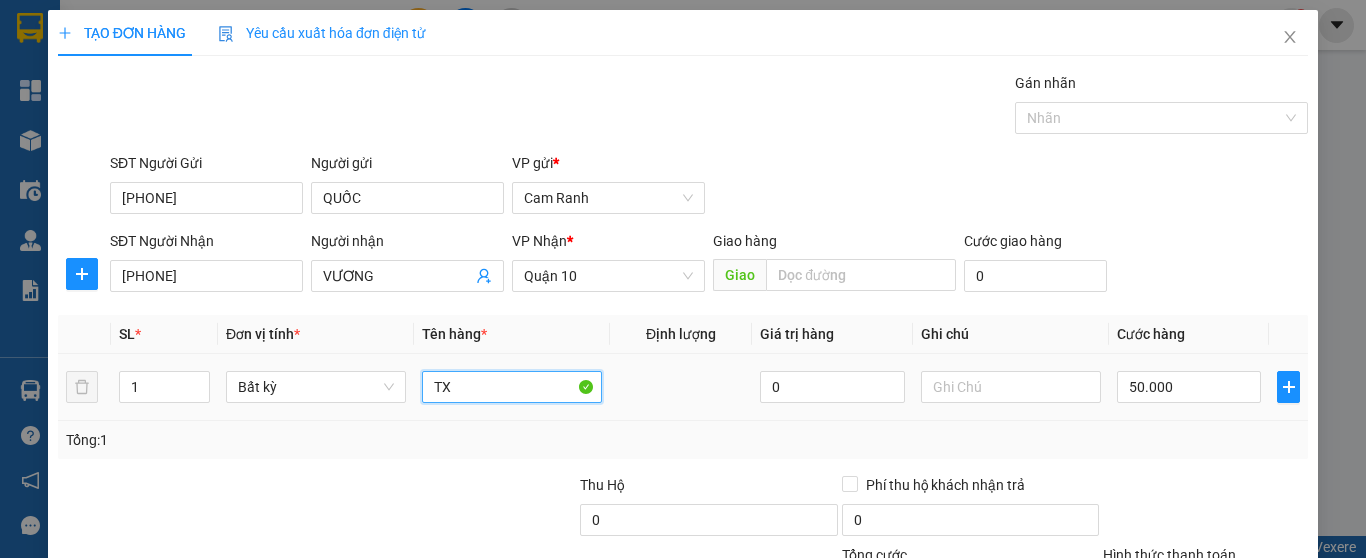 click on "TX" at bounding box center (512, 387) 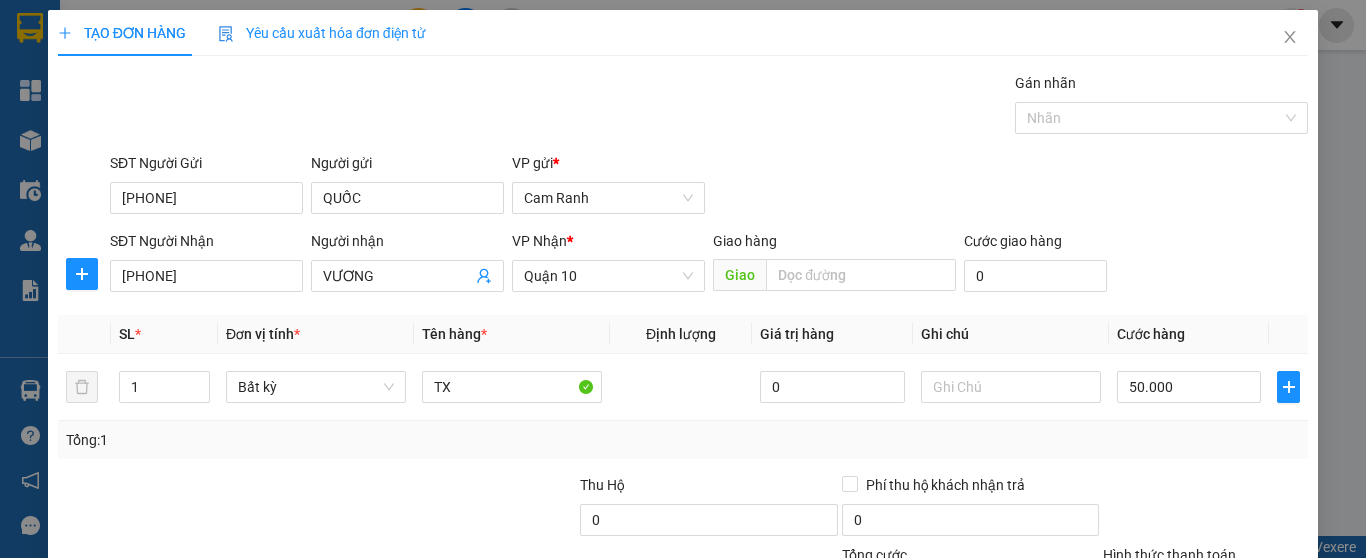 click on "Tổng:  1" at bounding box center [683, 440] 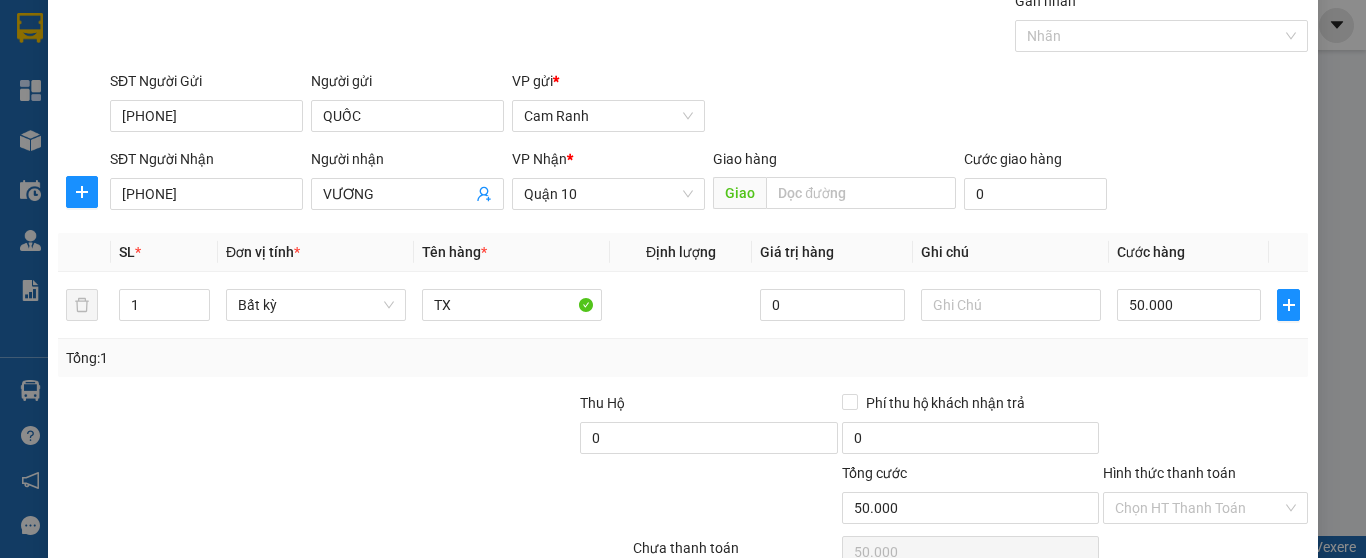 scroll, scrollTop: 182, scrollLeft: 0, axis: vertical 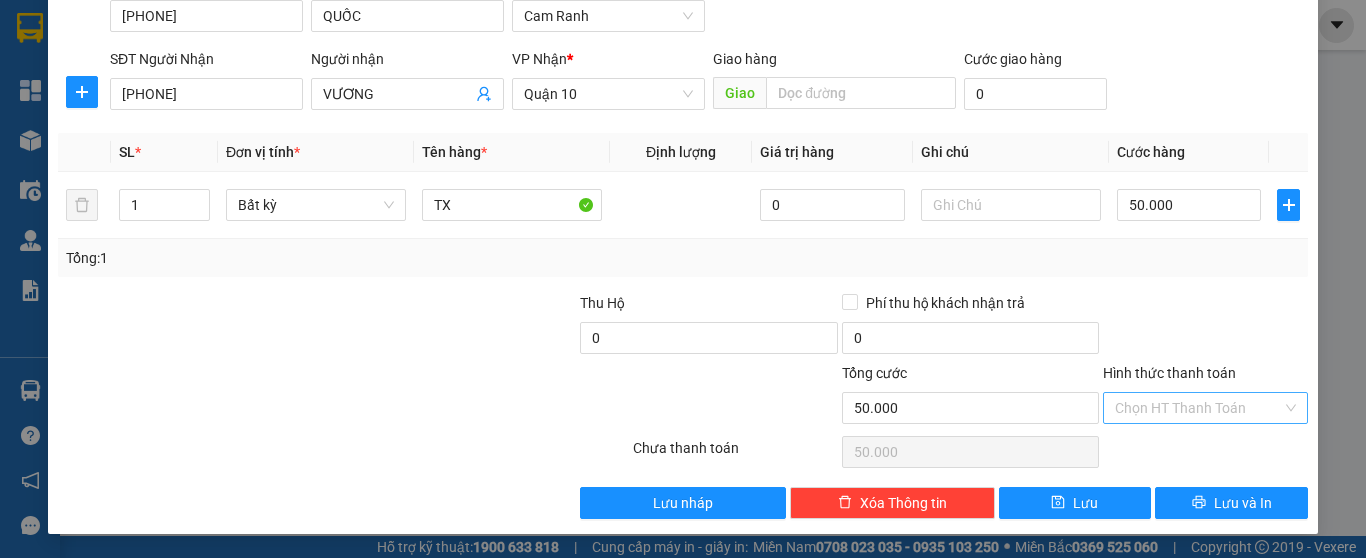 click on "Hình thức thanh toán" at bounding box center [1198, 408] 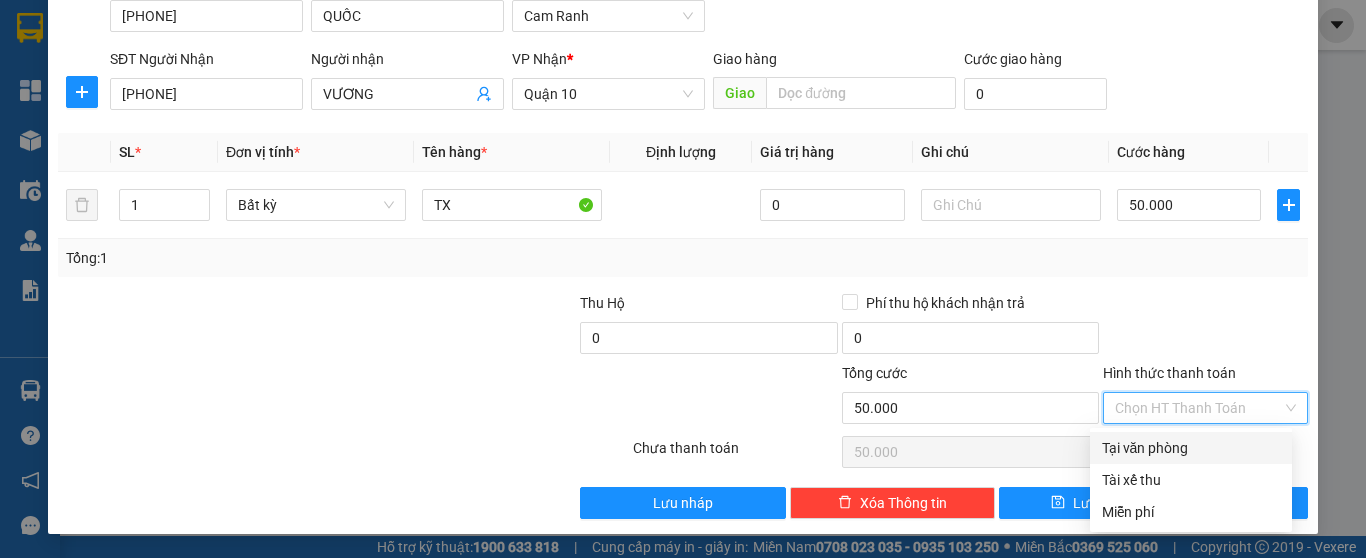 click on "Tại văn phòng" at bounding box center (1191, 448) 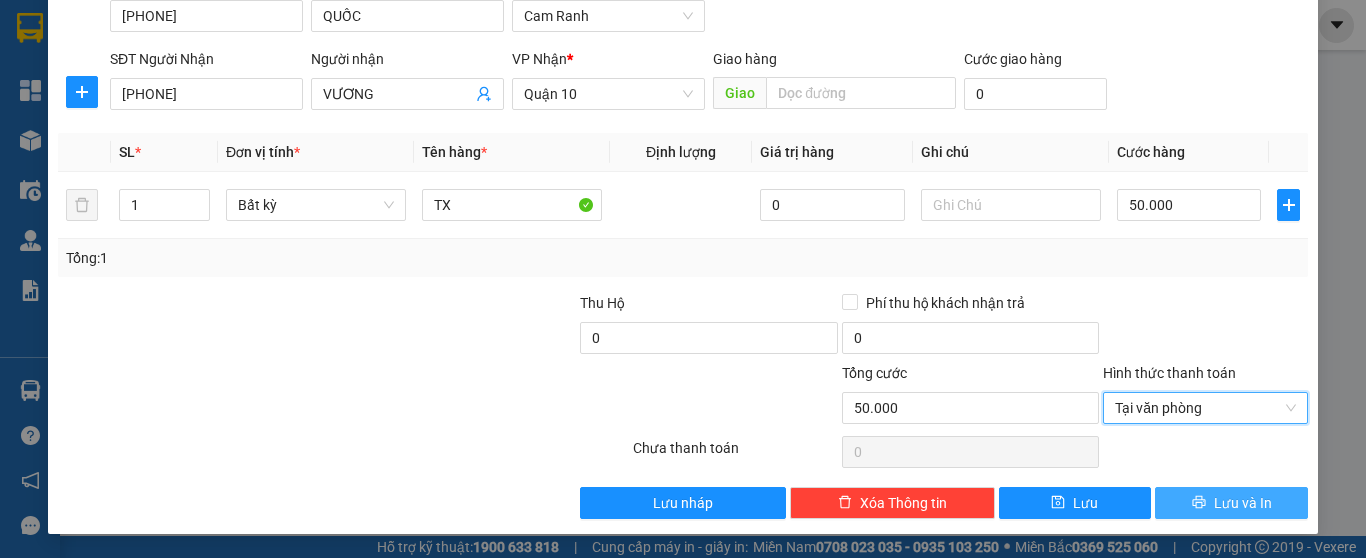 click on "Lưu và In" at bounding box center [1243, 503] 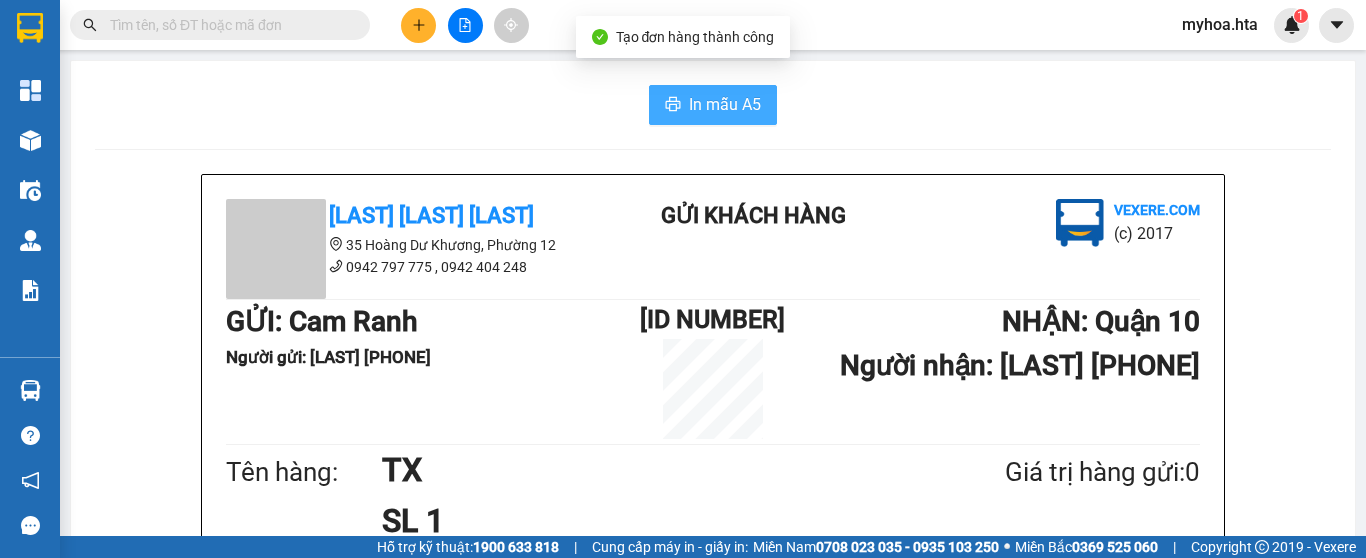 click on "In mẫu A5" at bounding box center [725, 104] 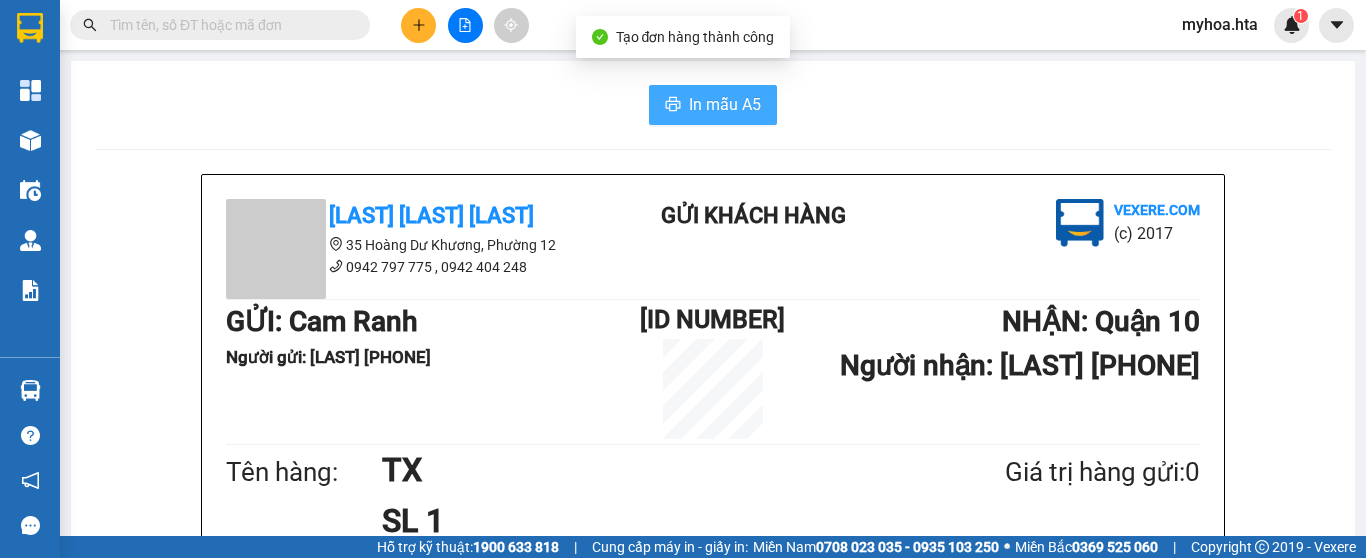 scroll, scrollTop: 0, scrollLeft: 0, axis: both 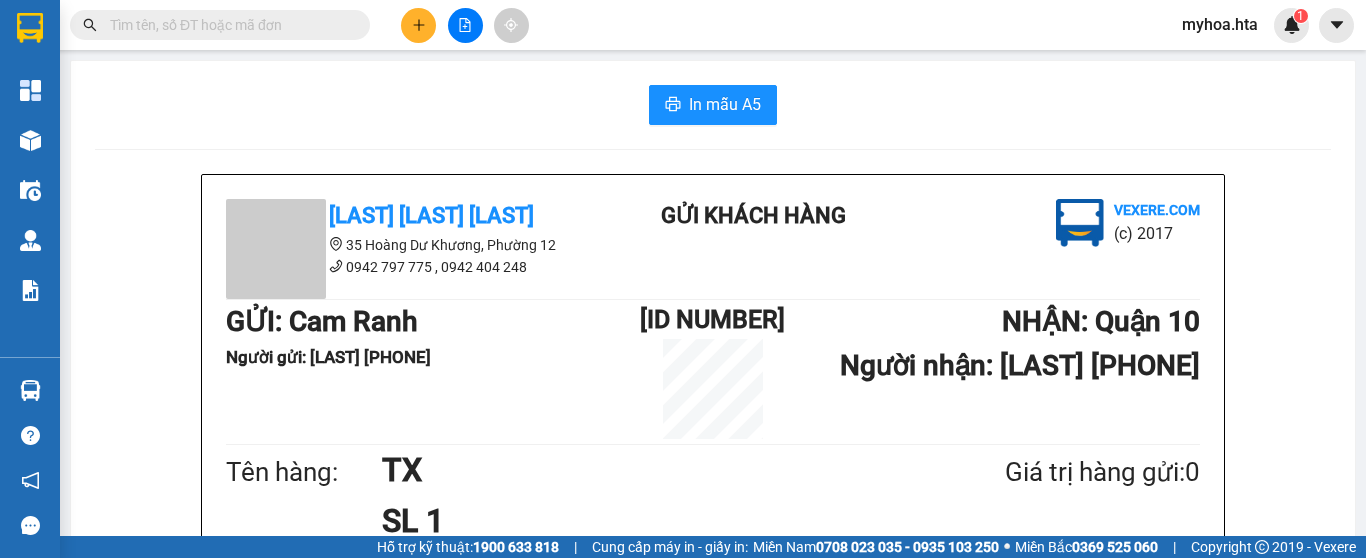 click at bounding box center [418, 25] 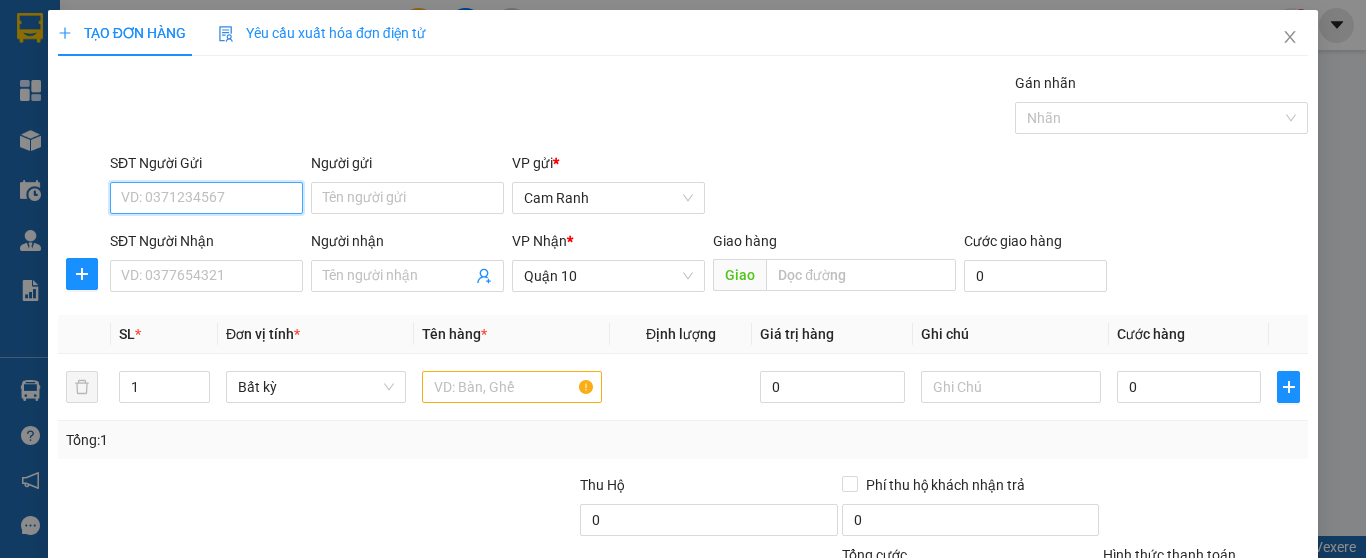 drag, startPoint x: 249, startPoint y: 192, endPoint x: 271, endPoint y: 159, distance: 39.661064 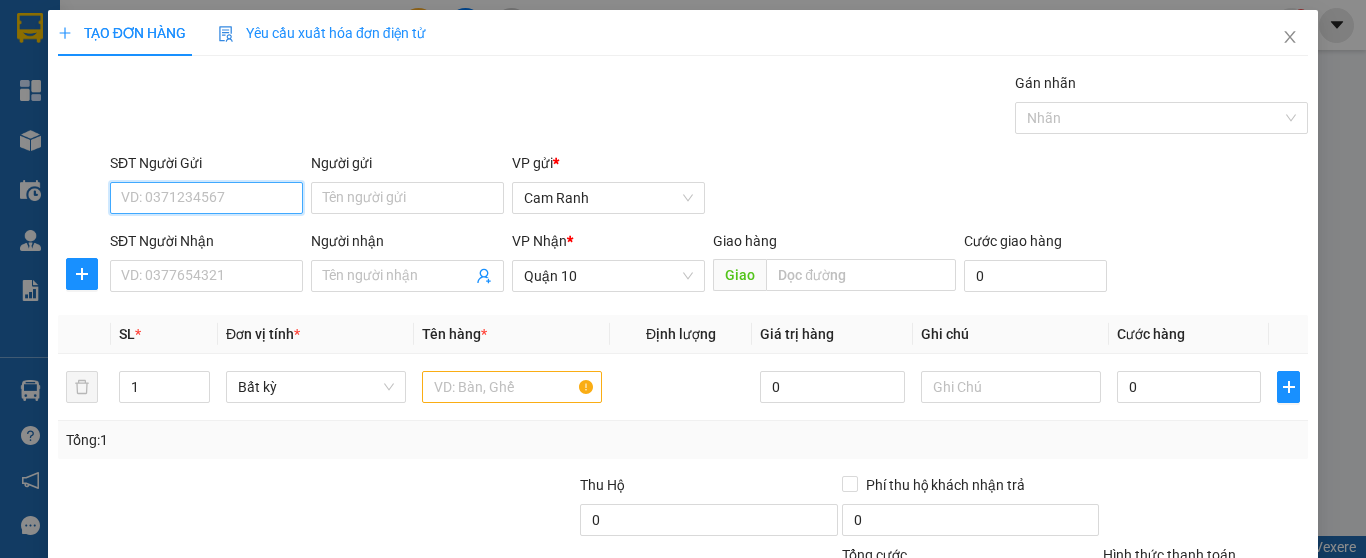 click on "SĐT Người Gửi" at bounding box center [206, 198] 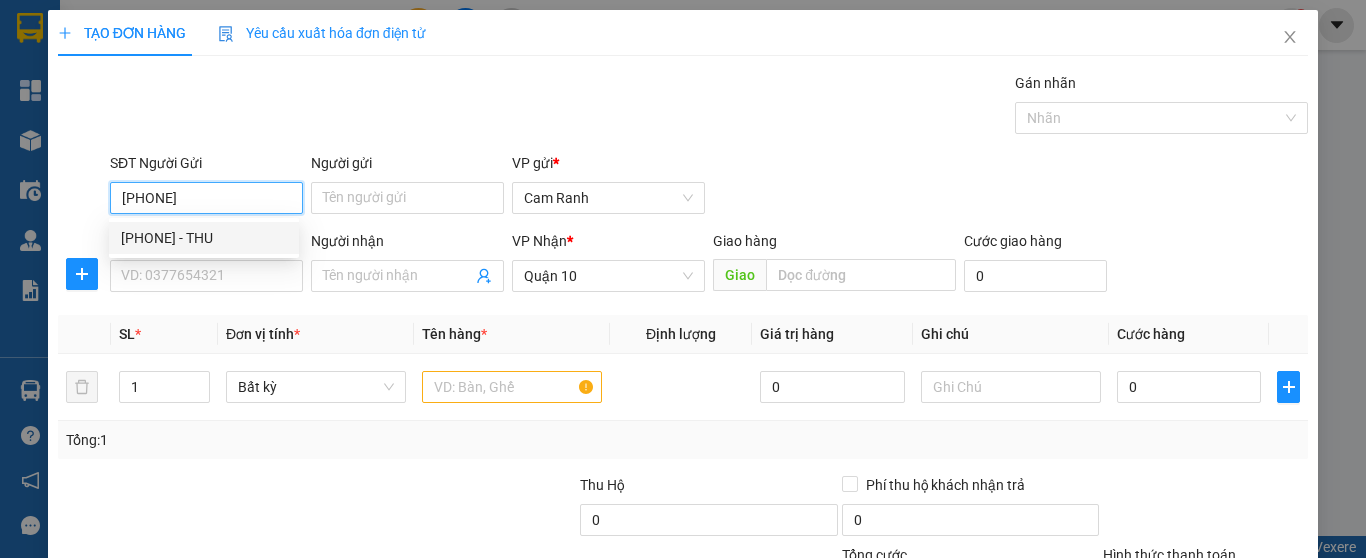 click on "0346506507 - THU" at bounding box center [204, 238] 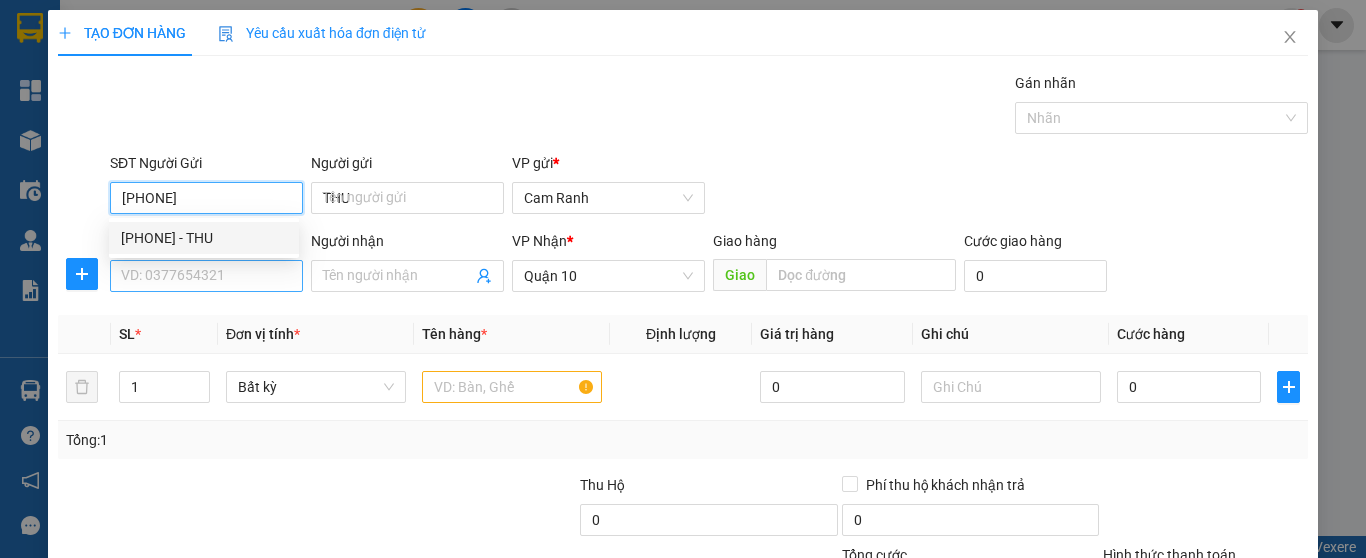 type on "60.000" 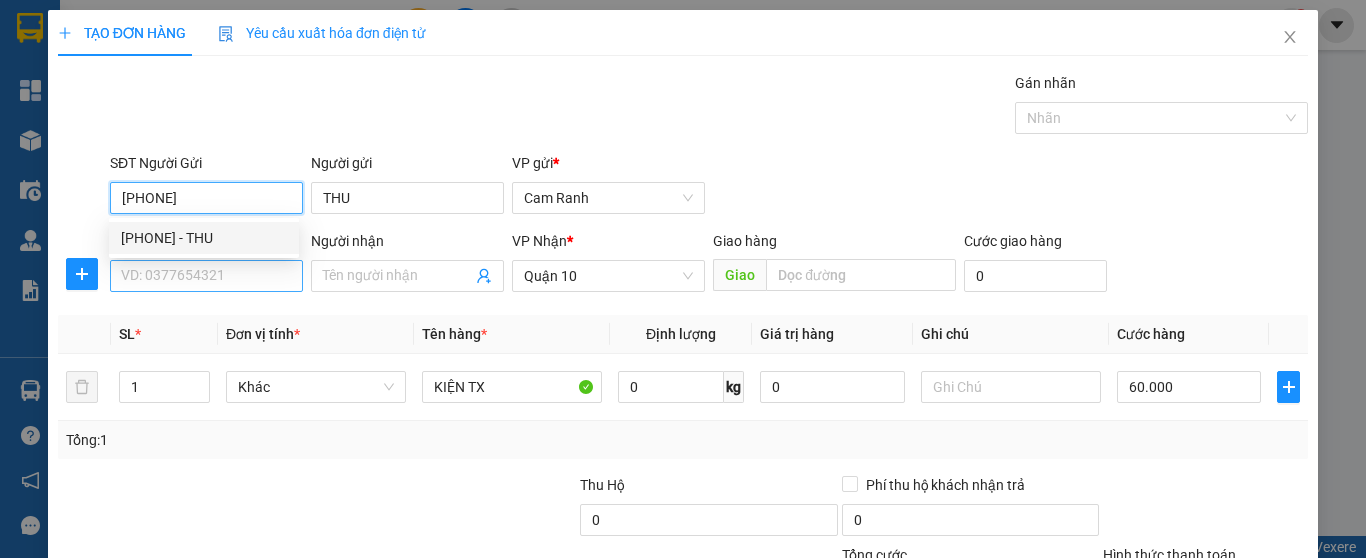 type on "0346506507" 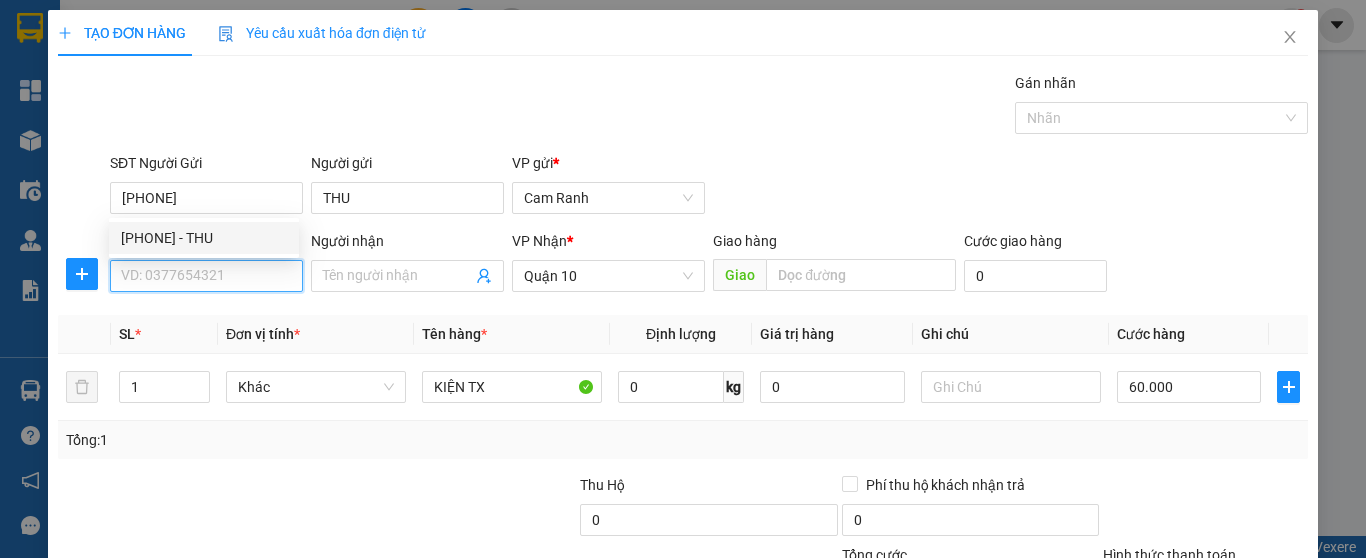 click on "SĐT Người Nhận" at bounding box center [206, 276] 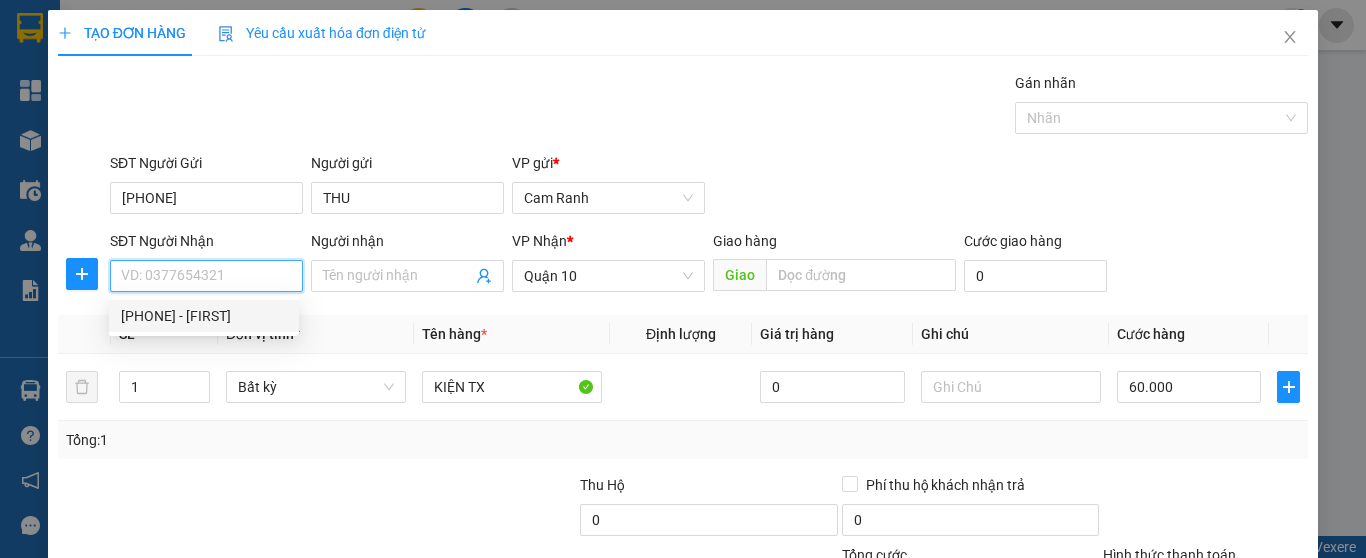 click on "0389071122 - linh" at bounding box center [204, 316] 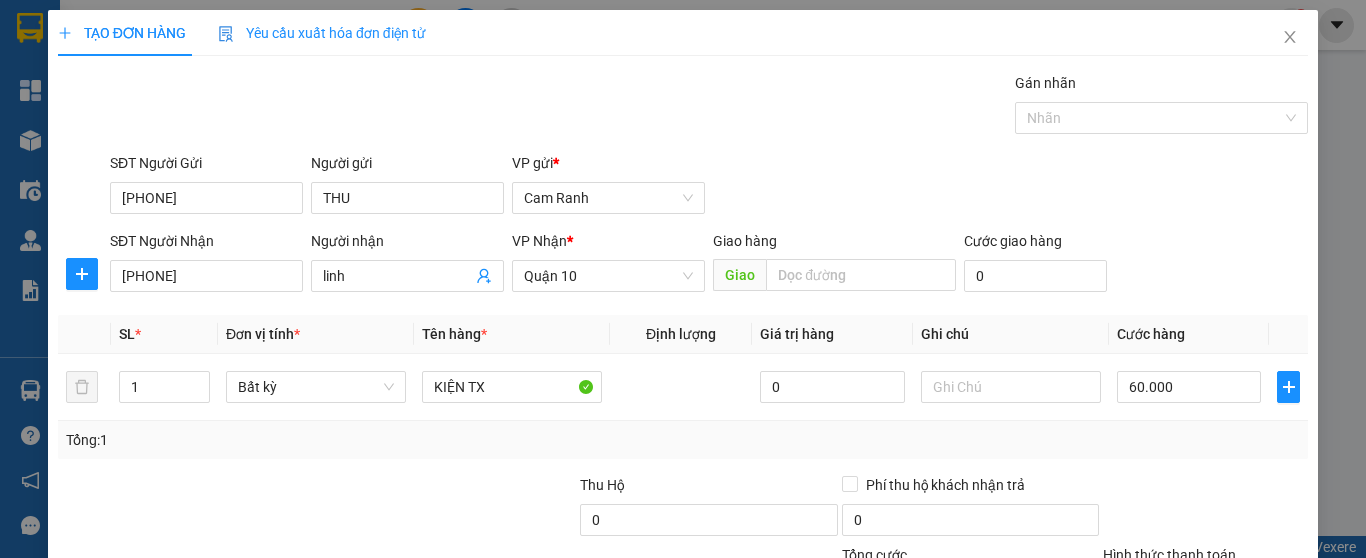 click at bounding box center [1205, 509] 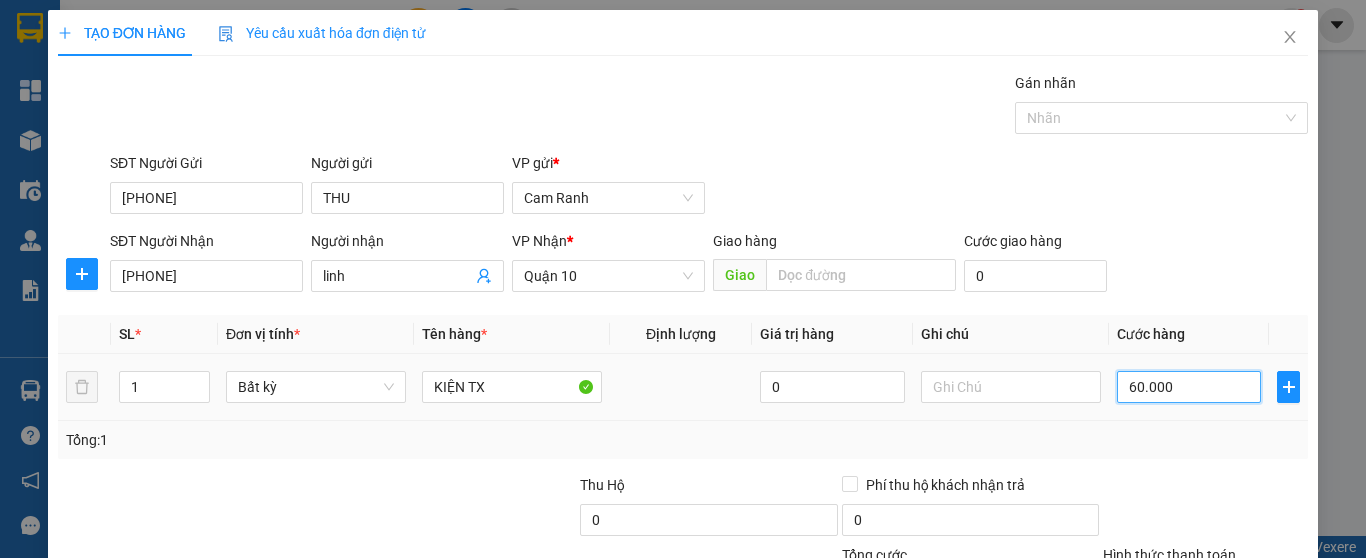 click on "60.000" at bounding box center (1189, 387) 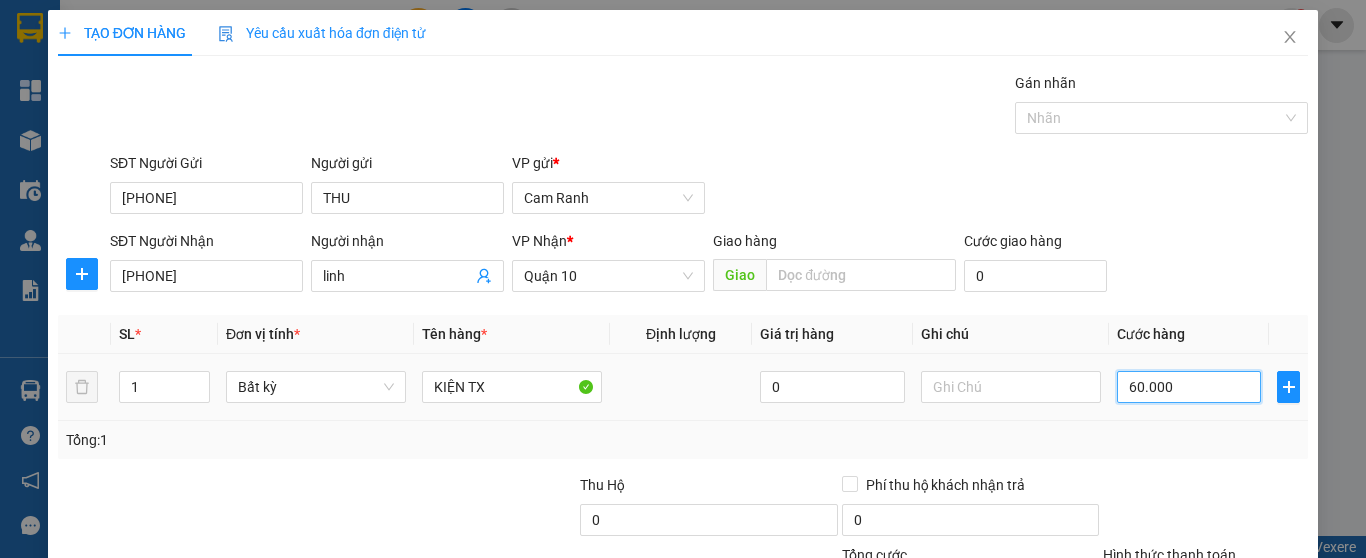 type on "0" 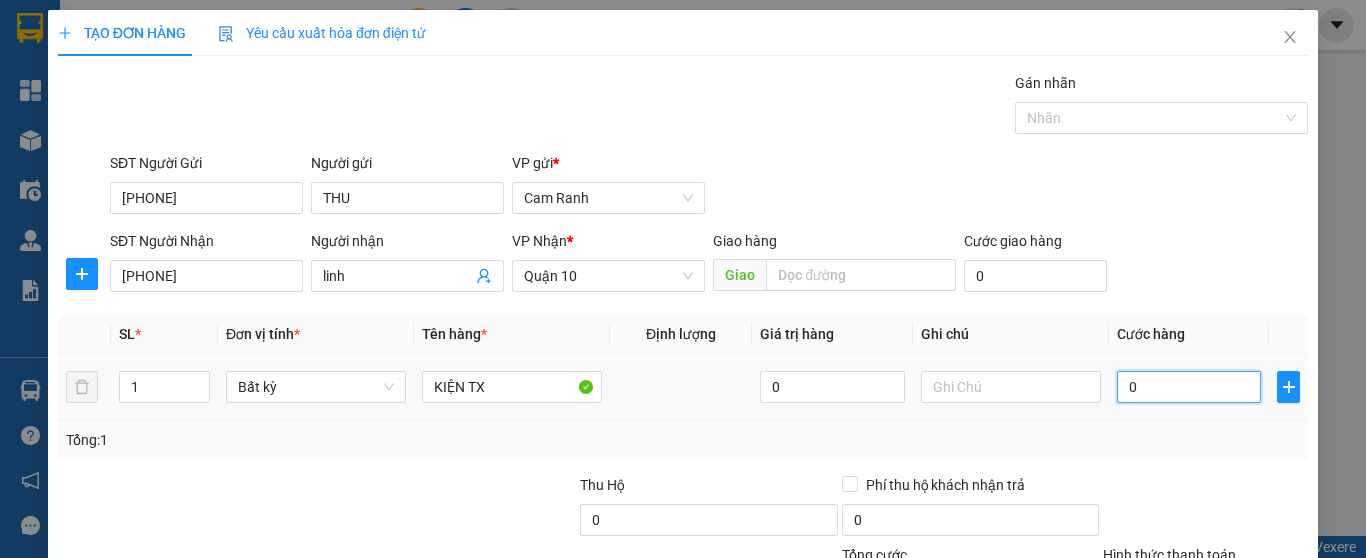 type on "4" 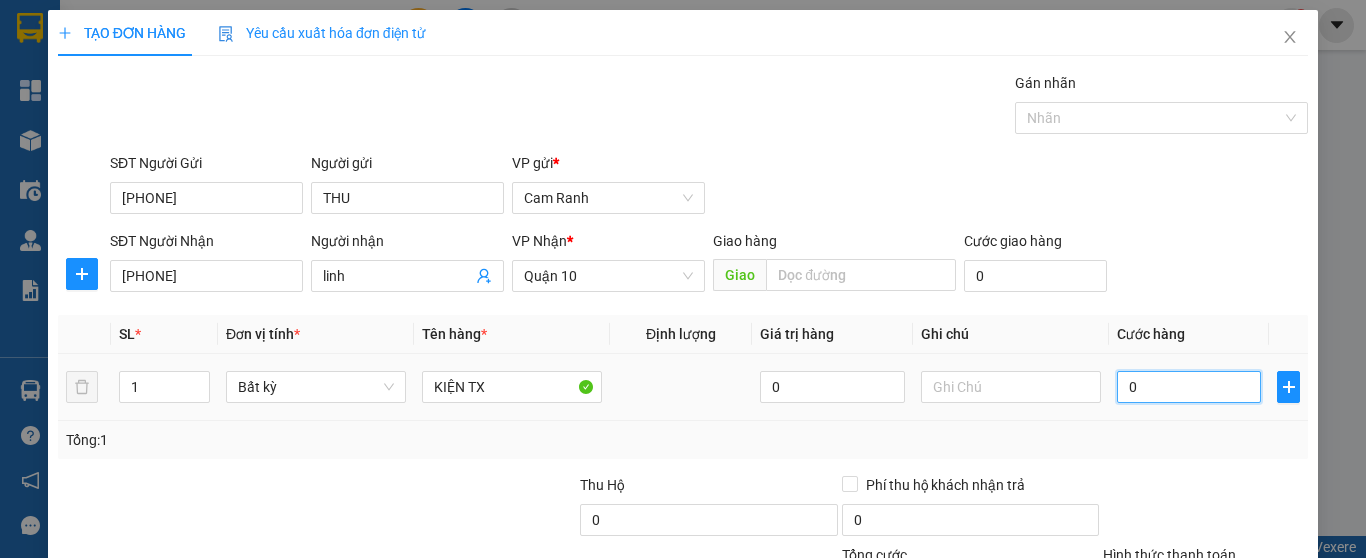 type on "04" 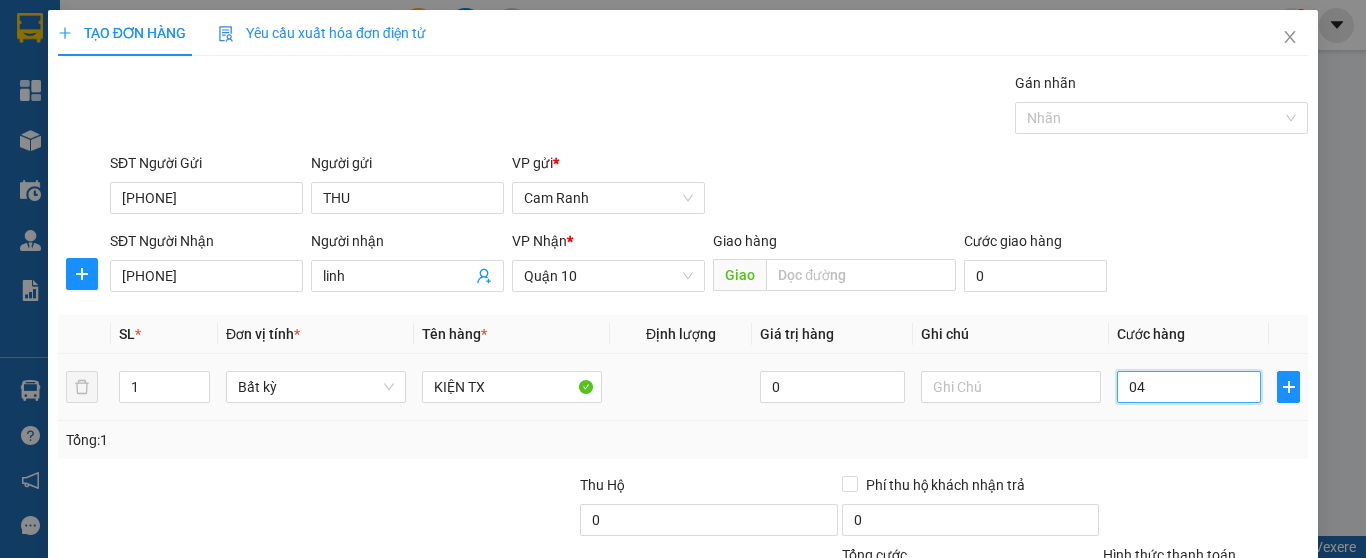 type on "40" 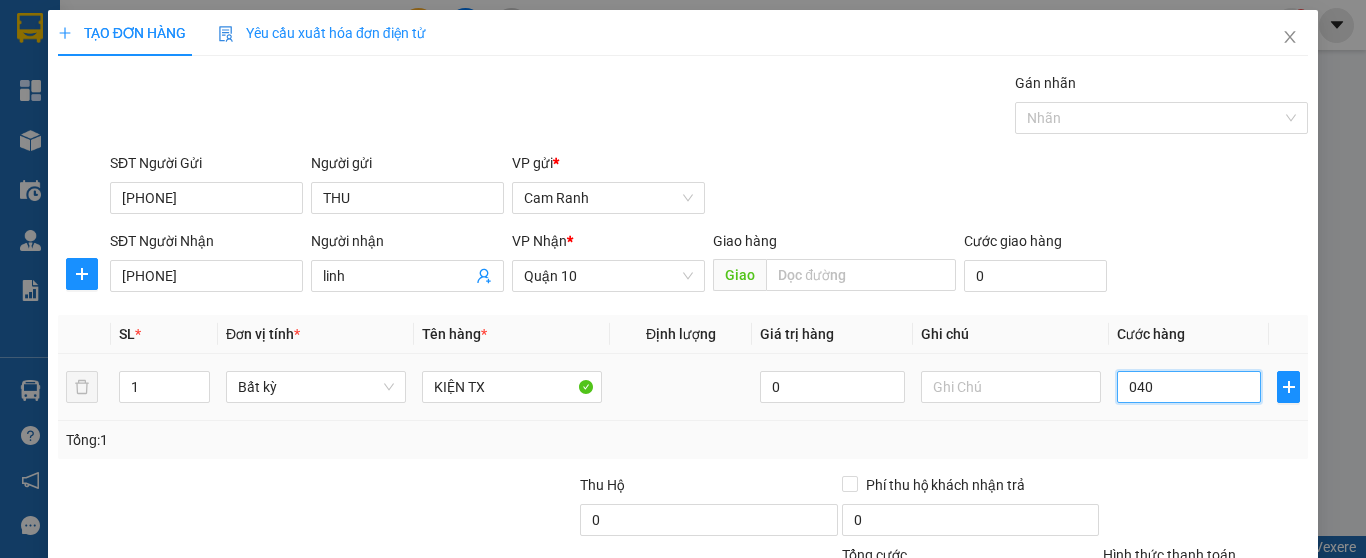 type on "040" 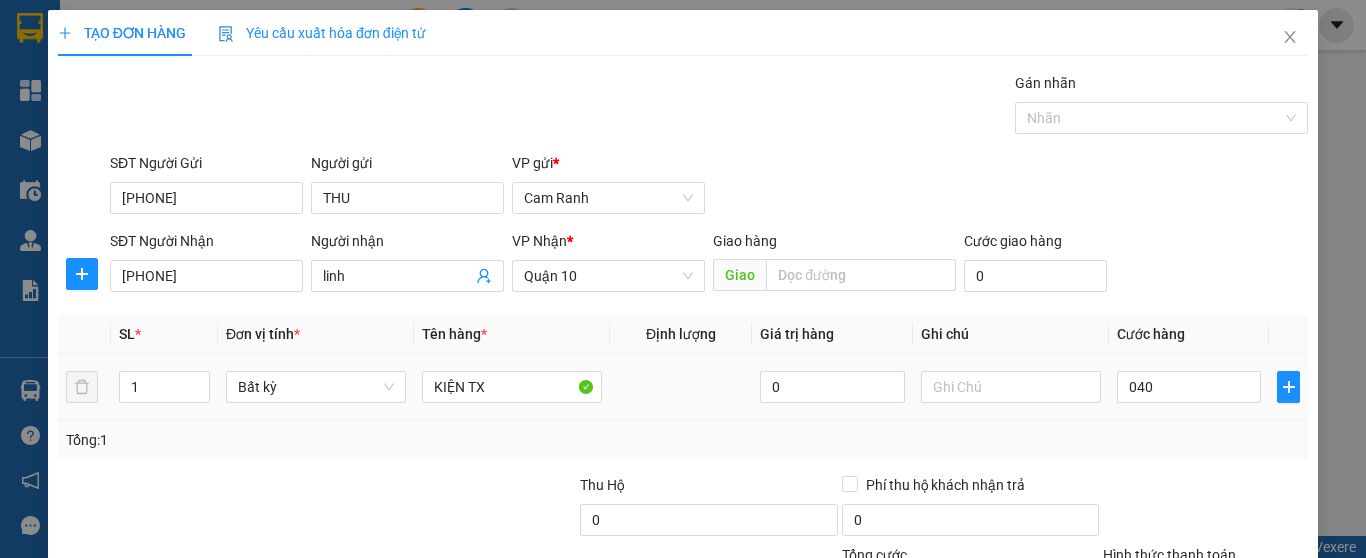 type on "40.000" 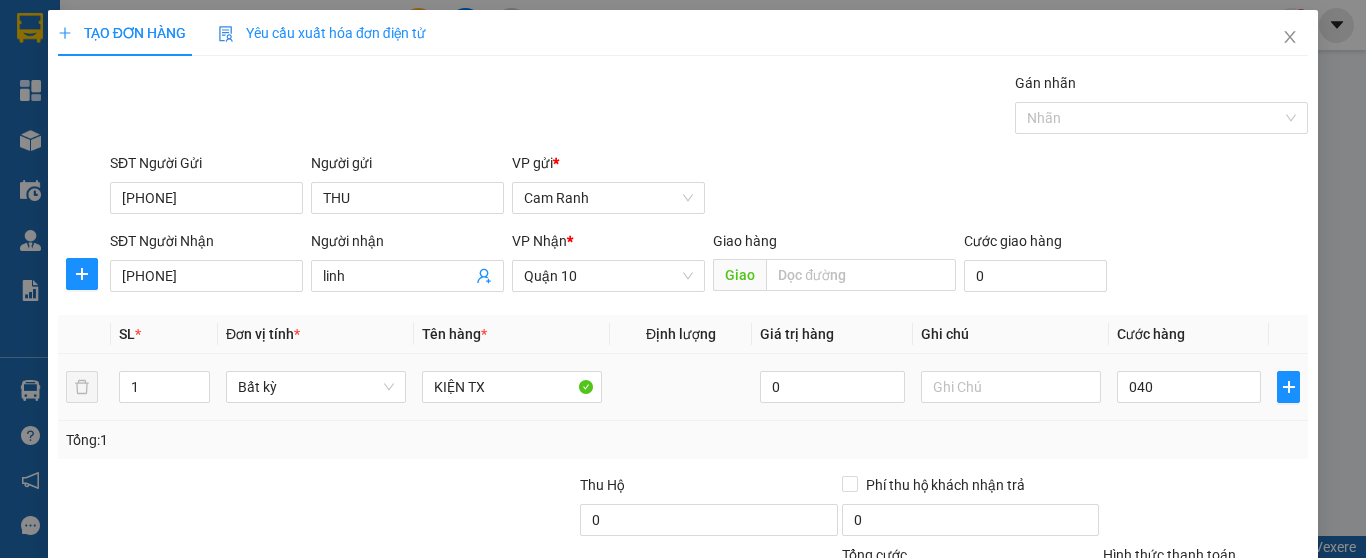type on "40.000" 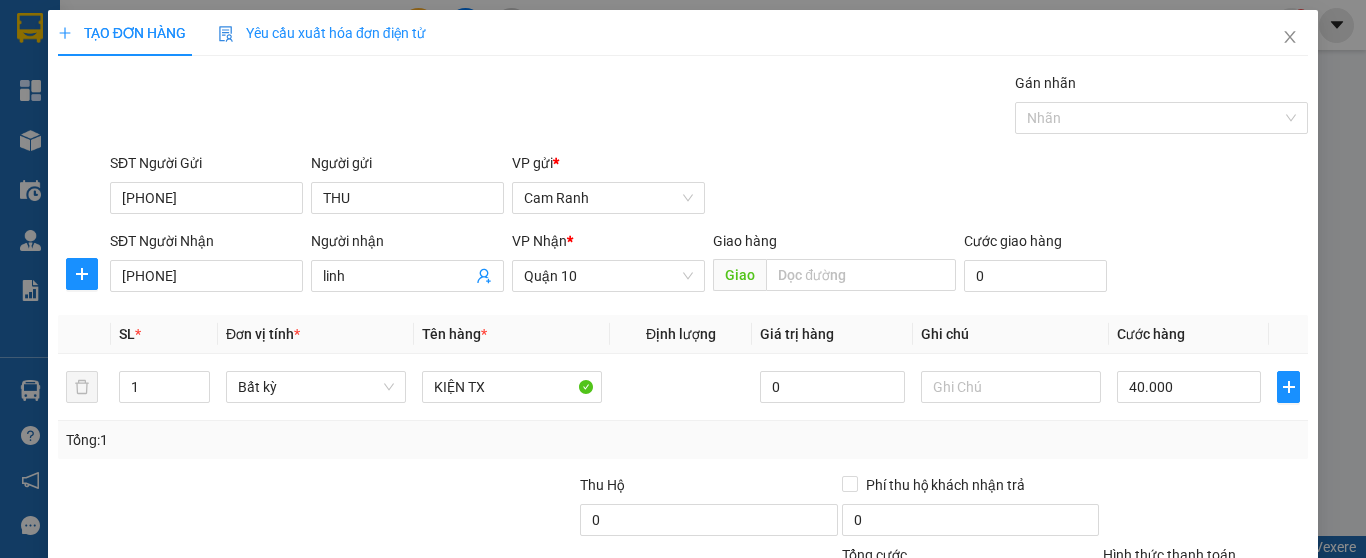 click on "Tổng:  1" at bounding box center [683, 440] 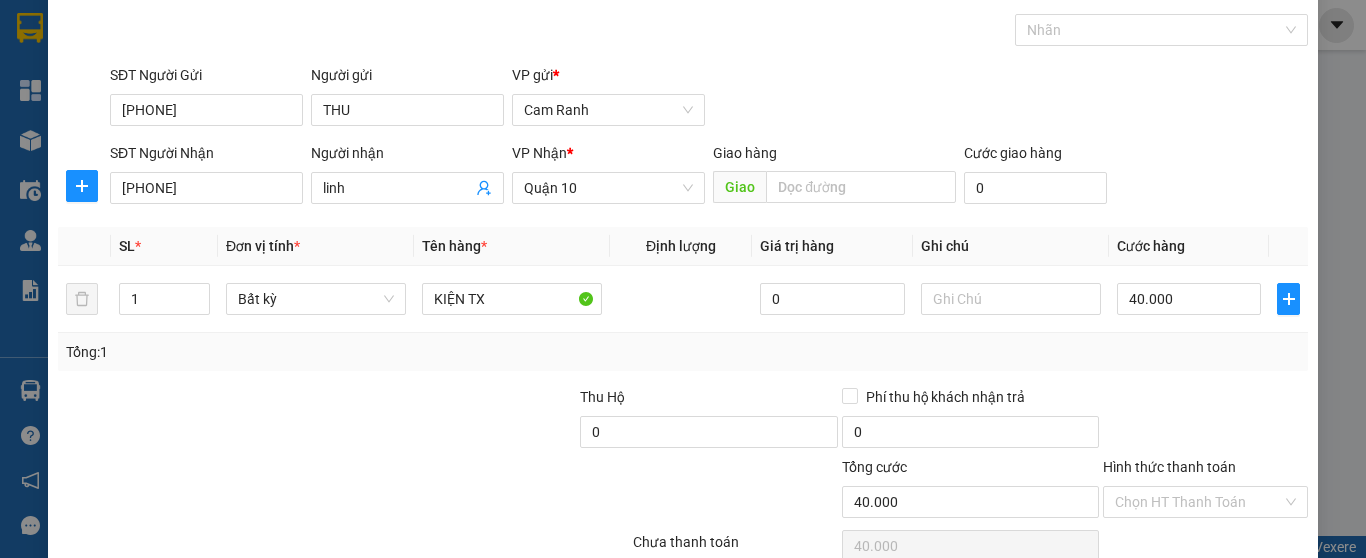 scroll, scrollTop: 182, scrollLeft: 0, axis: vertical 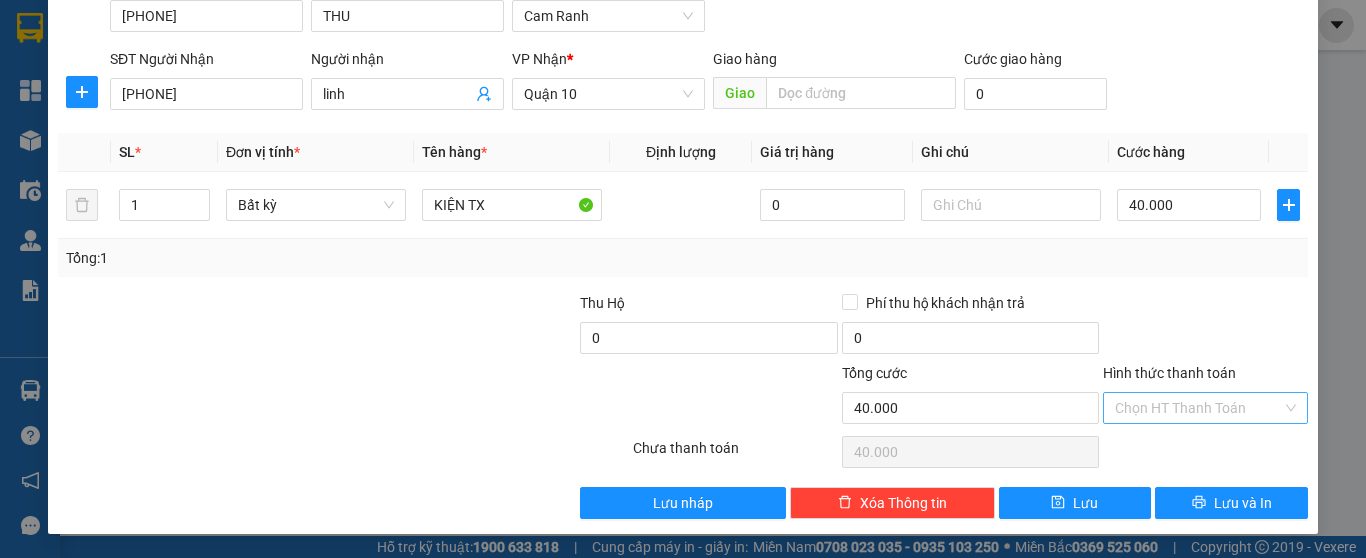 click on "Hình thức thanh toán" at bounding box center [1198, 408] 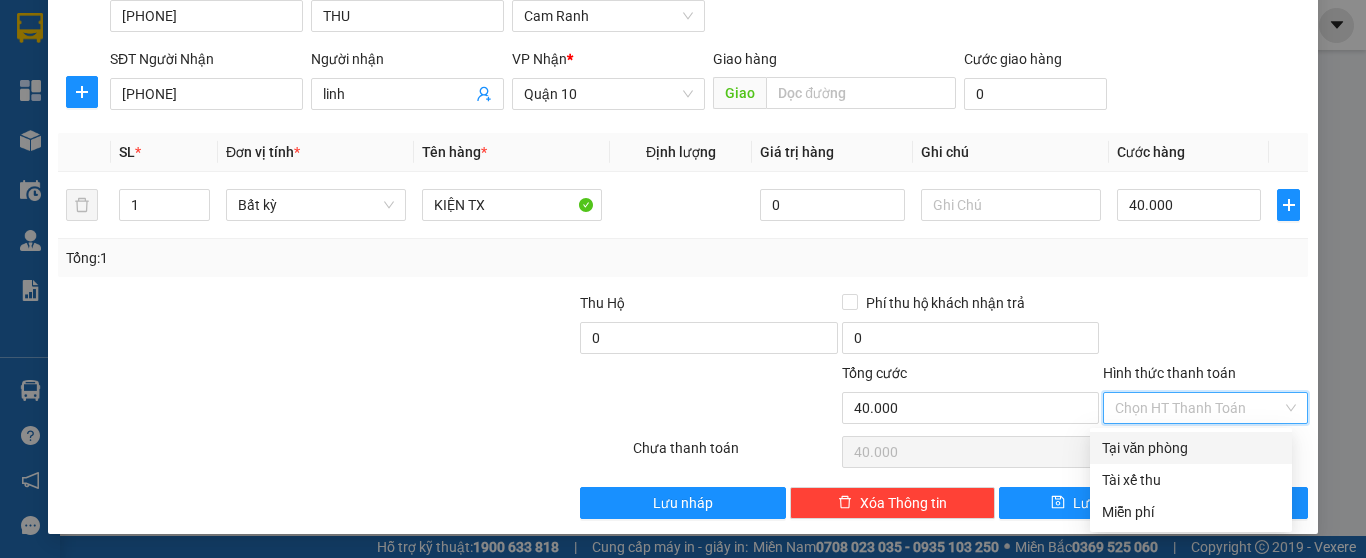 click on "Tại văn phòng" at bounding box center (1191, 448) 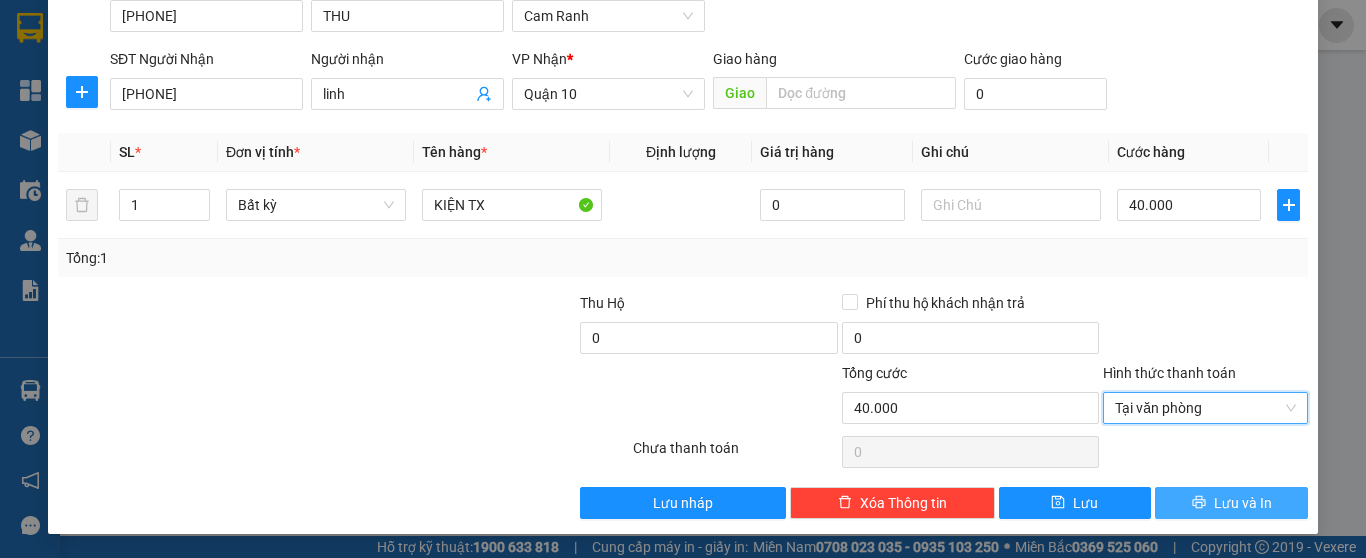 click on "Lưu và In" at bounding box center (1231, 503) 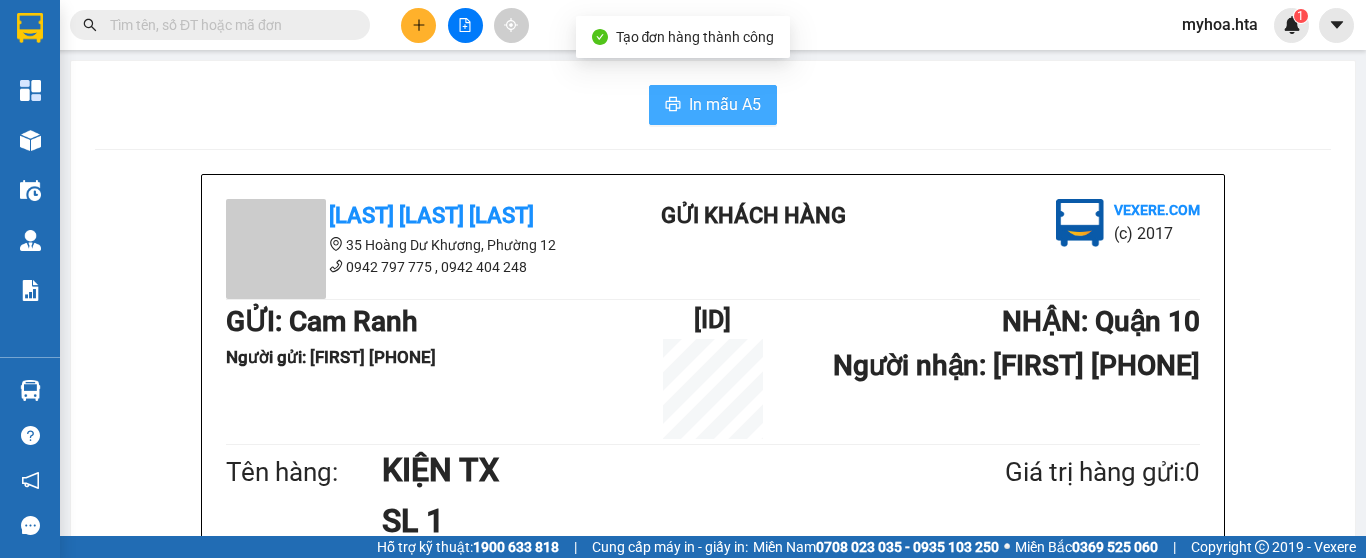 click on "In mẫu A5" at bounding box center (713, 105) 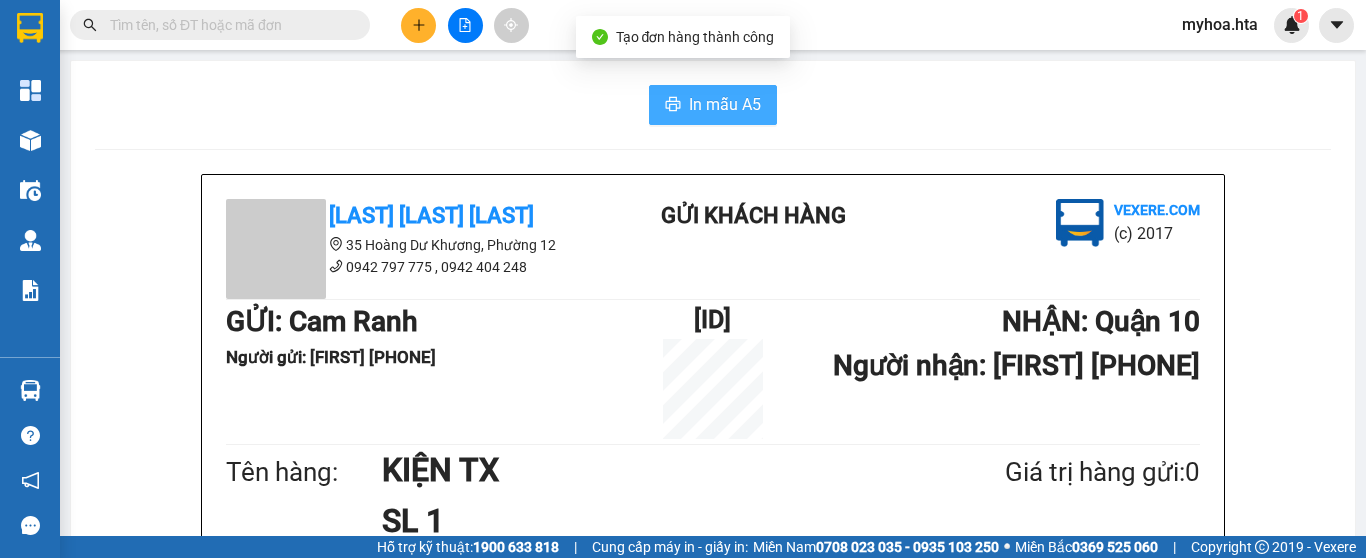 scroll, scrollTop: 0, scrollLeft: 0, axis: both 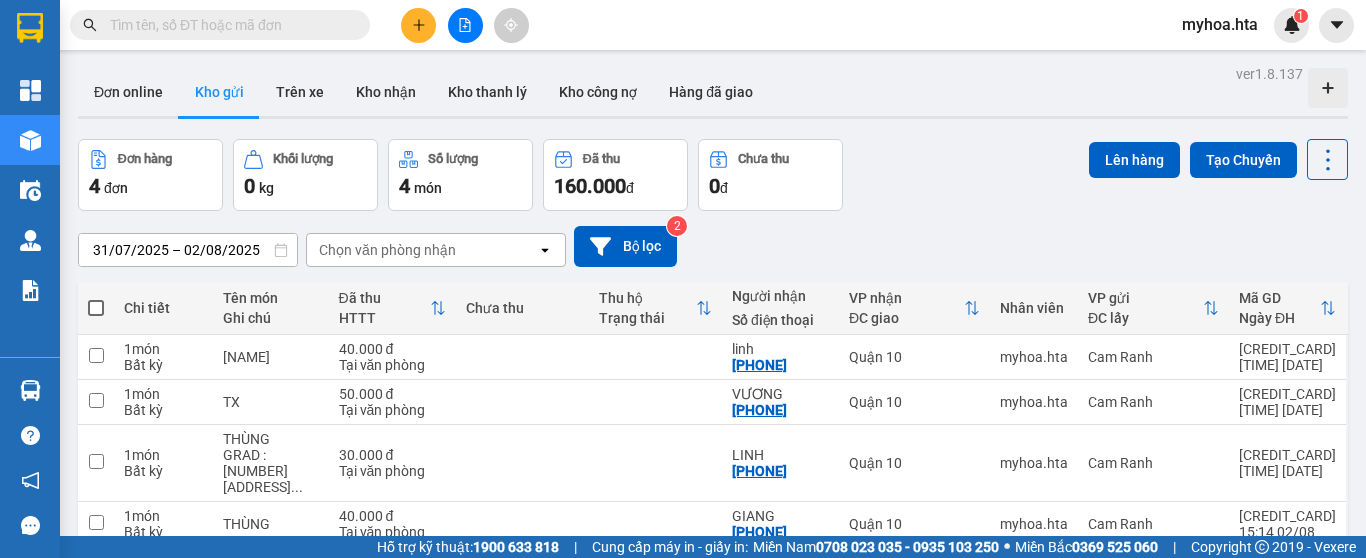 click at bounding box center (418, 25) 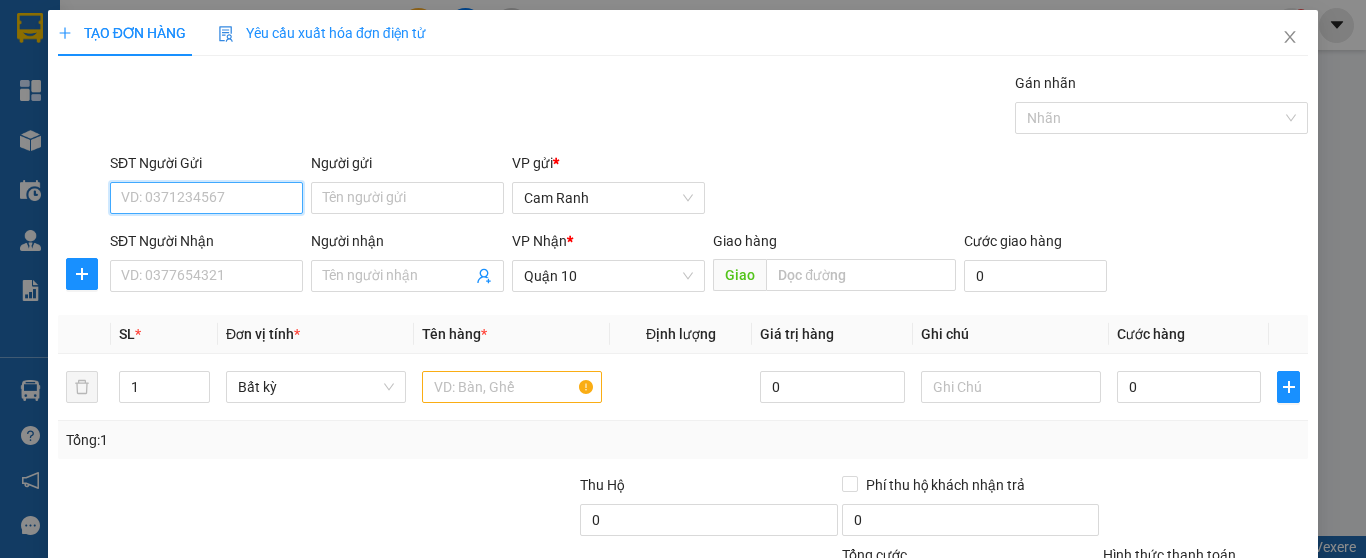 click on "SĐT Người Gửi" at bounding box center (206, 198) 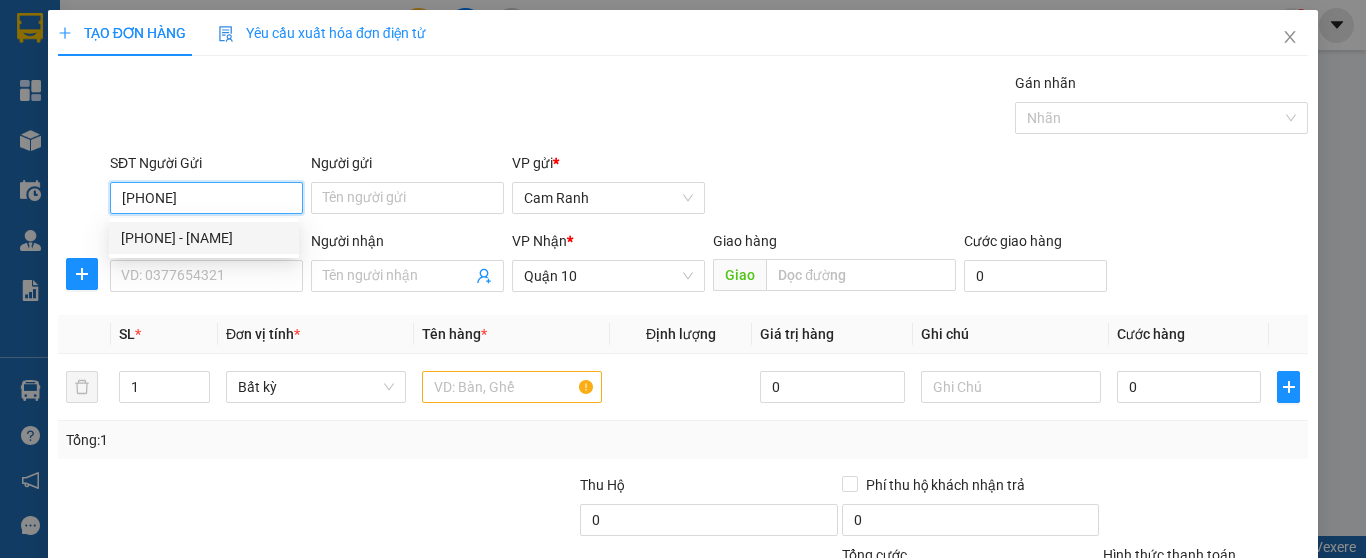 click on "0903582271 - NHÀN" at bounding box center [204, 238] 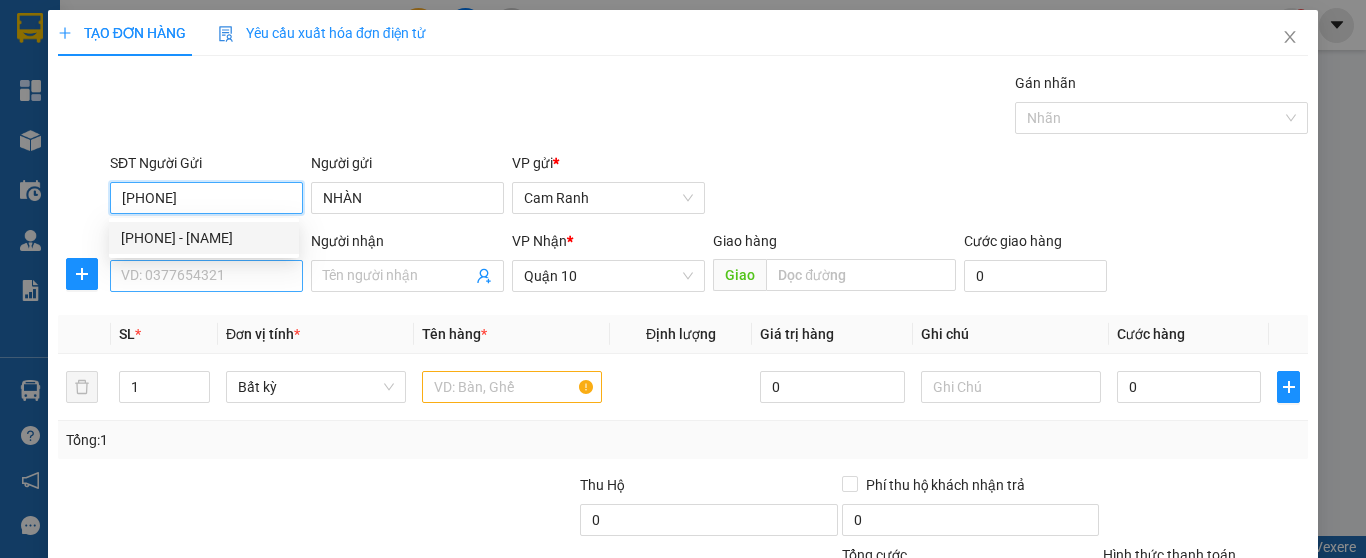 type on "40.000" 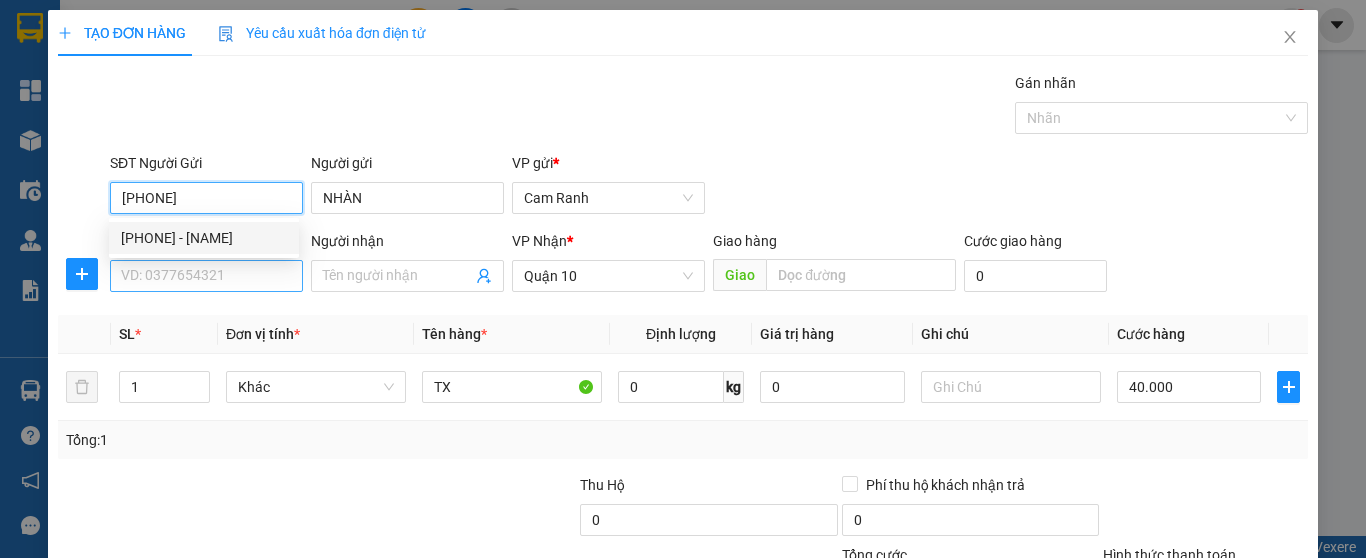 type on "0903582271" 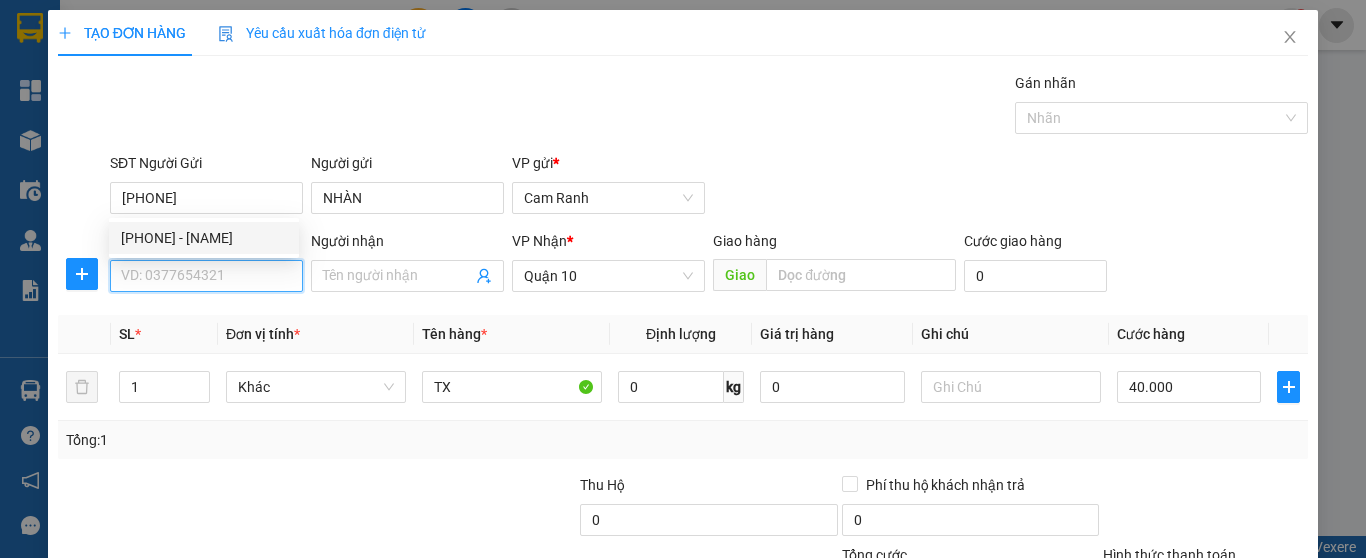 click on "SĐT Người Nhận" at bounding box center [206, 276] 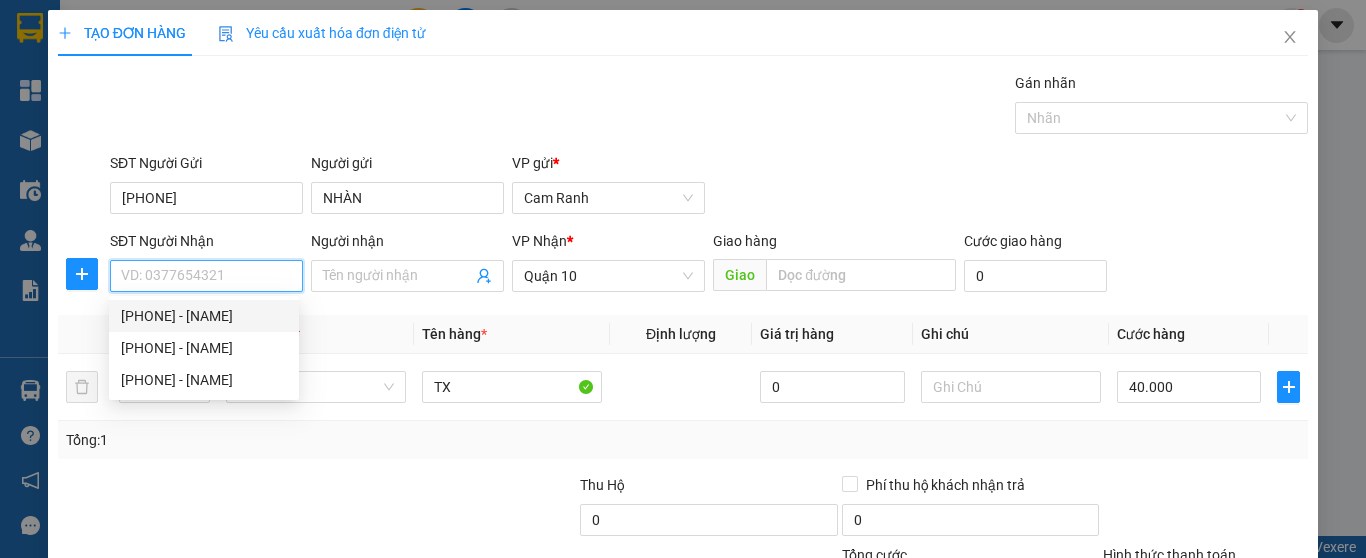 click on "0973085079 - HÀ" at bounding box center (204, 316) 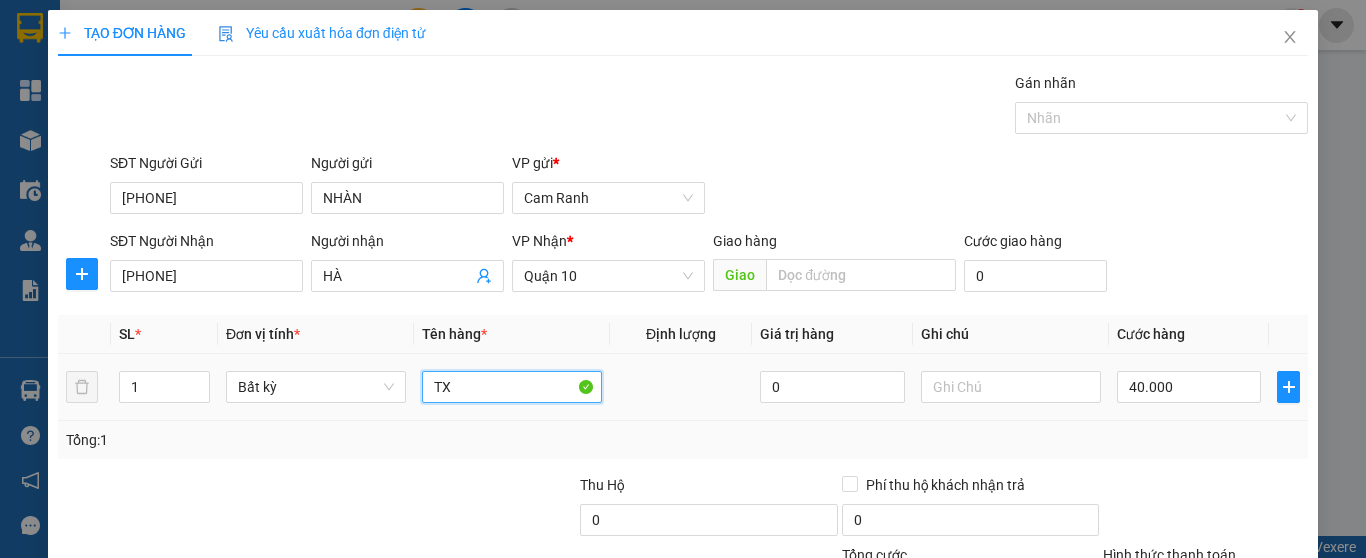 click on "TX" at bounding box center (512, 387) 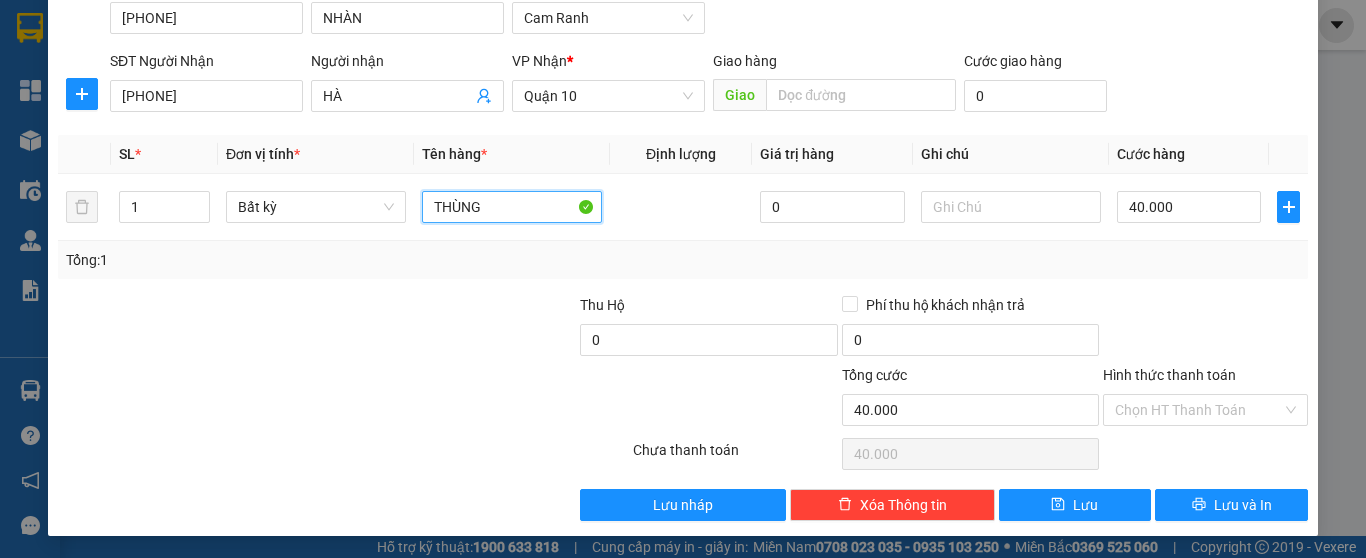 scroll, scrollTop: 182, scrollLeft: 0, axis: vertical 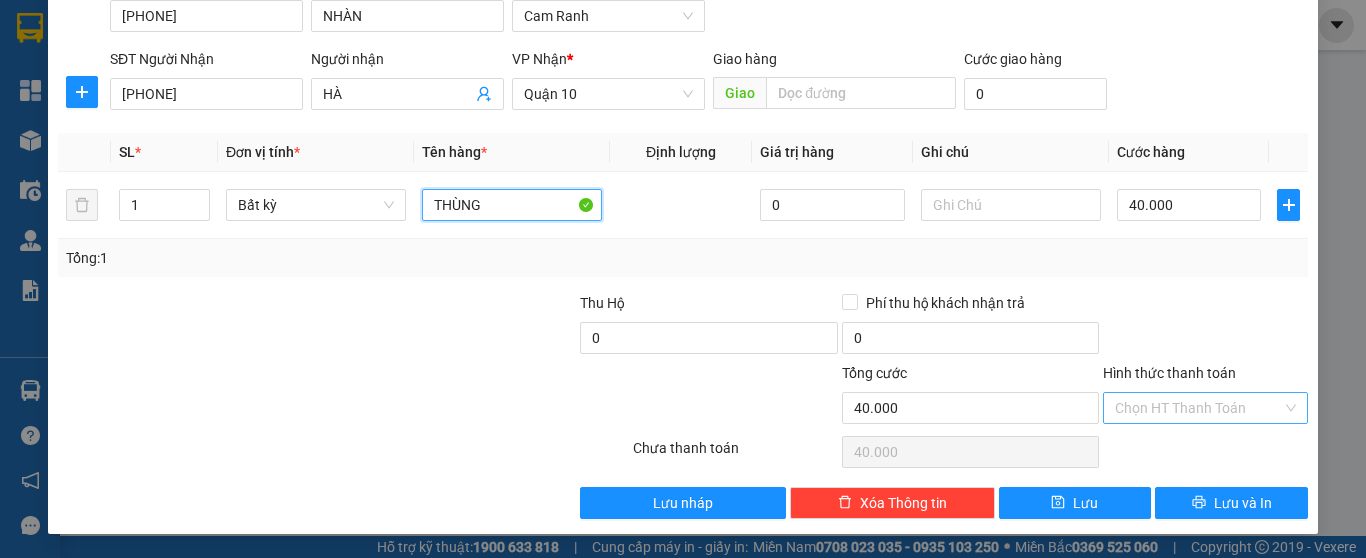 type on "THÙNG" 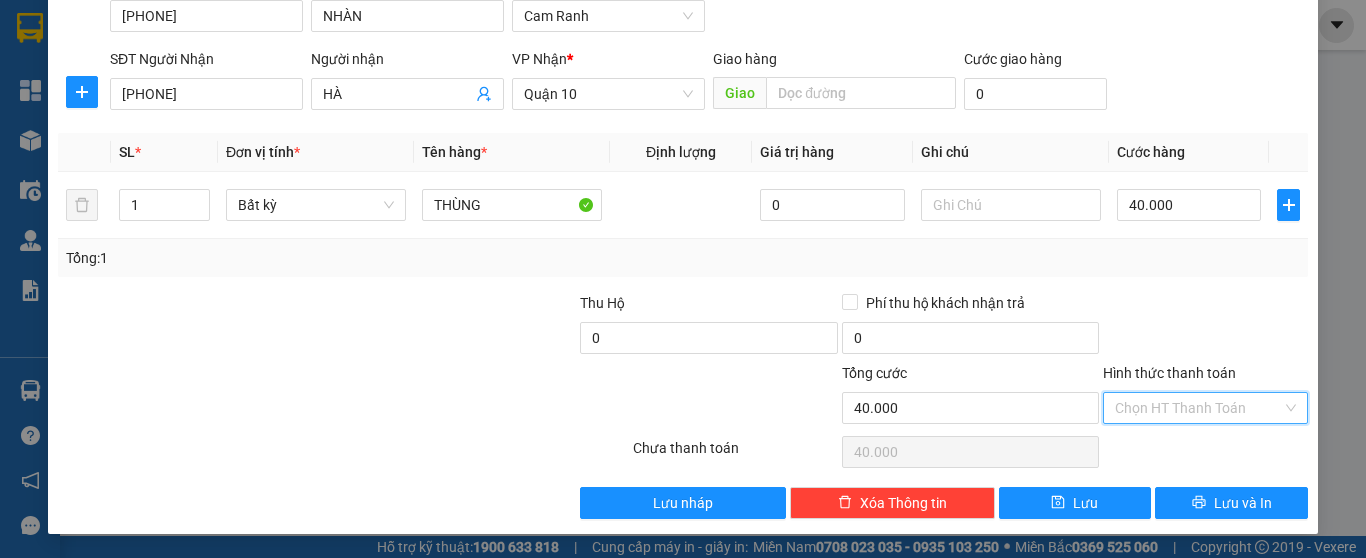 click on "Hình thức thanh toán" at bounding box center [1198, 408] 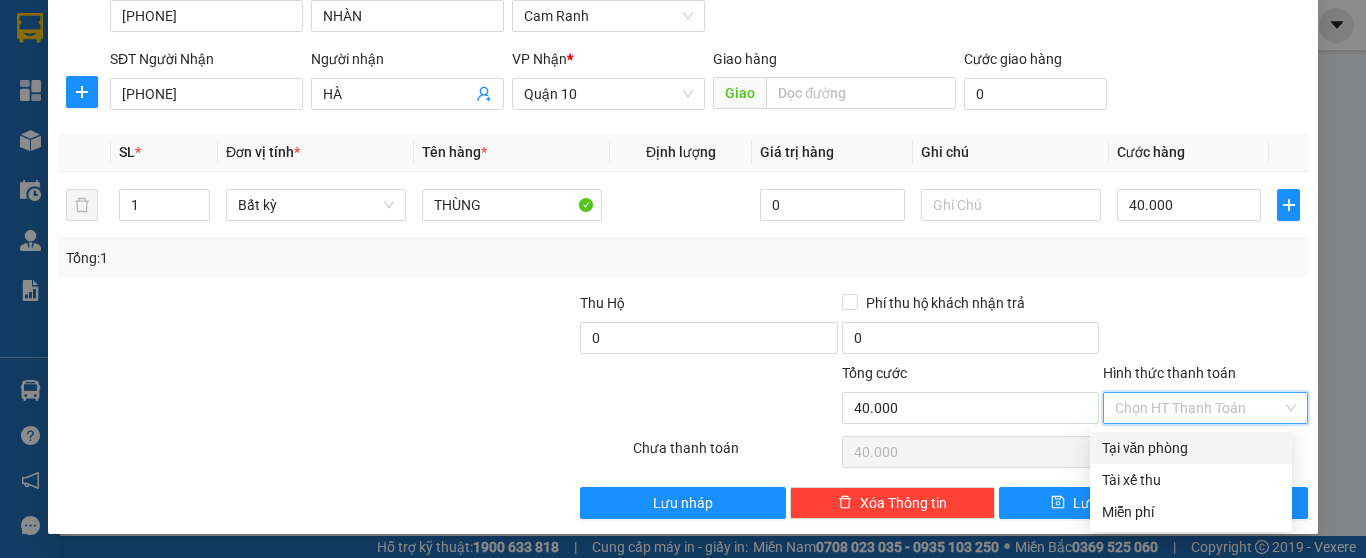 click on "Tại văn phòng" at bounding box center [1191, 448] 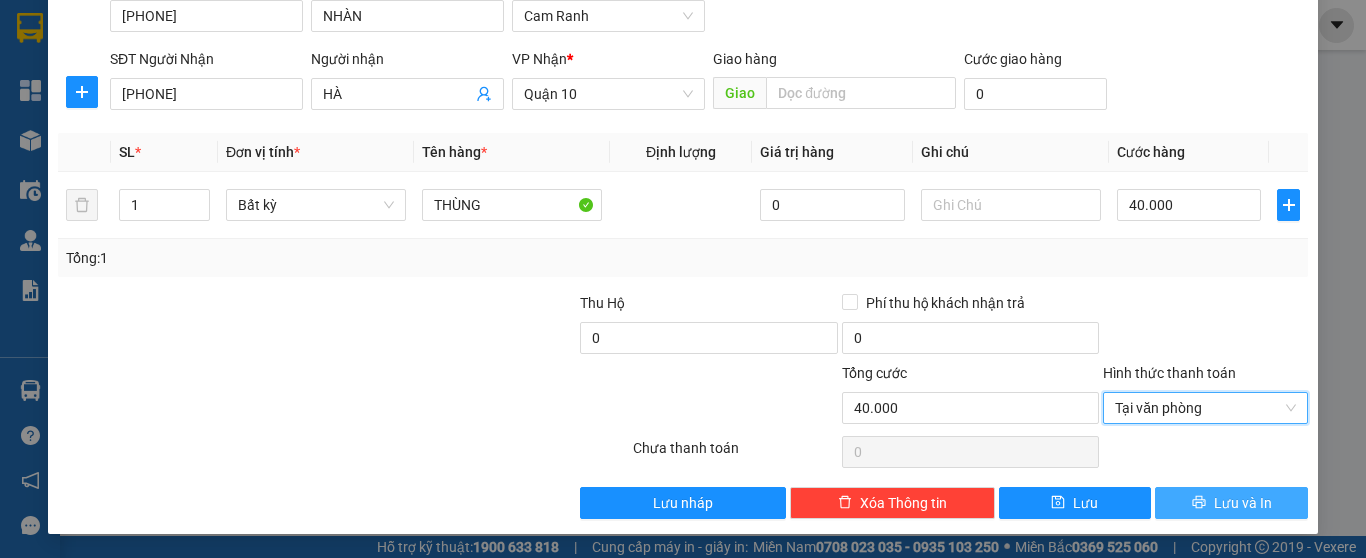 click on "Lưu và In" at bounding box center [1243, 503] 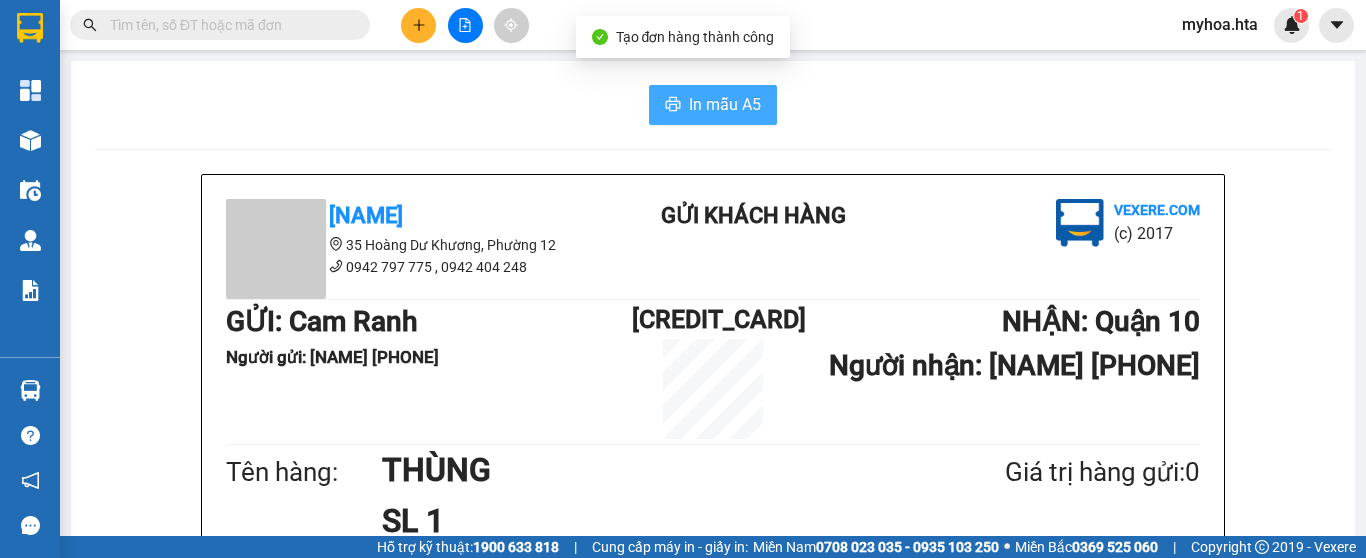 click on "In mẫu A5" at bounding box center [725, 104] 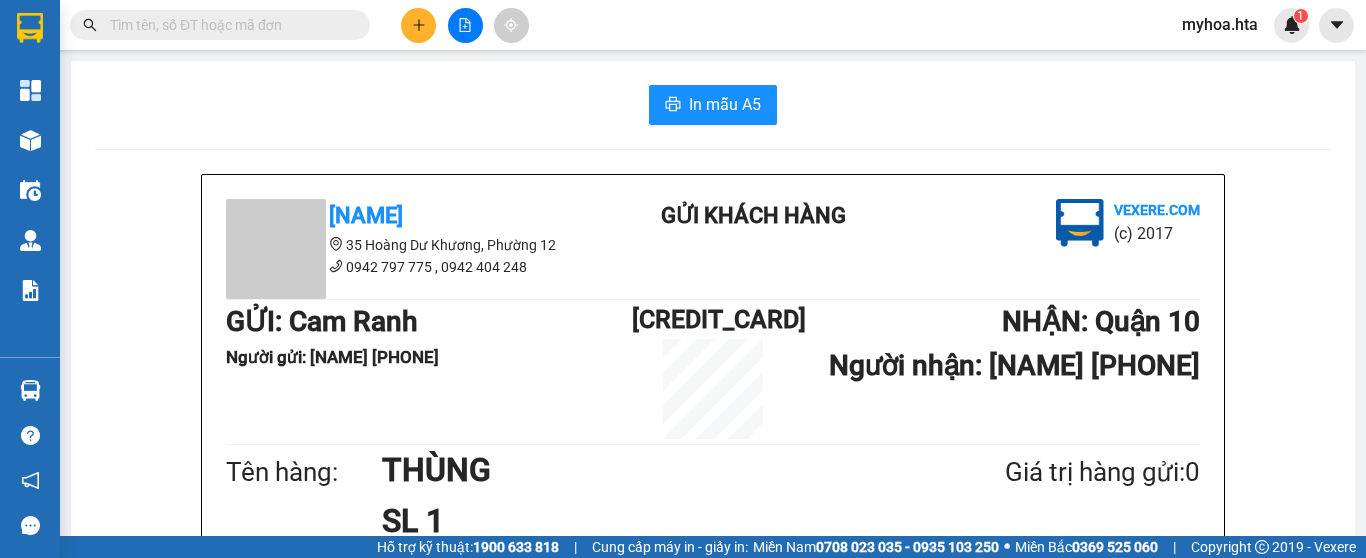 scroll, scrollTop: 116, scrollLeft: 0, axis: vertical 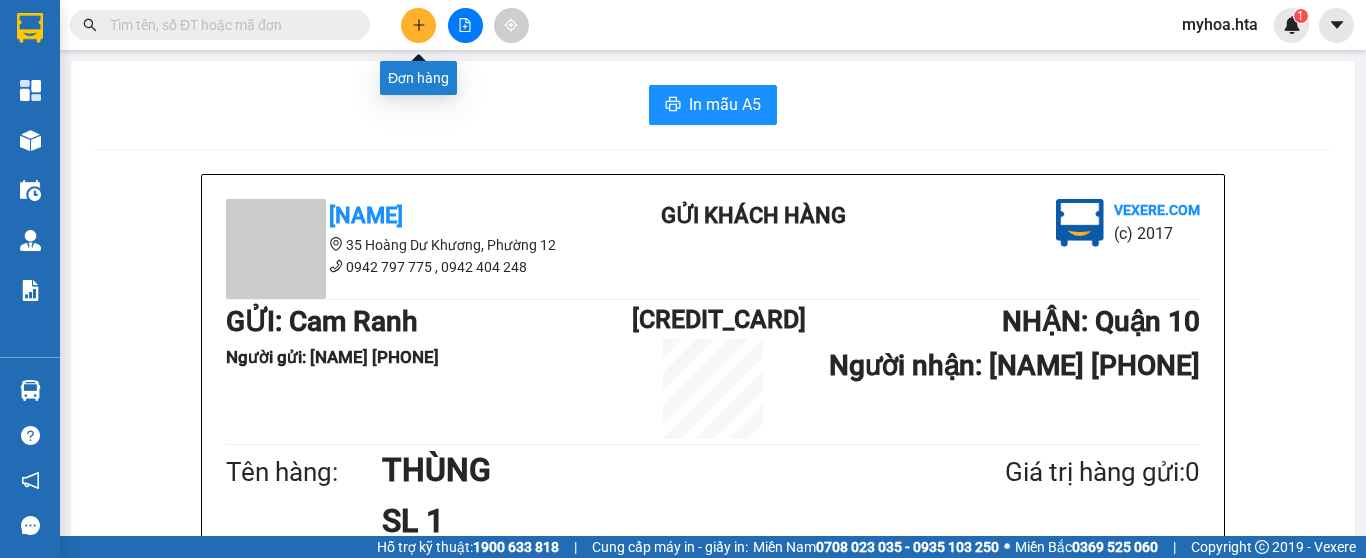 click at bounding box center (418, 25) 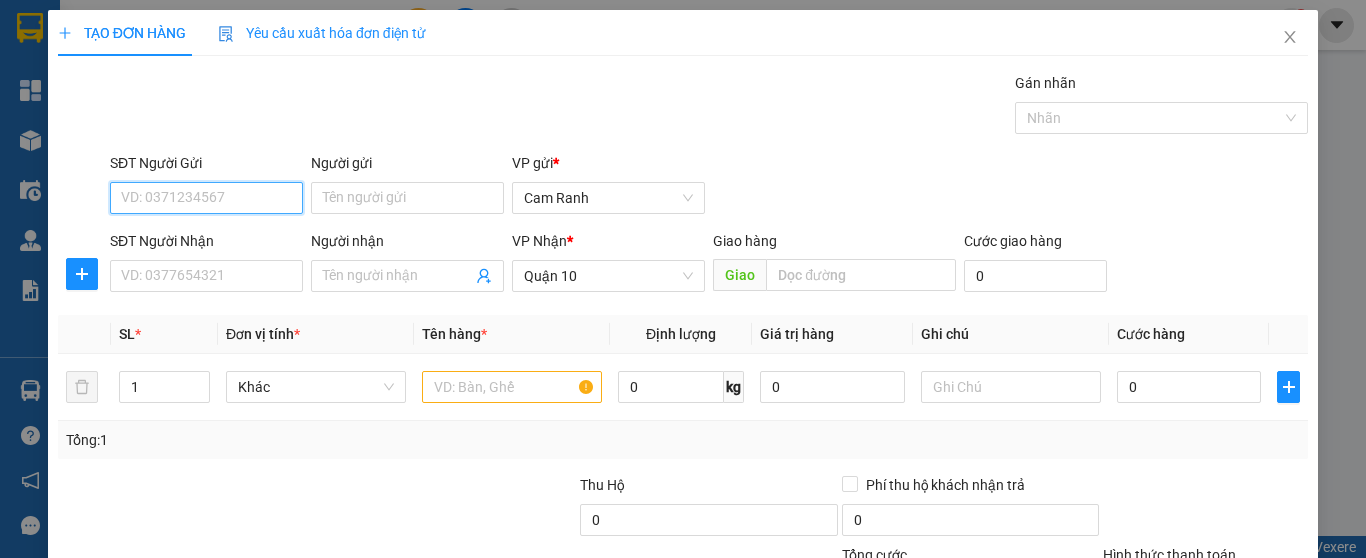 click on "SĐT Người Gửi" at bounding box center (206, 198) 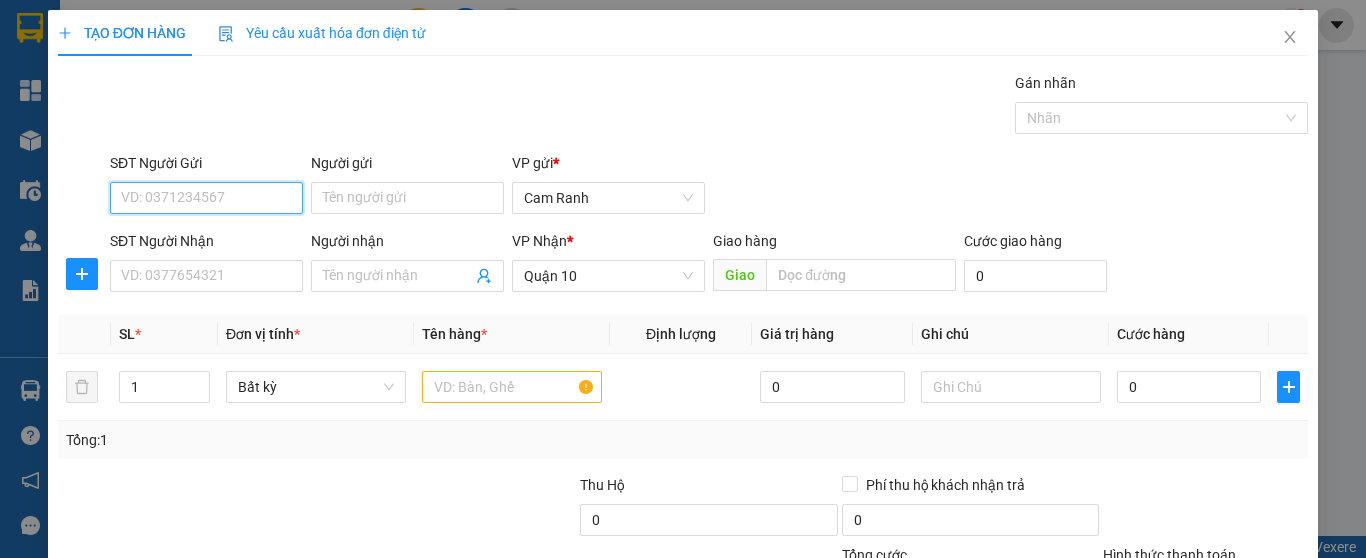 click on "SĐT Người Gửi VD: 0371234567 Người gửi Tên người gửi VP gửi  * Cam Ranh SĐT Người Nhận VD: 0377654321 Người nhận Tên người nhận VP Nhận  * Quận 10 Giao hàng Giao Cước giao hàng 0" at bounding box center (683, 226) 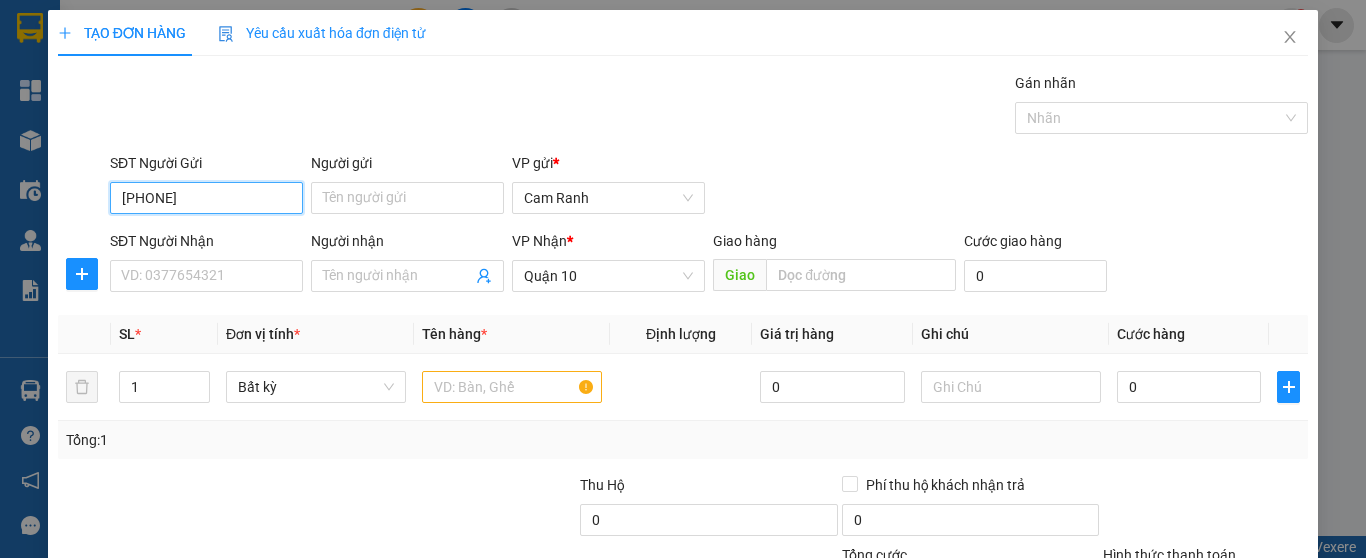 click on "0966567893" at bounding box center (206, 198) 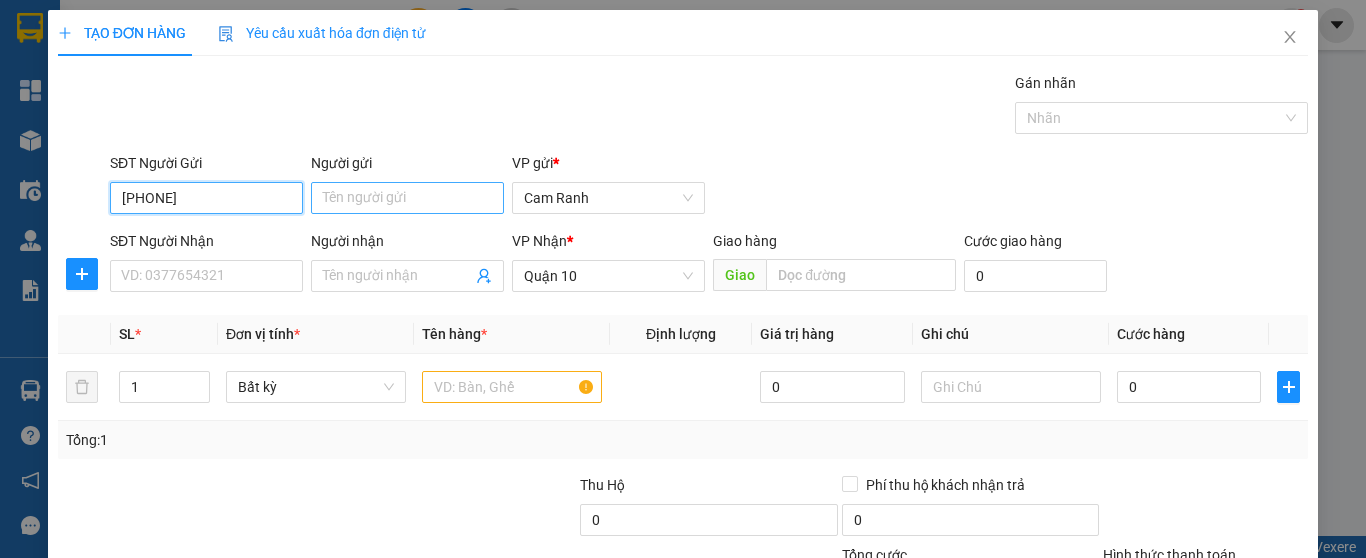 type on "0966567893" 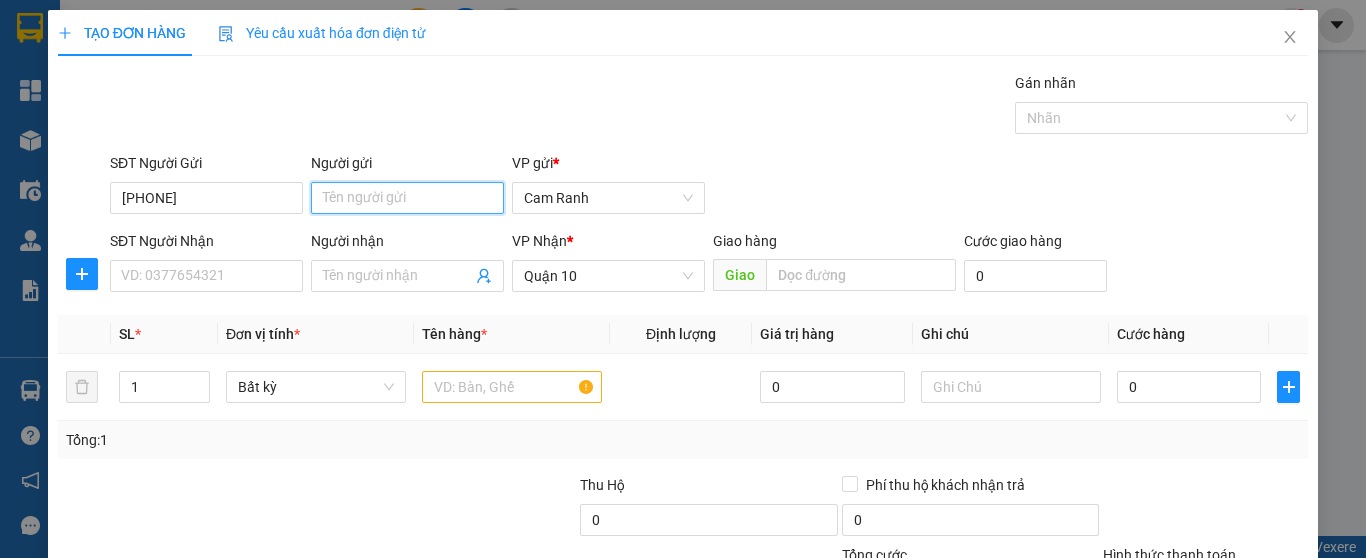click on "Người gửi" at bounding box center [407, 198] 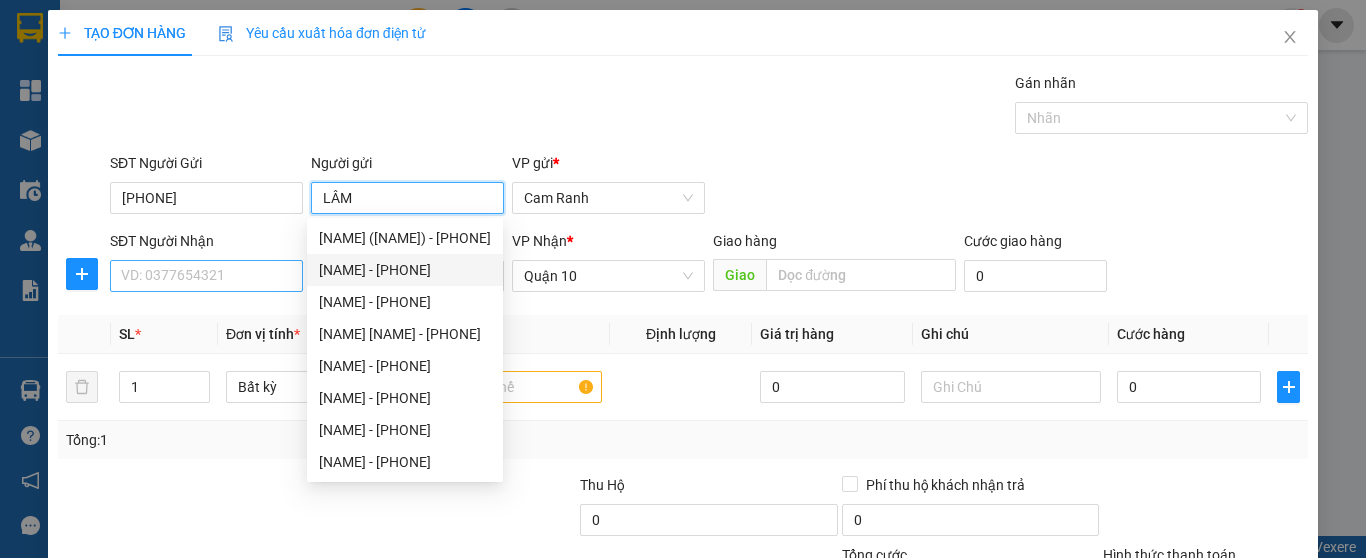 type on "LÂM" 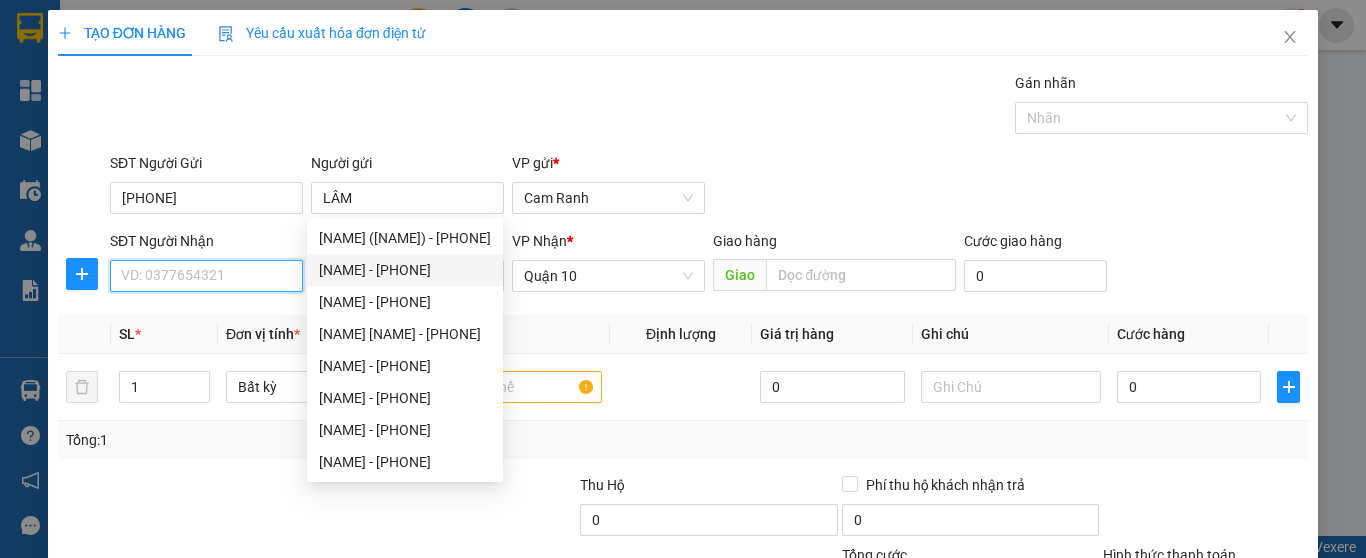 click on "SĐT Người Nhận" at bounding box center (206, 276) 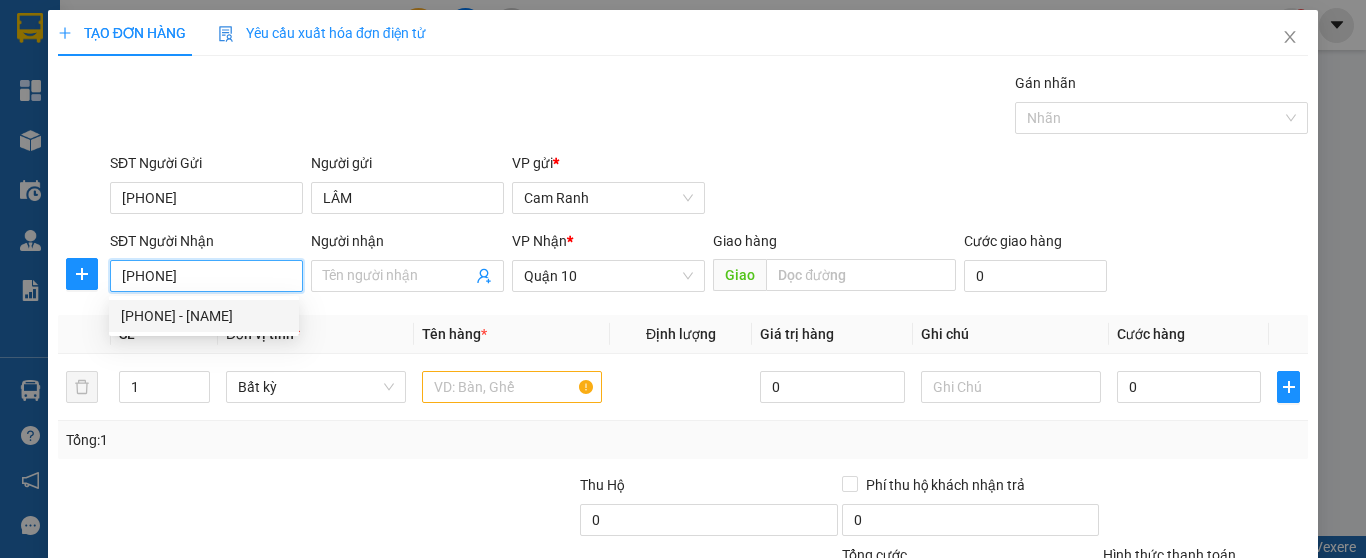 click on "0931032666 - TRÂN" at bounding box center (204, 316) 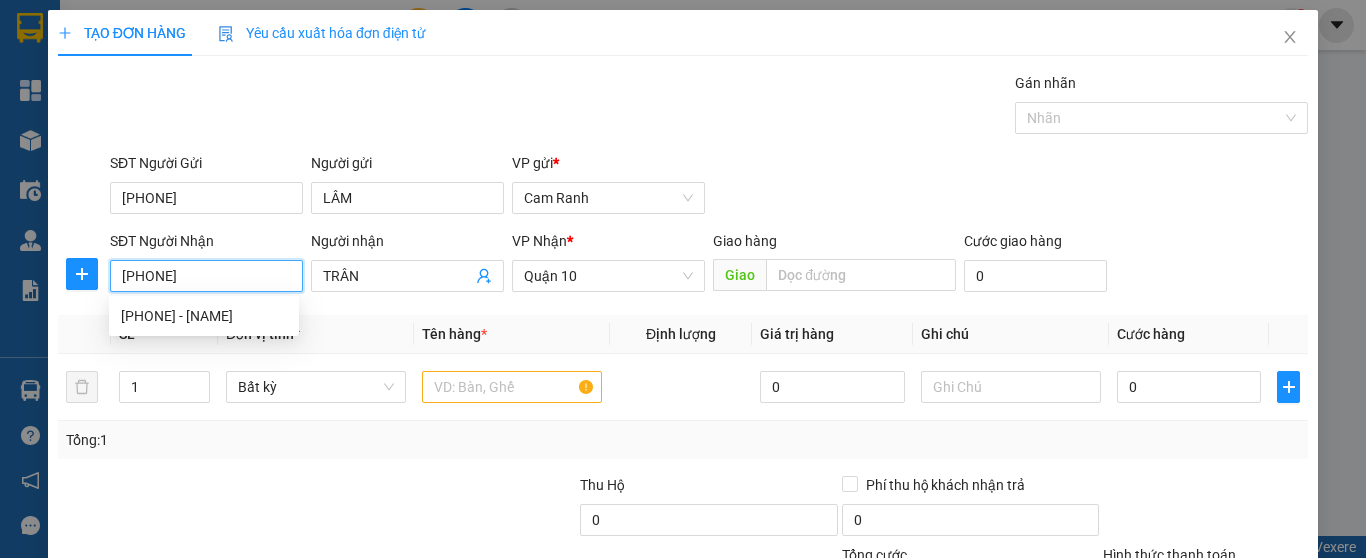 type on "80.000" 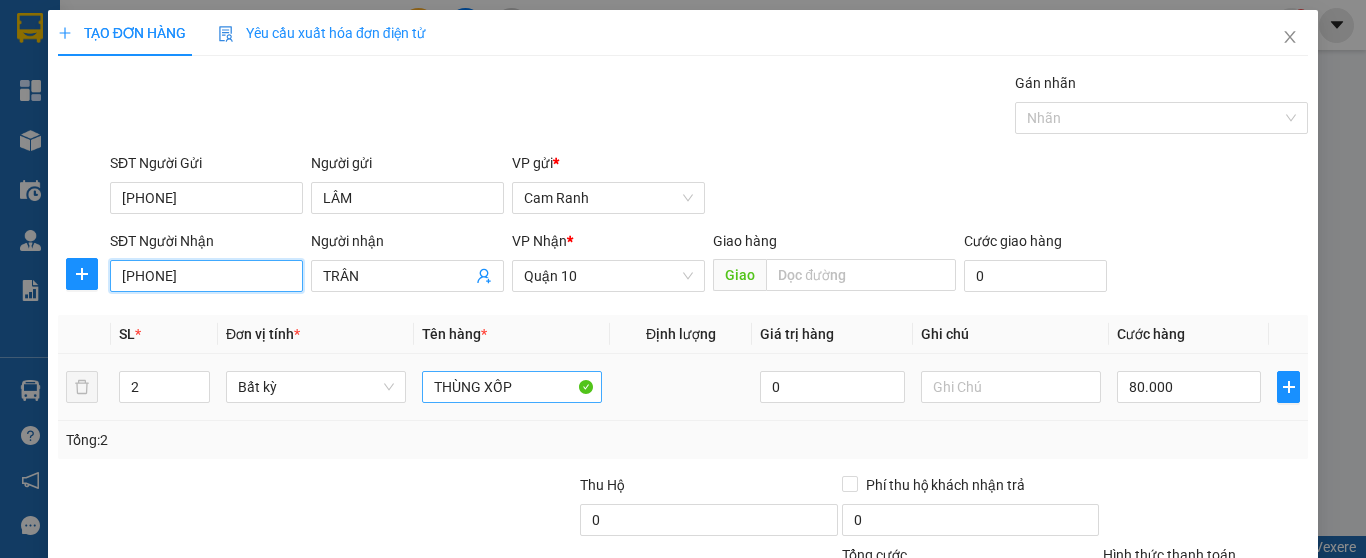 type on "[PHONE]" 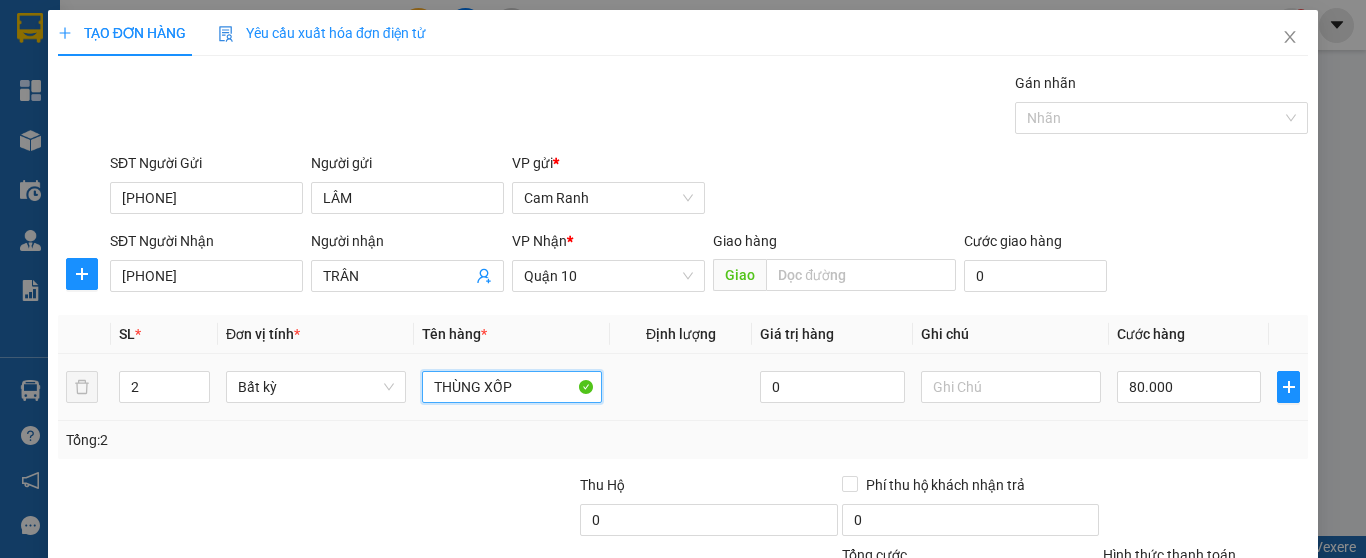 click on "THÙNG XỐP" at bounding box center (512, 387) 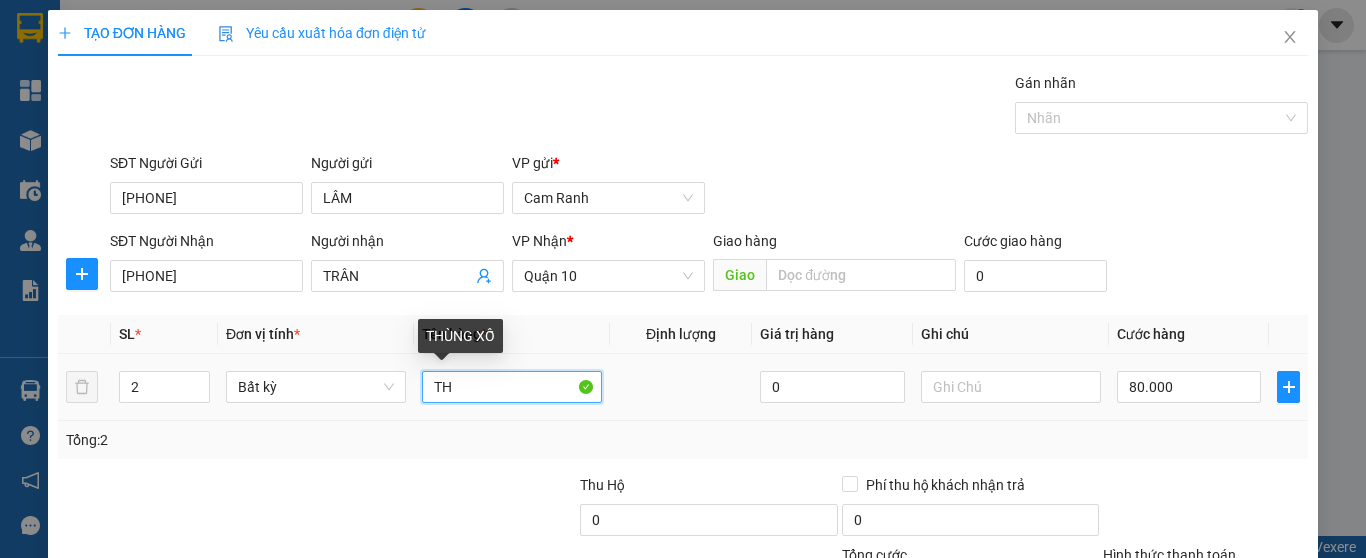 type on "T" 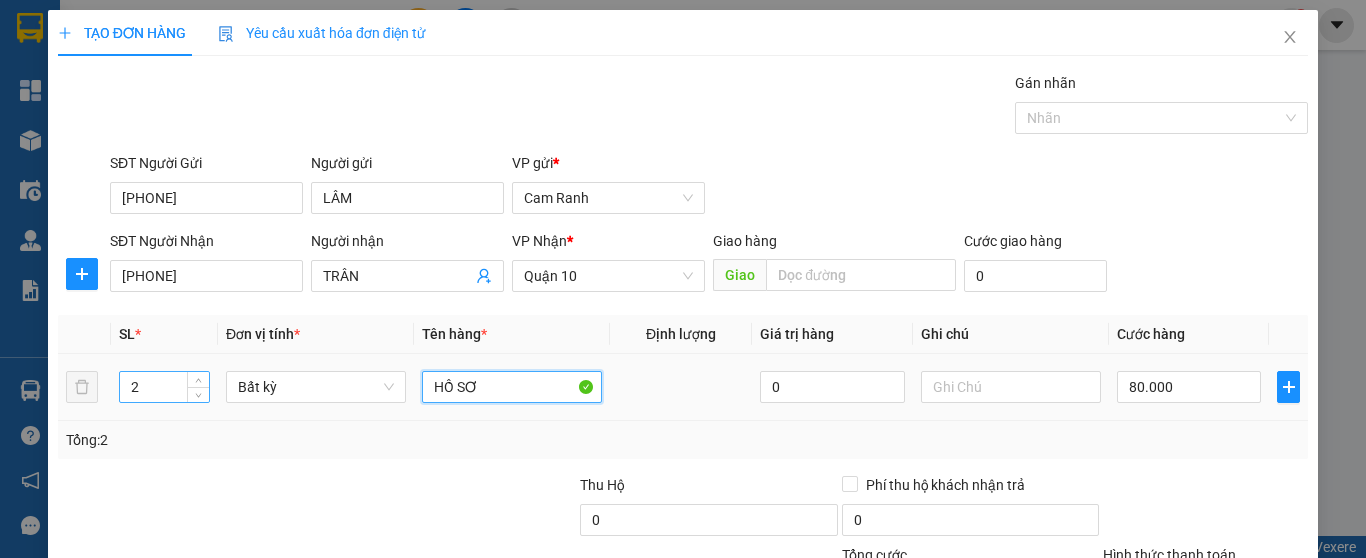 type on "HỒ SƠ" 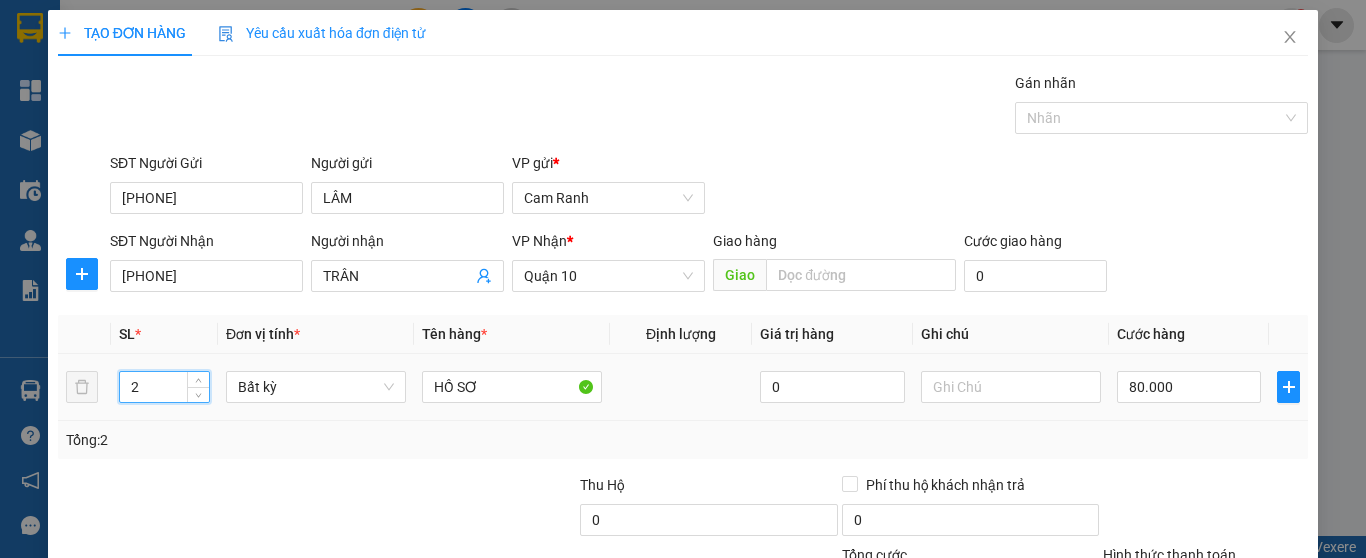 click on "2" at bounding box center (164, 387) 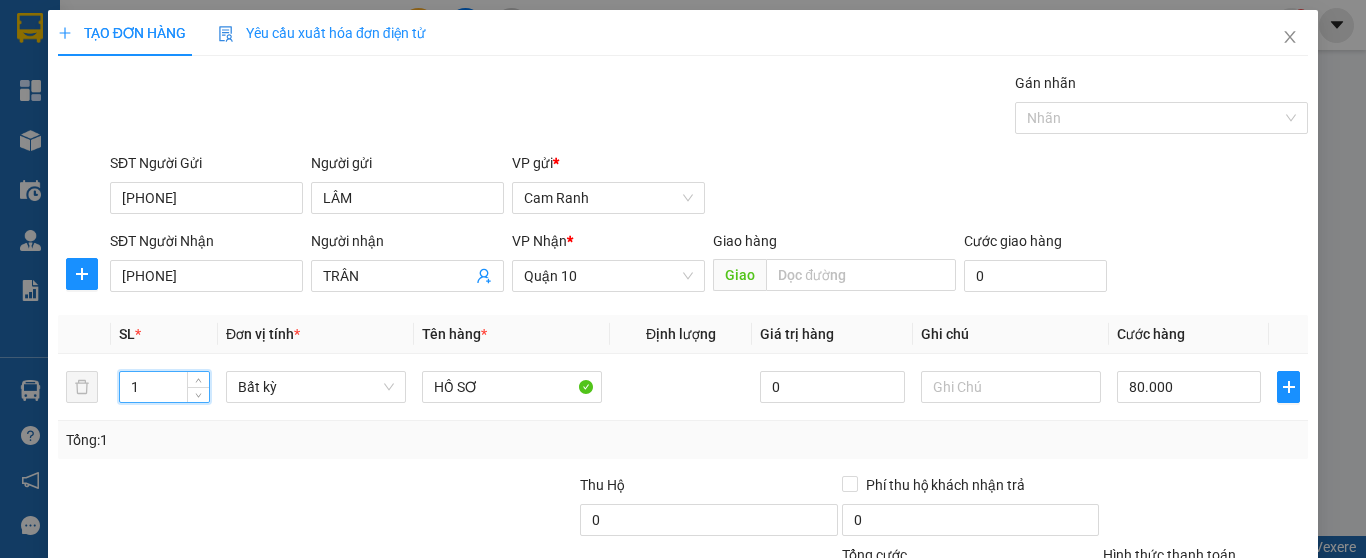 type on "1" 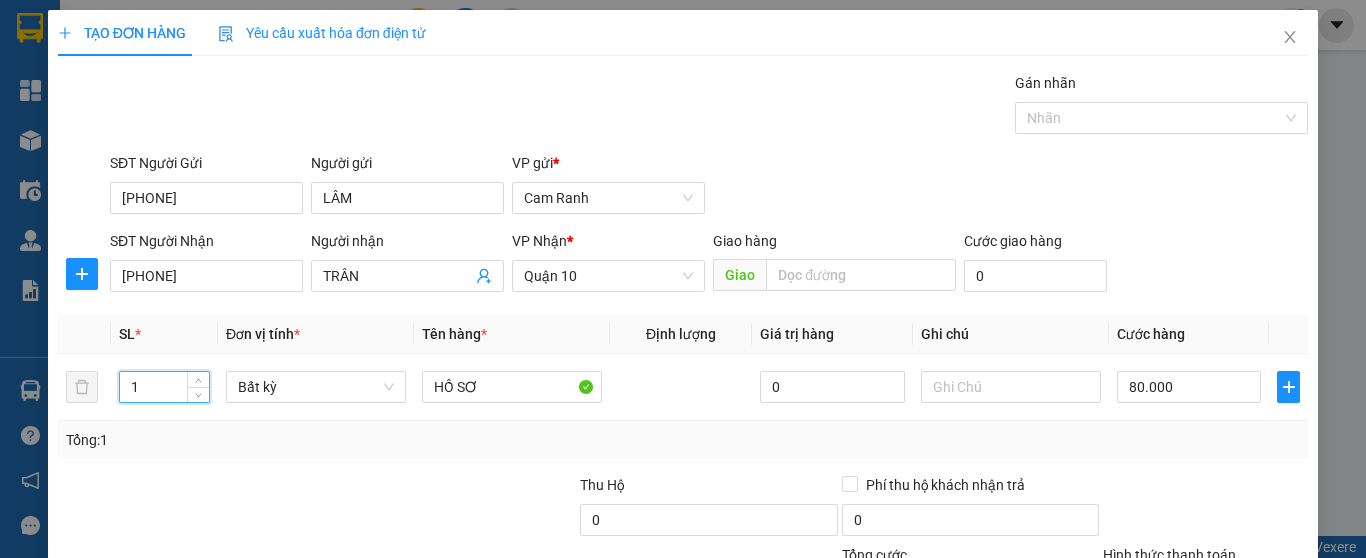 click on "Tổng:  1" at bounding box center (683, 440) 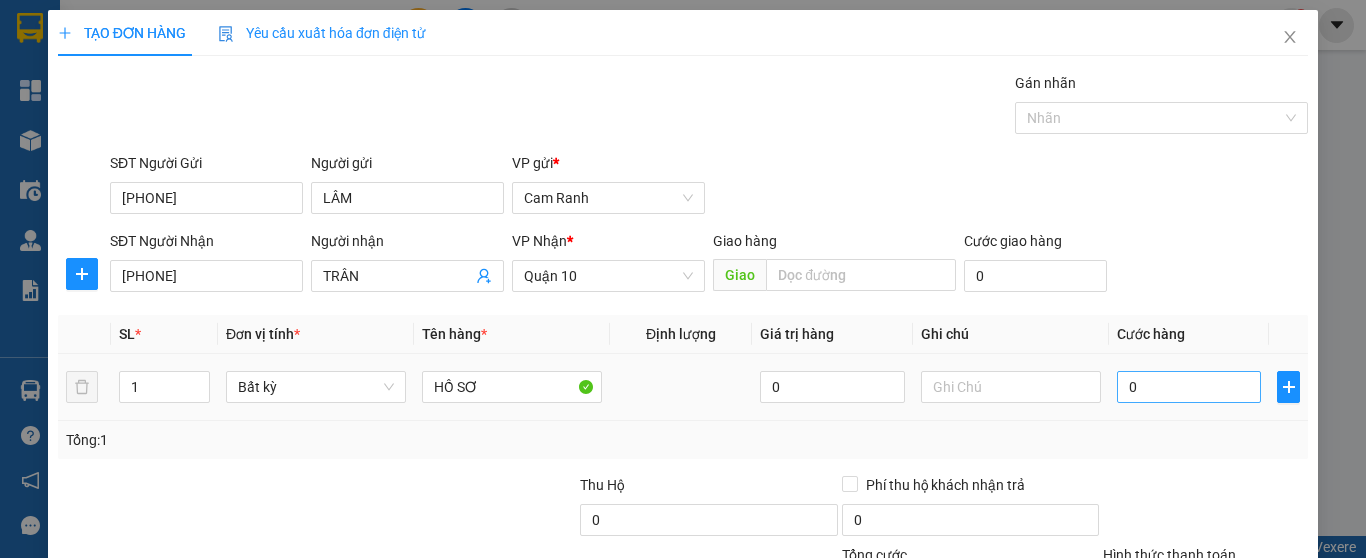 type on "0" 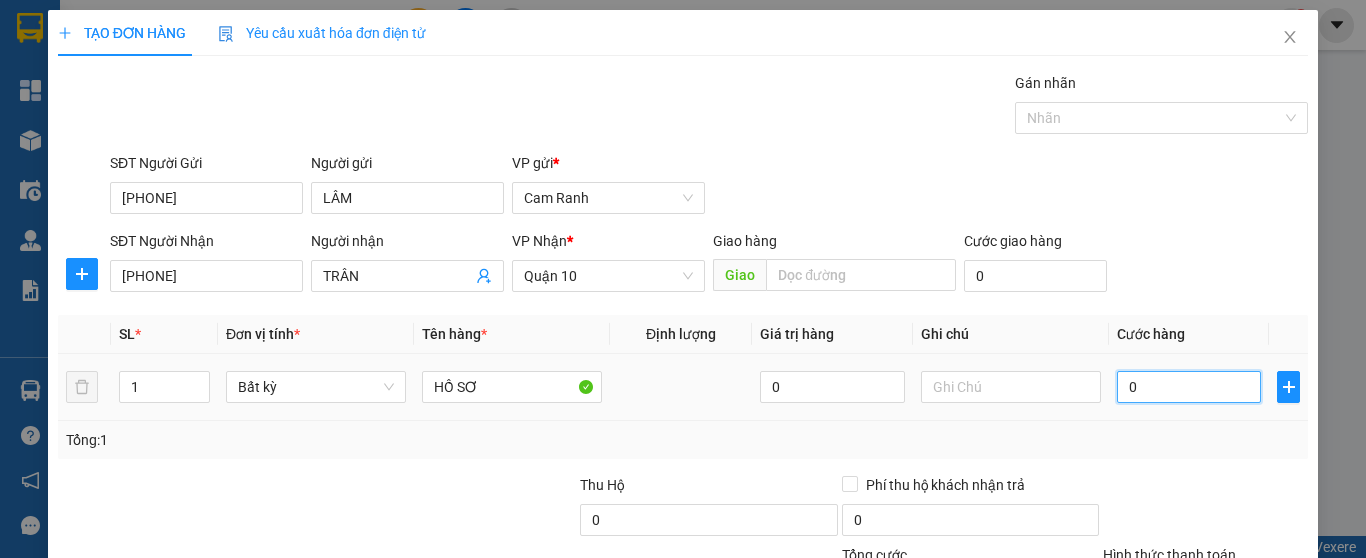 click on "0" at bounding box center [1189, 387] 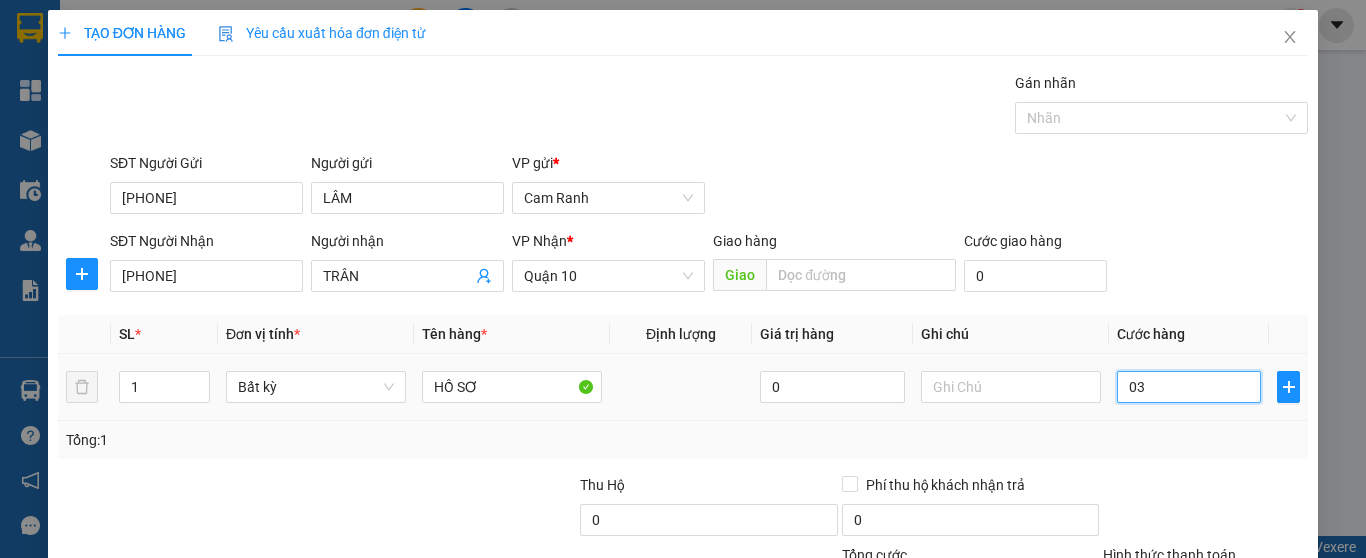 type on "30" 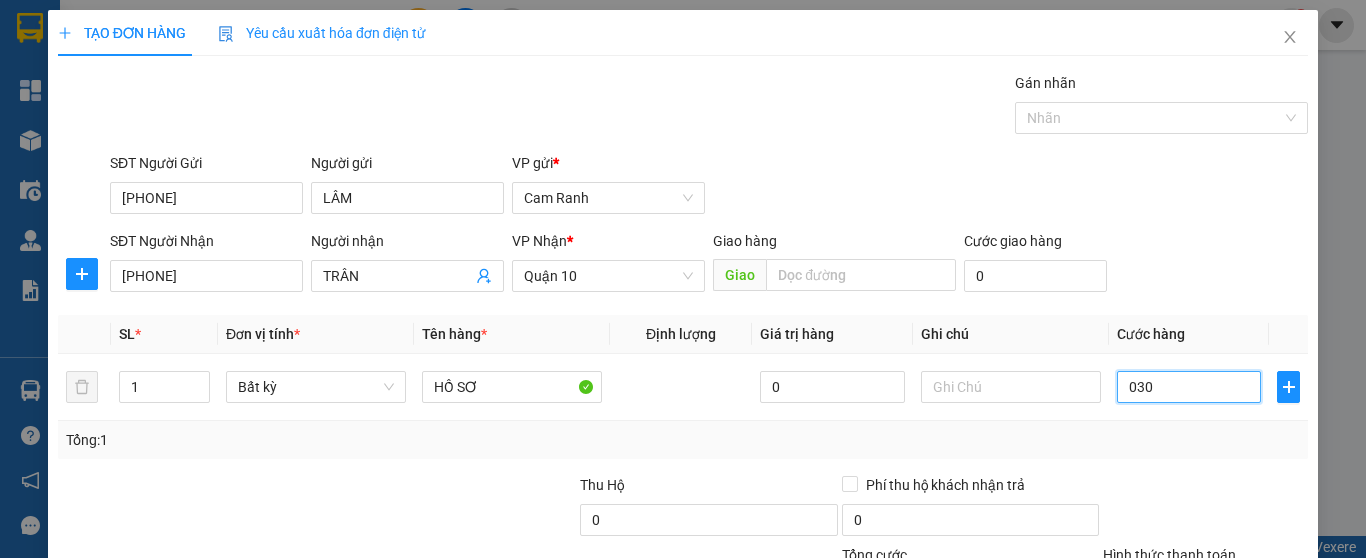 type on "030" 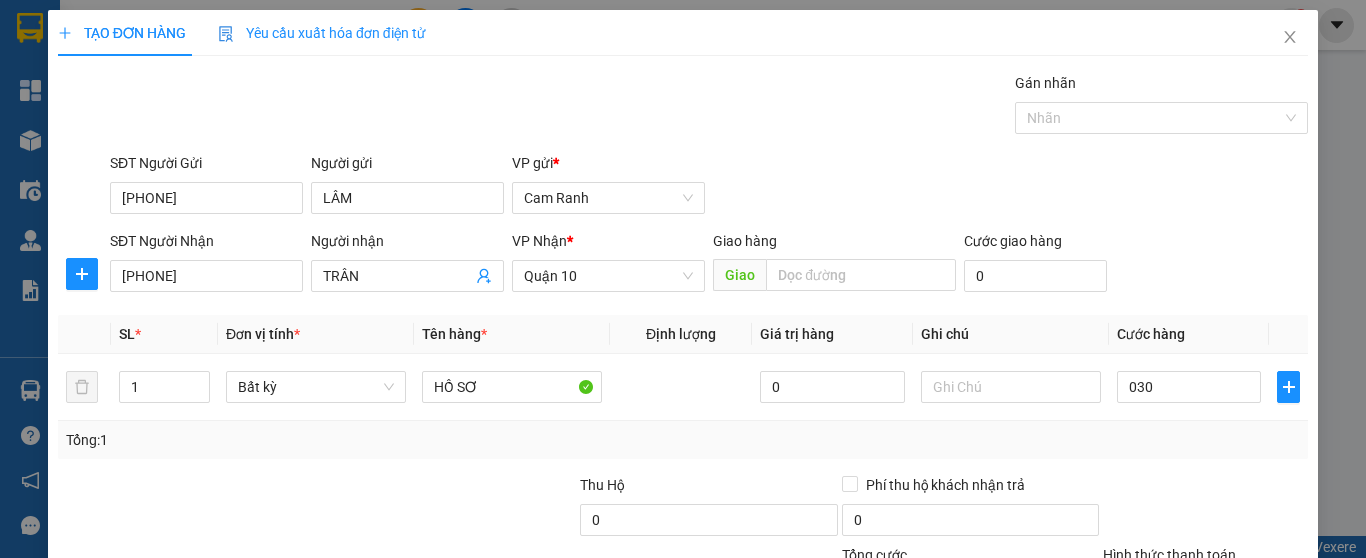 type on "30.000" 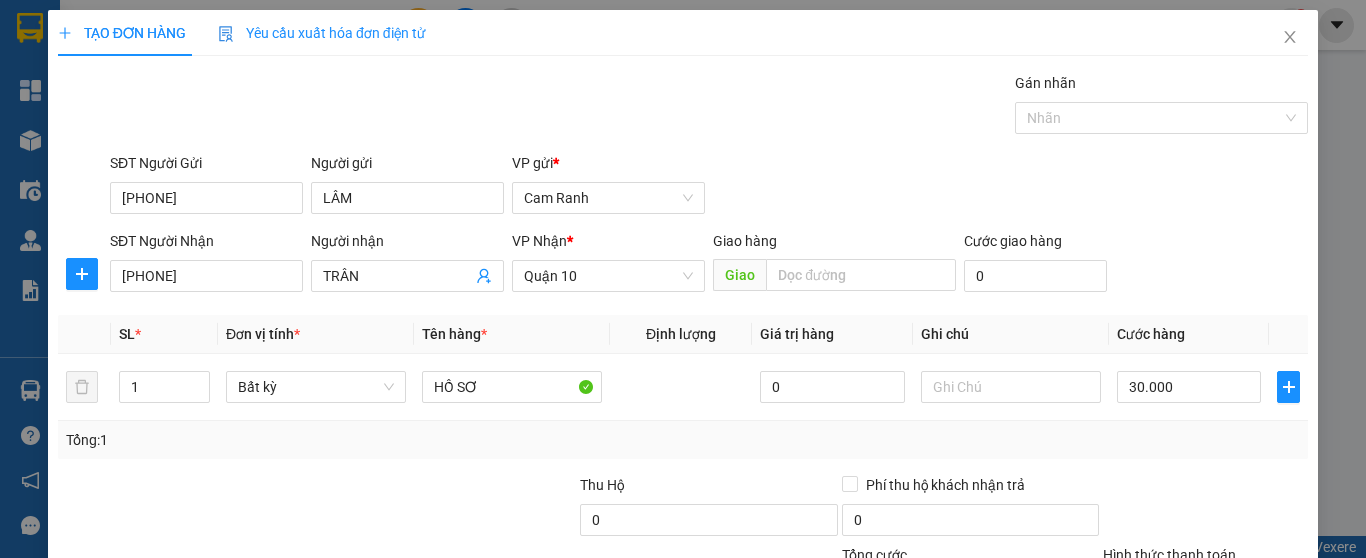 click on "Transit Pickup Surcharge Ids Transit Deliver Surcharge Ids Transit Deliver Surcharge Transit Deliver Surcharge Gói vận chuyển  * Tiêu chuẩn Gán nhãn   Nhãn SĐT Người Gửi 0966567893 Người gửi LÂM VP gửi  * Cam Ranh SĐT Người Nhận 0931032666 Người nhận TRÂN VP Nhận  * Quận 10 Giao hàng Giao Cước giao hàng 0 SL  * Đơn vị tính  * Tên hàng  * Định lượng Giá trị hàng Ghi chú Cước hàng                   1 Bất kỳ HỒ SƠ 0 30.000 Tổng:  1 Thu Hộ 0 Phí thu hộ khách nhận trả 0 Tổng cước 30.000 Hình thức thanh toán Chọn HT Thanh Toán Số tiền thu trước 0 Chưa thanh toán 30.000 Chọn HT Thanh Toán Lưu nháp Xóa Thông tin Lưu Lưu và In HỒ SƠ" at bounding box center (683, 386) 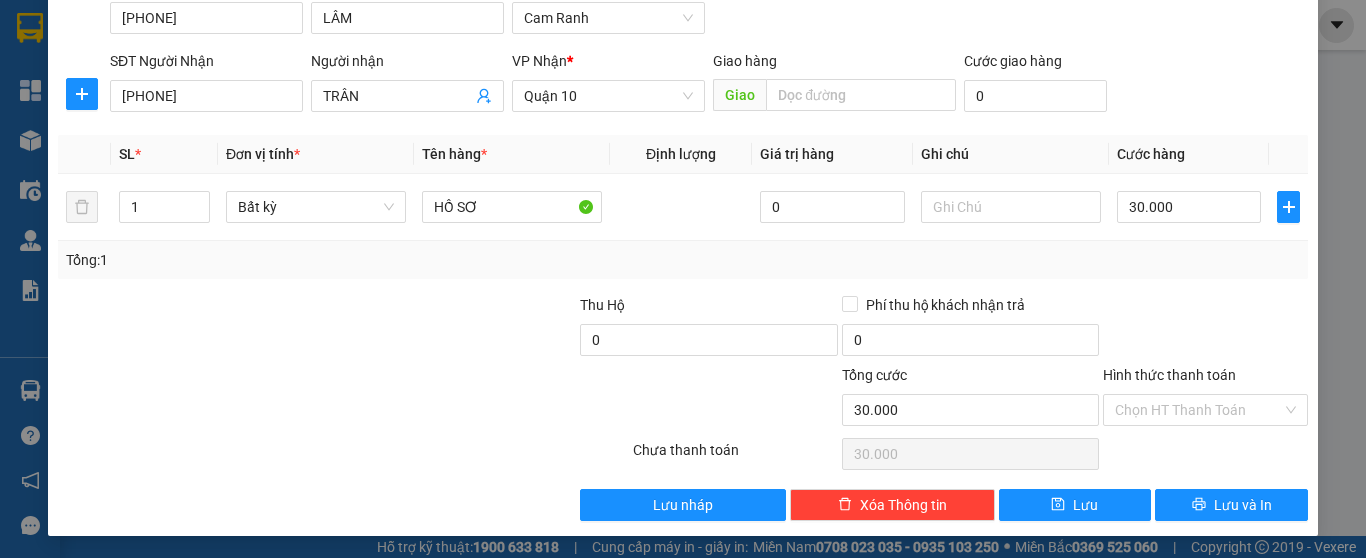 scroll, scrollTop: 182, scrollLeft: 0, axis: vertical 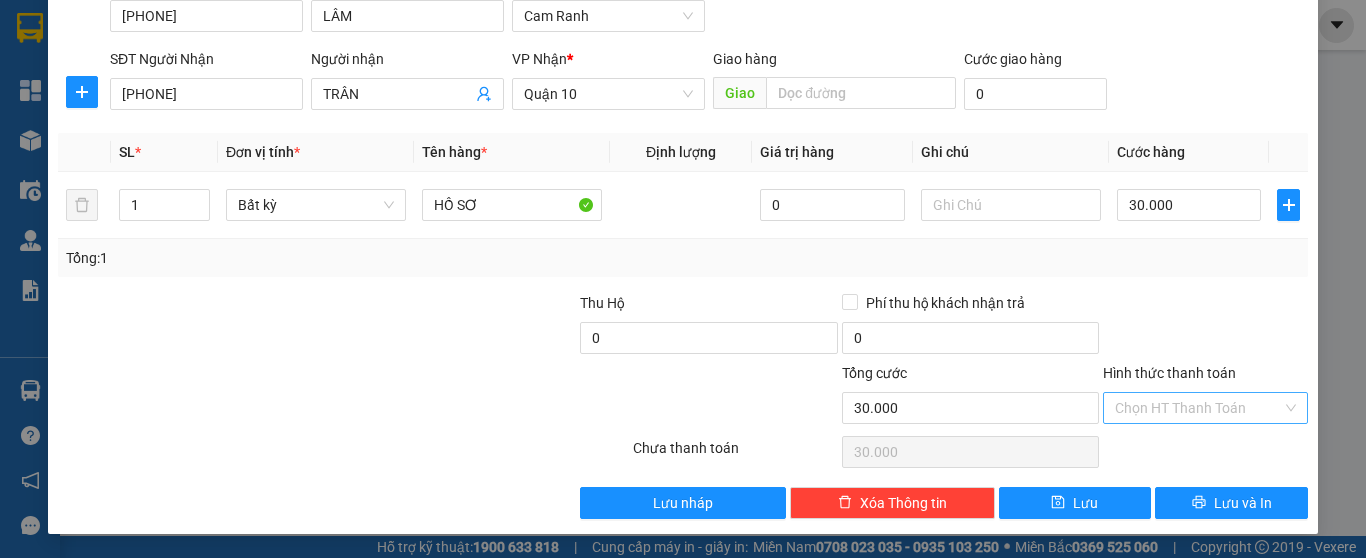 click on "Hình thức thanh toán" at bounding box center (1198, 408) 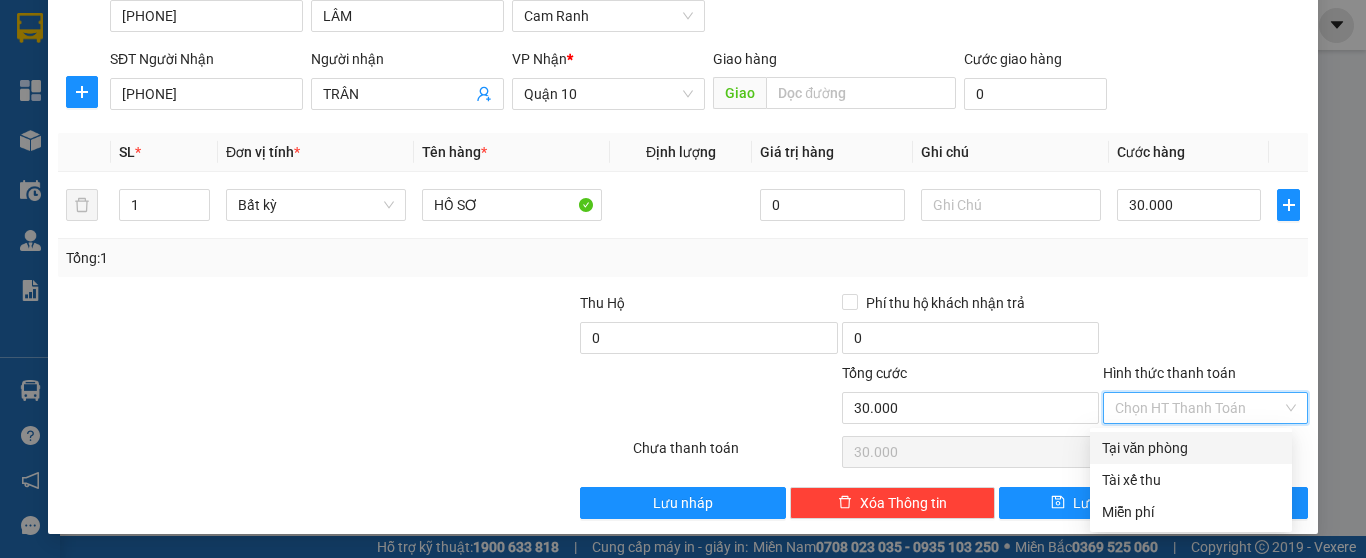 click on "Tại văn phòng" at bounding box center [1191, 448] 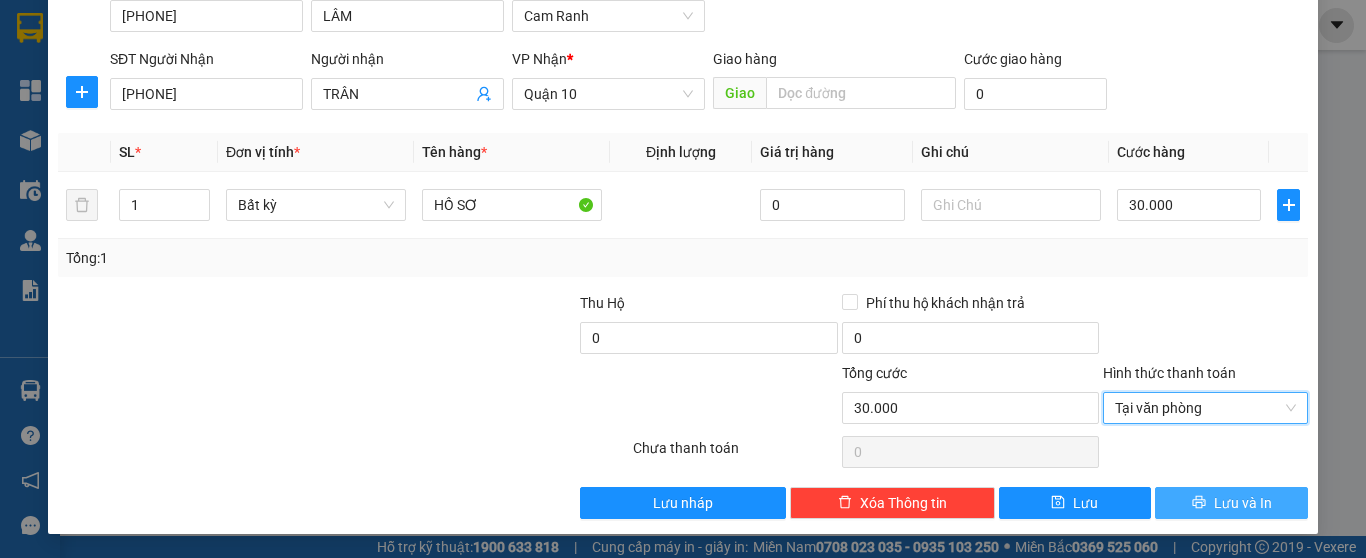 click on "Lưu và In" at bounding box center [1243, 503] 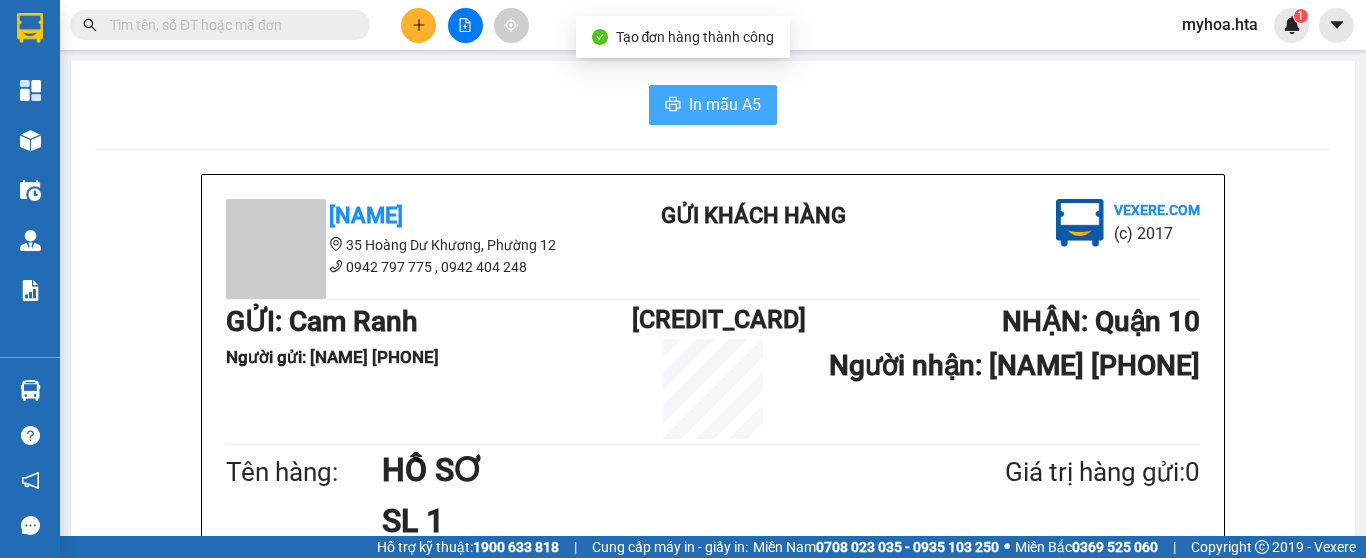 click on "In mẫu A5" at bounding box center (725, 104) 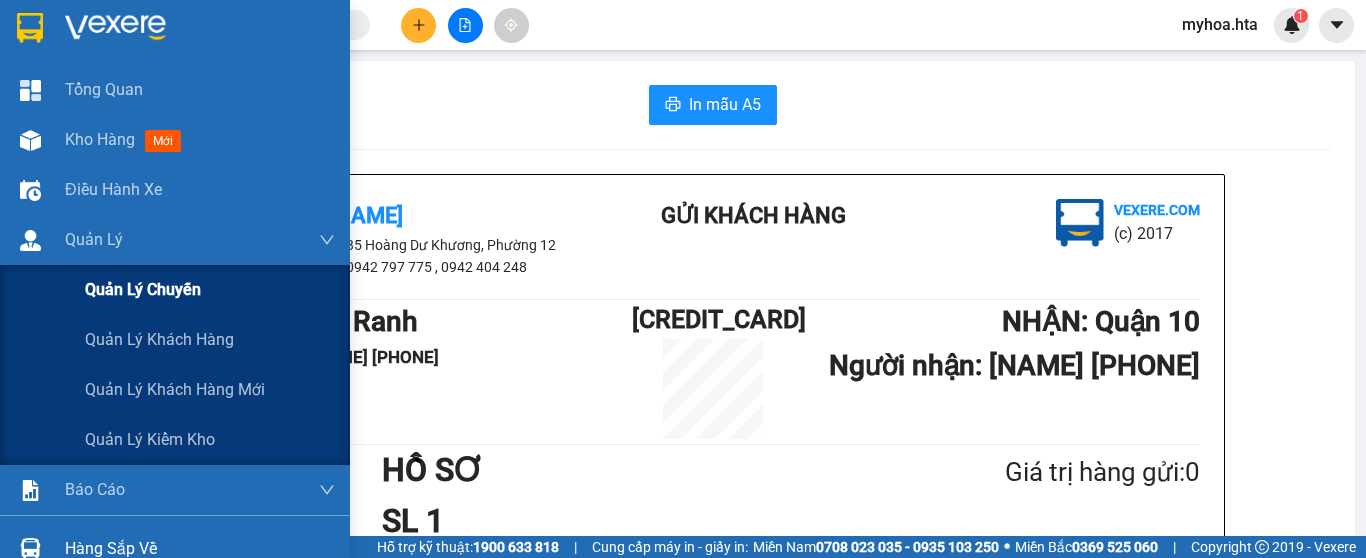 scroll, scrollTop: 0, scrollLeft: 0, axis: both 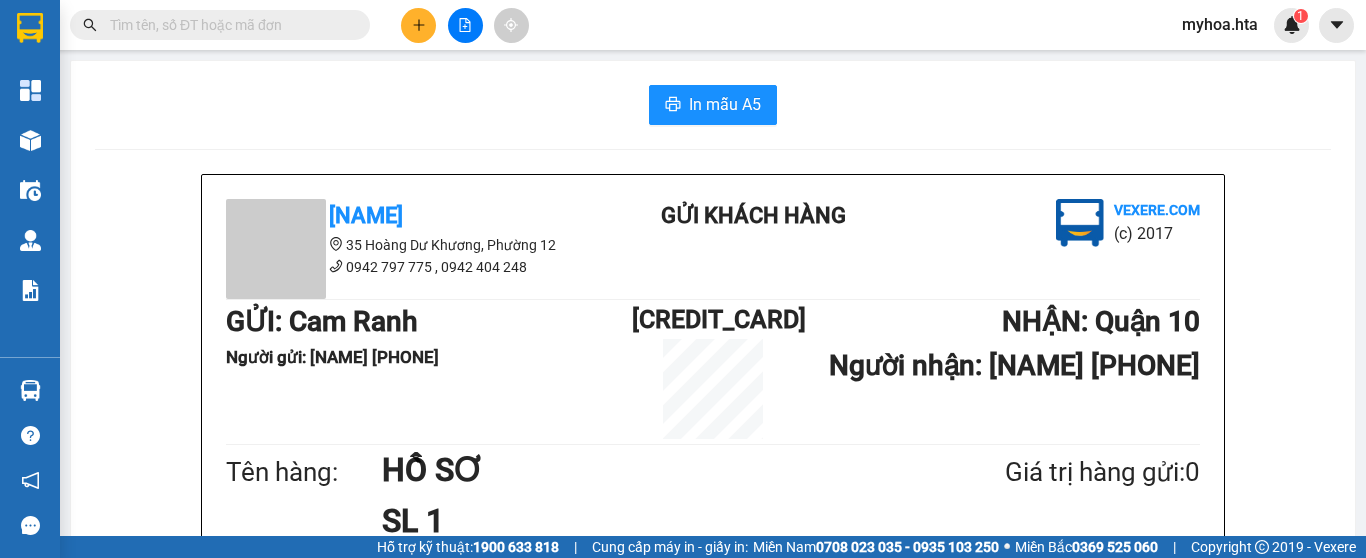 click at bounding box center [418, 25] 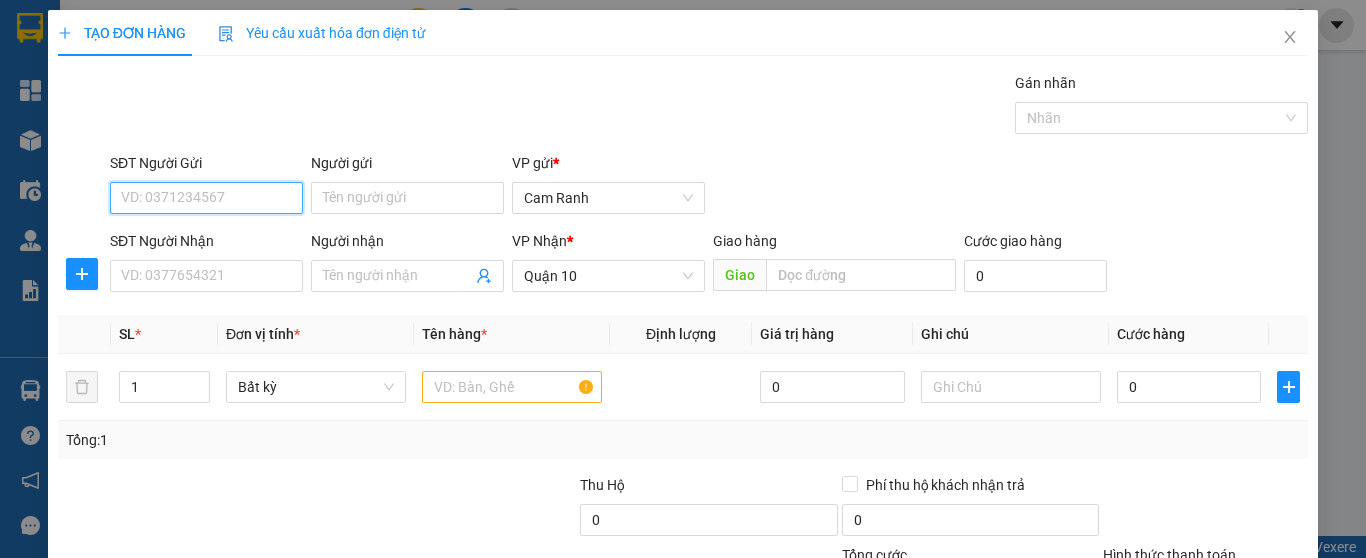 click on "SĐT Người Gửi" at bounding box center (206, 198) 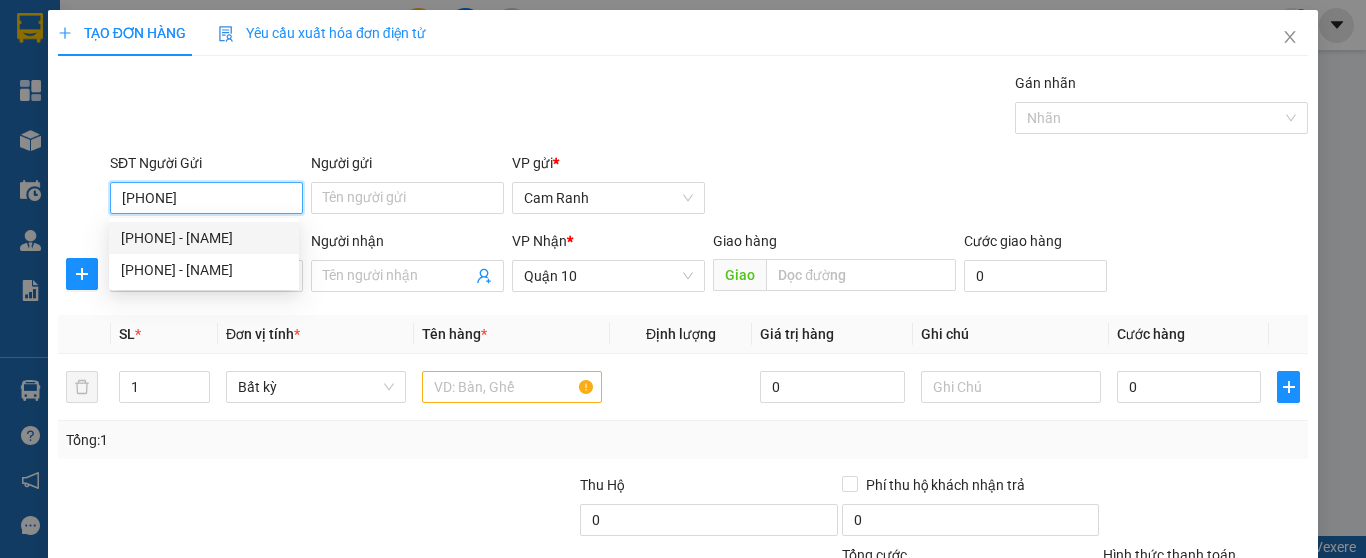 click on "0352956845 - XUÂN" at bounding box center (204, 238) 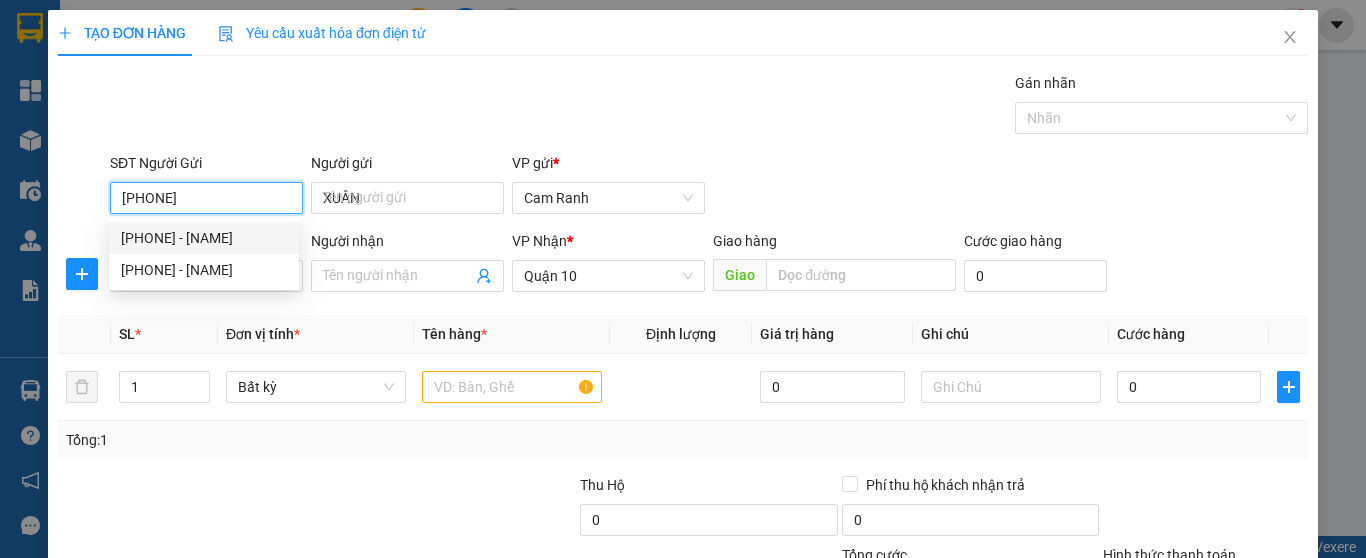 type on "50.000" 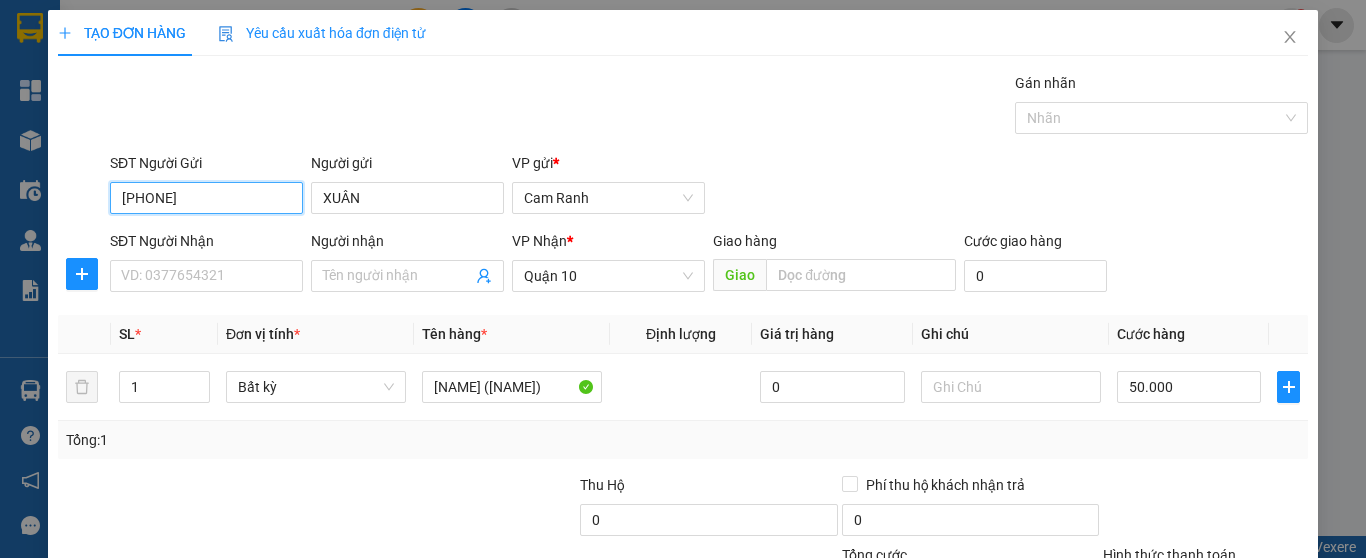 click on "0352956845" at bounding box center (206, 198) 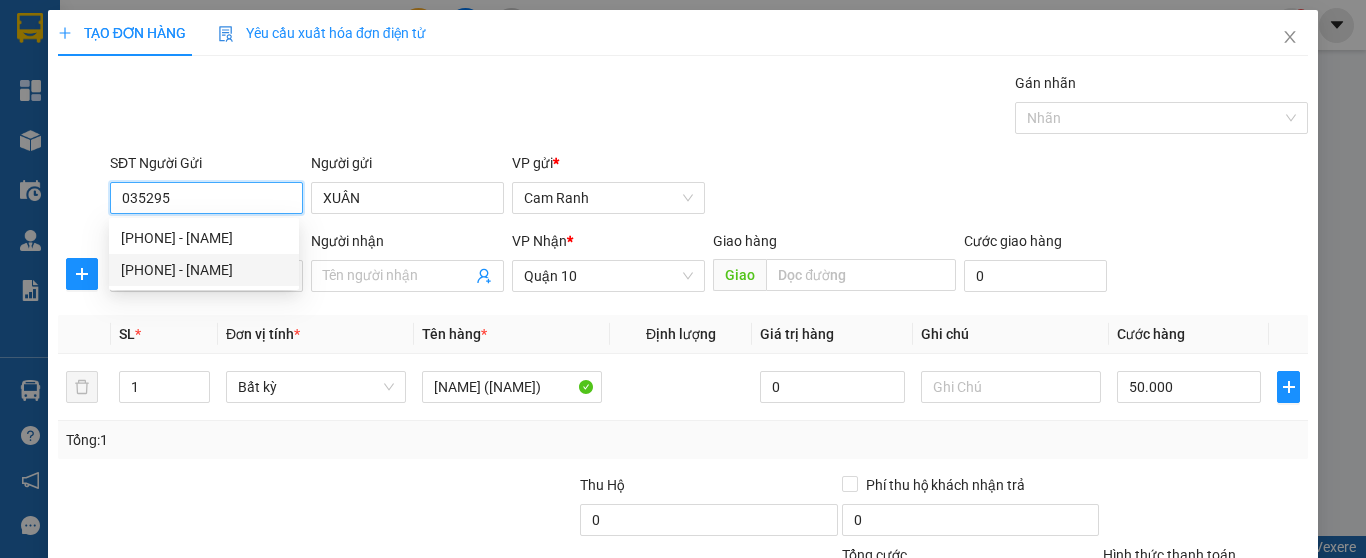 click on "0352956957 - PHI" at bounding box center [204, 270] 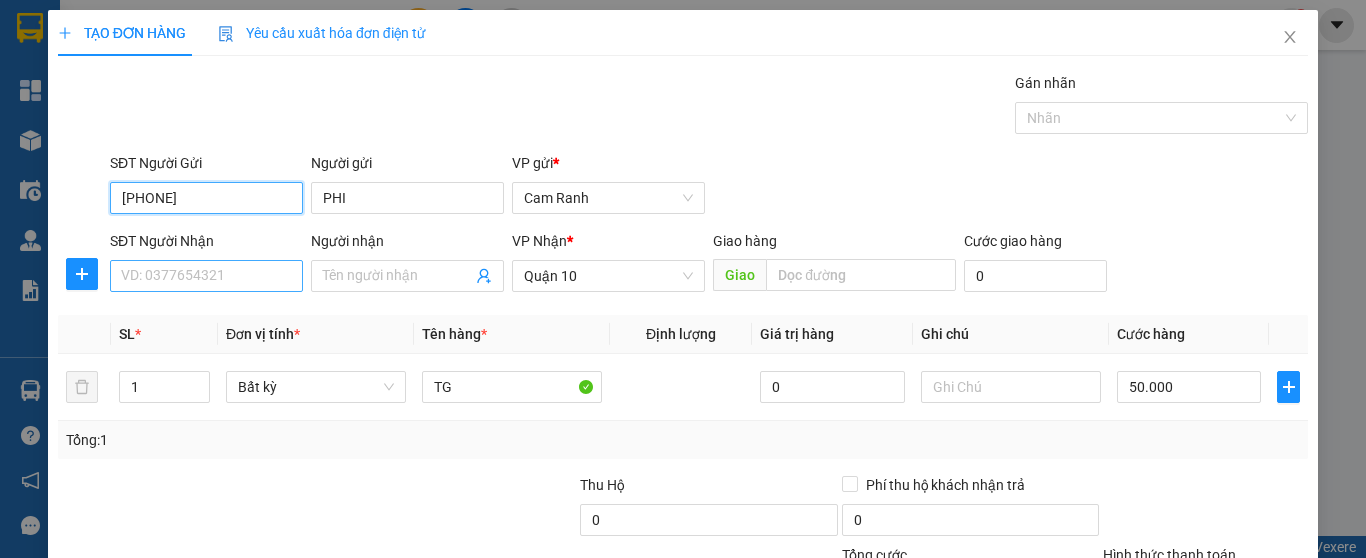 type on "0352956957" 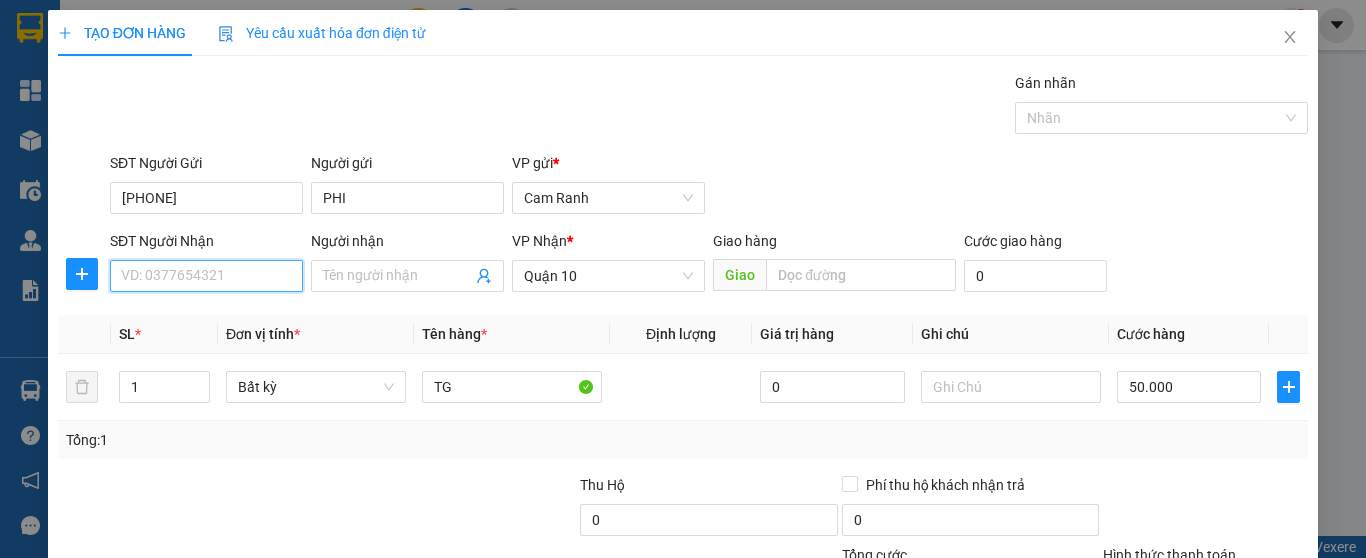 click on "SĐT Người Nhận" at bounding box center (206, 276) 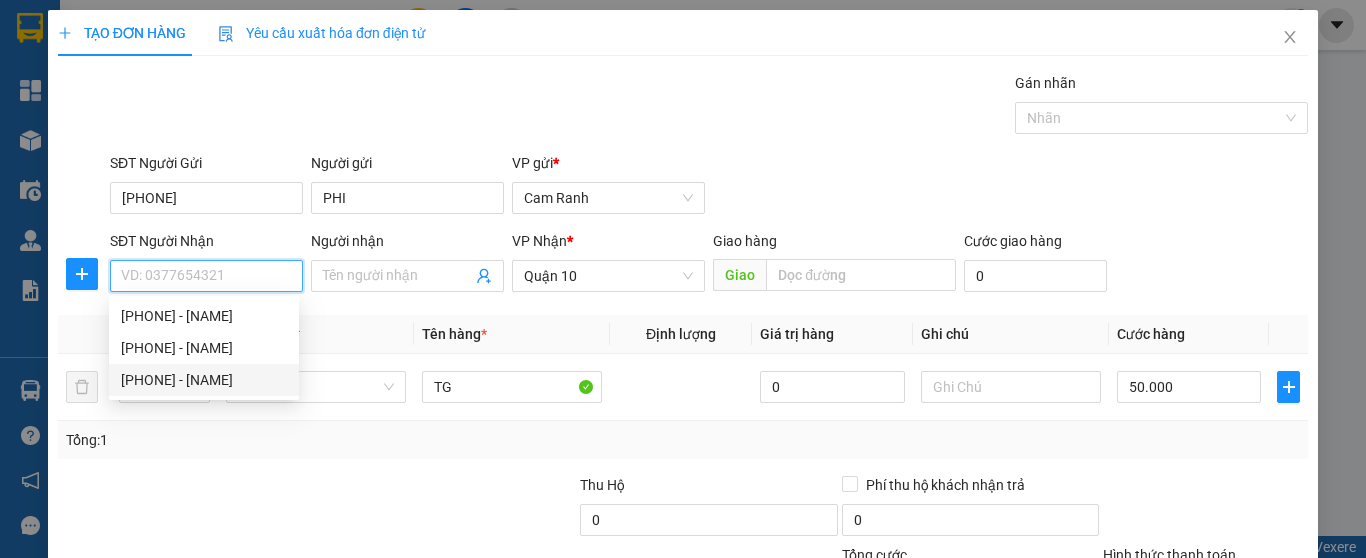 click on "[PHONE] - LIỄU HIỆP" at bounding box center [204, 380] 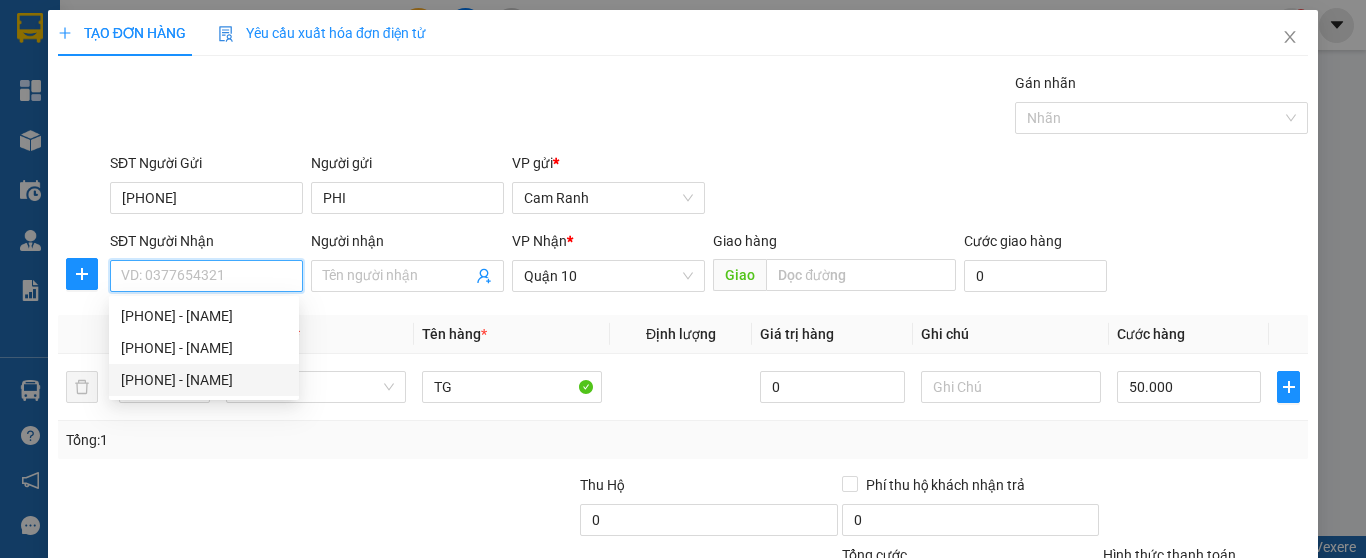 type on "LIỄU HIỆP" 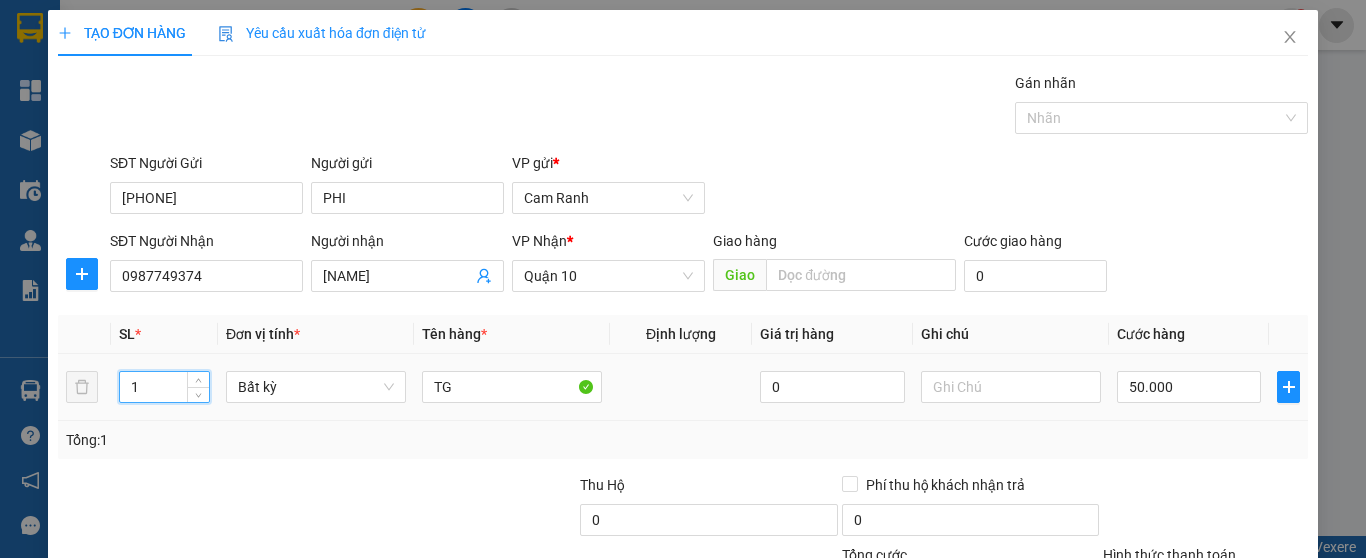 click on "1" at bounding box center [164, 387] 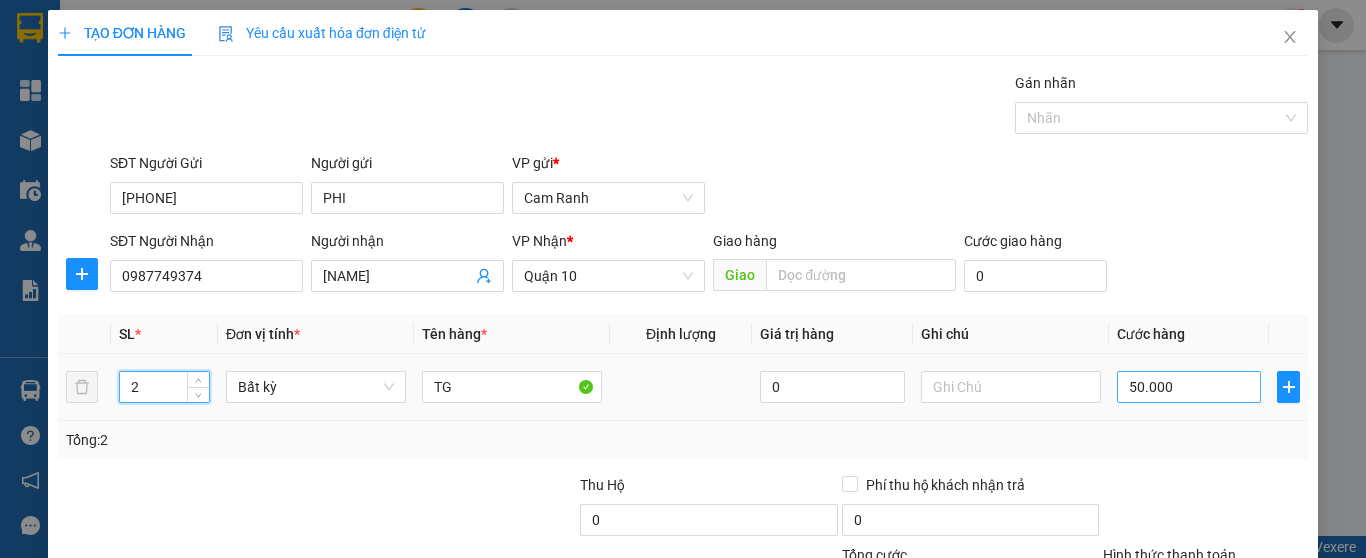 type on "2" 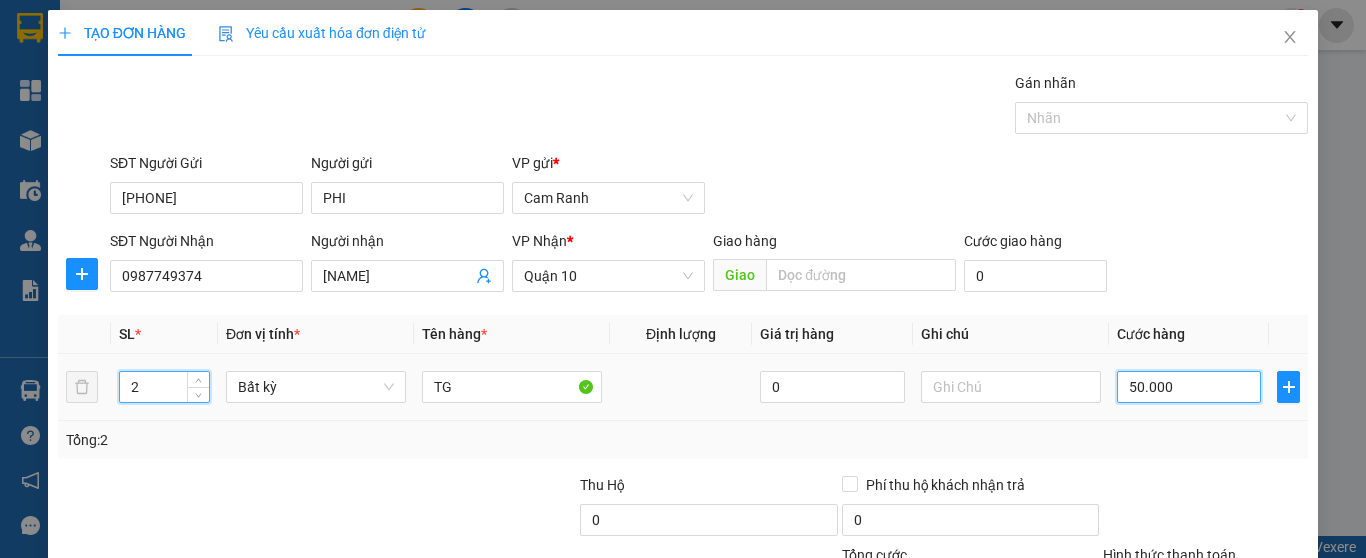 click on "50.000" at bounding box center (1189, 387) 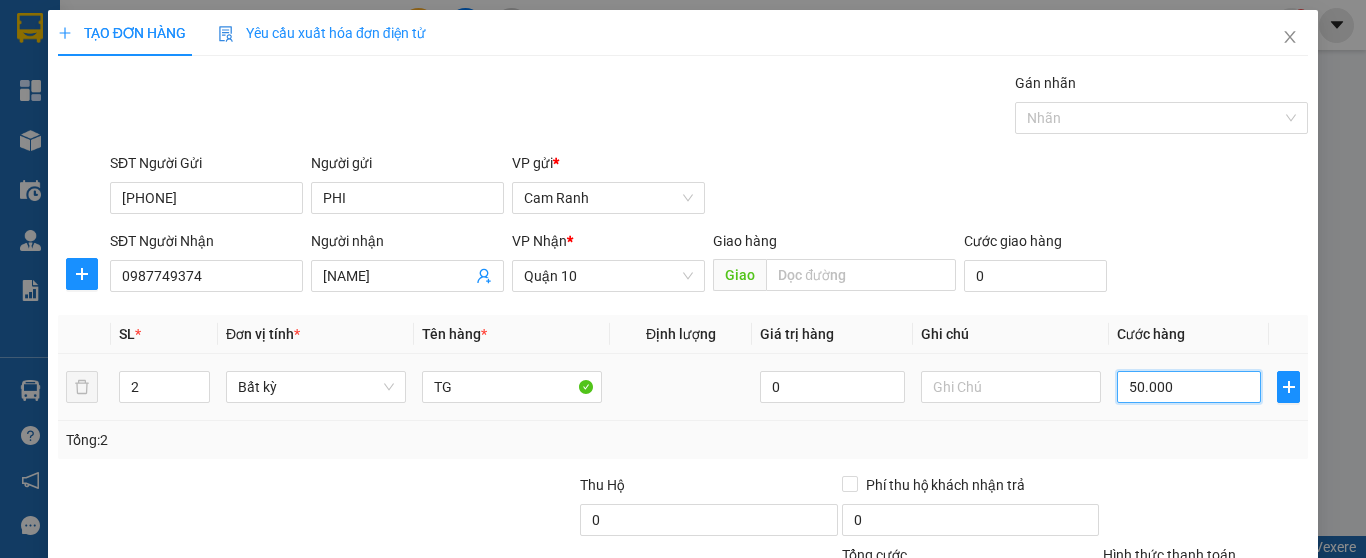 type on "0" 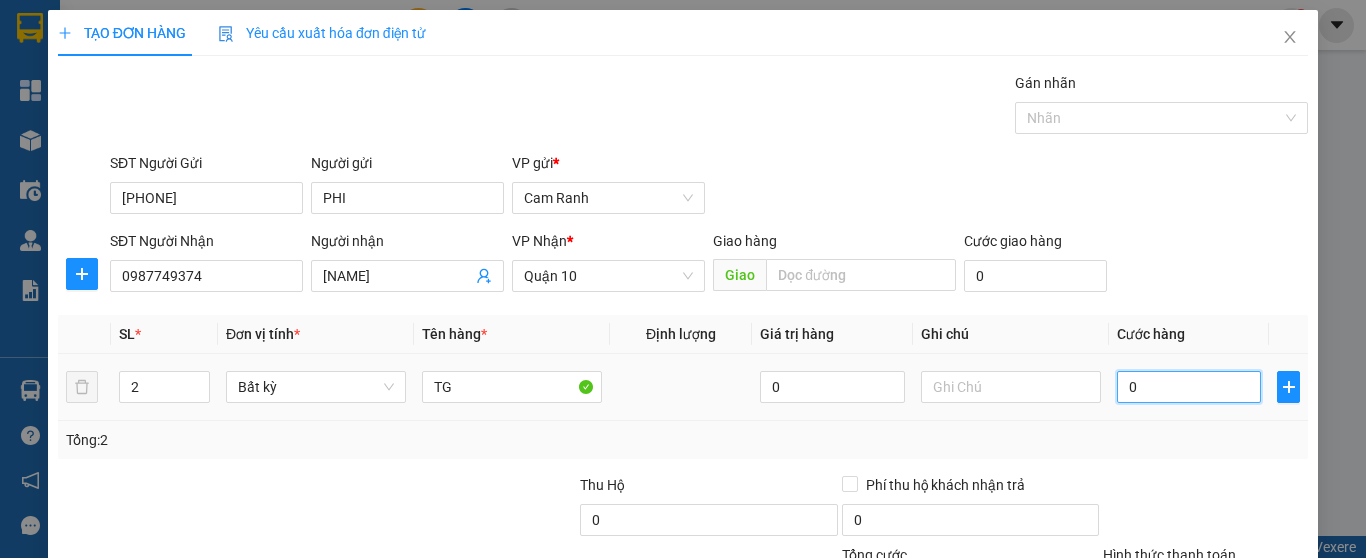 type on "0" 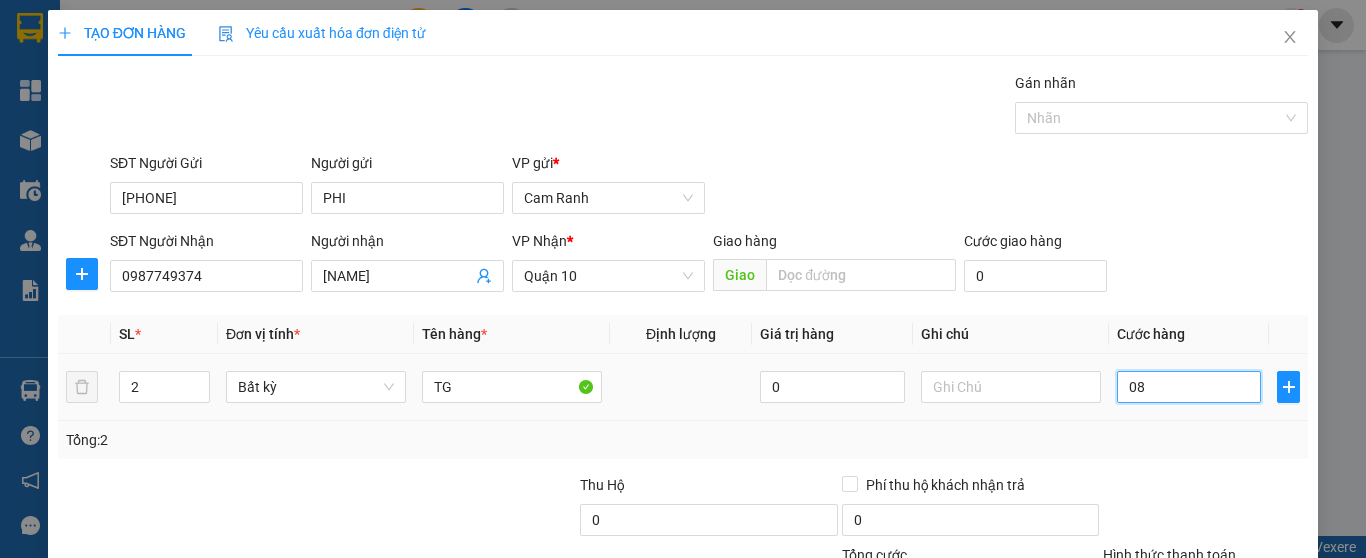 type on "080" 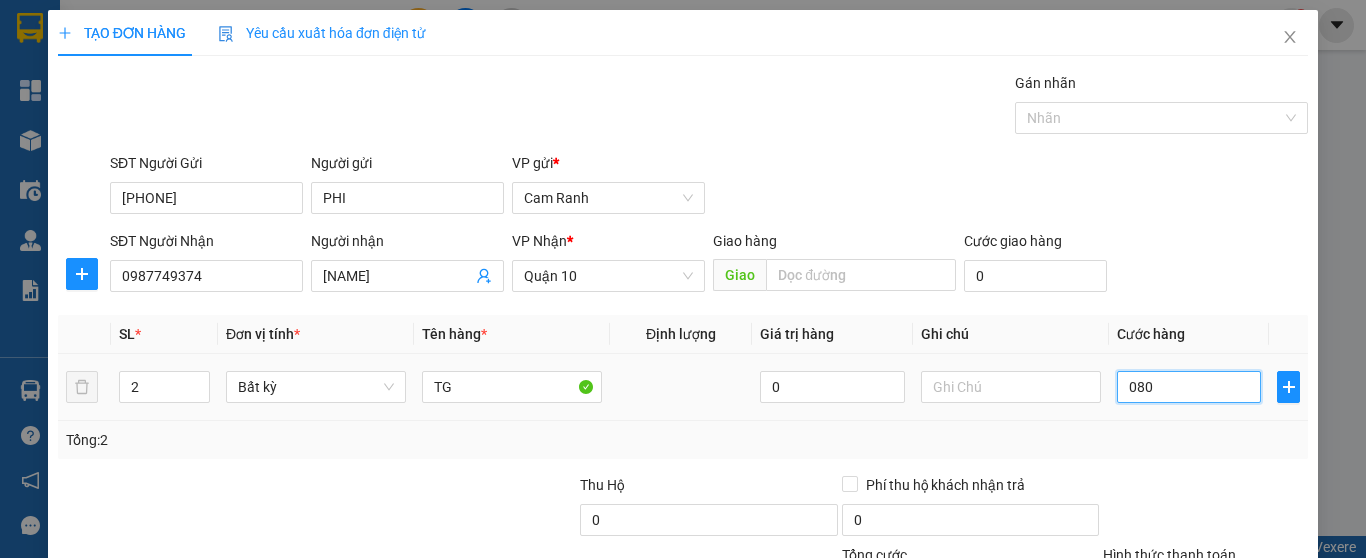 type on "80" 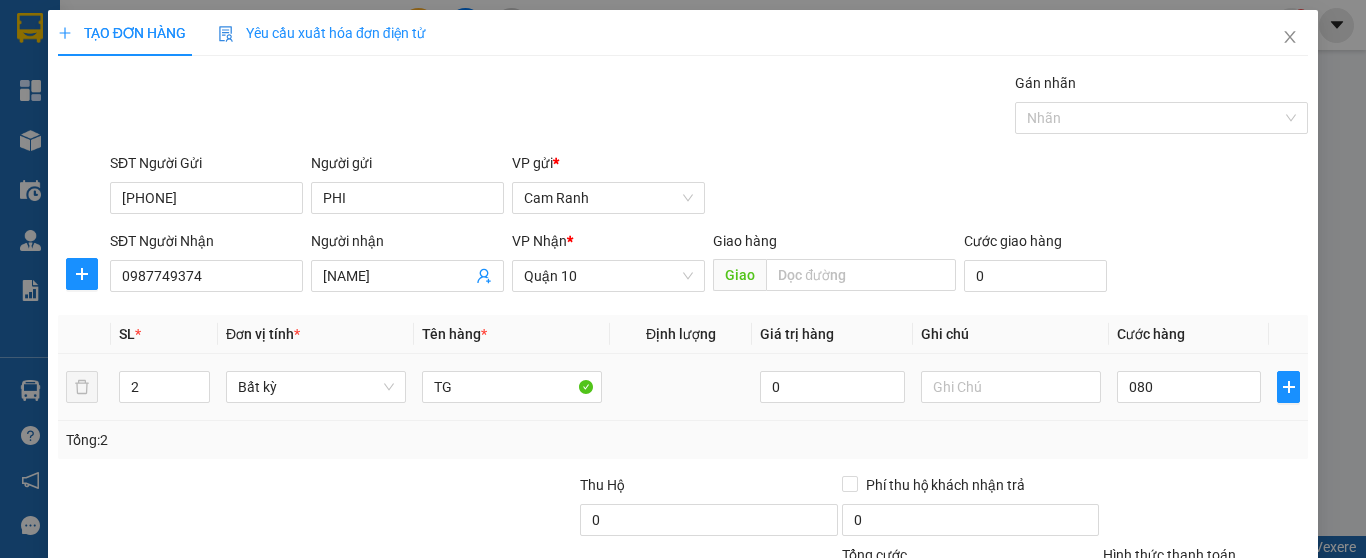 click on "Transit Pickup Surcharge Ids Transit Deliver Surcharge Ids Transit Deliver Surcharge Transit Deliver Surcharge Gói vận chuyển  * Tiêu chuẩn Gán nhãn   Nhãn SĐT Người Gửi 0352956957 Người gửi PHI VP gửi  * Cam Ranh SĐT Người Nhận 0987749374 Người nhận LIỄU HIỆP VP Nhận  * Quận 10 Giao hàng Giao Cước giao hàng 0 SL  * Đơn vị tính  * Tên hàng  * Định lượng Giá trị hàng Ghi chú Cước hàng                   2 Bất kỳ TG 0 080 Tổng:  2 Thu Hộ 0 Phí thu hộ khách nhận trả 0 Tổng cước 80 Hình thức thanh toán Chọn HT Thanh Toán Số tiền thu trước 0 Chưa thanh toán 80 Chọn HT Thanh Toán Lưu nháp Xóa Thông tin Lưu Lưu và In TG" at bounding box center [683, 386] 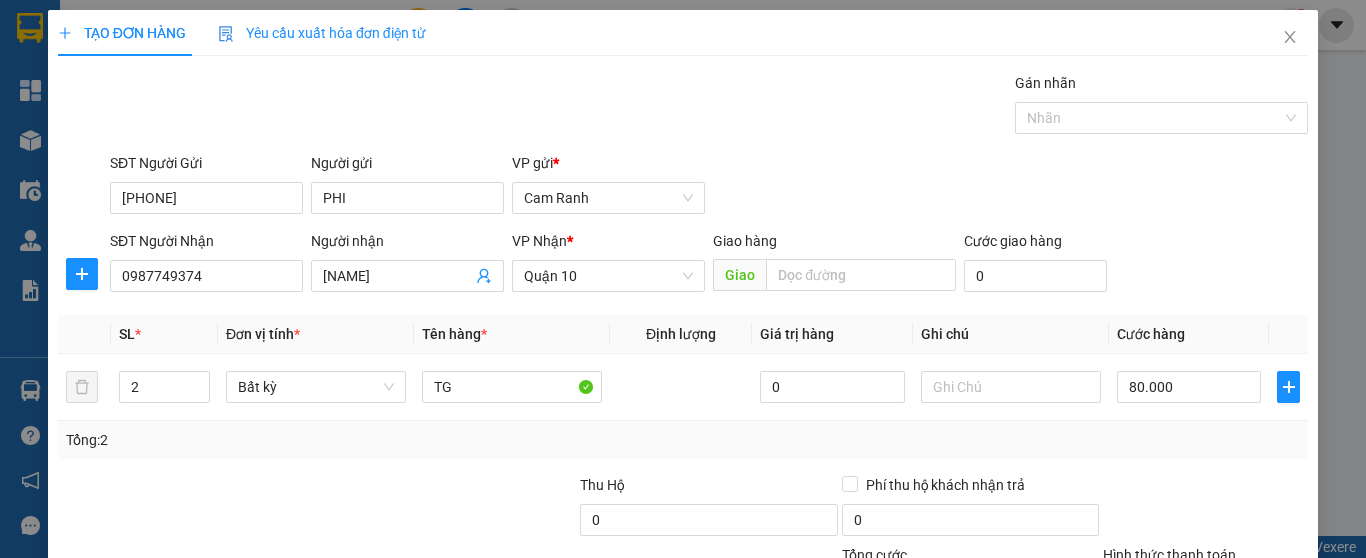 scroll, scrollTop: 182, scrollLeft: 0, axis: vertical 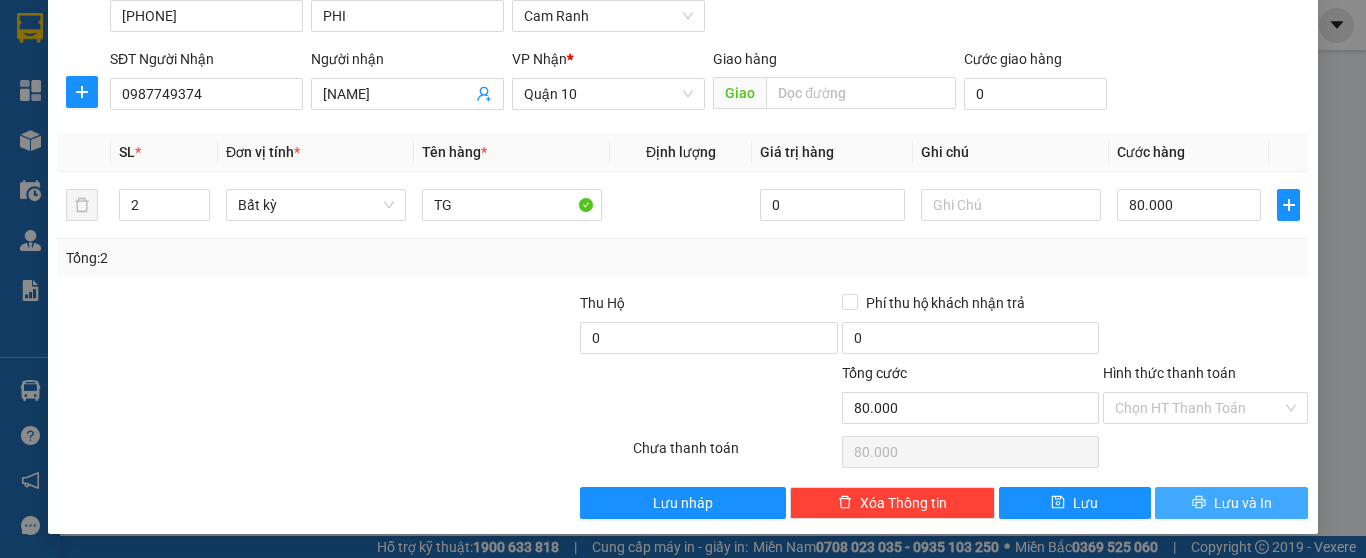 click on "Lưu và In" at bounding box center [1243, 503] 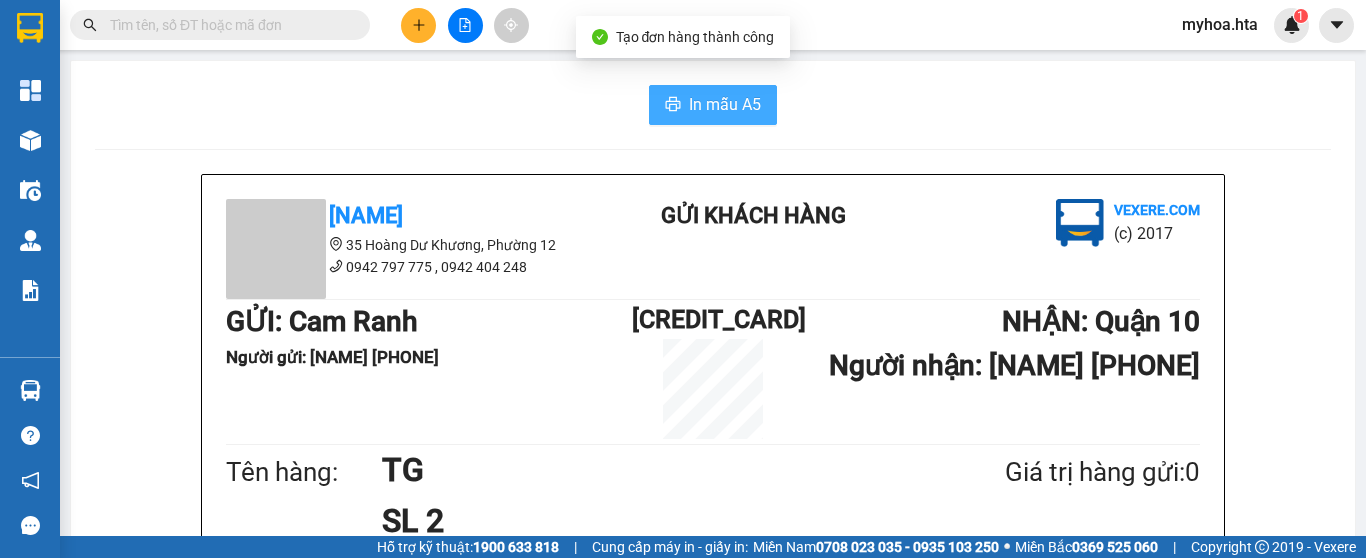 click on "In mẫu A5" at bounding box center (725, 104) 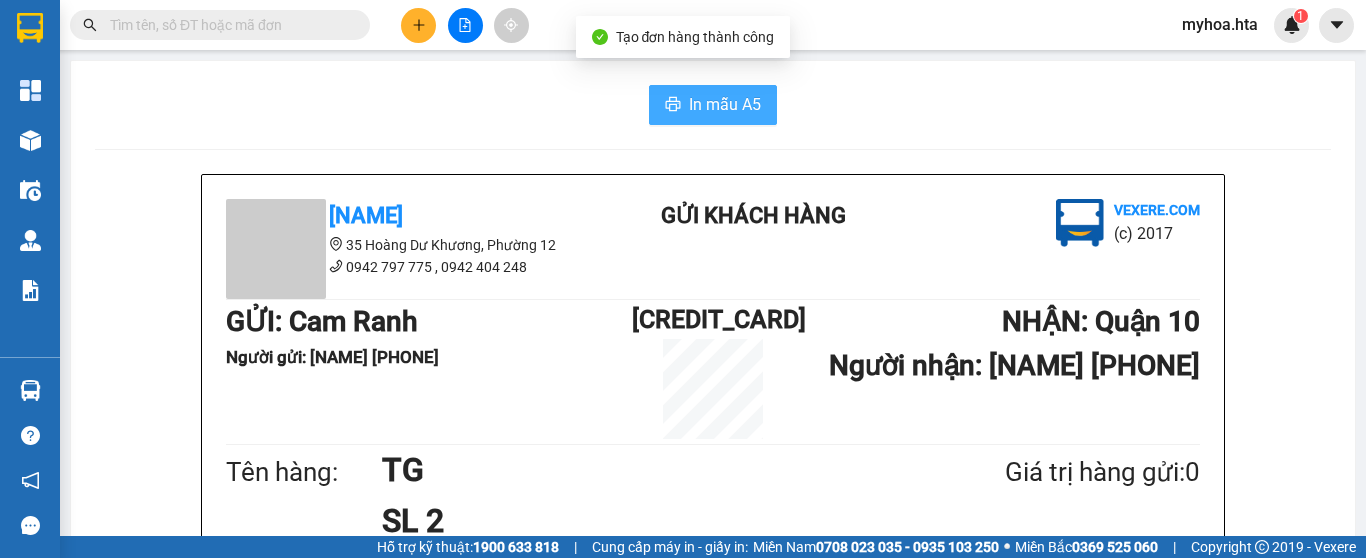 scroll, scrollTop: 0, scrollLeft: 0, axis: both 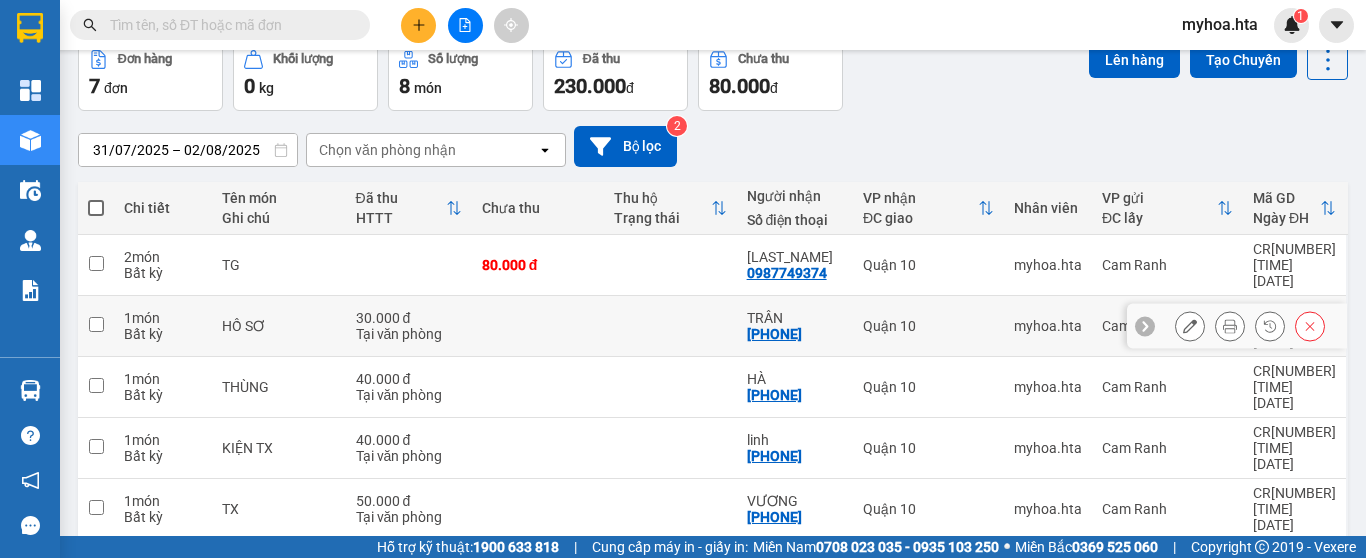 click 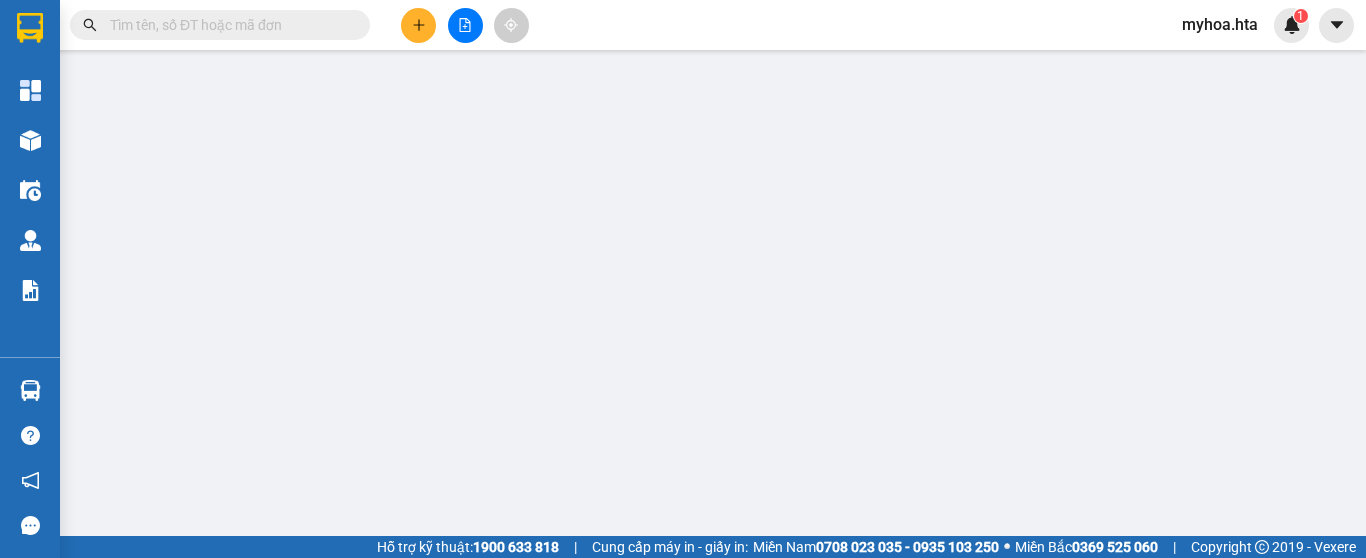 scroll, scrollTop: 0, scrollLeft: 0, axis: both 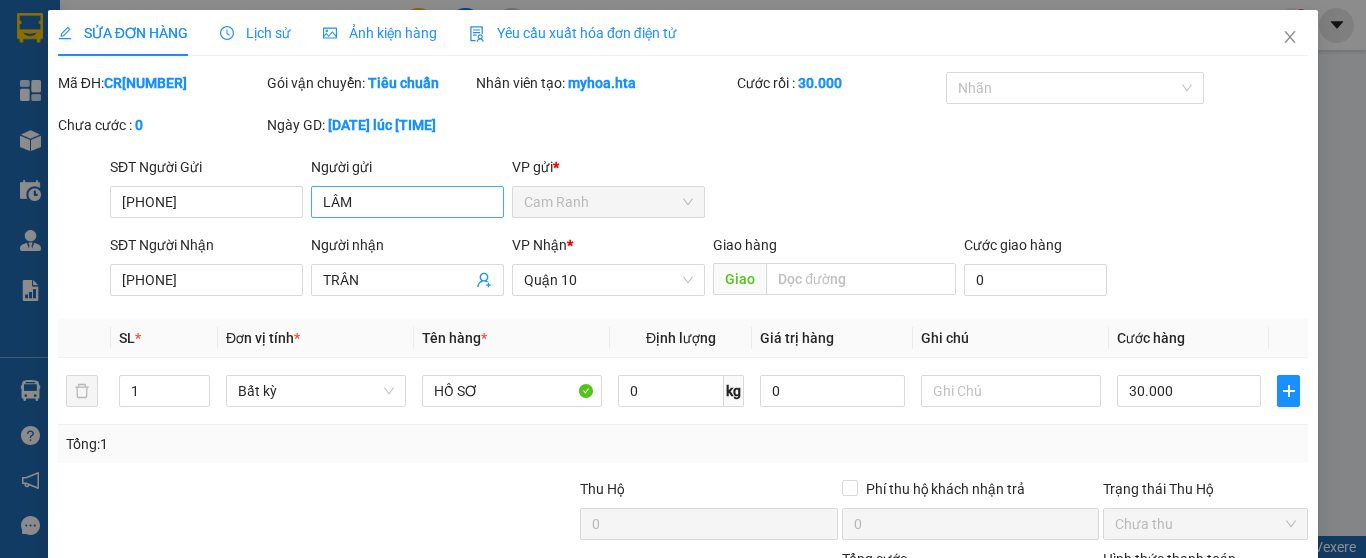 type on "0966567893" 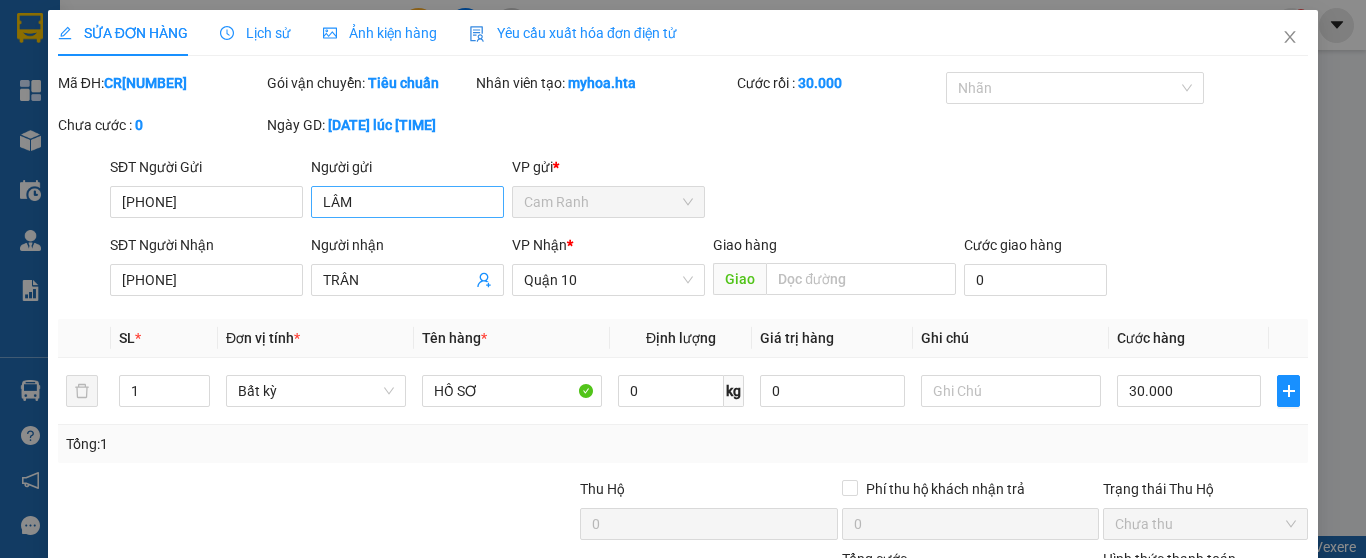 type on "30.000" 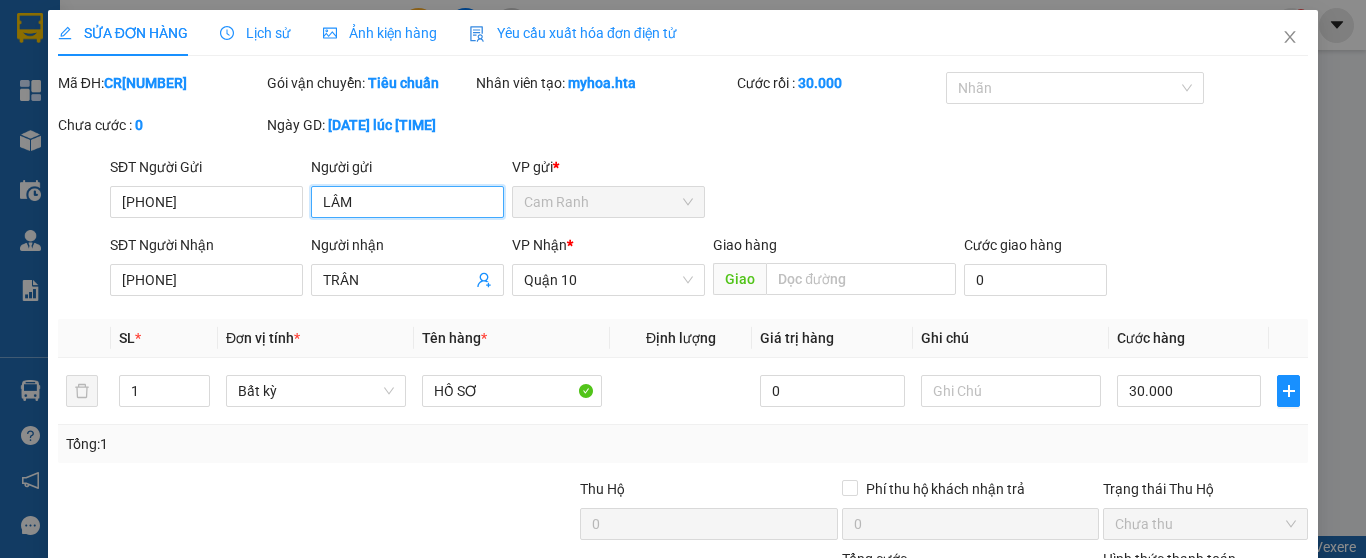 click on "LÂM" at bounding box center (407, 202) 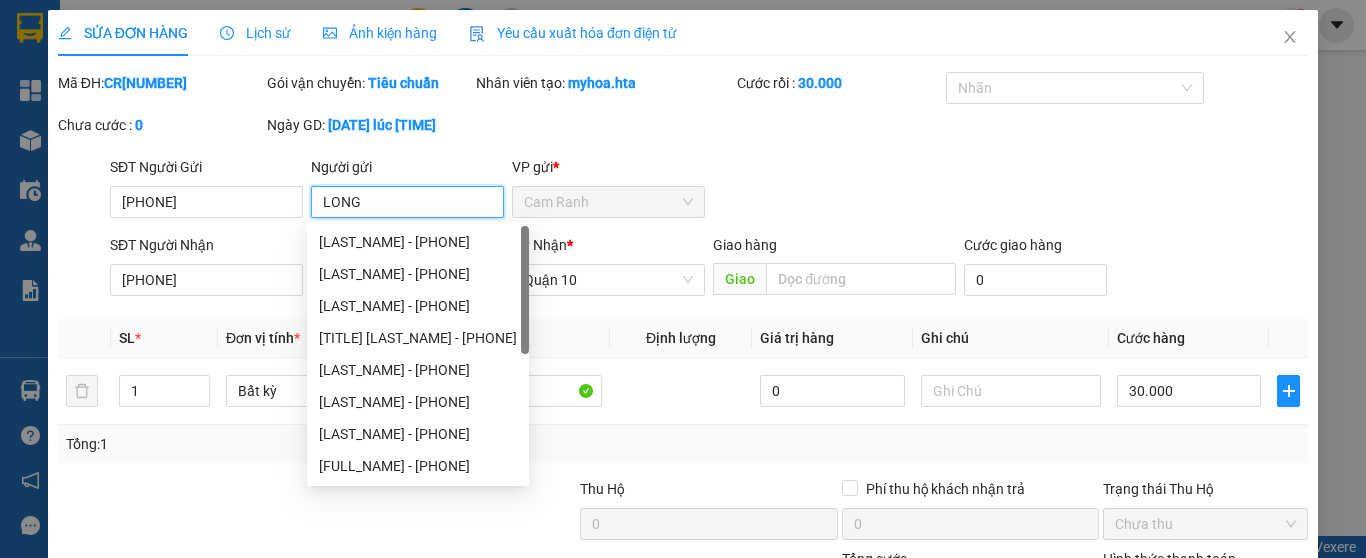 type on "LONG" 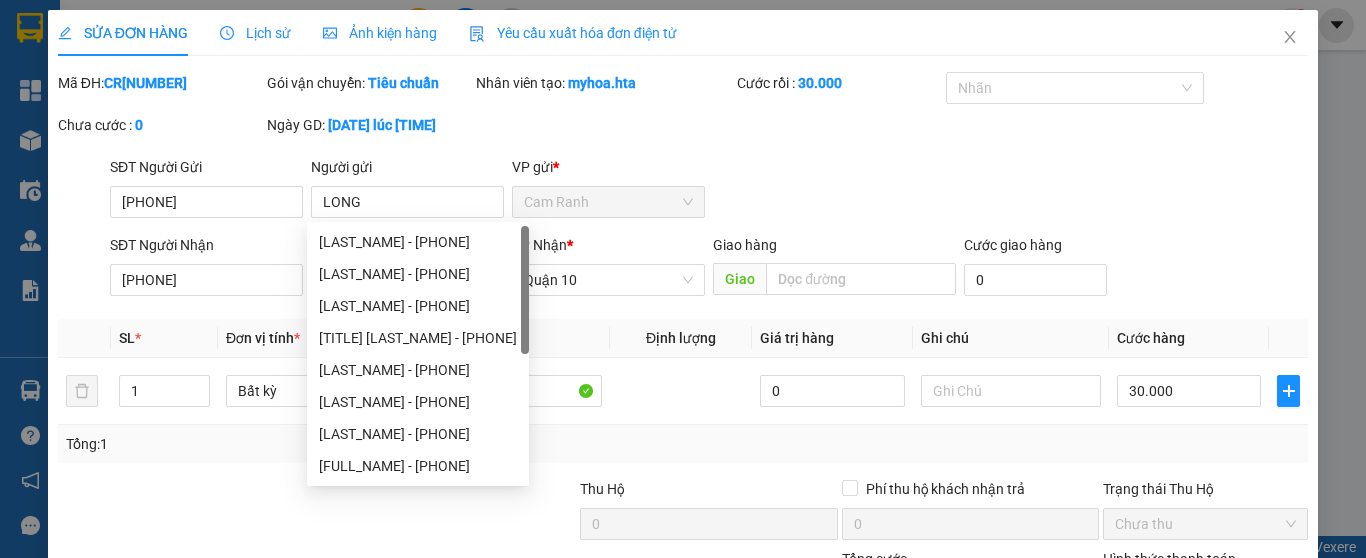 click on "Mã ĐH:  CR0208250006 Gói vận chuyển:   Tiêu chuẩn Nhân viên tạo:   myhoa.hta Cước rồi :   30.000   Nhãn Chưa cước :   0 Ngày GD:   02-08-2025 lúc 17:41" at bounding box center (683, 114) 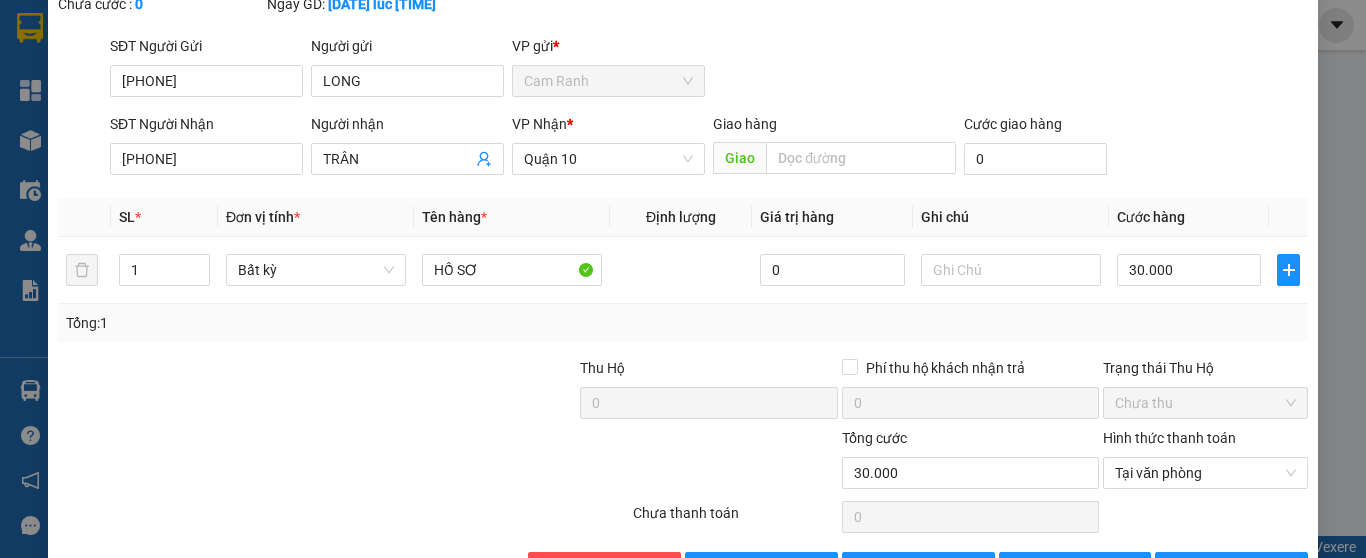 scroll, scrollTop: 186, scrollLeft: 0, axis: vertical 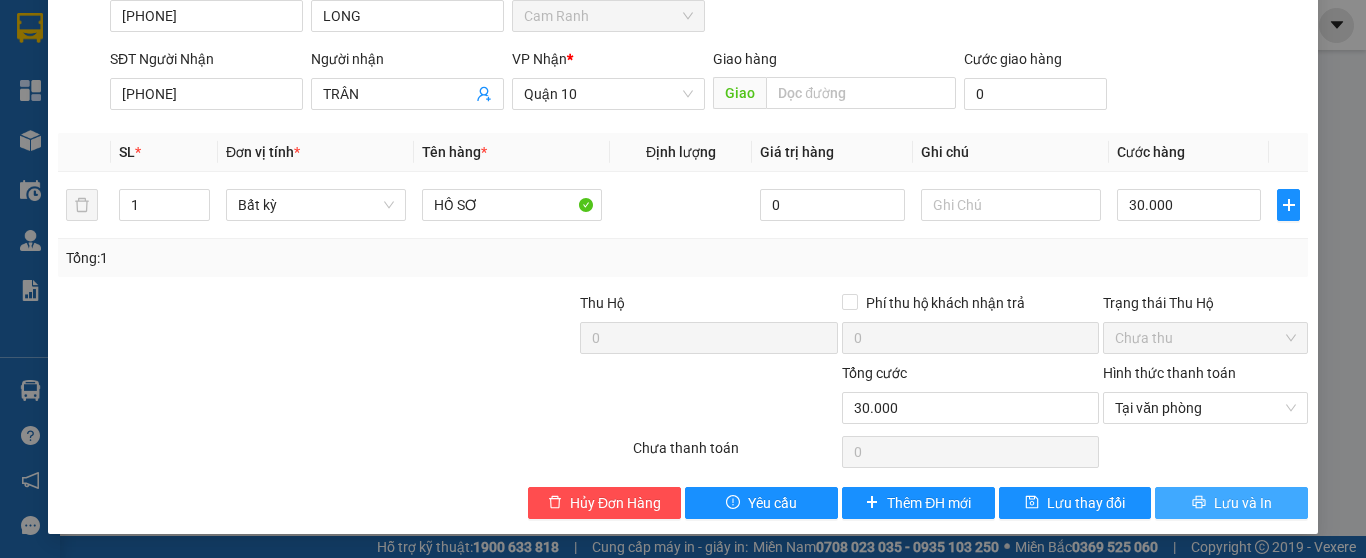 click on "Lưu và In" at bounding box center [1231, 503] 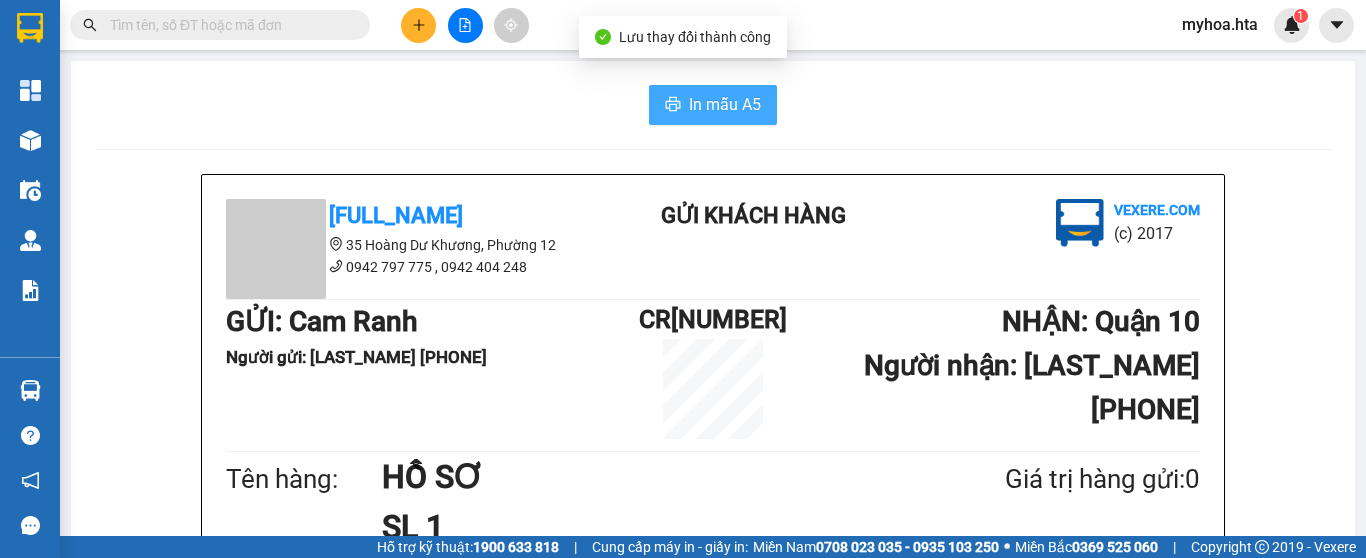 click on "In mẫu A5" at bounding box center (725, 104) 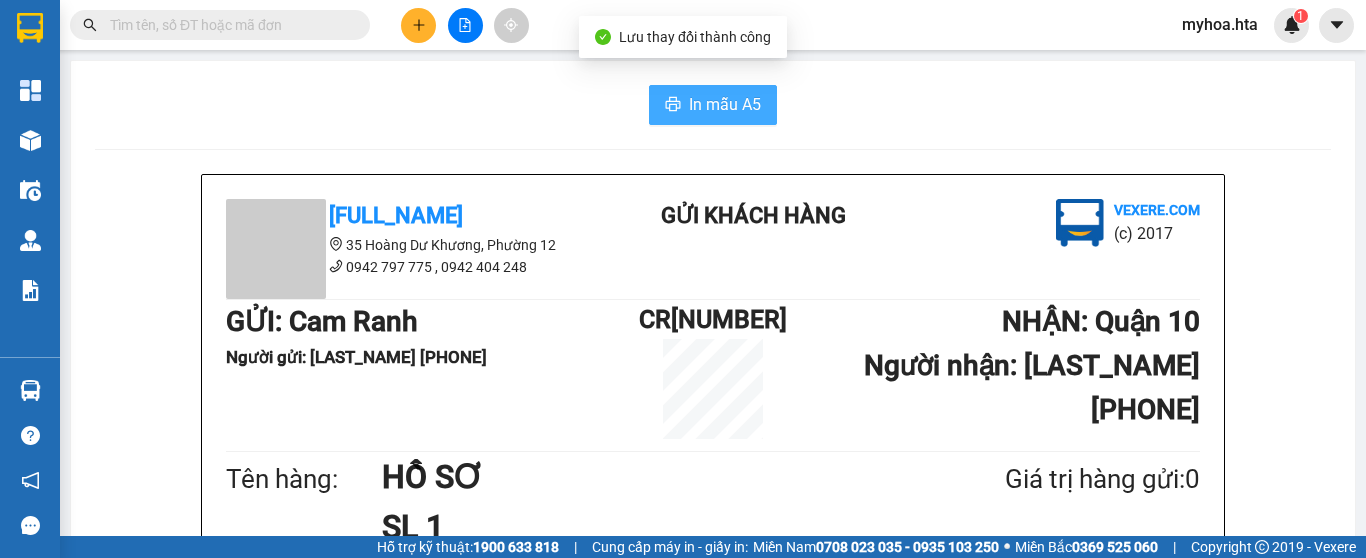 scroll, scrollTop: 0, scrollLeft: 0, axis: both 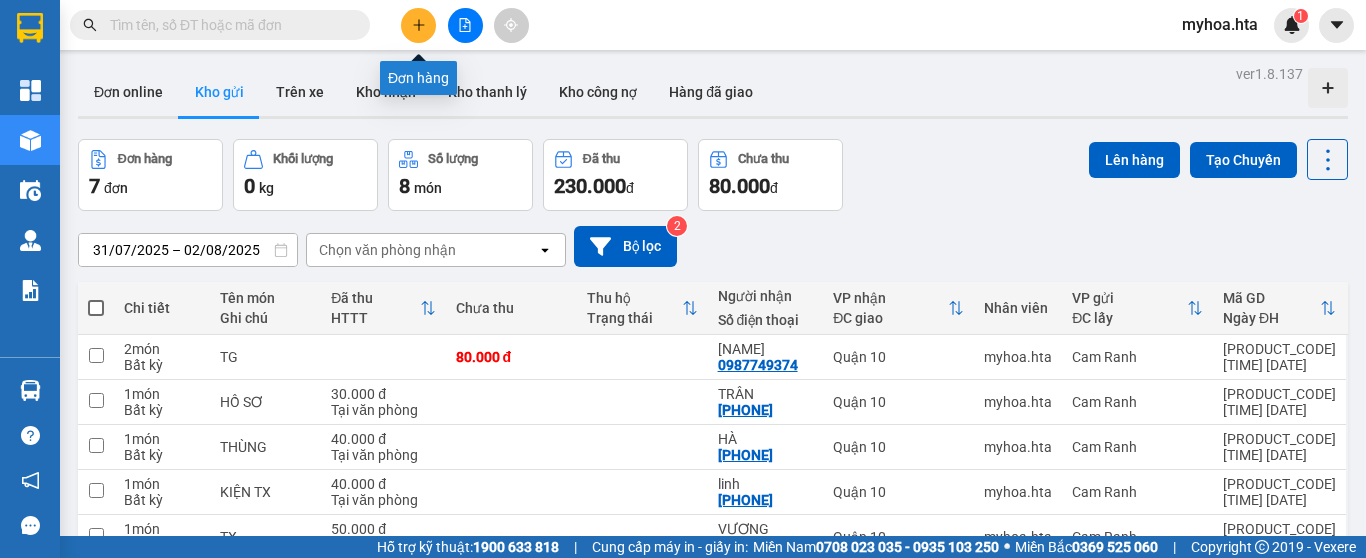 click 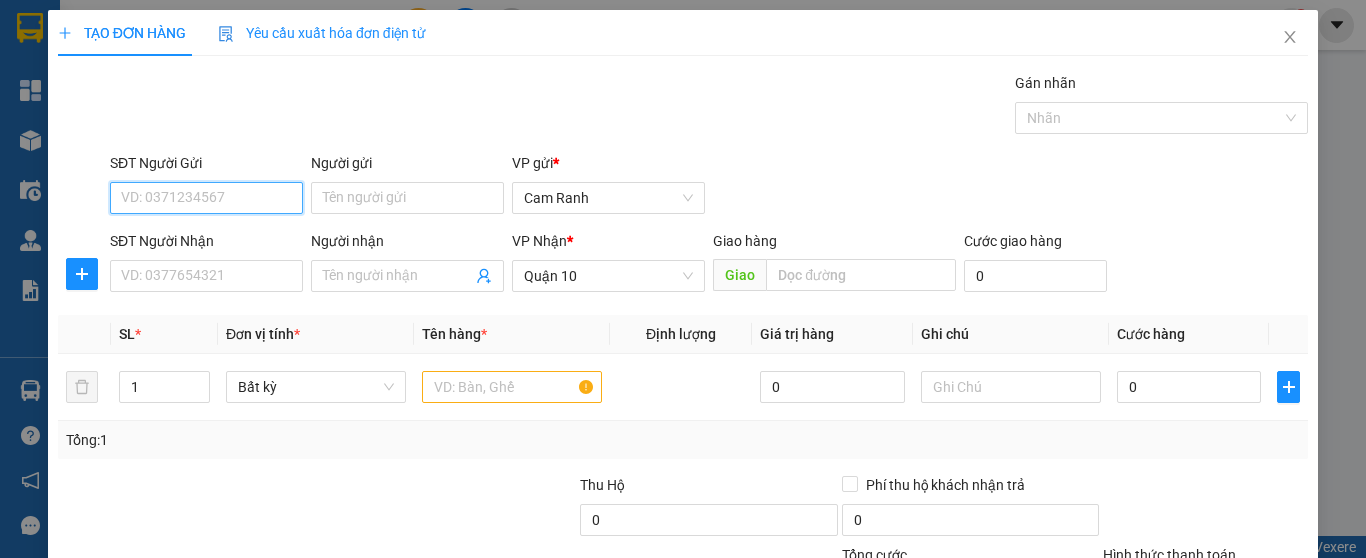 click on "SĐT Người Gửi" at bounding box center [206, 198] 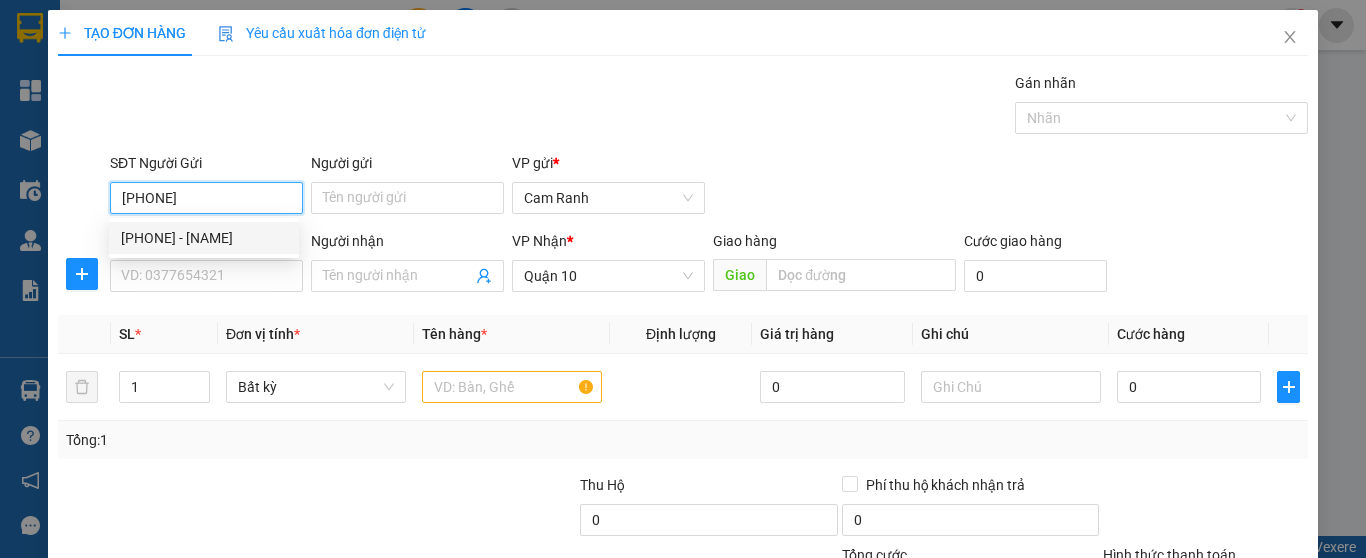 click on "[PHONE] - [NAME]" at bounding box center (204, 238) 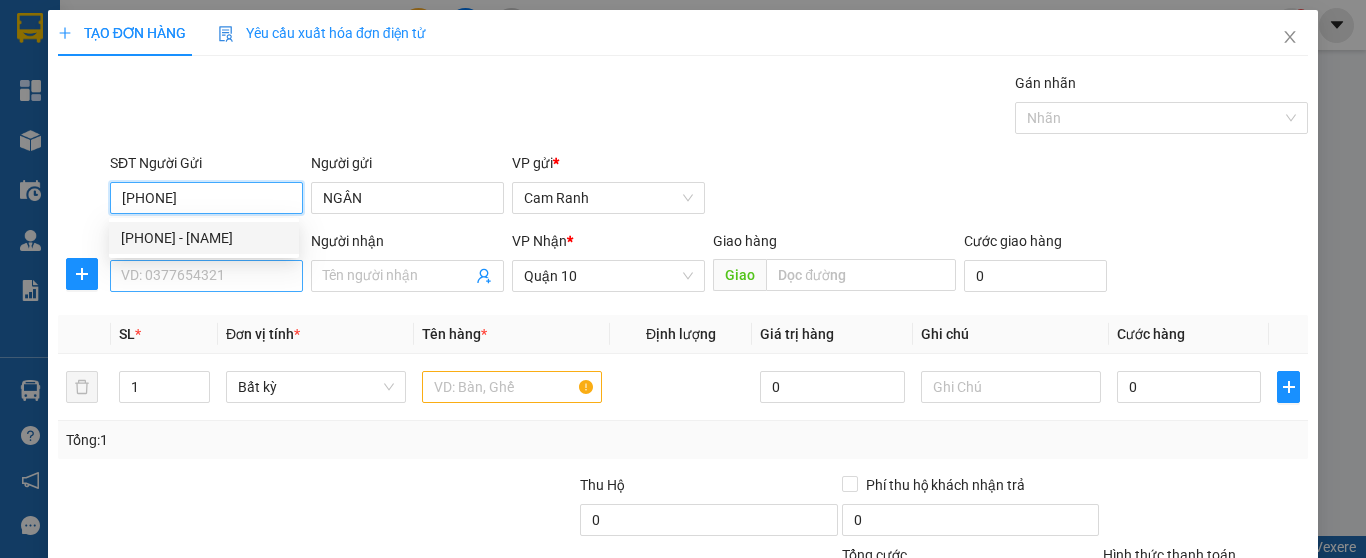 type on "50.000" 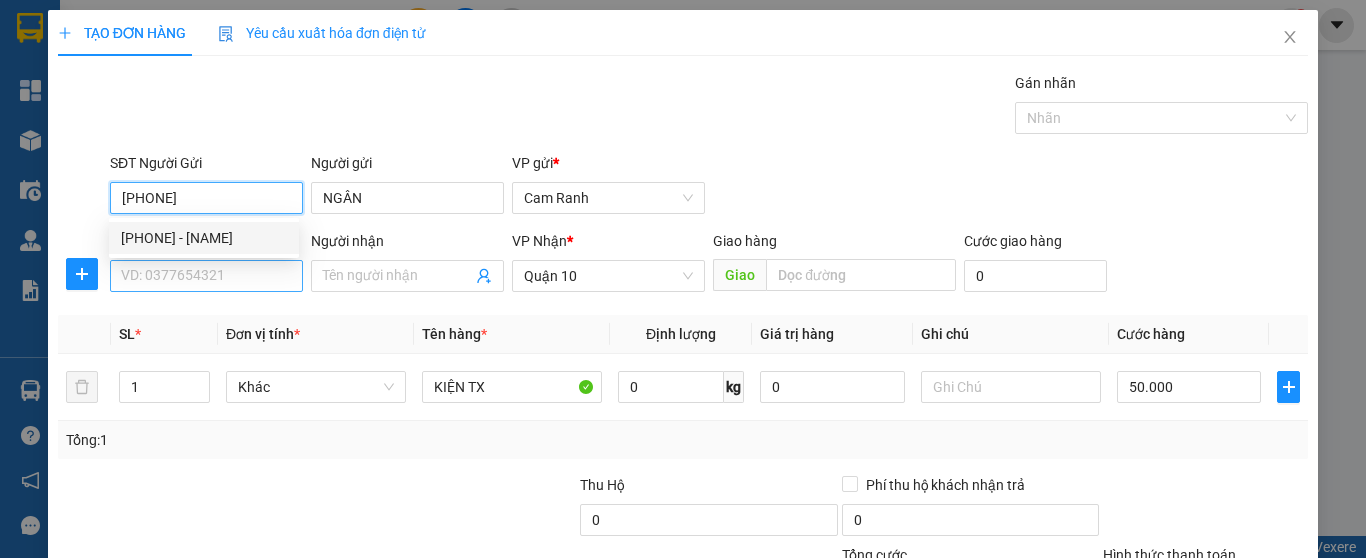 type on "[PHONE]" 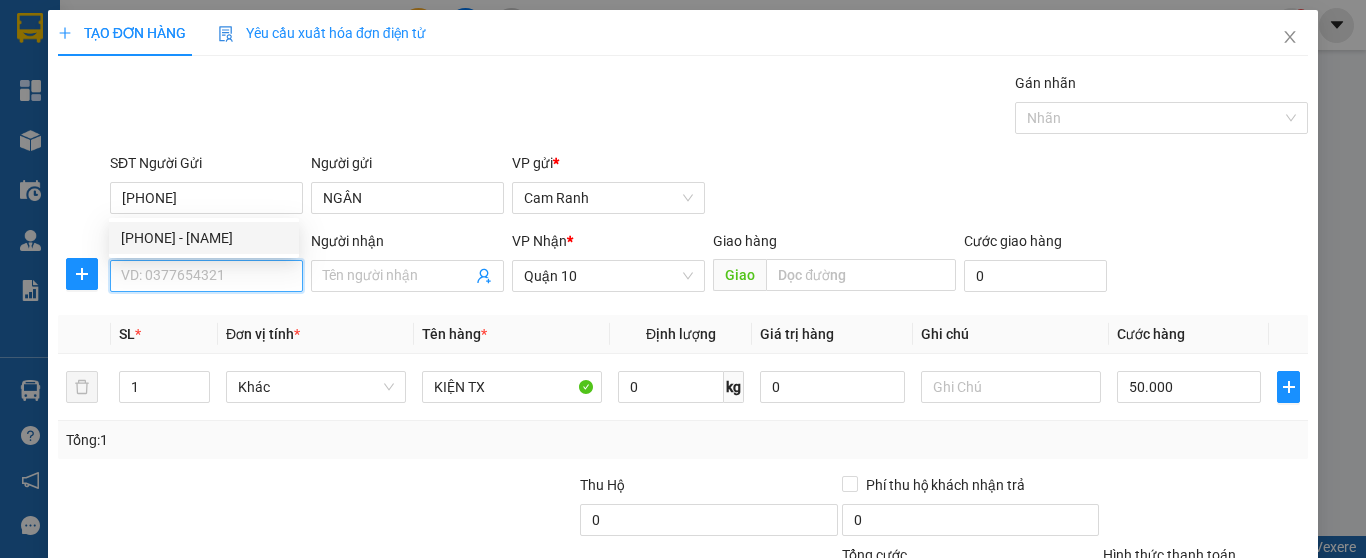 click on "SĐT Người Nhận" at bounding box center [206, 276] 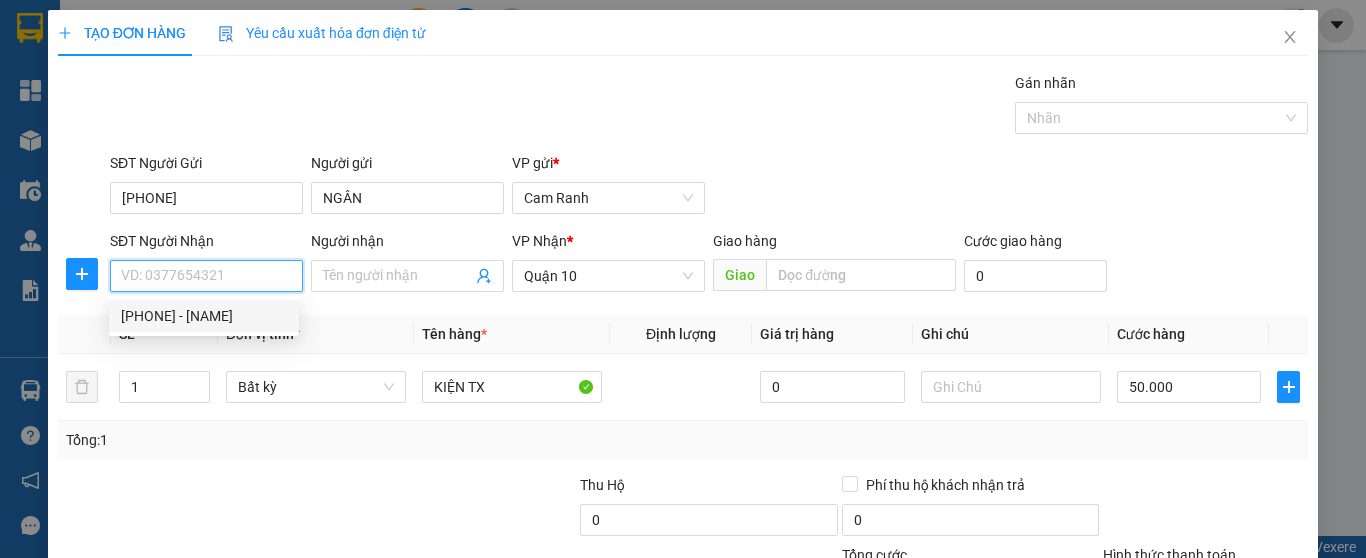 click on "[PHONE] - [NAME]" at bounding box center (204, 316) 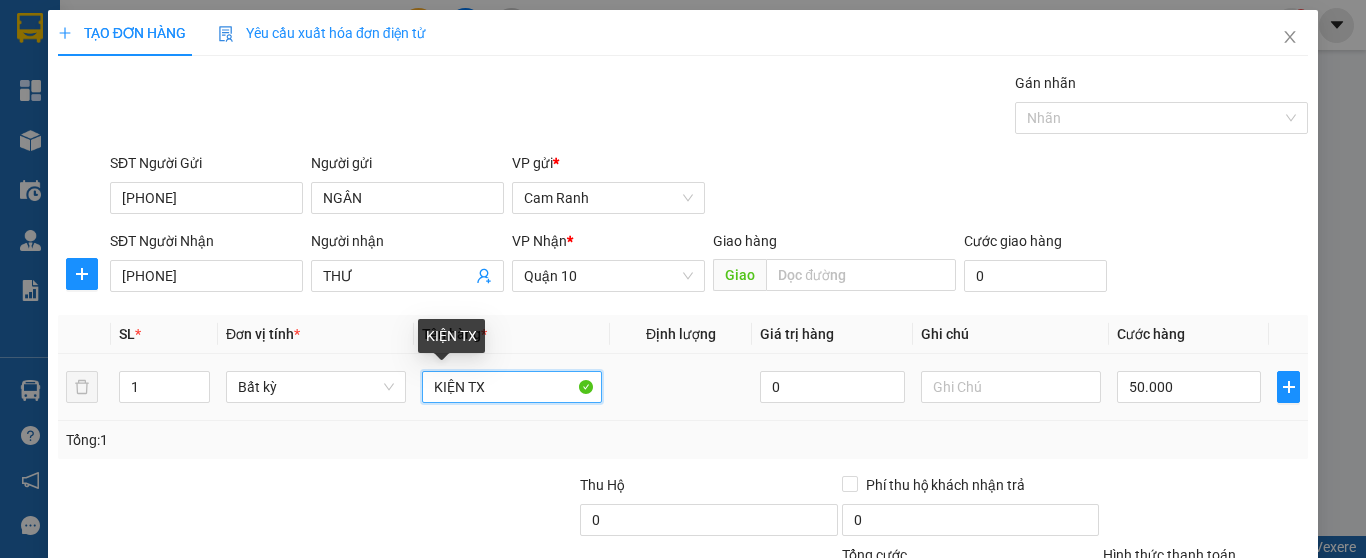 click on "KIỆN TX" at bounding box center (512, 387) 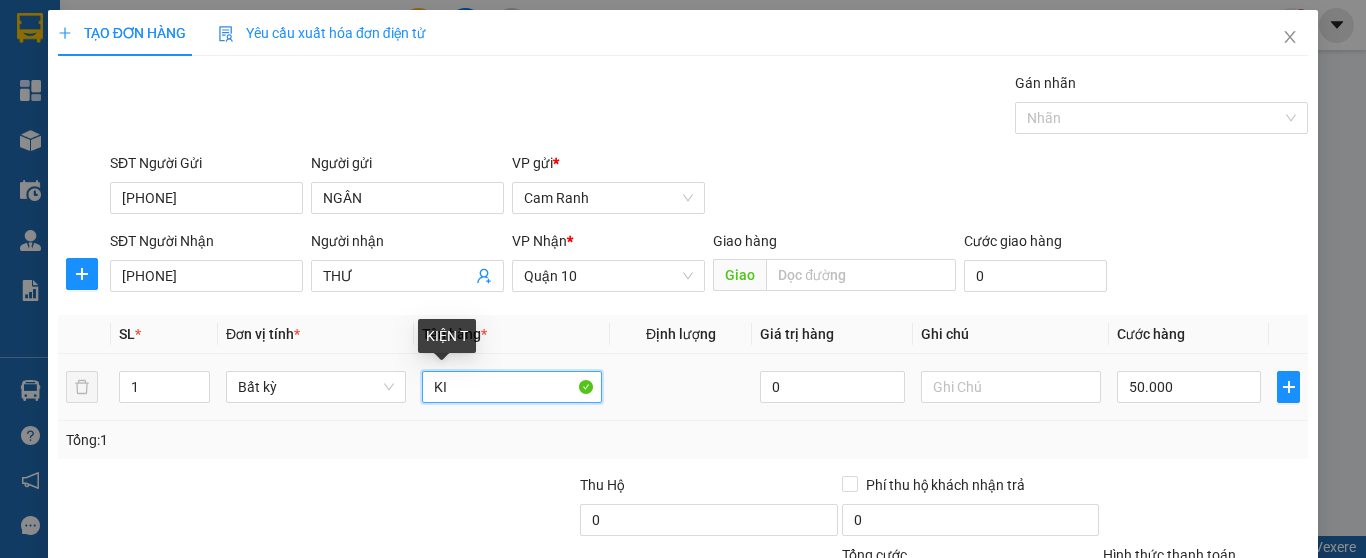 type on "K" 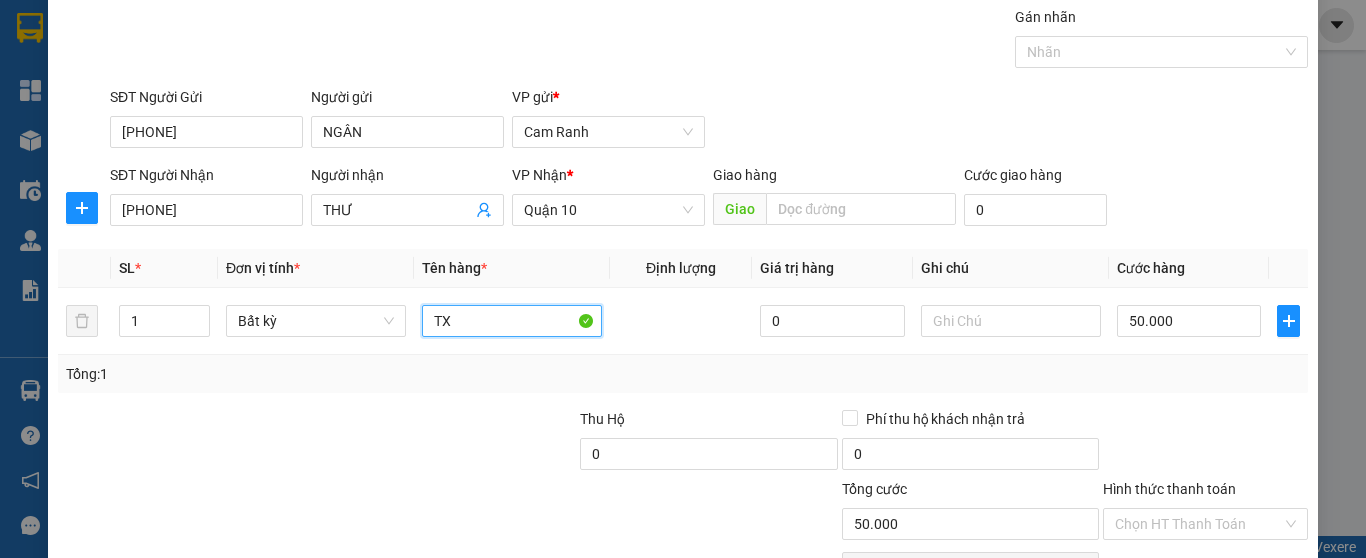 scroll, scrollTop: 182, scrollLeft: 0, axis: vertical 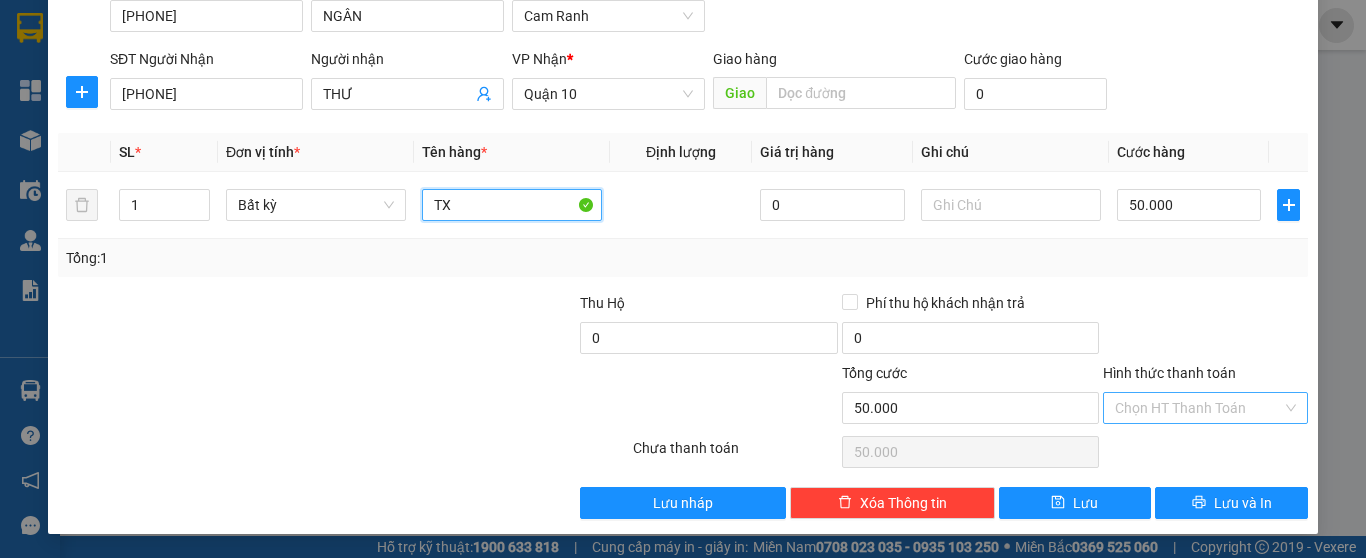 type on "TX" 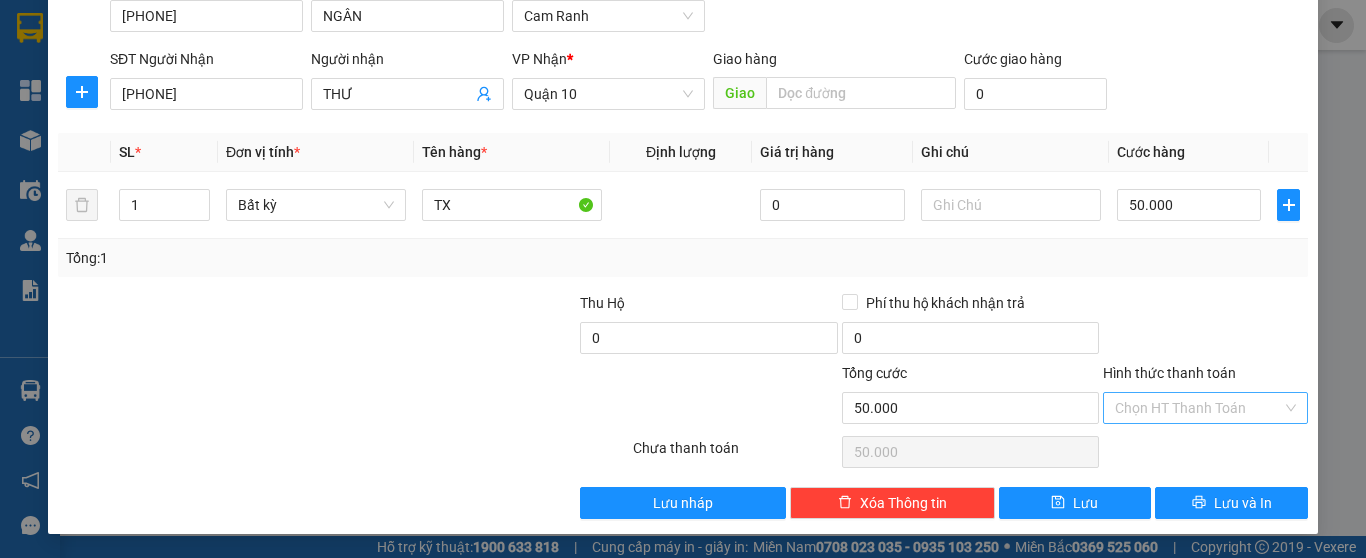 click on "Hình thức thanh toán" at bounding box center [1198, 408] 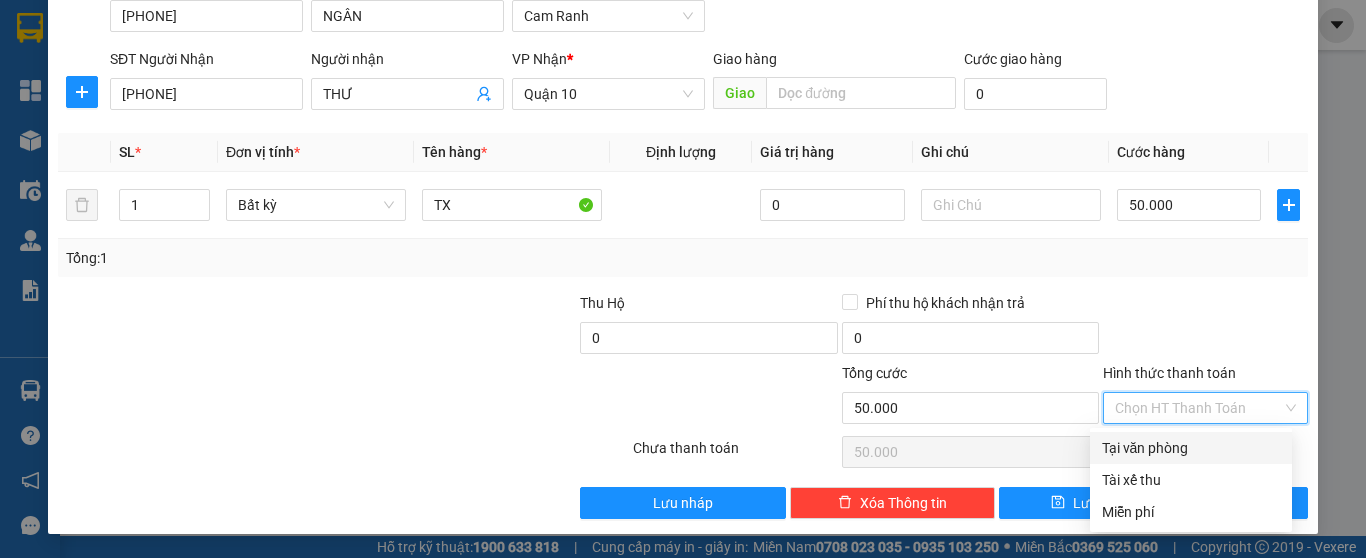 click on "Tại văn phòng" at bounding box center (1191, 448) 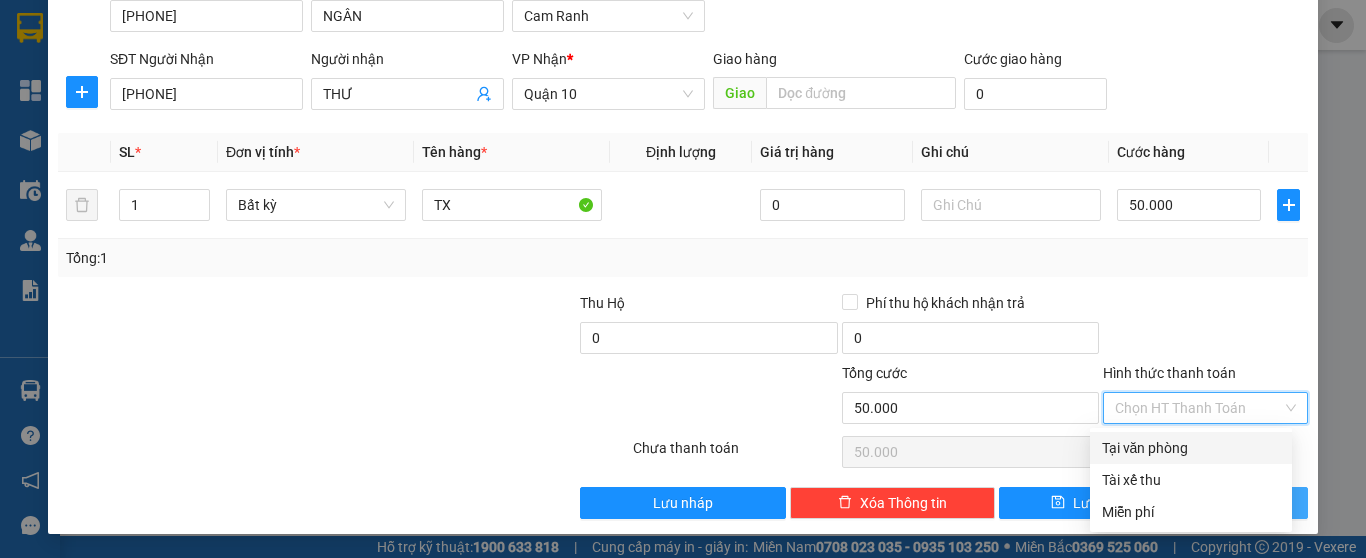 type on "0" 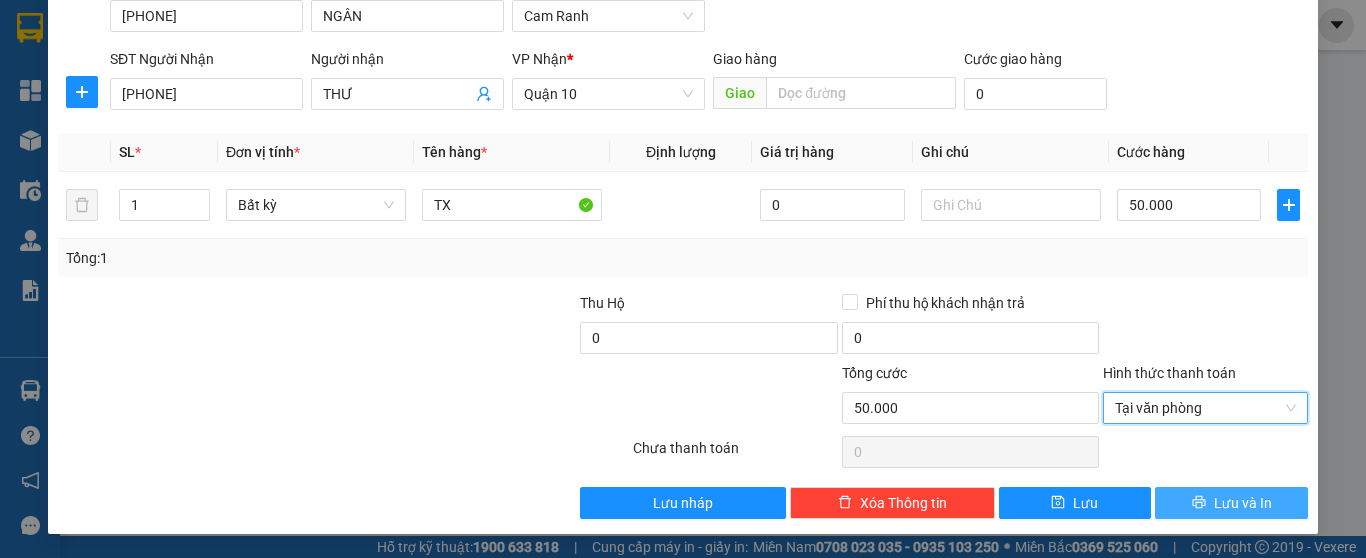 click on "Lưu và In" at bounding box center (1231, 503) 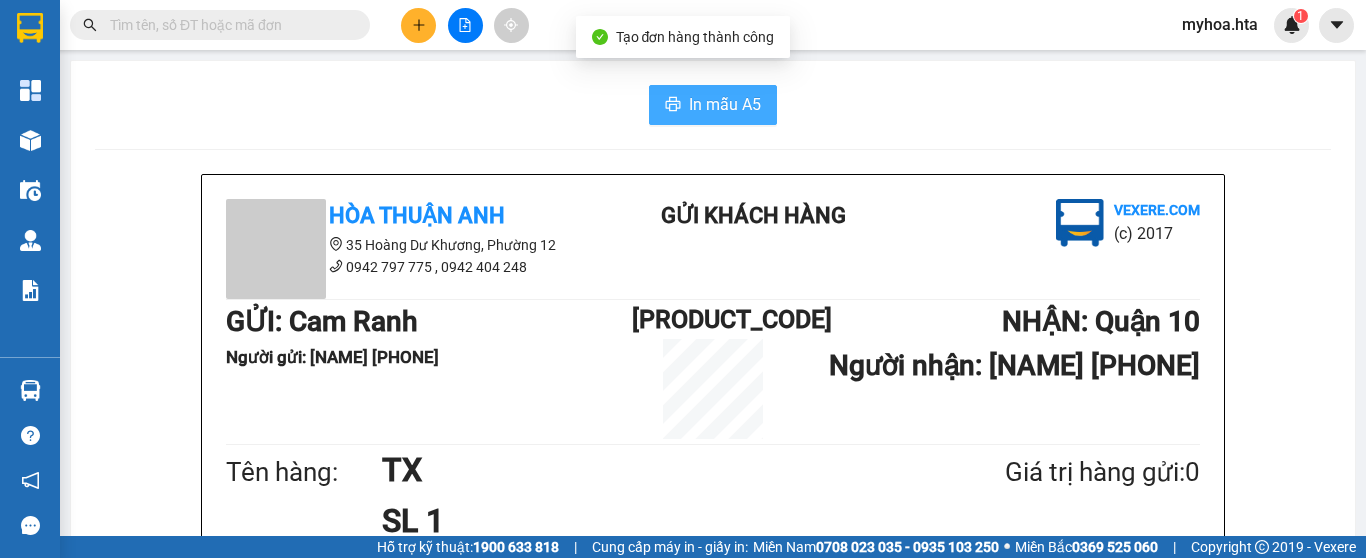click on "In mẫu A5" at bounding box center [713, 105] 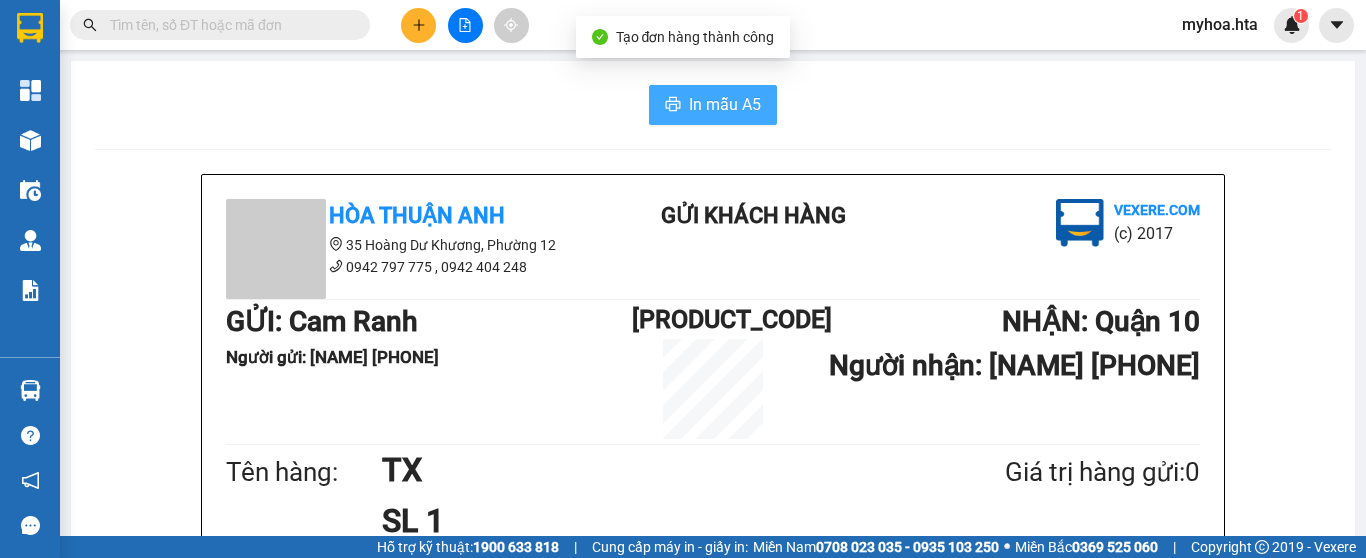 scroll, scrollTop: 0, scrollLeft: 0, axis: both 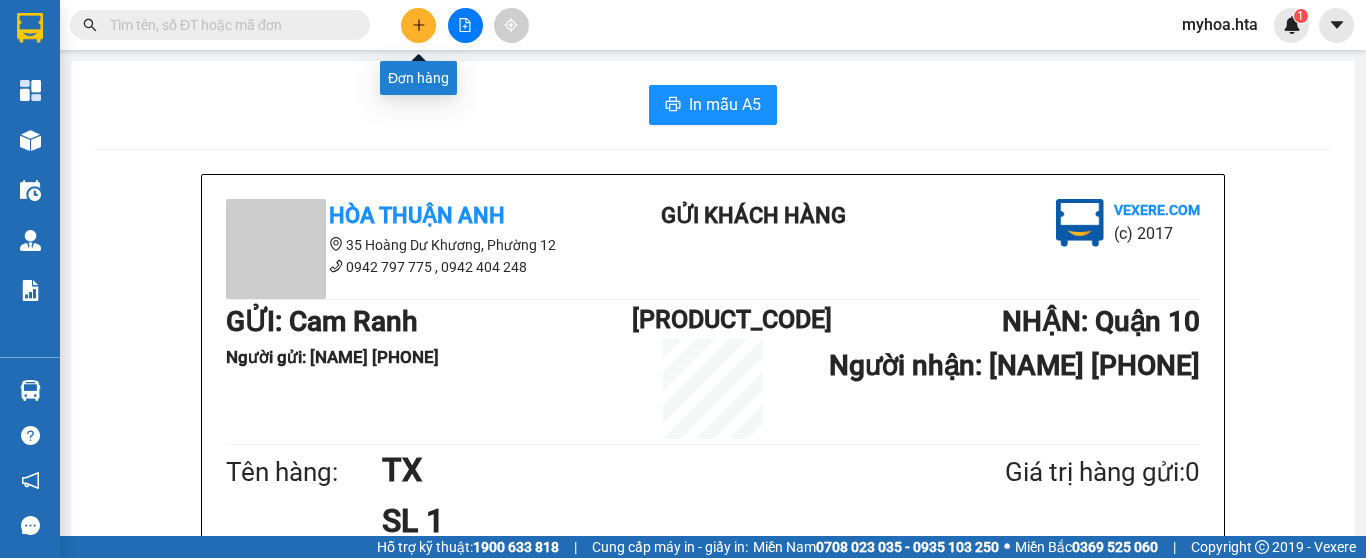 click at bounding box center (418, 25) 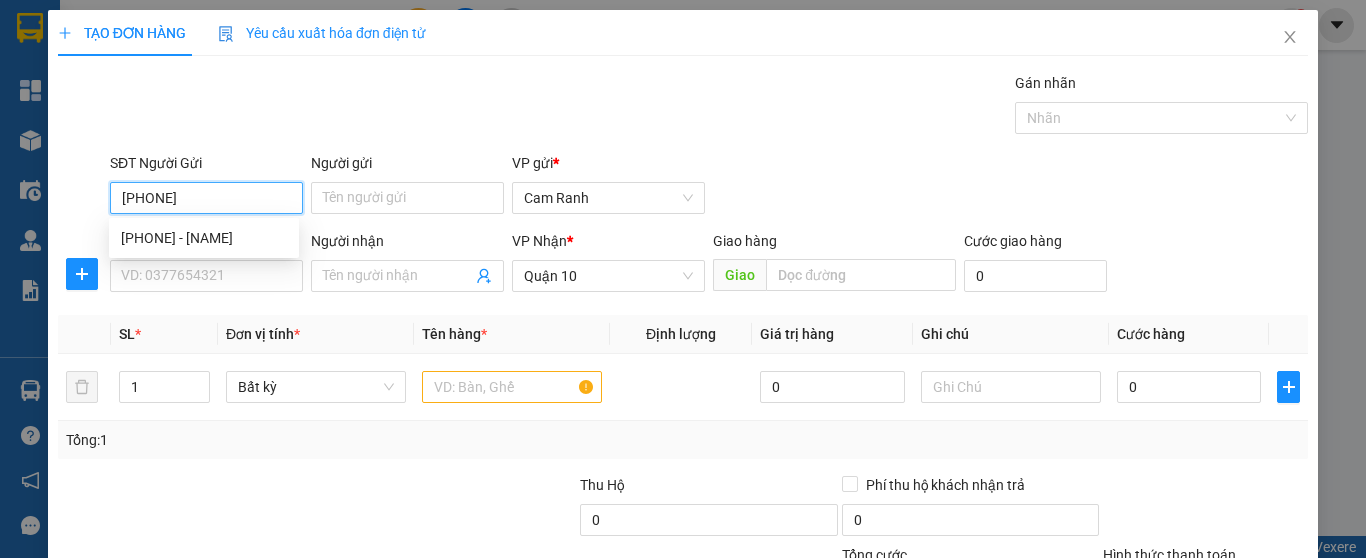 type on "[PHONE]" 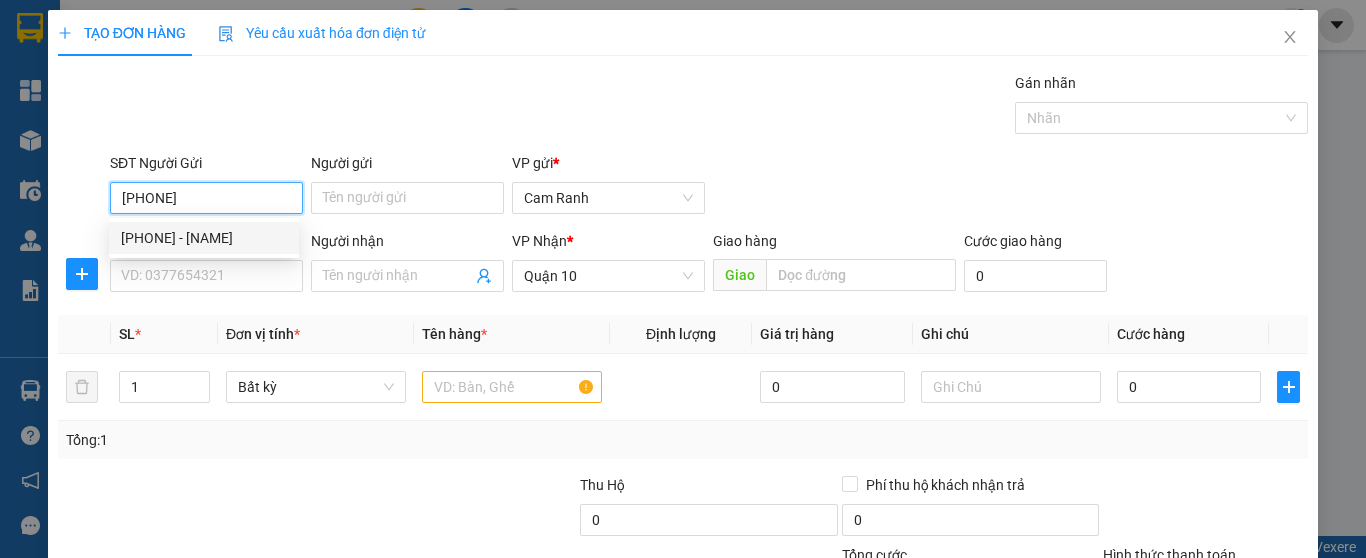 click on "[PHONE] - [NAME]" at bounding box center [204, 238] 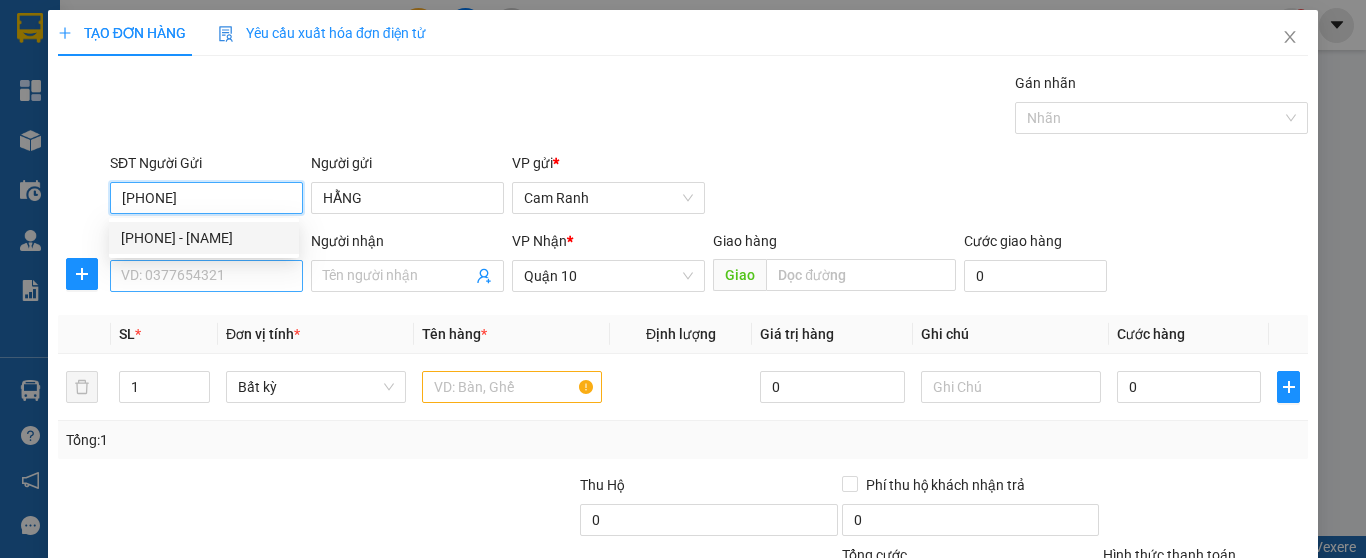 type on "40.000" 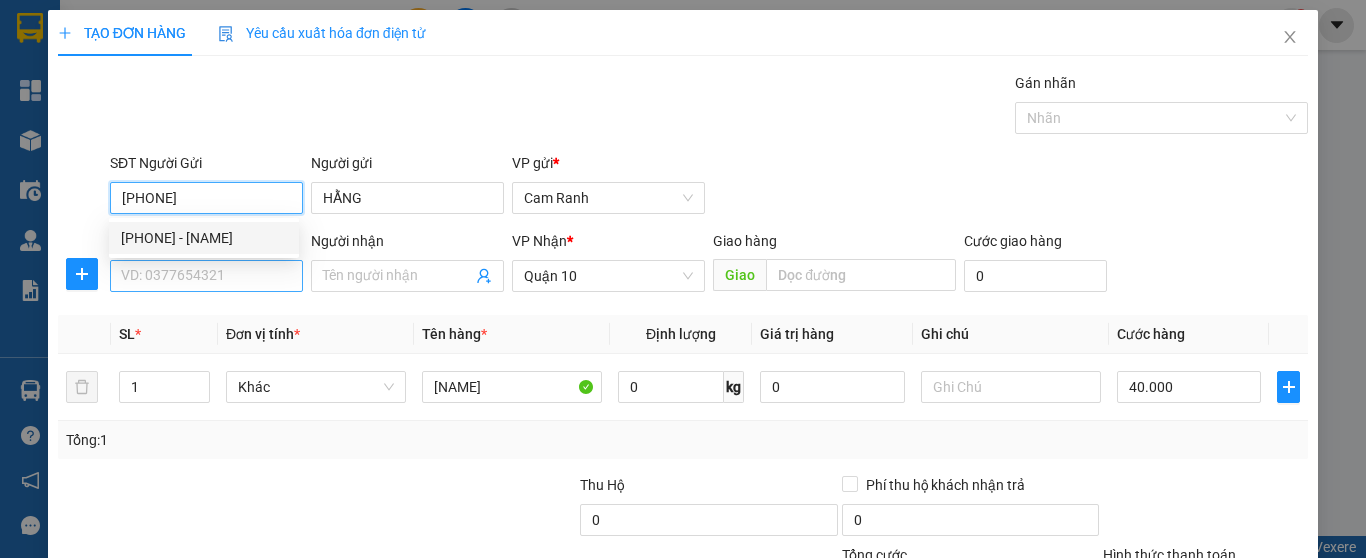 type on "[PHONE]" 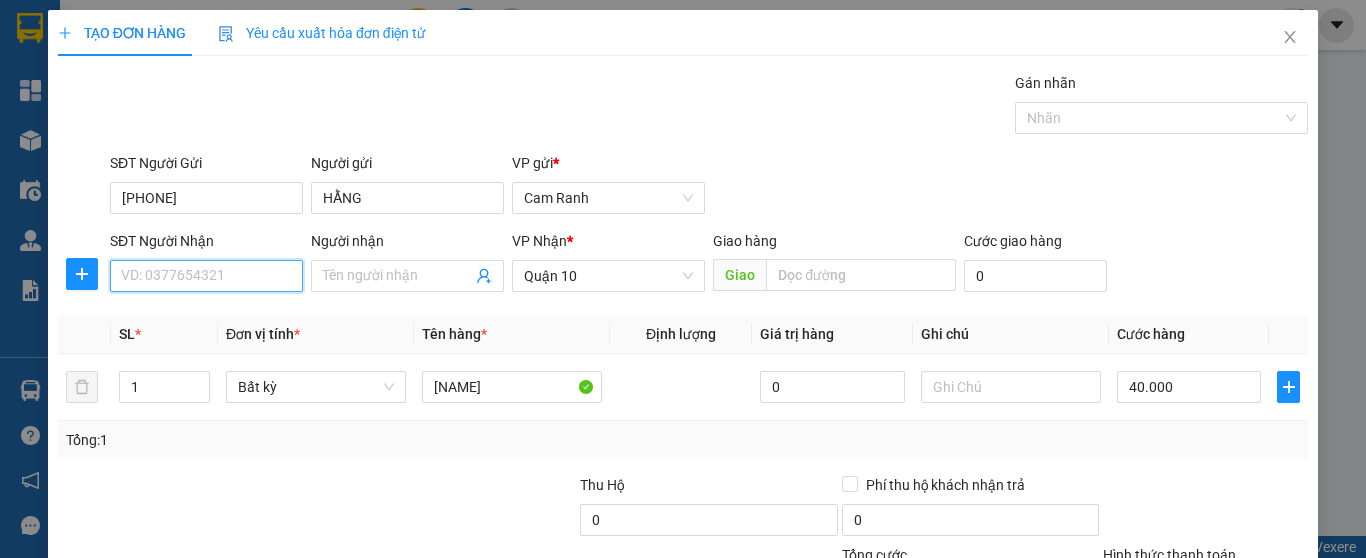 click on "SĐT Người Nhận" at bounding box center (206, 276) 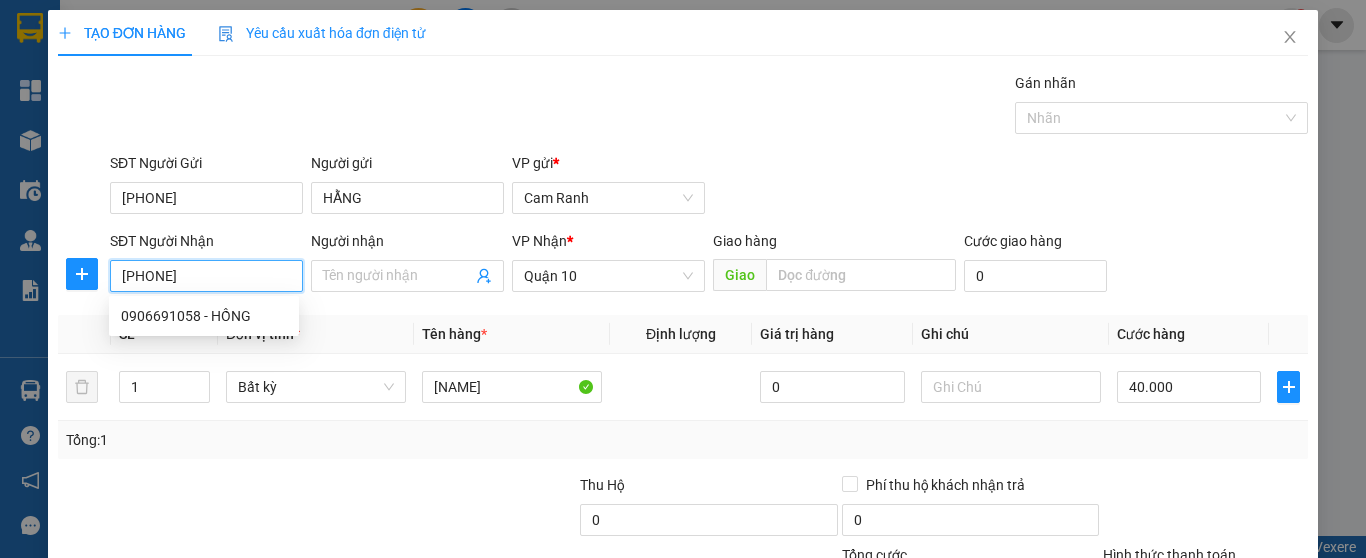 type on "0906691058" 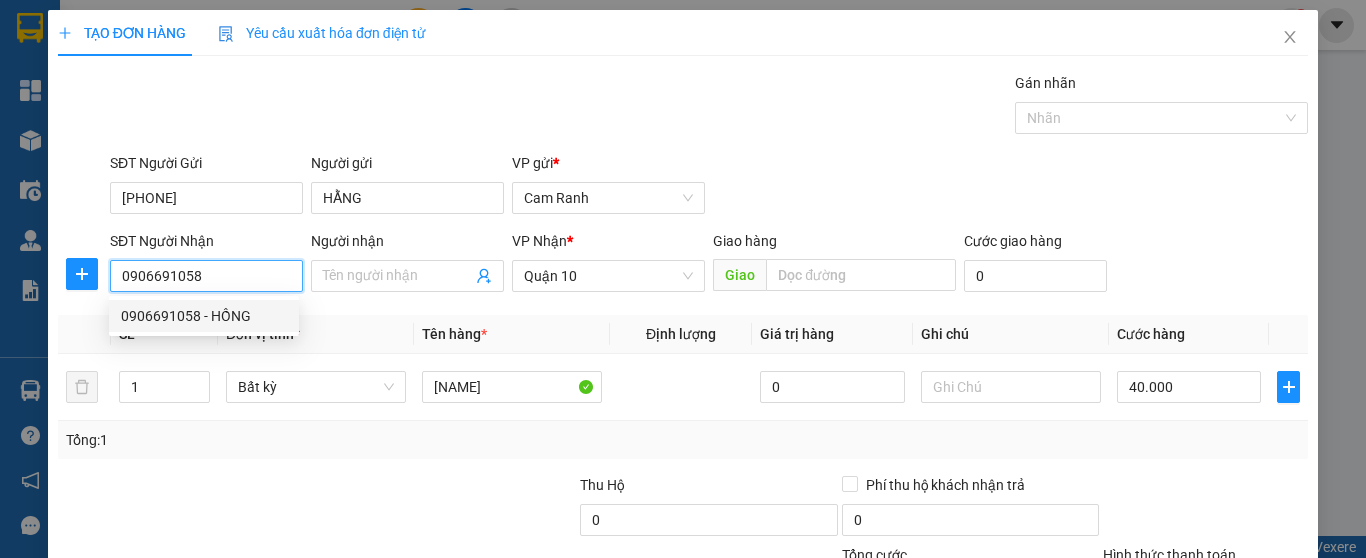 click on "0906691058 - HỒNG" at bounding box center [204, 316] 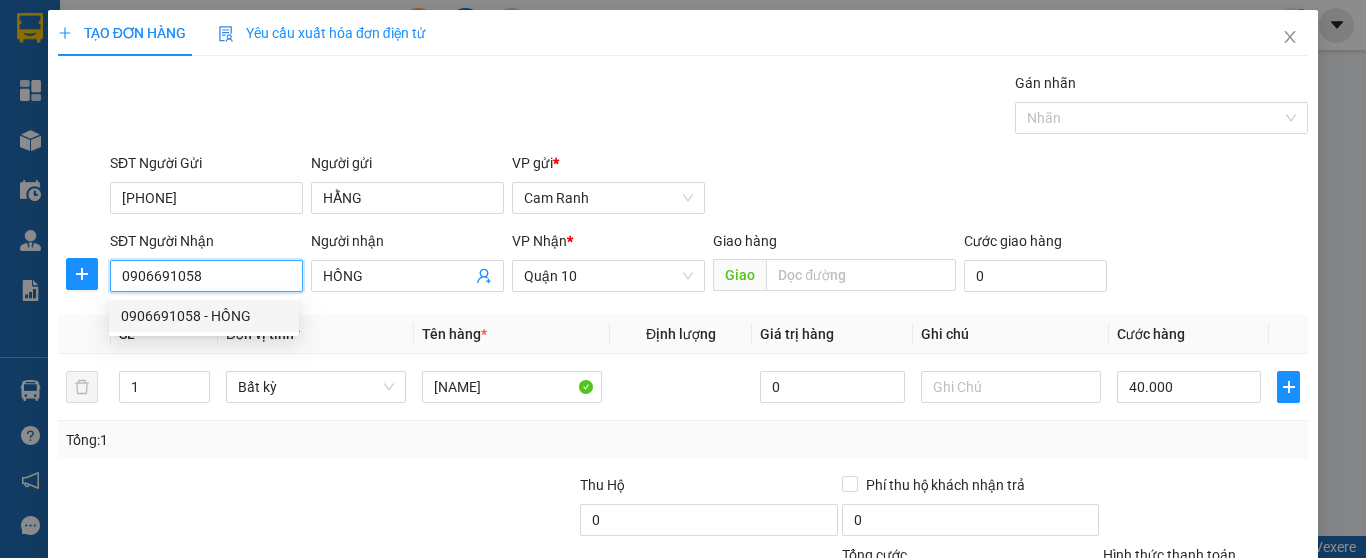 type on "60.000" 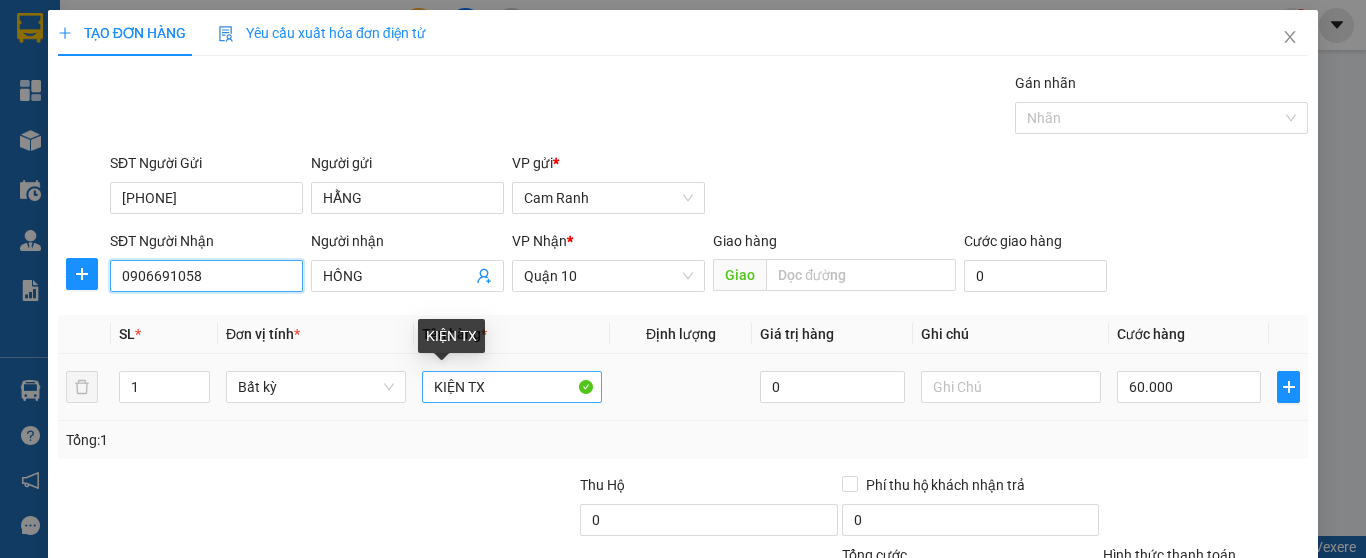 type on "0906691058" 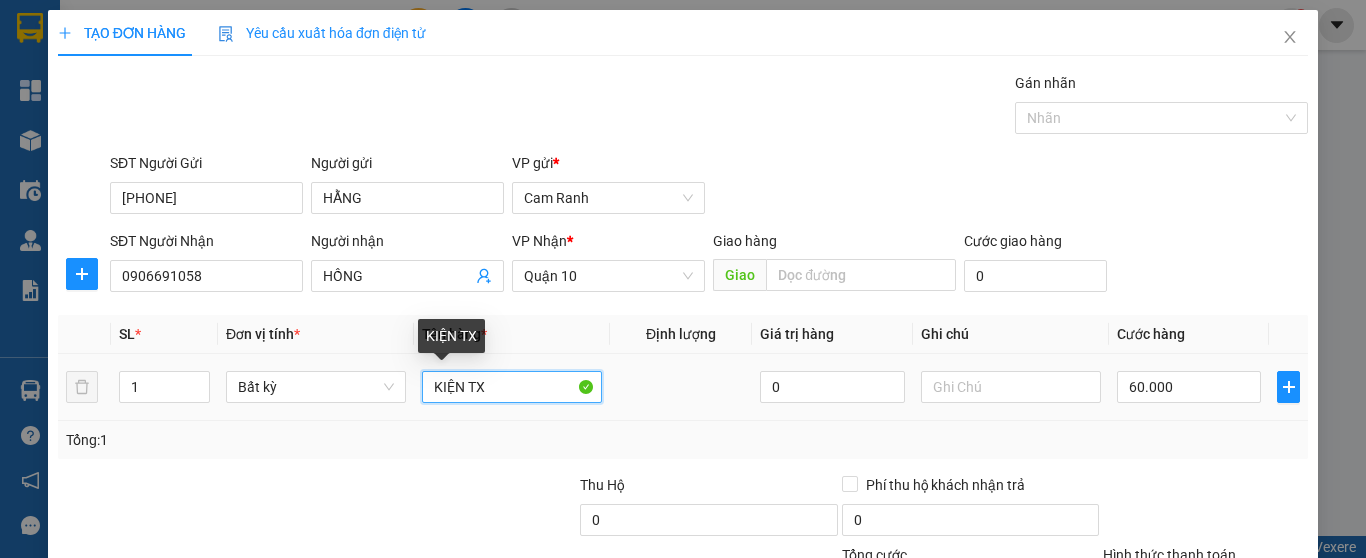 click on "KIỆN TX" at bounding box center [512, 387] 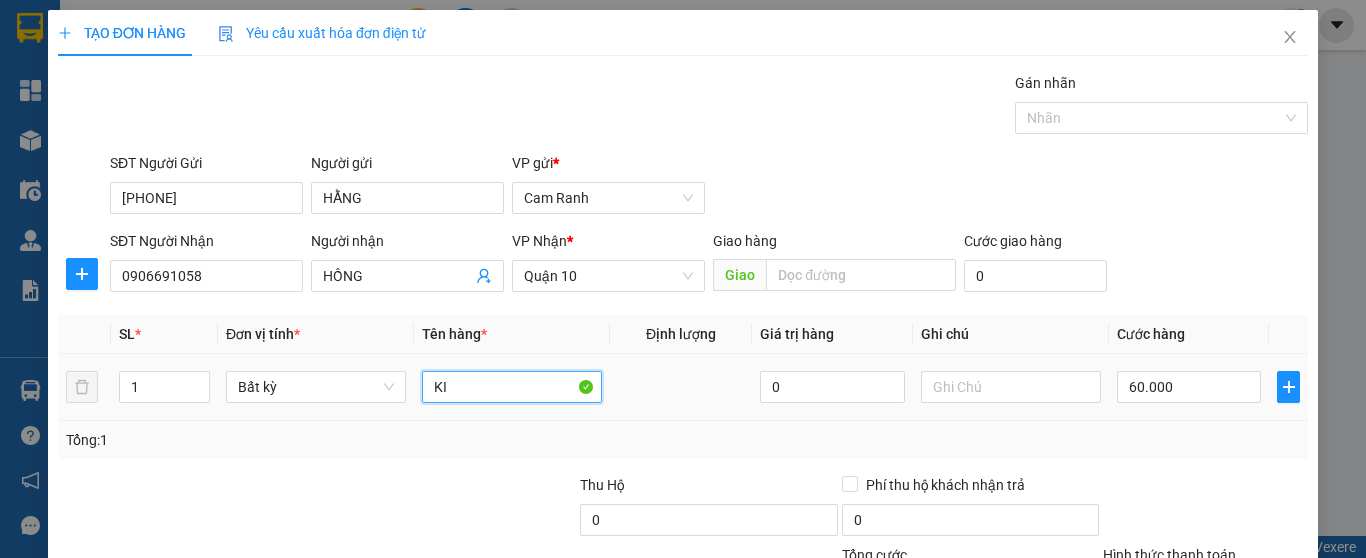type on "K" 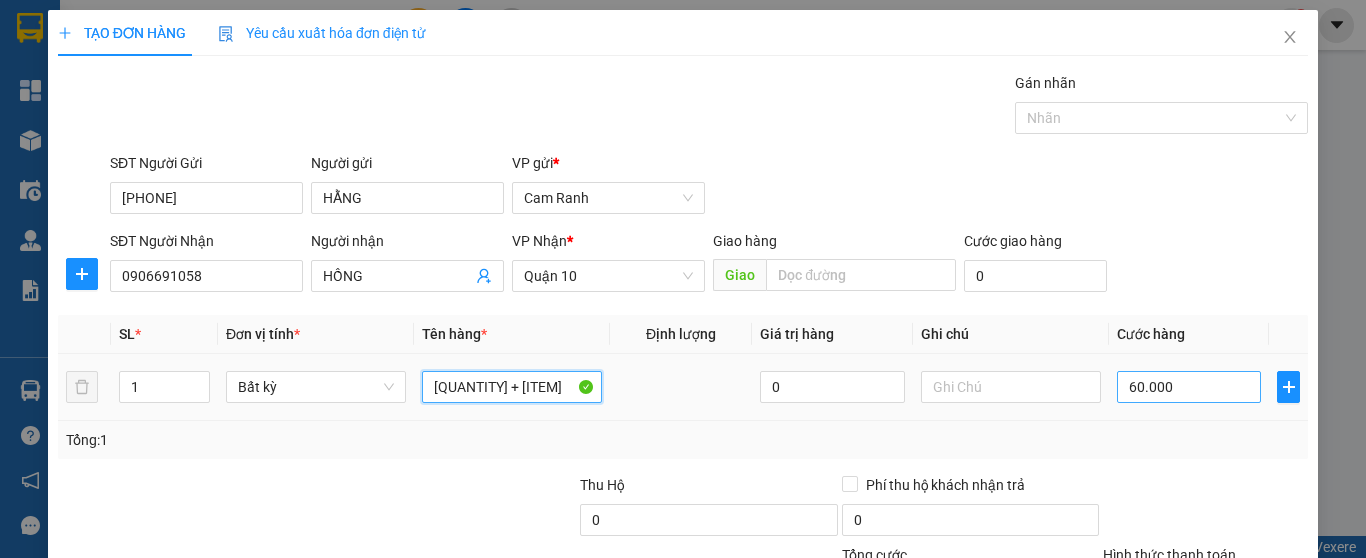 type on "[QUANTITY] + [ITEM]" 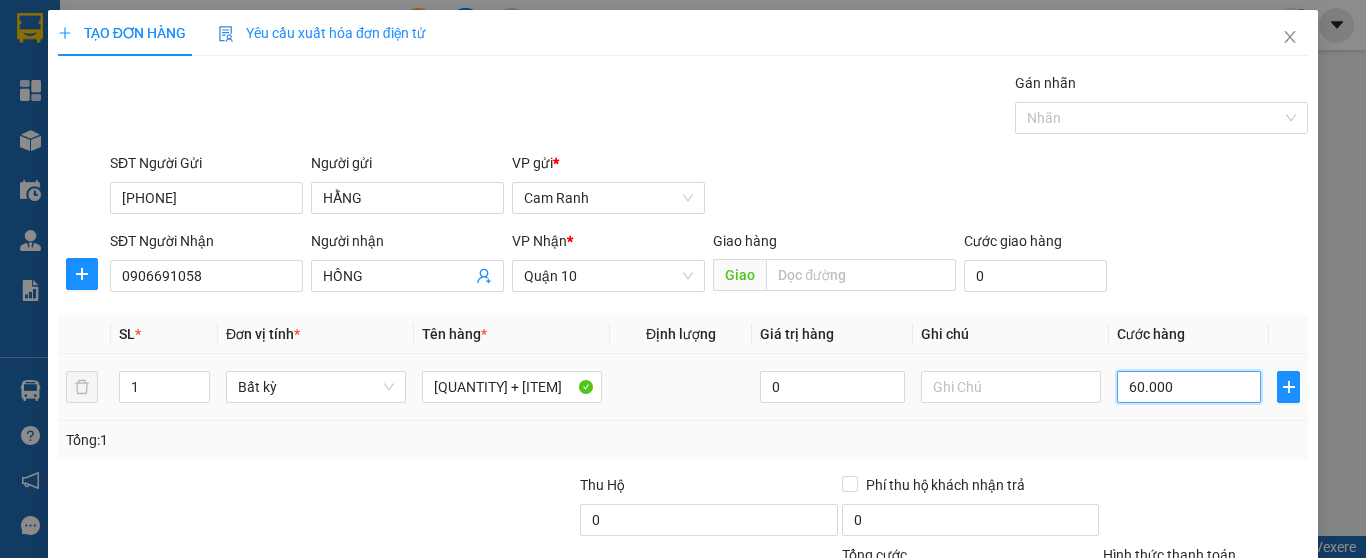click on "60.000" at bounding box center [1189, 387] 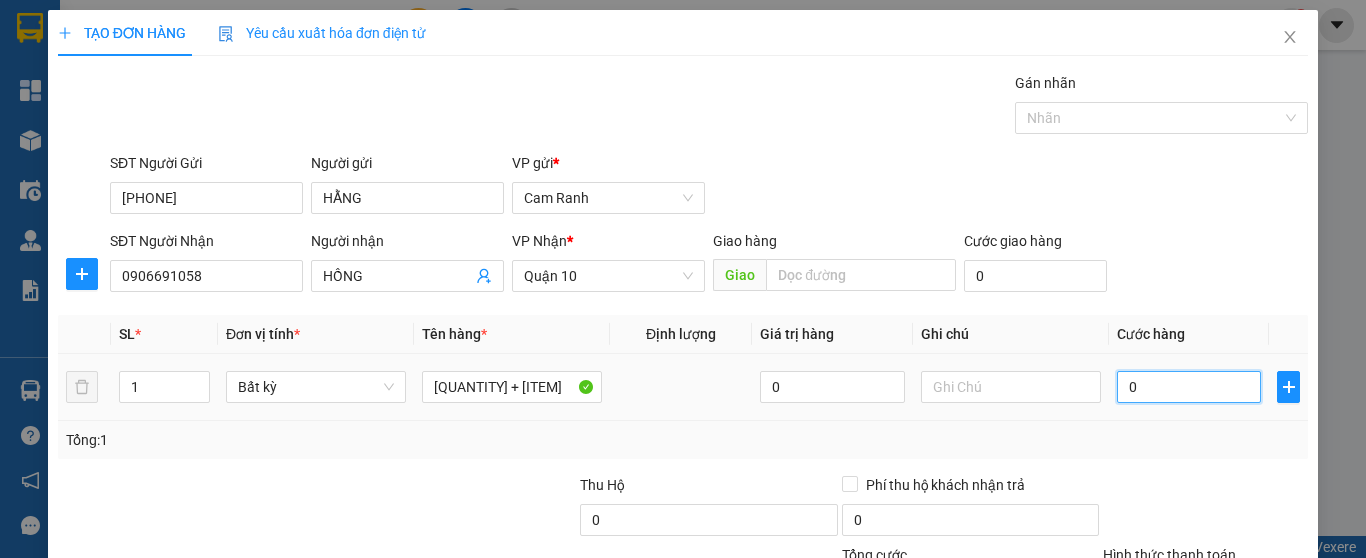 type on "0" 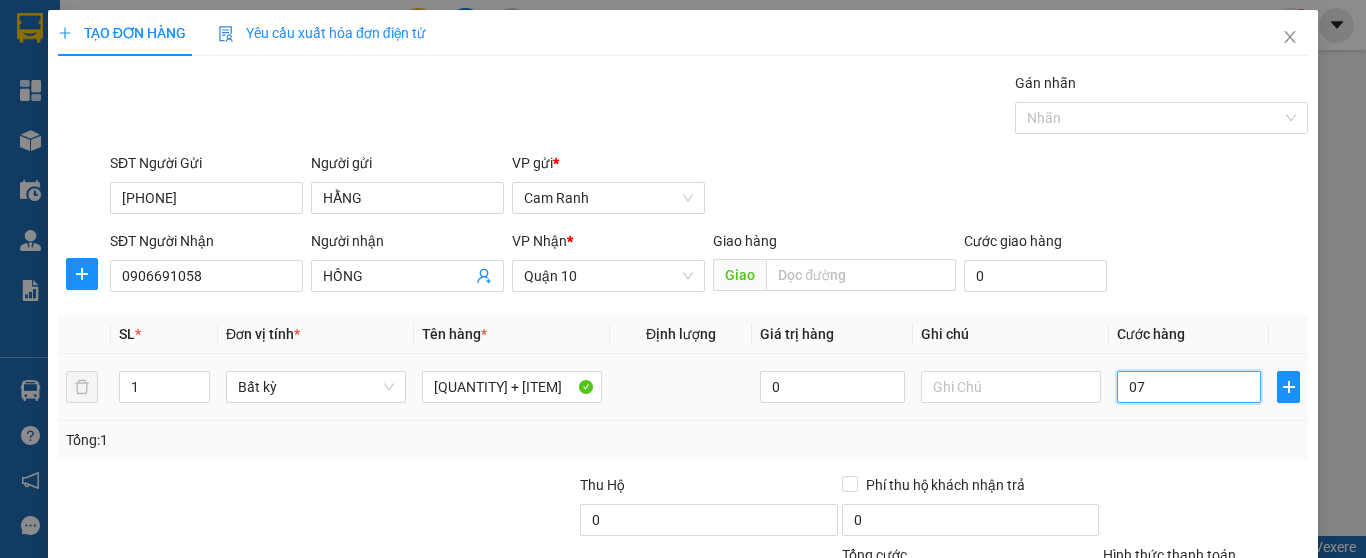 type on "70" 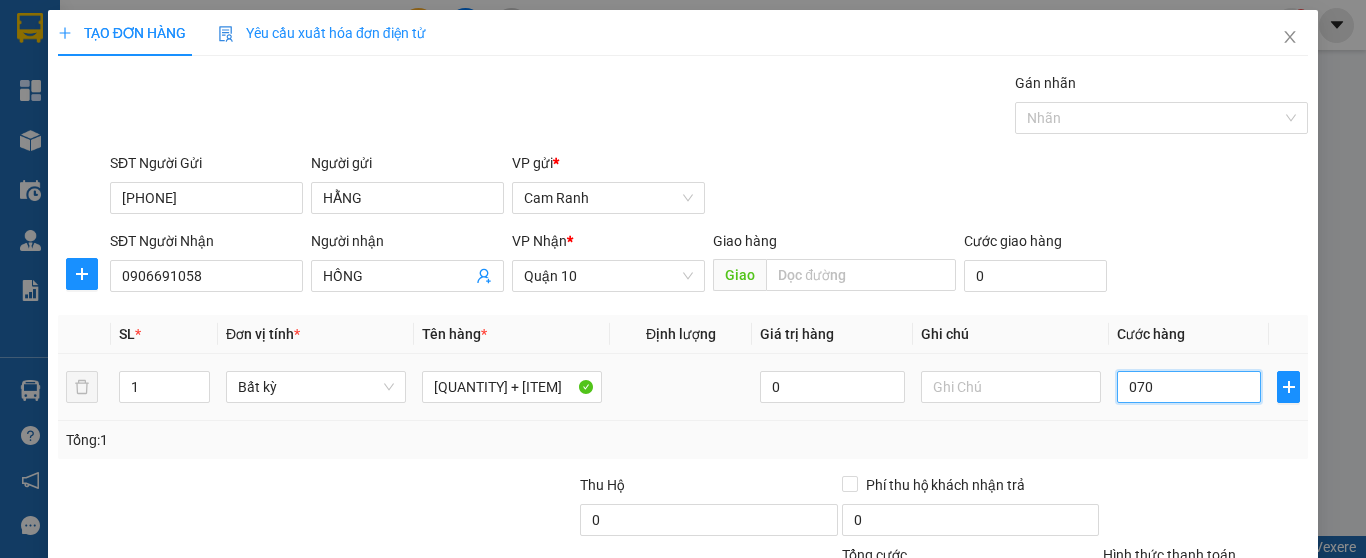 type on "700" 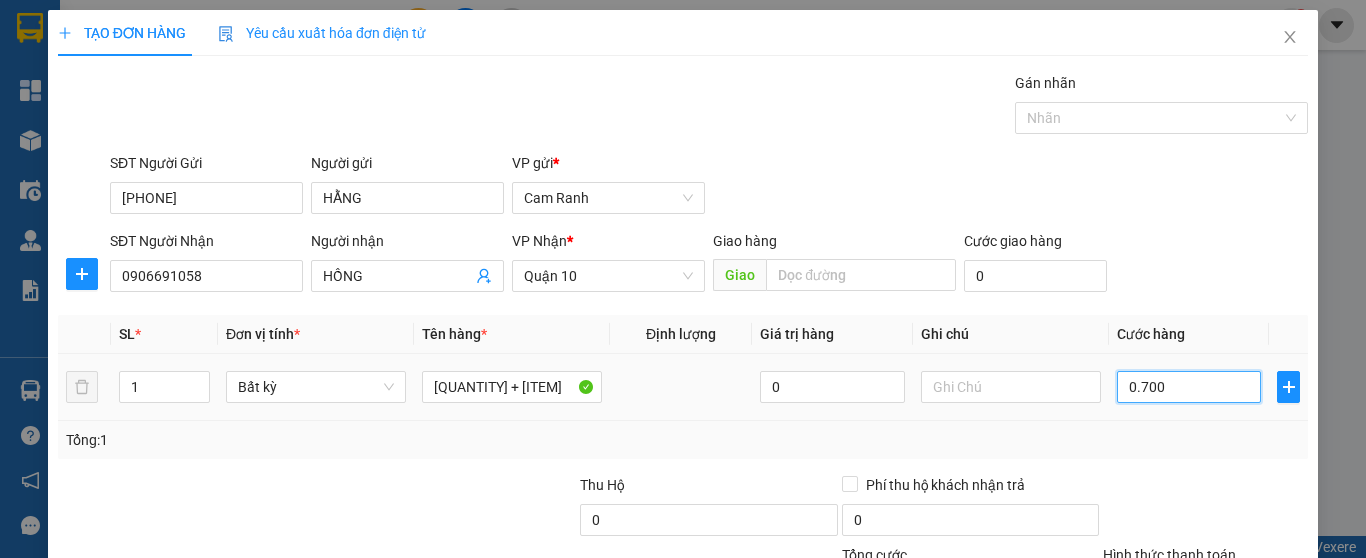 type on "7.000" 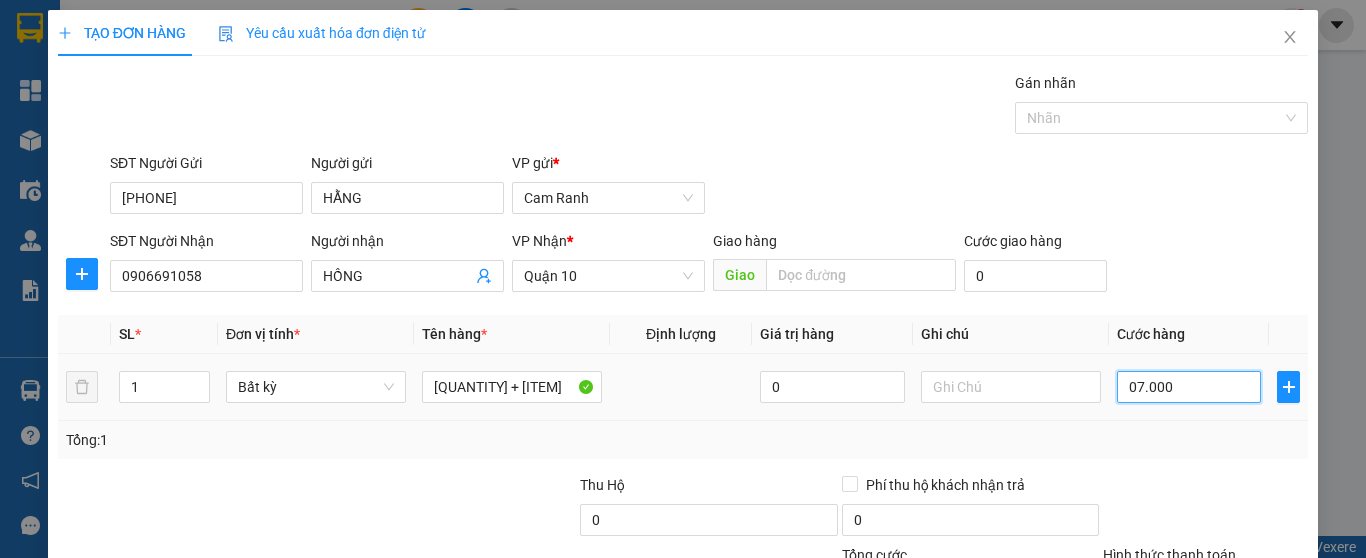 type on "70.000" 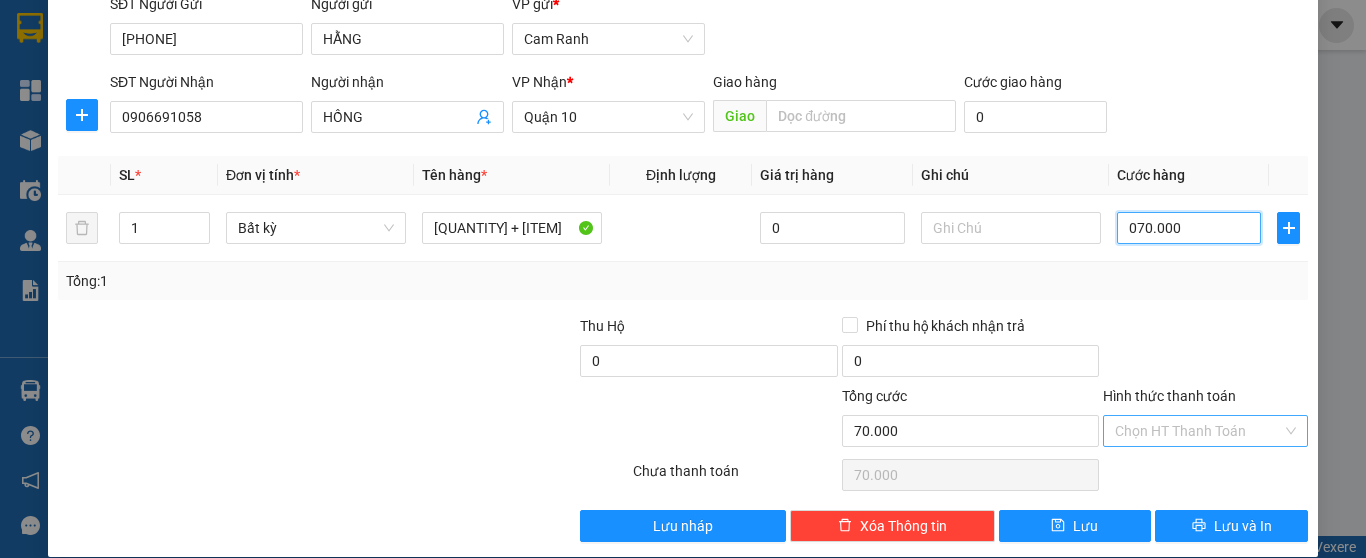 scroll, scrollTop: 182, scrollLeft: 0, axis: vertical 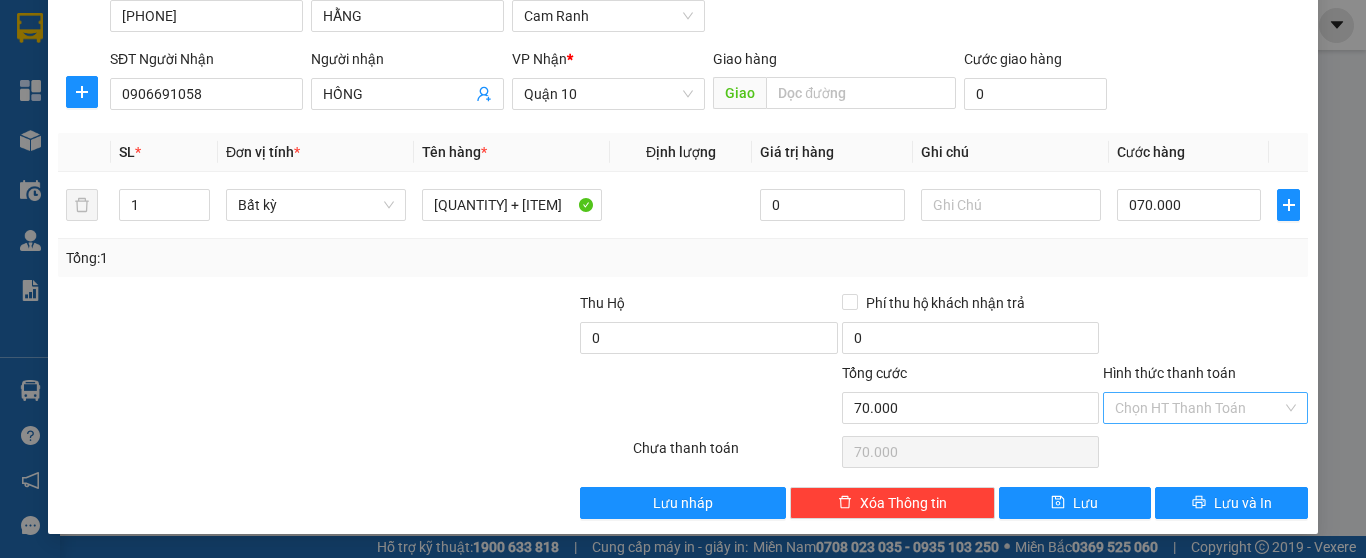 click on "Hình thức thanh toán" at bounding box center (1198, 408) 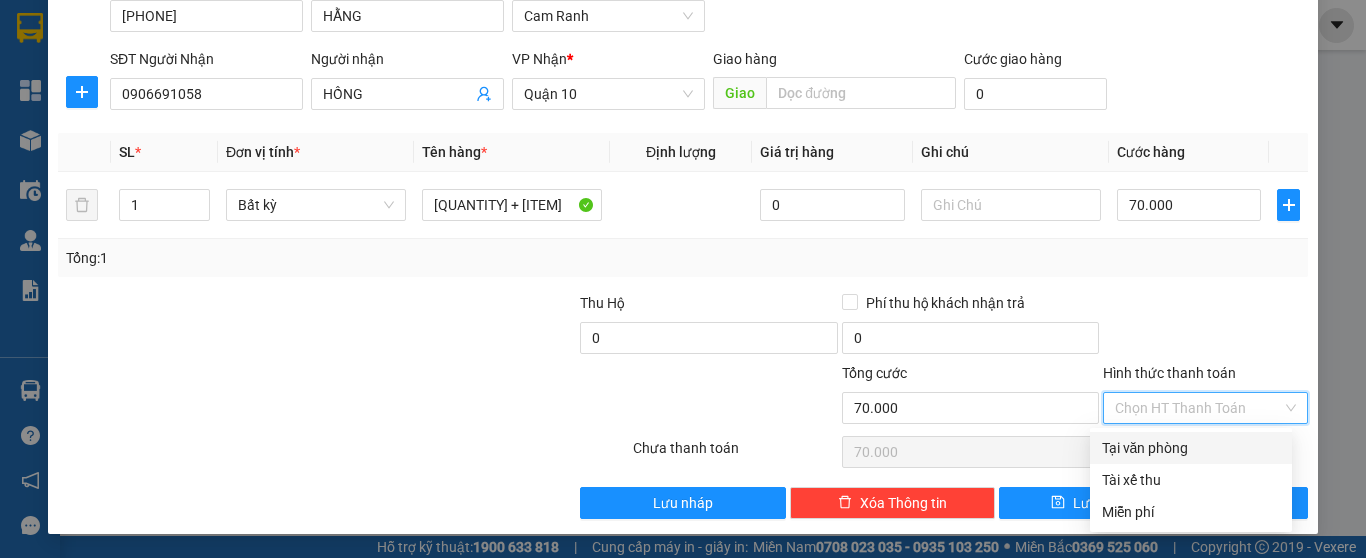 click on "Tại văn phòng" at bounding box center (1191, 448) 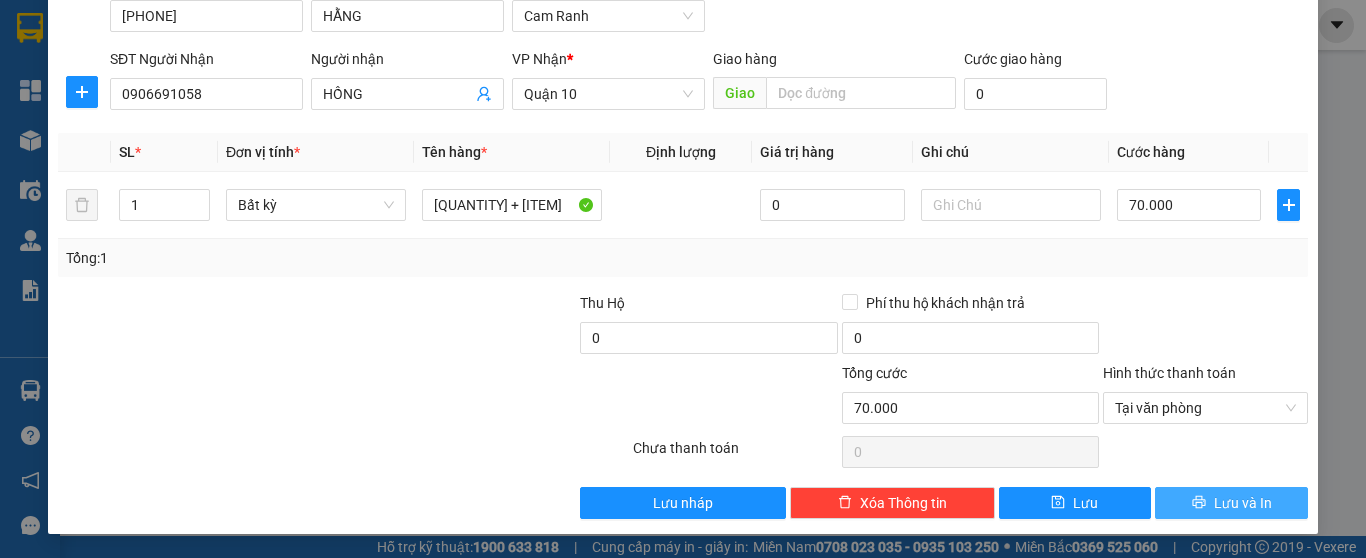 click on "Lưu và In" at bounding box center [1243, 503] 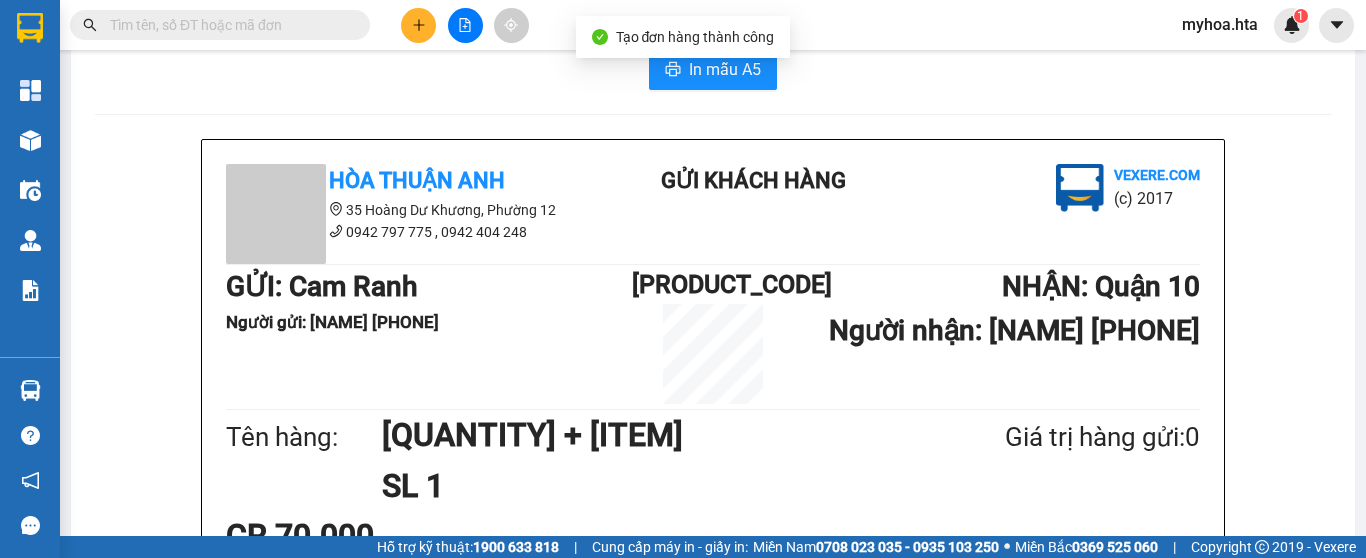 scroll, scrollTop: 0, scrollLeft: 0, axis: both 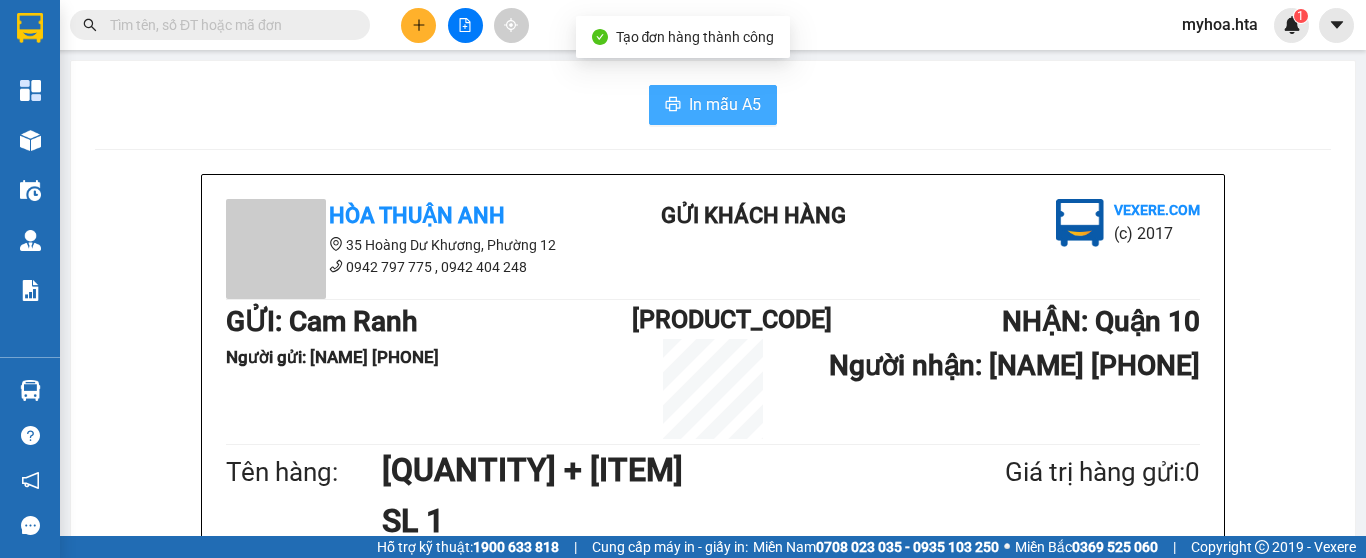 click on "In mẫu A5" at bounding box center (725, 104) 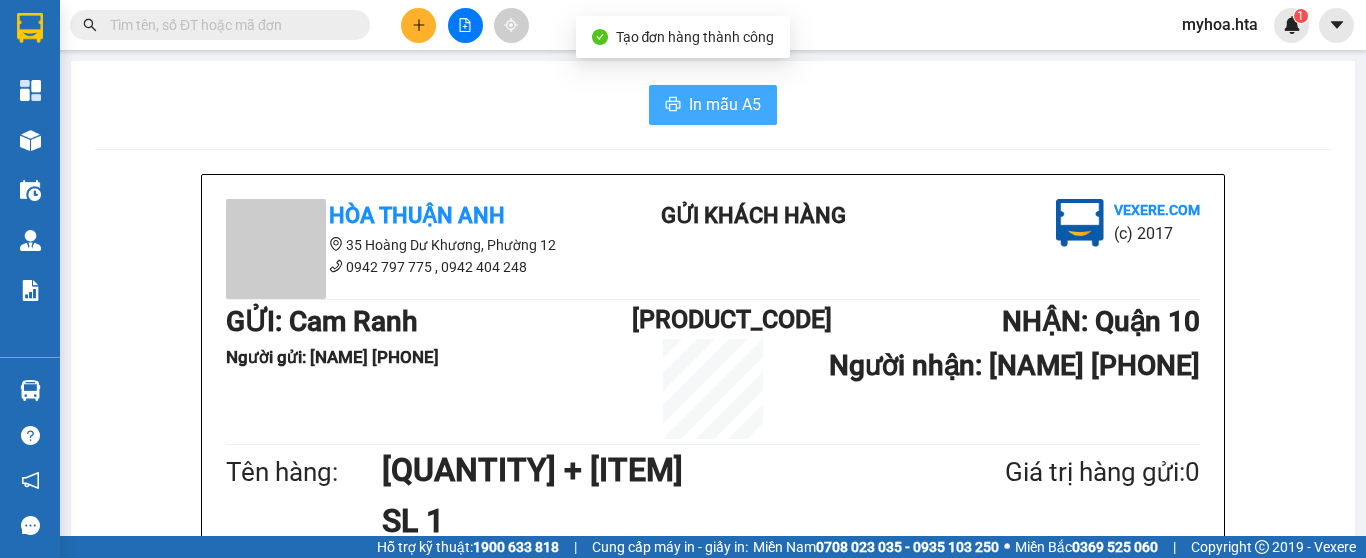 scroll, scrollTop: 0, scrollLeft: 0, axis: both 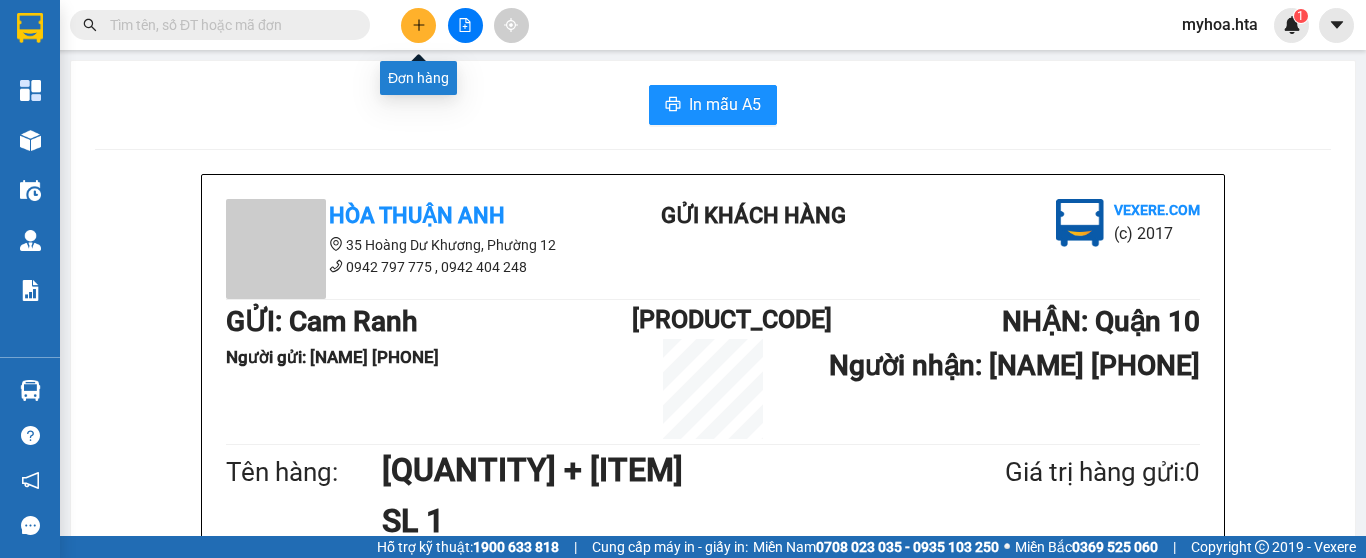 click 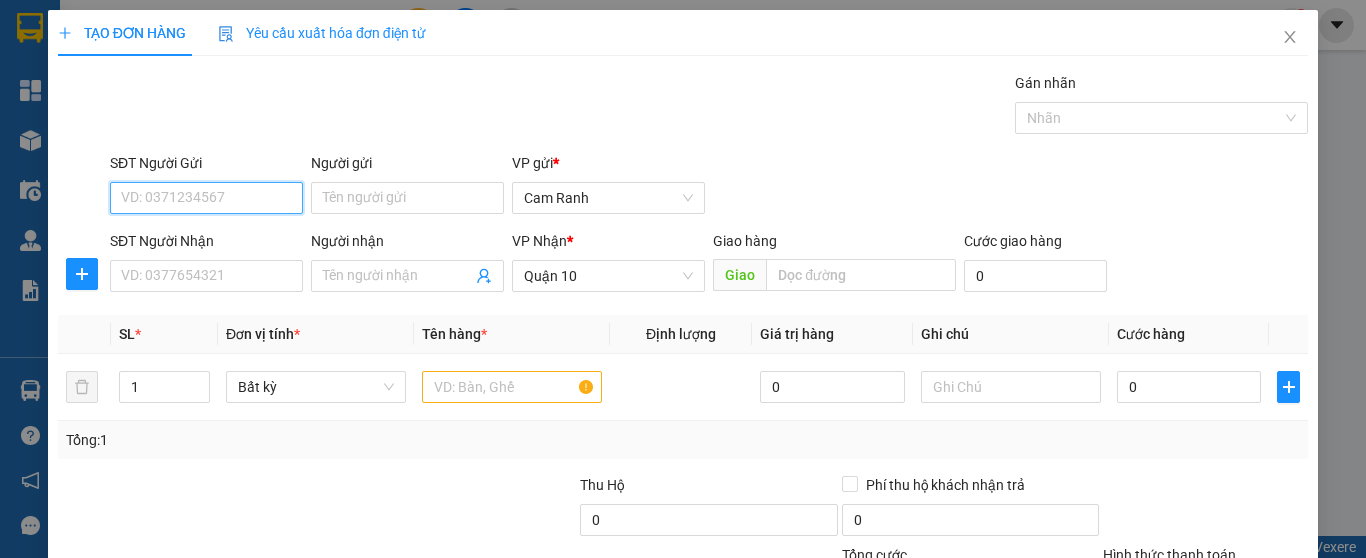 click on "SĐT Người Gửi" at bounding box center (206, 198) 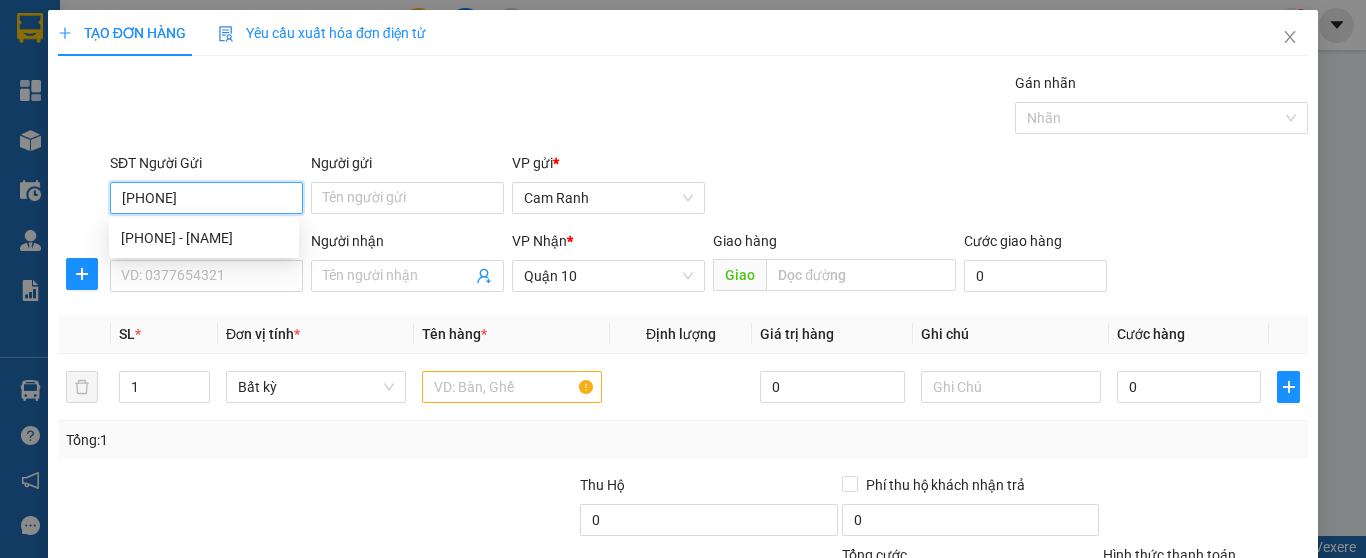 type on "[PHONE]" 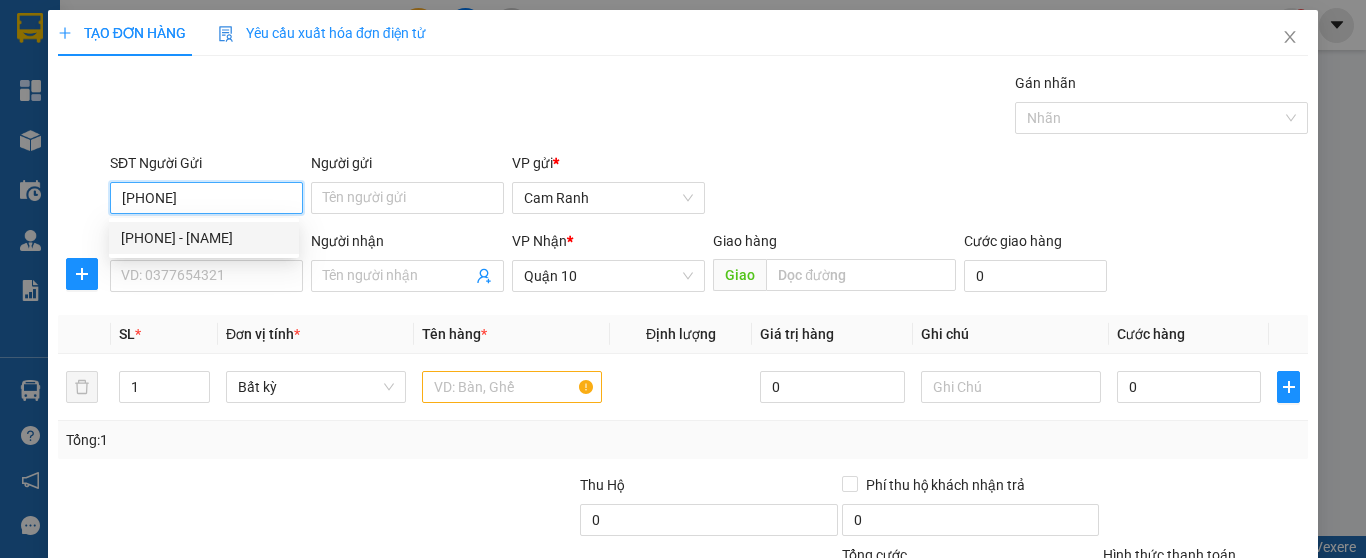 click on "[PHONE] - [NAME]" at bounding box center (204, 238) 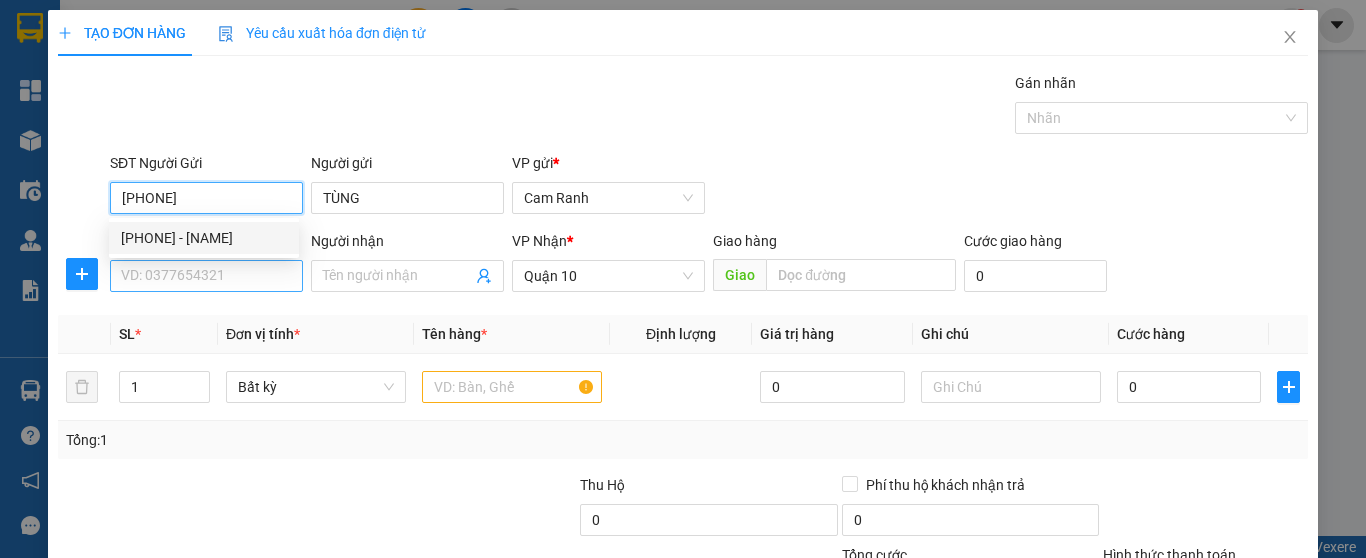 type on "50.000" 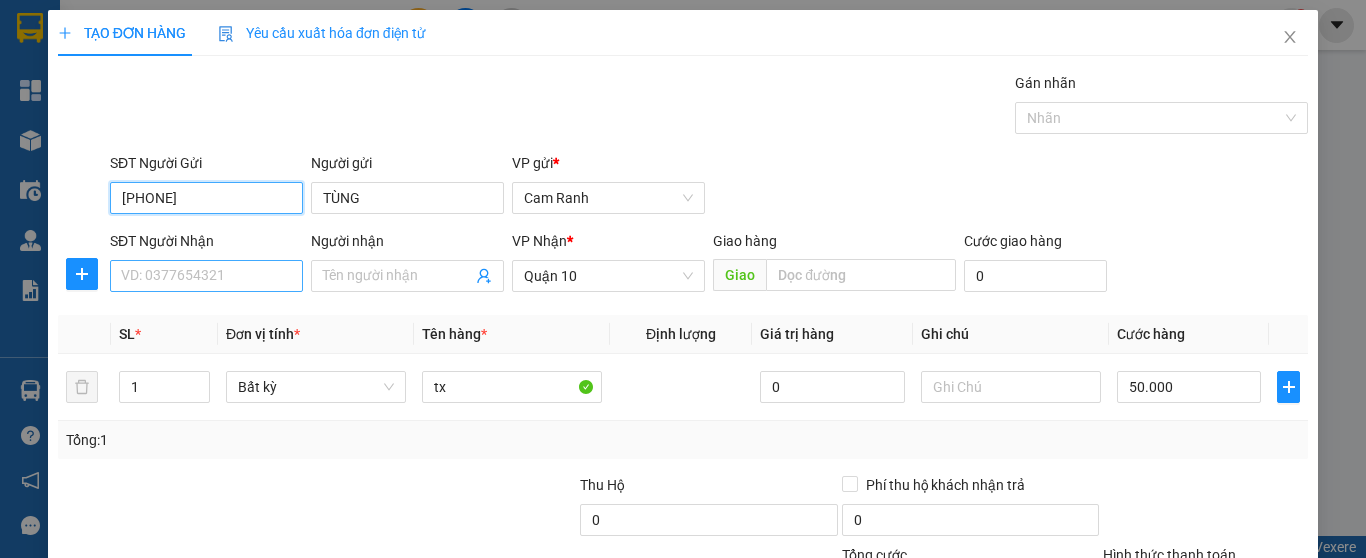 type on "[PHONE]" 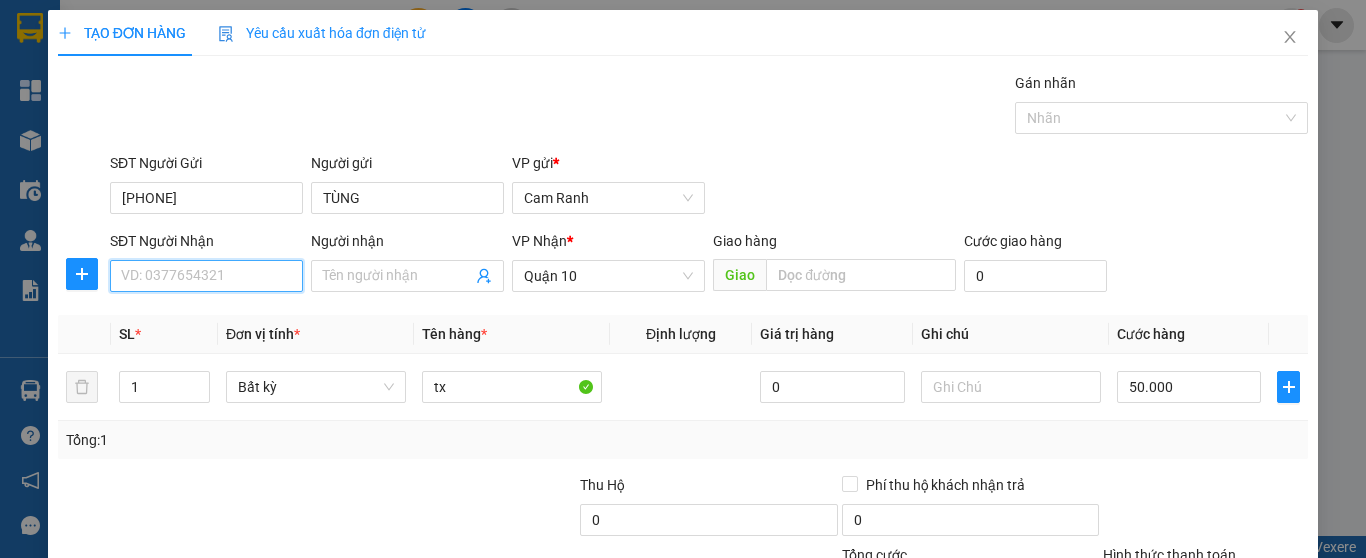 click on "SĐT Người Nhận" at bounding box center (206, 276) 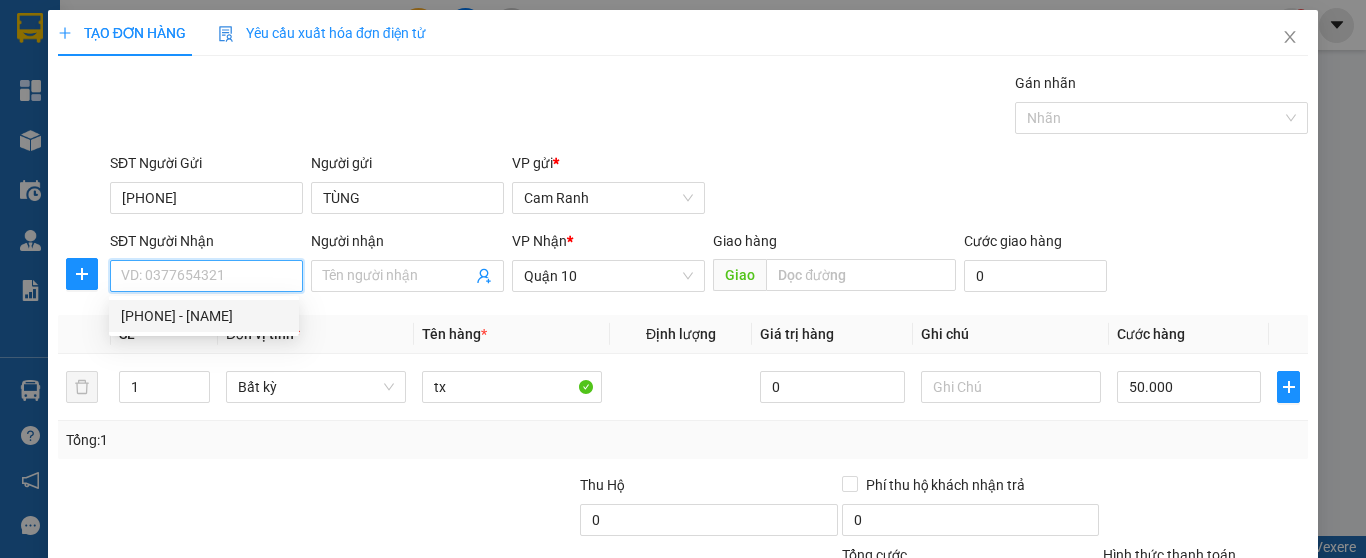 click on "[PHONE] - [NAME]" at bounding box center (204, 316) 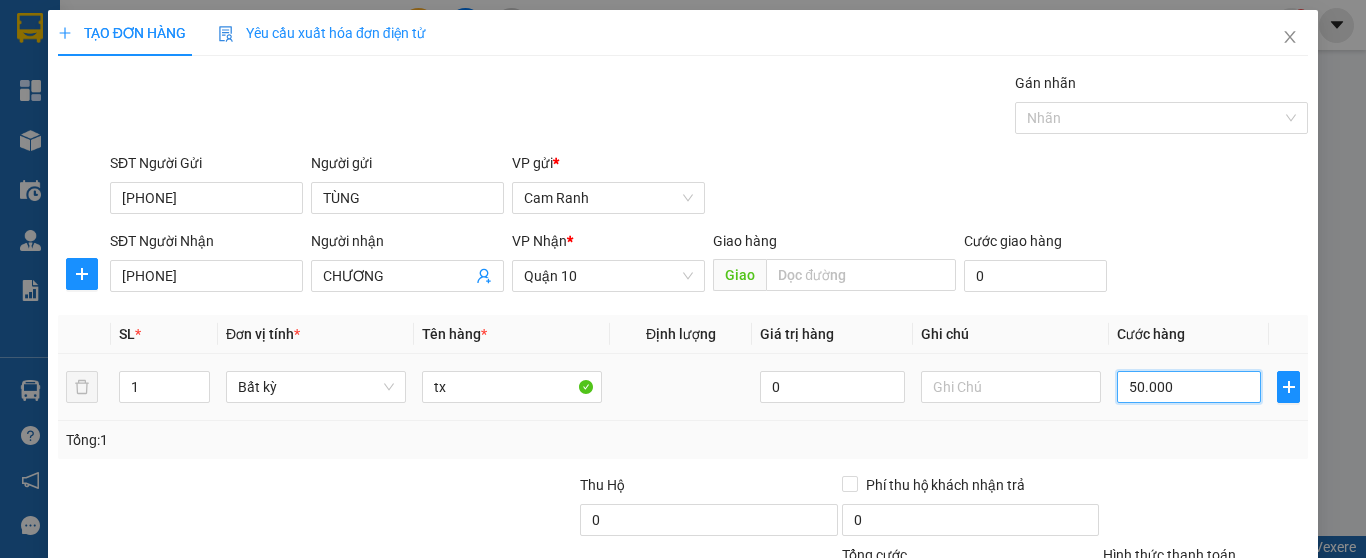 click on "50.000" at bounding box center [1189, 387] 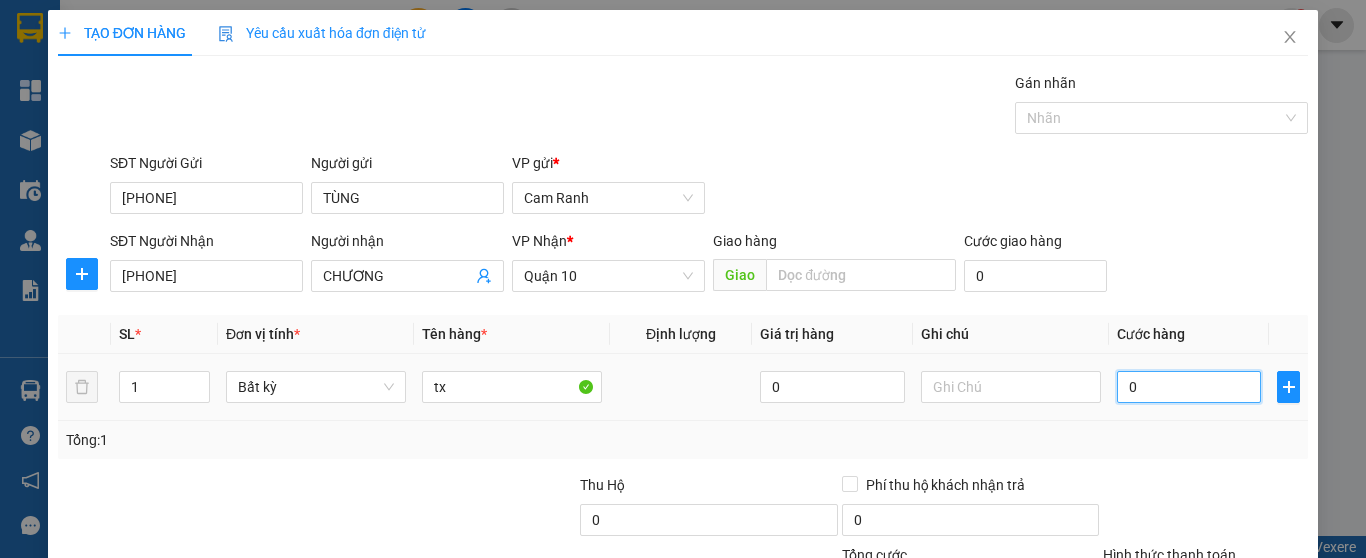 type on "04" 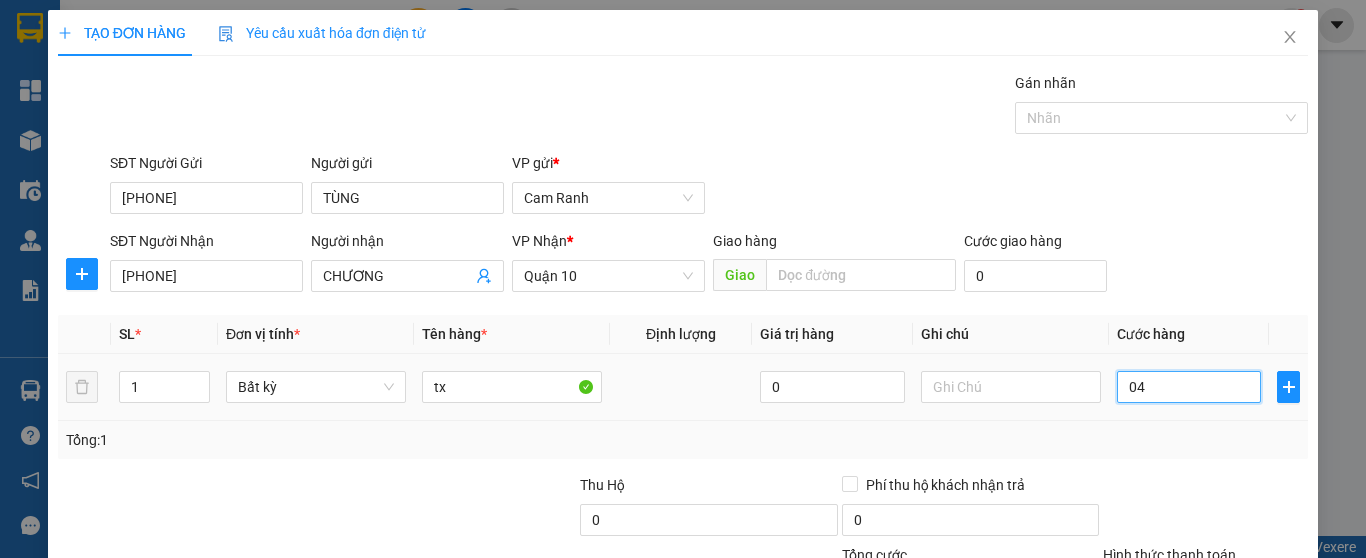 type on "4" 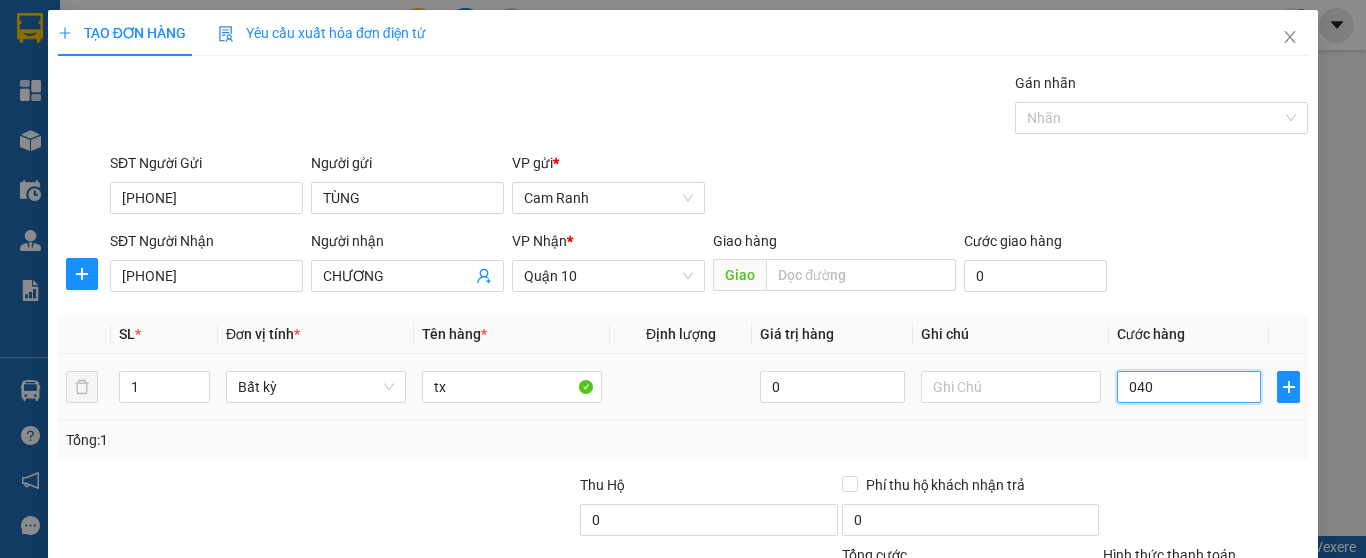 type on "40" 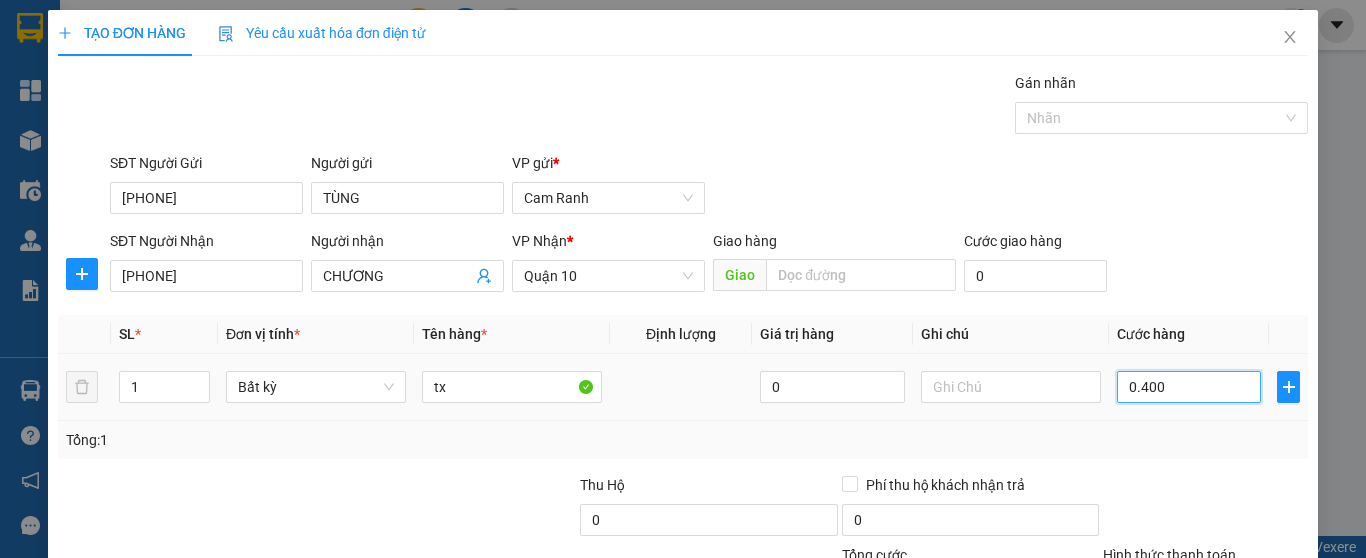 type on "400" 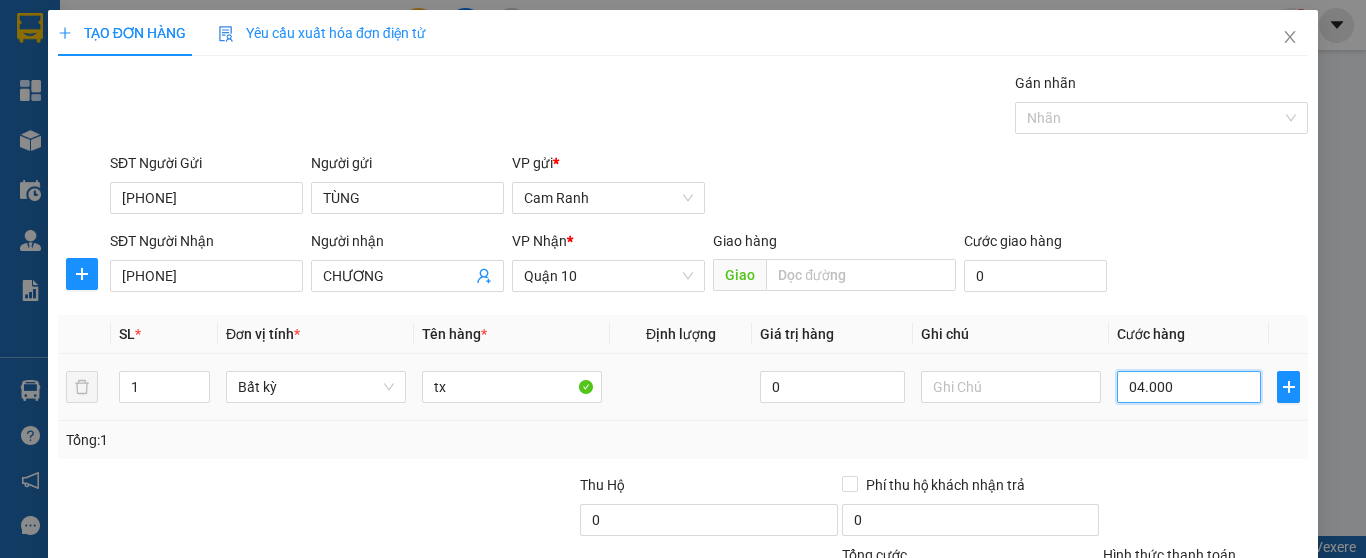 type on "4.000" 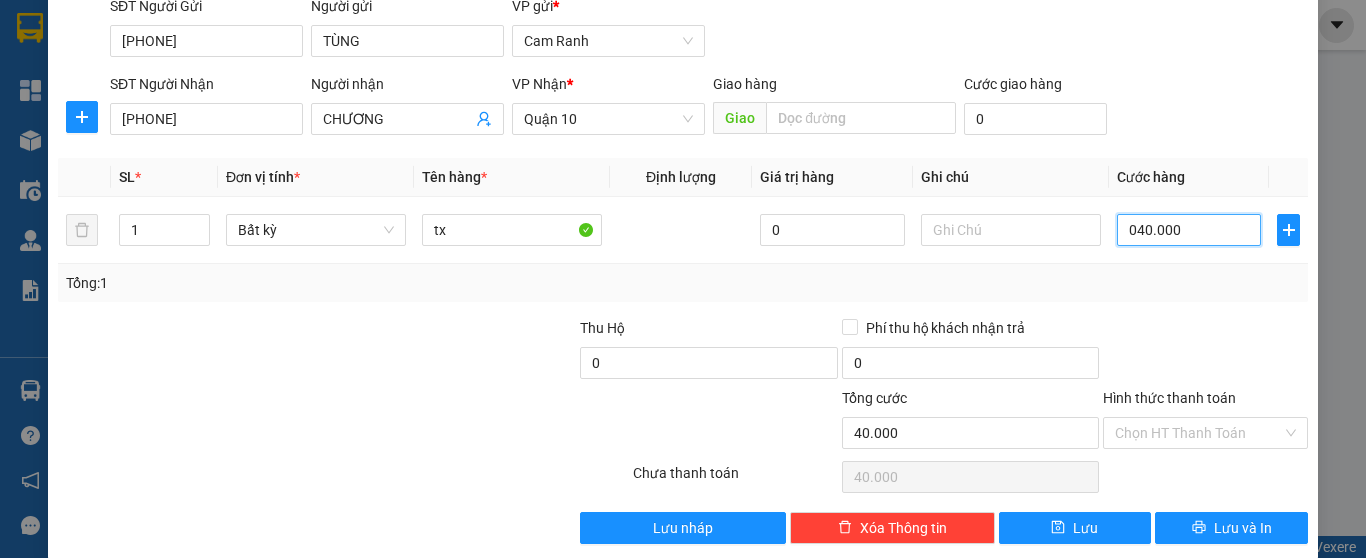 scroll, scrollTop: 182, scrollLeft: 0, axis: vertical 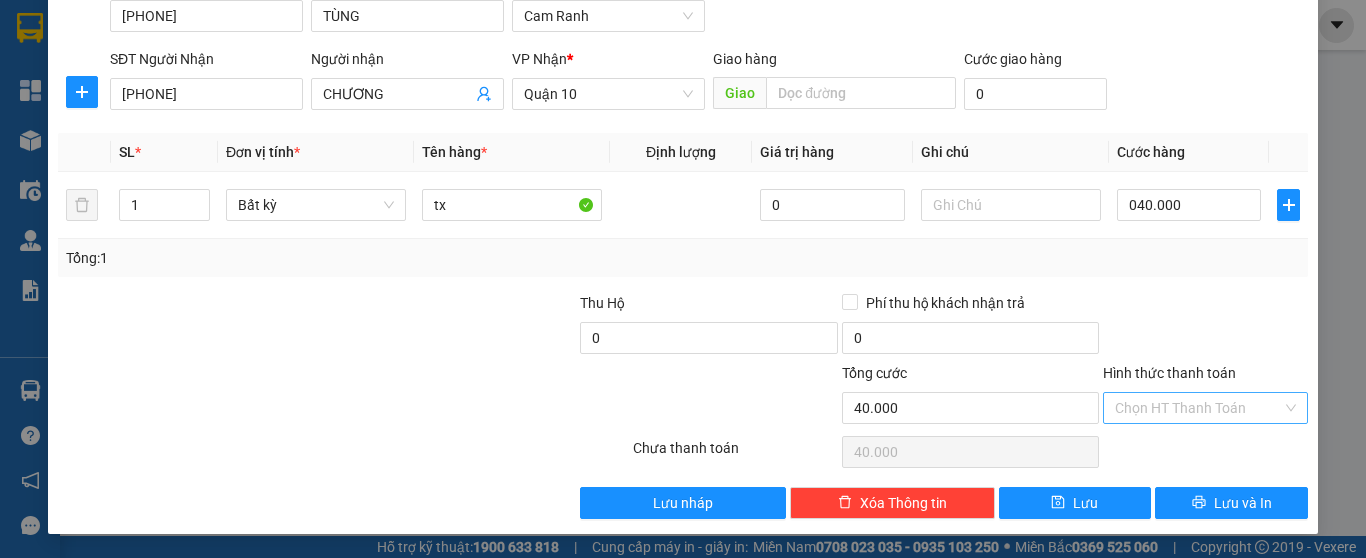 click on "Hình thức thanh toán" at bounding box center (1198, 408) 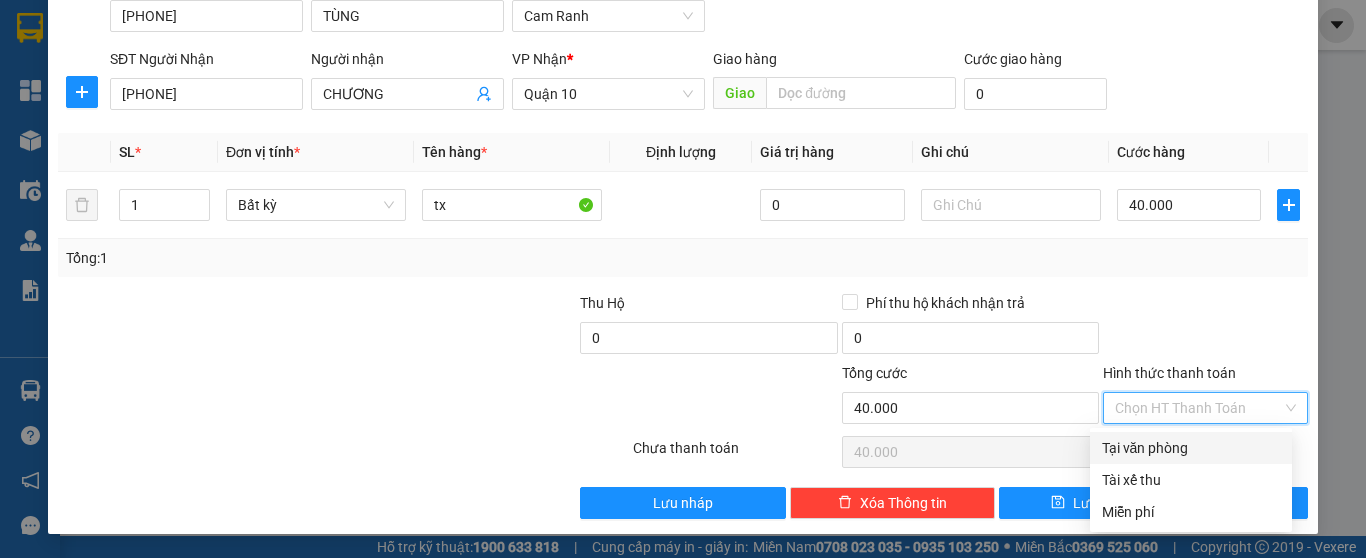 click on "Tại văn phòng" at bounding box center (1191, 448) 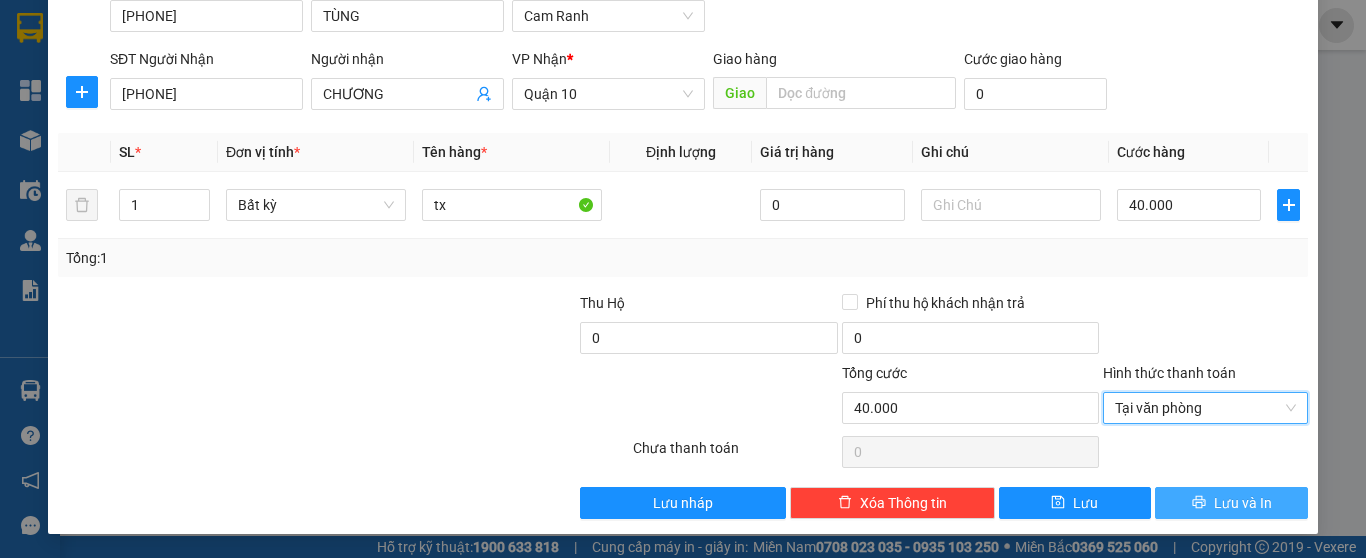 click on "Lưu và In" at bounding box center (1231, 503) 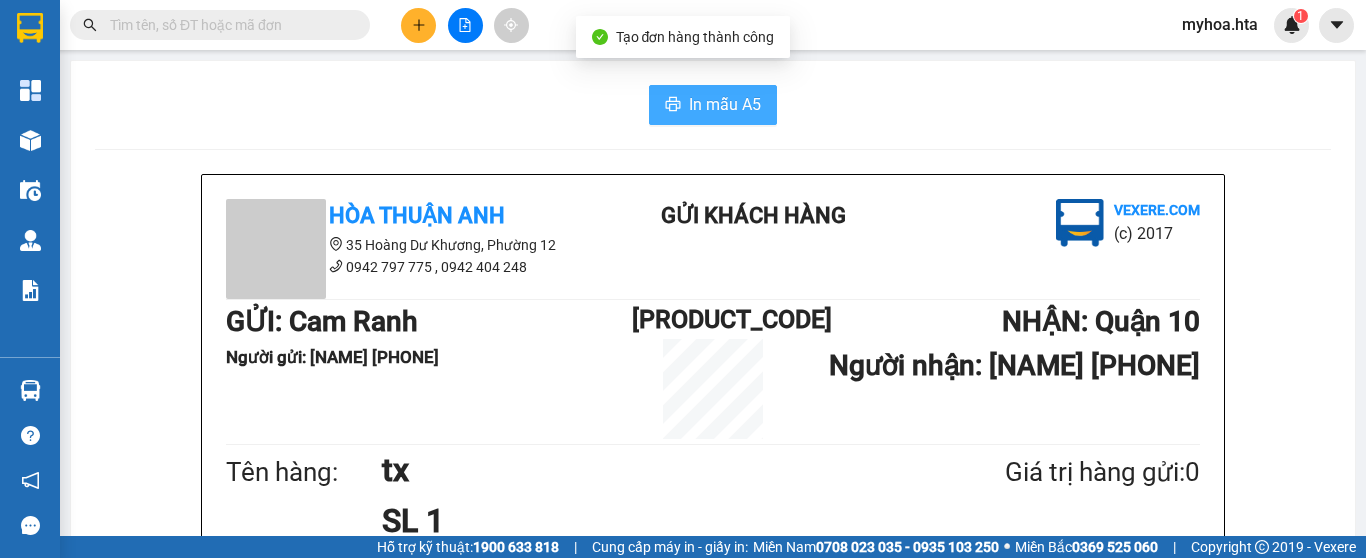 click on "In mẫu A5" at bounding box center (725, 104) 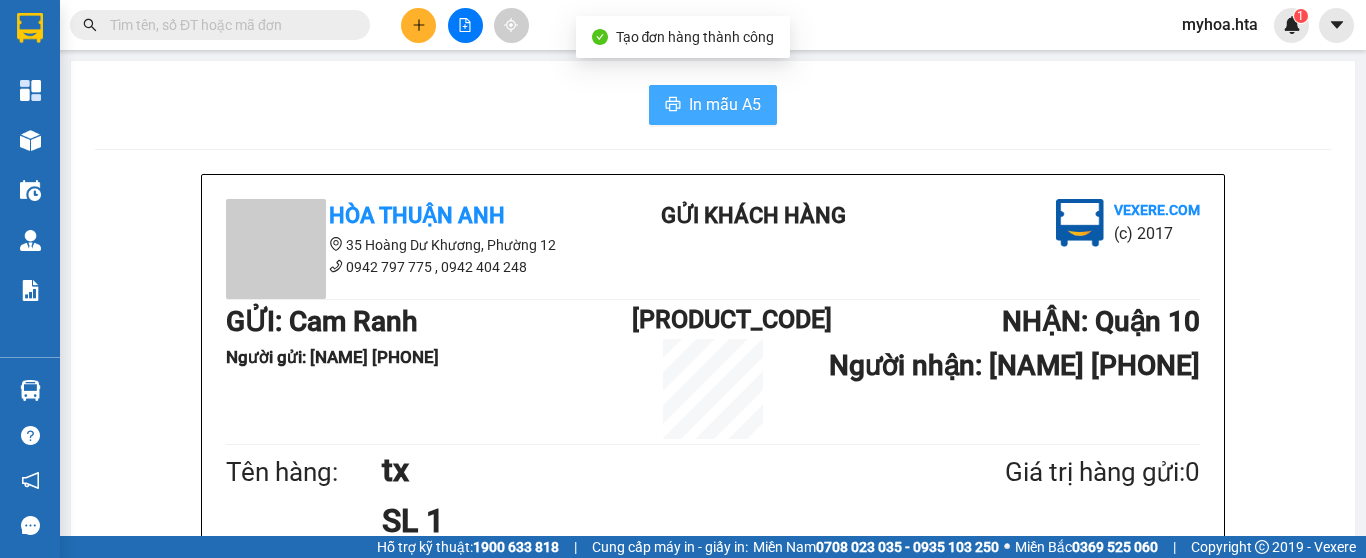 scroll, scrollTop: 0, scrollLeft: 0, axis: both 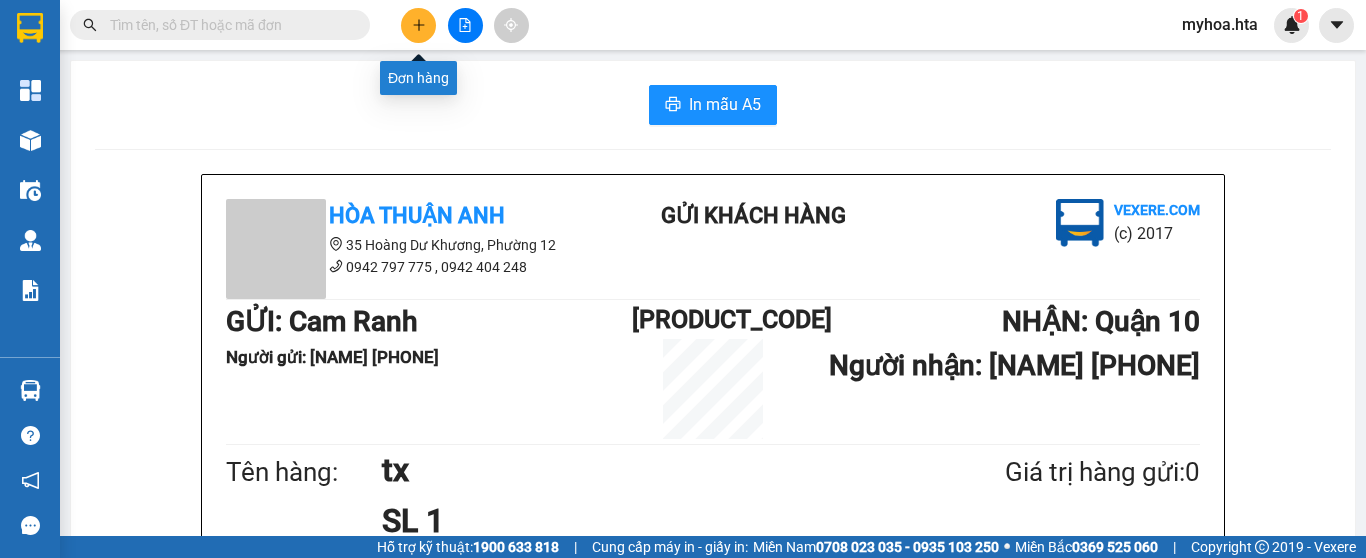 click 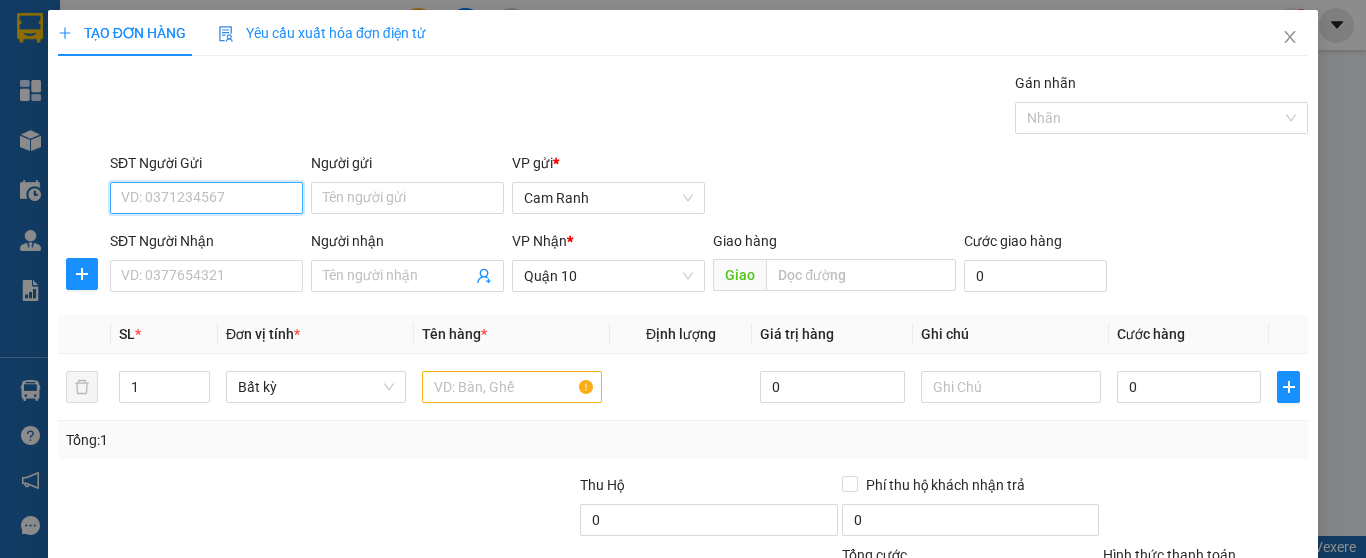 click on "SĐT Người Gửi" at bounding box center [206, 198] 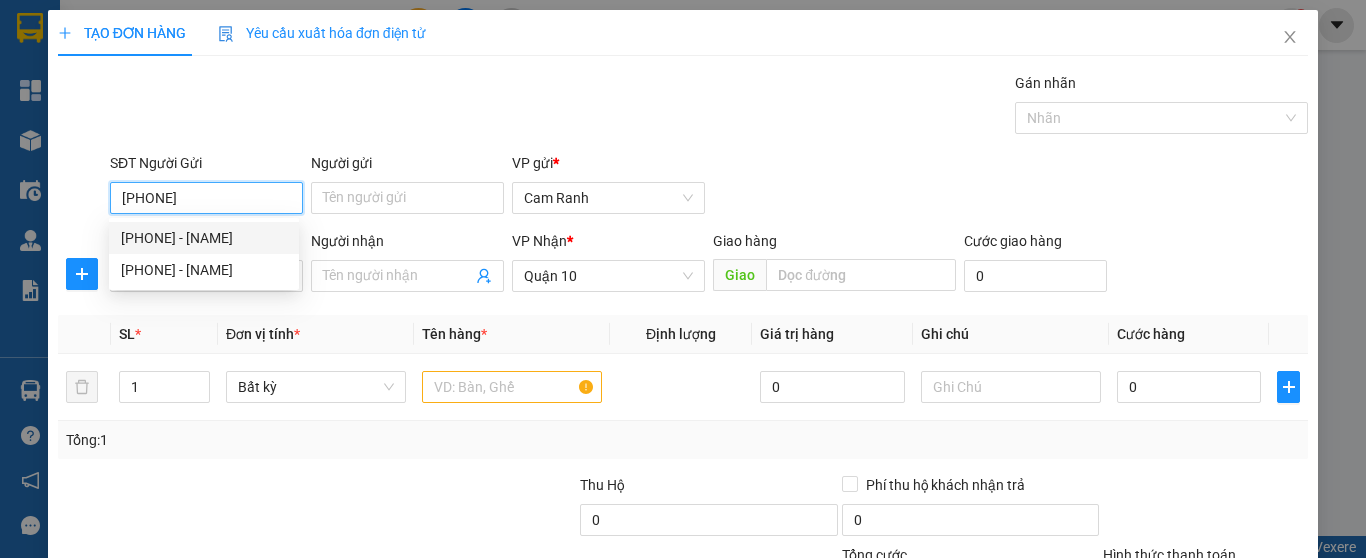 drag, startPoint x: 236, startPoint y: 234, endPoint x: 250, endPoint y: 238, distance: 14.56022 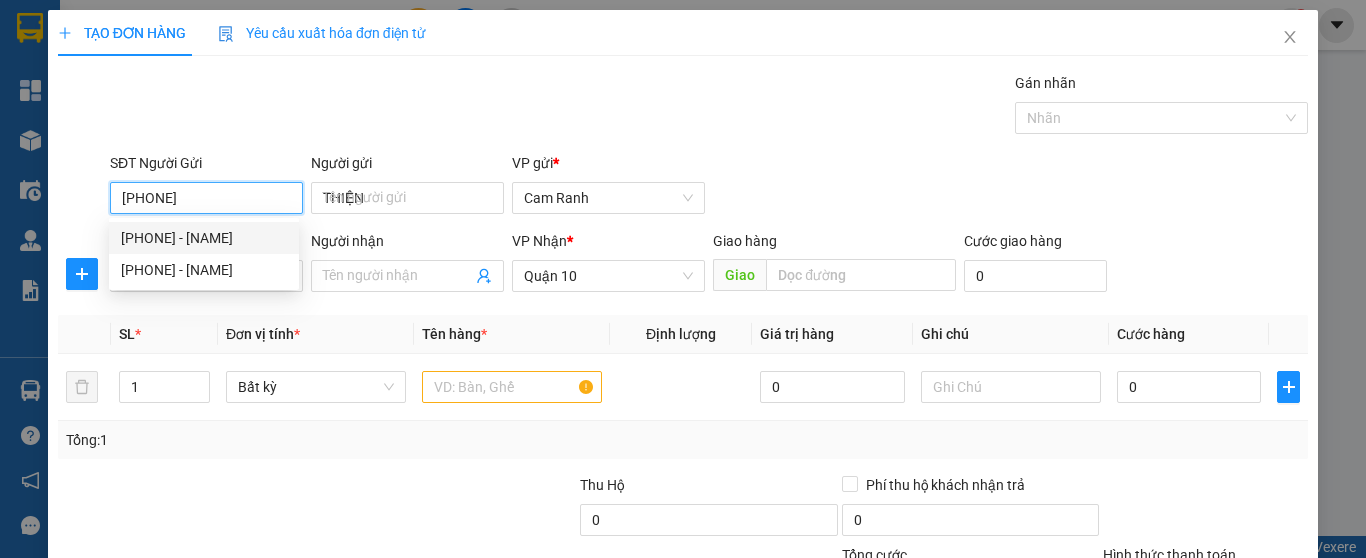 type on "40.000" 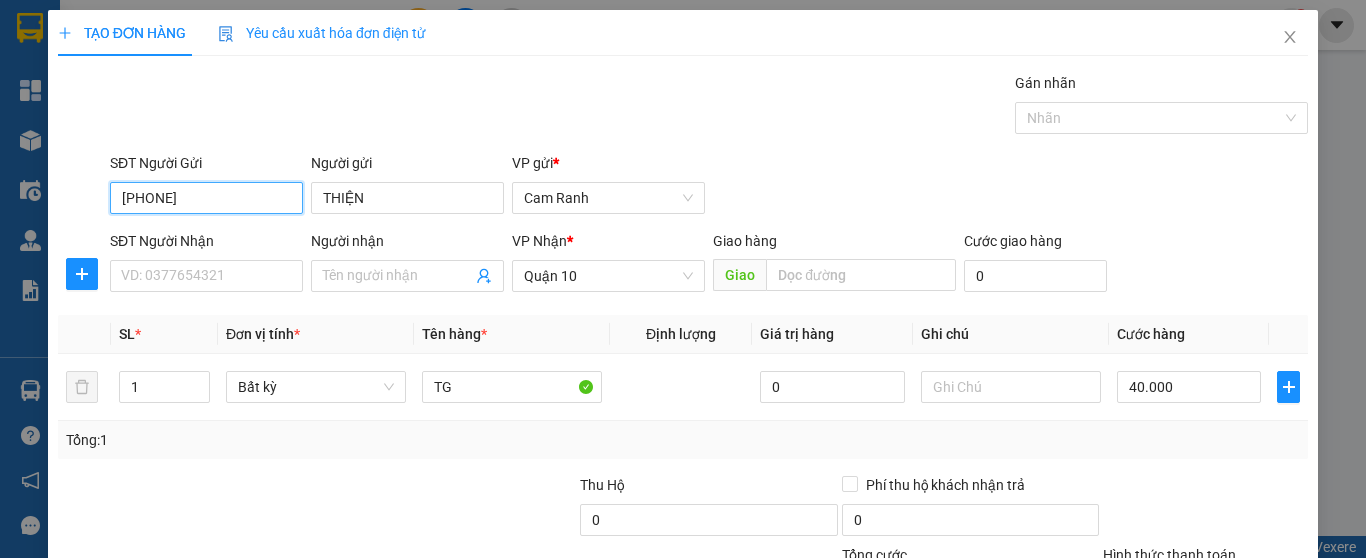 type on "[PHONE]" 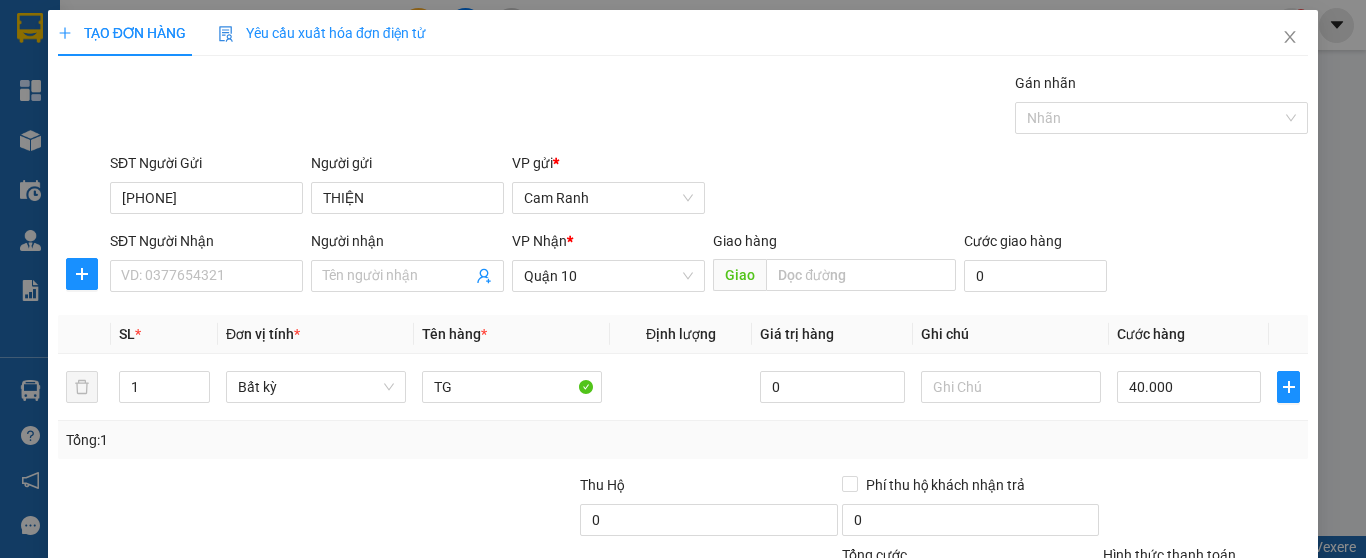 click on "SĐT Người Nhận" at bounding box center [206, 245] 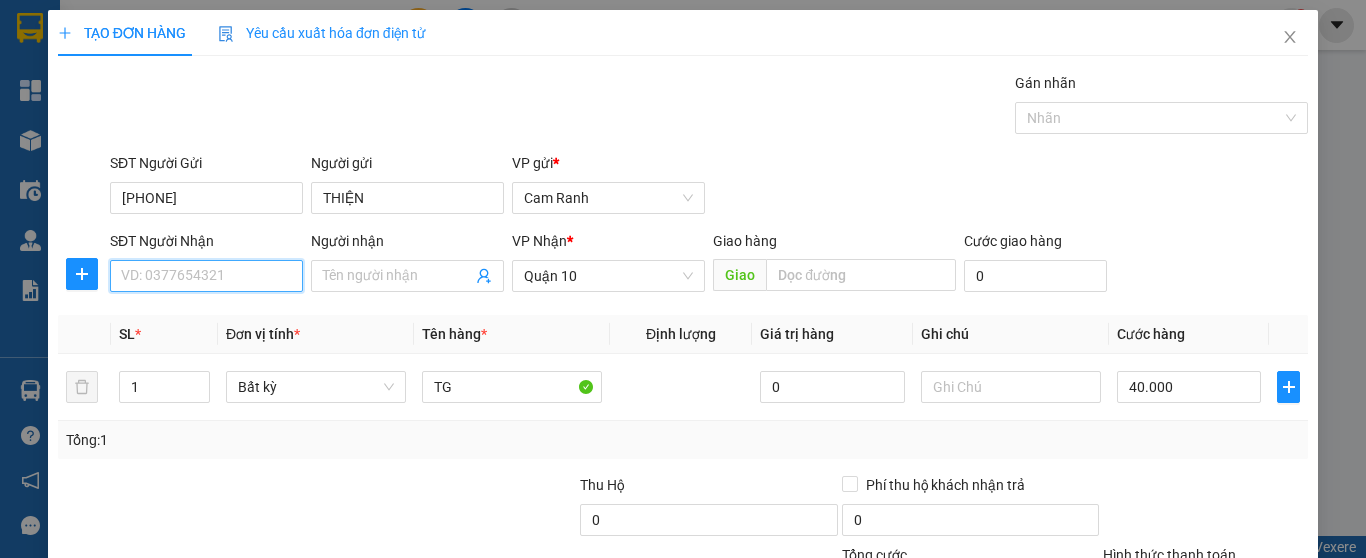 click on "SĐT Người Nhận" at bounding box center [206, 276] 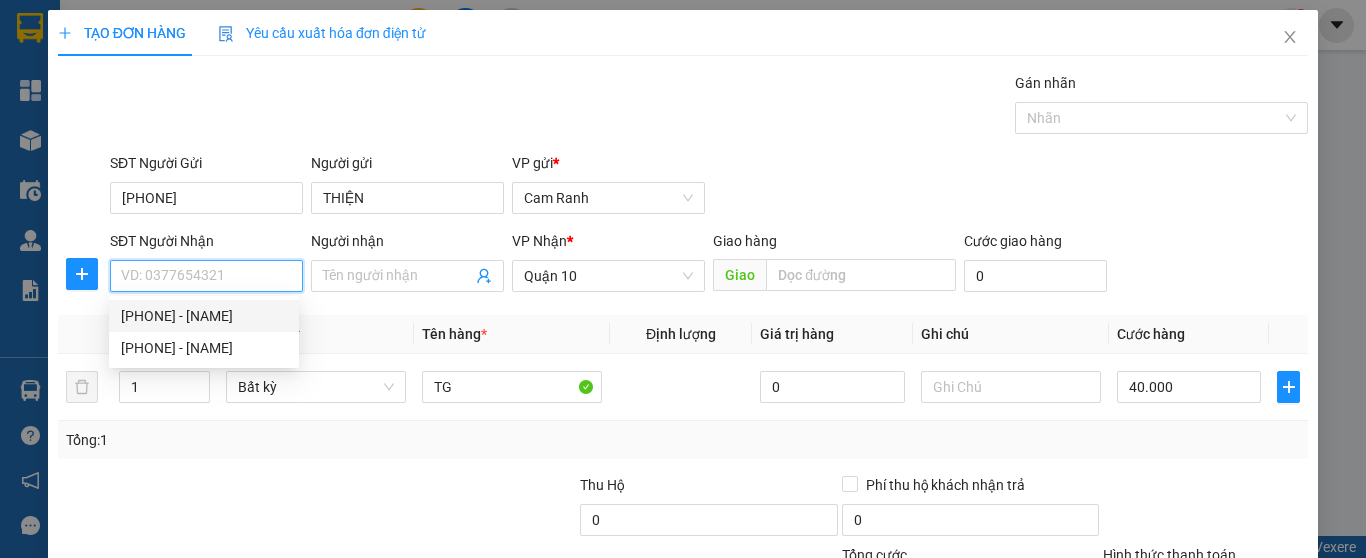 click on "[PHONE] - [NAME]" at bounding box center (204, 316) 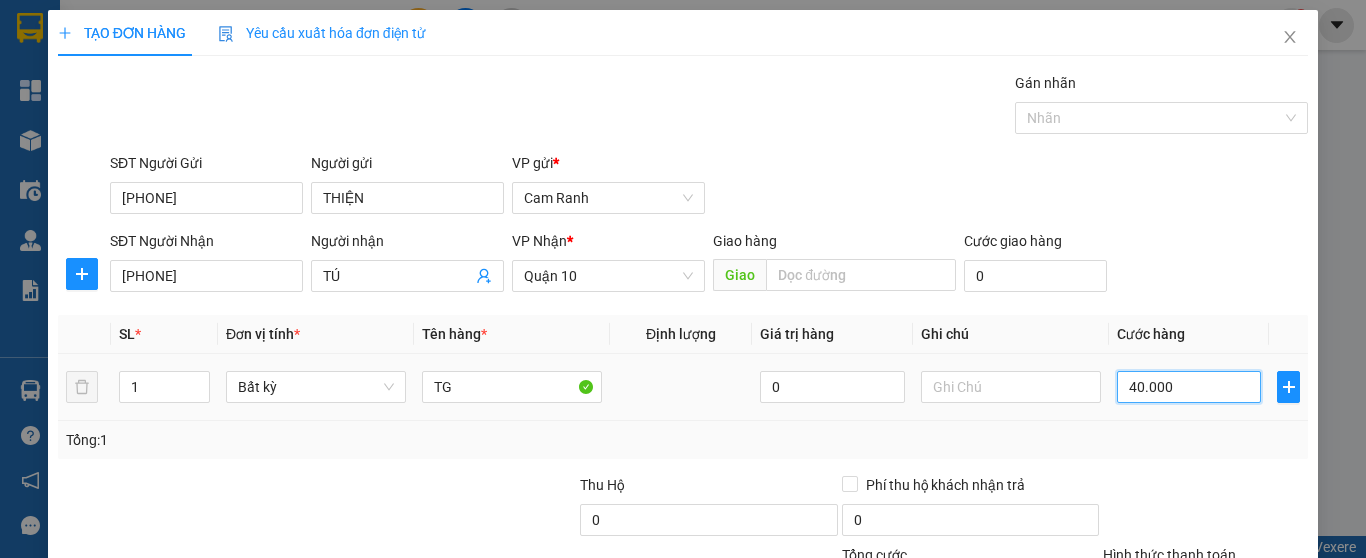 click on "40.000" at bounding box center [1189, 387] 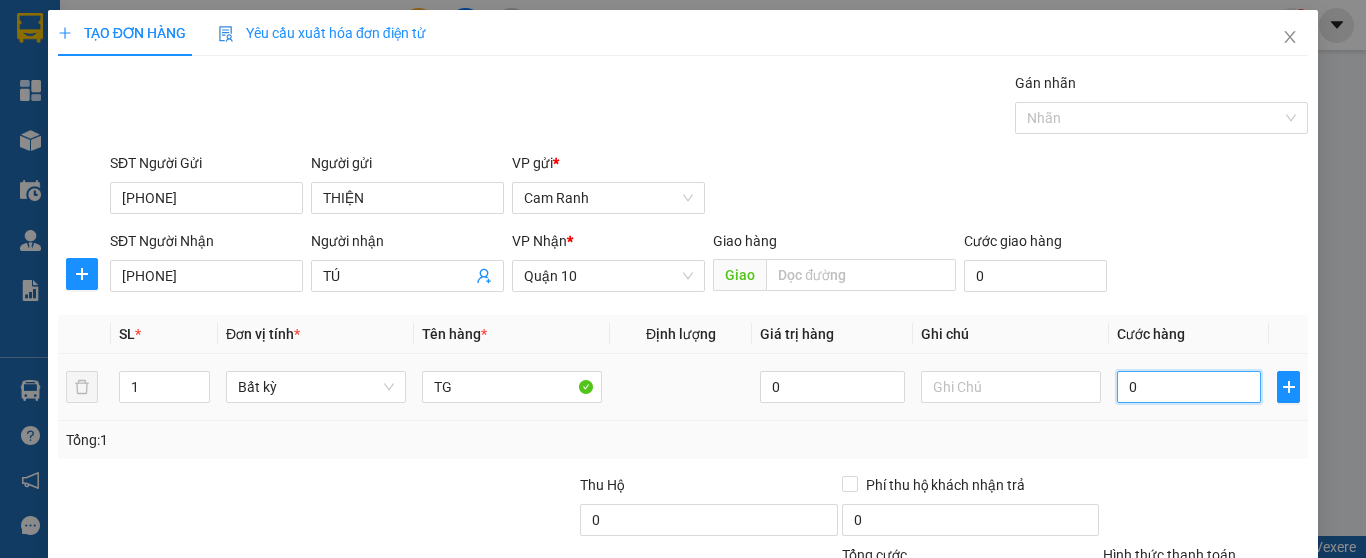 type on "05" 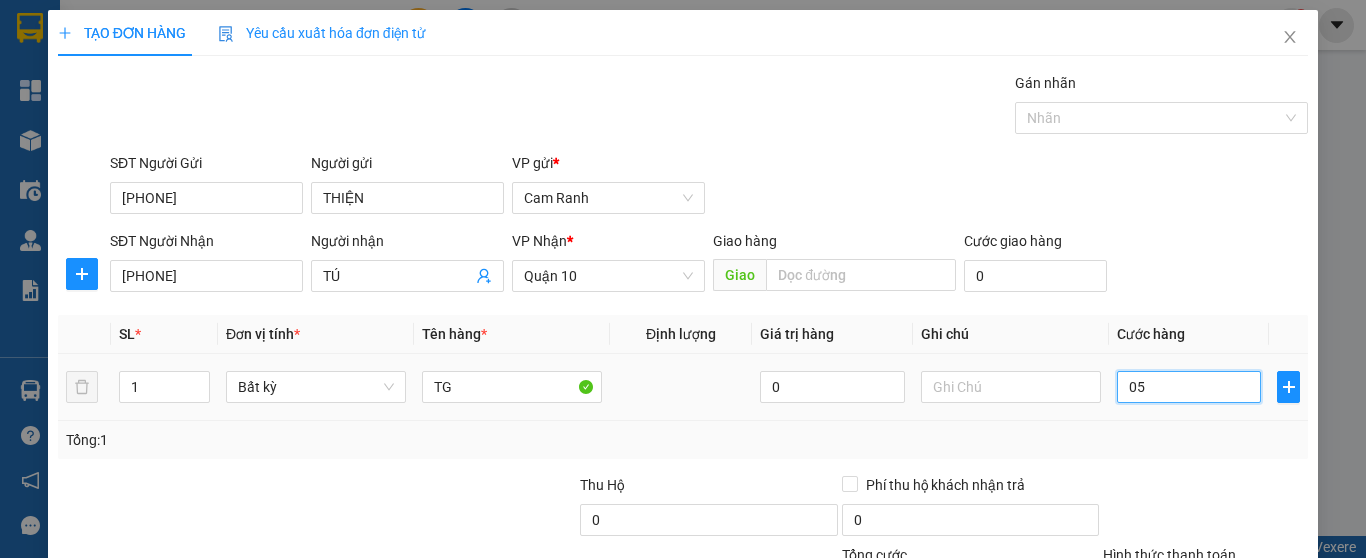type on "5" 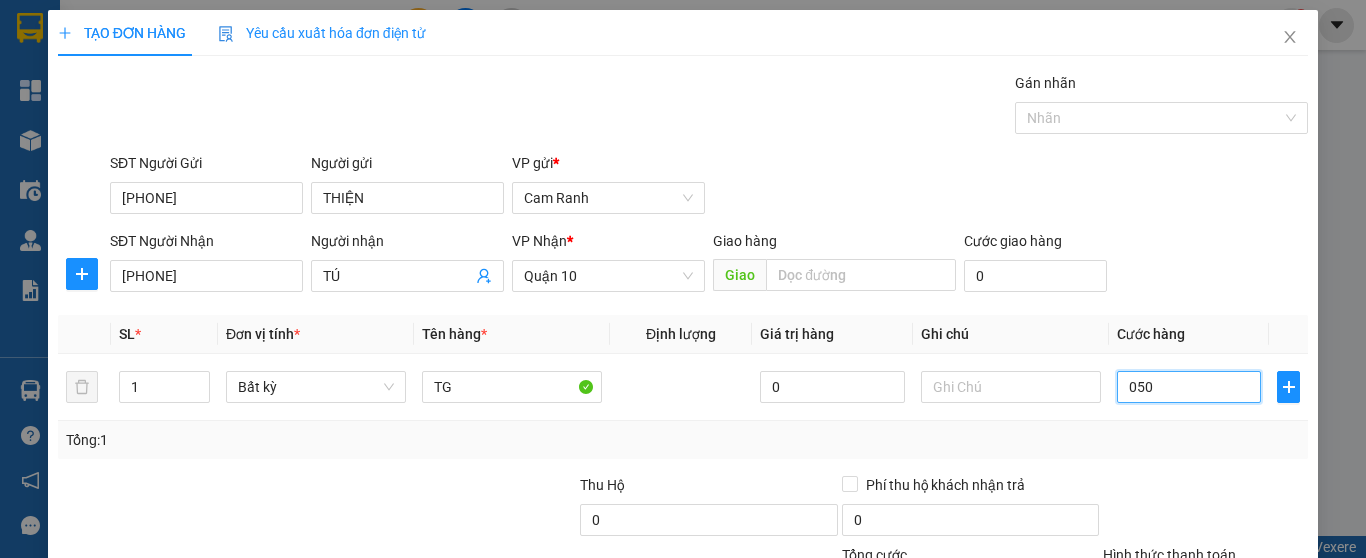 type on "050" 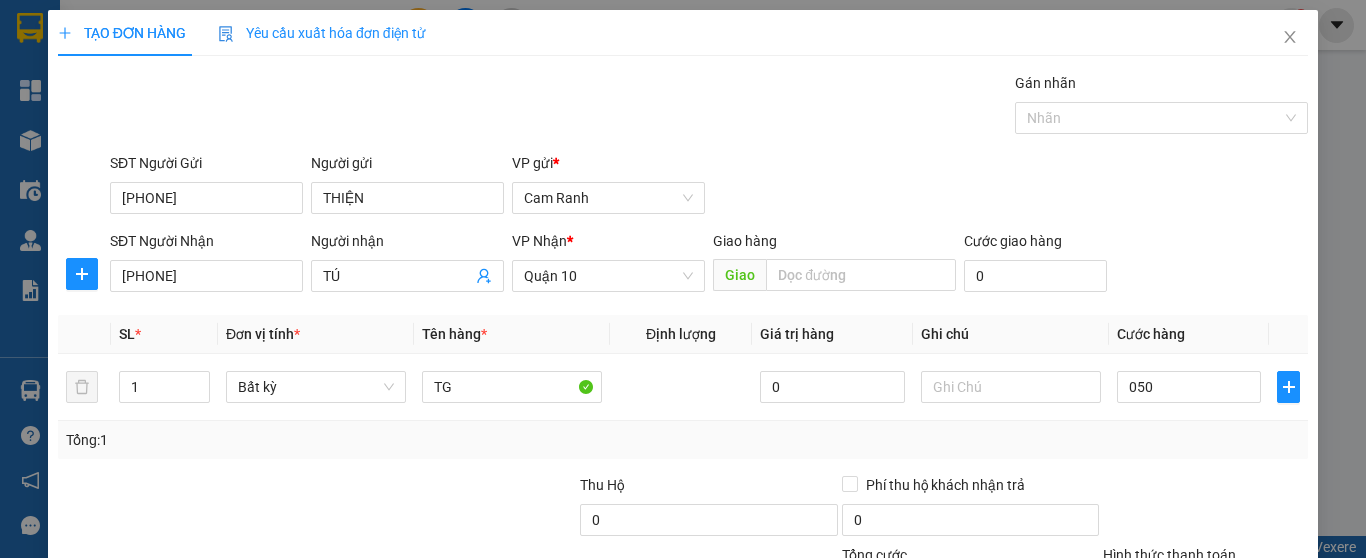 type on "50.000" 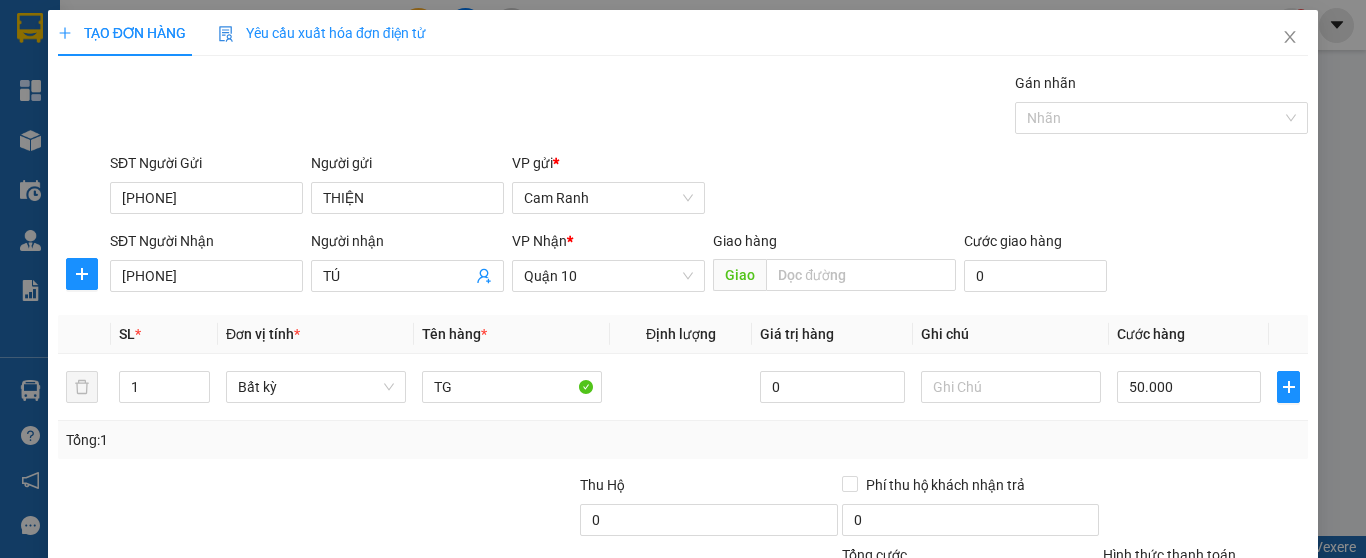 click on "Tổng:  1" at bounding box center [683, 440] 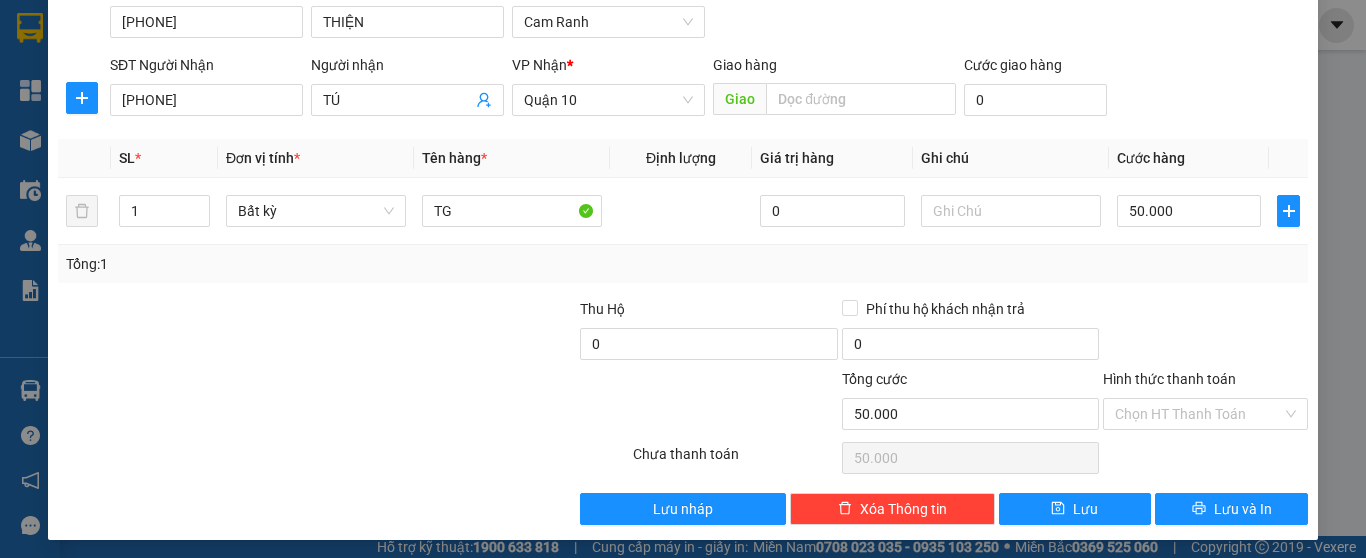scroll, scrollTop: 182, scrollLeft: 0, axis: vertical 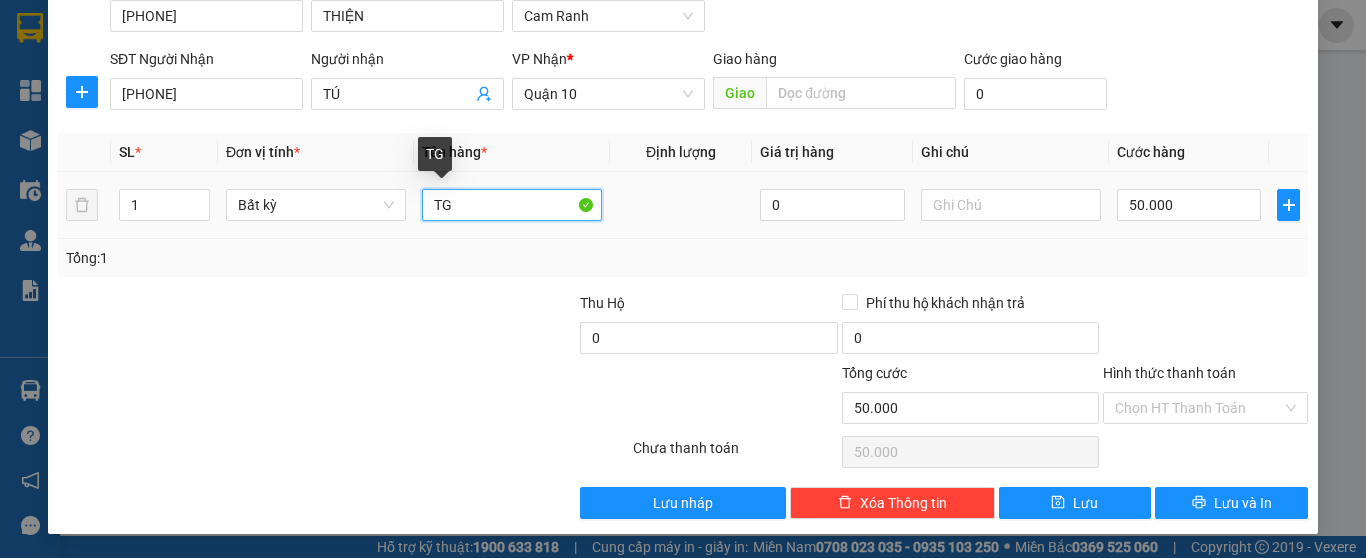 click on "TG" at bounding box center (512, 205) 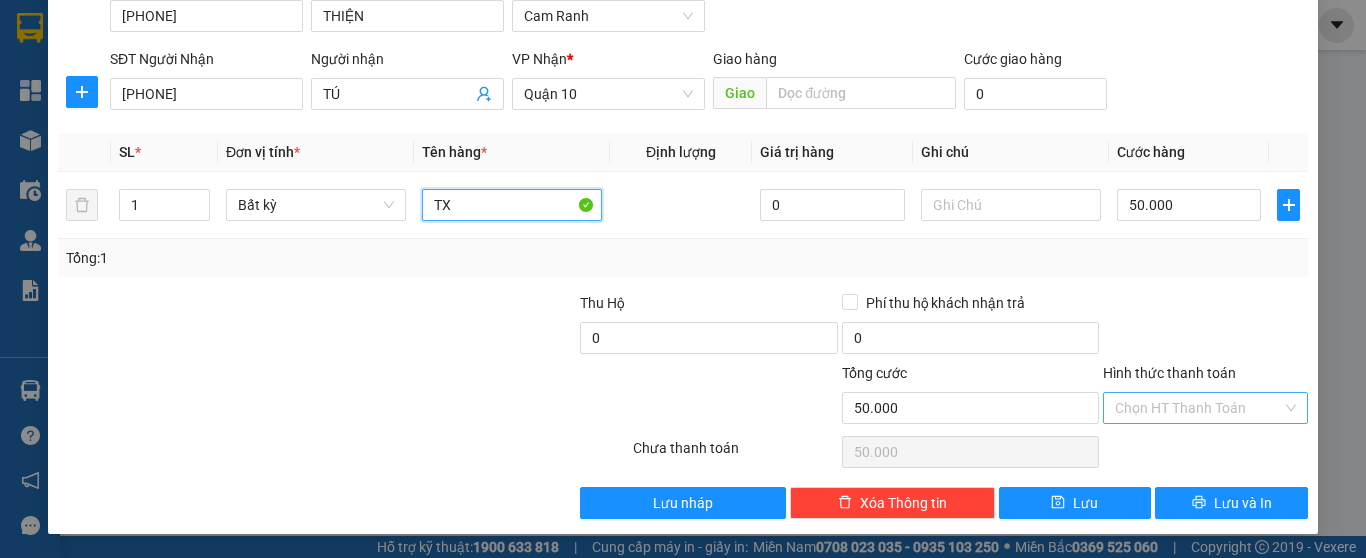 type on "TX" 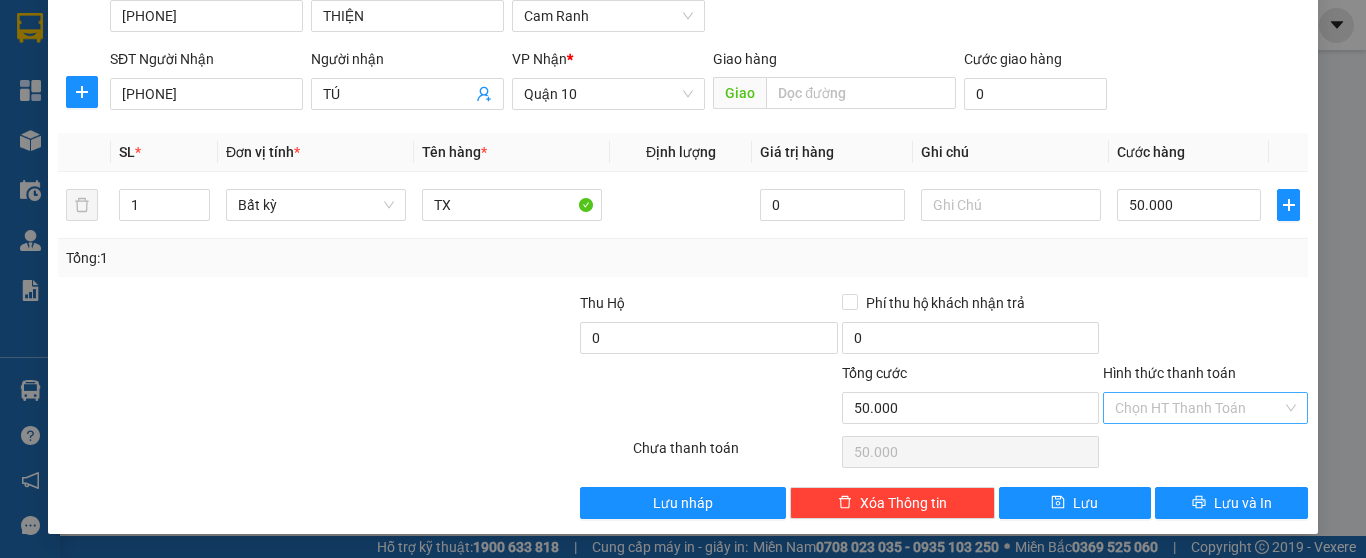 click on "Hình thức thanh toán" at bounding box center (1198, 408) 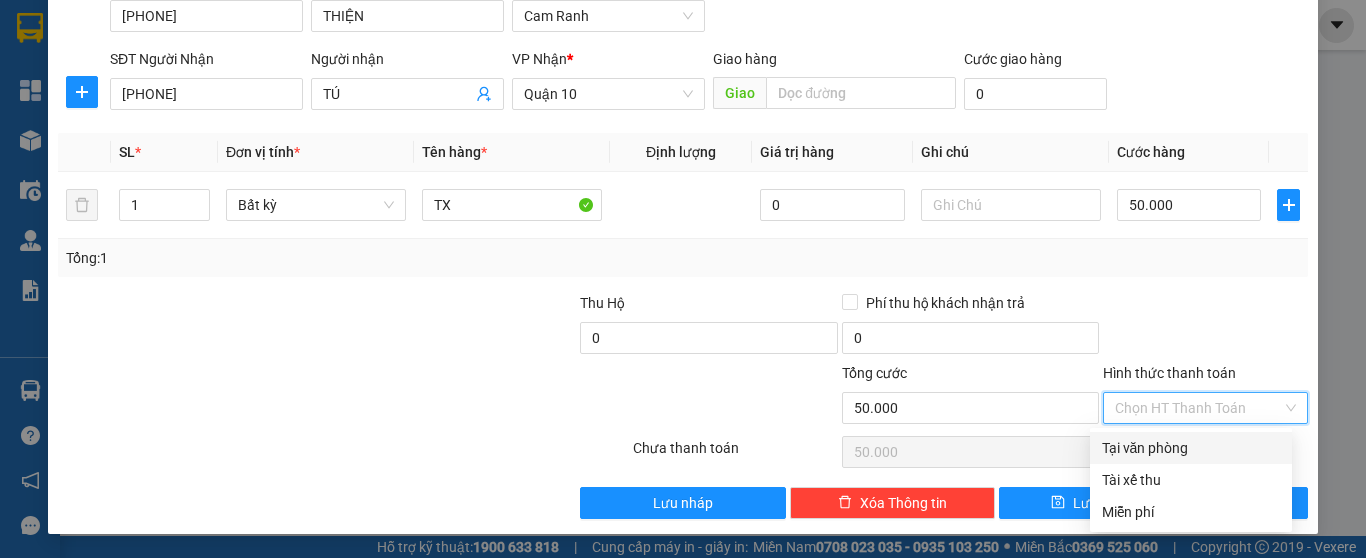 click on "Tại văn phòng" at bounding box center (1191, 448) 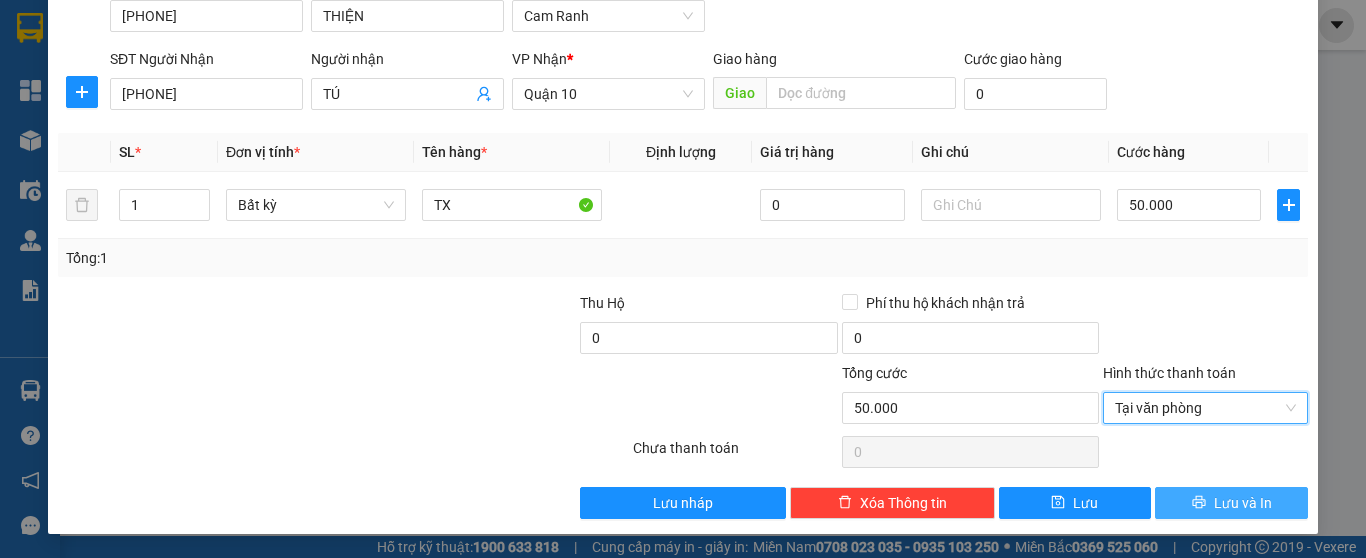click 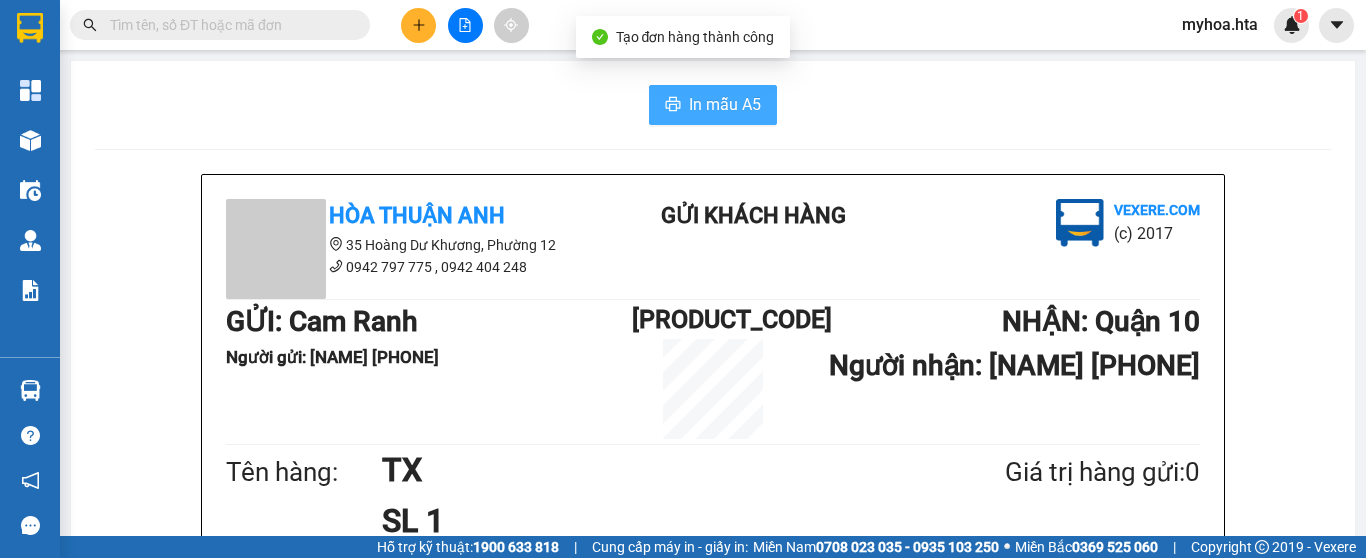 click on "In mẫu A5" at bounding box center [713, 105] 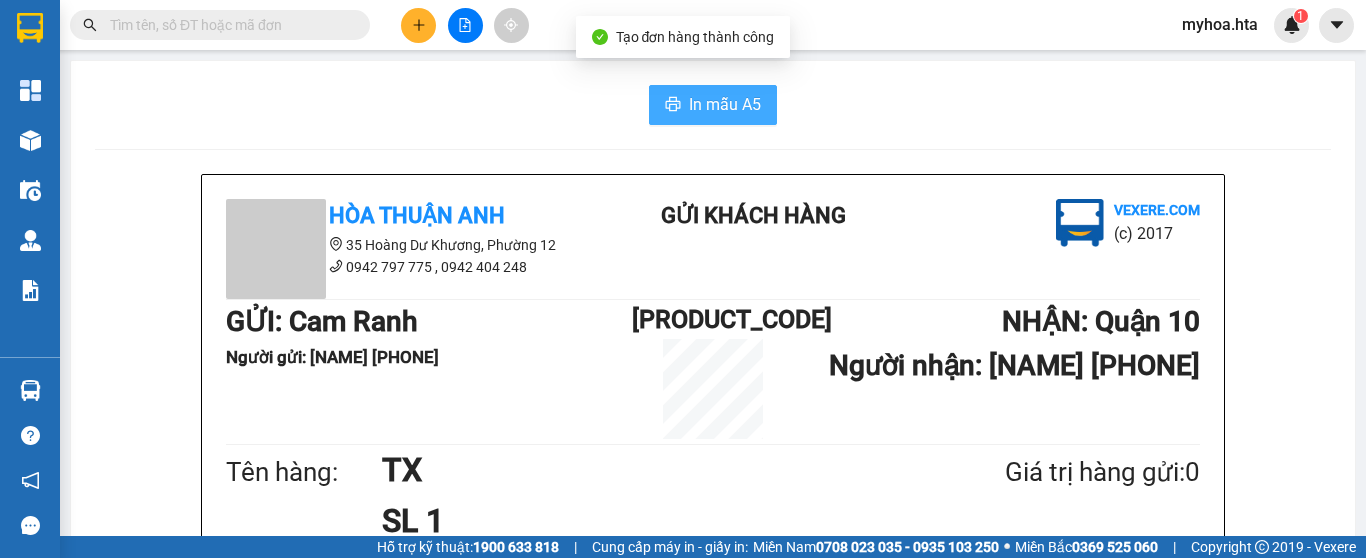 scroll, scrollTop: 0, scrollLeft: 0, axis: both 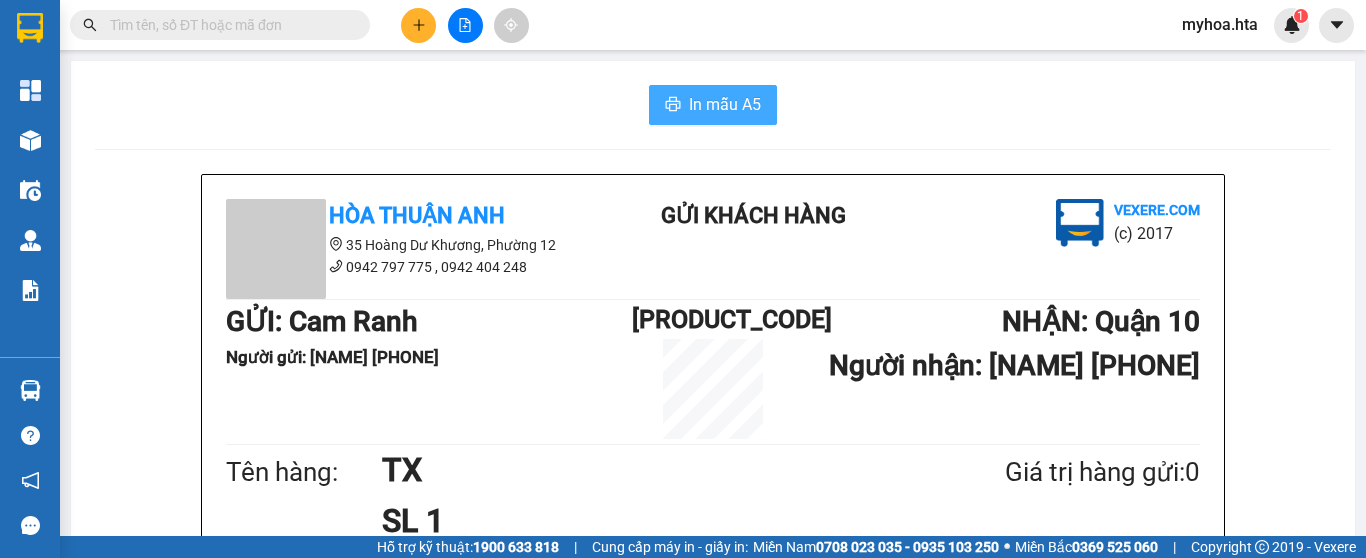 click 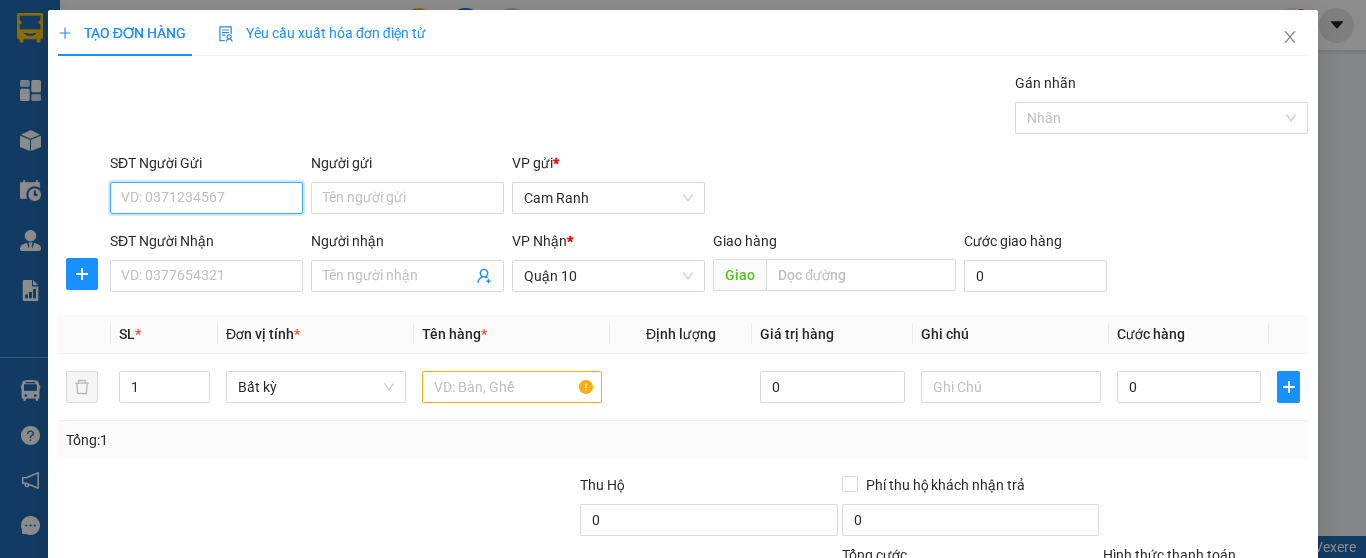 click on "SĐT Người Gửi" at bounding box center [206, 198] 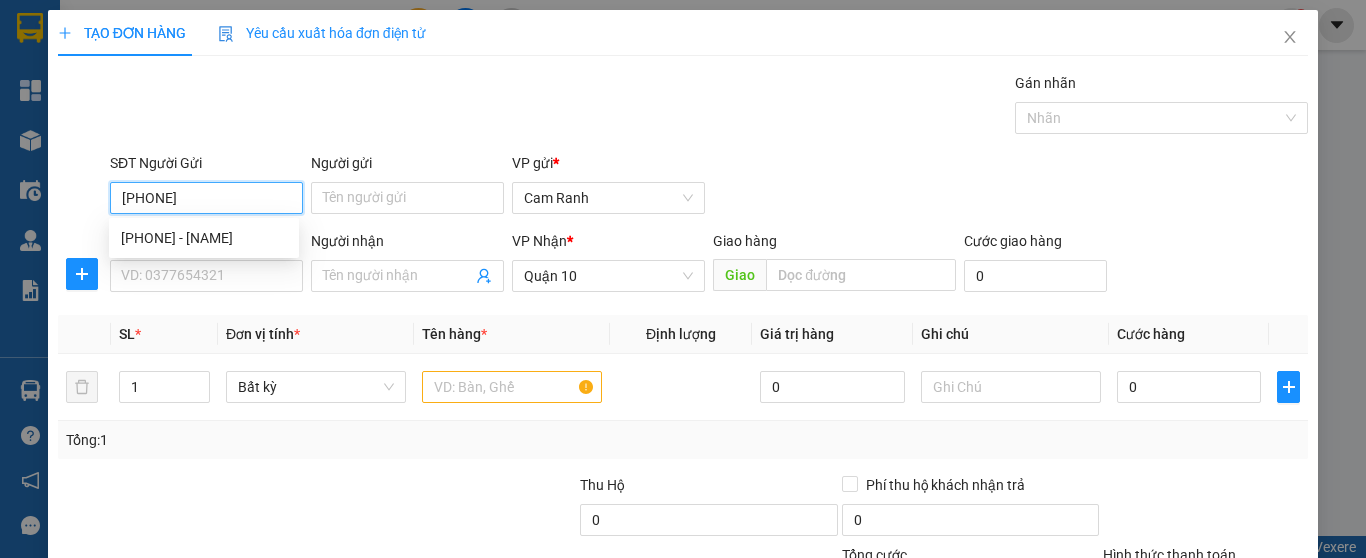 type on "[PHONE]" 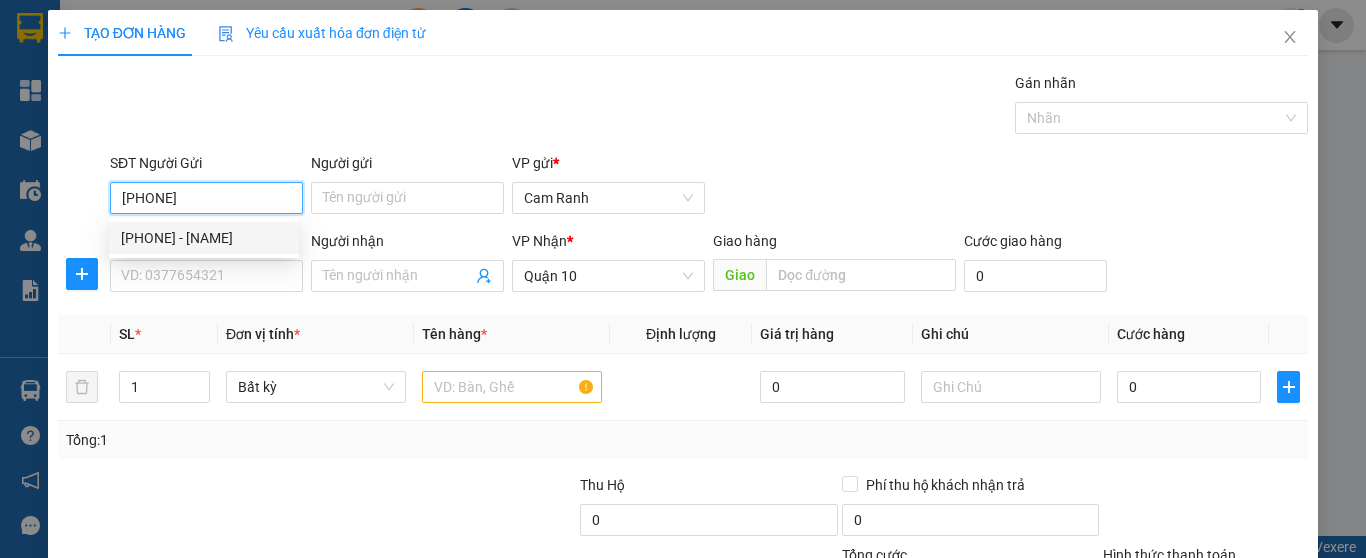 drag, startPoint x: 158, startPoint y: 232, endPoint x: 161, endPoint y: 247, distance: 15.297058 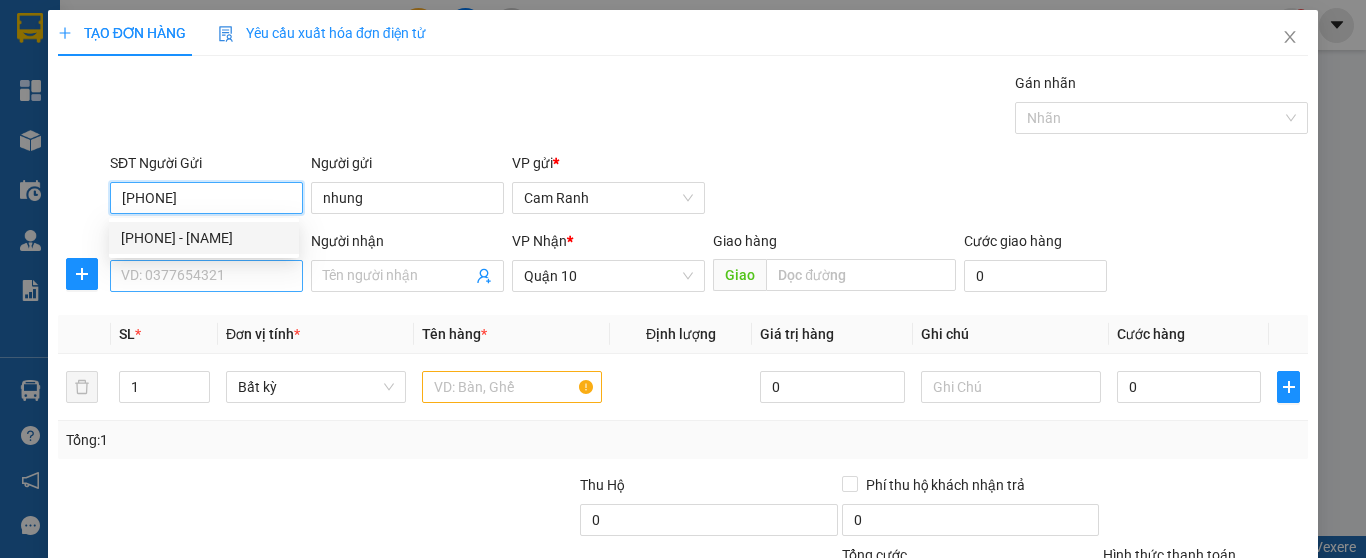 type on "[PHONE]" 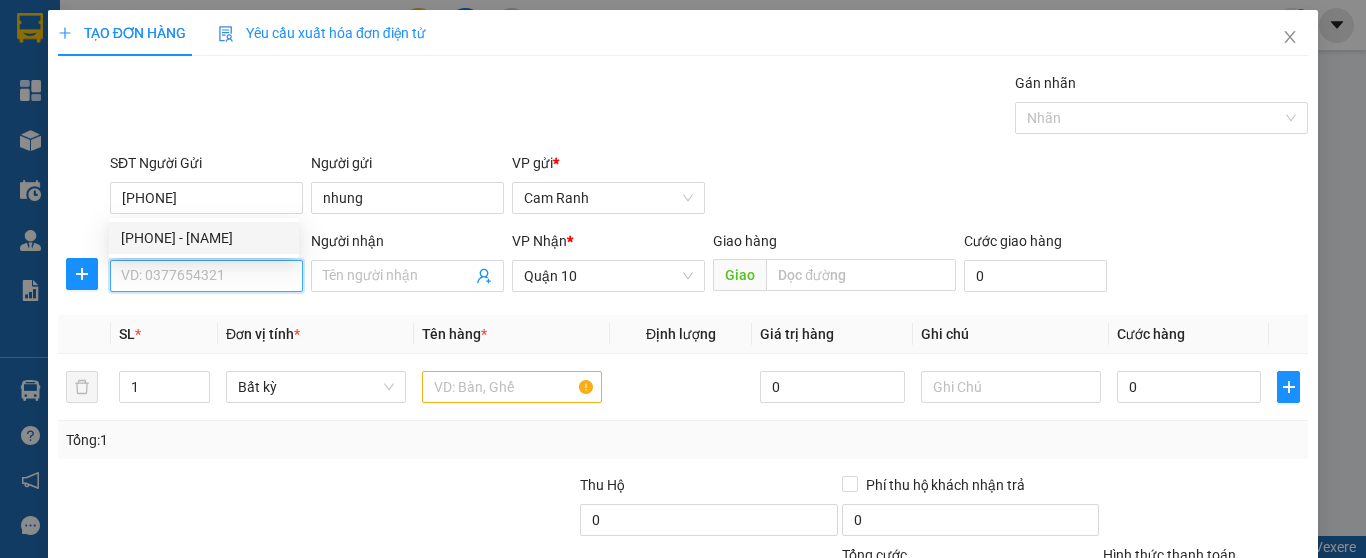 click on "SĐT Người Nhận" at bounding box center [206, 276] 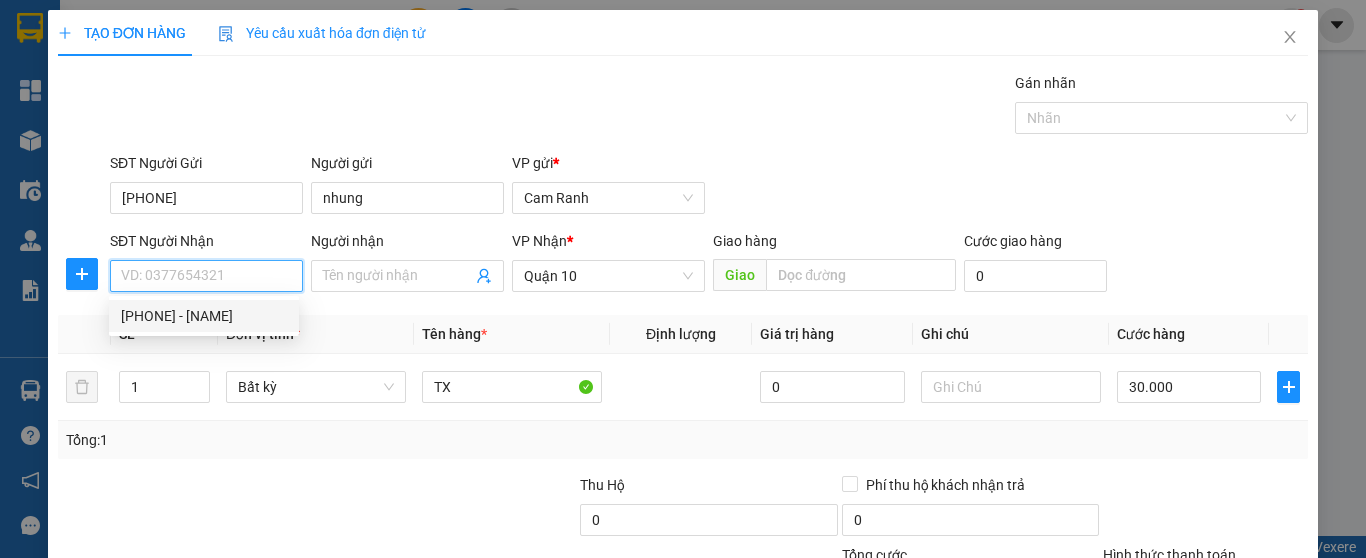 click on "[PHONE] - [NAME]" at bounding box center [204, 316] 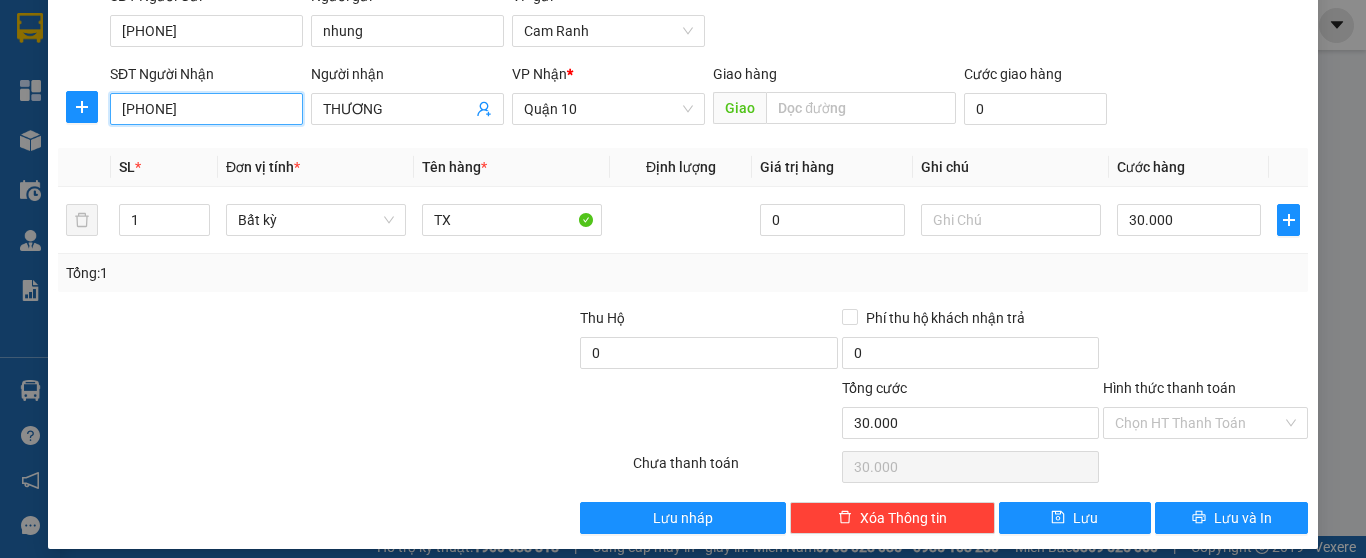 scroll, scrollTop: 182, scrollLeft: 0, axis: vertical 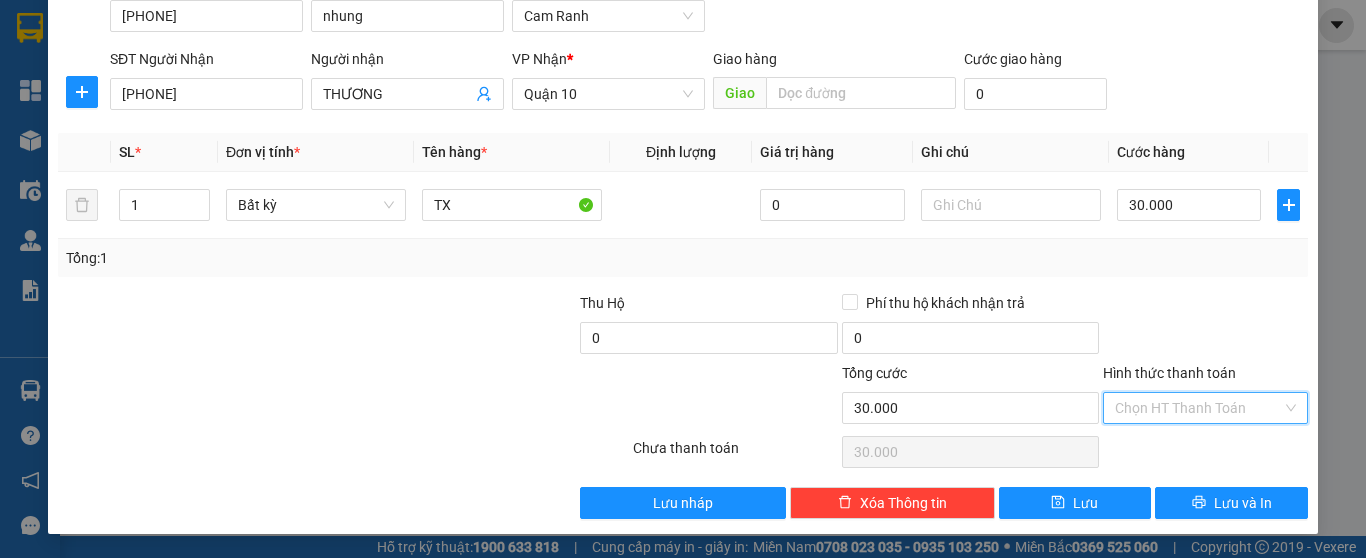 click on "Hình thức thanh toán" at bounding box center (1198, 408) 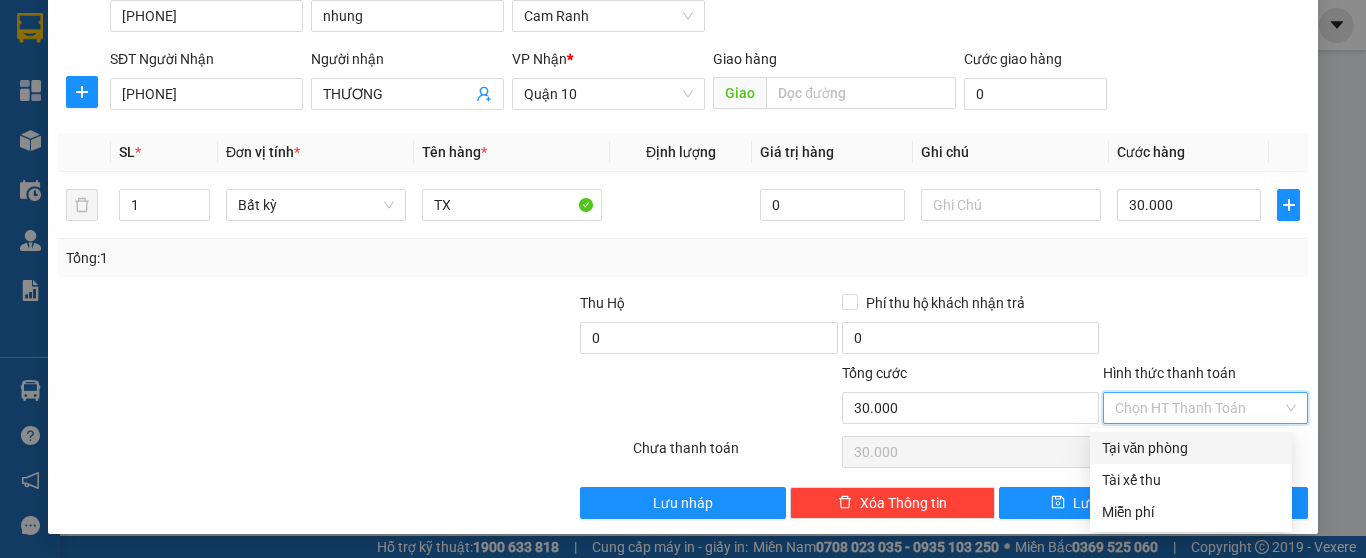 click on "Tại văn phòng" at bounding box center (1191, 448) 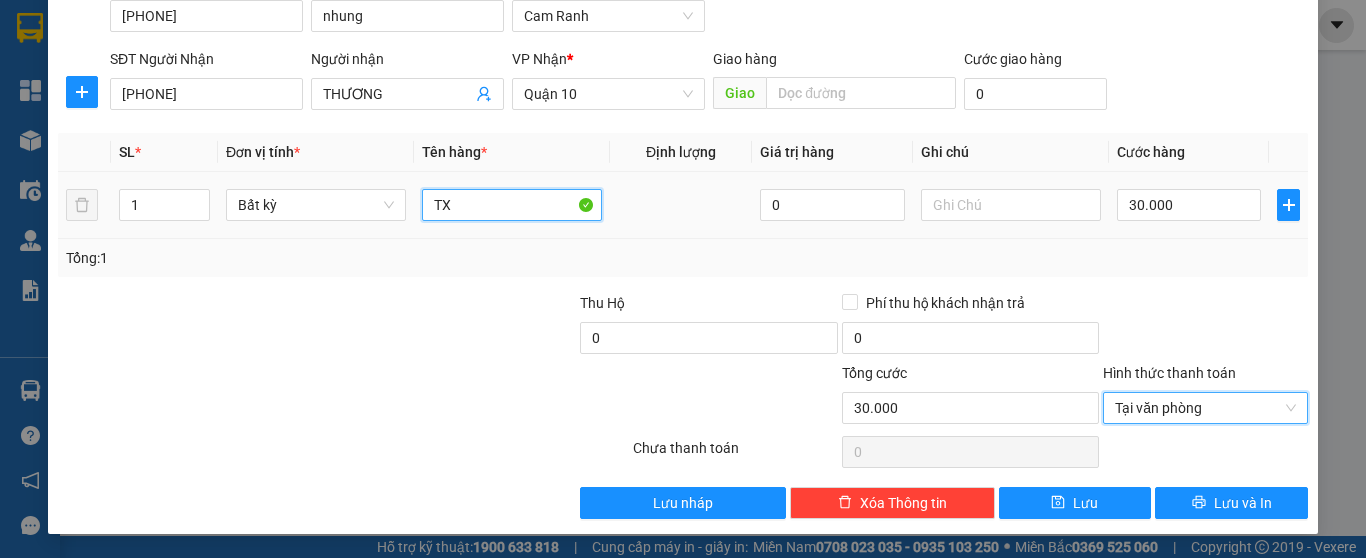 click on "TX" at bounding box center [512, 205] 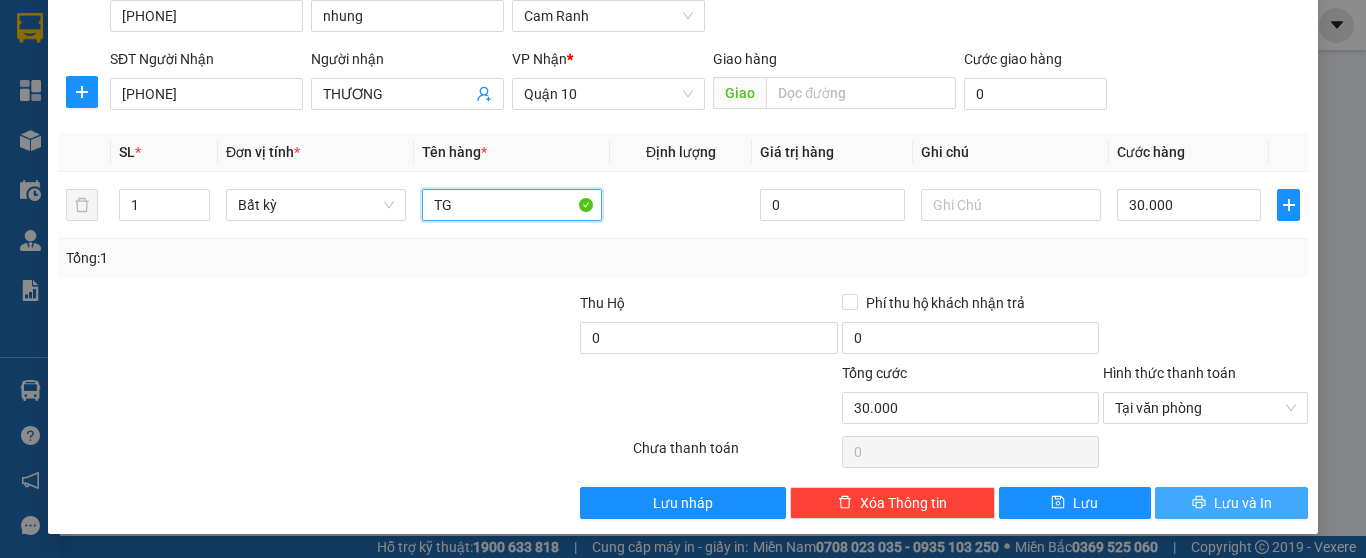type on "TG" 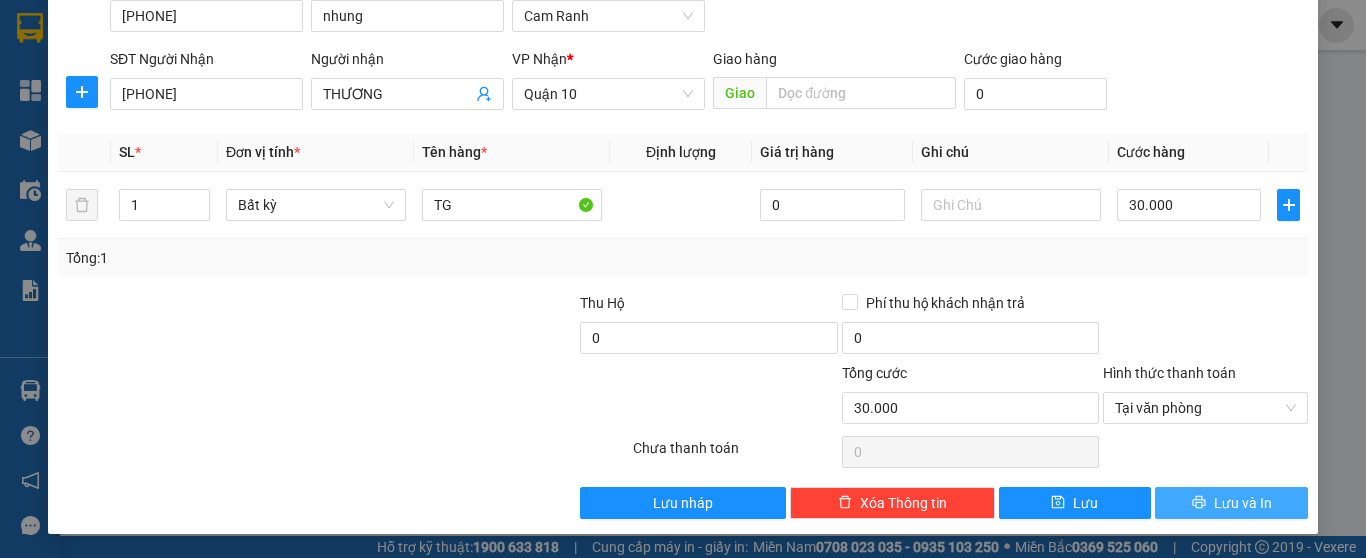 click 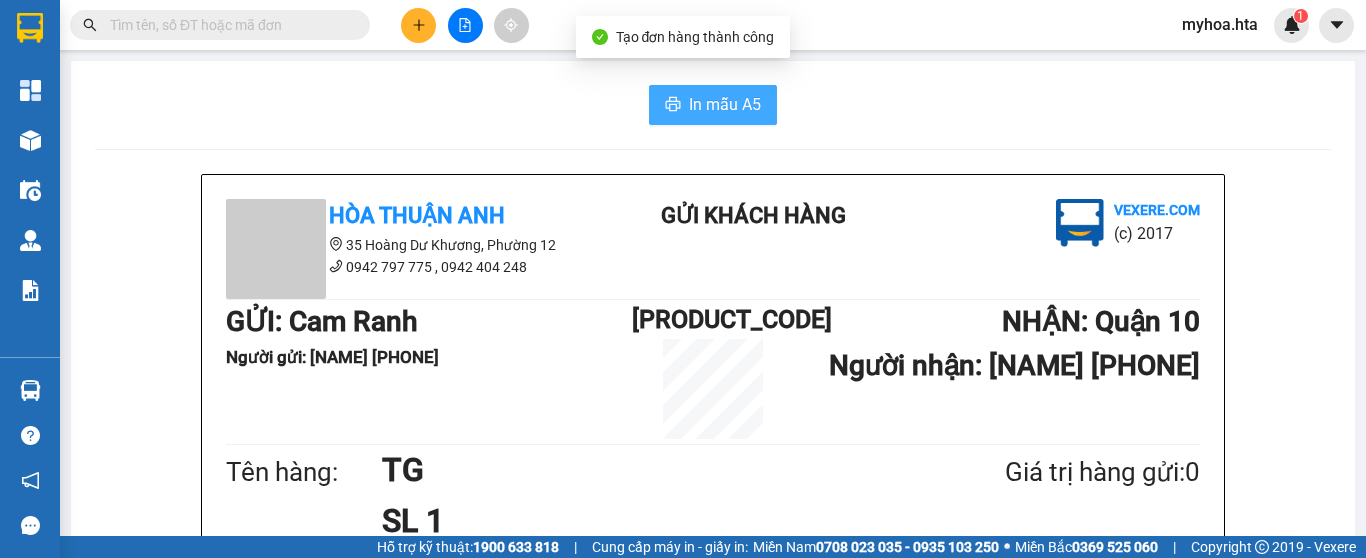 click 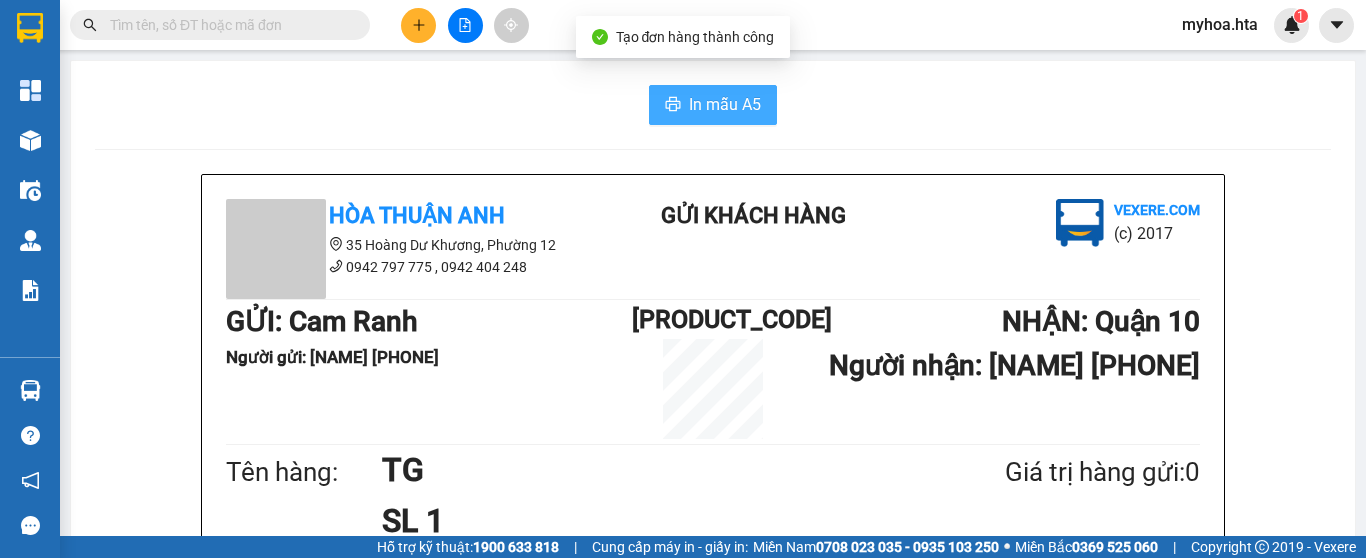 scroll, scrollTop: 0, scrollLeft: 0, axis: both 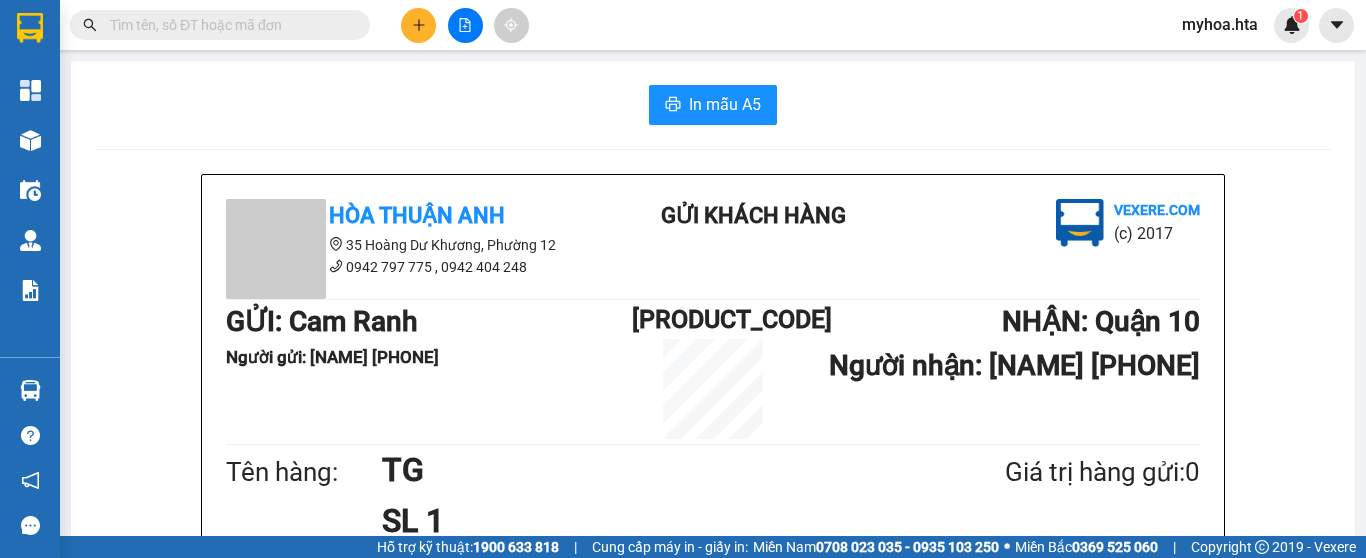 click at bounding box center (418, 25) 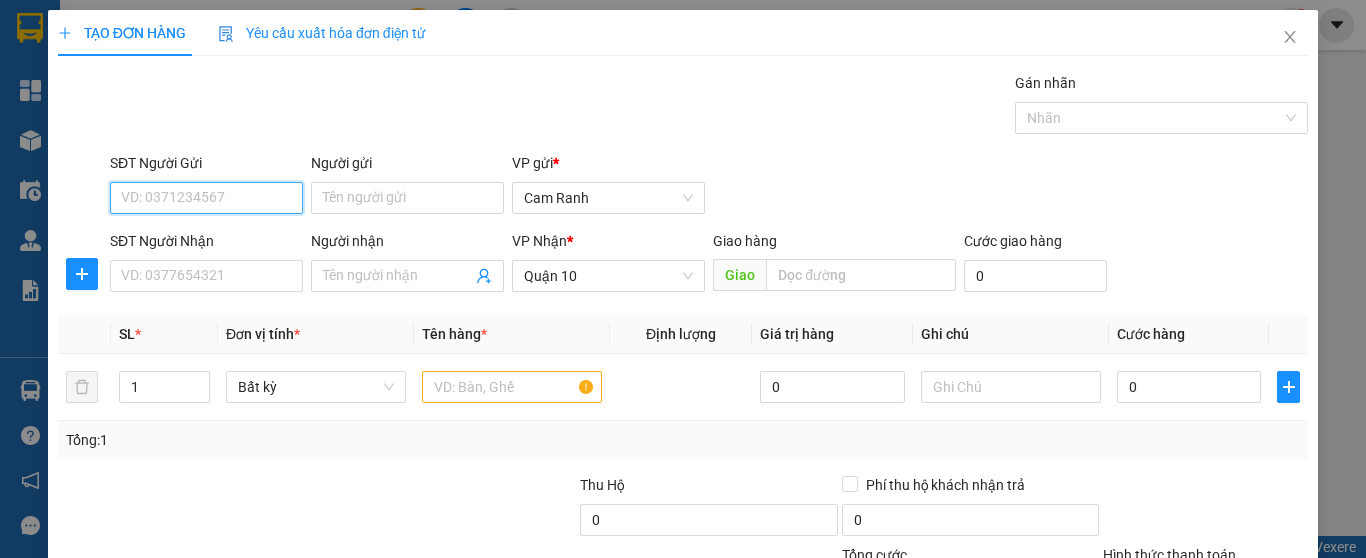click on "SĐT Người Gửi" at bounding box center [206, 198] 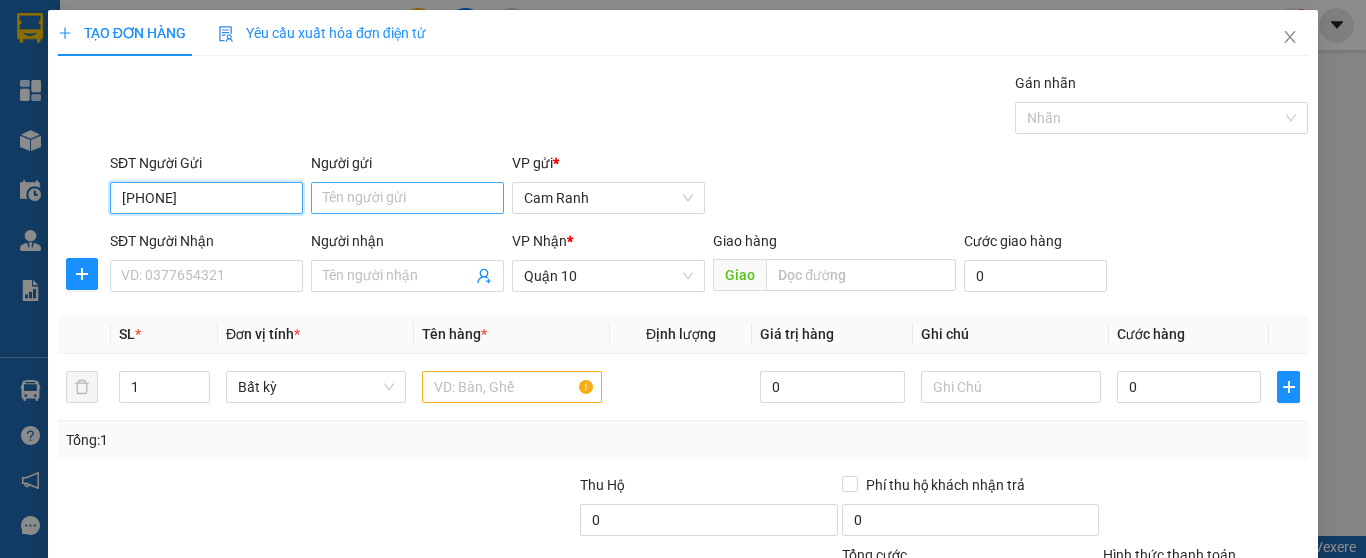 type on "[PHONE]" 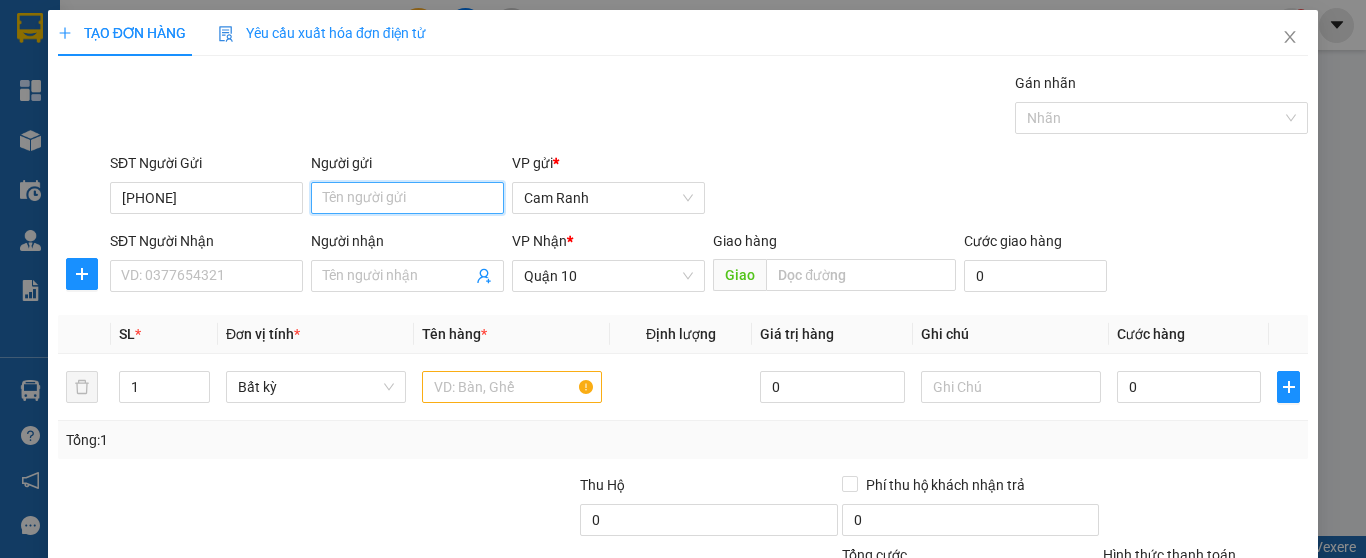 click on "Người gửi" at bounding box center (407, 198) 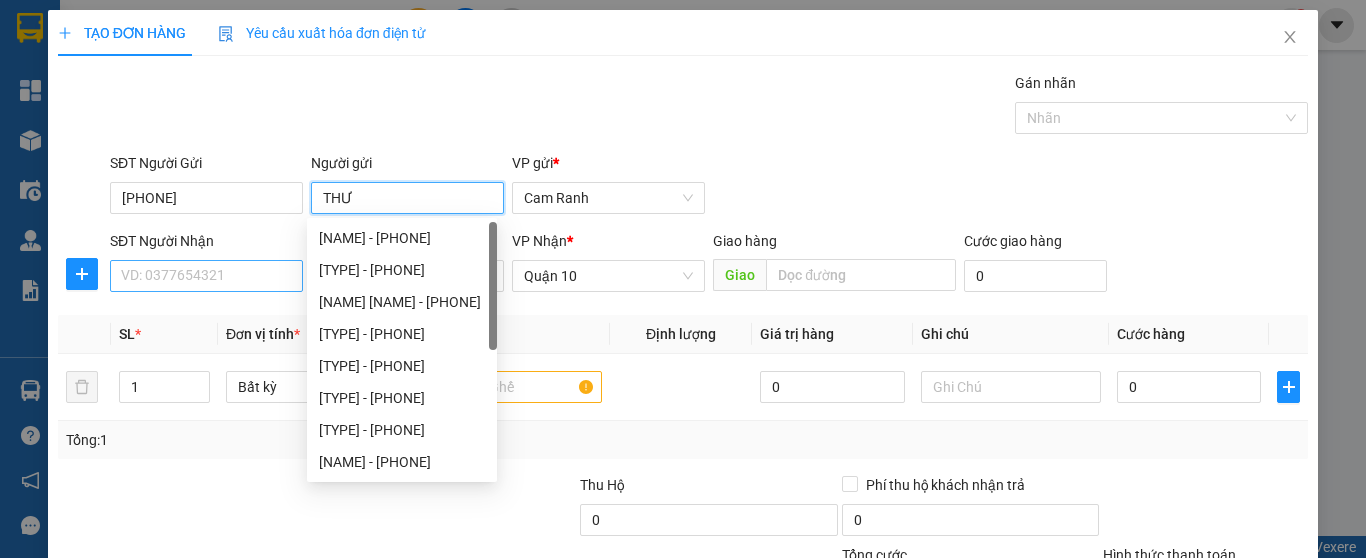 type on "THƯ" 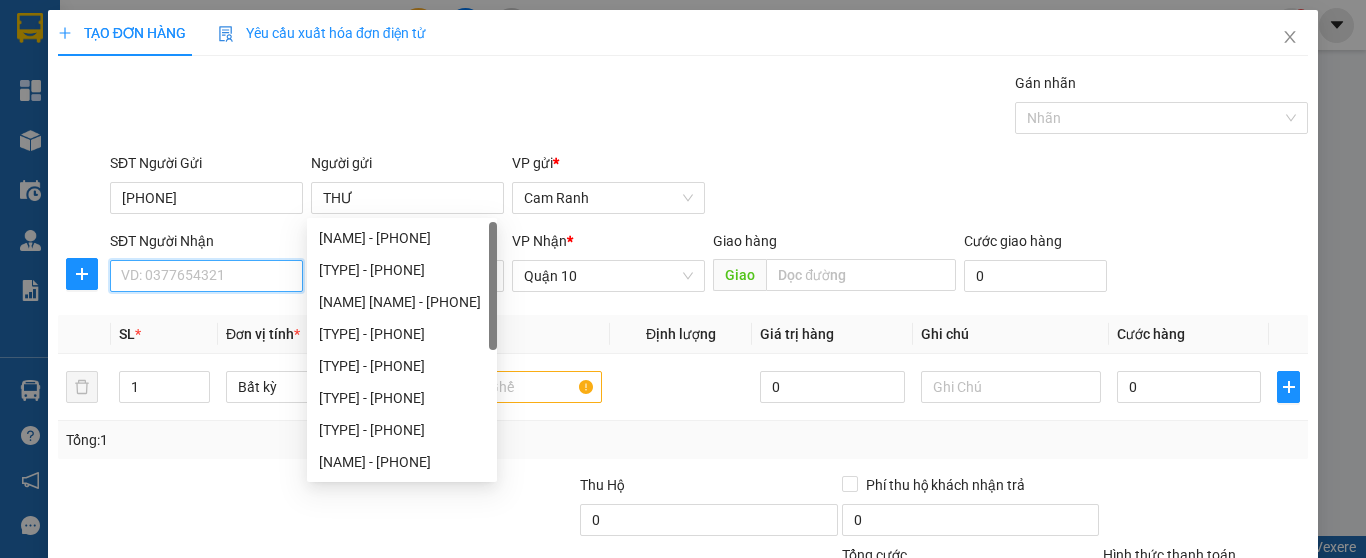 click on "SĐT Người Nhận" at bounding box center [206, 276] 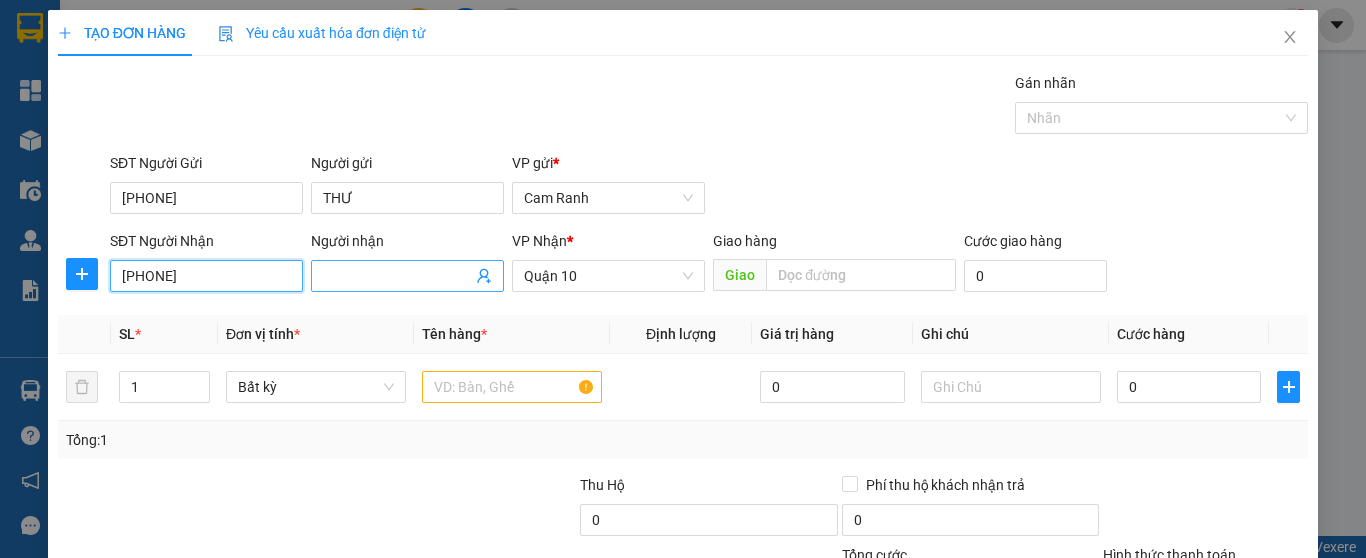 type on "[PHONE]" 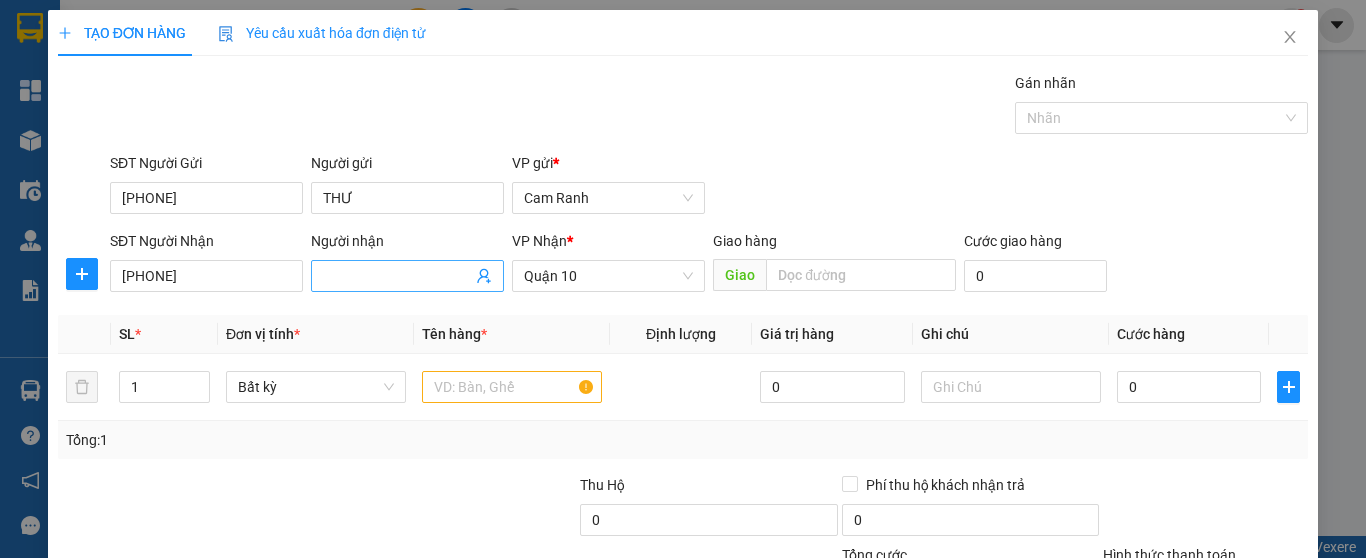 click on "Người nhận" at bounding box center (397, 276) 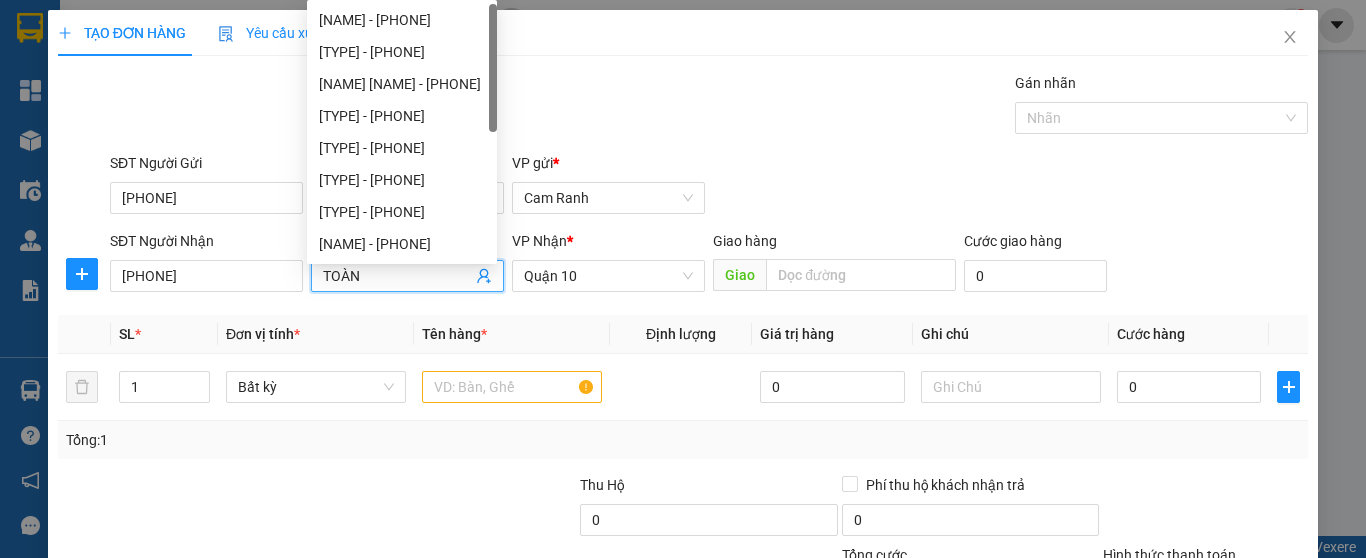 type on "TOÀN" 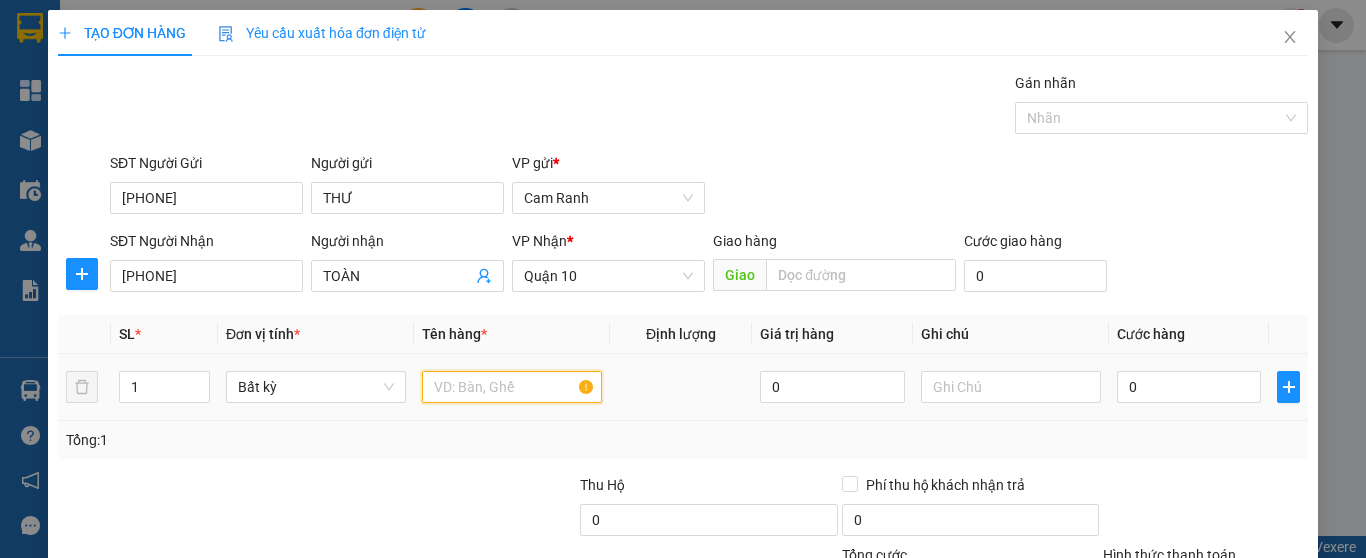 click at bounding box center (512, 387) 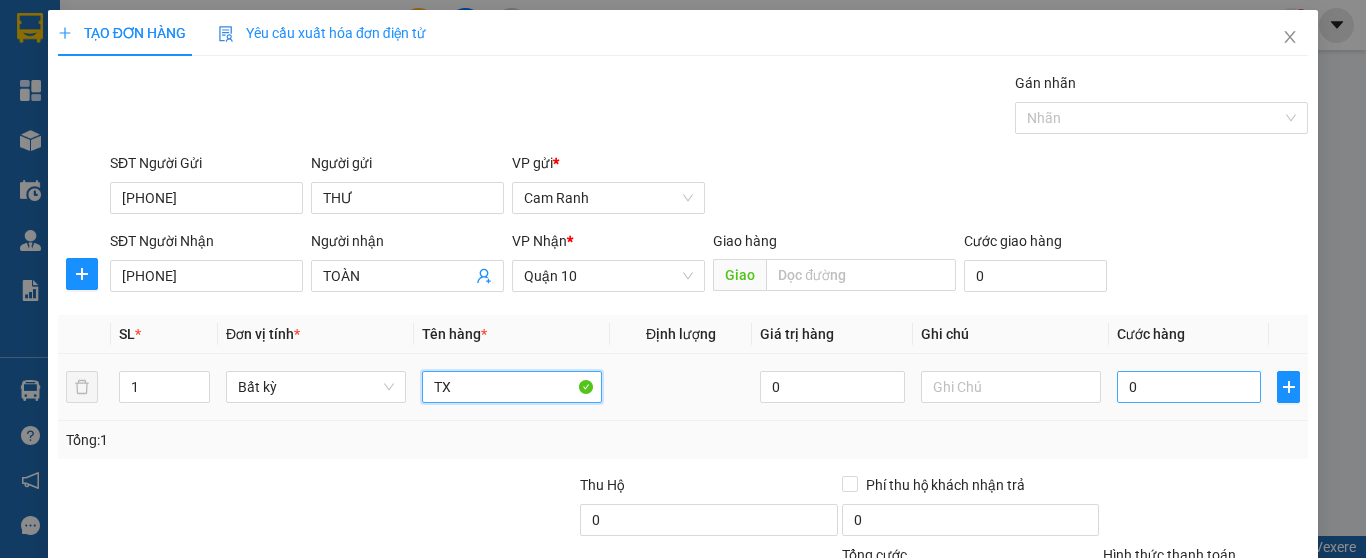 type on "TX" 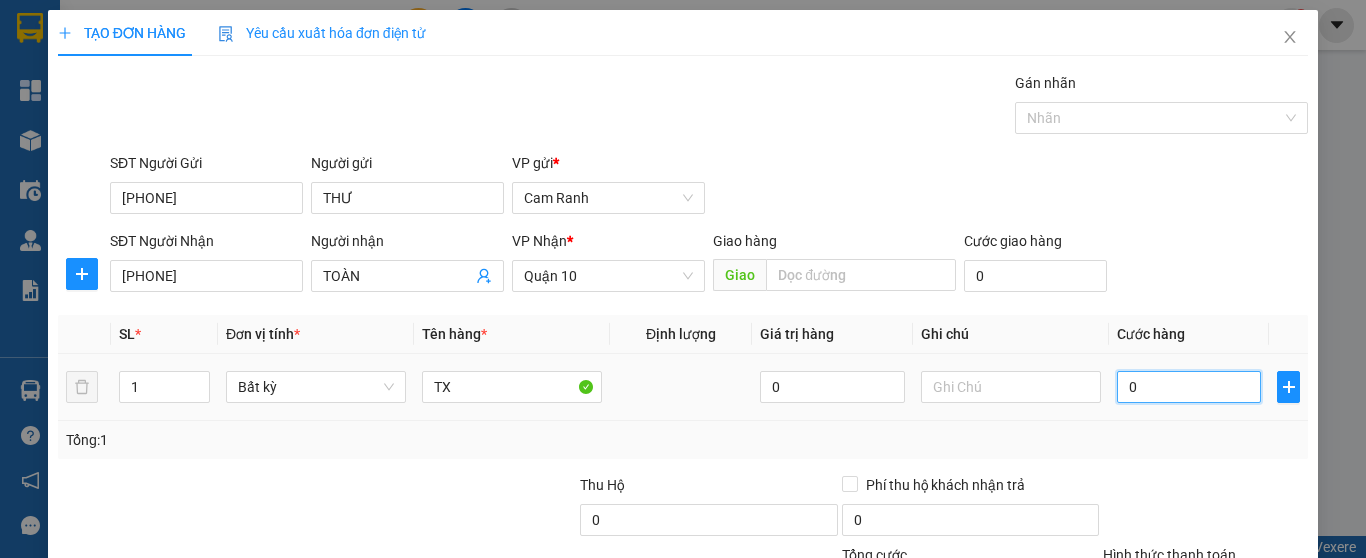 click on "0" at bounding box center (1189, 387) 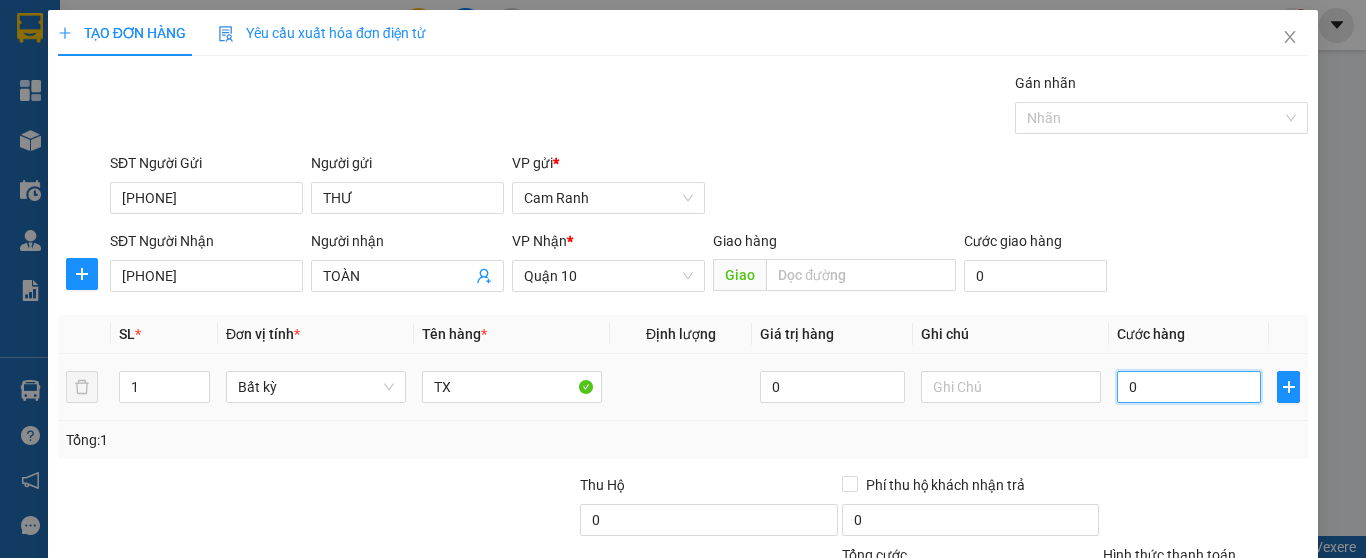type on "01" 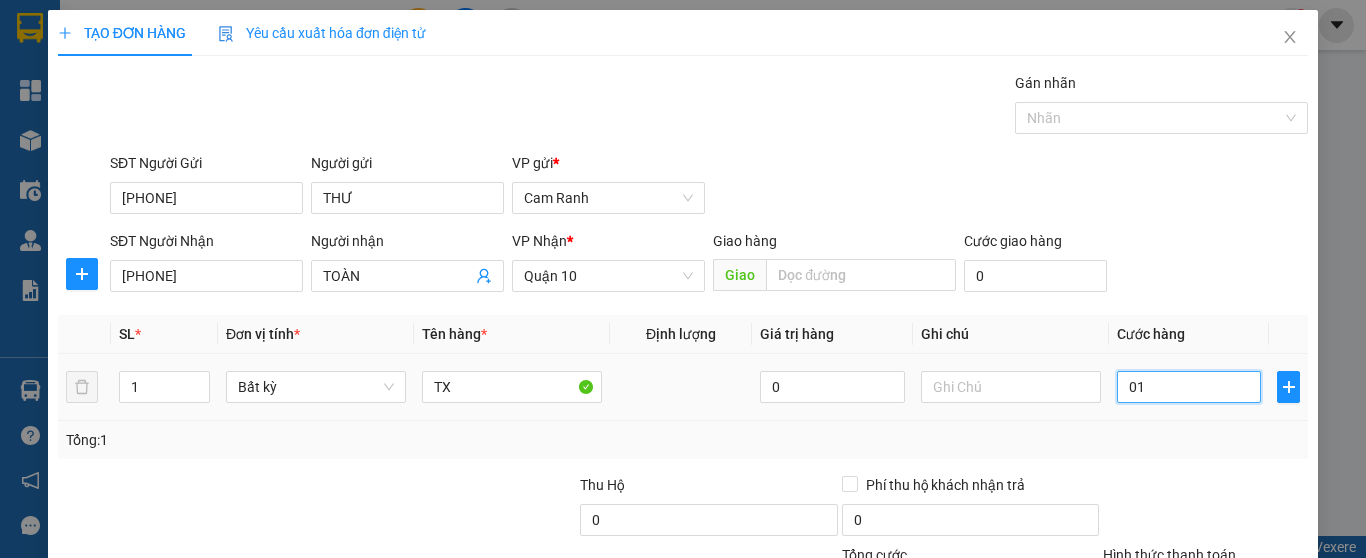 type on "010" 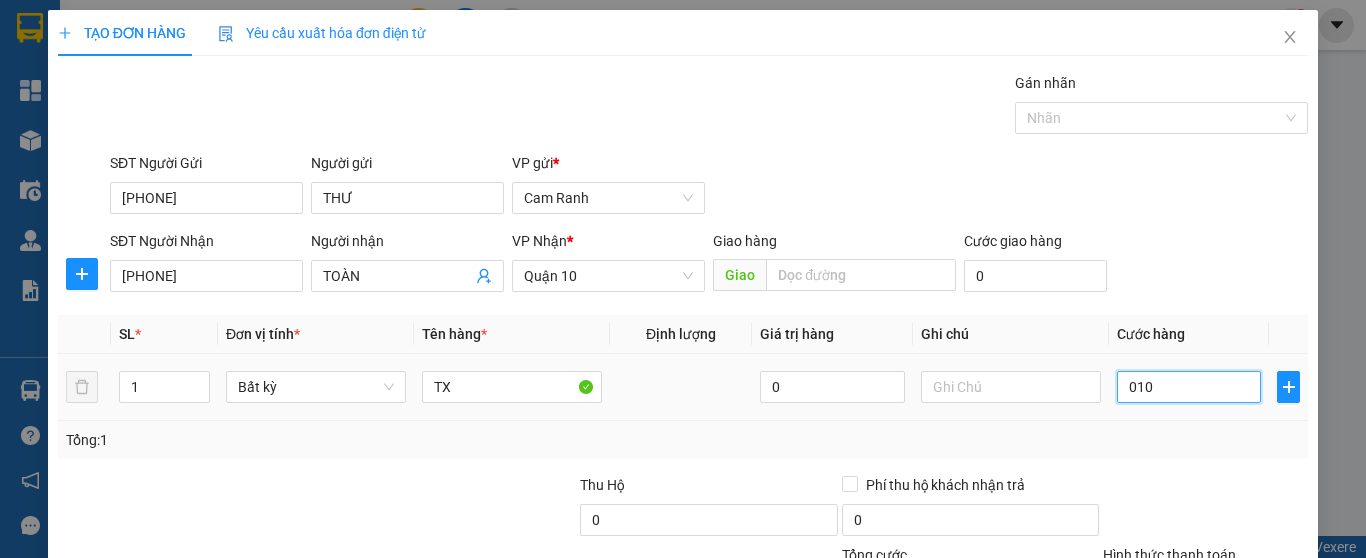 type on "10" 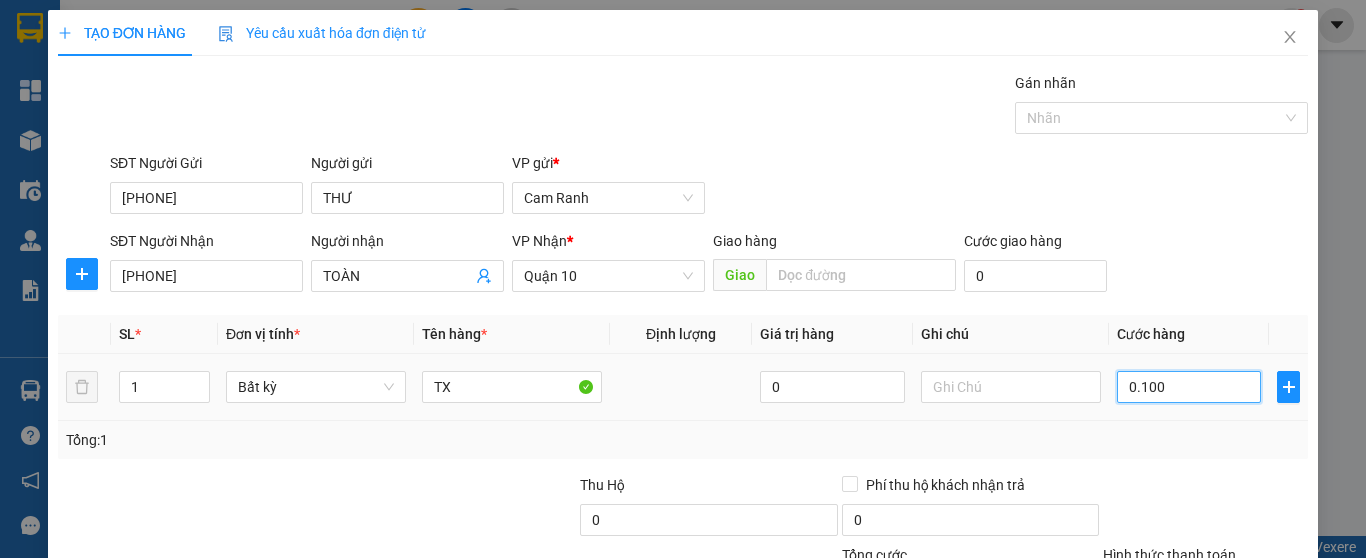 type on "100" 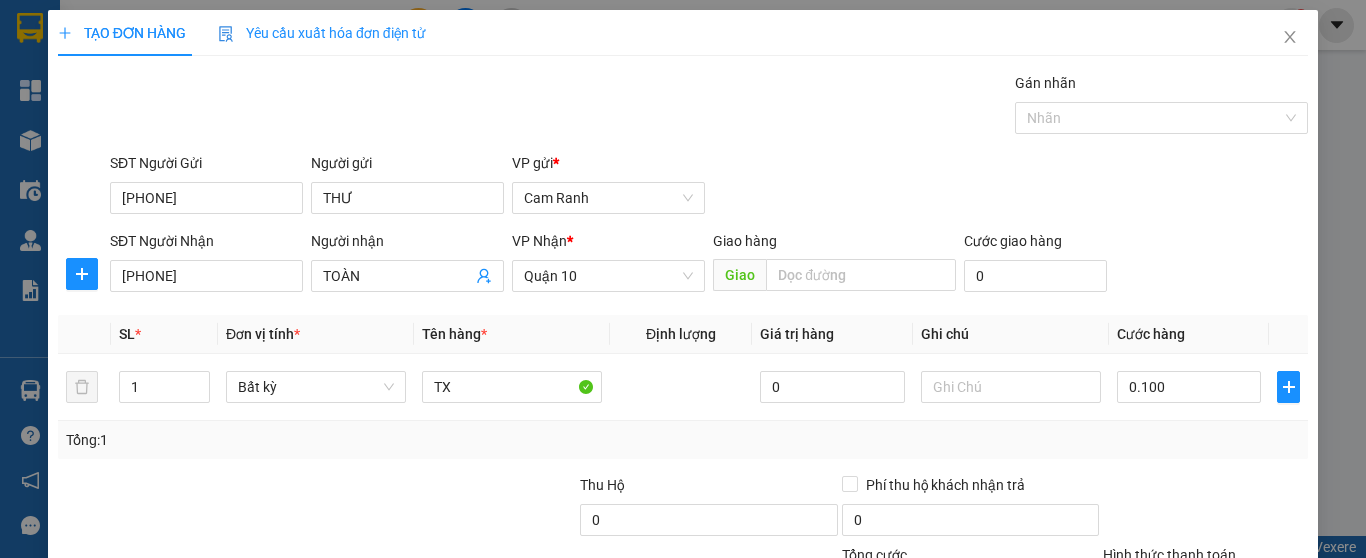 click on "Transit Pickup Surcharge Ids Transit Deliver Surcharge Ids Transit Deliver Surcharge Transit Deliver Surcharge Gói vận chuyển  * Tiêu chuẩn Gán nhãn   Nhãn SĐT Người Gửi [PHONE] Người gửi [NAME] VP gửi  * Cam Ranh SĐT Người Nhận [PHONE] Người nhận [NAME] VP Nhận  * Quận 10 Giao hàng Giao Cước giao hàng 0 SL  * Đơn vị tính  * Tên hàng  * Định lượng Giá trị hàng Ghi chú Cước hàng                   1 Bất kỳ TX 0 0.100 Tổng:  1 Thu Hộ 0 Phí thu hộ khách nhận trả 0 Tổng cước 100 Hình thức thanh toán Chọn HT Thanh Toán Số tiền thu trước 0 Chưa thanh toán 100 Chọn HT Thanh Toán Lưu nháp Xóa Thông tin Lưu Lưu và In" at bounding box center (683, 386) 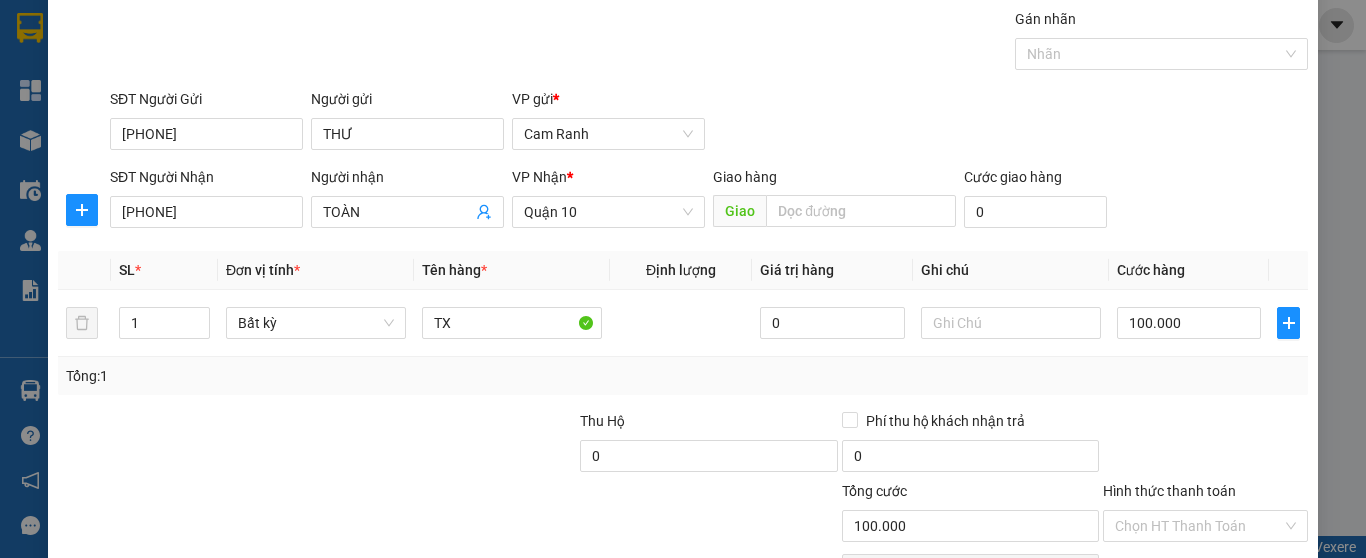 scroll, scrollTop: 182, scrollLeft: 0, axis: vertical 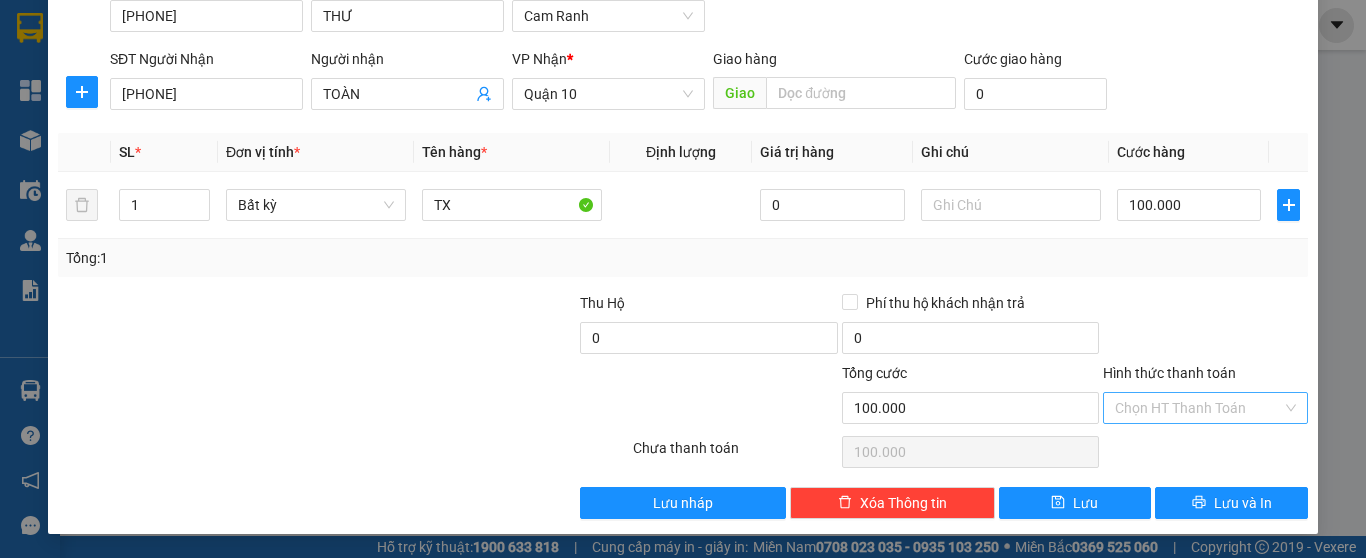 click on "Hình thức thanh toán" at bounding box center (1198, 408) 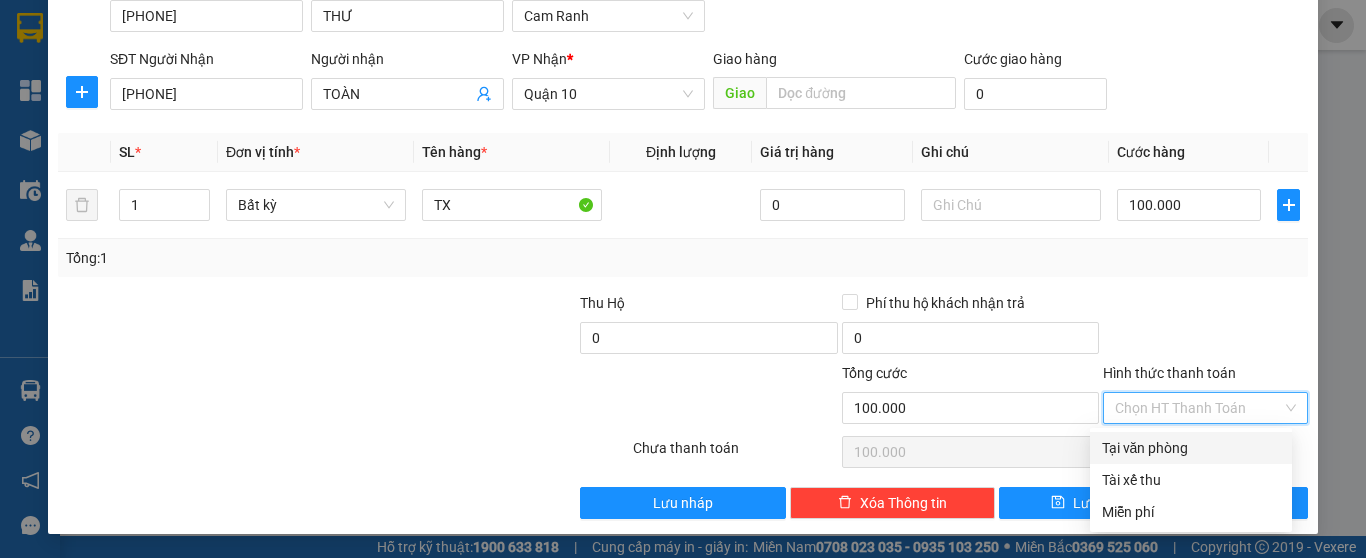 click on "Tại văn phòng" at bounding box center [1191, 448] 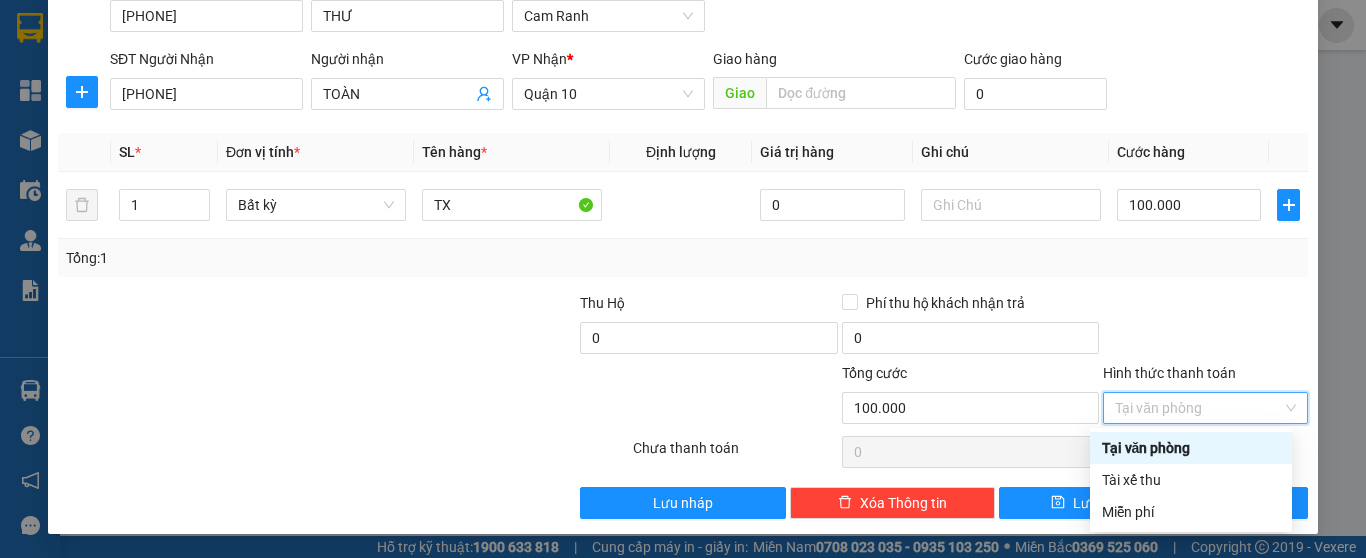 click at bounding box center [1205, 327] 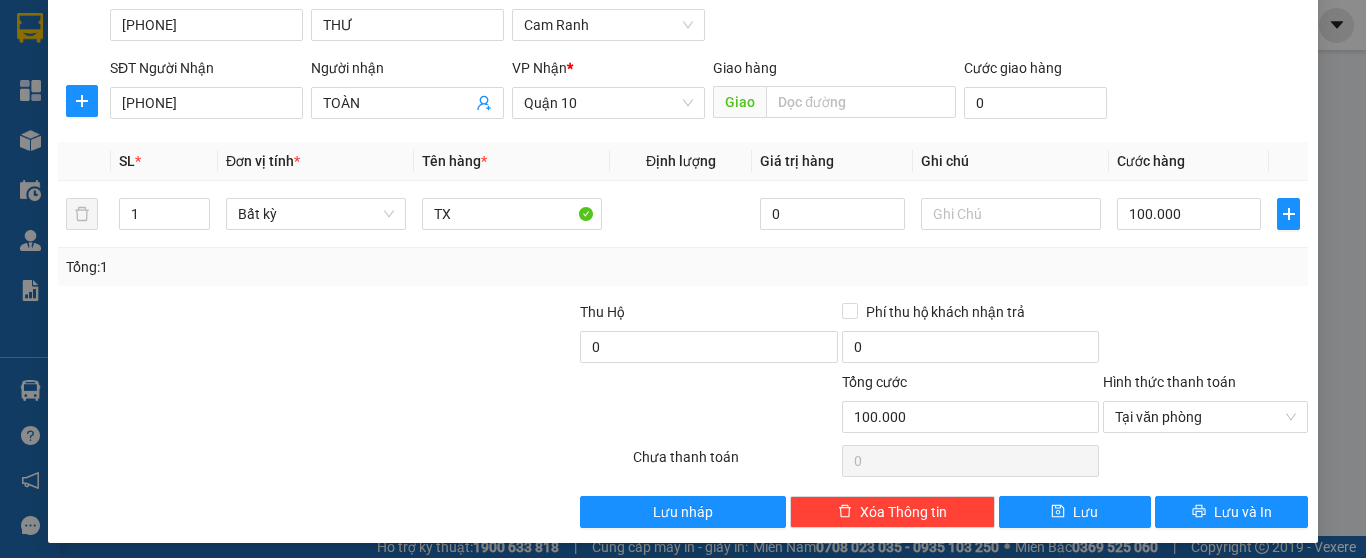 scroll, scrollTop: 182, scrollLeft: 0, axis: vertical 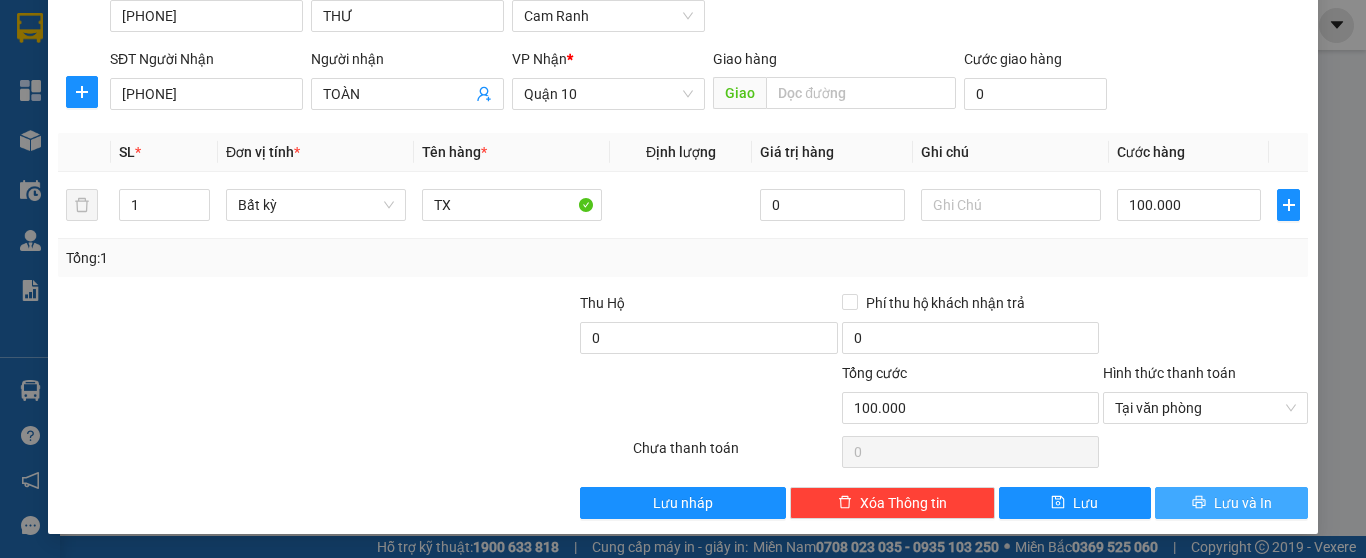 click 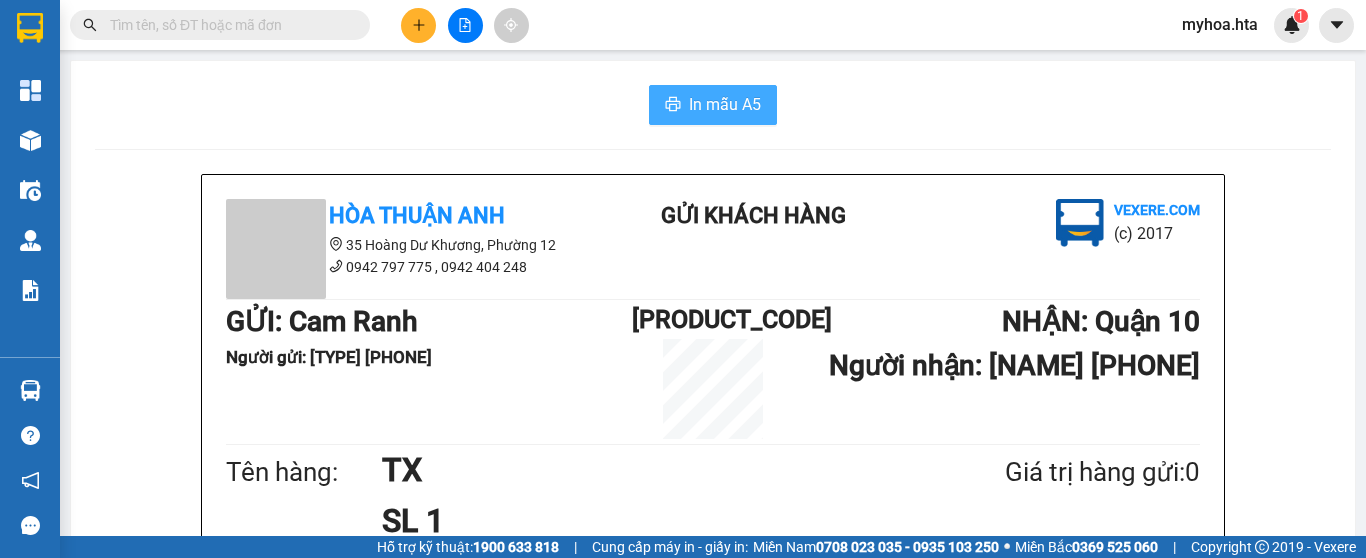 click on "In mẫu A5" at bounding box center [725, 104] 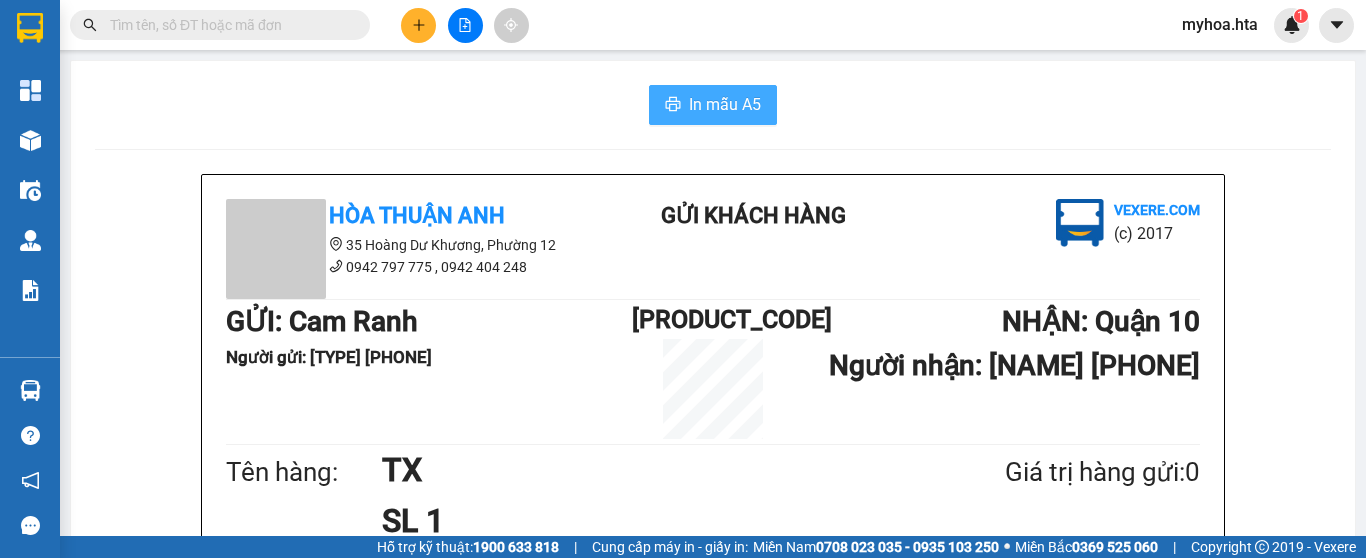 scroll, scrollTop: 0, scrollLeft: 0, axis: both 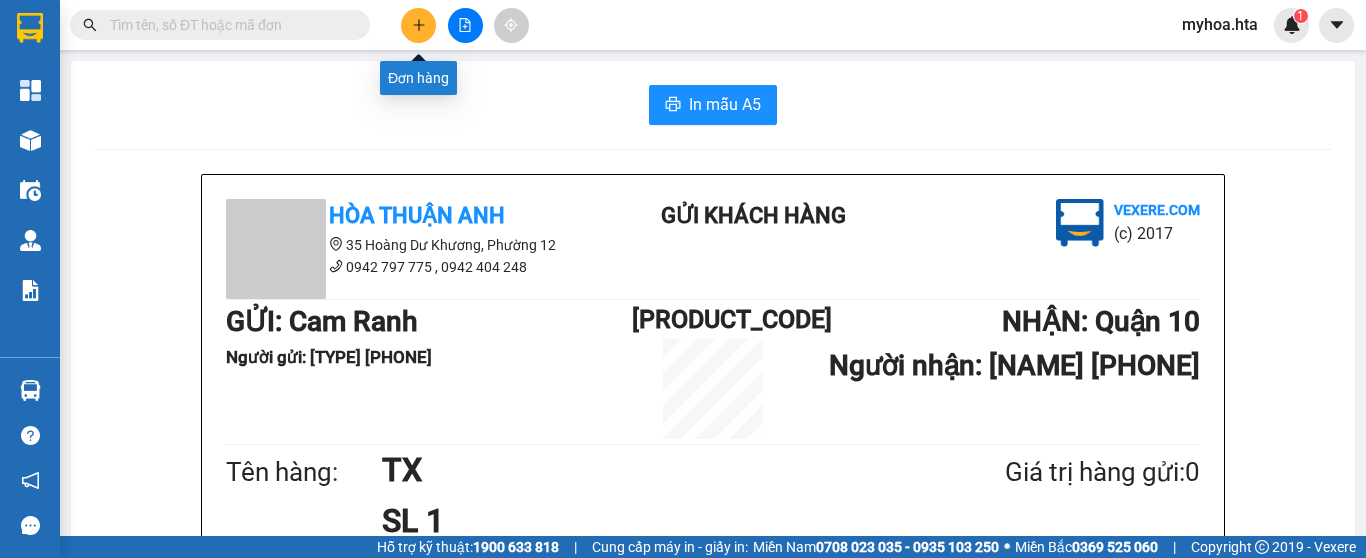 click 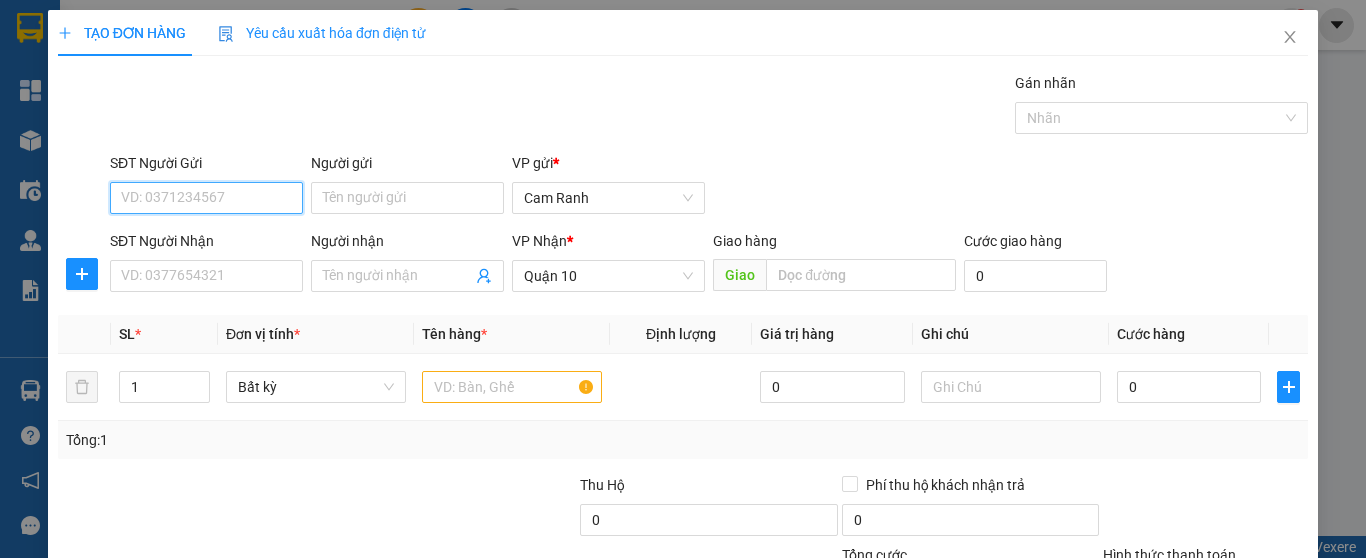 click on "SĐT Người Gửi" at bounding box center [206, 198] 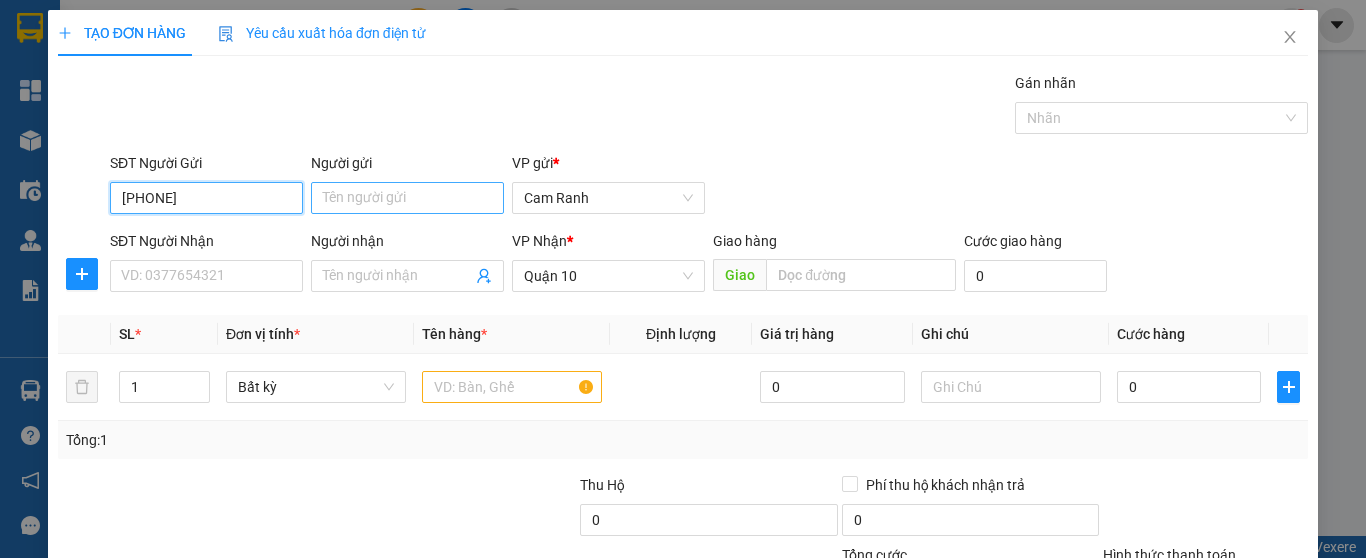type on "[PHONE]" 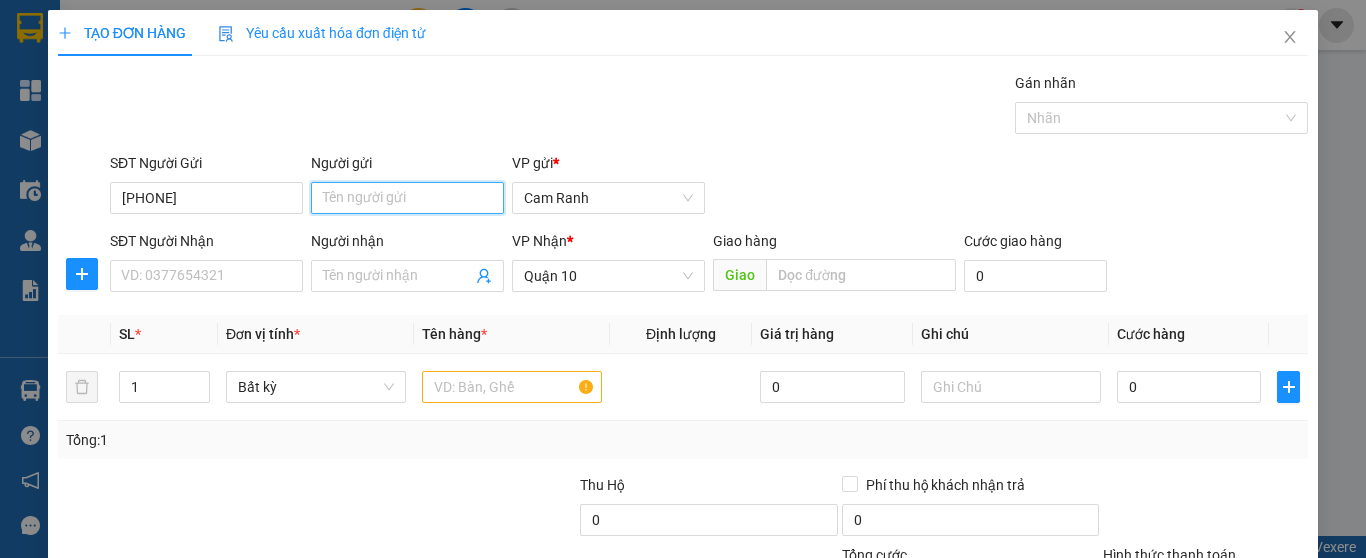 click on "Người gửi" at bounding box center (407, 198) 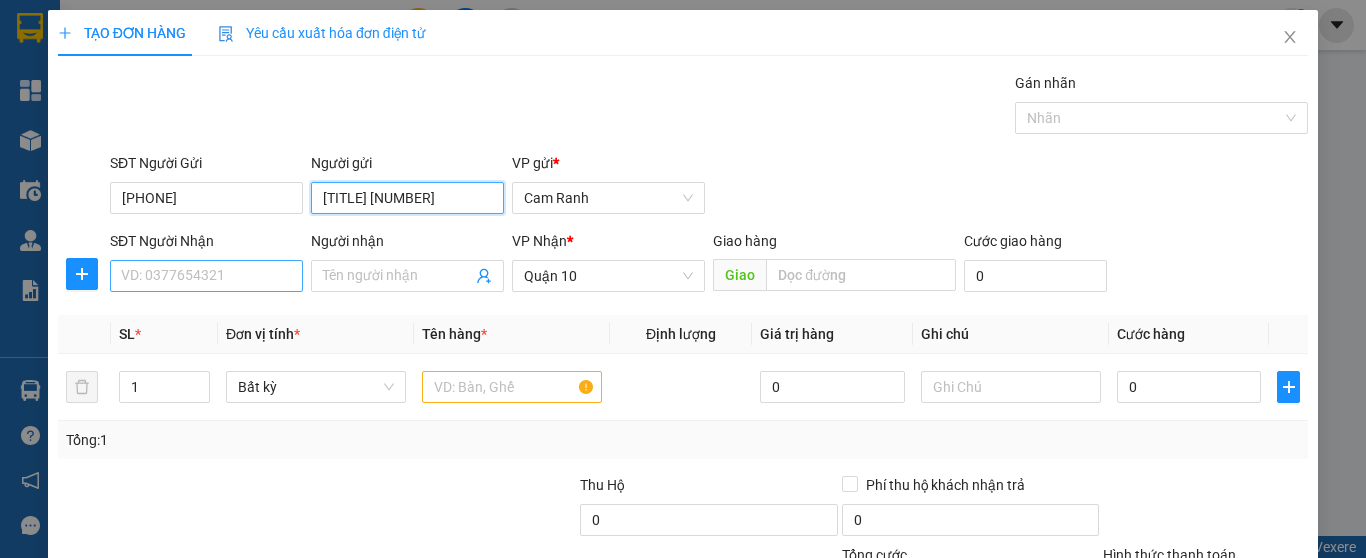type on "[TITLE] [NUMBER]" 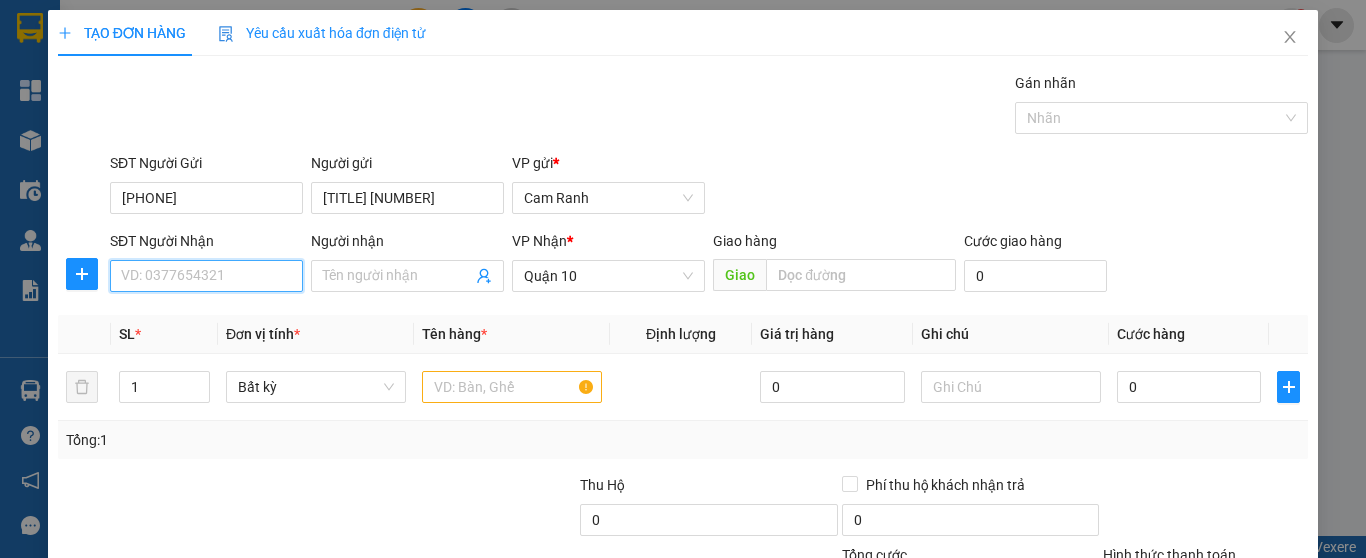 click on "SĐT Người Nhận" at bounding box center [206, 276] 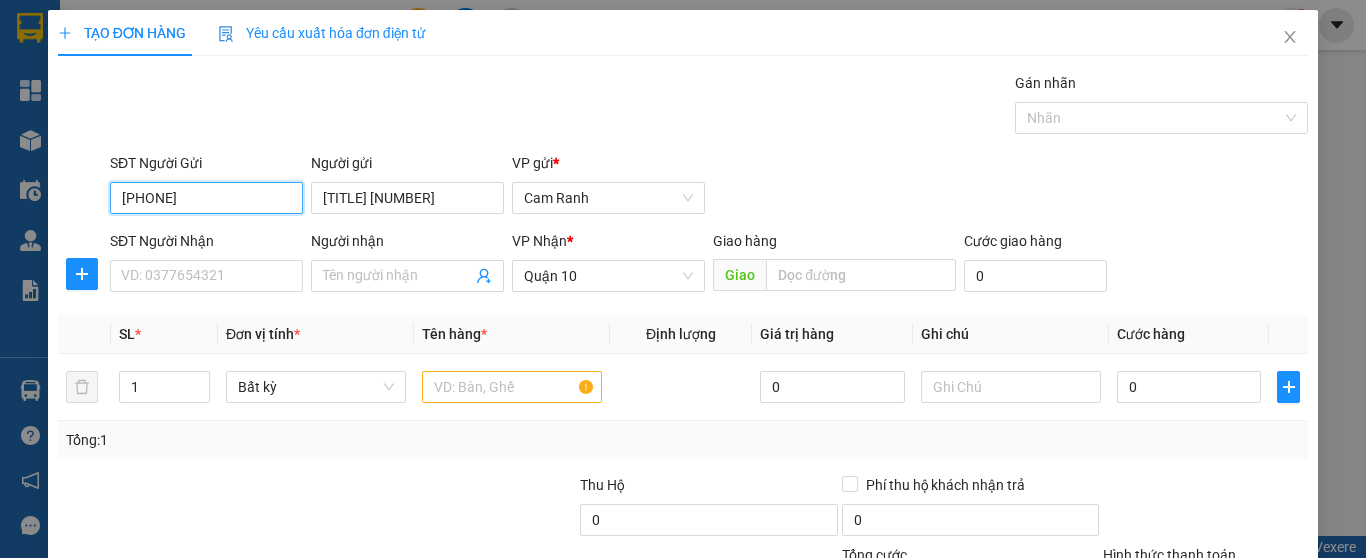 drag, startPoint x: 256, startPoint y: 201, endPoint x: 110, endPoint y: 196, distance: 146.08559 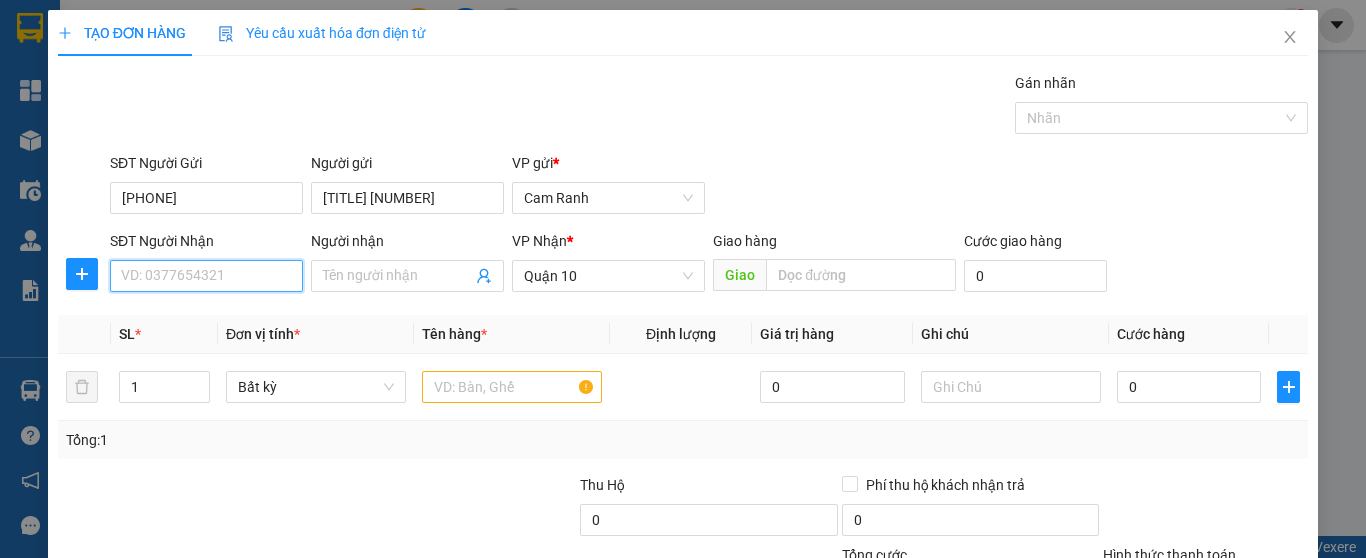 click on "SĐT Người Nhận" at bounding box center [206, 276] 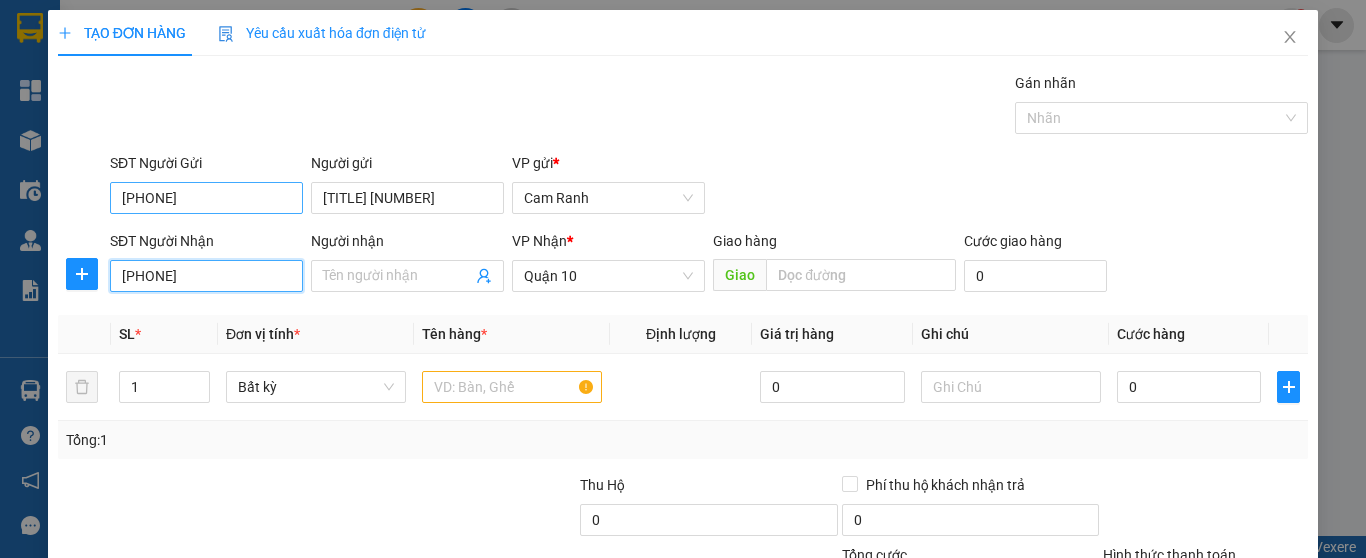 type on "[PHONE]" 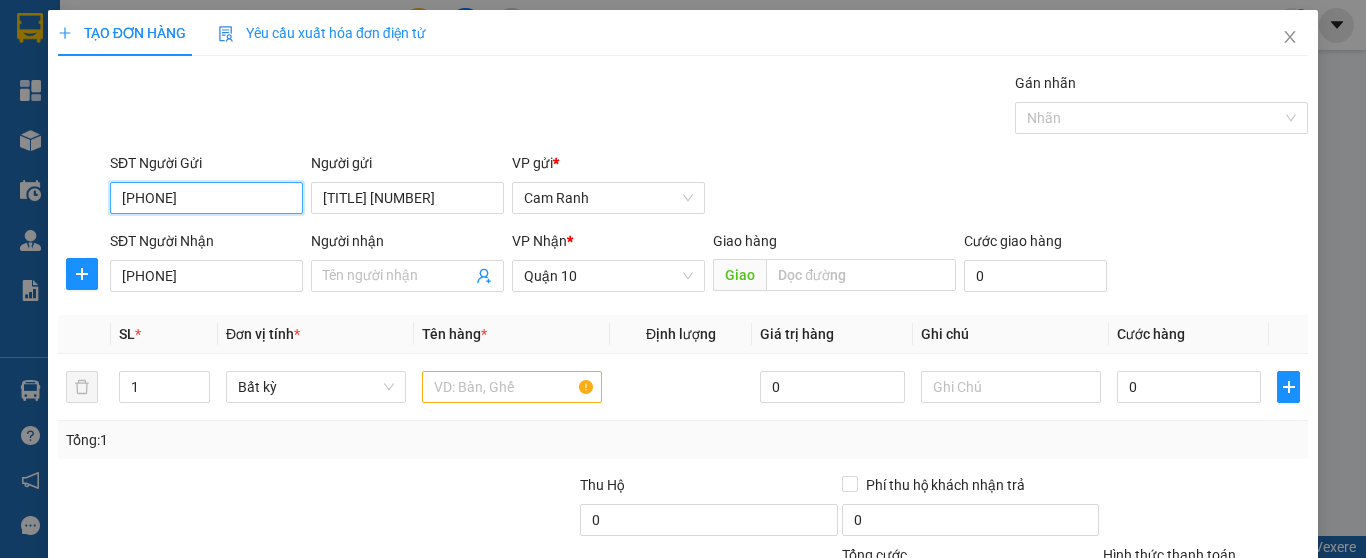 drag, startPoint x: 209, startPoint y: 198, endPoint x: 108, endPoint y: 192, distance: 101.17806 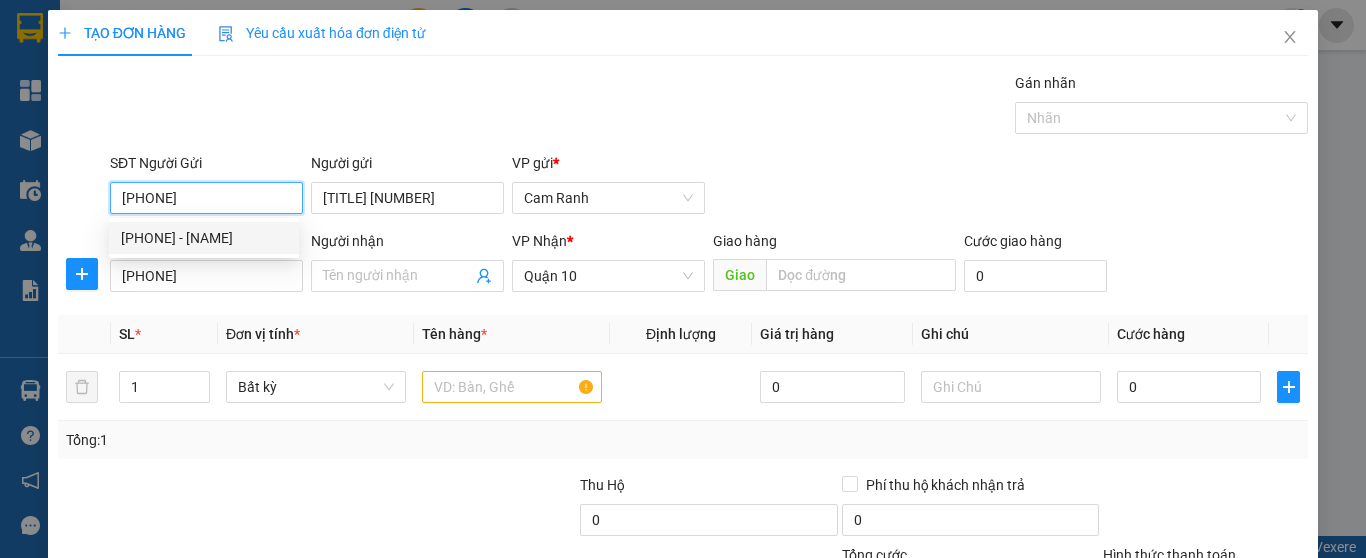click on "[PHONE] - [NAME]" at bounding box center [204, 238] 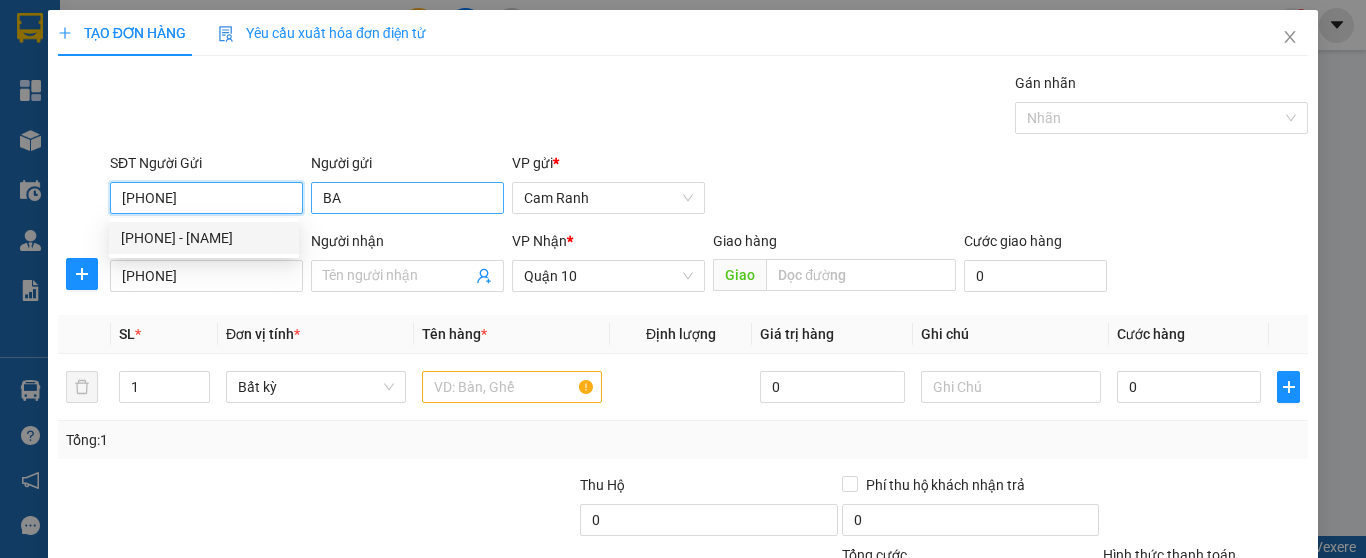type on "50.000" 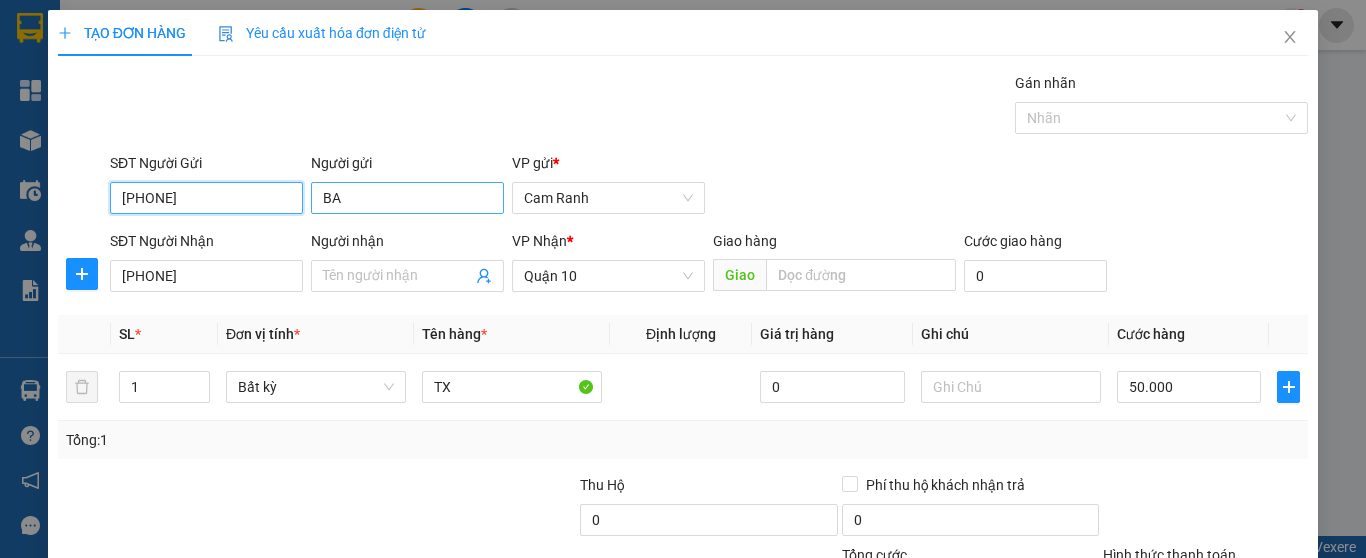 type on "[PHONE]" 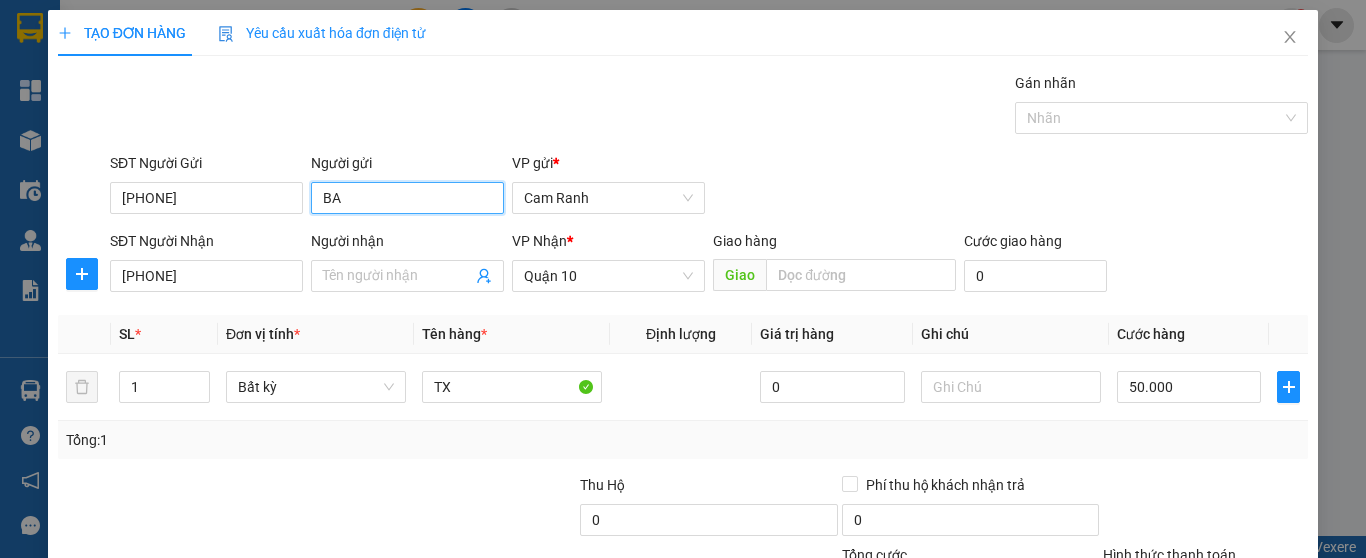 click on "BA" at bounding box center (407, 198) 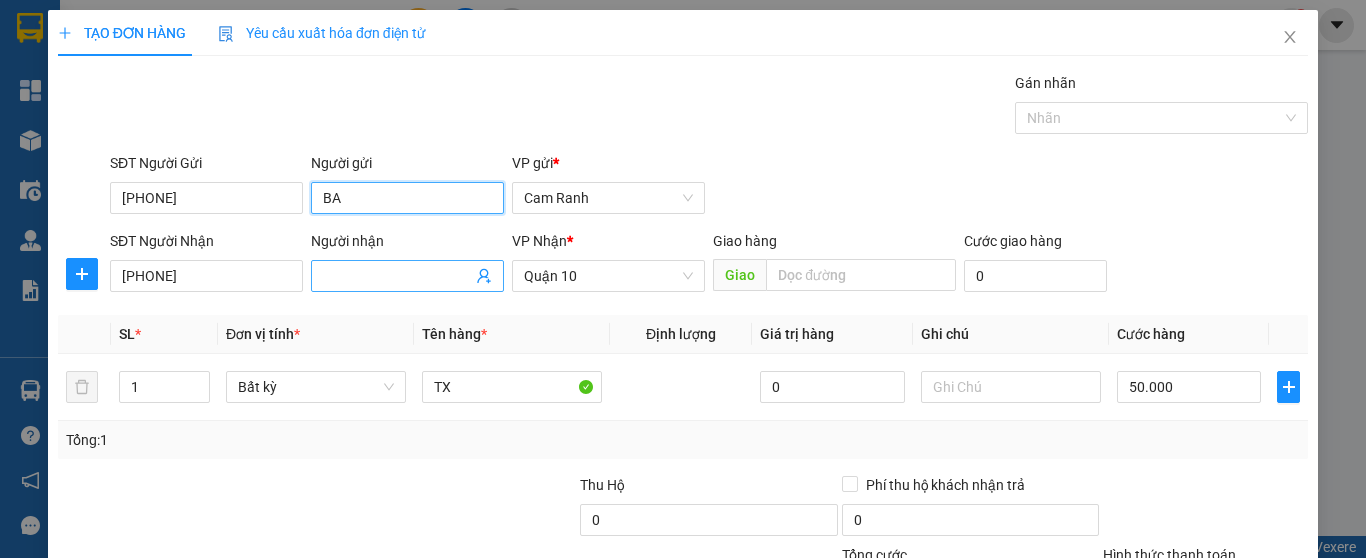 type on "B" 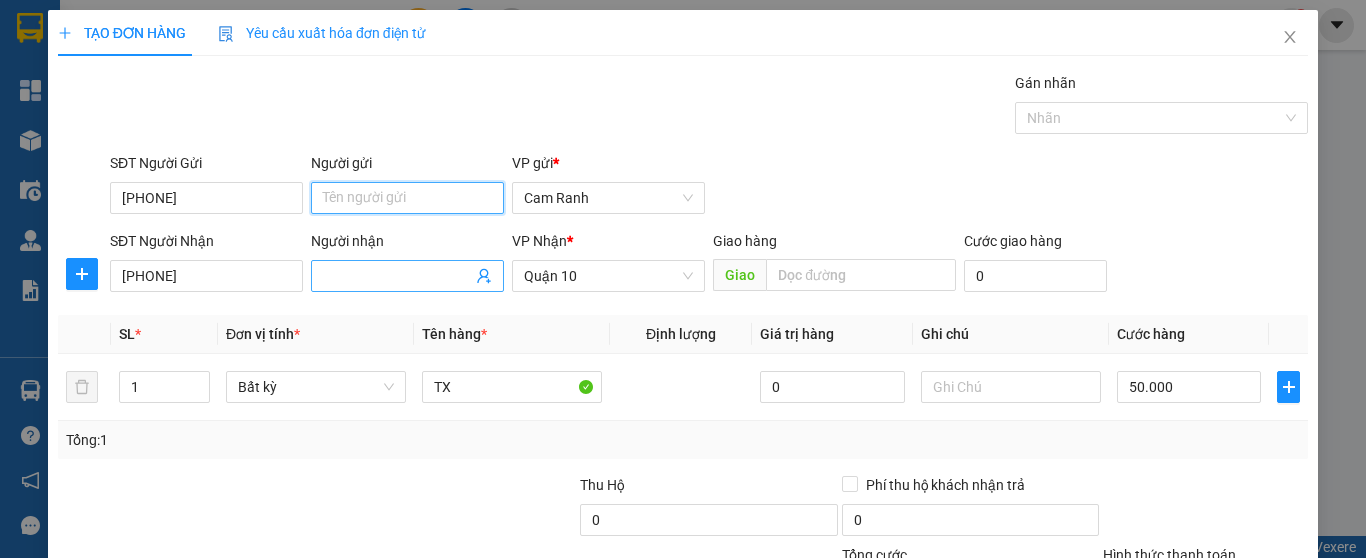 type 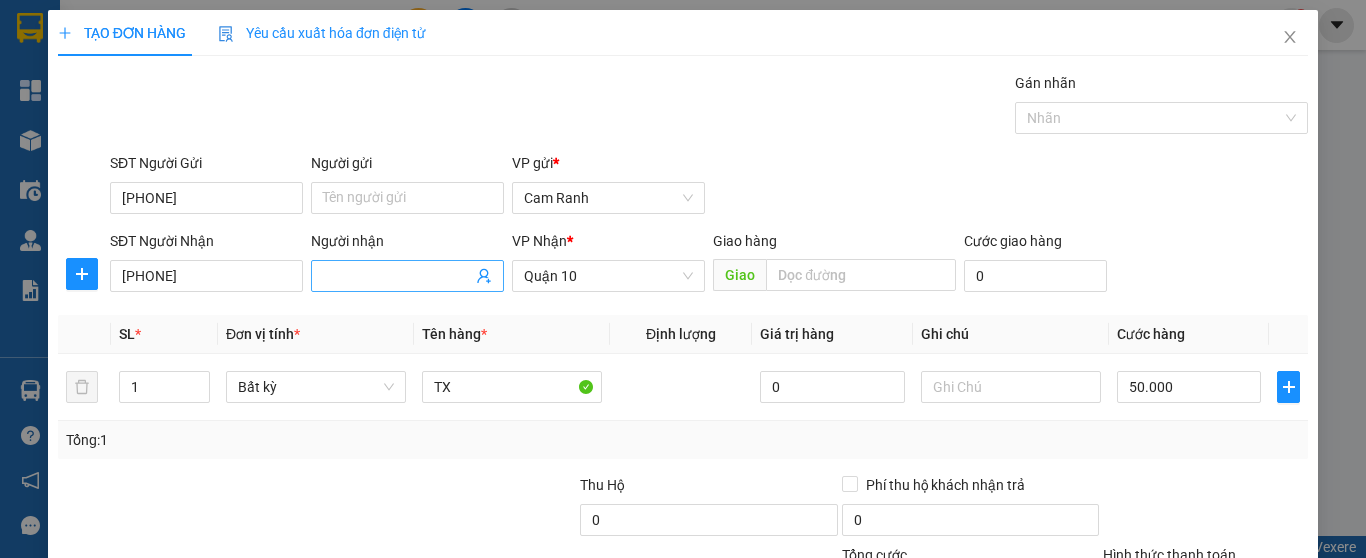click on "Người nhận" at bounding box center [397, 276] 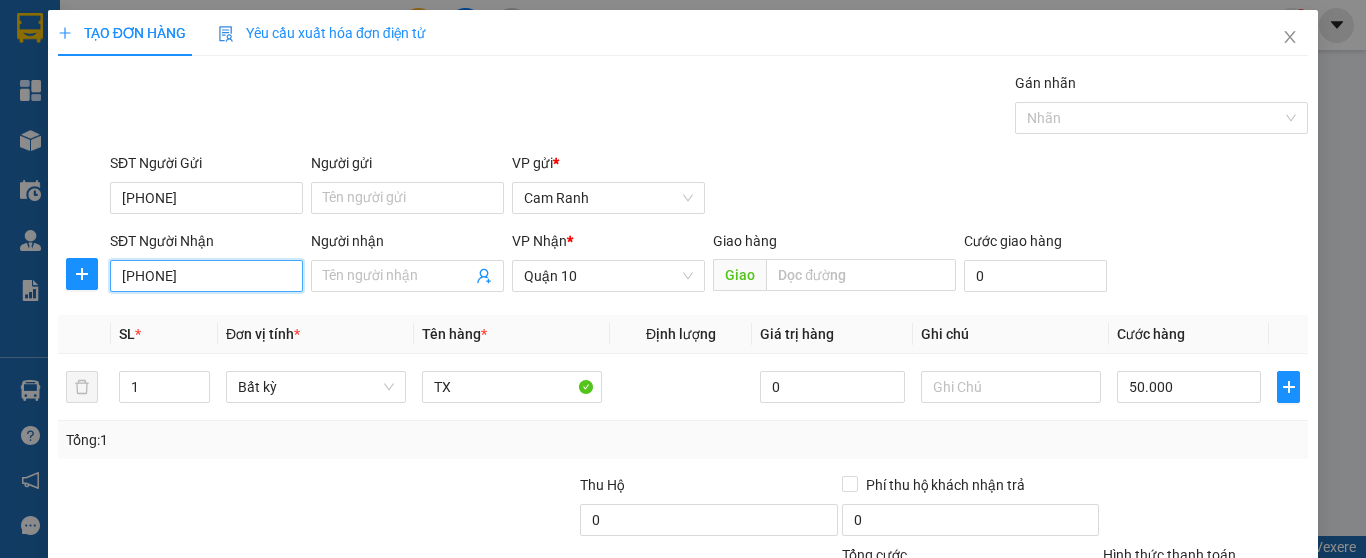 click on "[PHONE]" at bounding box center (206, 276) 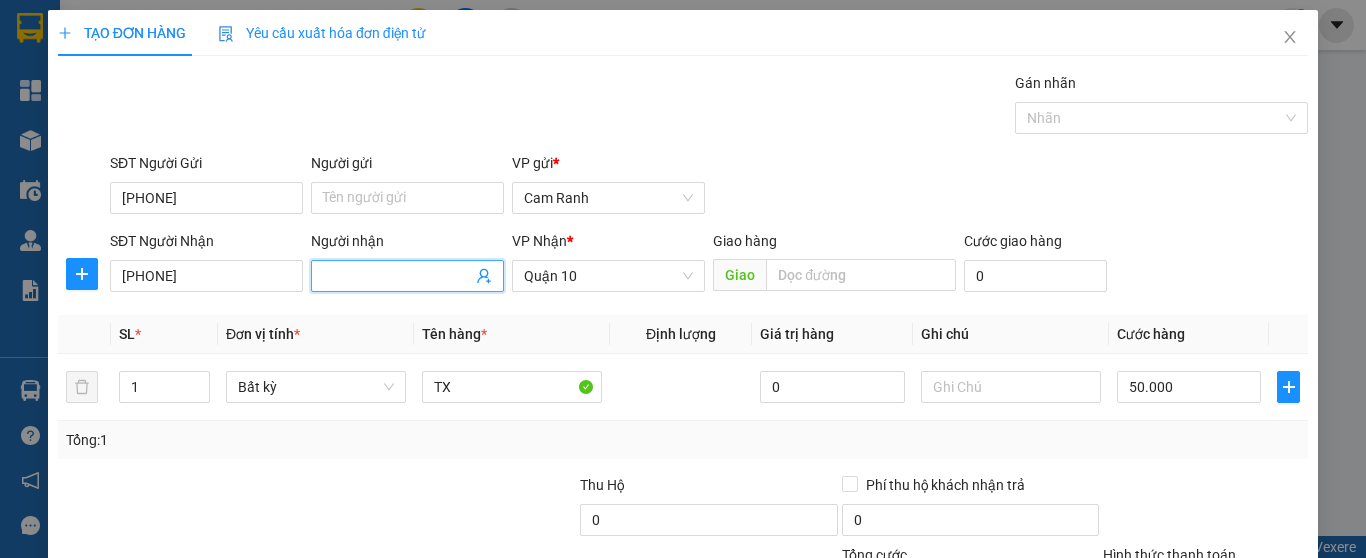 click on "Người nhận" at bounding box center [397, 276] 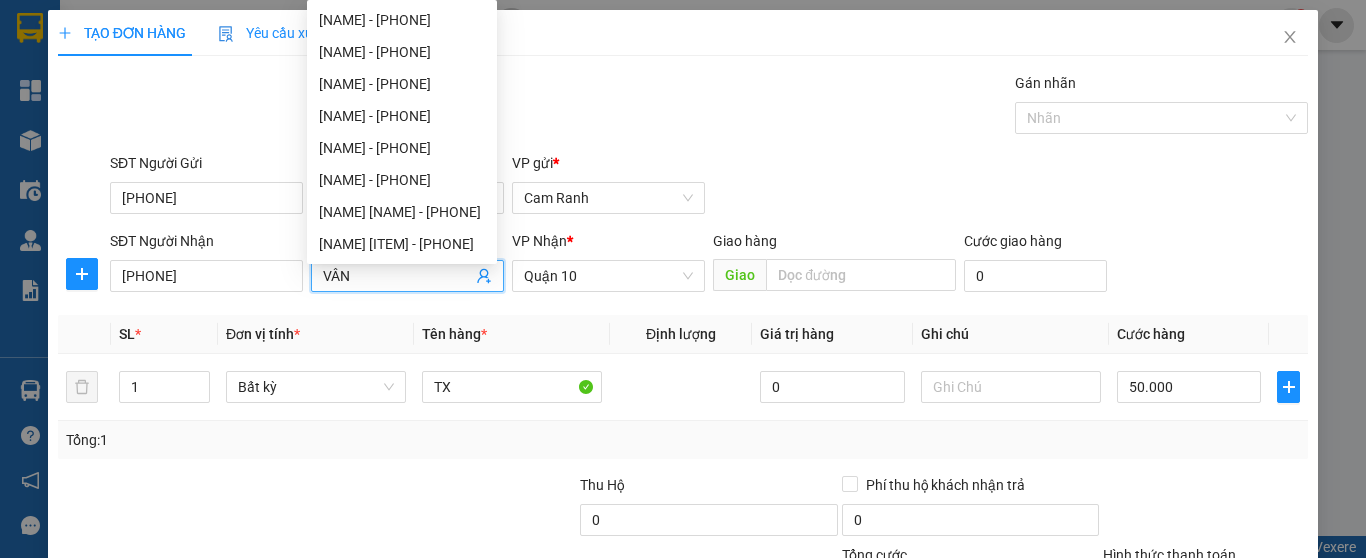 type on "VÂN" 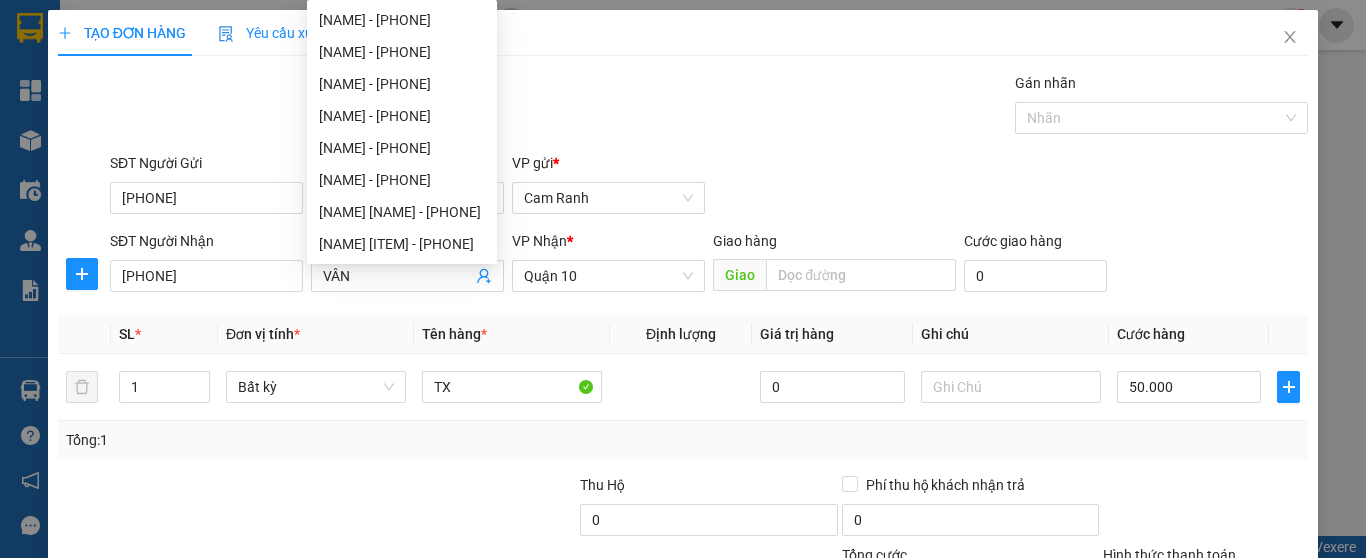 click on "Đơn vị tính  *" at bounding box center (316, 334) 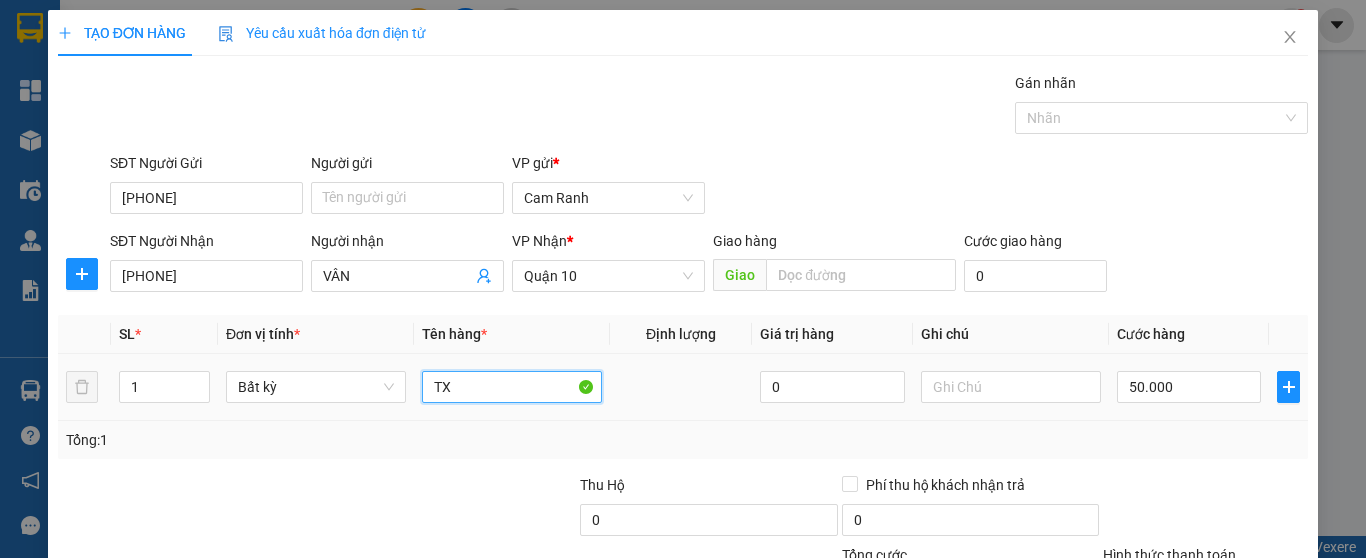 click on "TX" at bounding box center (512, 387) 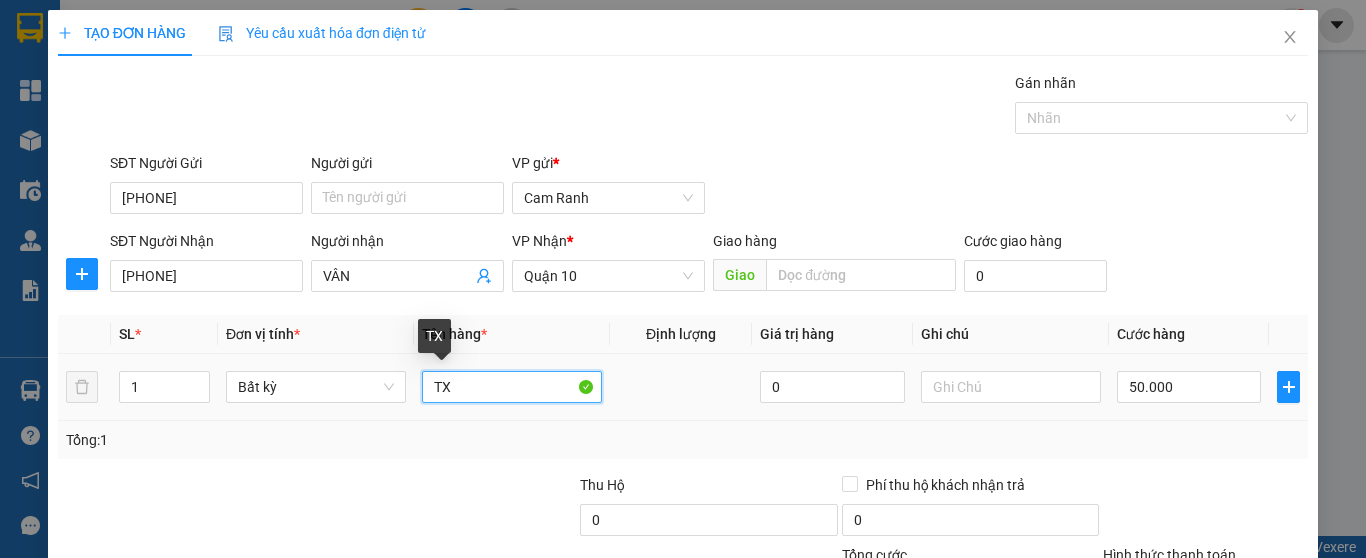 type on "T" 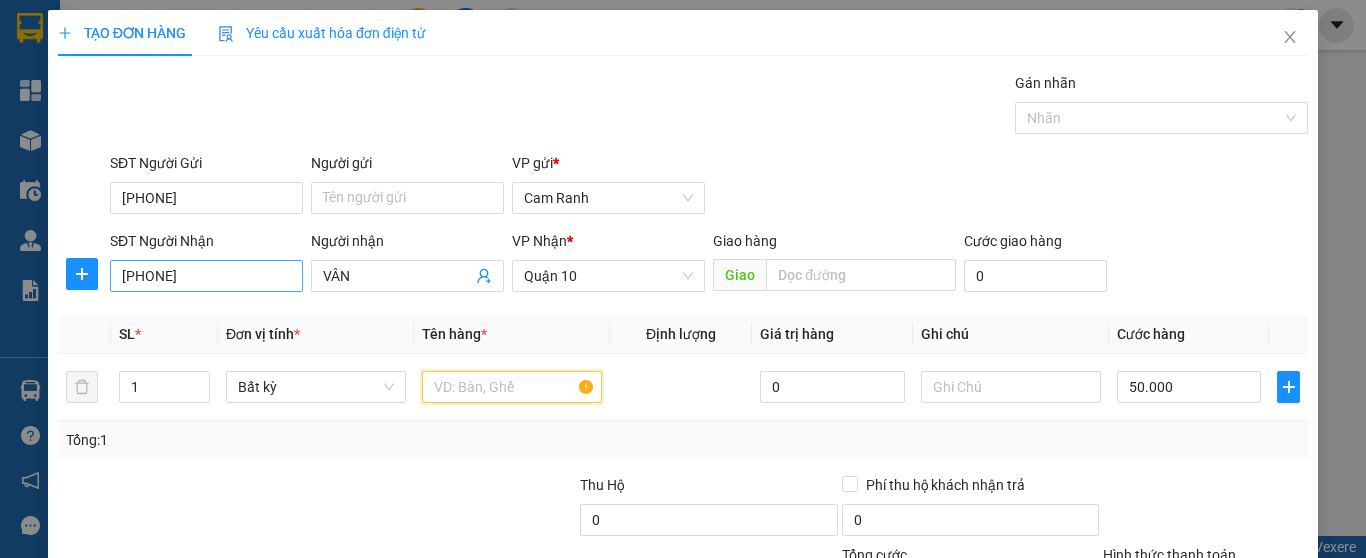 type 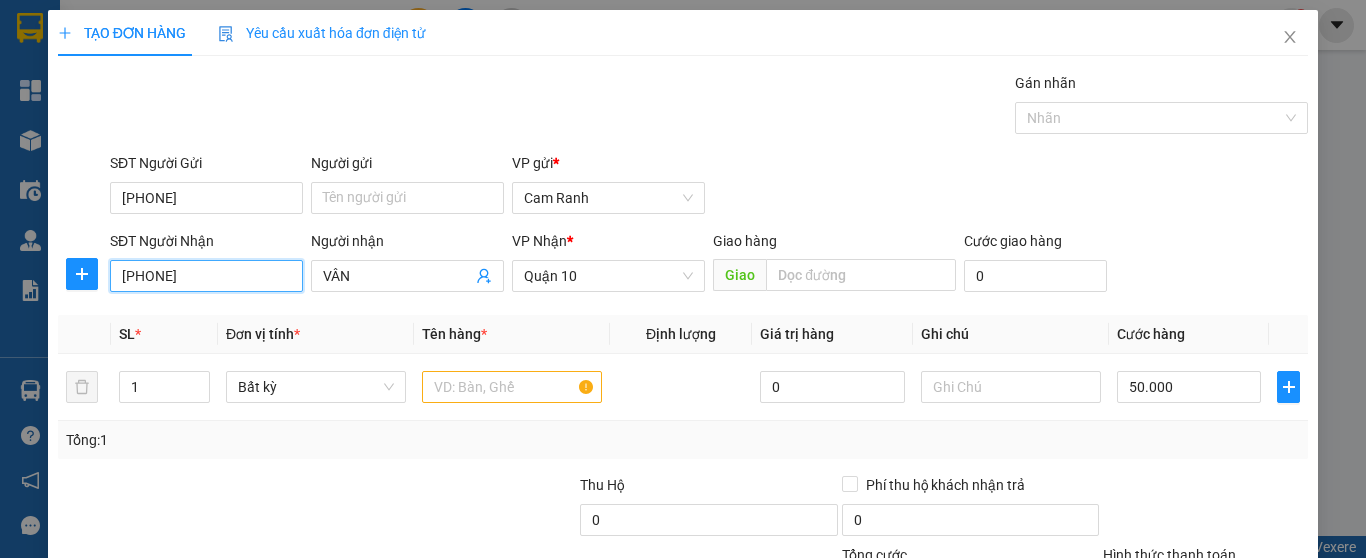 click on "[PHONE]" at bounding box center [206, 276] 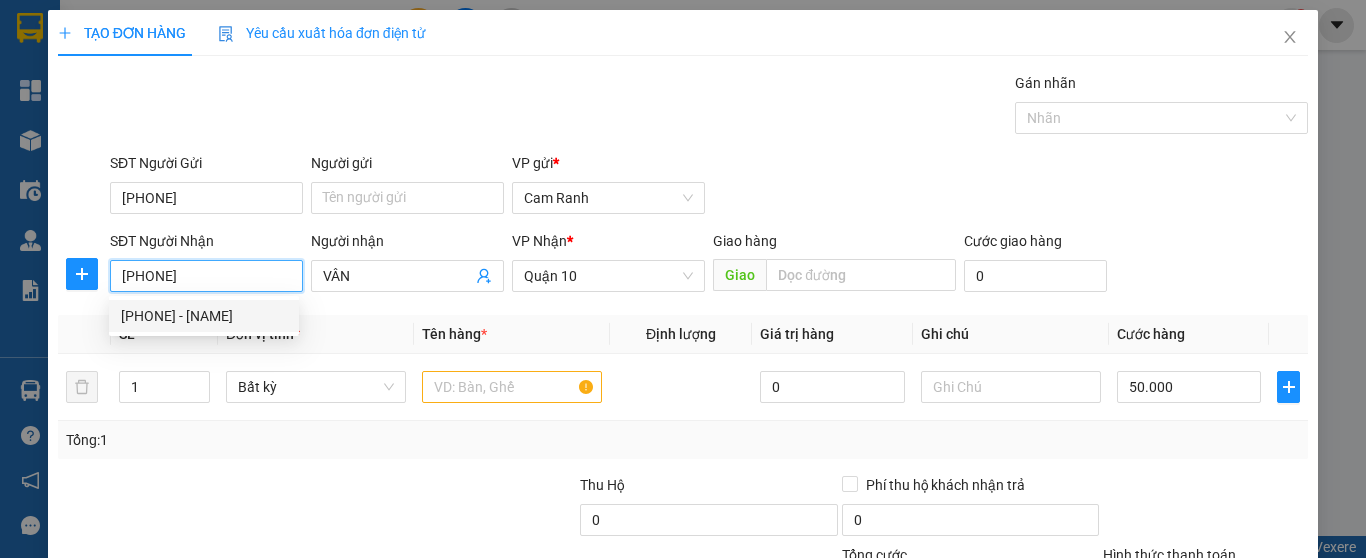 click on "[PHONE] - [NAME]" at bounding box center (204, 316) 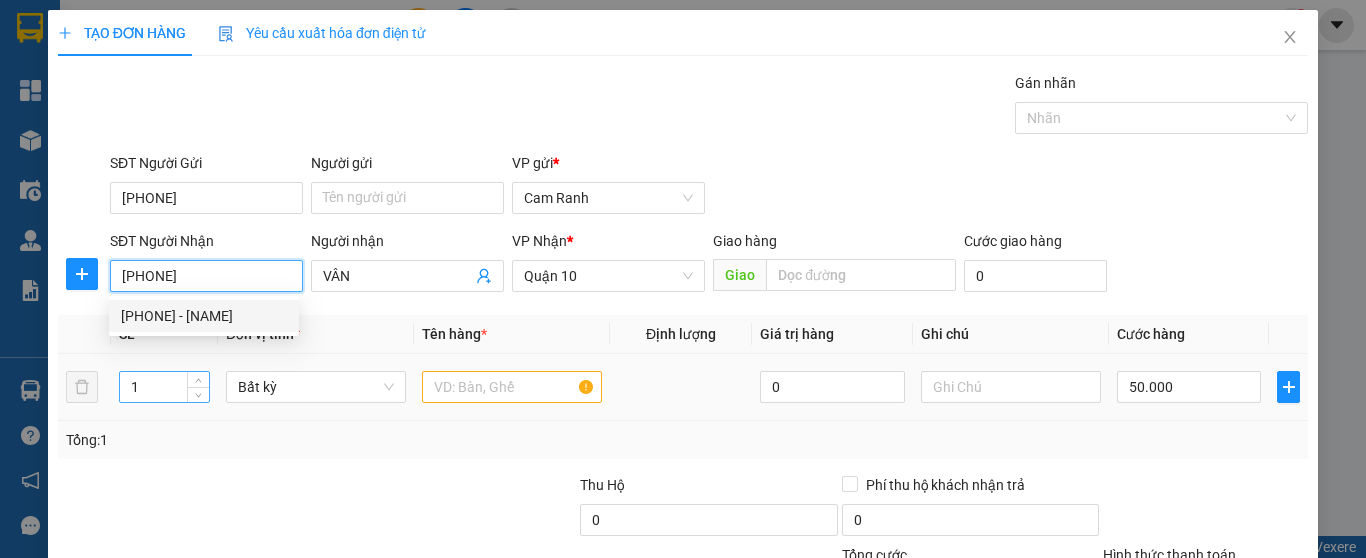 type on "TX" 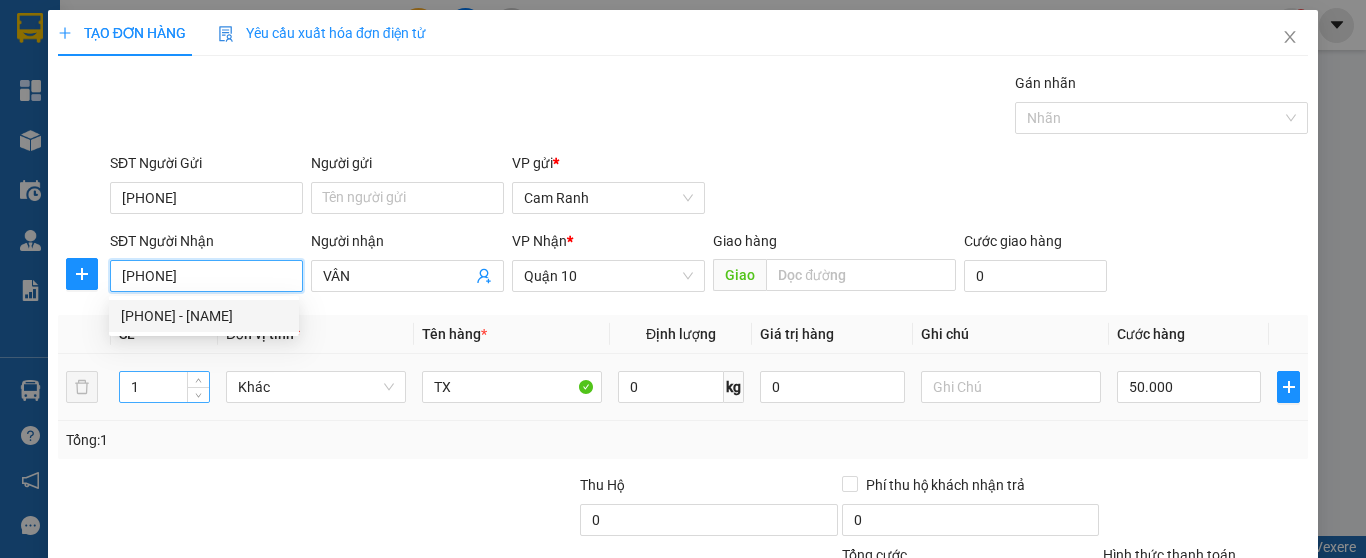 type on "[PHONE]" 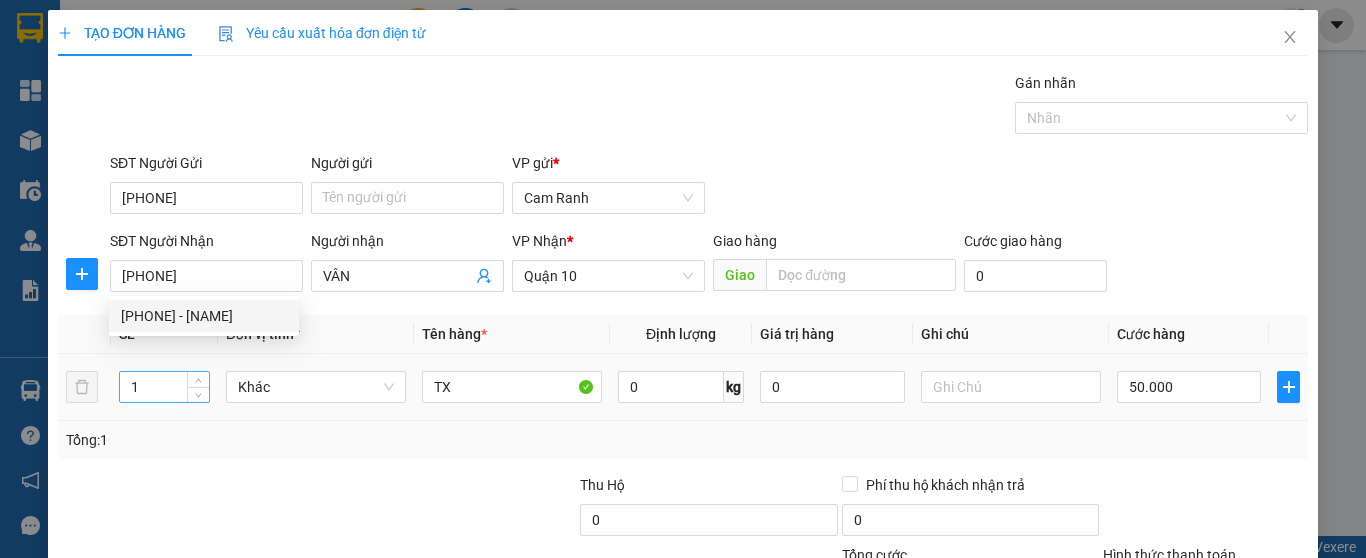 click on "1" at bounding box center [164, 387] 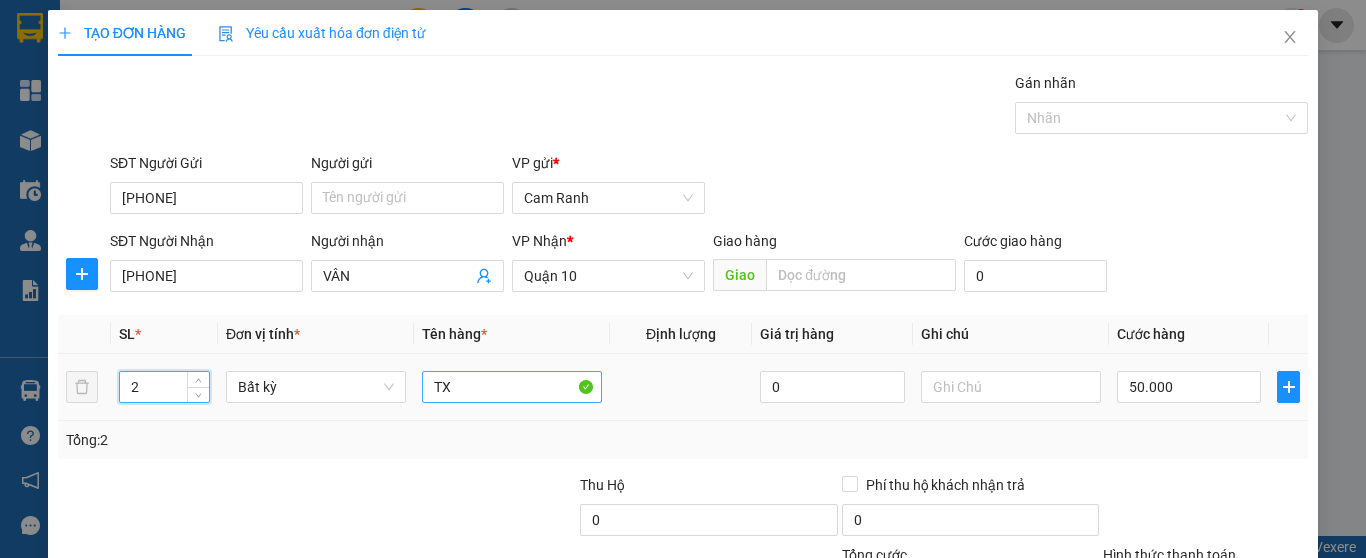 type on "2" 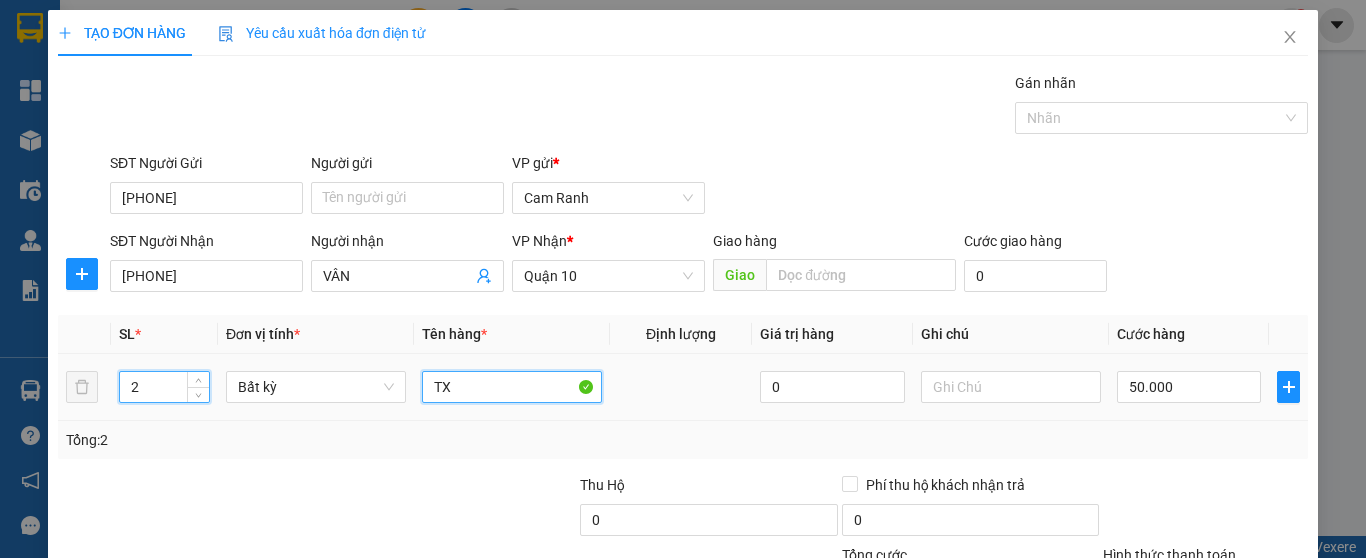 click on "TX" at bounding box center [512, 387] 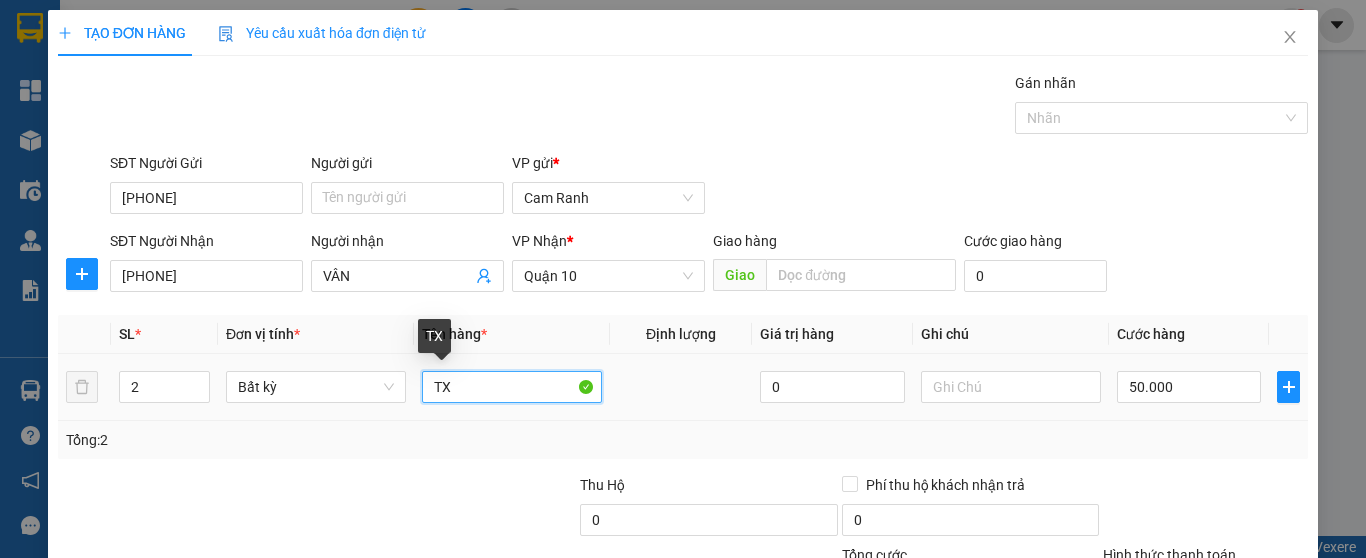 type on "0" 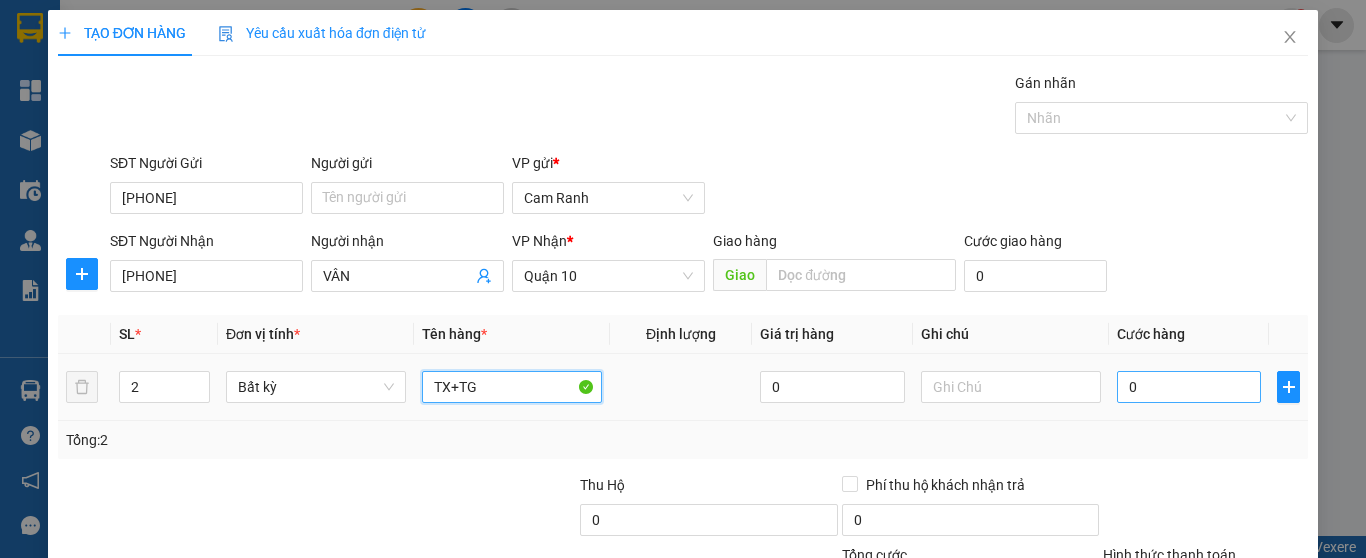 type on "TX+TG" 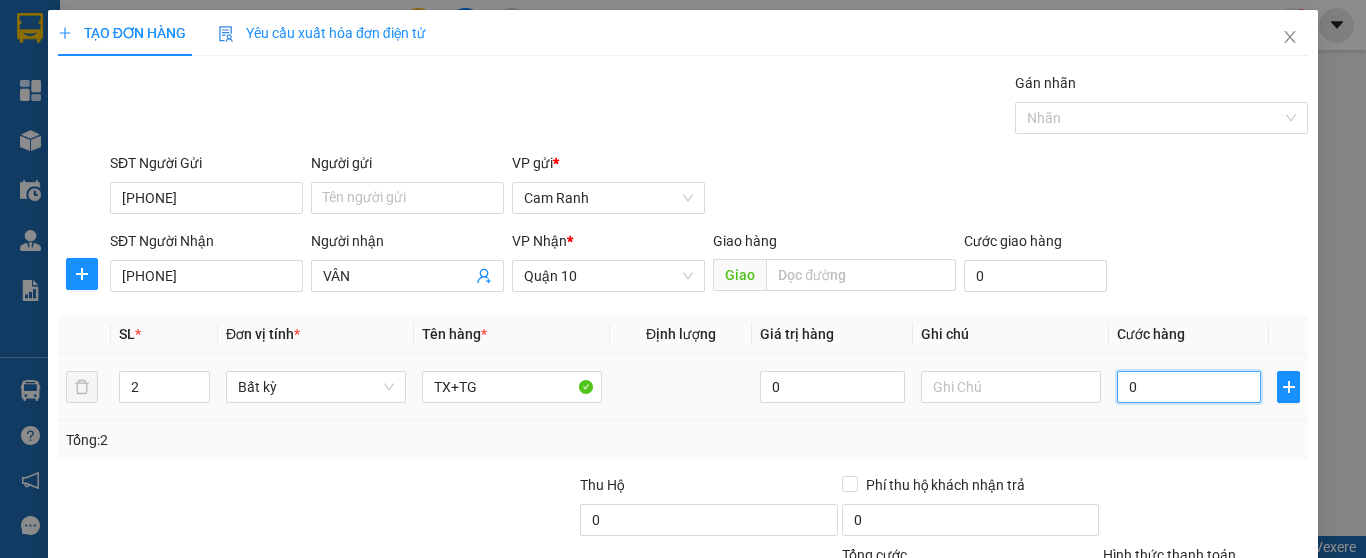 click on "0" at bounding box center [1189, 387] 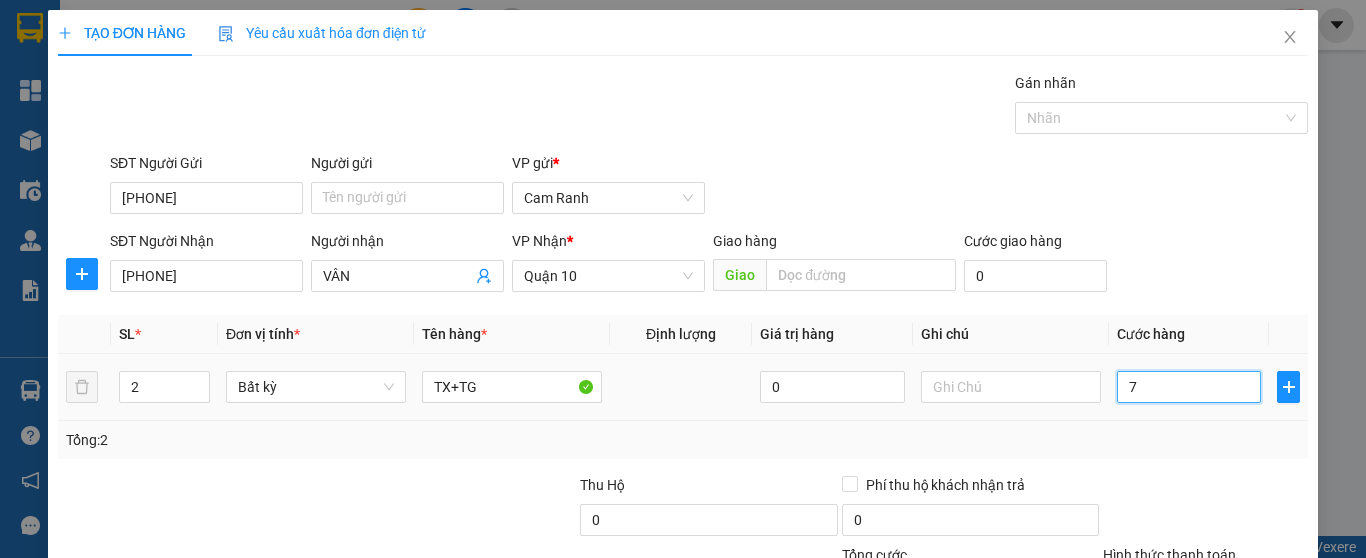type on "7" 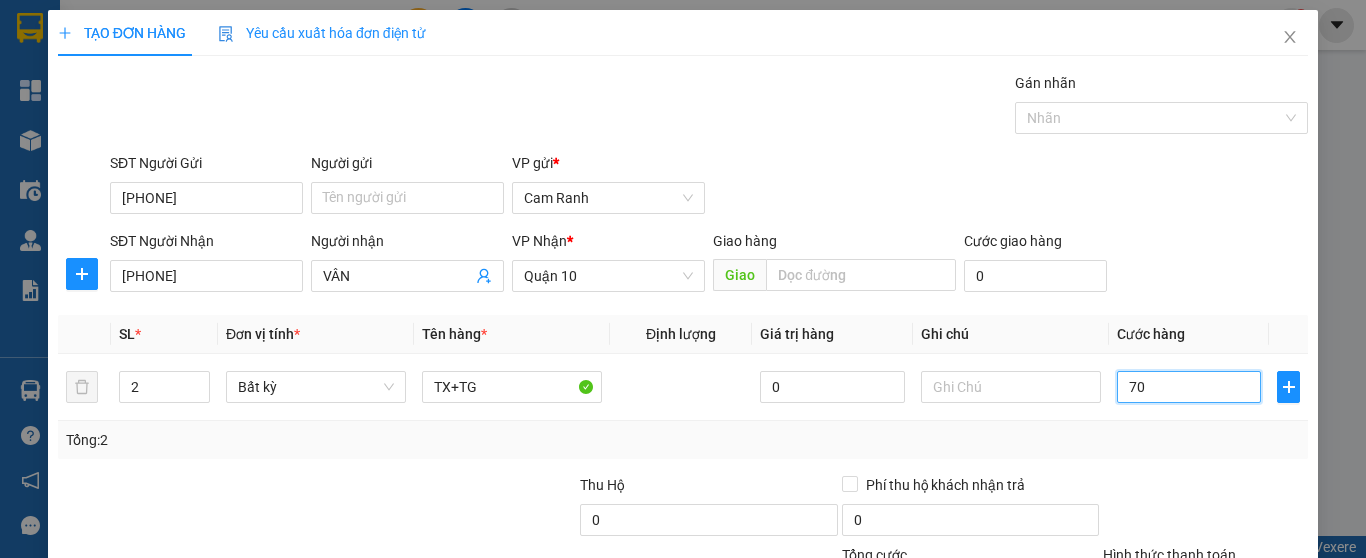 type on "70" 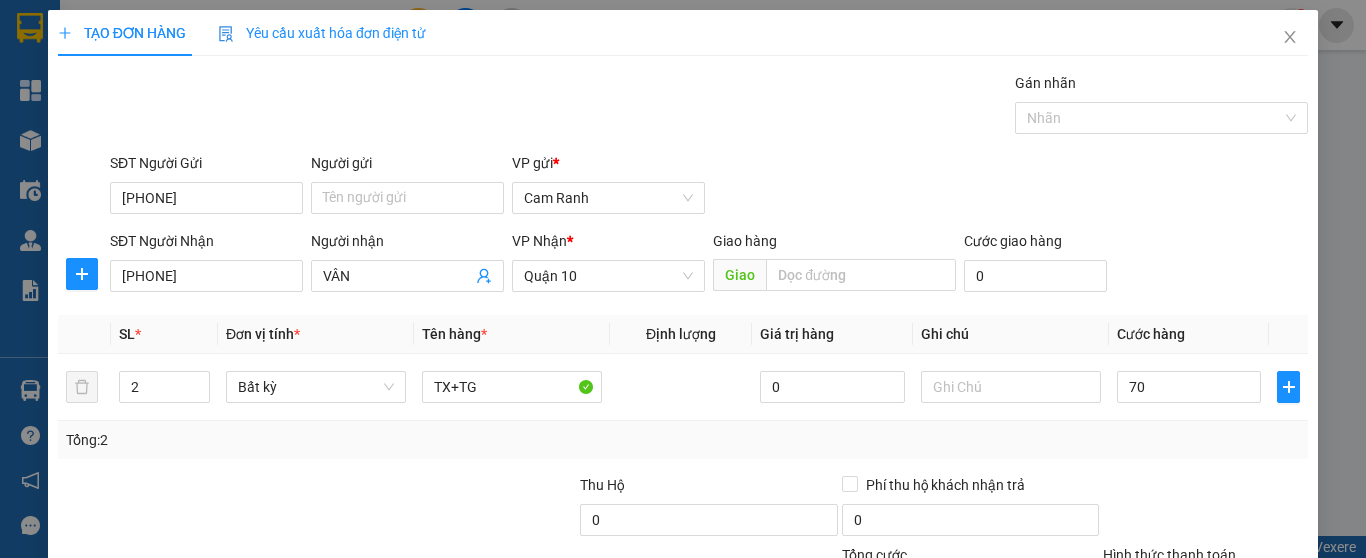 type on "70.000" 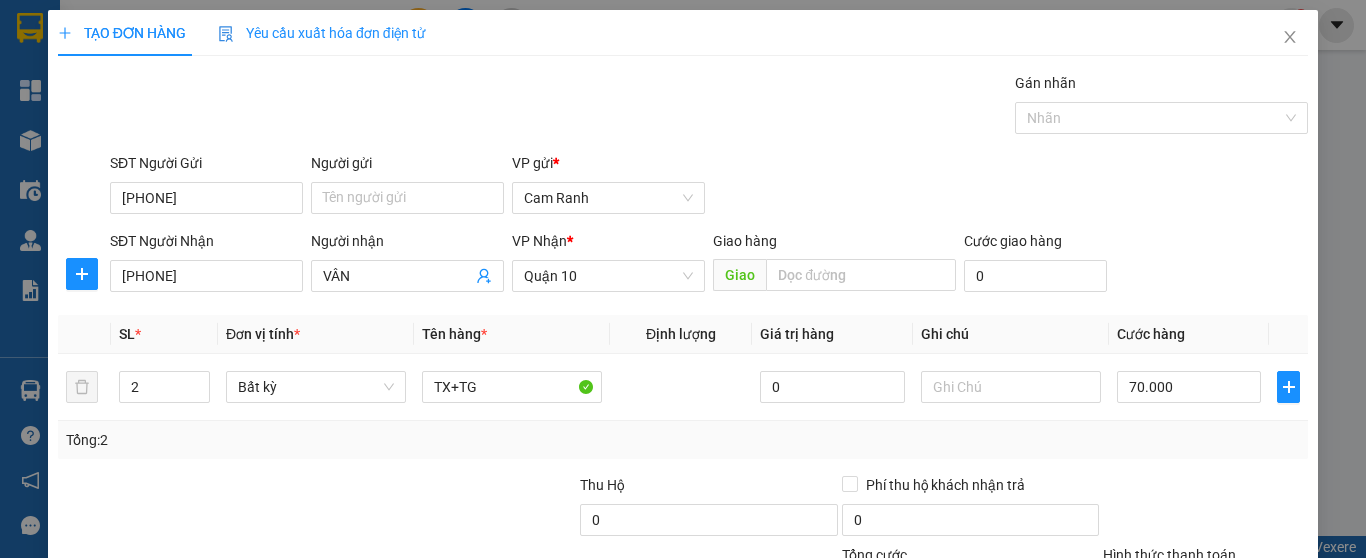 click on "Transit Pickup Surcharge Ids Transit Deliver Surcharge Ids Transit Deliver Surcharge Transit Deliver Surcharge Gói vận chuyển  * Tiêu chuẩn Gán nhãn   Nhãn SĐT Người Gửi [PHONE] Người gửi [NAME] VP gửi  * Cam Ranh SĐT Người Nhận [PHONE] Người nhận [NAME] VP Nhận  * Quận 10 Giao hàng Giao Cước giao hàng 0 SL  * Đơn vị tính  * Tên hàng  * Định lượng Giá trị hàng Ghi chú Cước hàng                   2 Bất kỳ TX+TG 0 70.000 Tổng:  2 Thu Hộ 0 Phí thu hộ khách nhận trả 0 Tổng cước 70.000 Hình thức thanh toán Chọn HT Thanh Toán Số tiền thu trước 0 Chưa thanh toán 70.000 Chọn HT Thanh Toán Lưu nháp Xóa Thông tin Lưu Lưu và In TX+TG" at bounding box center [683, 386] 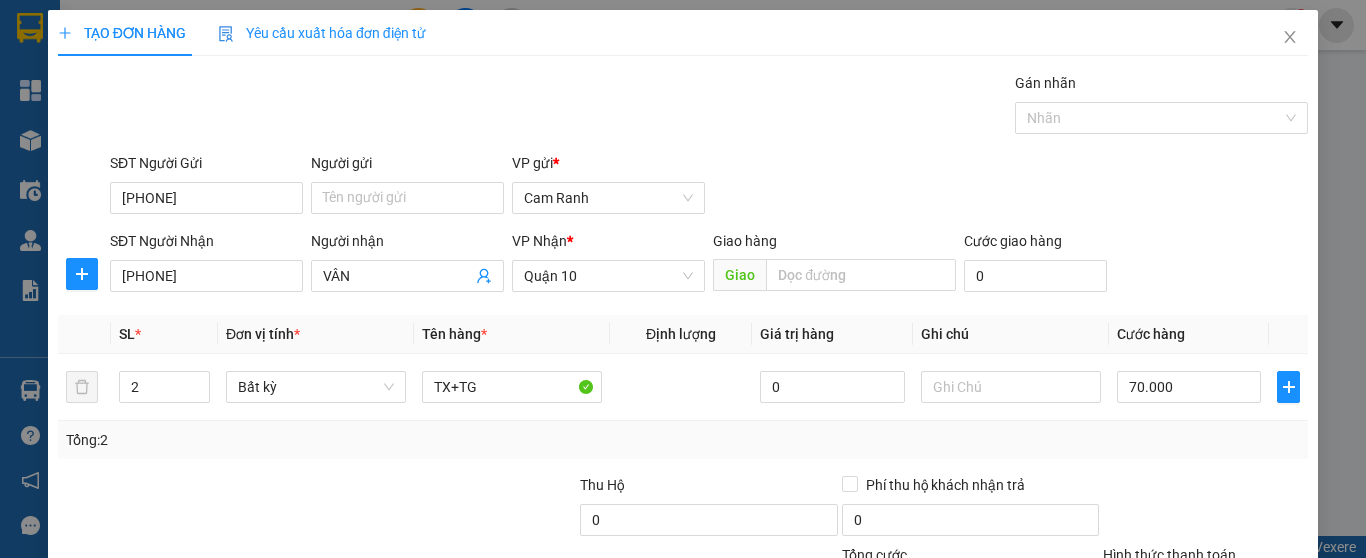 click on "Lưu và In" at bounding box center (1243, 685) 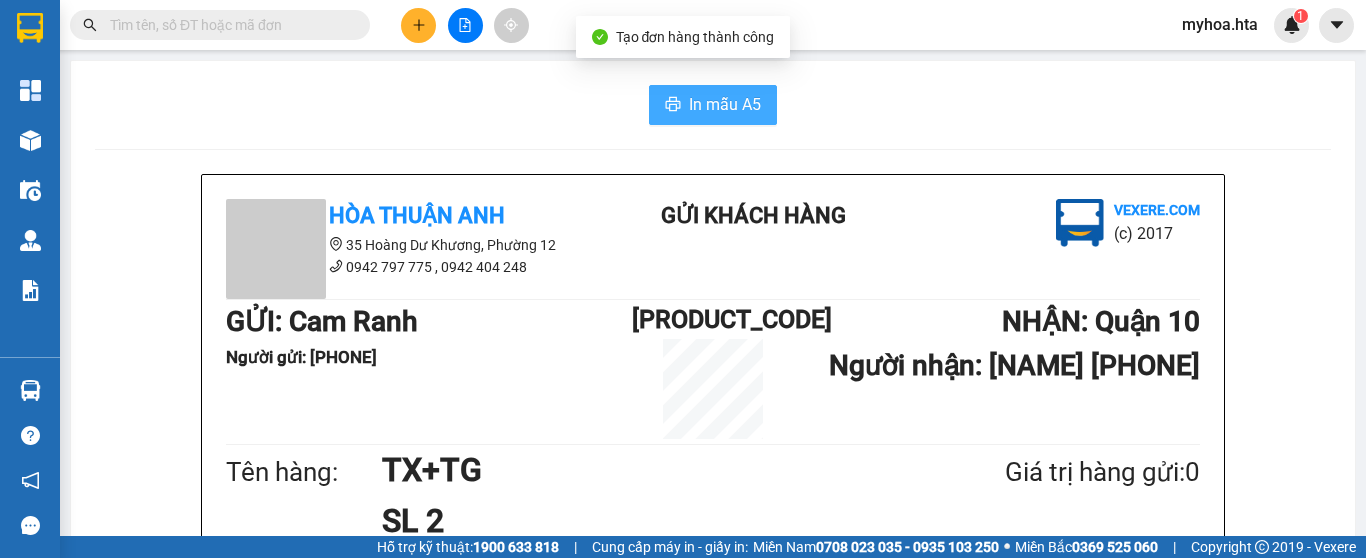 click on "In mẫu A5" at bounding box center [713, 105] 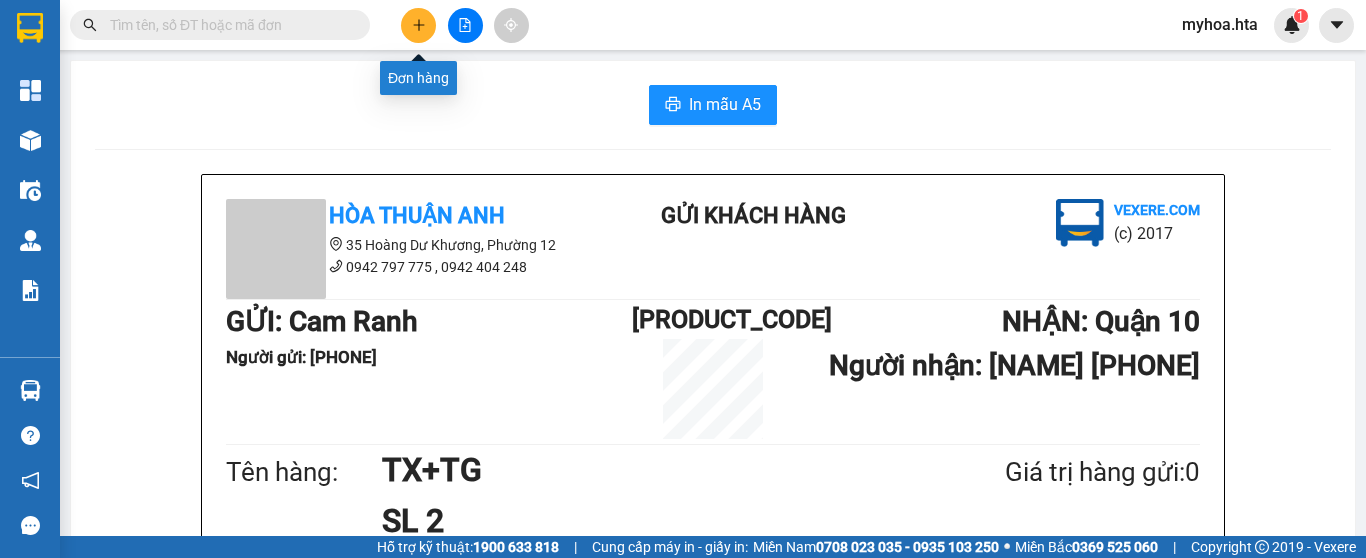 click at bounding box center [418, 25] 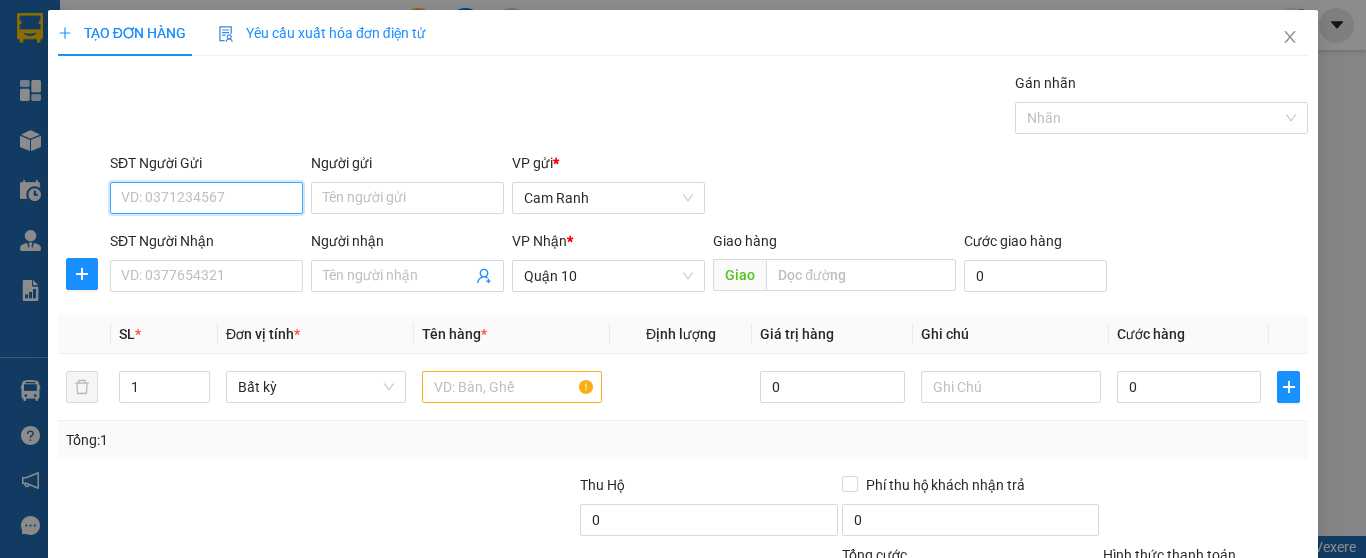 drag, startPoint x: 239, startPoint y: 202, endPoint x: 288, endPoint y: 188, distance: 50.96077 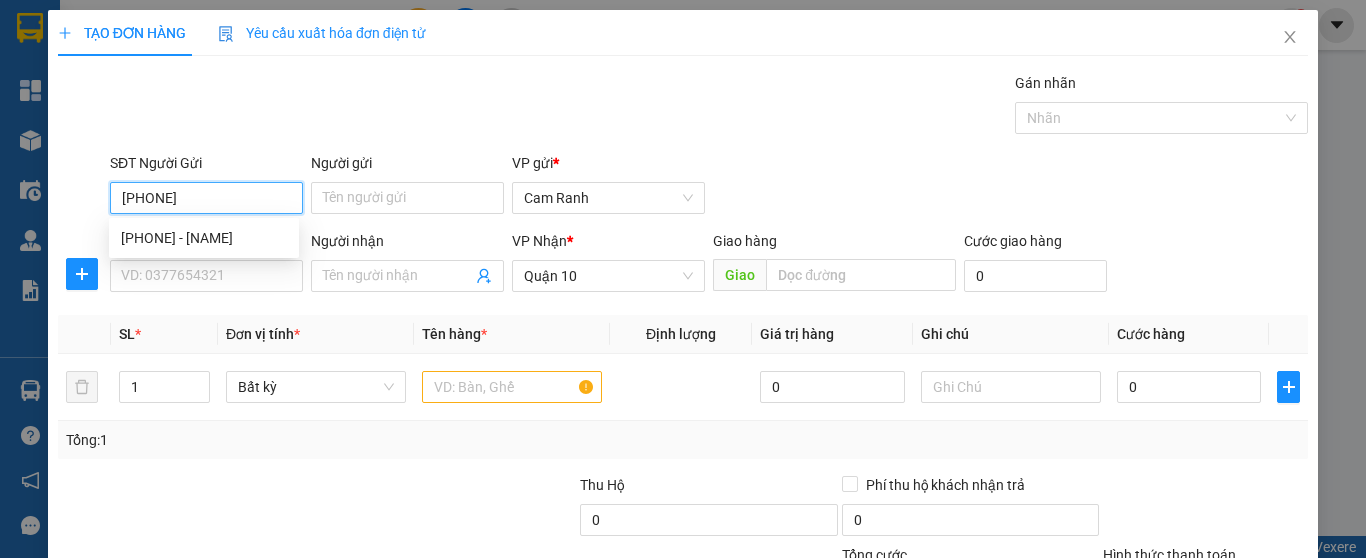 type on "[PHONE]" 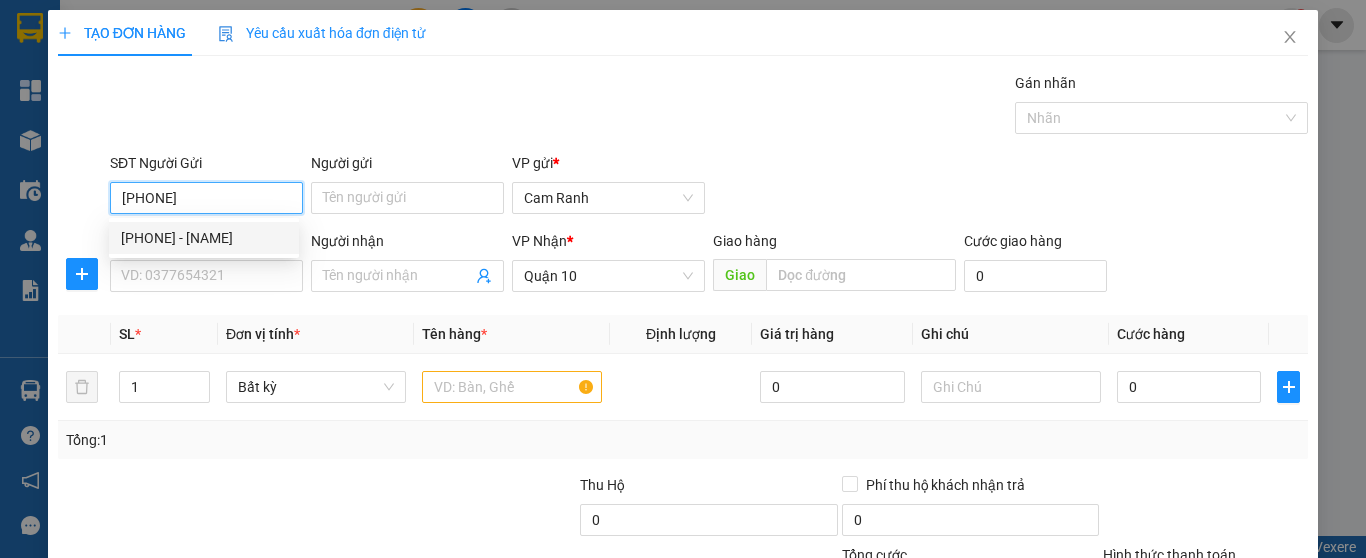 click on "[PHONE] - [NAME]" at bounding box center [204, 238] 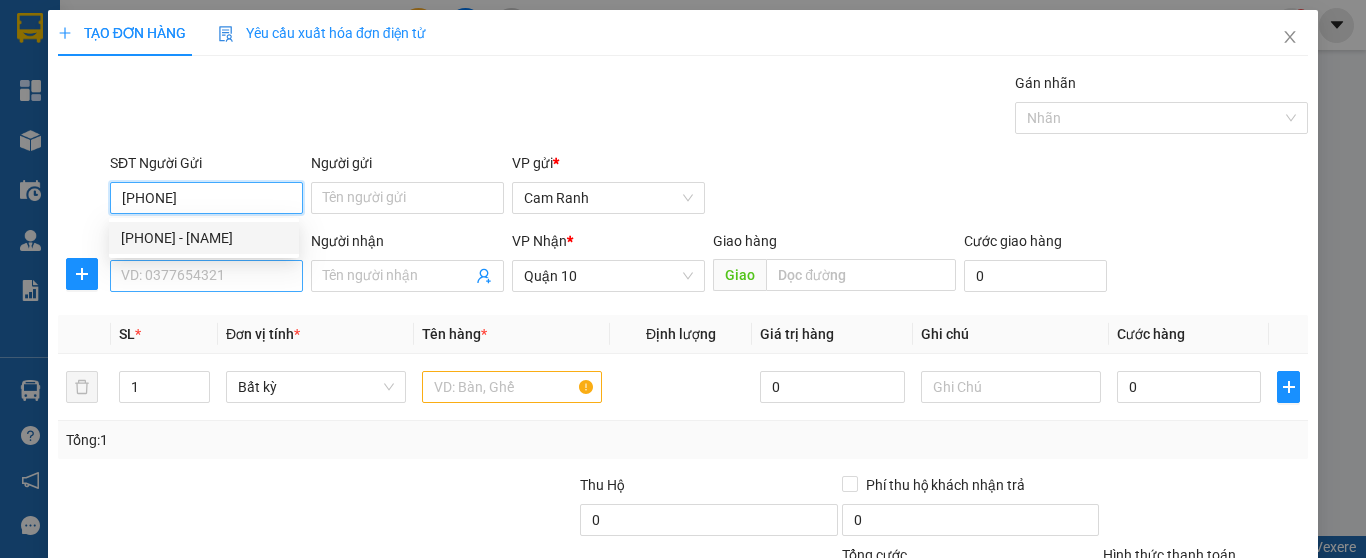 type on "TÂM" 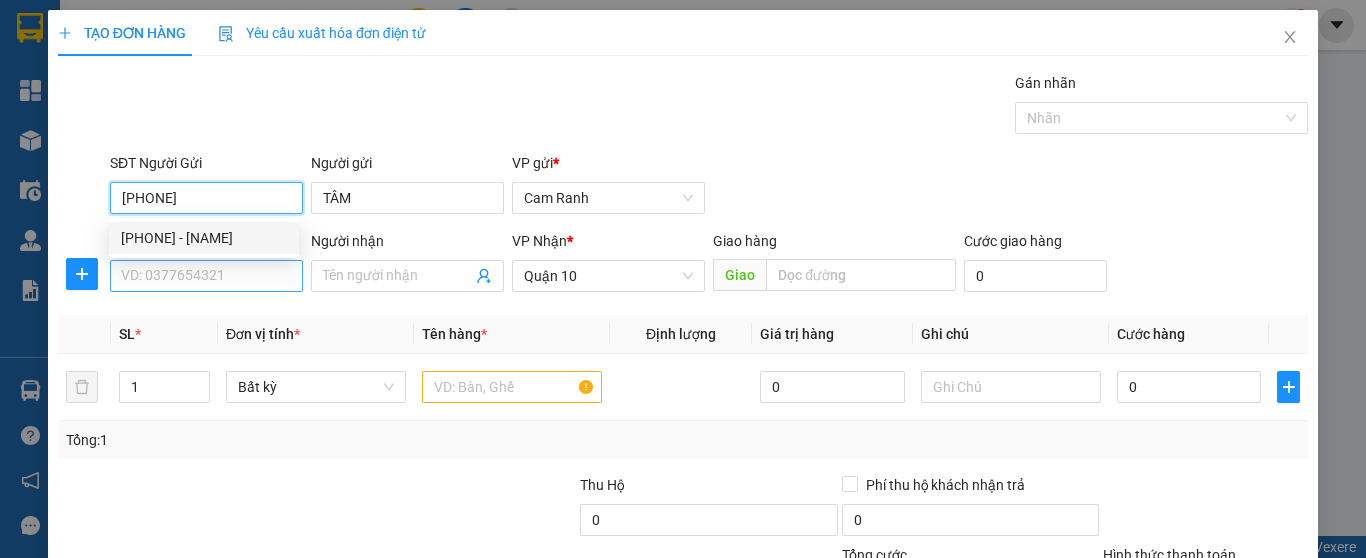 type on "[PHONE]" 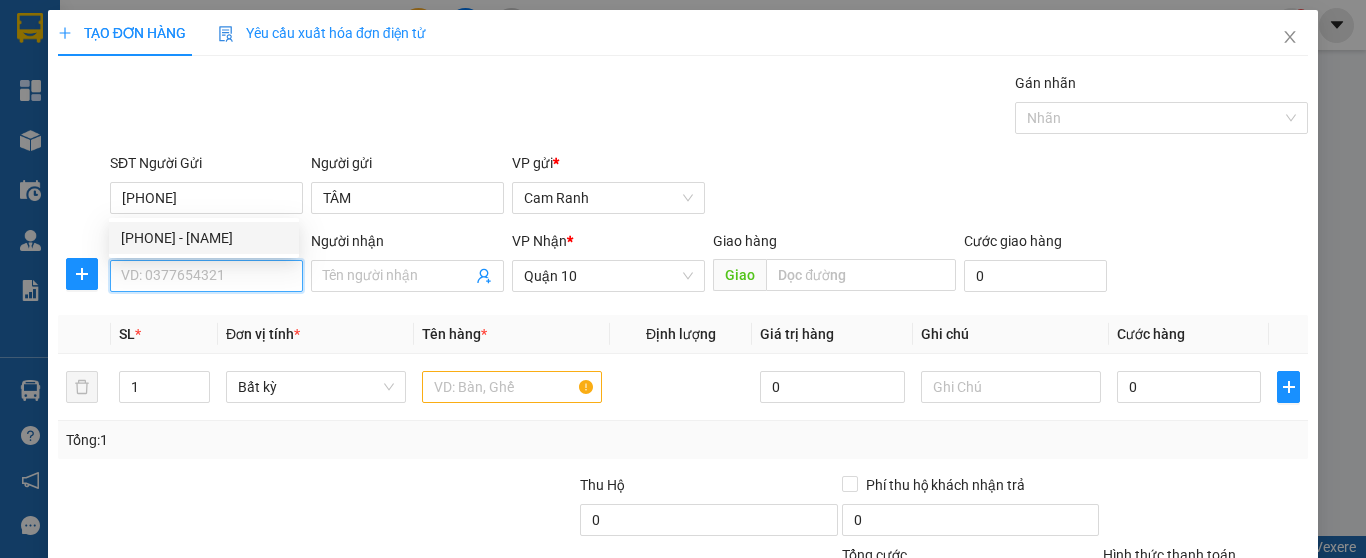 type on "50.000" 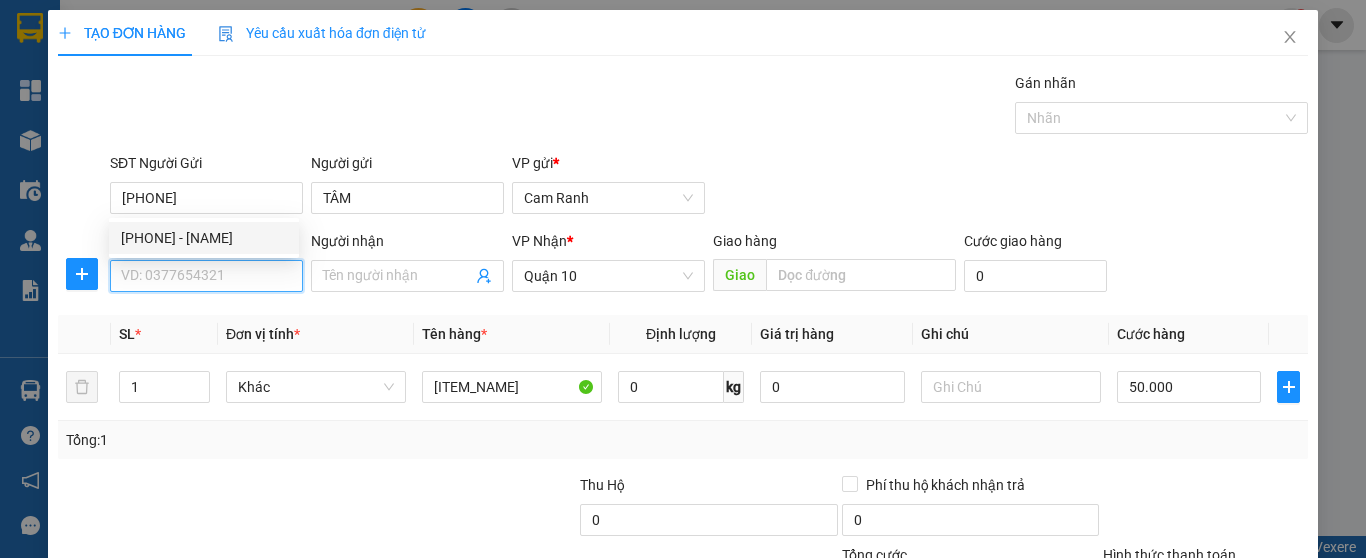 click on "SĐT Người Nhận" at bounding box center (206, 276) 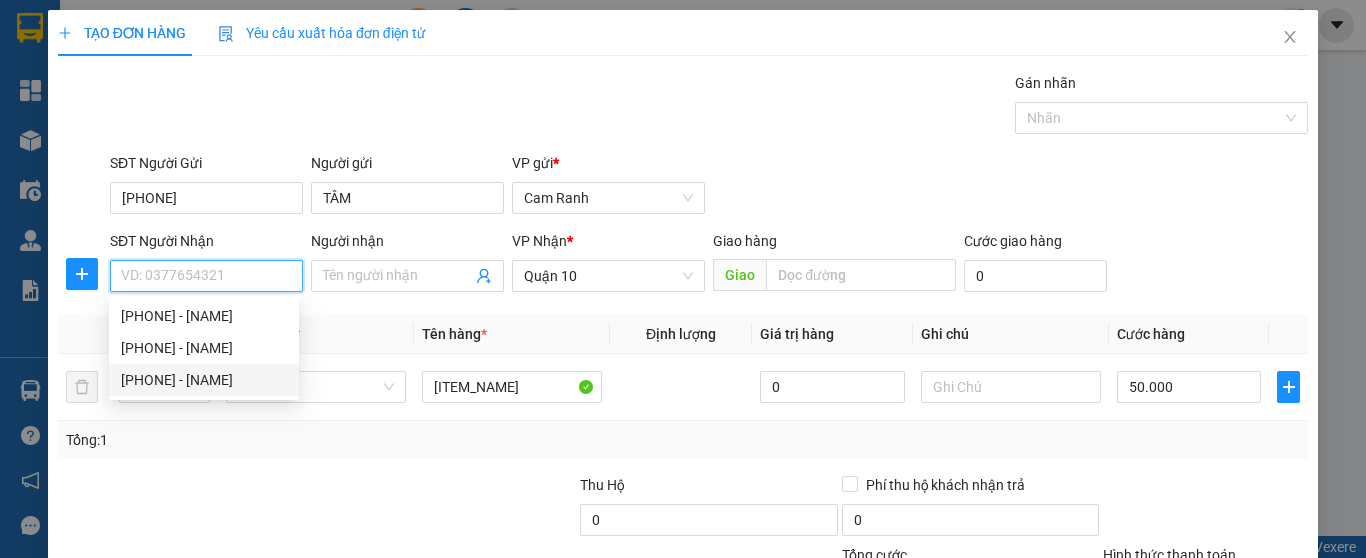 click on "[PHONE] - [NAME]" at bounding box center (204, 380) 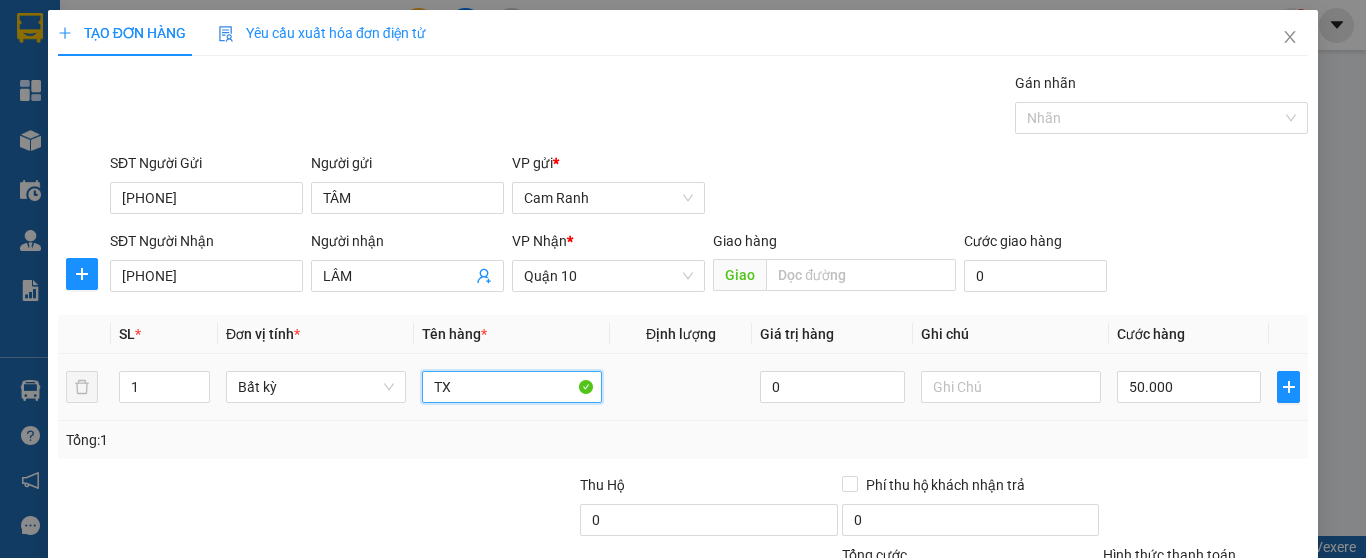 click on "TX" at bounding box center (512, 387) 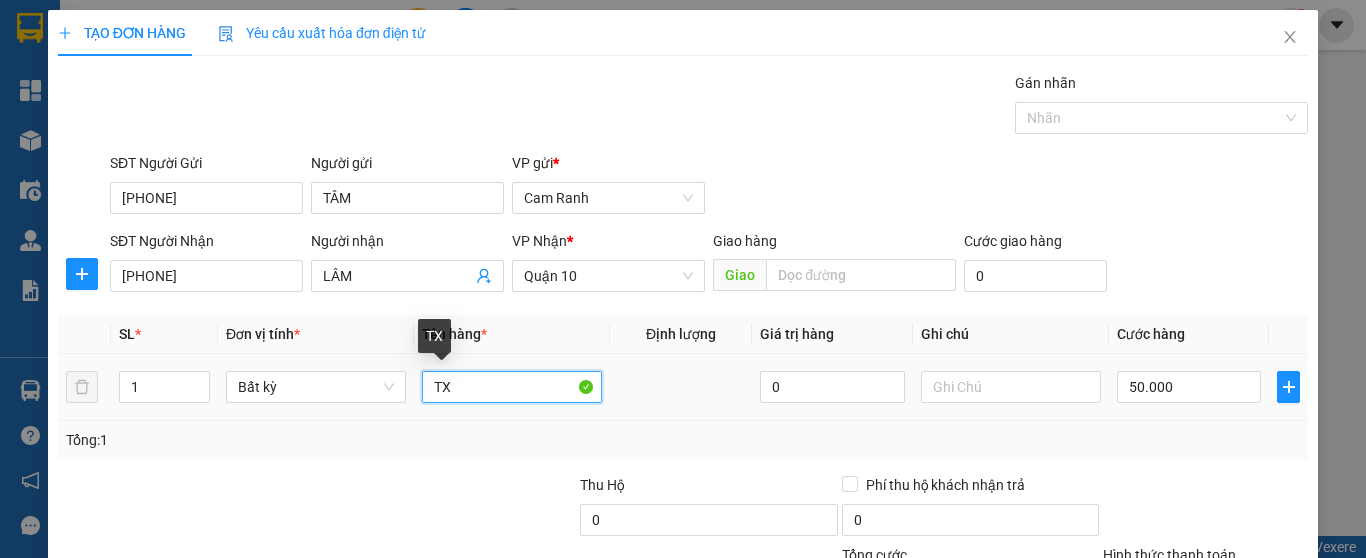 type on "T" 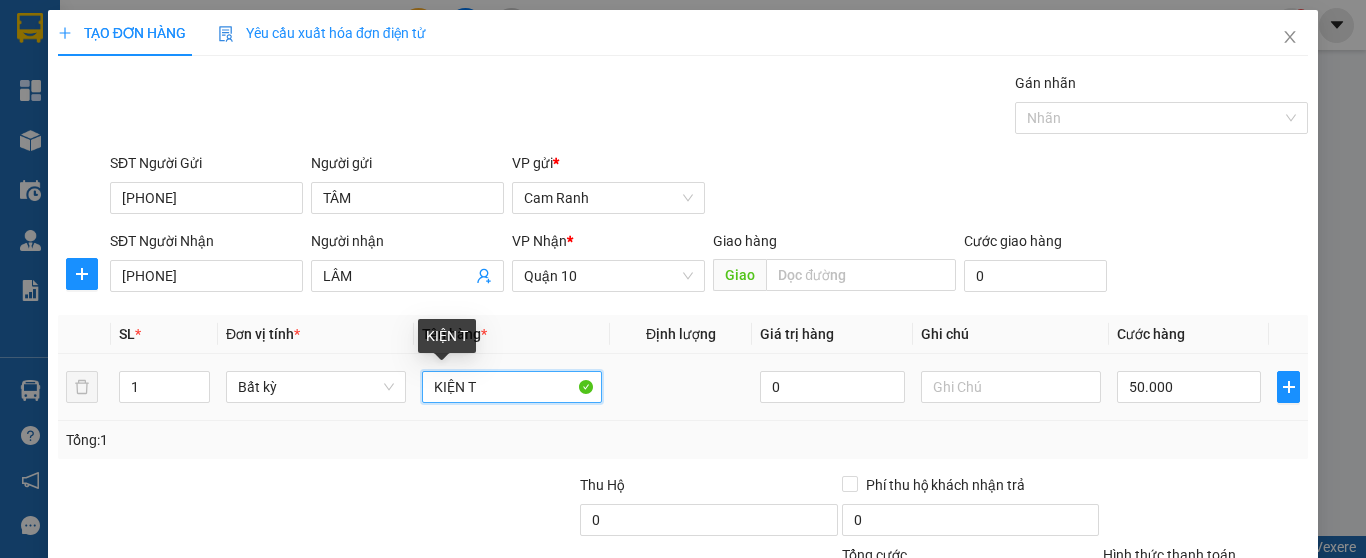type on "KIỆN TX" 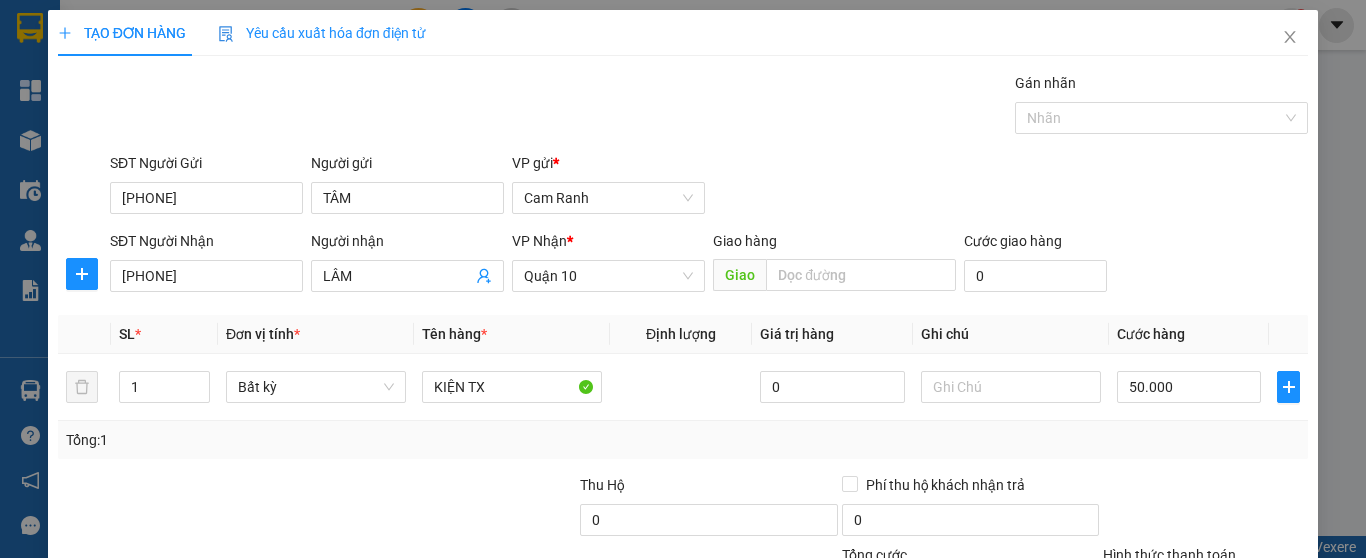 click on "Hình thức thanh toán" at bounding box center [1198, 590] 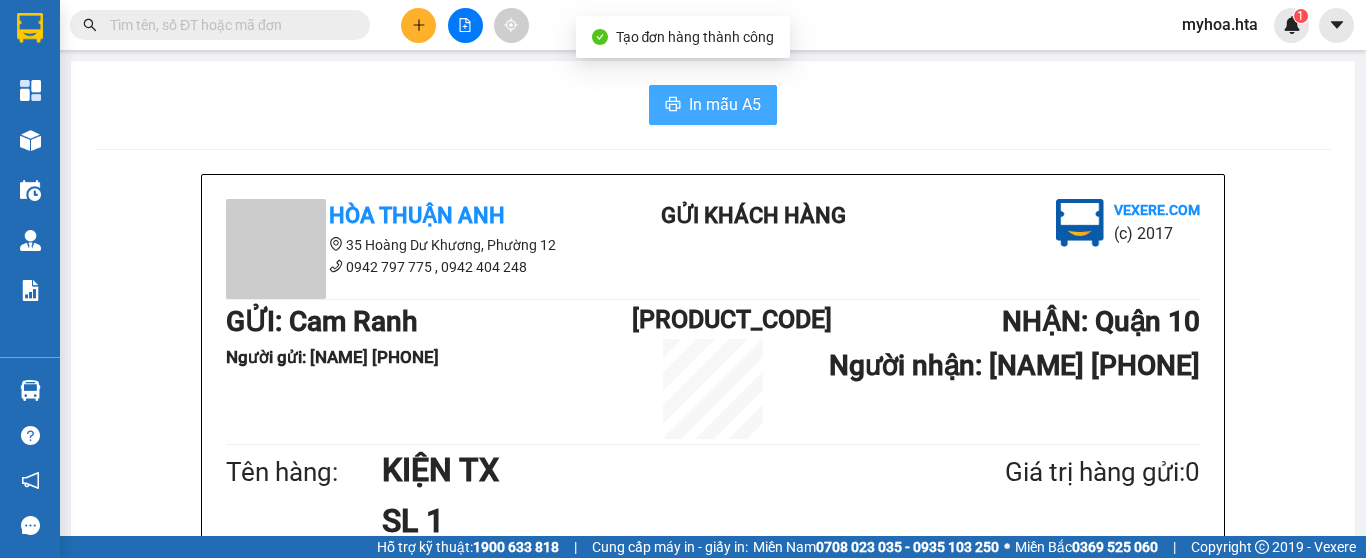 click on "In mẫu A5" at bounding box center (725, 104) 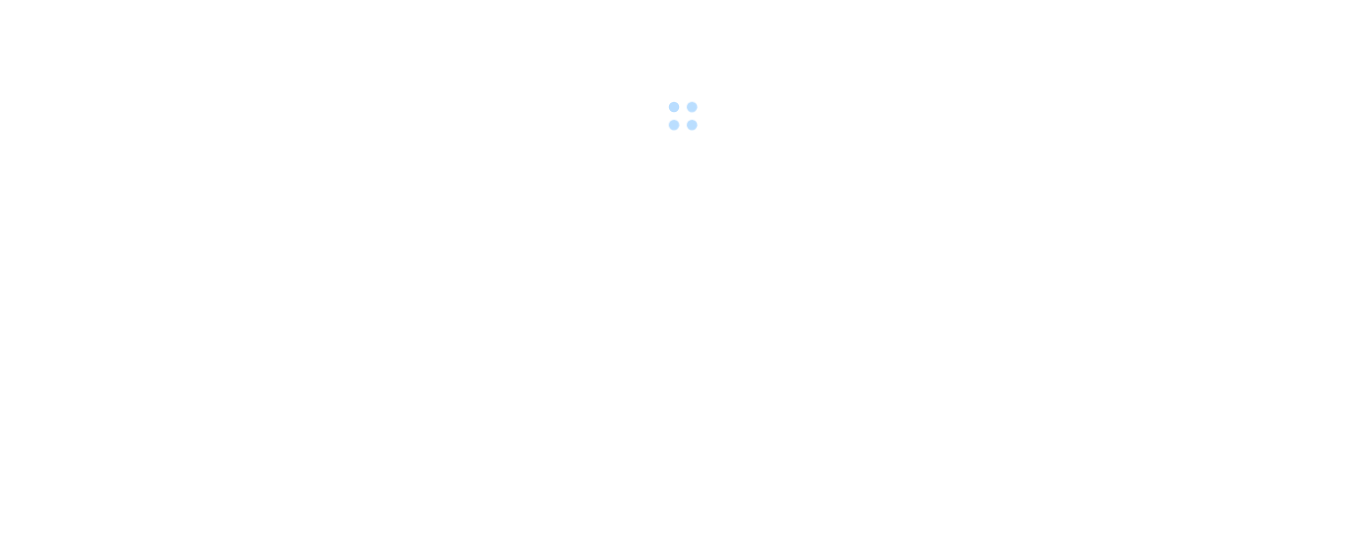 scroll, scrollTop: 0, scrollLeft: 0, axis: both 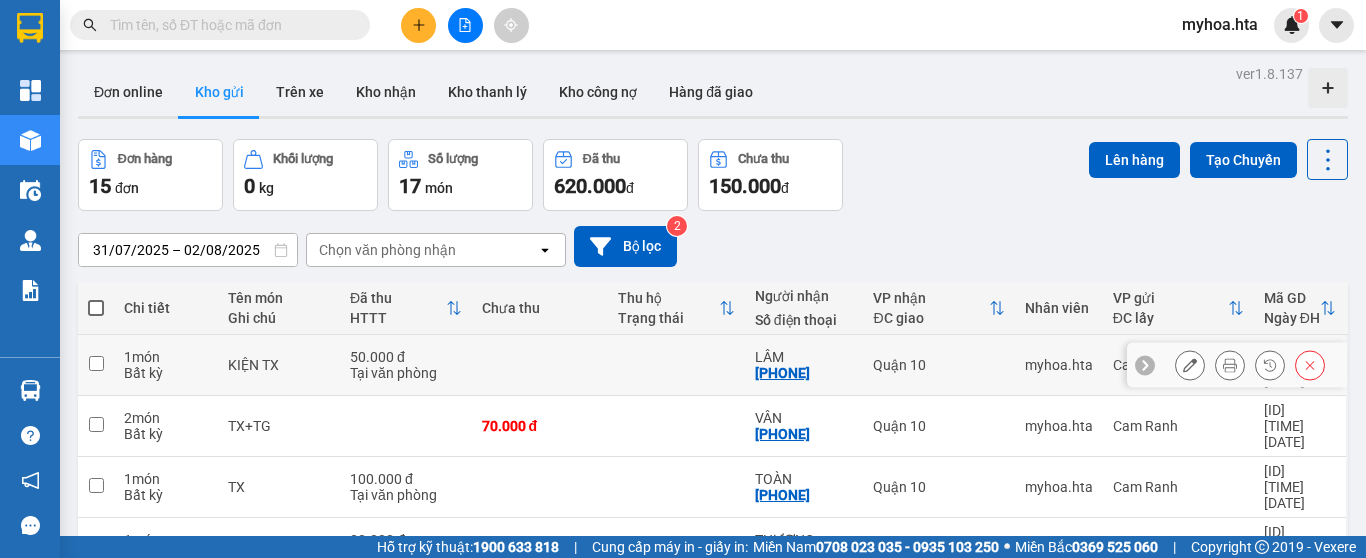 click 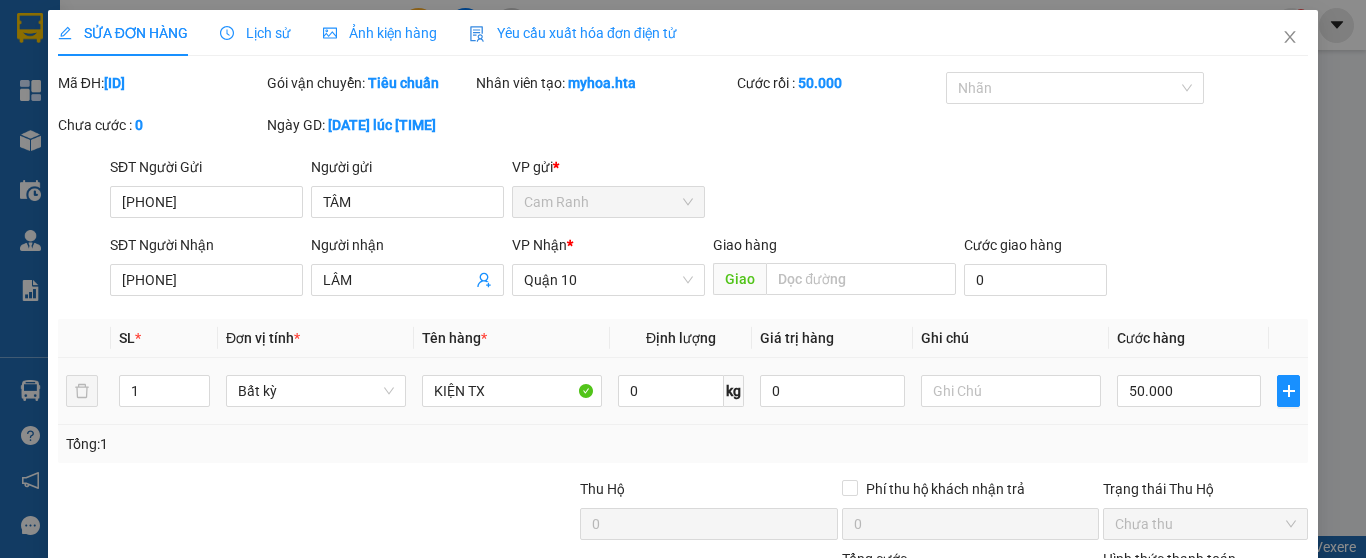 type on "[PHONE]" 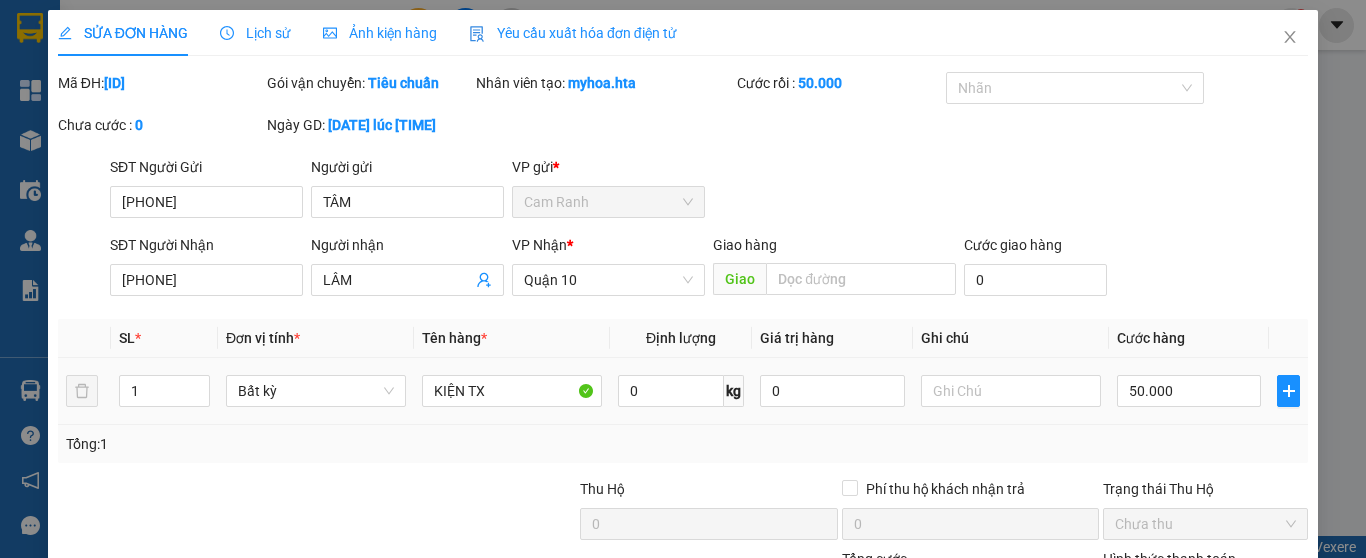 type on "TÂM" 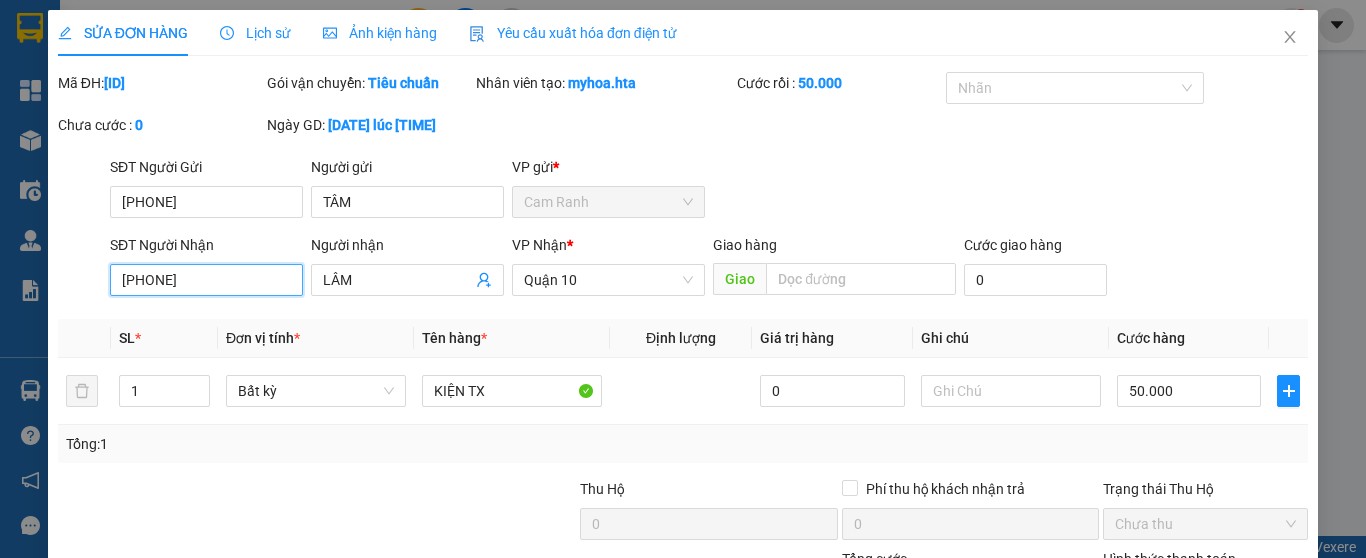 drag, startPoint x: 210, startPoint y: 273, endPoint x: 18, endPoint y: 243, distance: 194.32962 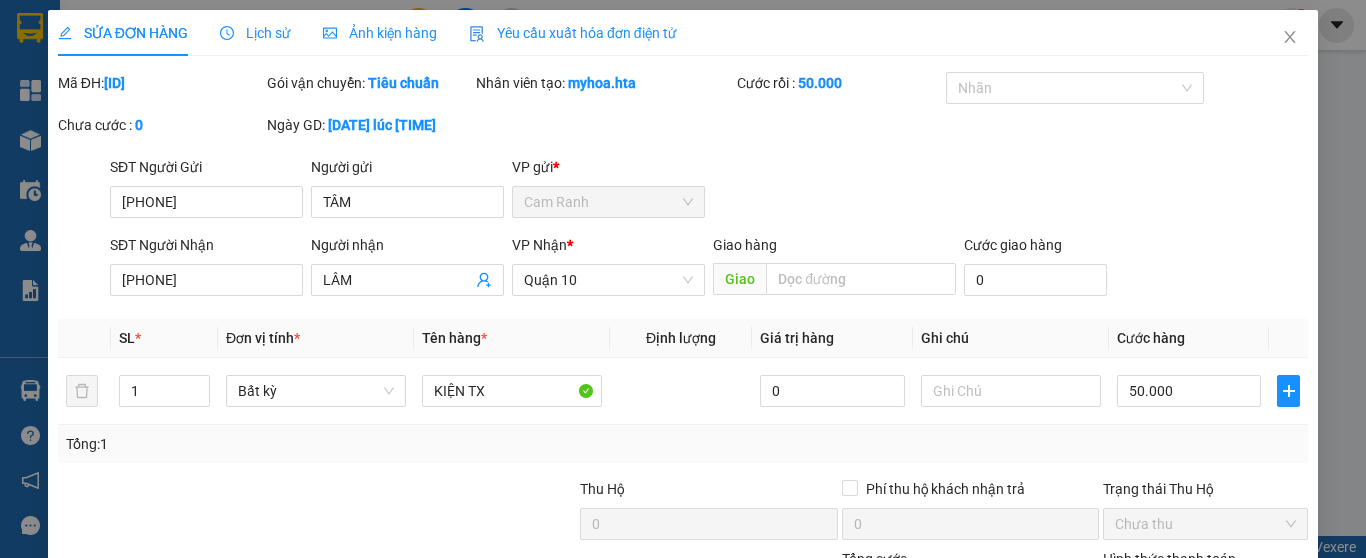 click on "Total Paid Fee 50.000 Total UnPaid Fee 0 Cash Collection Total Fee Mã ĐH:  [ID] Gói vận chuyển:   Tiêu chuẩn Nhân viên tạo:   myhoa.hta Cước rồi :   50.000   Nhãn Chưa cước :   0 Ngày GD:   [DATE] lúc [TIME] SĐT Người Gửi [PHONE] Người gửi [NAME] VP gửi  * Cam Ranh SĐT Người Nhận [PHONE] [PHONE] Người nhận [NAME] VP Nhận  * Quận 10 Giao hàng Giao Cước giao hàng 0 SL  * Đơn vị tính  * Tên hàng  * Định lượng Giá trị hàng Ghi chú Cước hàng                   1 Bất kỳ KIỆN TX 0 50.000 Tổng:  1 Thu Hộ 0 Phí thu hộ khách nhận trả 0 Trạng thái Thu Hộ   Chưa thu Tổng cước 50.000 Hình thức thanh toán Tại văn phòng Số tiền thu trước 50.000 Chọn HT Thanh Toán Chưa thanh toán 0 Chọn HT Thanh Toán Hủy Đơn Hàng Yêu cầu Thêm ĐH mới Lưu thay đổi Lưu và In" at bounding box center (683, 388) 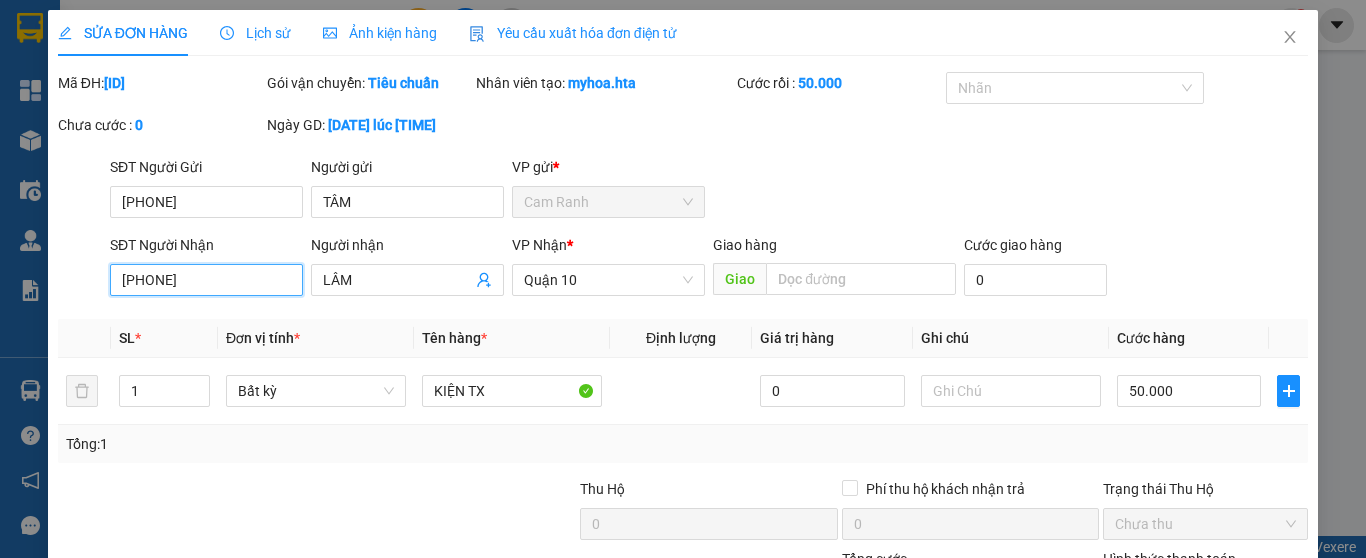 click on "[PHONE]" at bounding box center (206, 280) 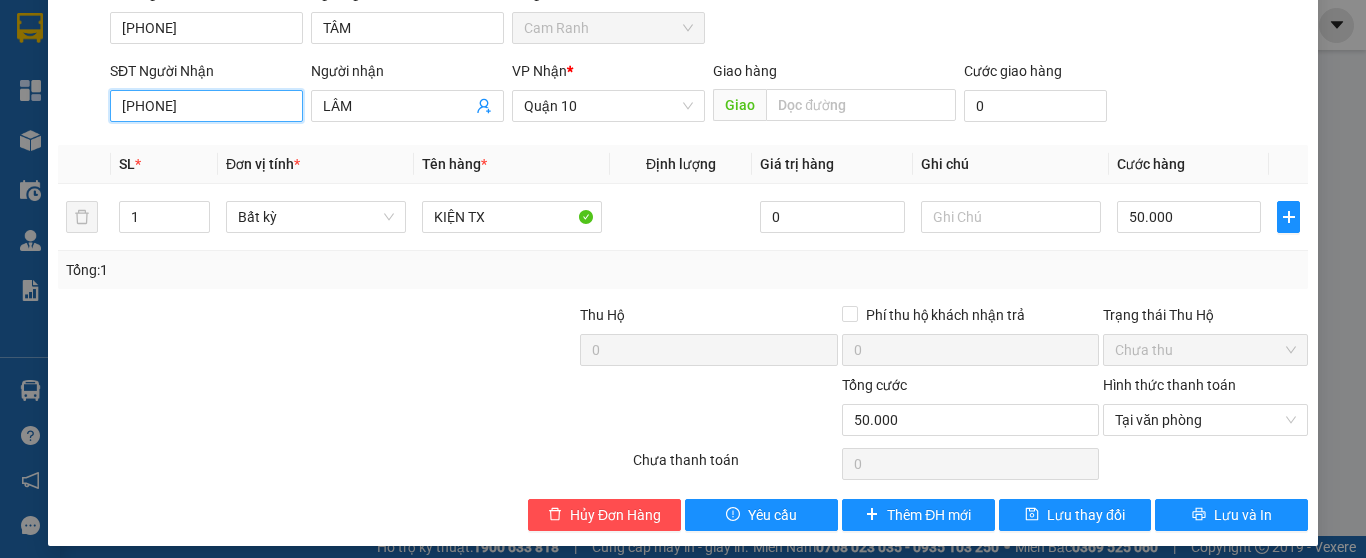 scroll, scrollTop: 186, scrollLeft: 0, axis: vertical 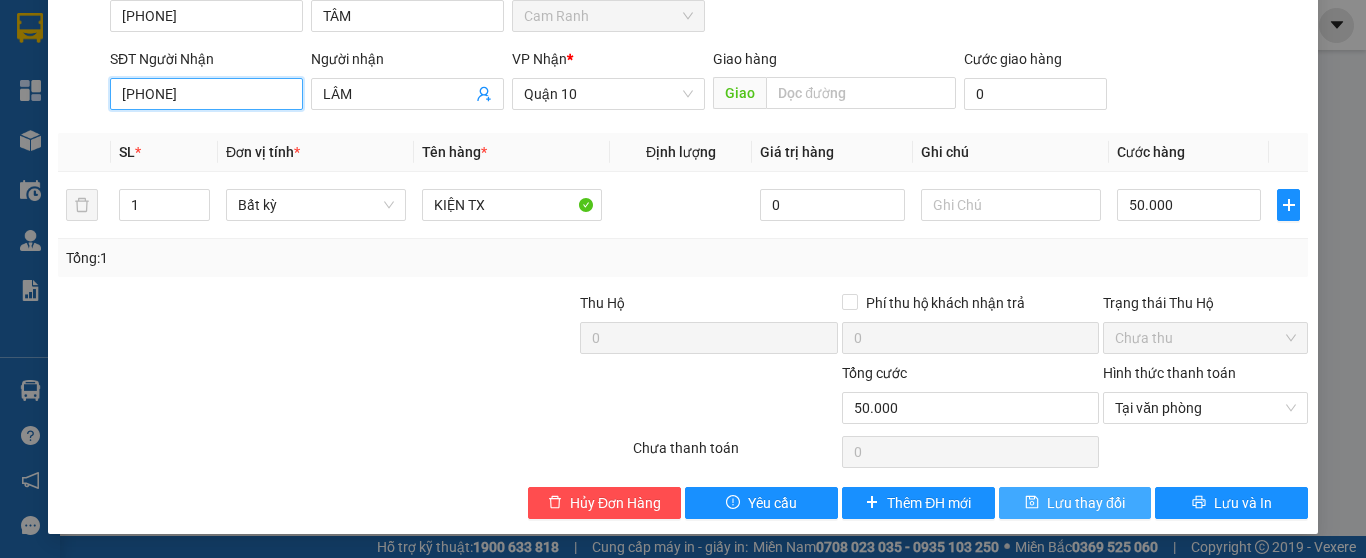 type on "[PHONE]" 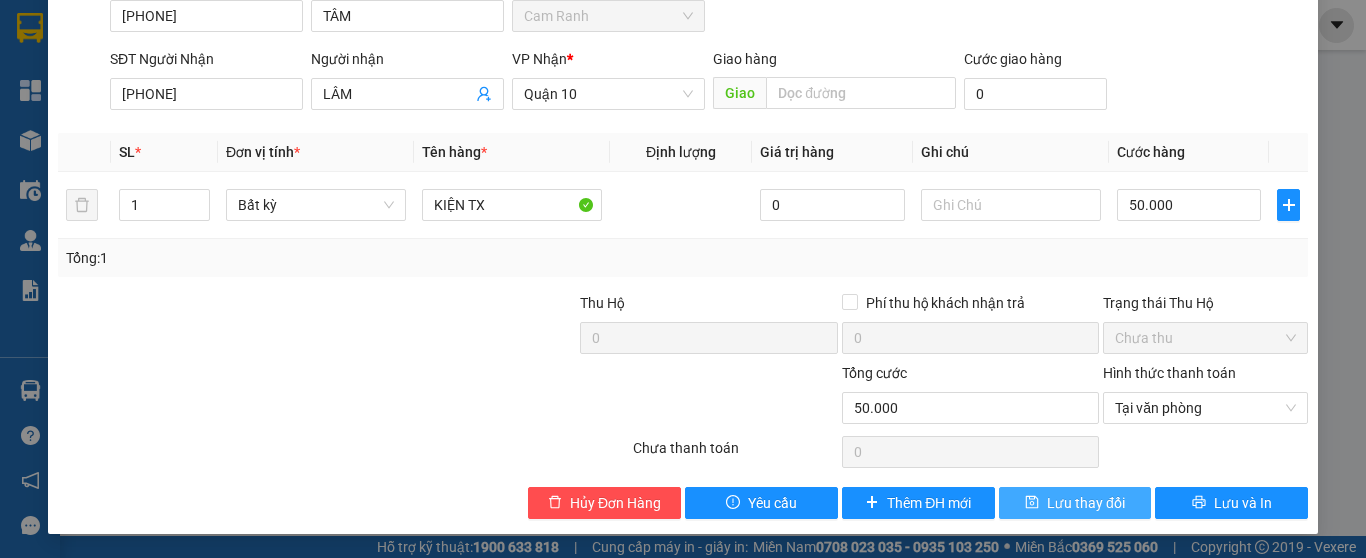click on "Lưu thay đổi" at bounding box center (1086, 503) 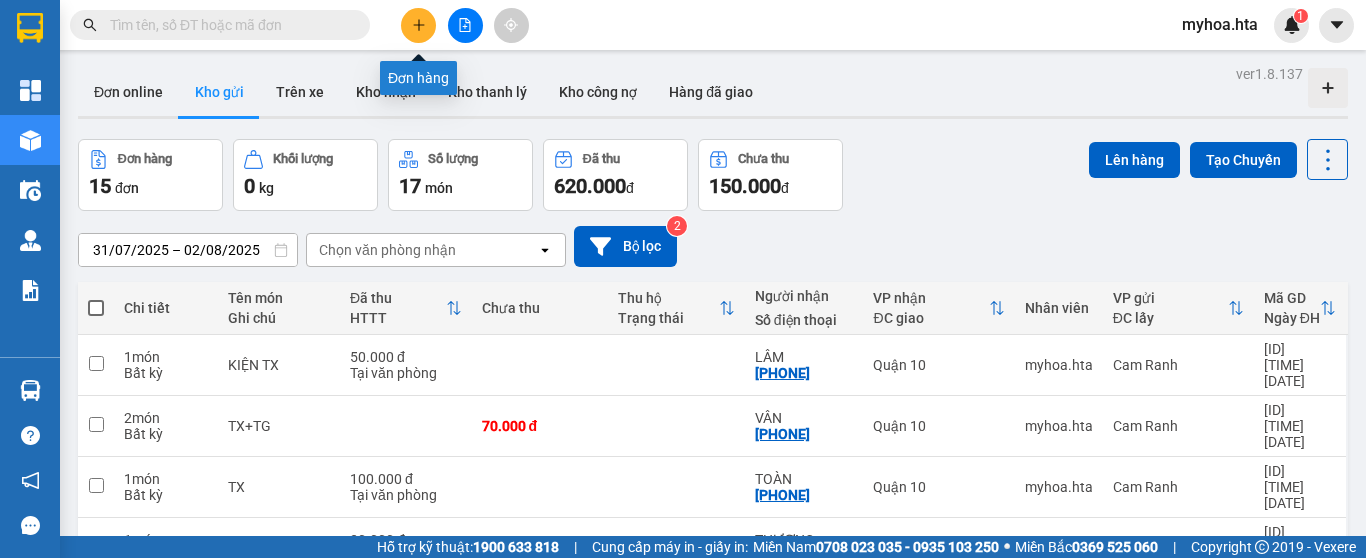 click 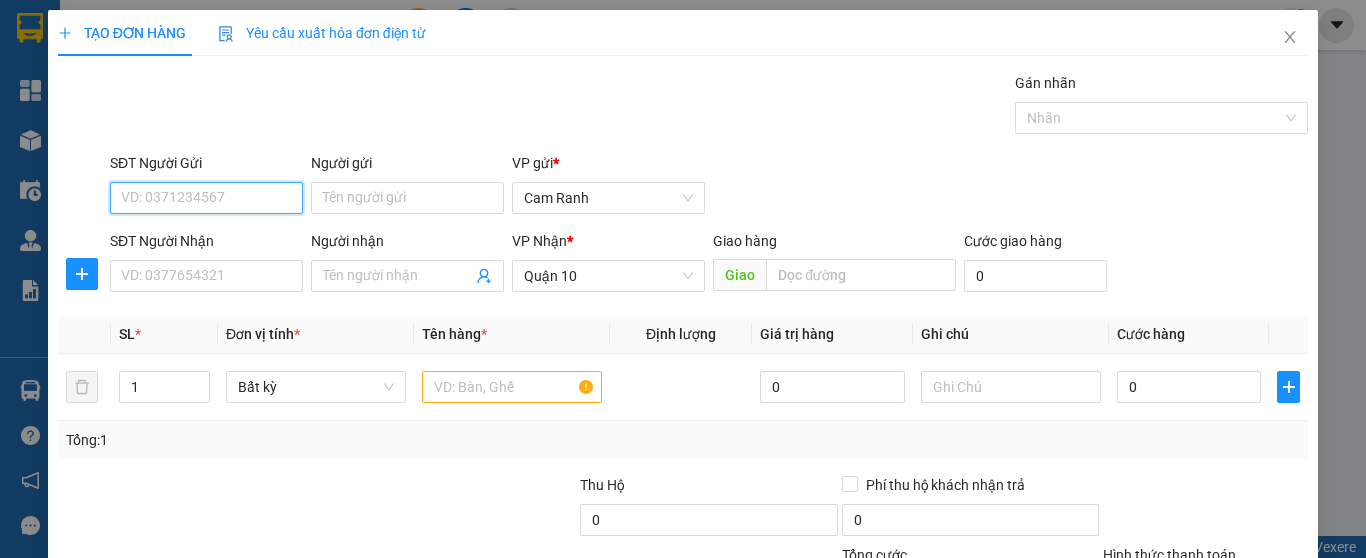 click on "SĐT Người Gửi" at bounding box center (206, 198) 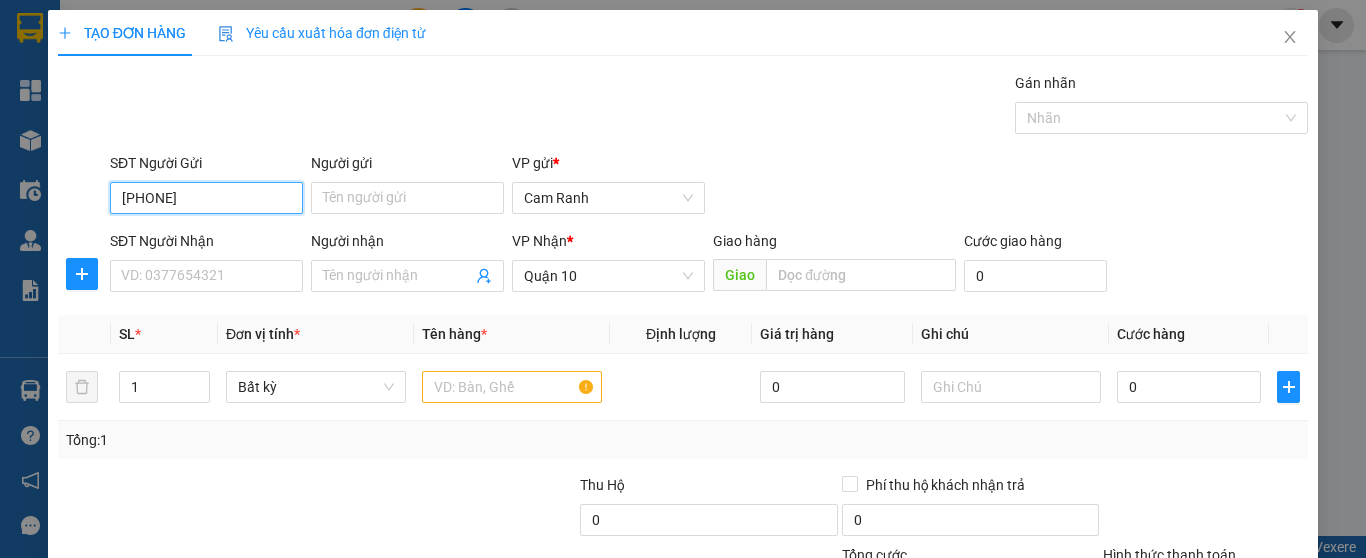 type on "[PHONE]" 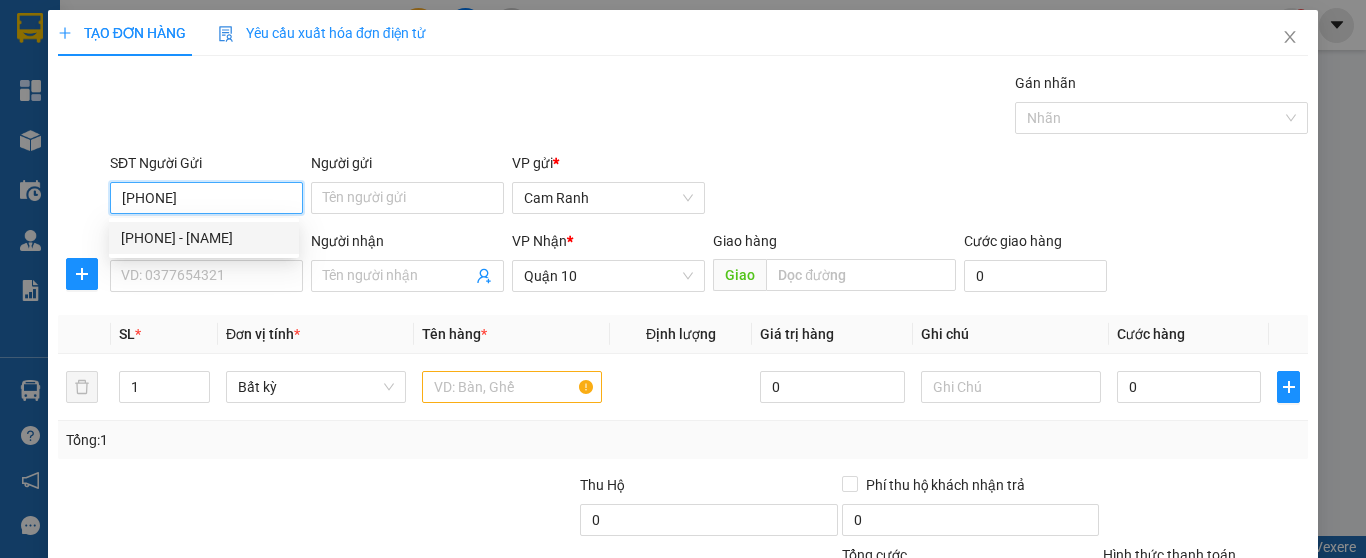 click on "[PHONE] - [NAME]" at bounding box center [204, 238] 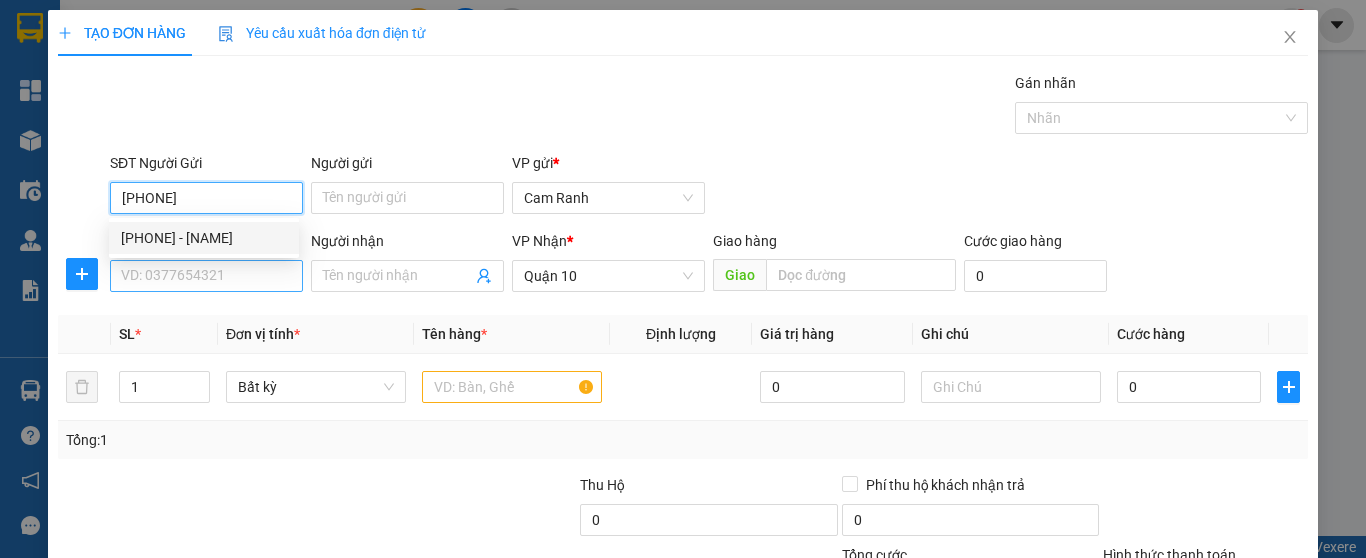 type on "HIẾU" 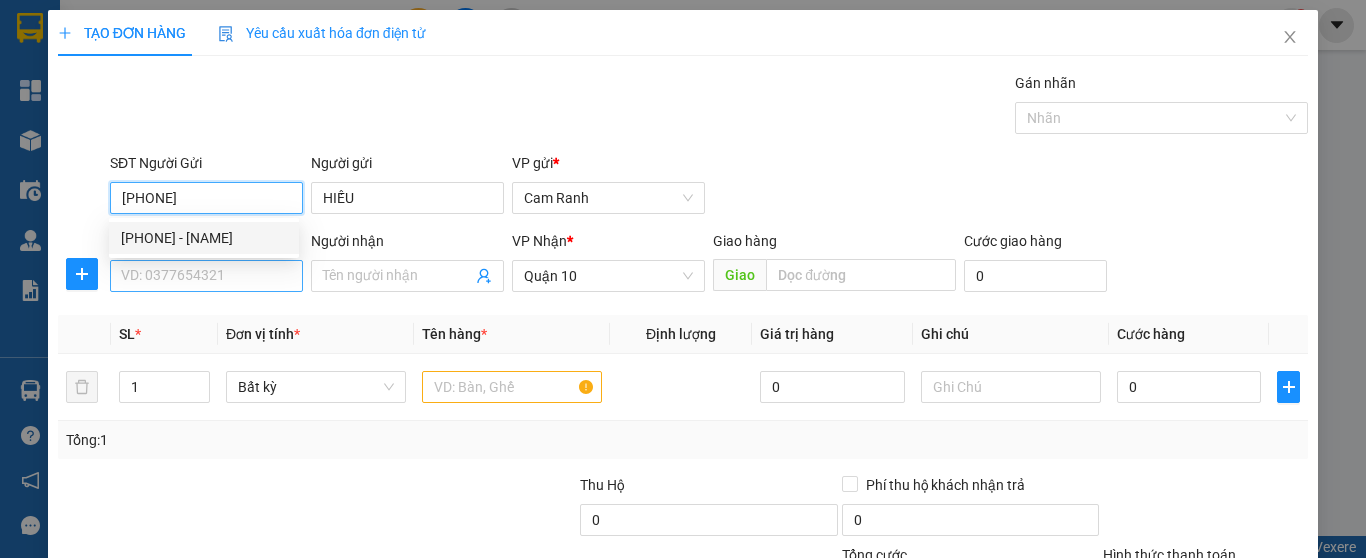 type on "30.000" 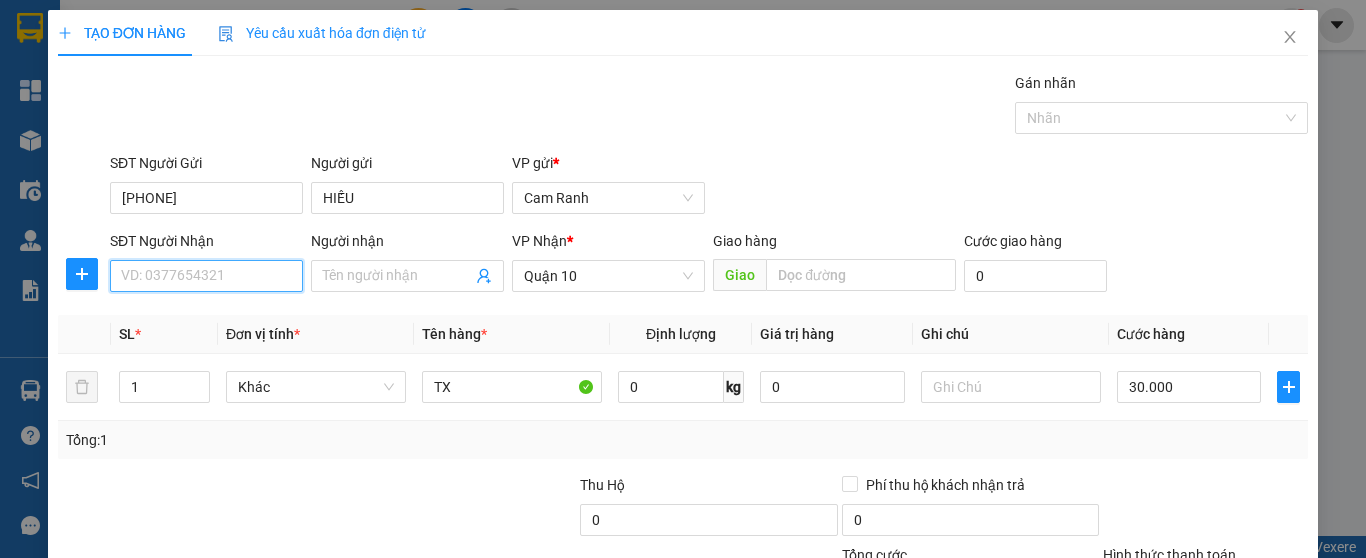 click on "SĐT Người Nhận" at bounding box center (206, 276) 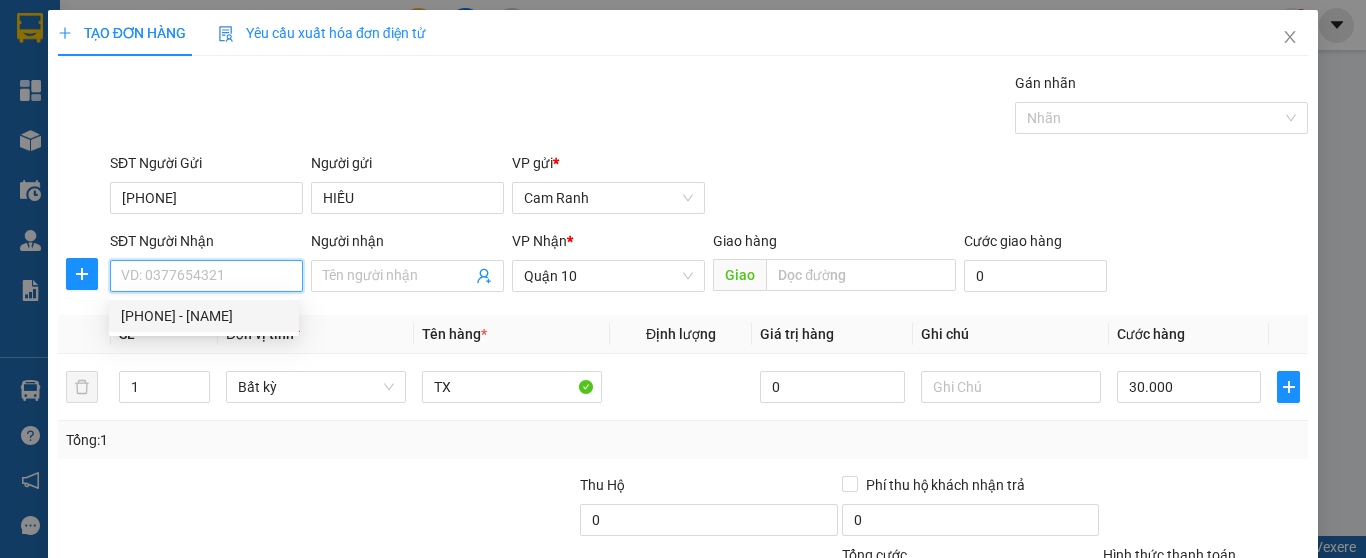 click on "[PHONE] - [NAME]" at bounding box center [204, 316] 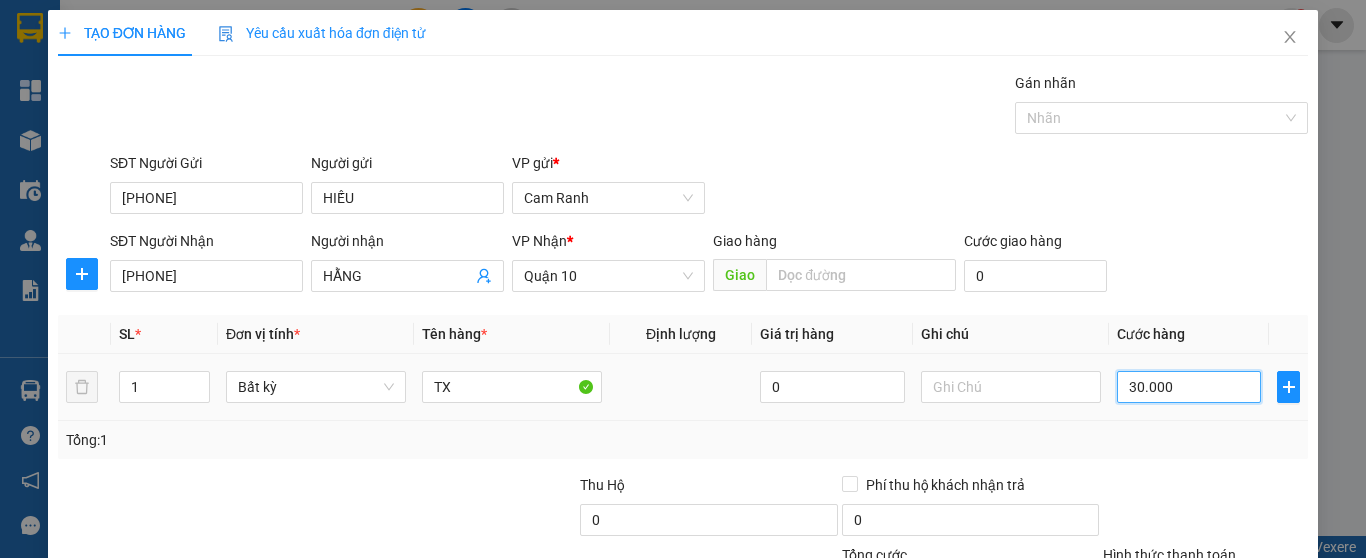 click on "30.000" at bounding box center [1189, 387] 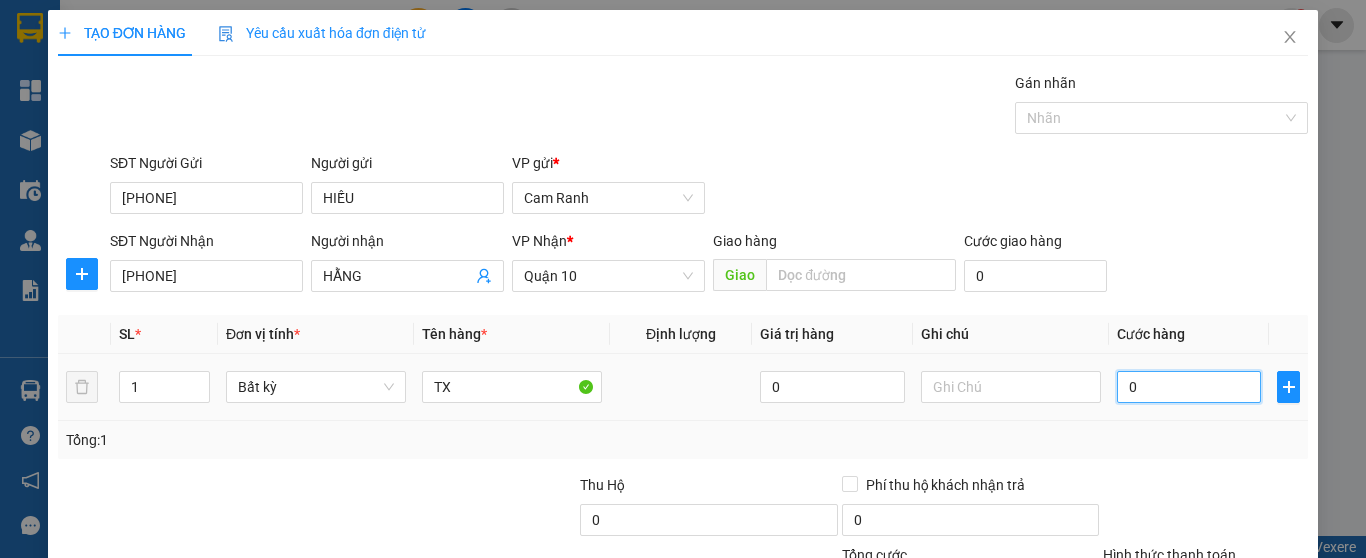 type on "5" 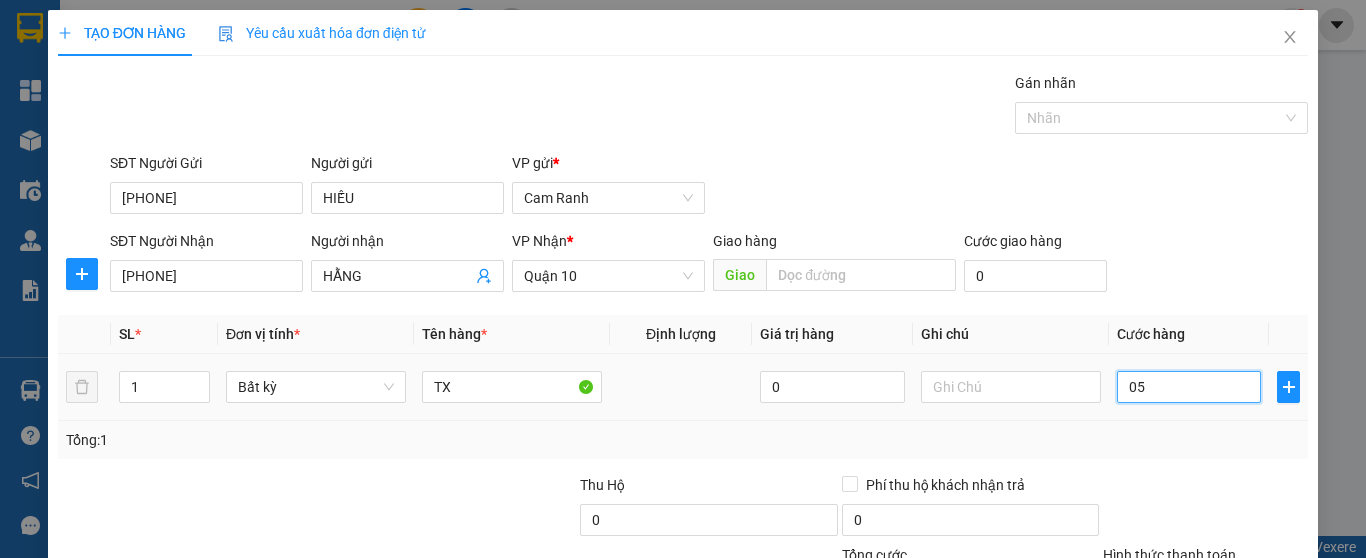type on "050" 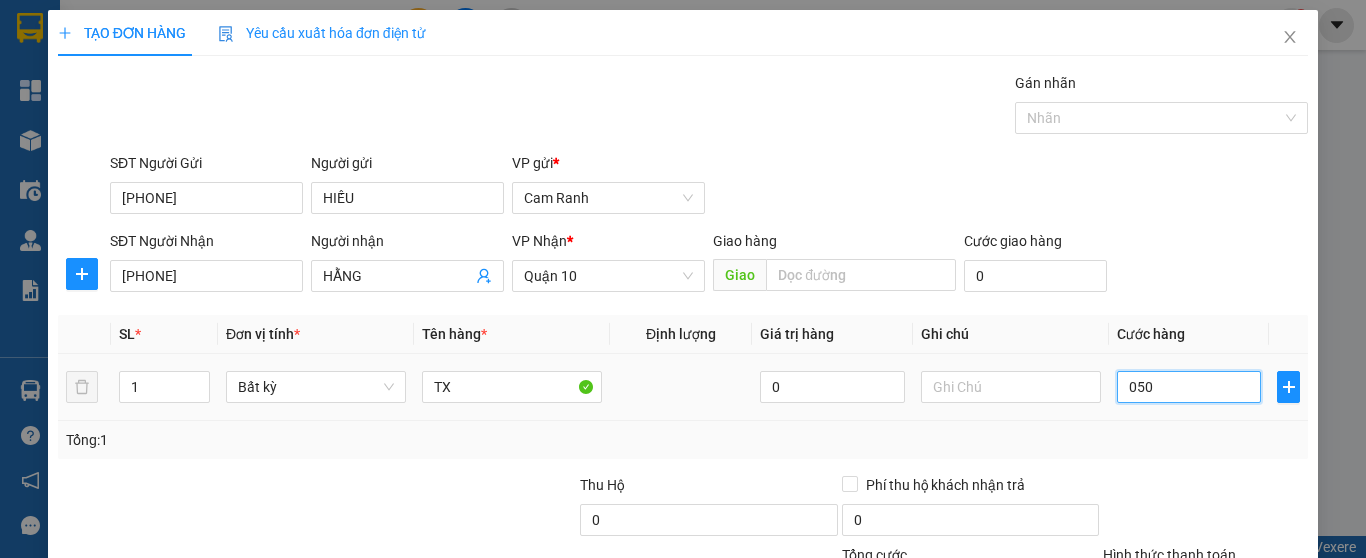type on "50" 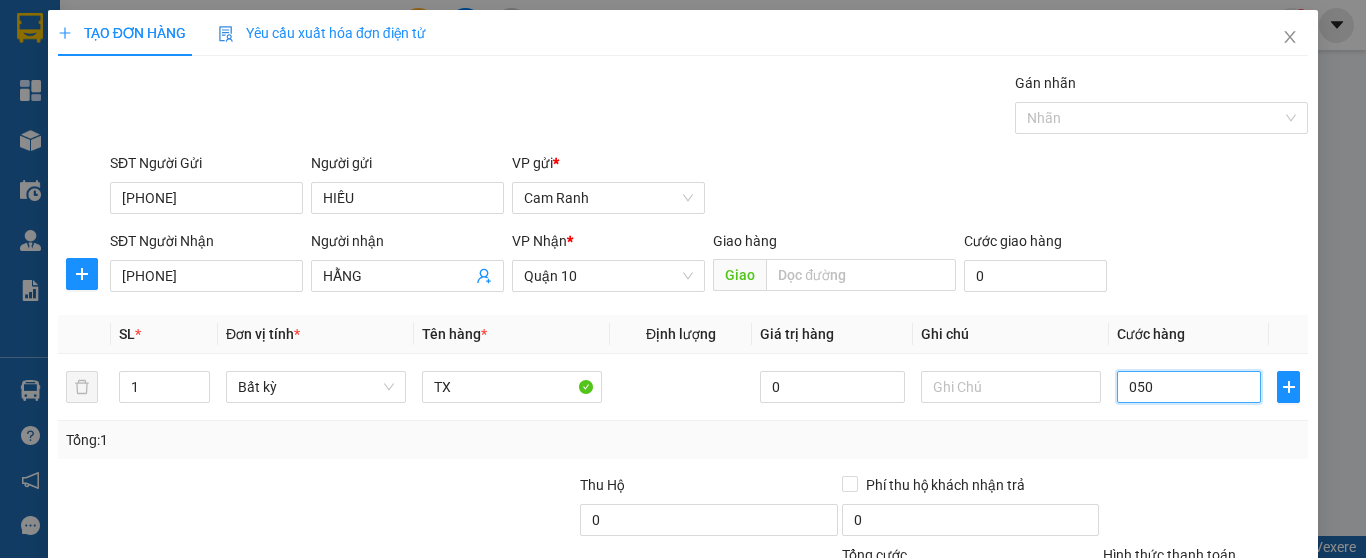 type on "050" 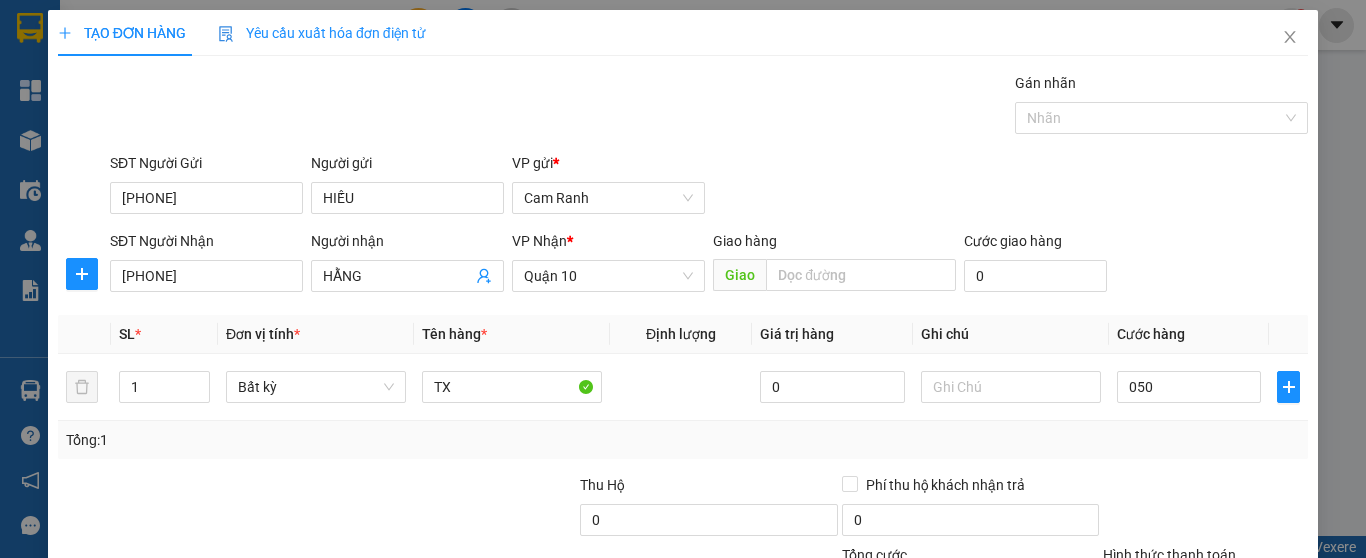 type on "50.000" 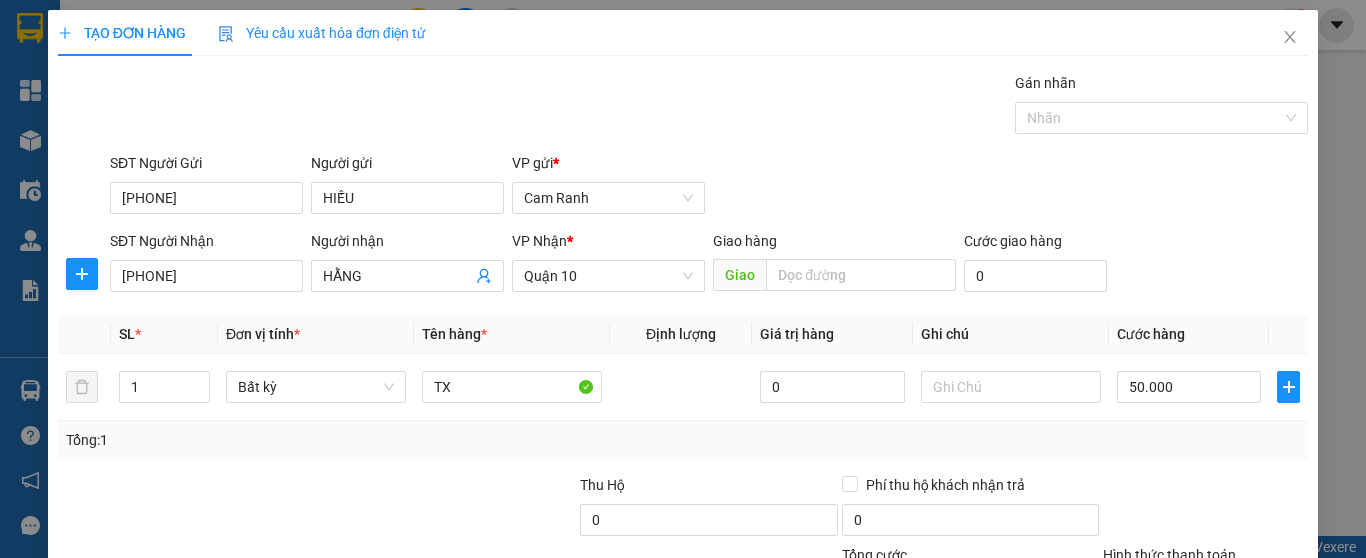 click on "Transit Pickup Surcharge Ids Transit Deliver Surcharge Ids Transit Deliver Surcharge Transit Deliver Surcharge Gói vận chuyển  * Tiêu chuẩn Gán nhãn   Nhãn SĐT Người Gửi [PHONE] Người gửi [NAME] VP gửi  * Cam Ranh SĐT Người Nhận [PHONE] Người nhận [NAME] VP Nhận  * Quận 10 Giao hàng Giao Cước giao hàng 0 SL  * Đơn vị tính  * Tên hàng  * Định lượng Giá trị hàng Ghi chú Cước hàng                   1 Bất kỳ TX 0 50.000 Tổng:  1 Thu Hộ 0 Phí thu hộ khách nhận trả 0 Tổng cước 50.000 Hình thức thanh toán Chọn HT Thanh Toán Số tiền thu trước 0 Chưa thanh toán 50.000 Chọn HT Thanh Toán Lưu nháp Xóa Thông tin Lưu Lưu và In TX" at bounding box center (683, 386) 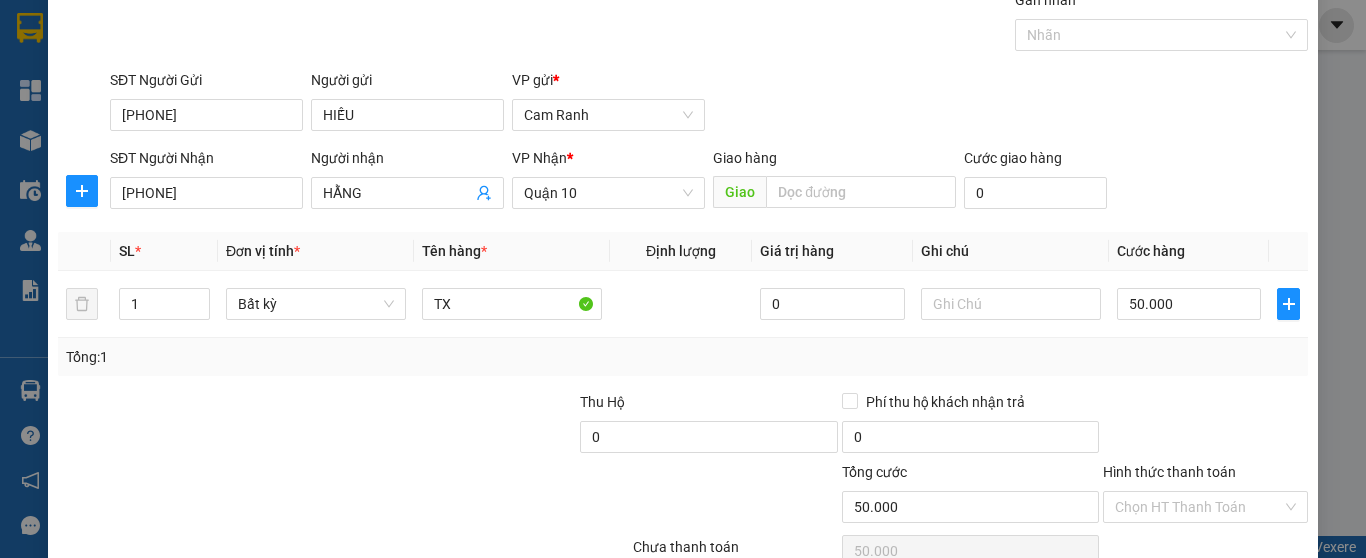 scroll, scrollTop: 182, scrollLeft: 0, axis: vertical 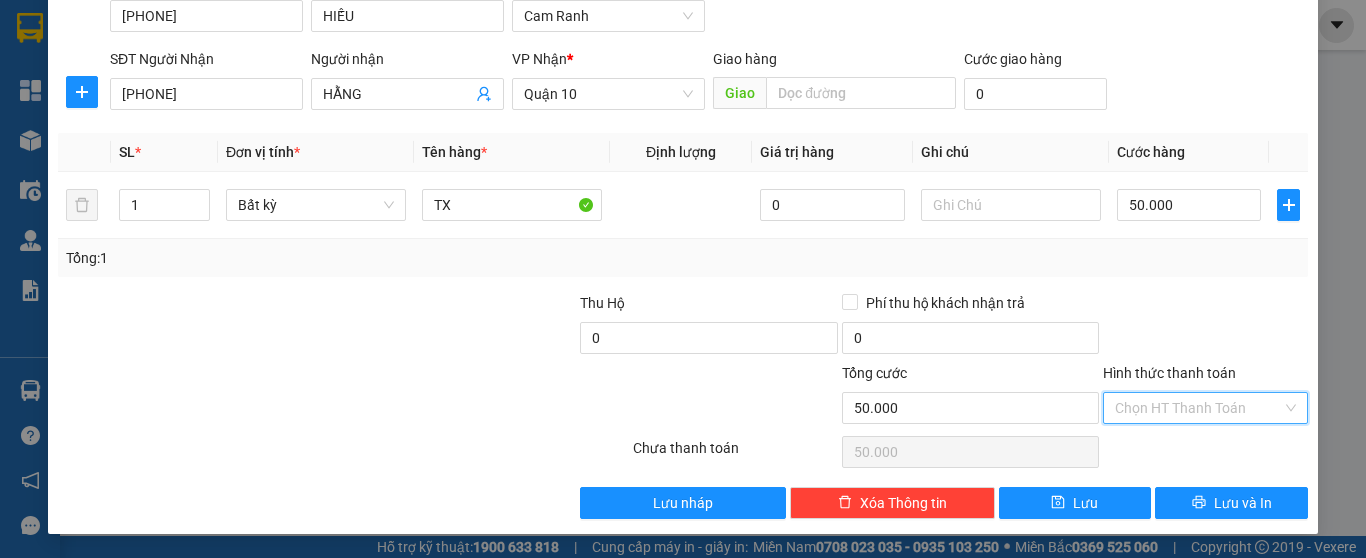 click on "Hình thức thanh toán" at bounding box center [1198, 408] 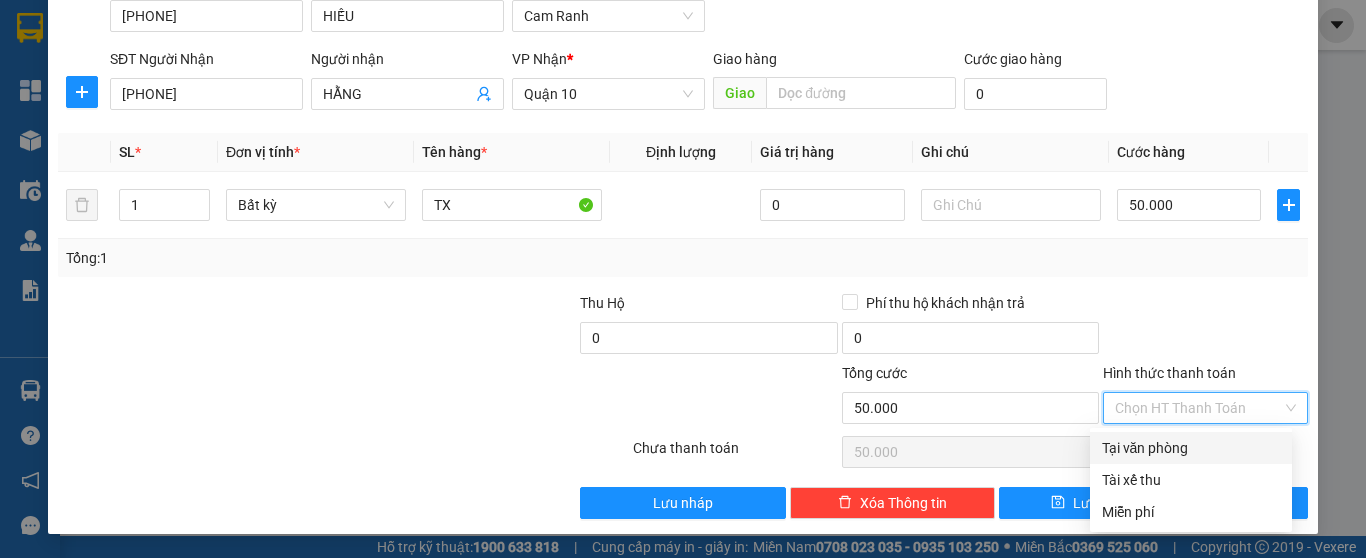 click on "Tại văn phòng" at bounding box center [1191, 448] 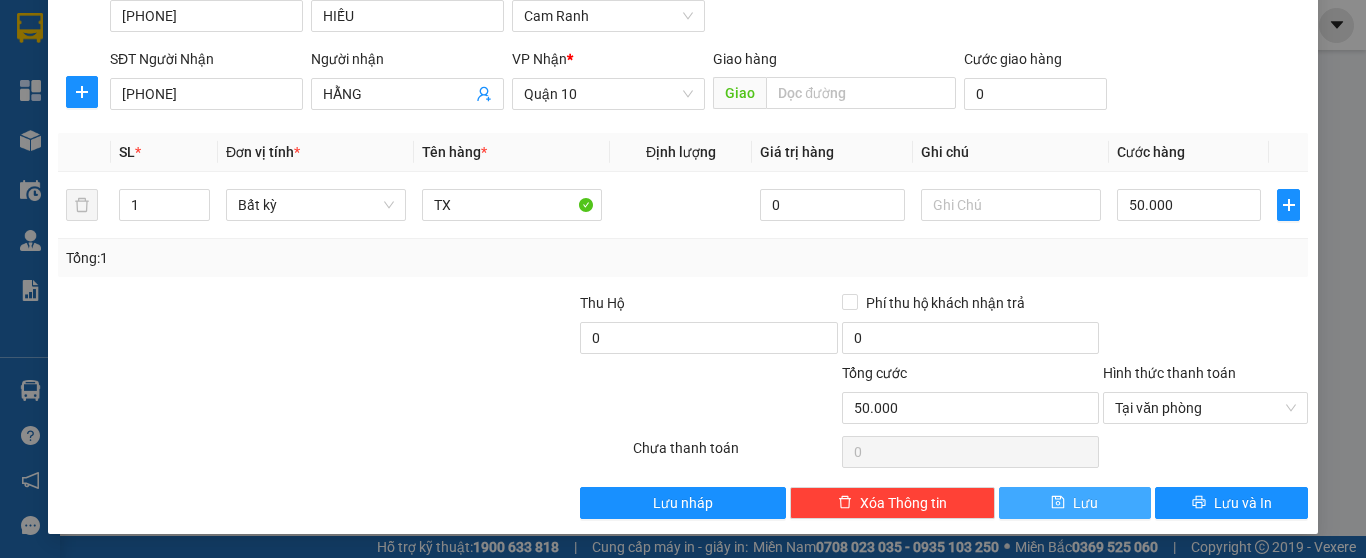 click on "Lưu" at bounding box center (1075, 503) 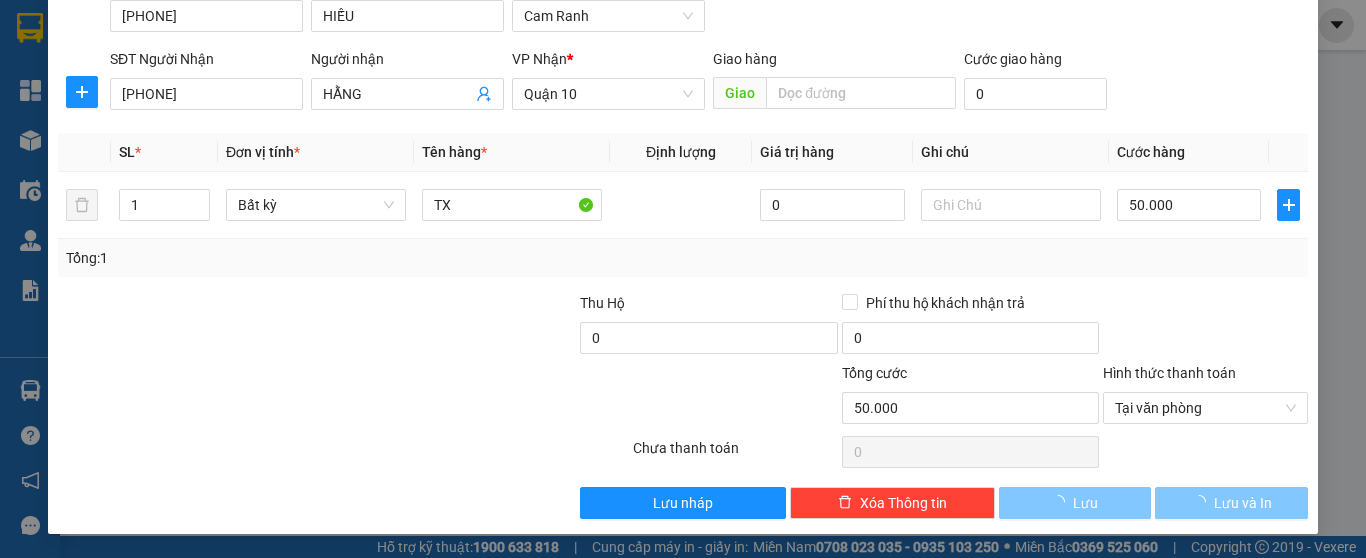 type 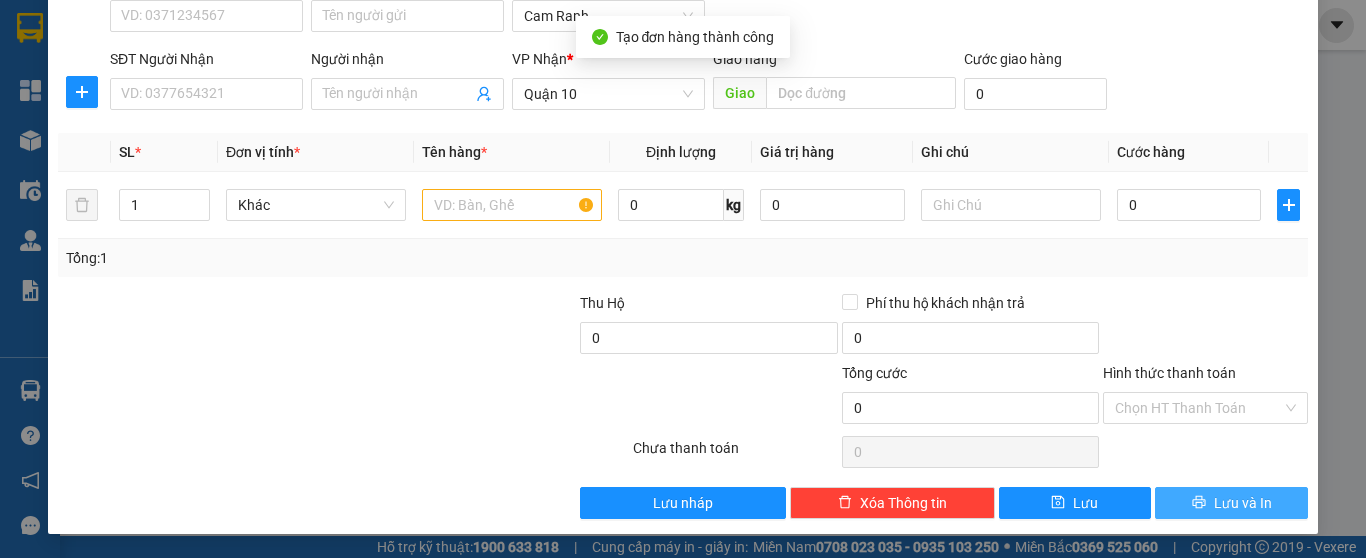 click 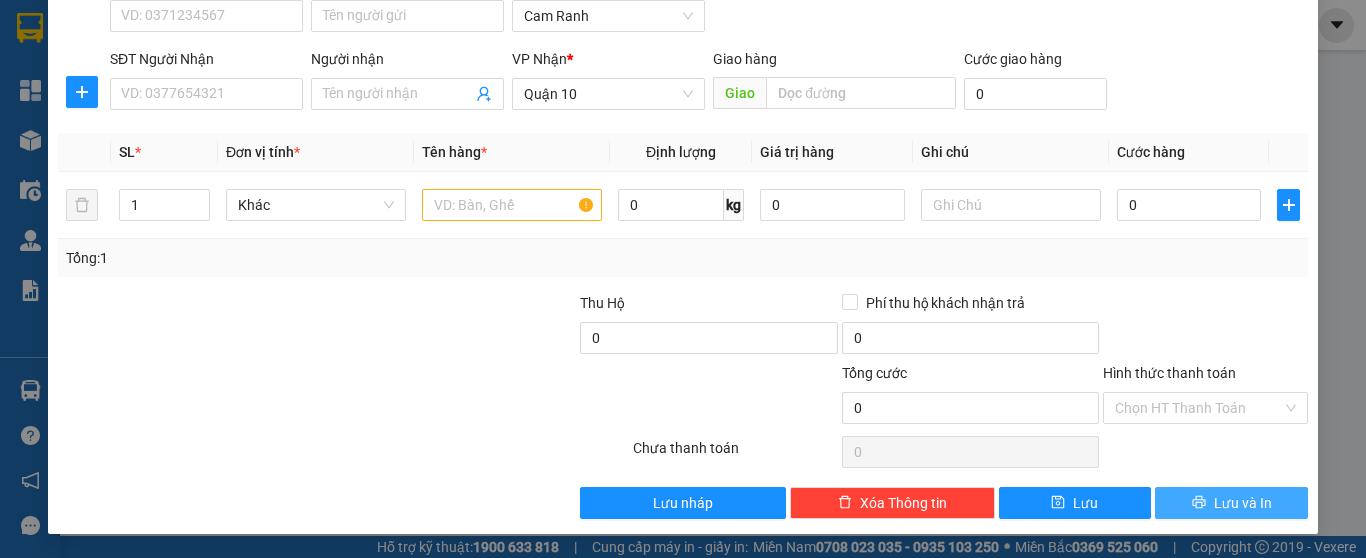click on "Lưu và In" at bounding box center [1243, 503] 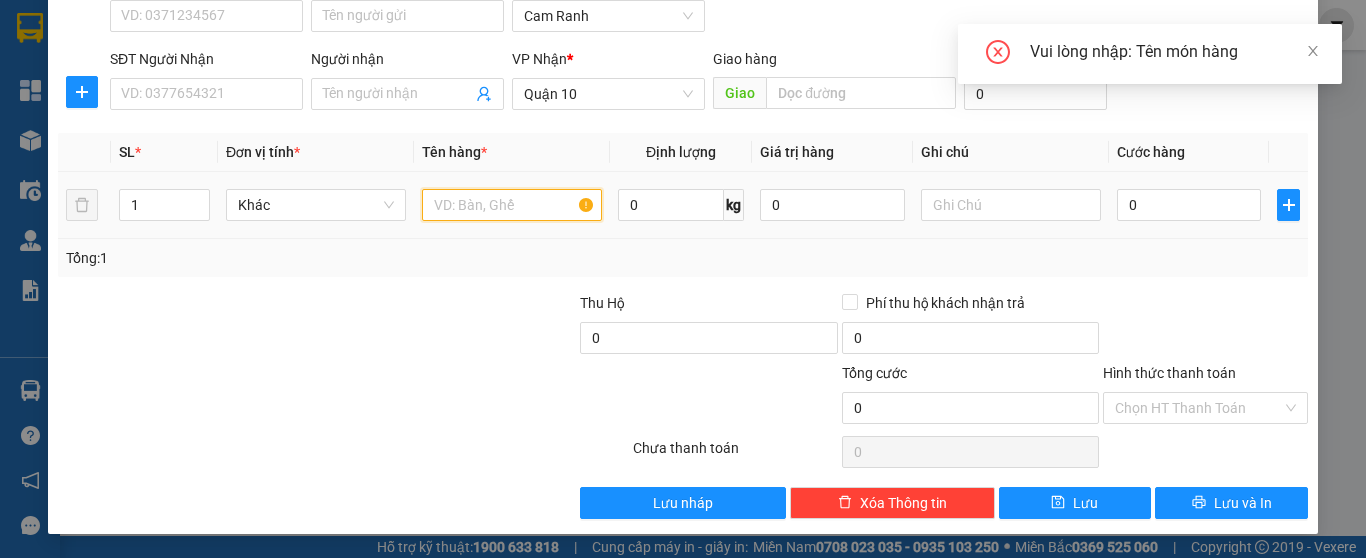 click at bounding box center (512, 205) 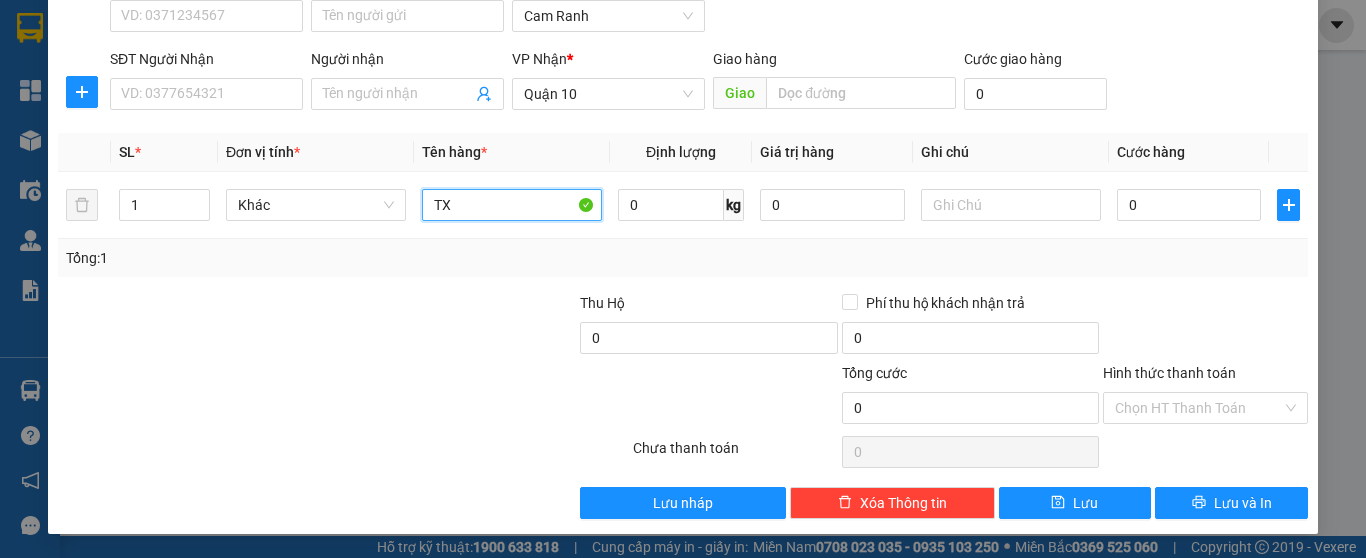 type on "TX" 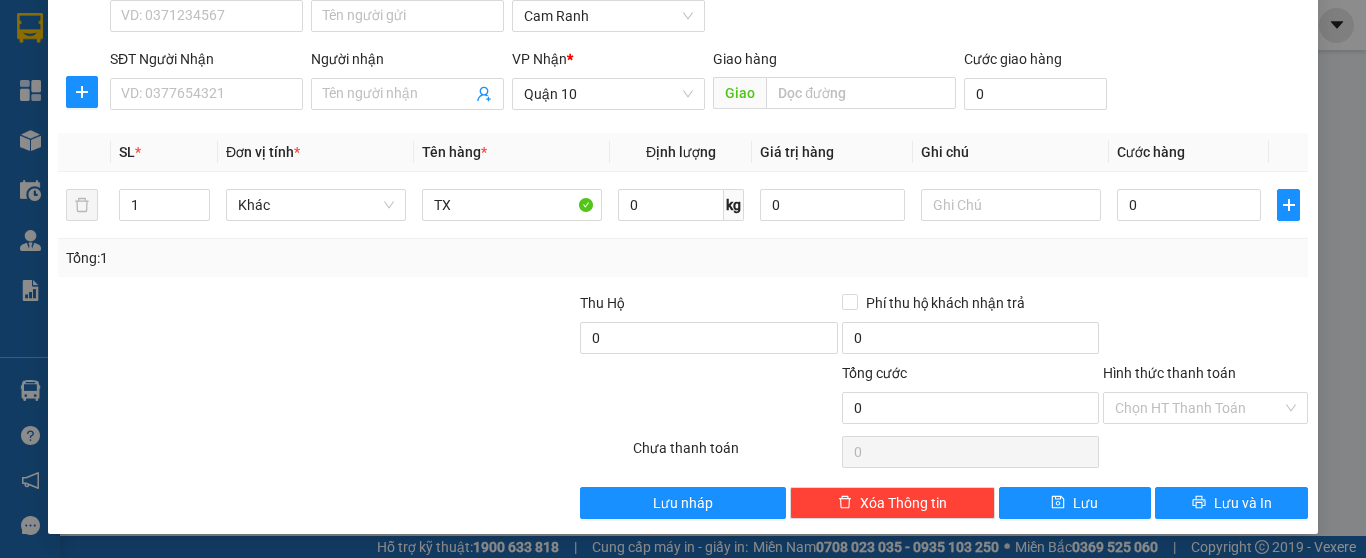 click on "Hình thức thanh toán" at bounding box center (1169, 373) 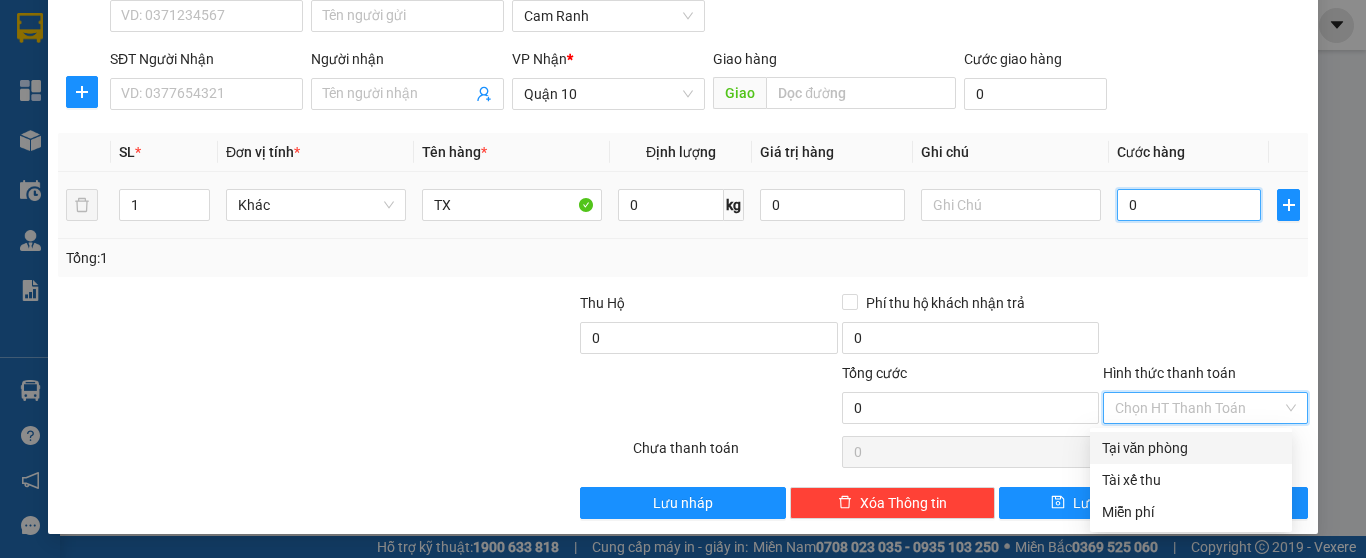 click on "0" at bounding box center (1189, 205) 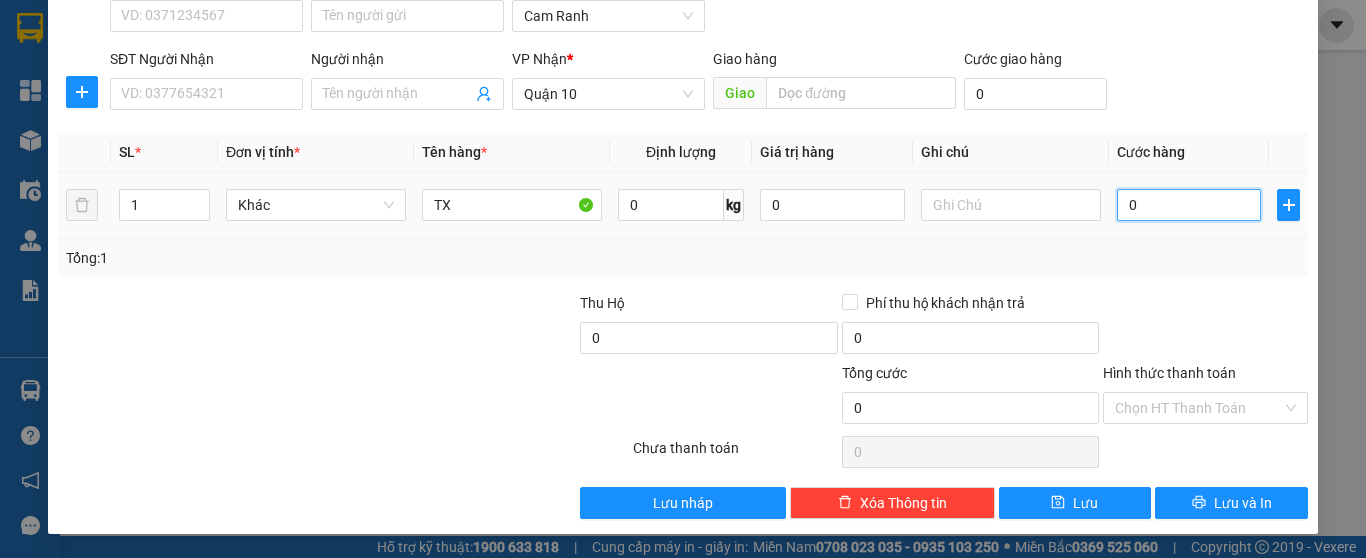 type on "5" 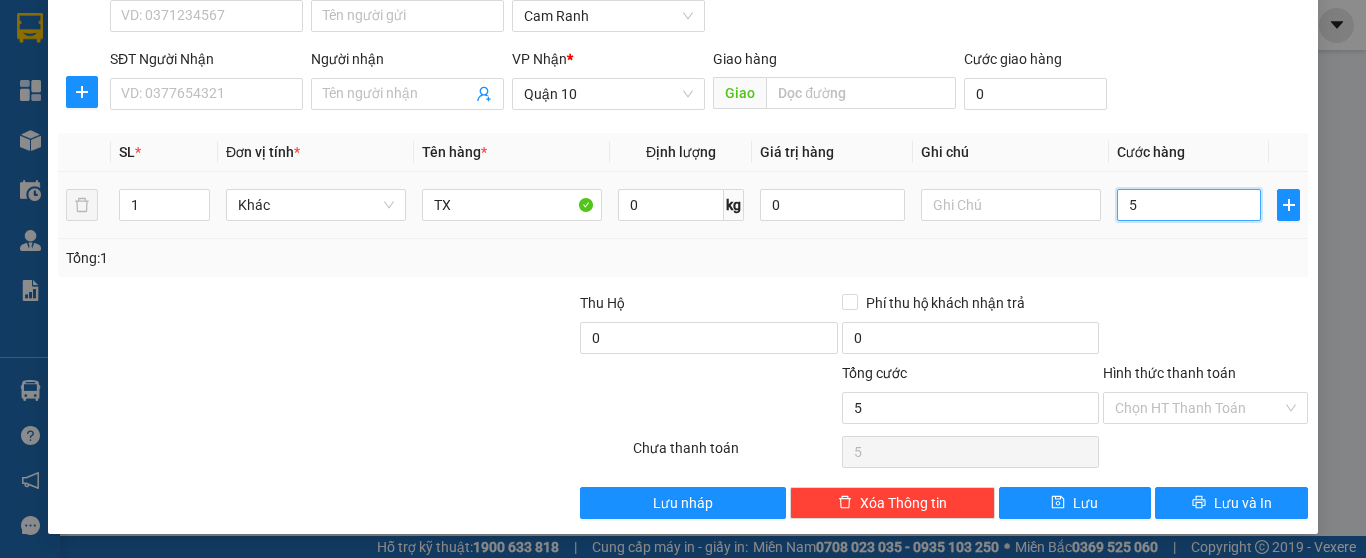 type on "50" 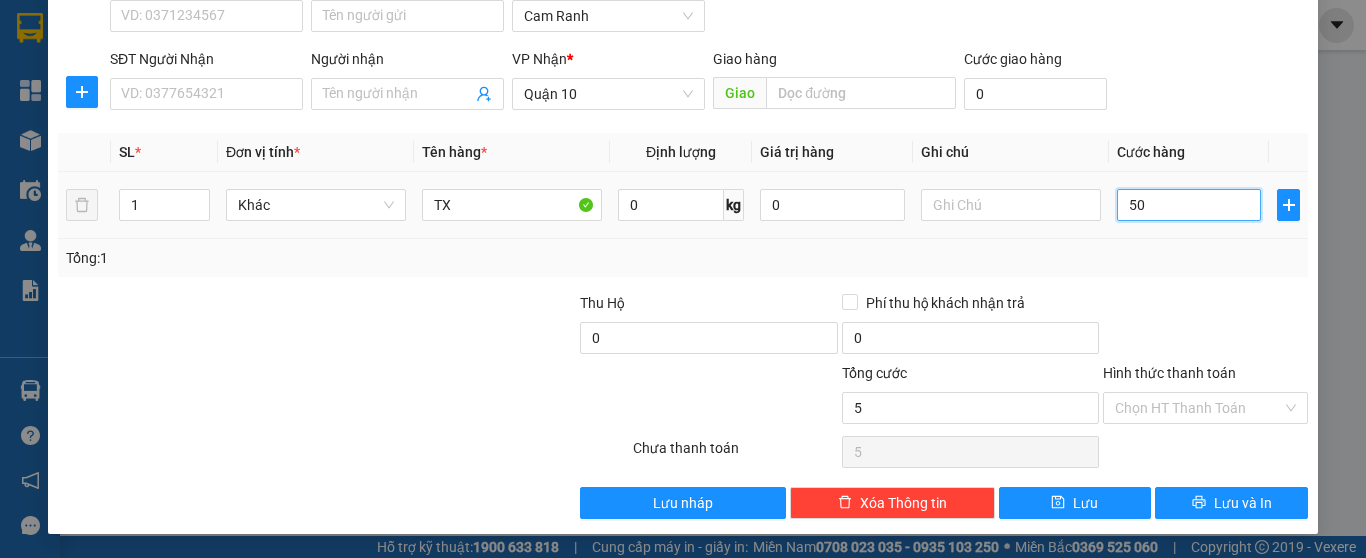 type on "50" 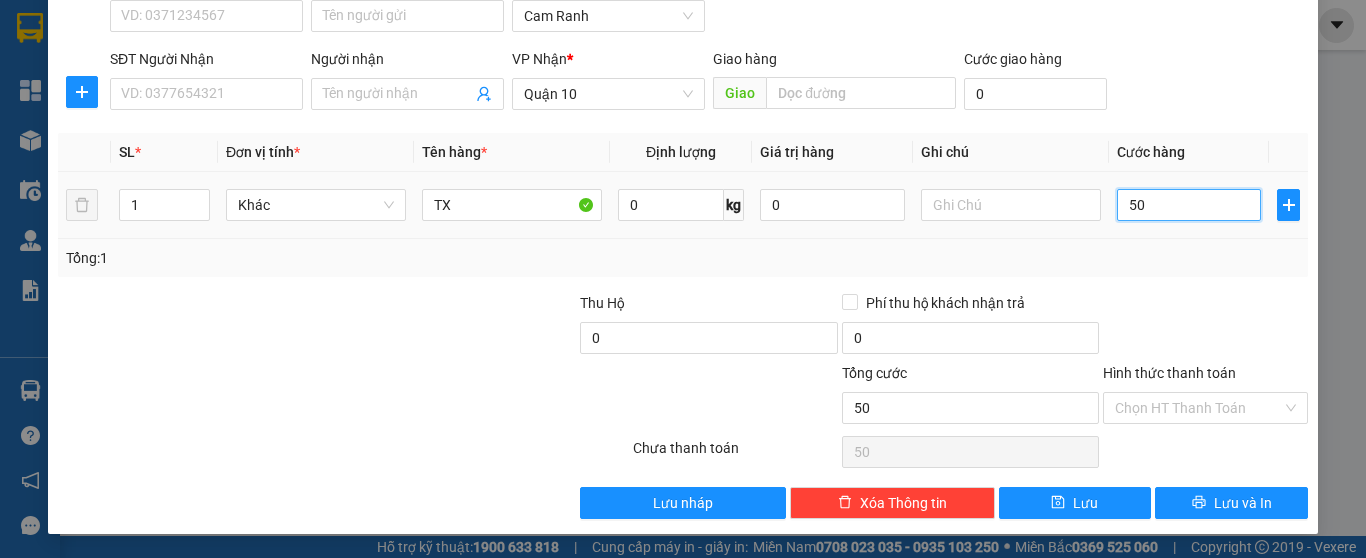 type on "50" 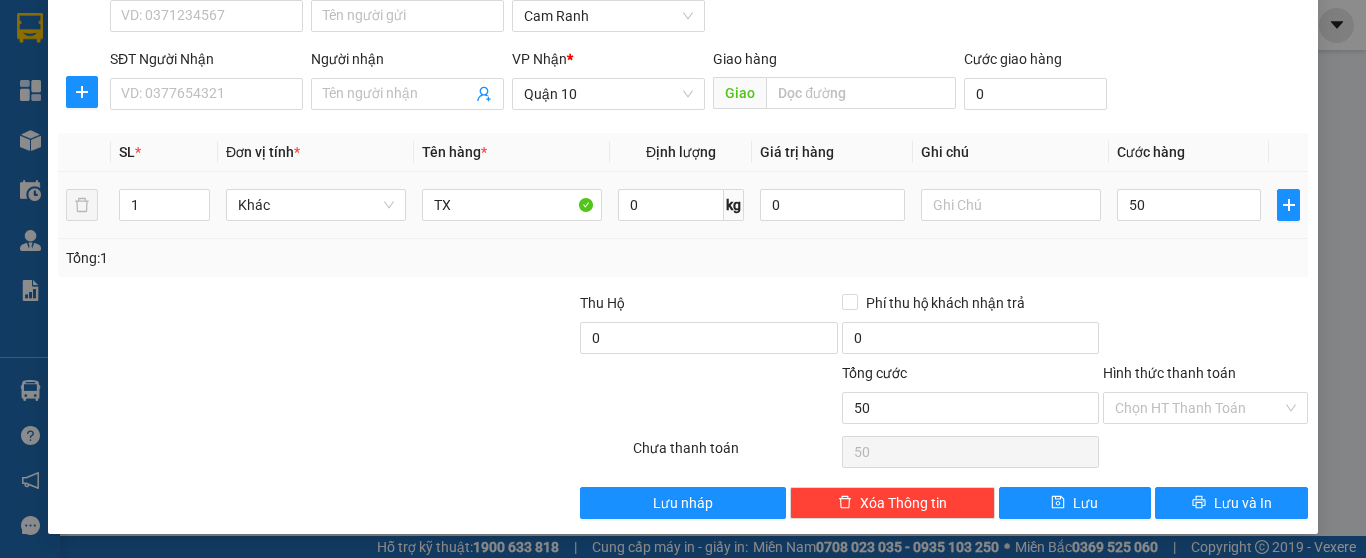 click on "Tổng:  1" at bounding box center (683, 258) 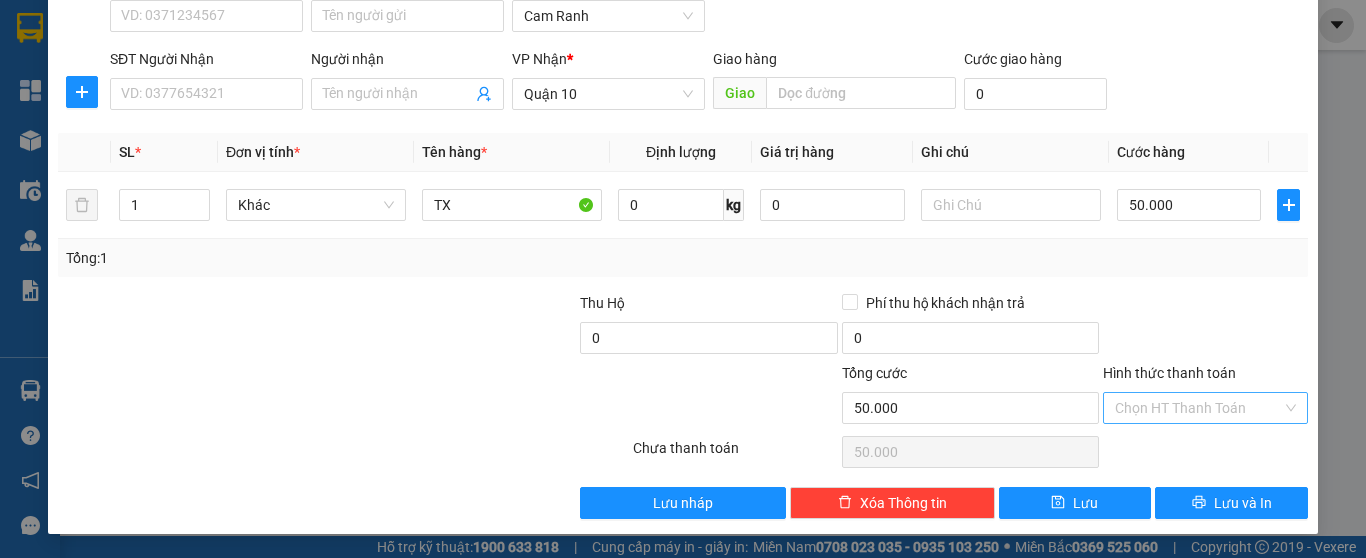 click on "Hình thức thanh toán" at bounding box center (1198, 408) 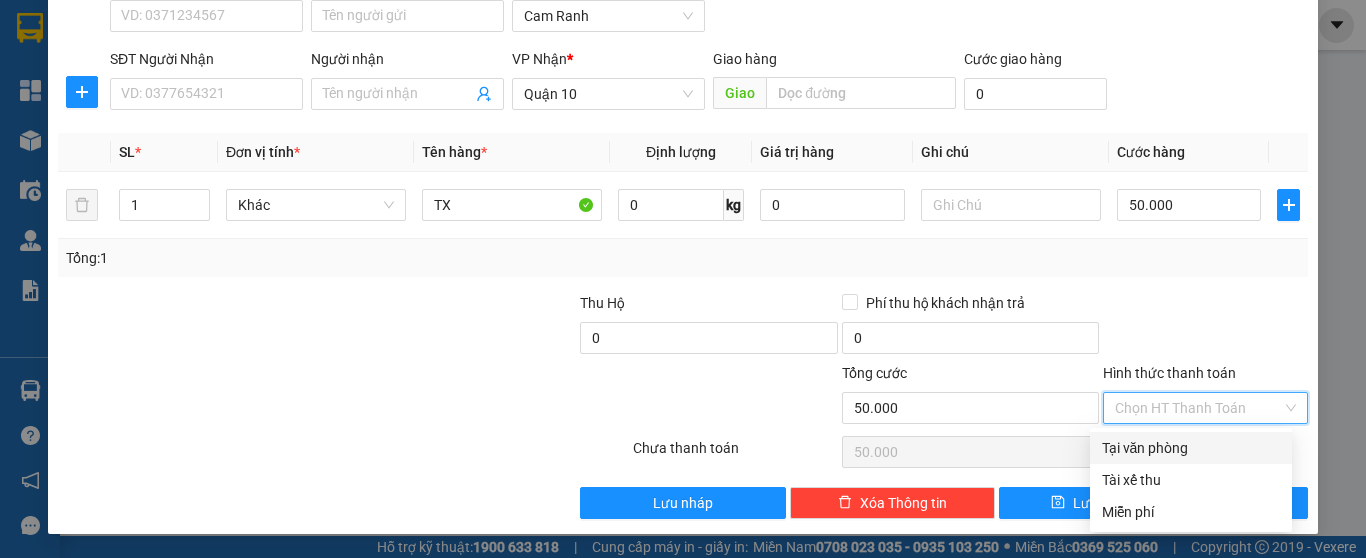 click on "Tại văn phòng" at bounding box center [1191, 448] 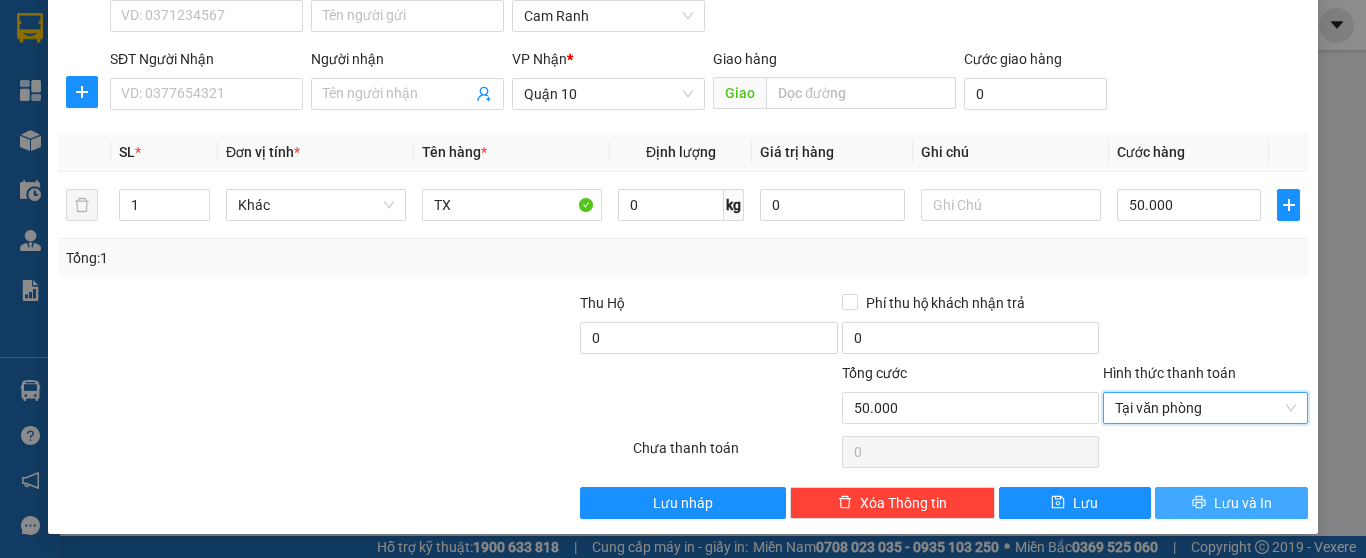 click on "Lưu và In" at bounding box center (1243, 503) 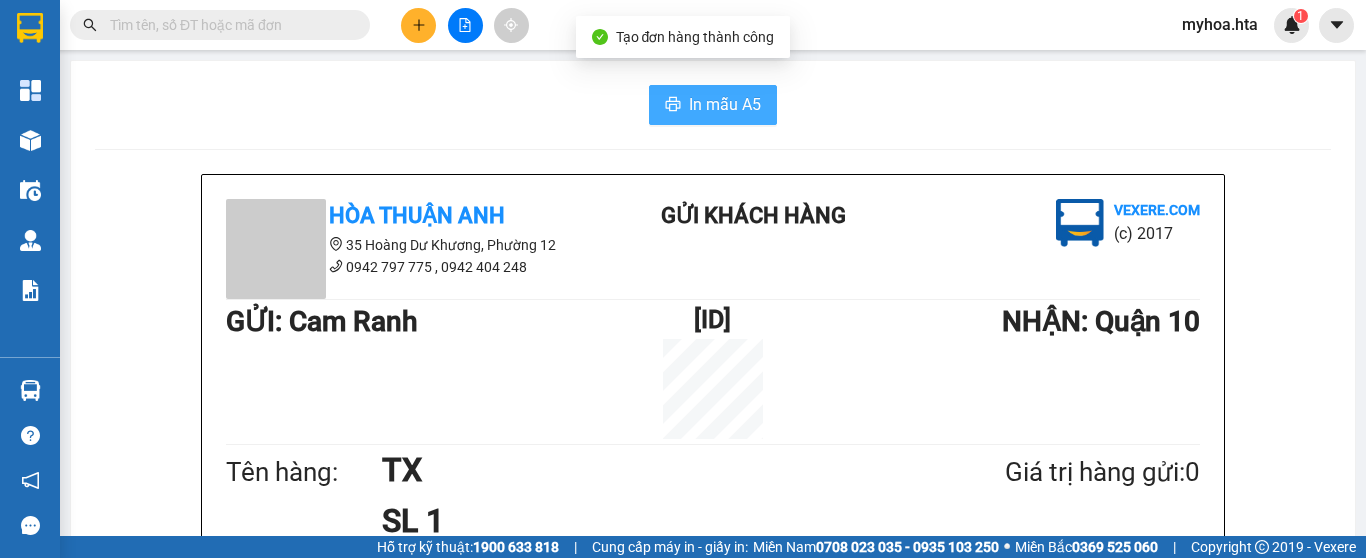 click on "In mẫu A5" at bounding box center [725, 104] 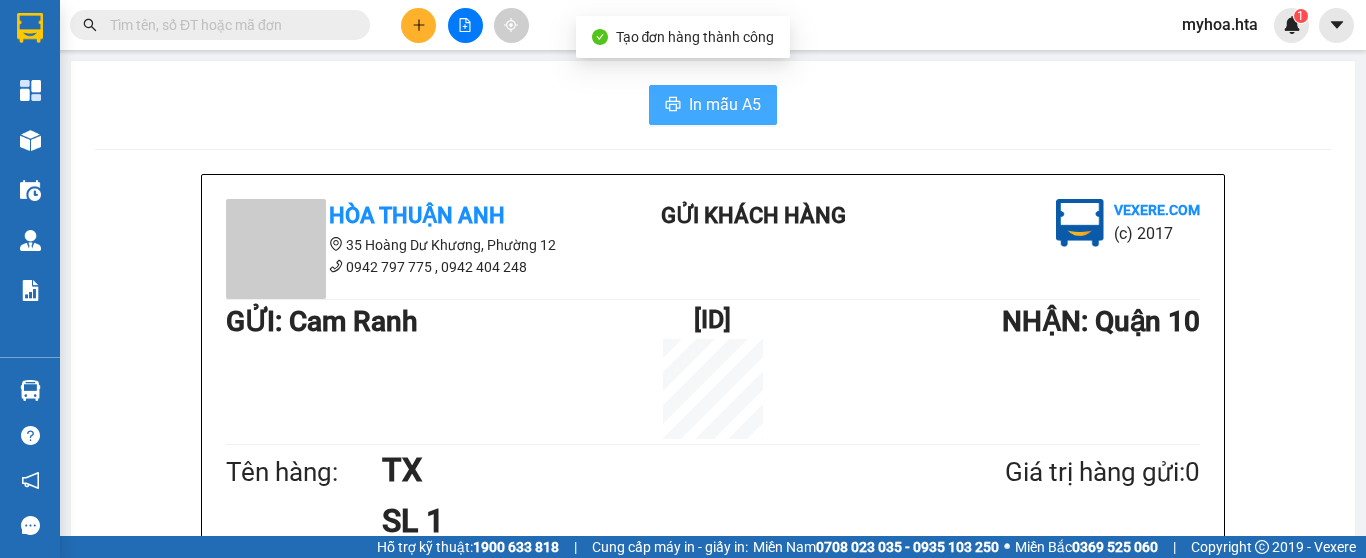 scroll, scrollTop: 0, scrollLeft: 0, axis: both 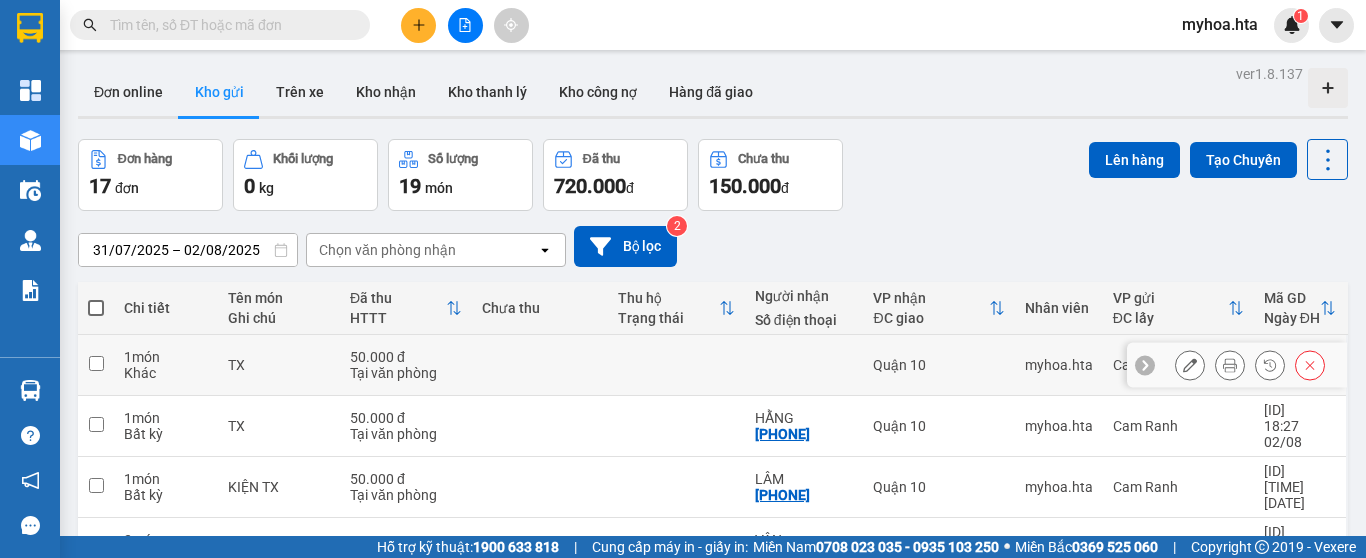 click 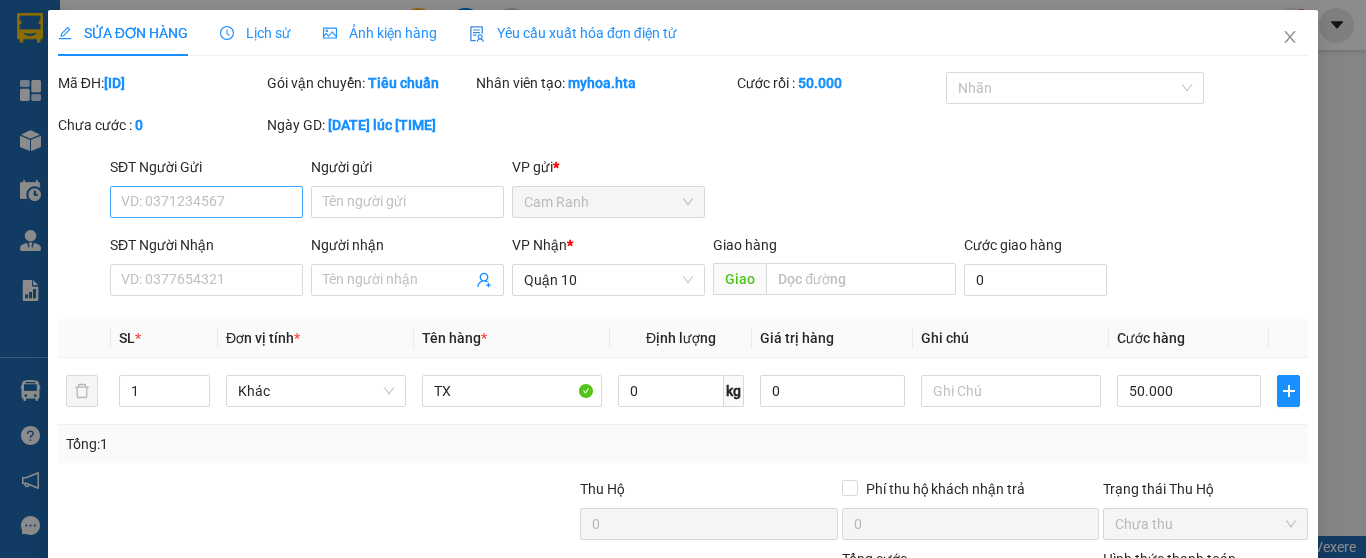 type on "50.000" 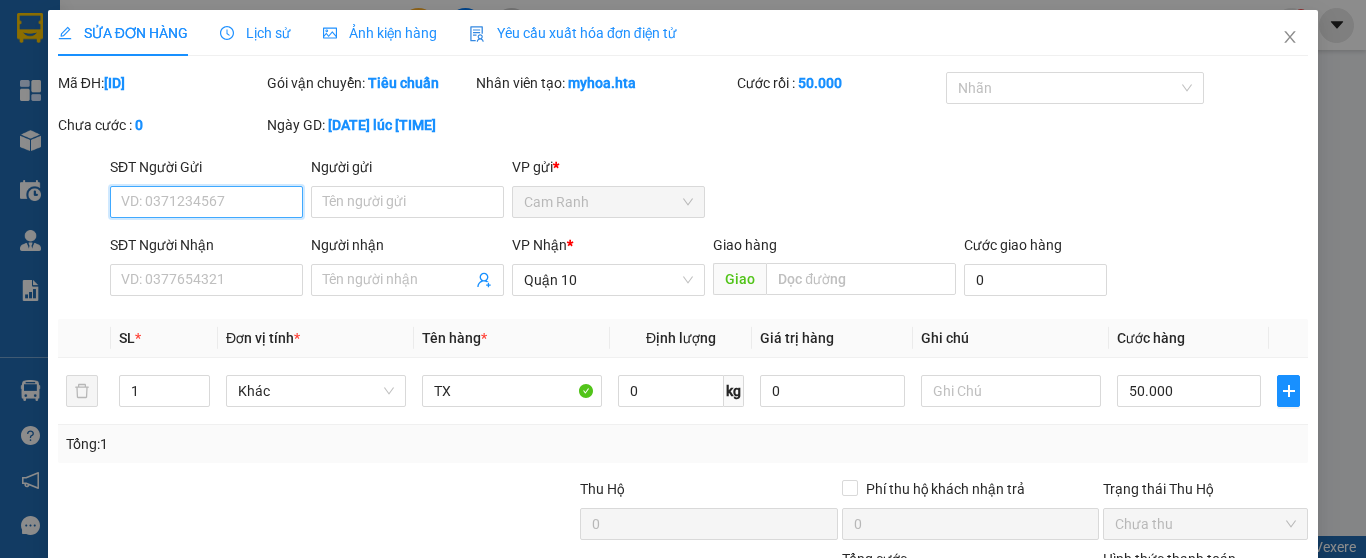 click on "SĐT Người Gửi" at bounding box center [206, 202] 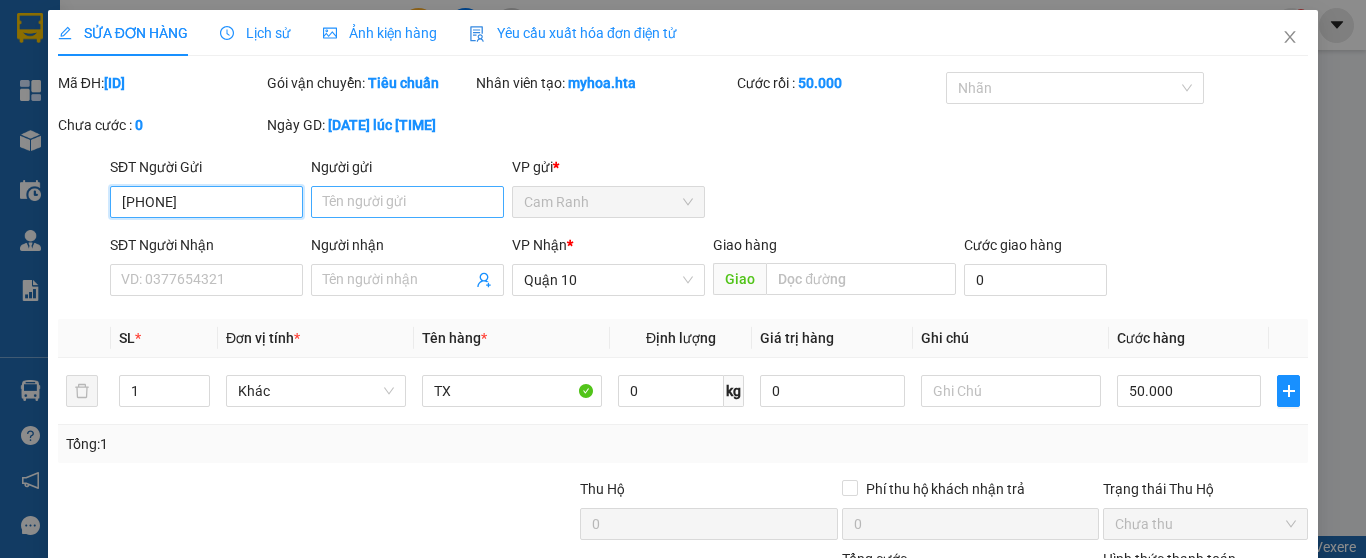 type on "[PHONE]" 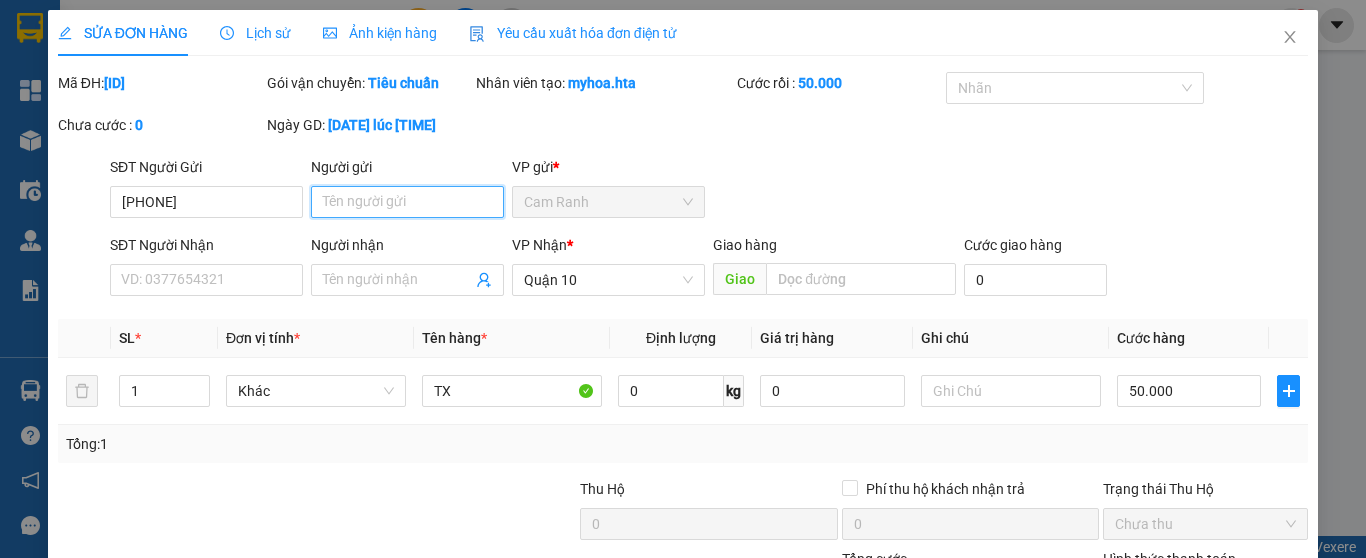 click on "Người gửi" at bounding box center (407, 202) 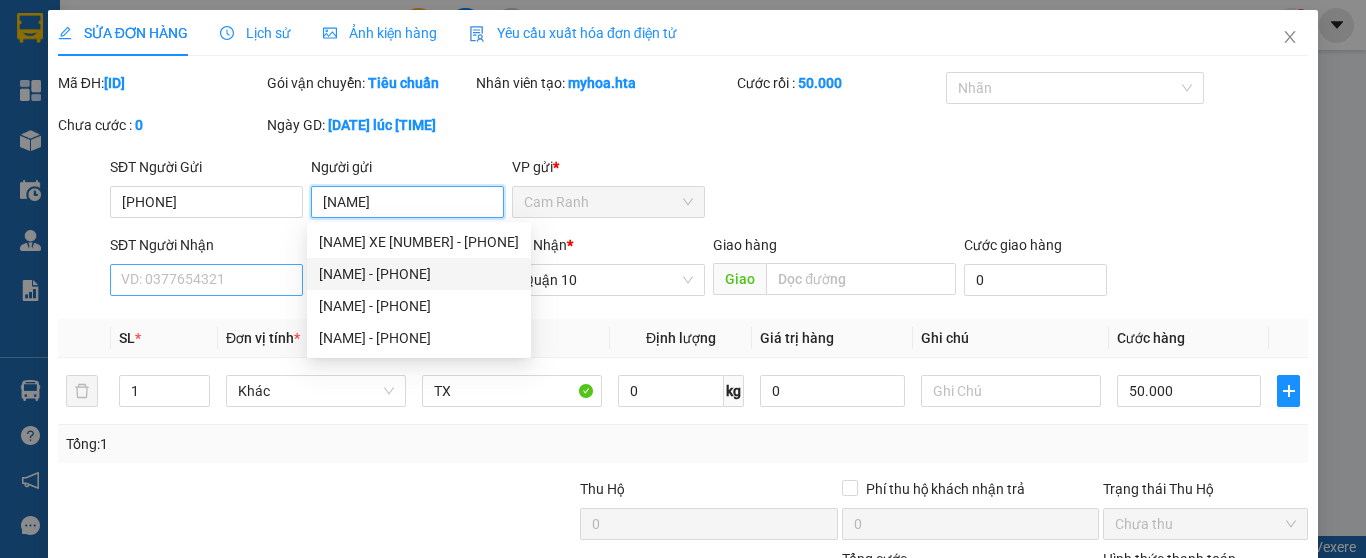 type on "[NAME]" 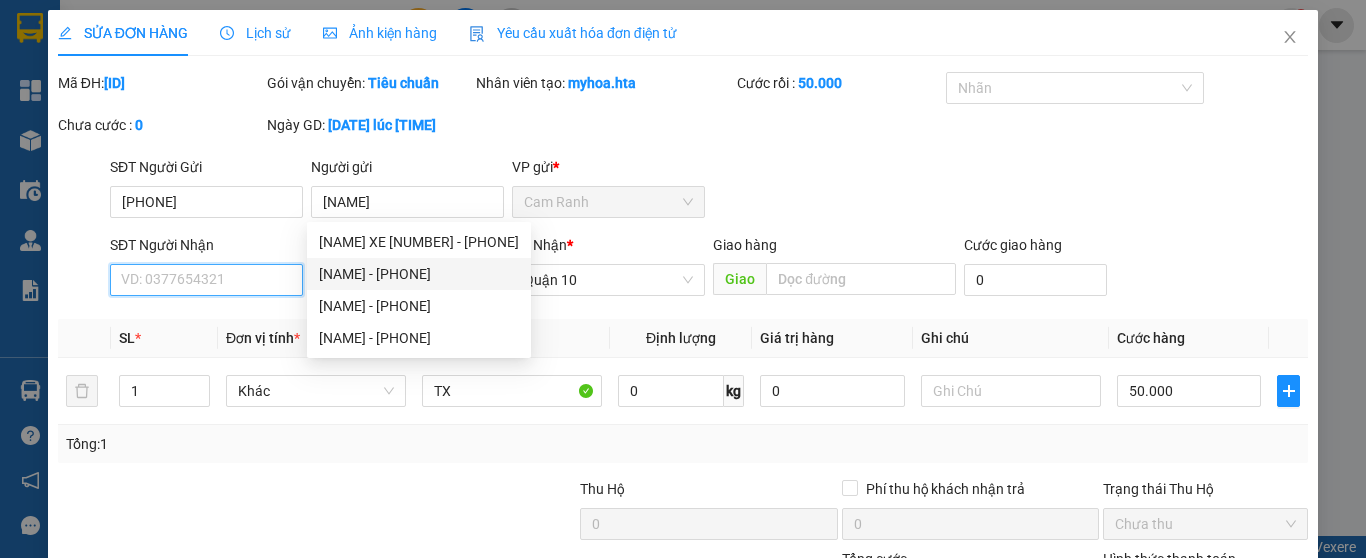 click on "SĐT Người Nhận" at bounding box center (206, 280) 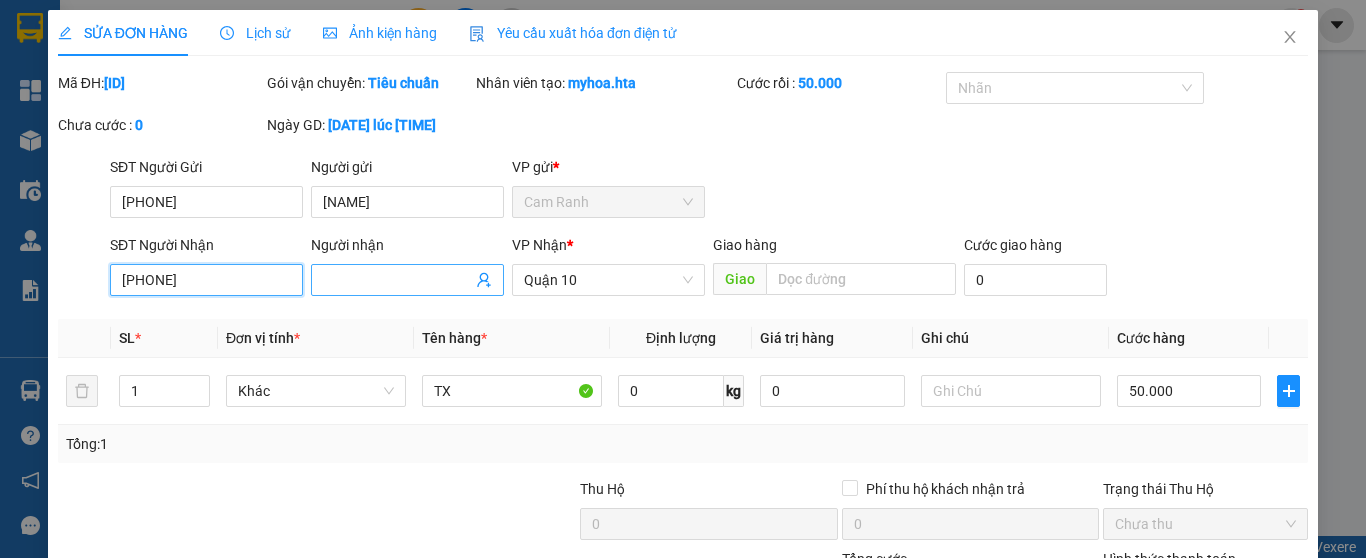 type on "[PHONE]" 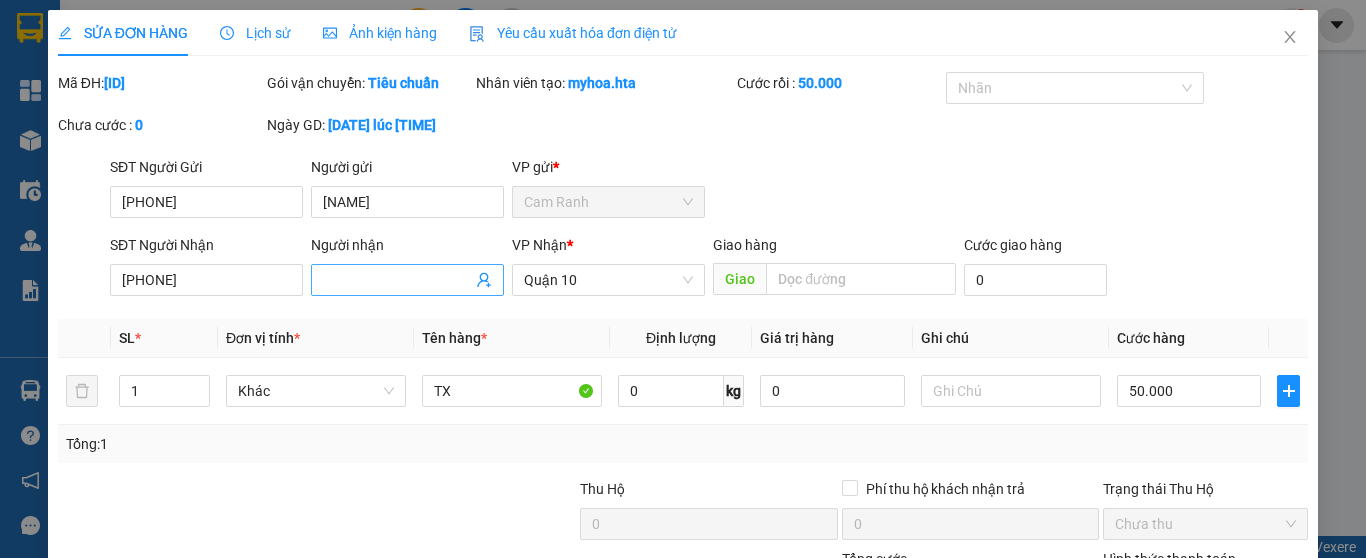 click on "Người nhận" at bounding box center (397, 280) 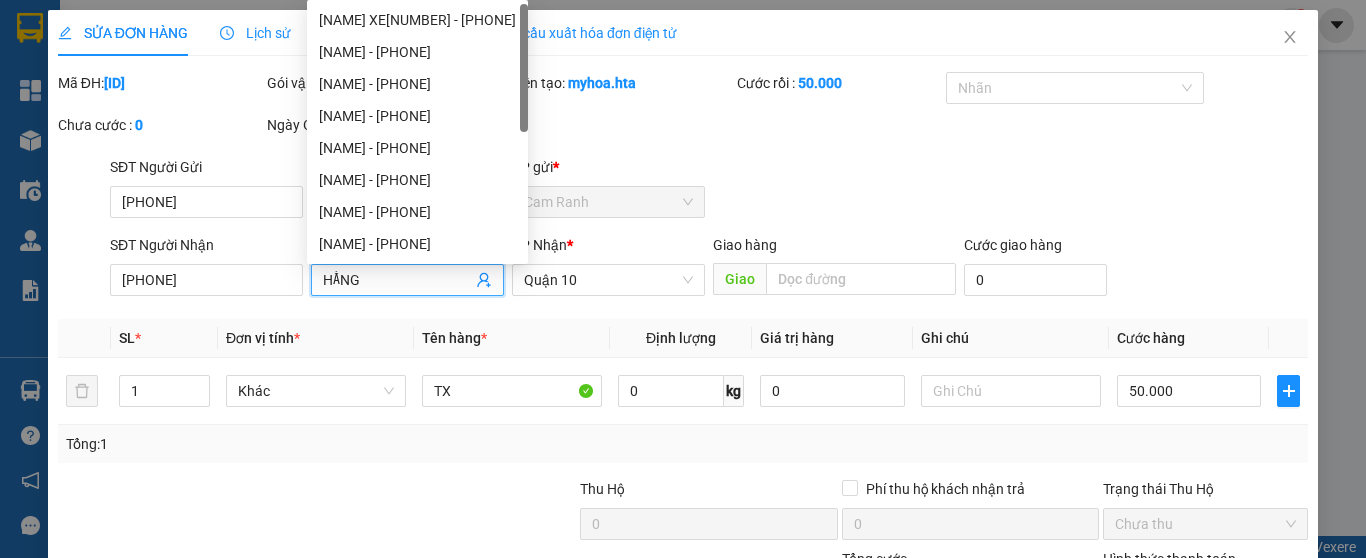 type on "HẰNG" 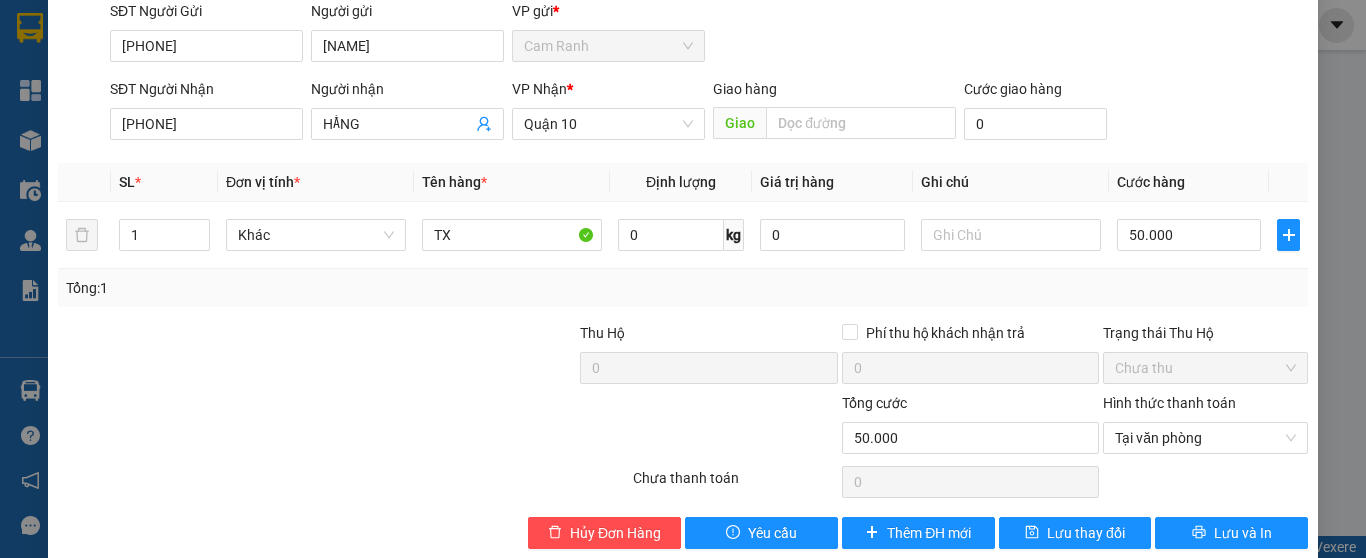 scroll, scrollTop: 186, scrollLeft: 0, axis: vertical 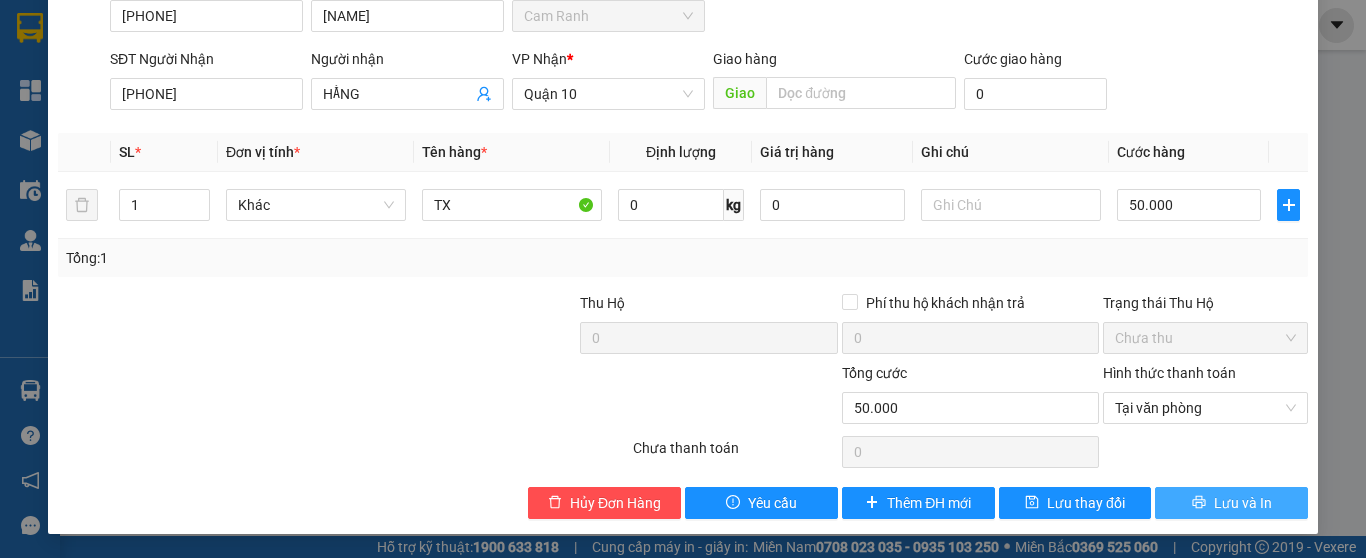 click on "Lưu và In" at bounding box center (1243, 503) 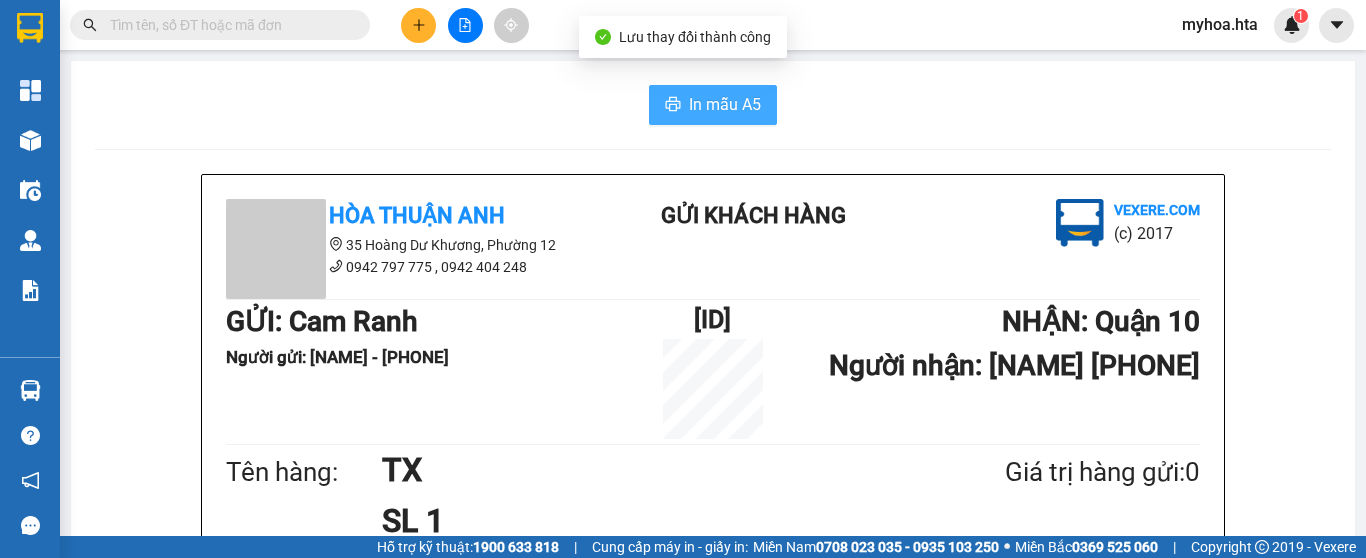click on "In mẫu A5" at bounding box center [725, 104] 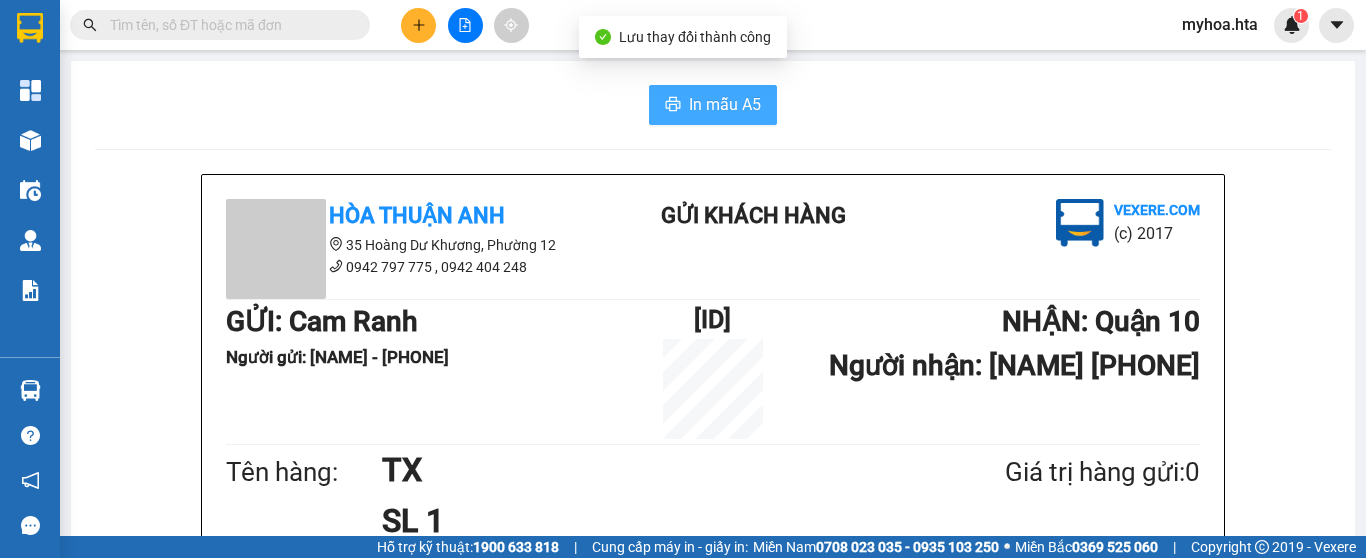 scroll, scrollTop: 0, scrollLeft: 0, axis: both 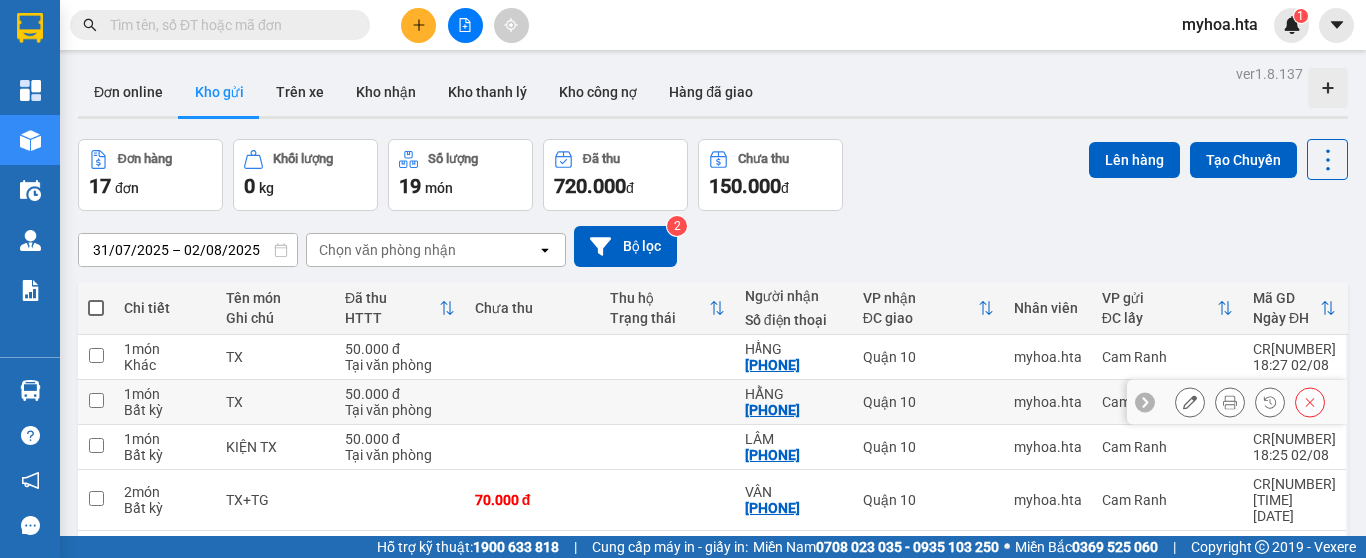 click at bounding box center (96, 402) 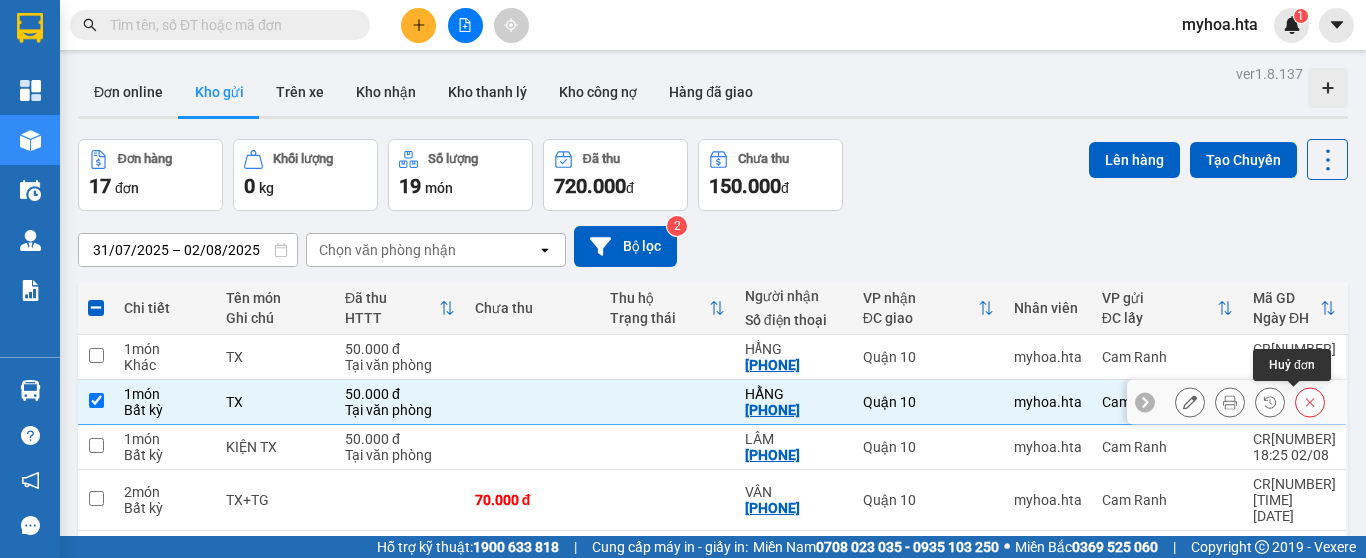 click 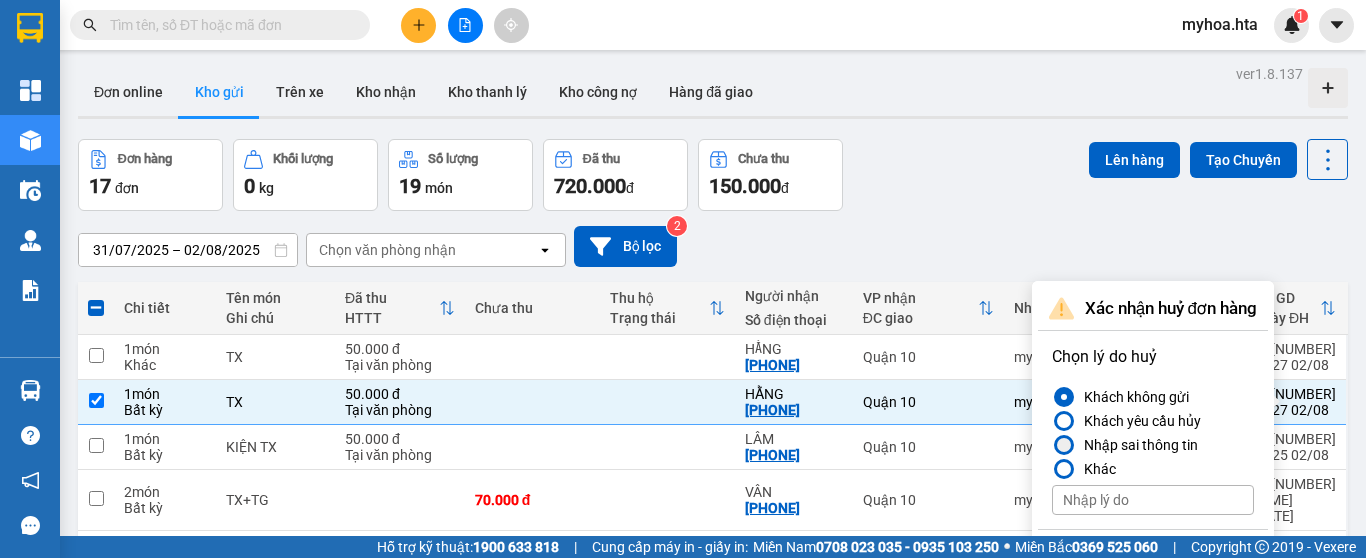 click at bounding box center [1064, 445] 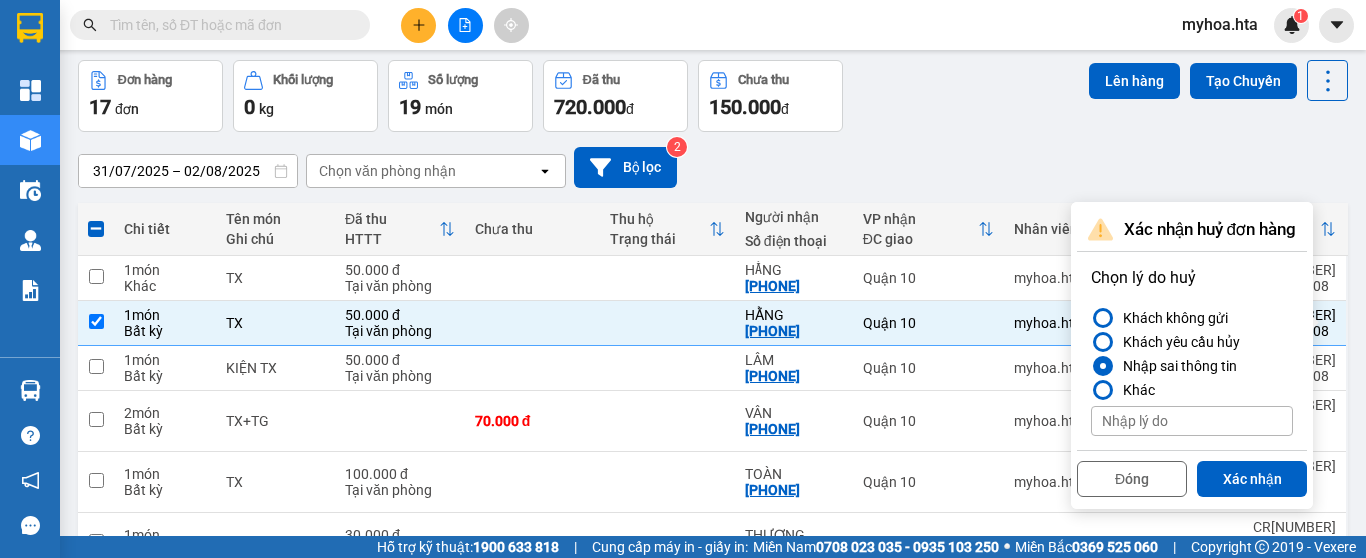 scroll, scrollTop: 200, scrollLeft: 0, axis: vertical 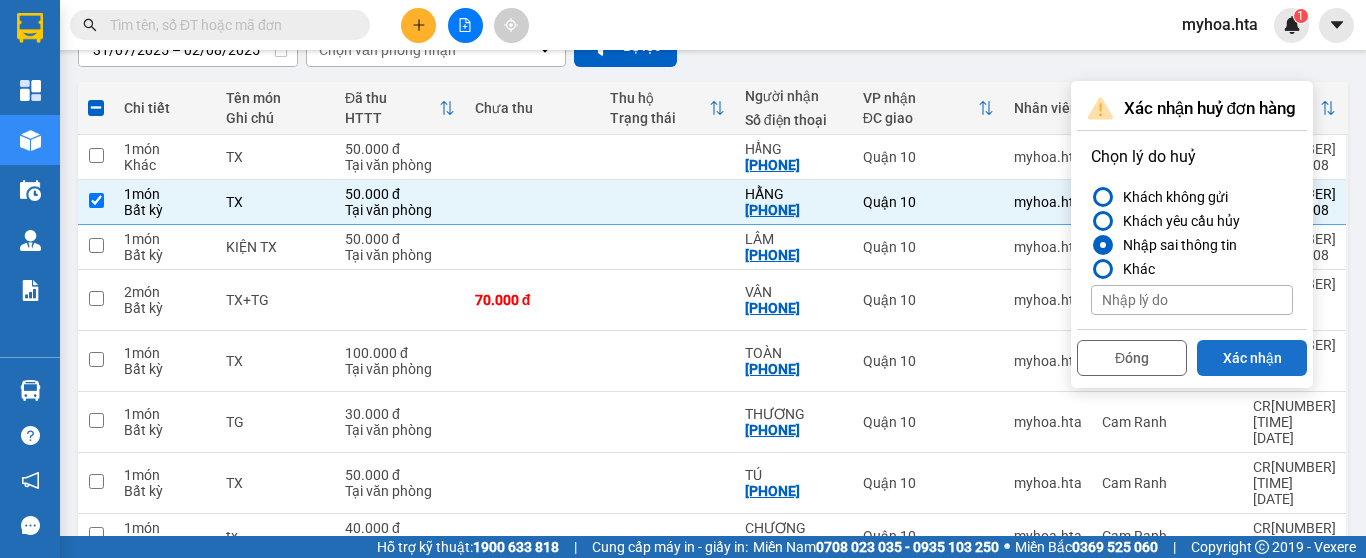 click on "Xác nhận" at bounding box center [1252, 358] 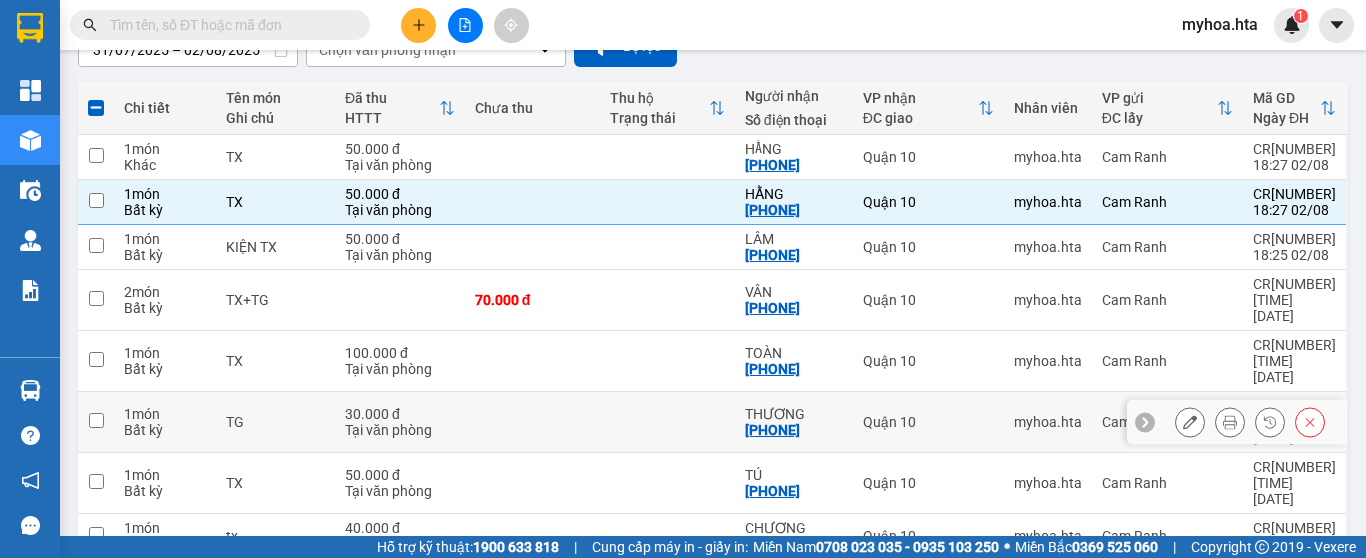checkbox on "false" 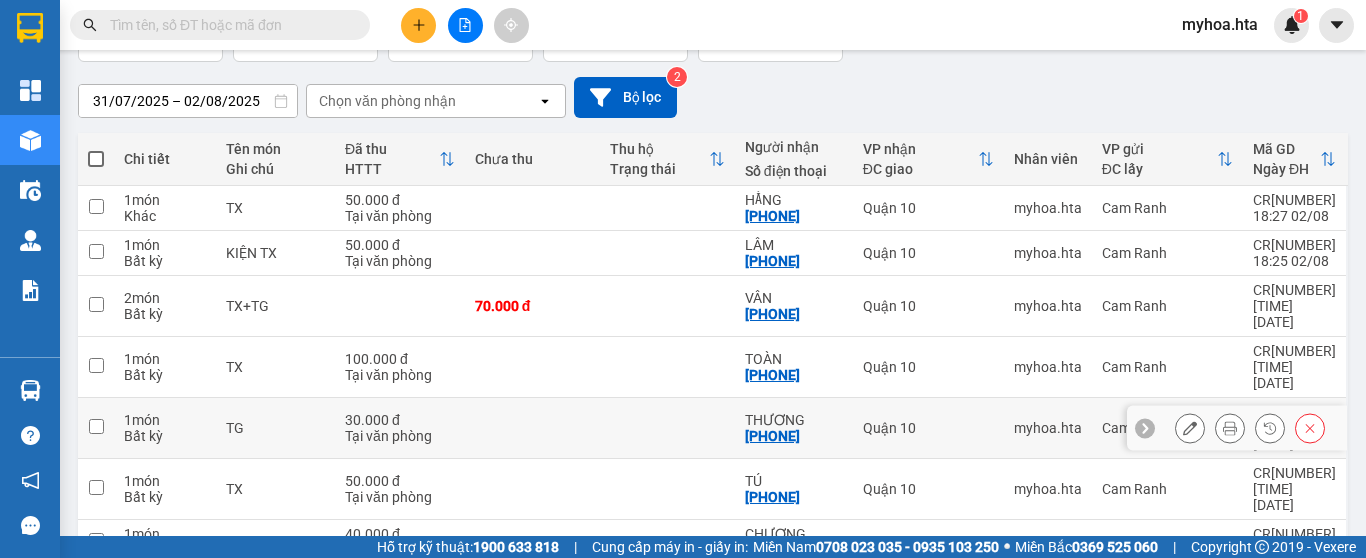 scroll, scrollTop: 100, scrollLeft: 0, axis: vertical 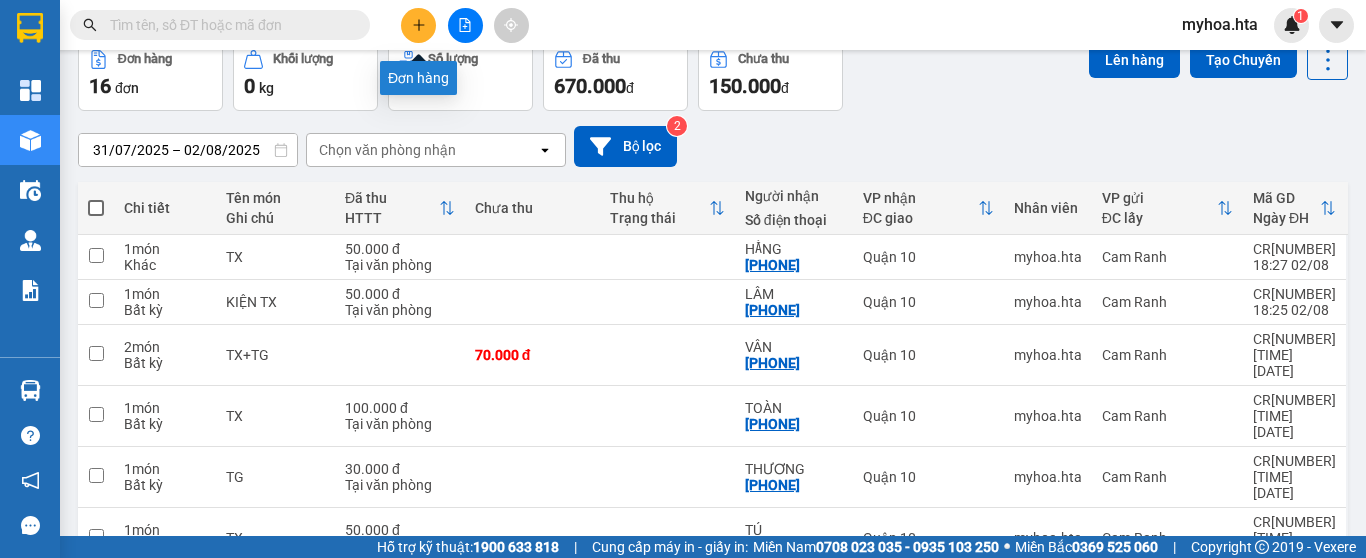 click at bounding box center (418, 25) 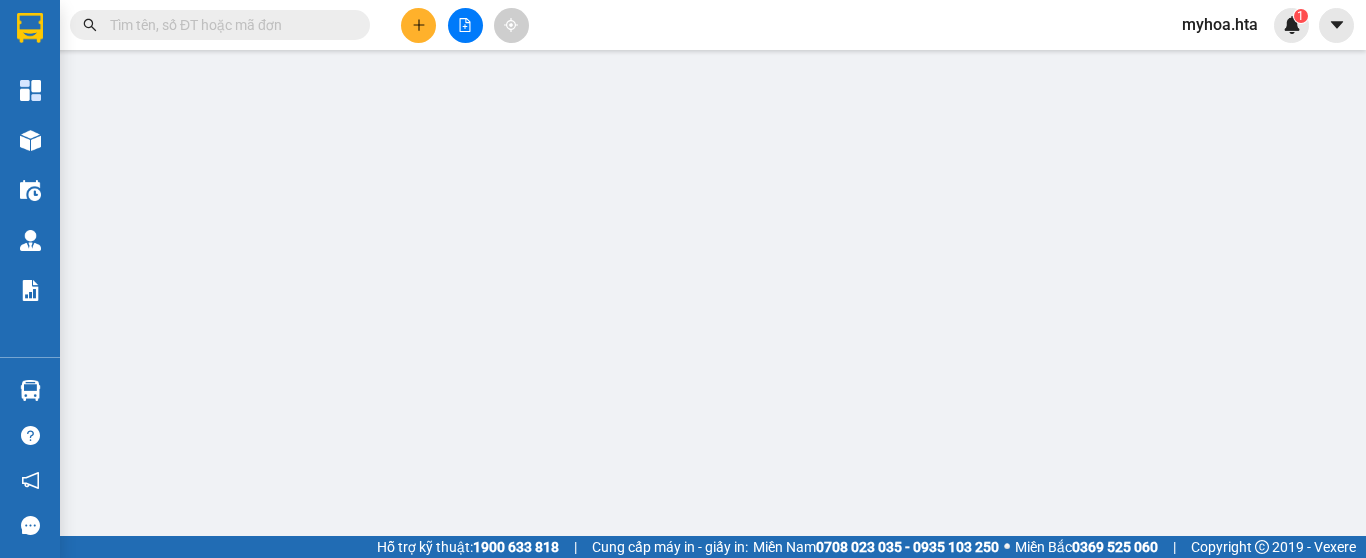 scroll, scrollTop: 0, scrollLeft: 0, axis: both 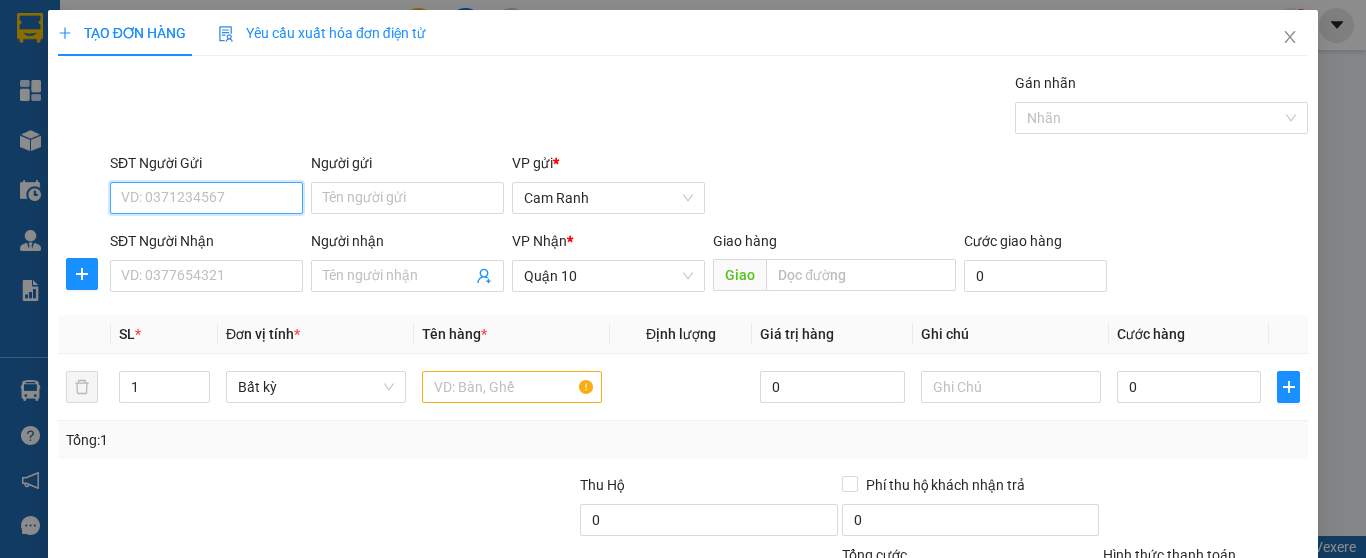 click on "SĐT Người Gửi" at bounding box center (206, 198) 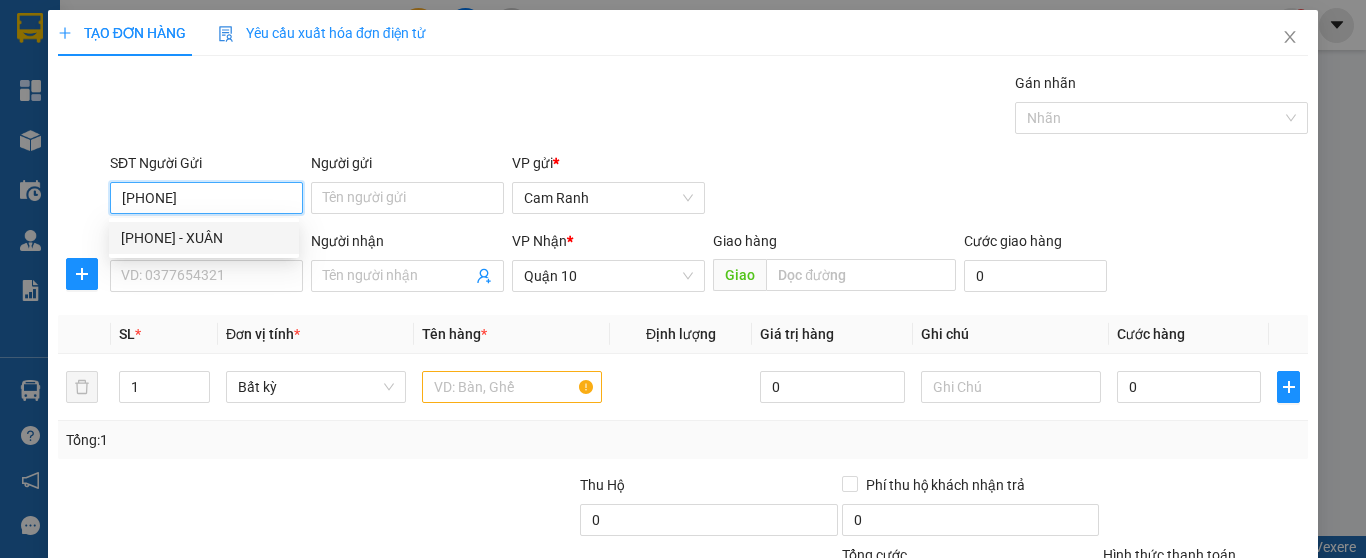 drag, startPoint x: 250, startPoint y: 234, endPoint x: 265, endPoint y: 250, distance: 21.931713 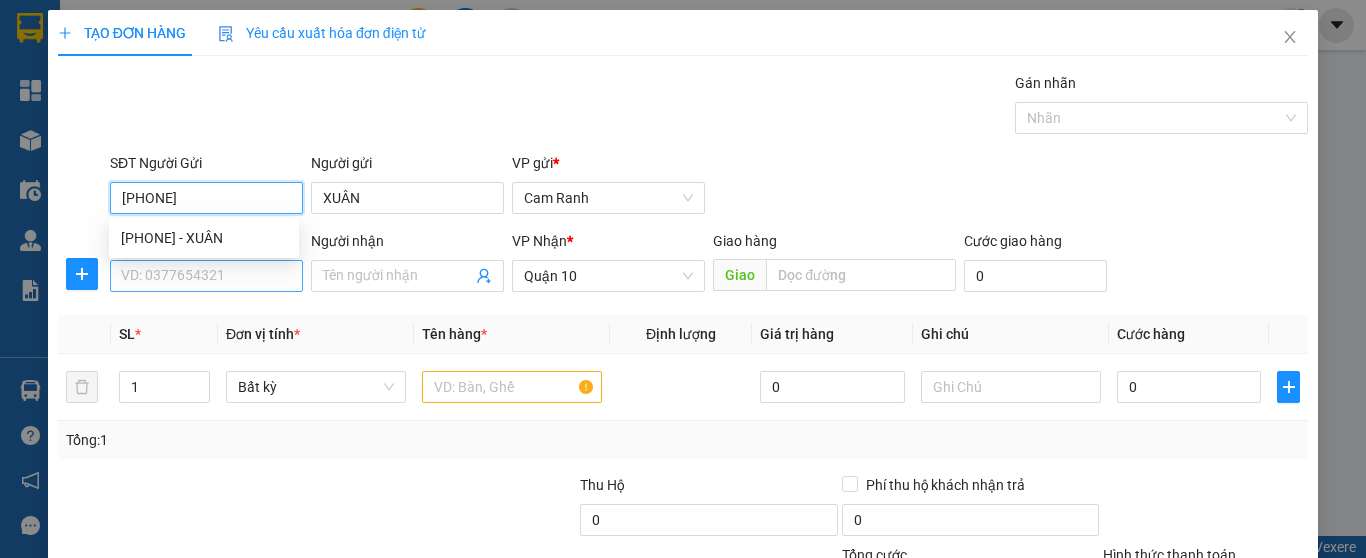 type on "0909966376" 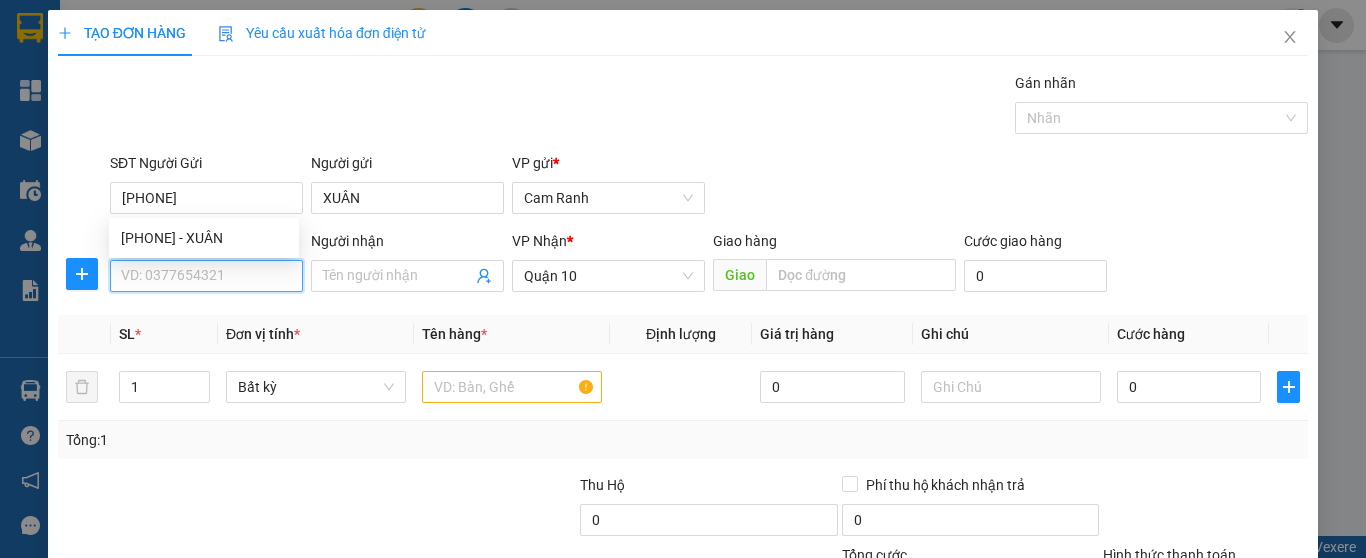 type on "60.000" 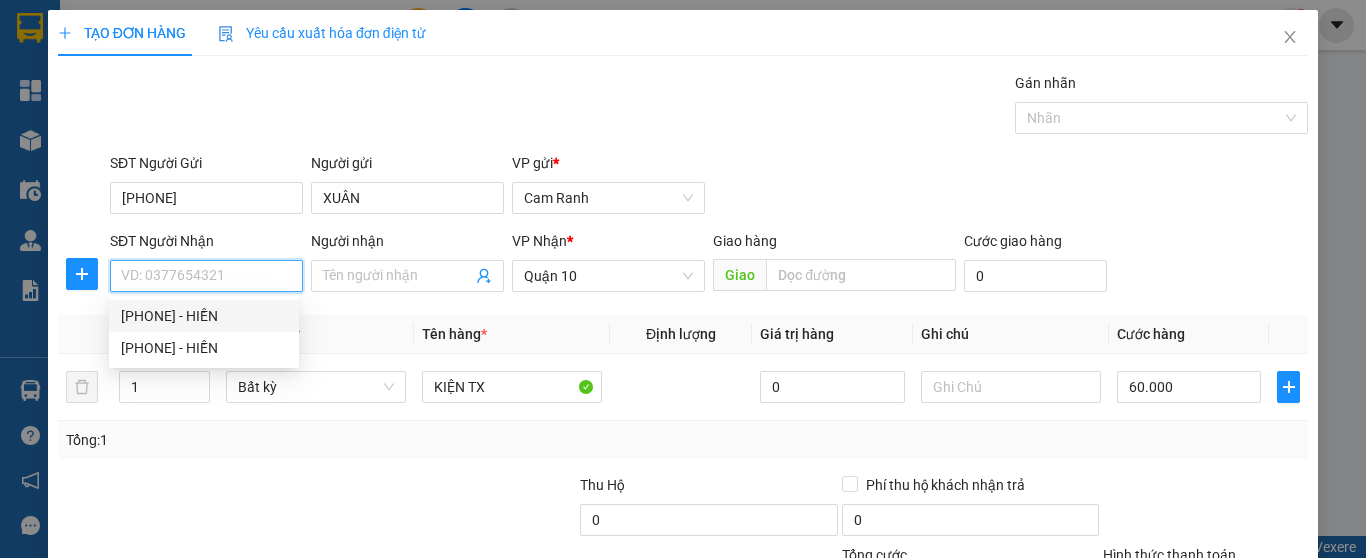 click on "0908613993 - HIỀN" at bounding box center (204, 316) 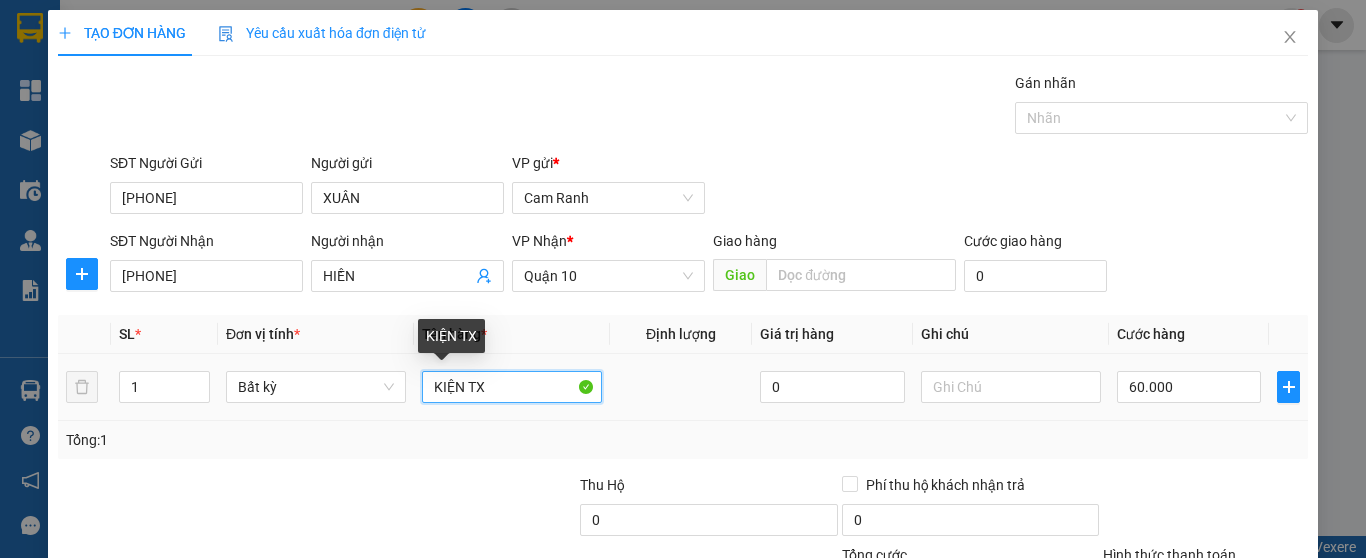 click on "KIỆN TX" at bounding box center [512, 387] 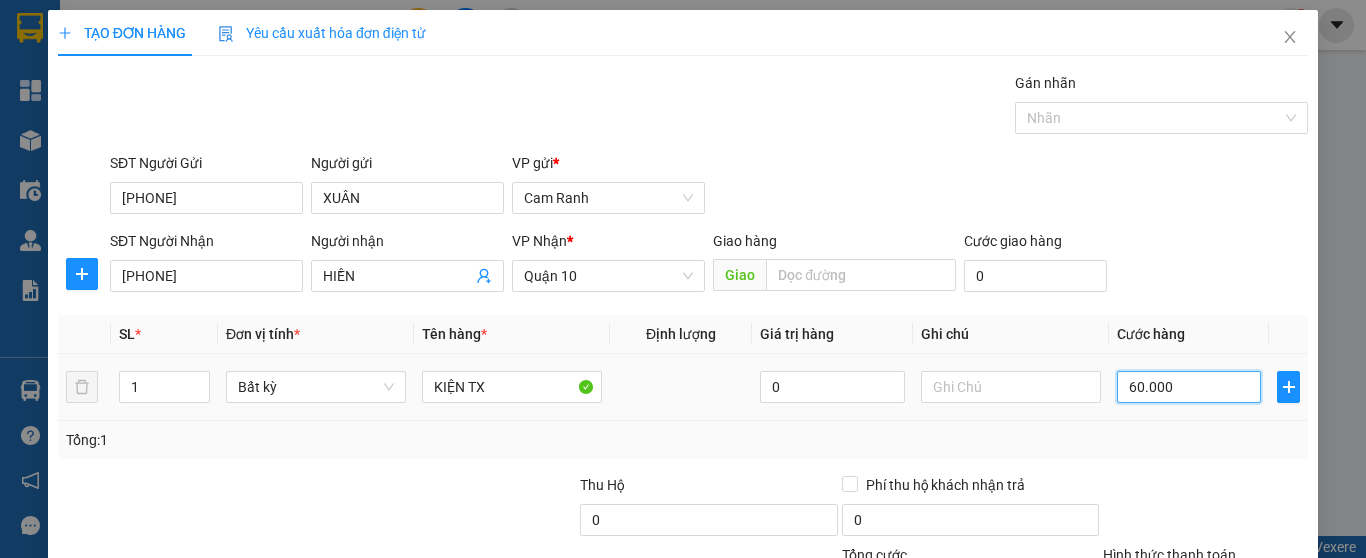 click on "60.000" at bounding box center (1189, 387) 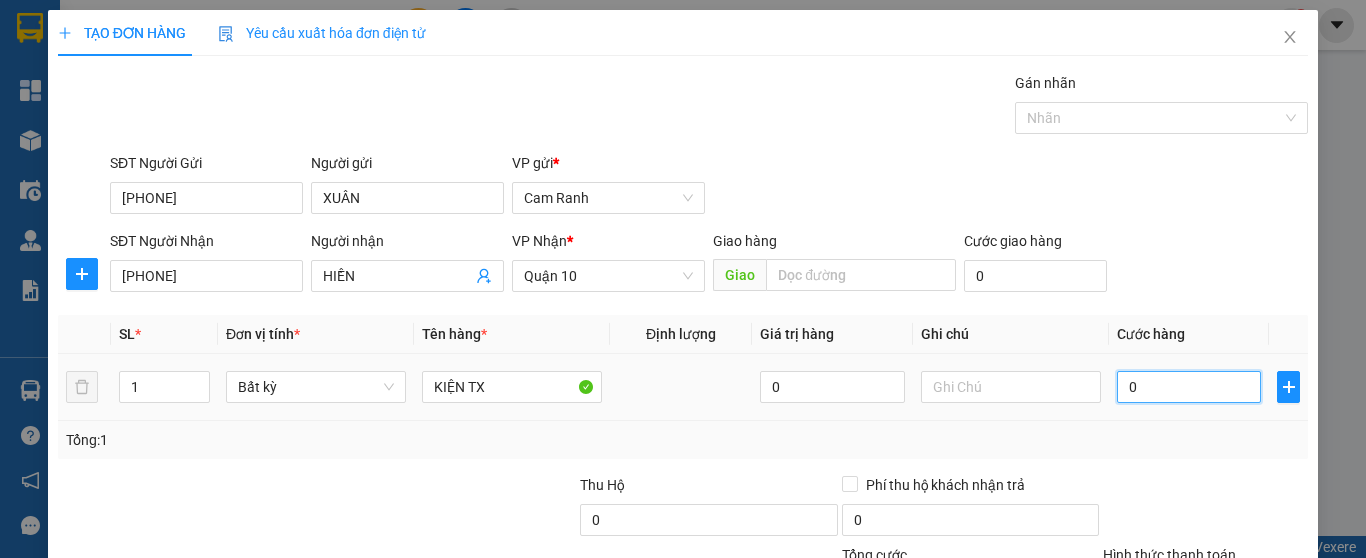 type on "0" 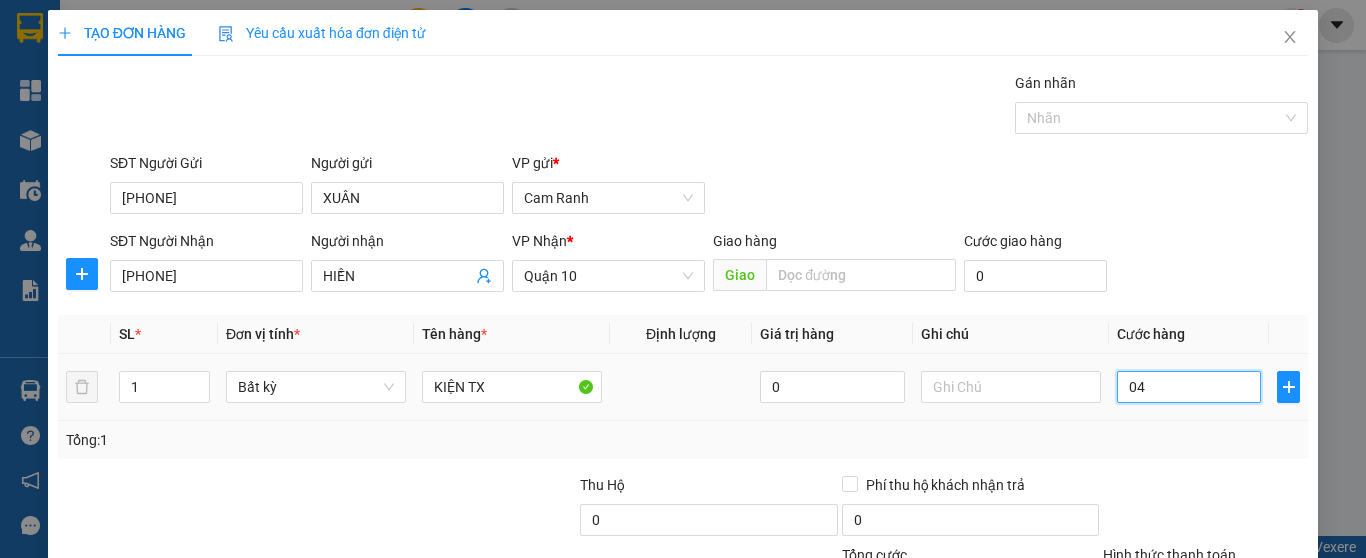 type on "4" 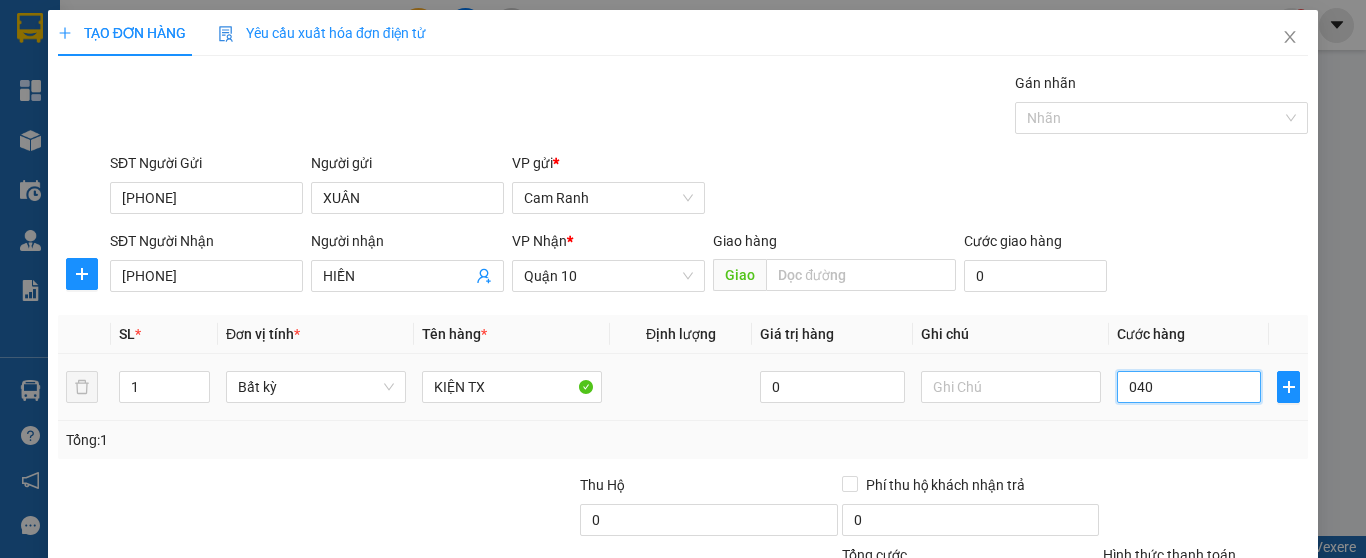 type on "40" 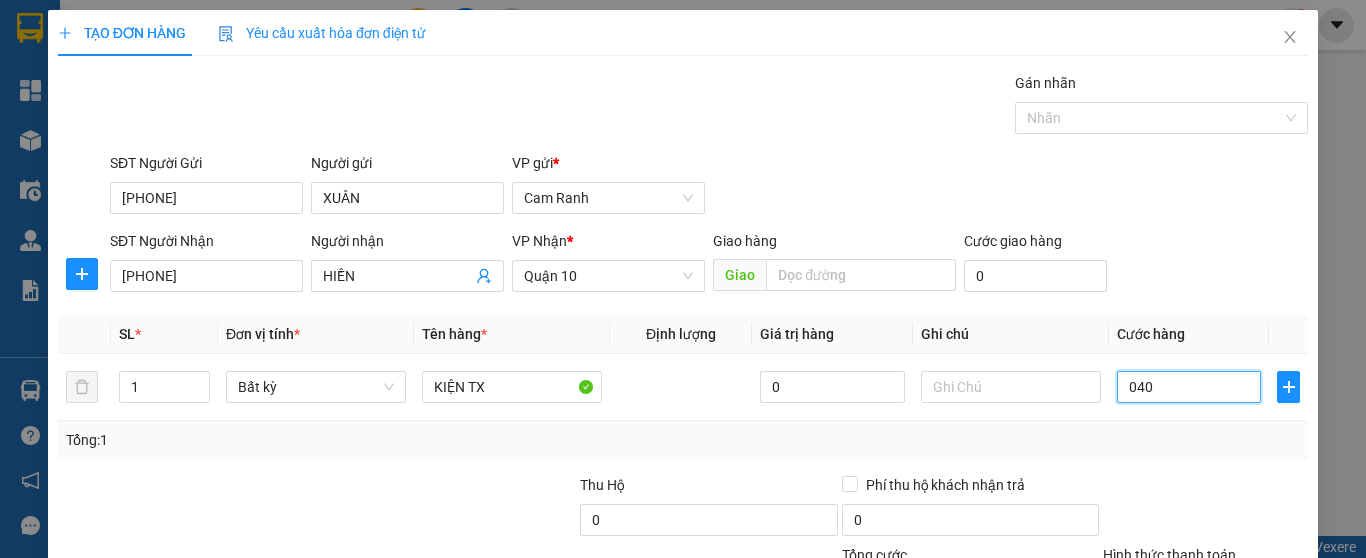 type on "040" 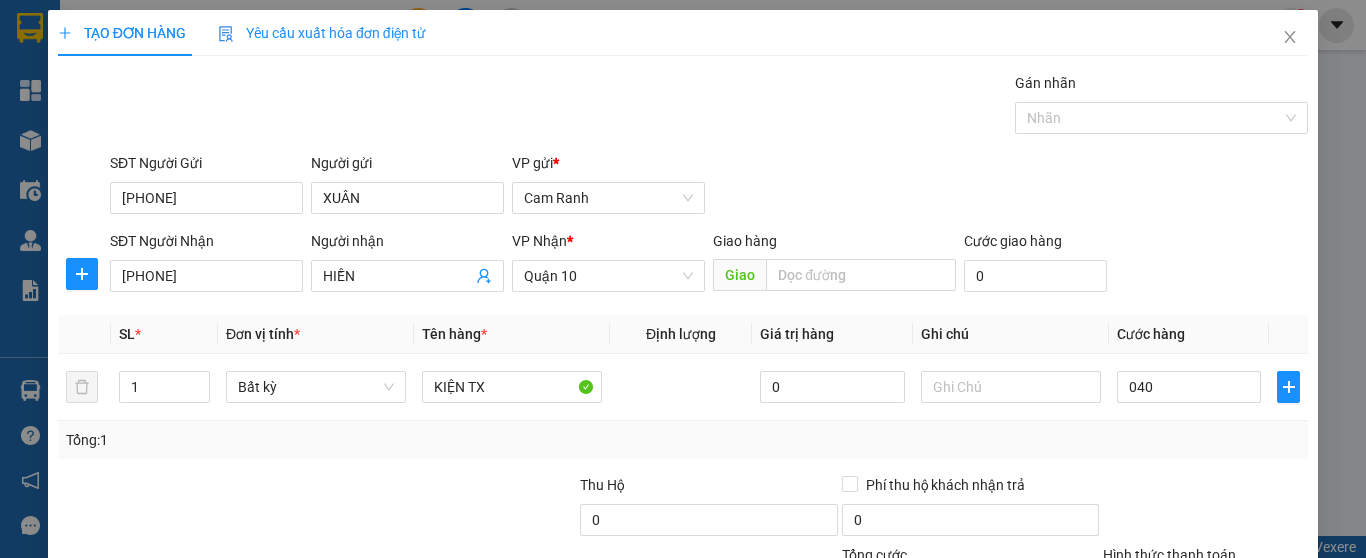 type on "40.000" 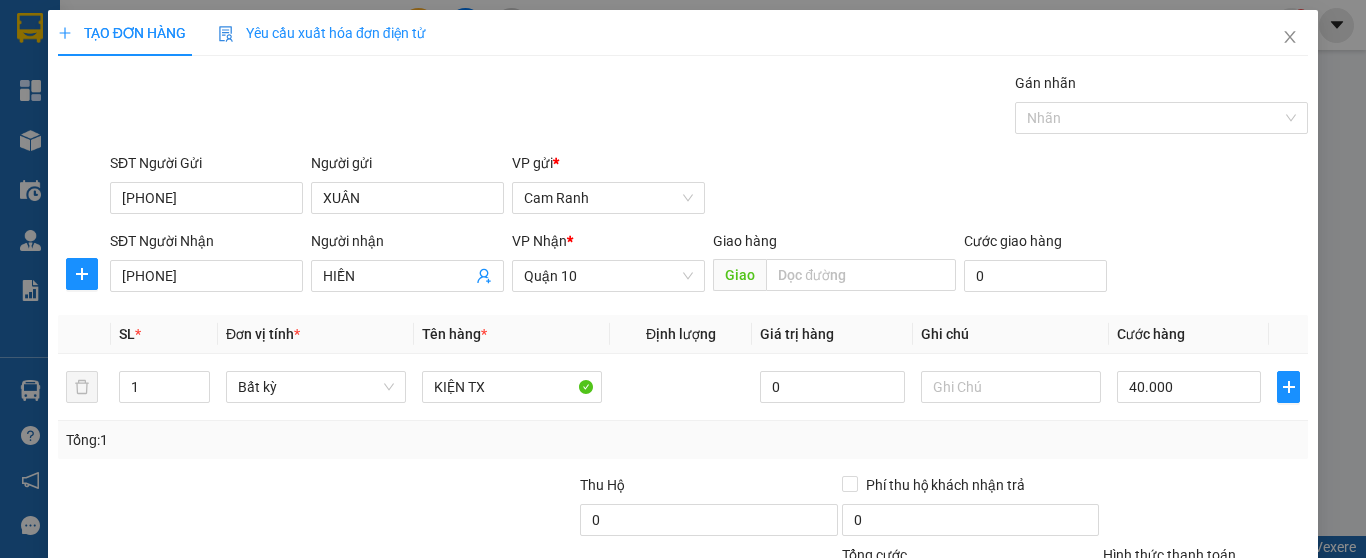 click on "Tổng:  1" at bounding box center (683, 440) 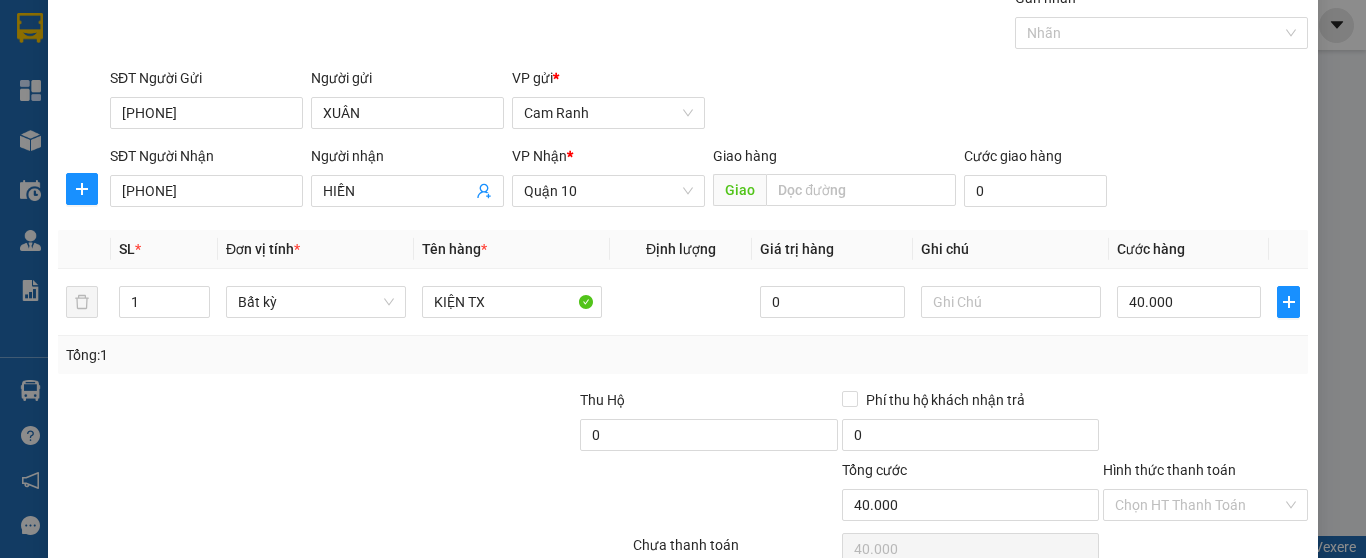 scroll, scrollTop: 182, scrollLeft: 0, axis: vertical 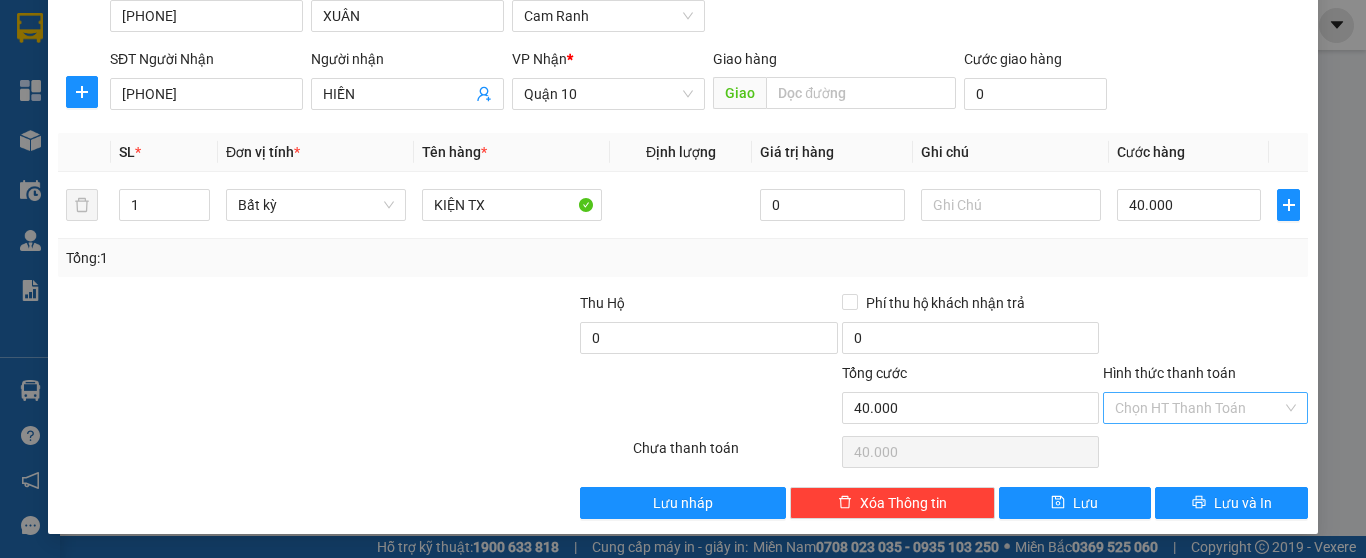 click on "Hình thức thanh toán" at bounding box center (1198, 408) 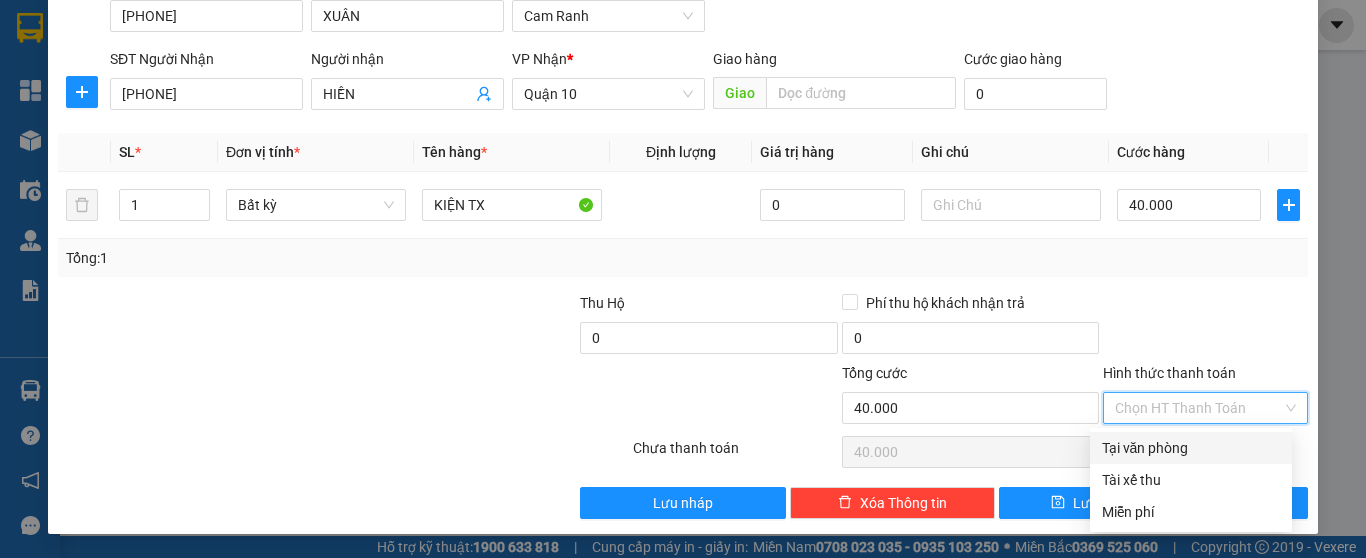 click on "Tại văn phòng" at bounding box center (1191, 448) 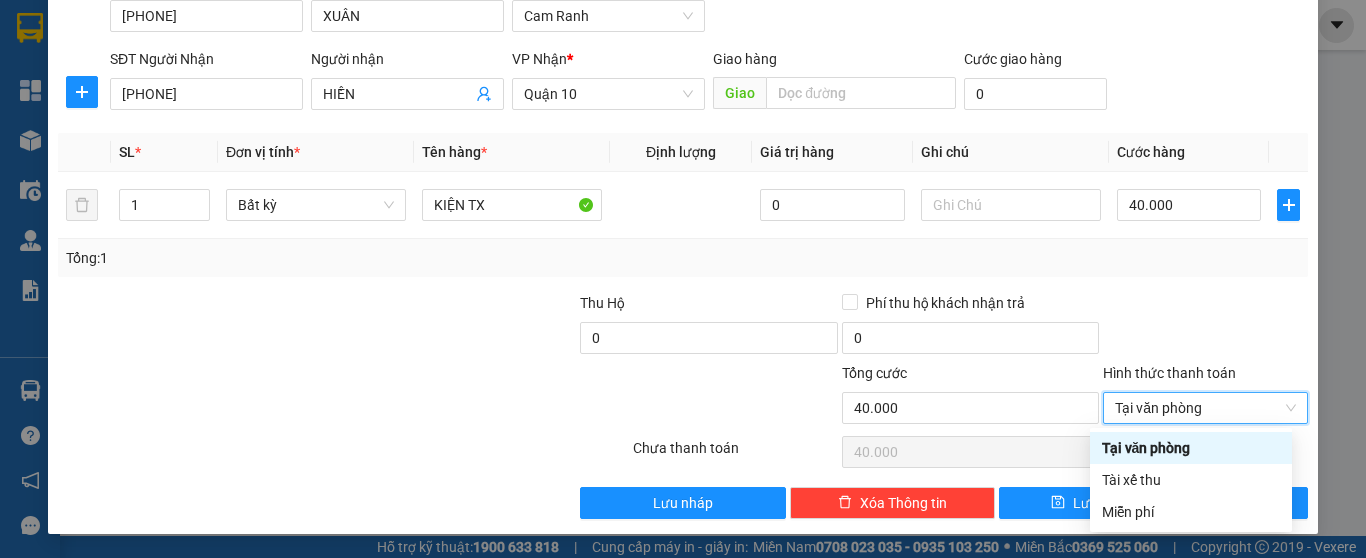 type on "0" 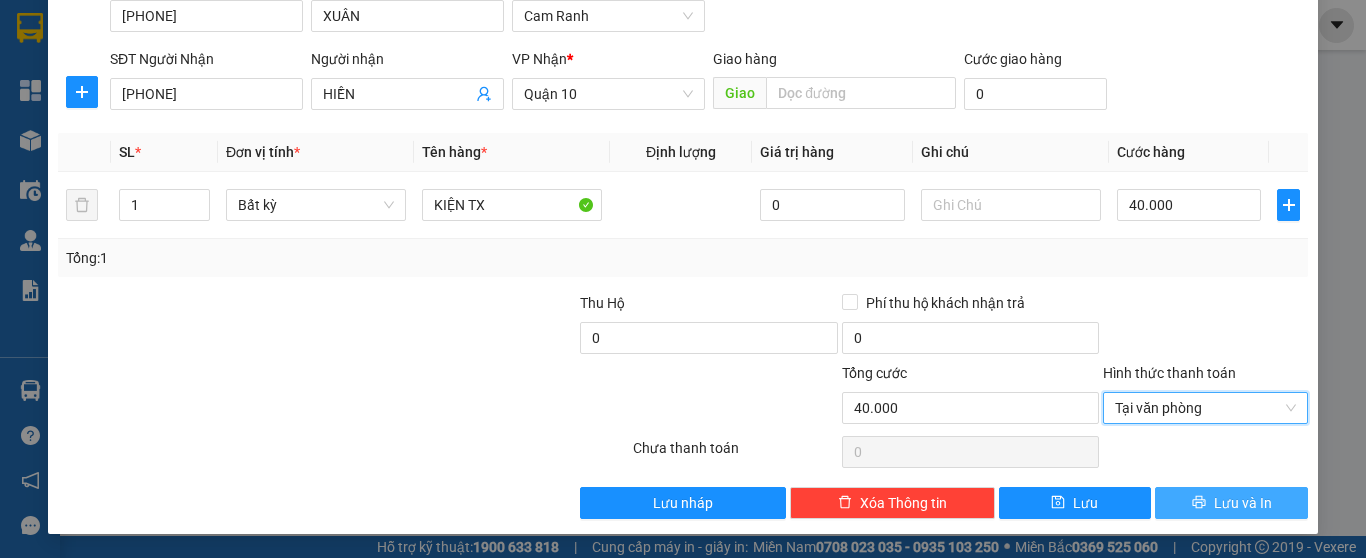 click on "Lưu và In" at bounding box center [1243, 503] 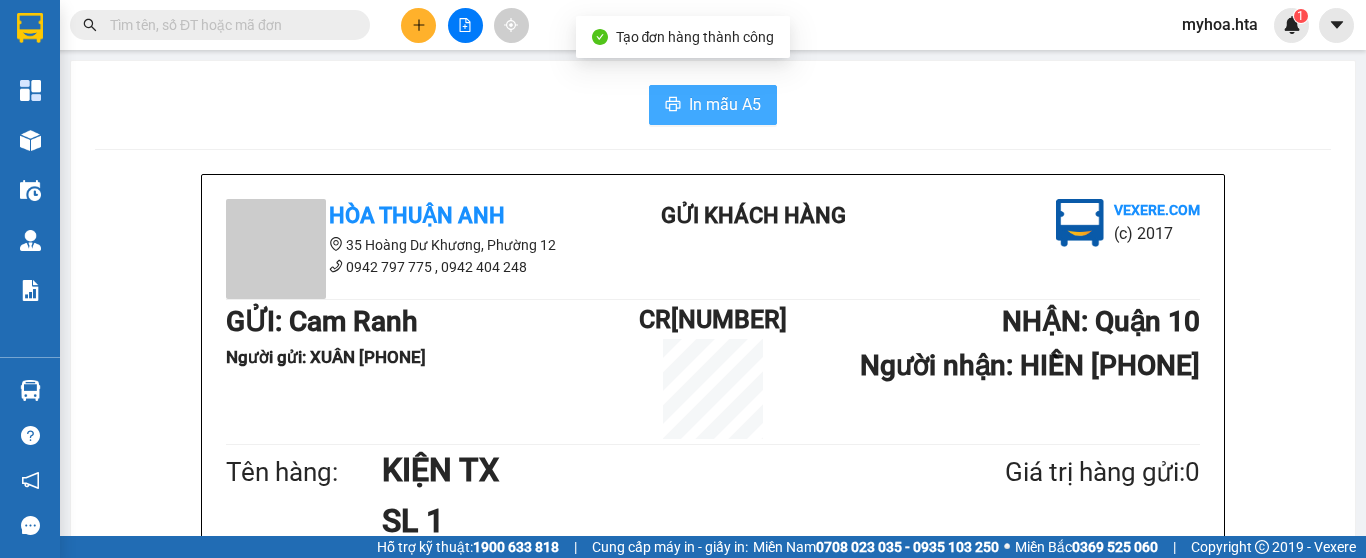 click on "In mẫu A5" at bounding box center [713, 105] 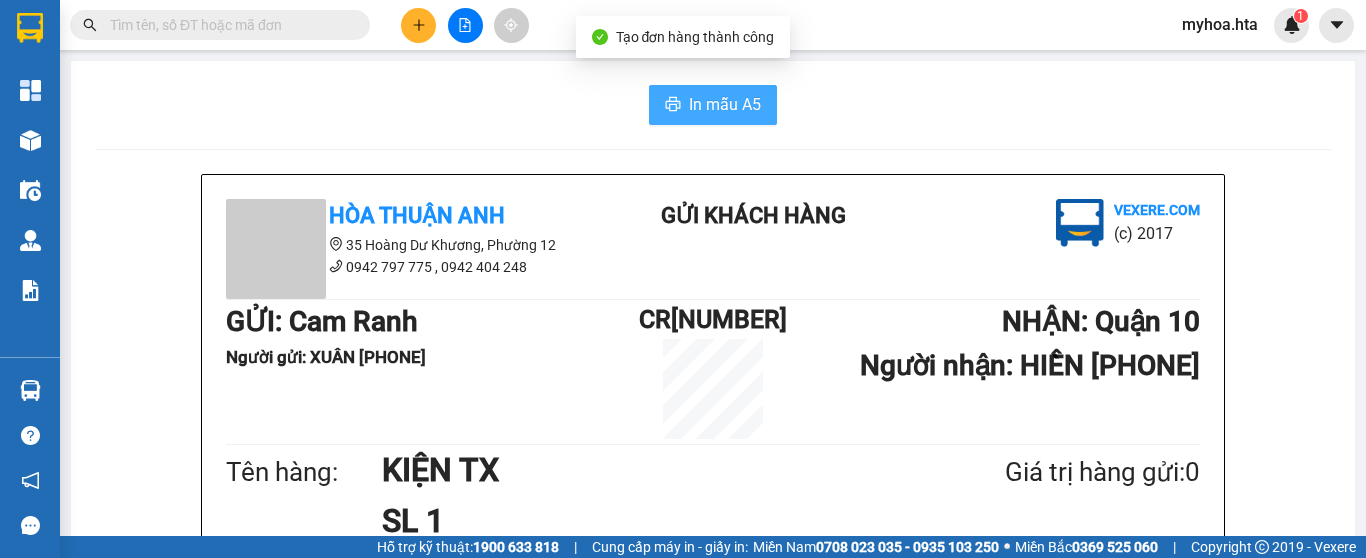 scroll, scrollTop: 0, scrollLeft: 0, axis: both 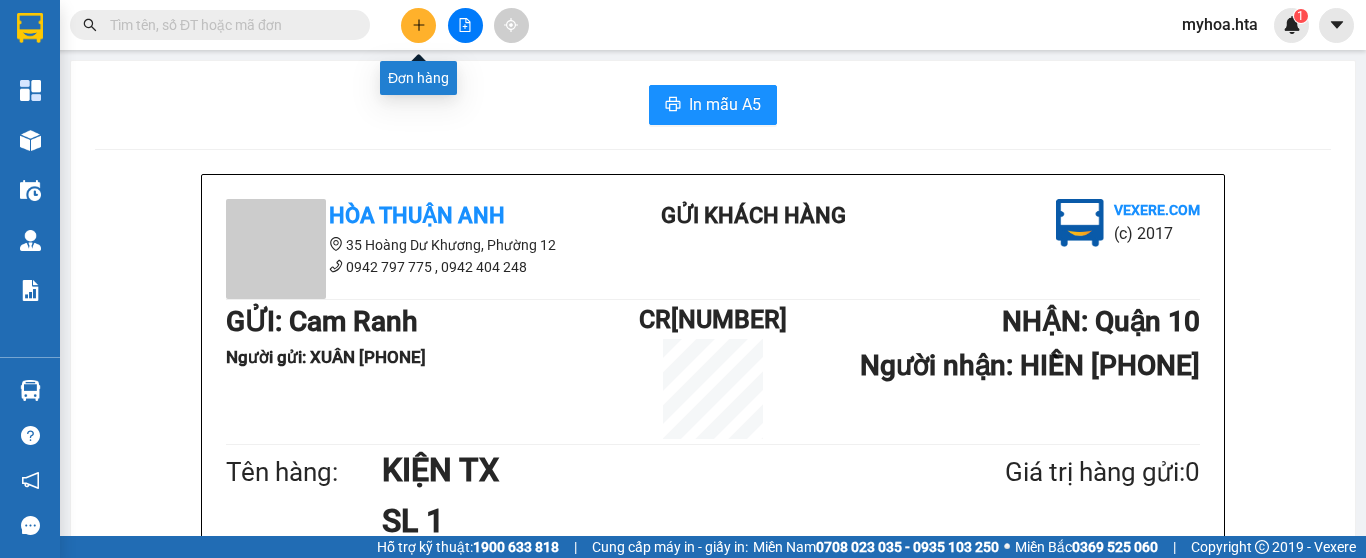 click 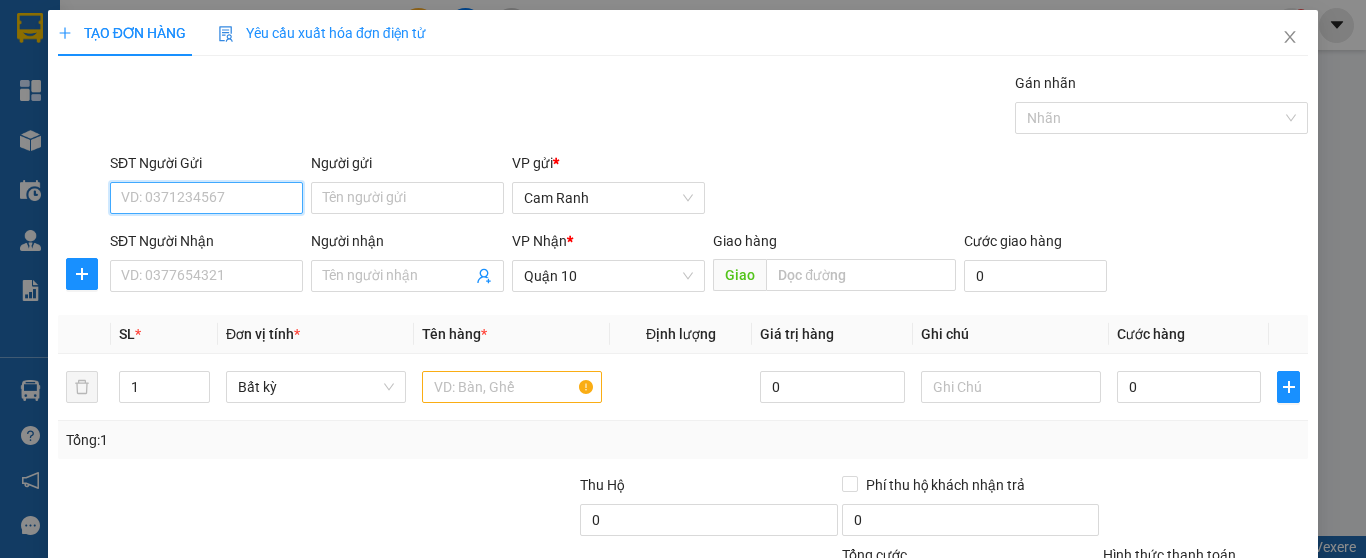 click on "SĐT Người Gửi" at bounding box center [206, 198] 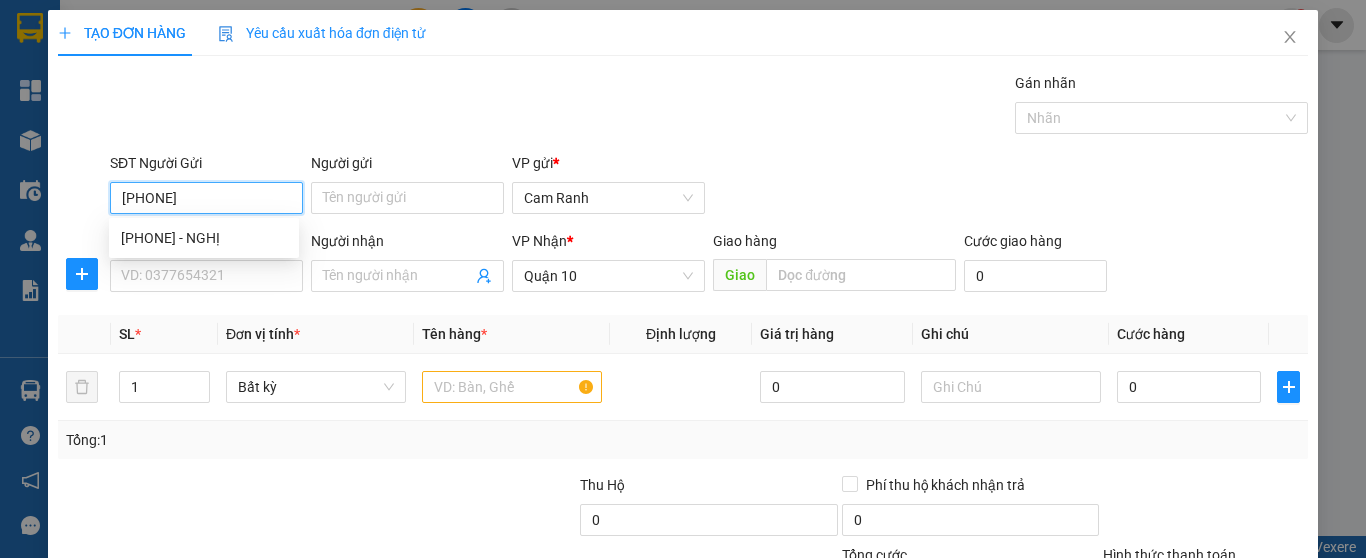 type on "[PHONE]" 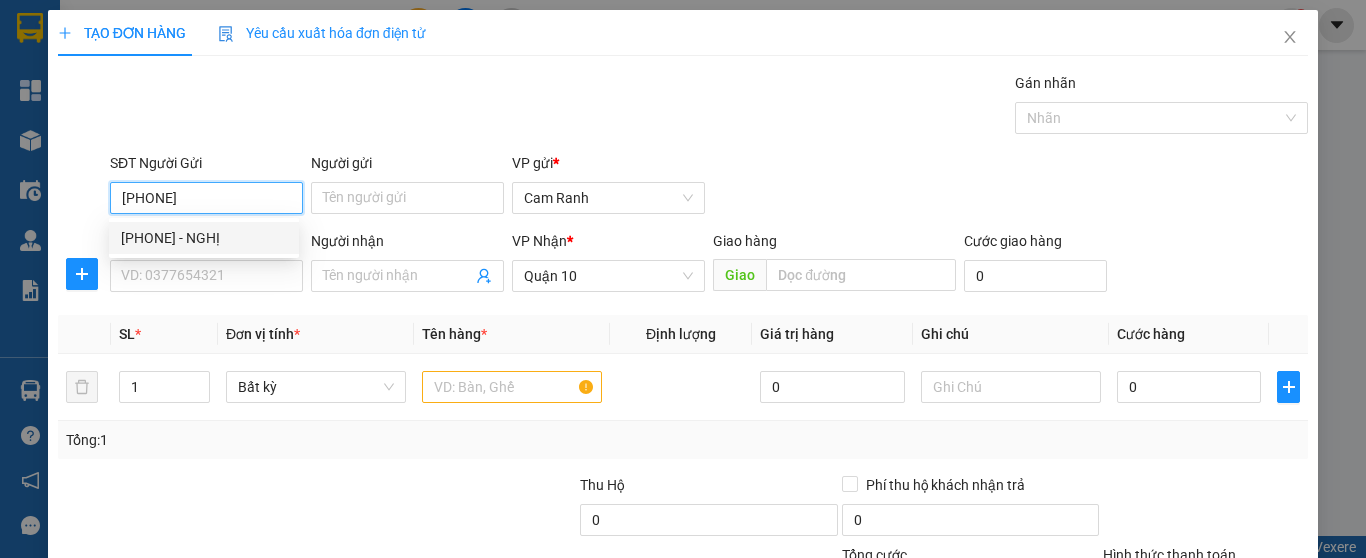 click on "0339832727 - NGHỊ" at bounding box center [204, 238] 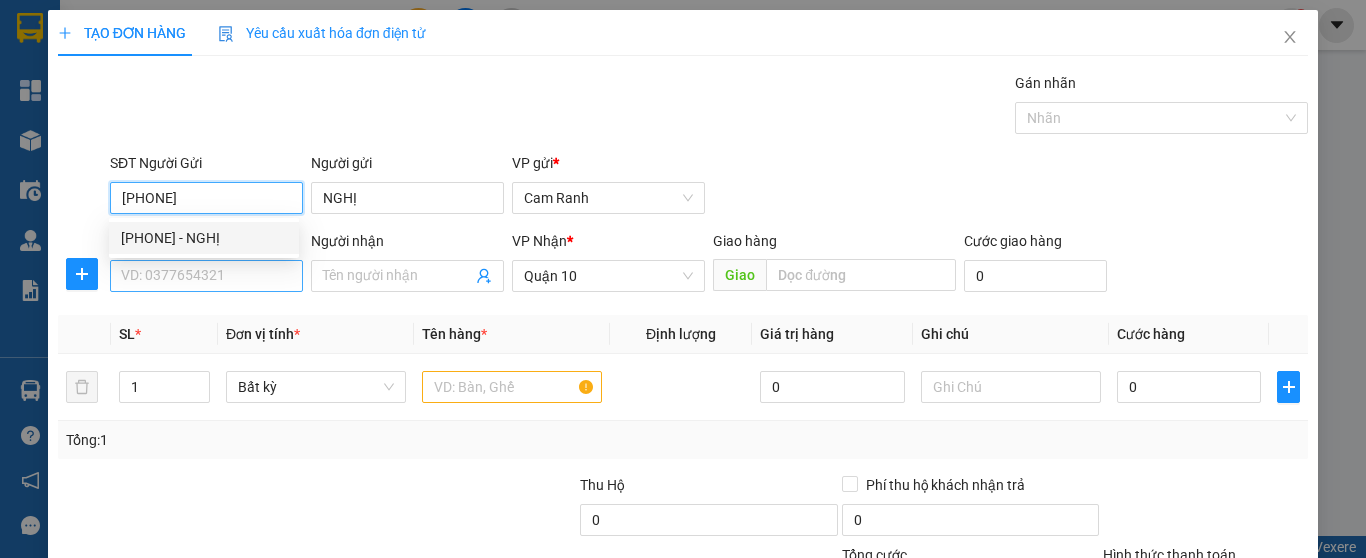 type on "60.000" 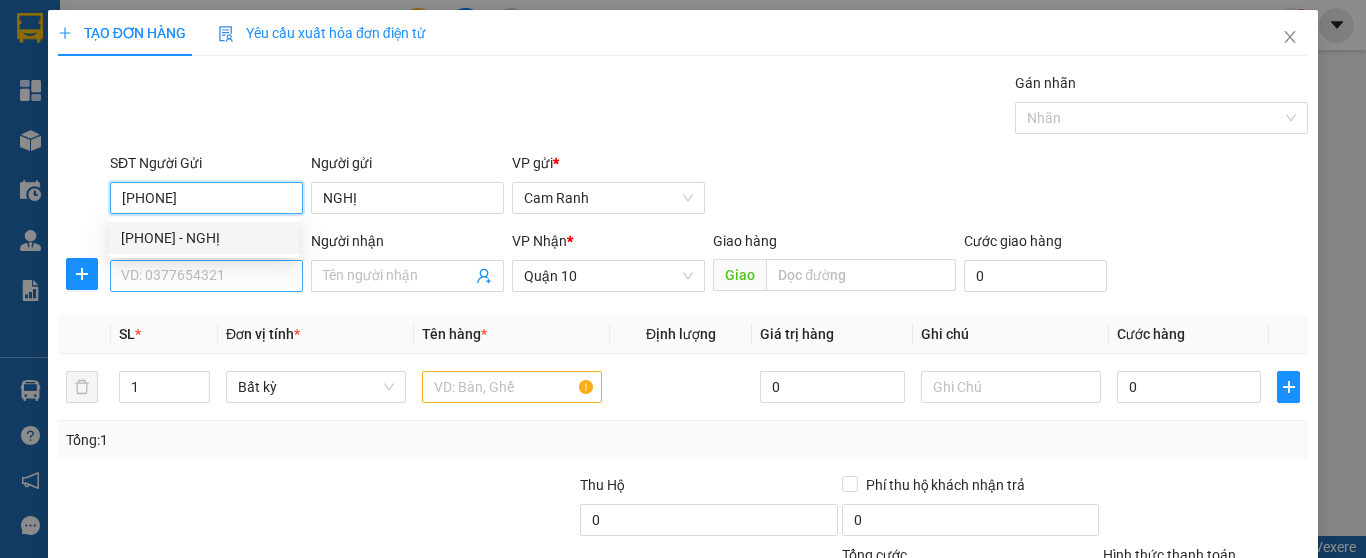 type on "60.000" 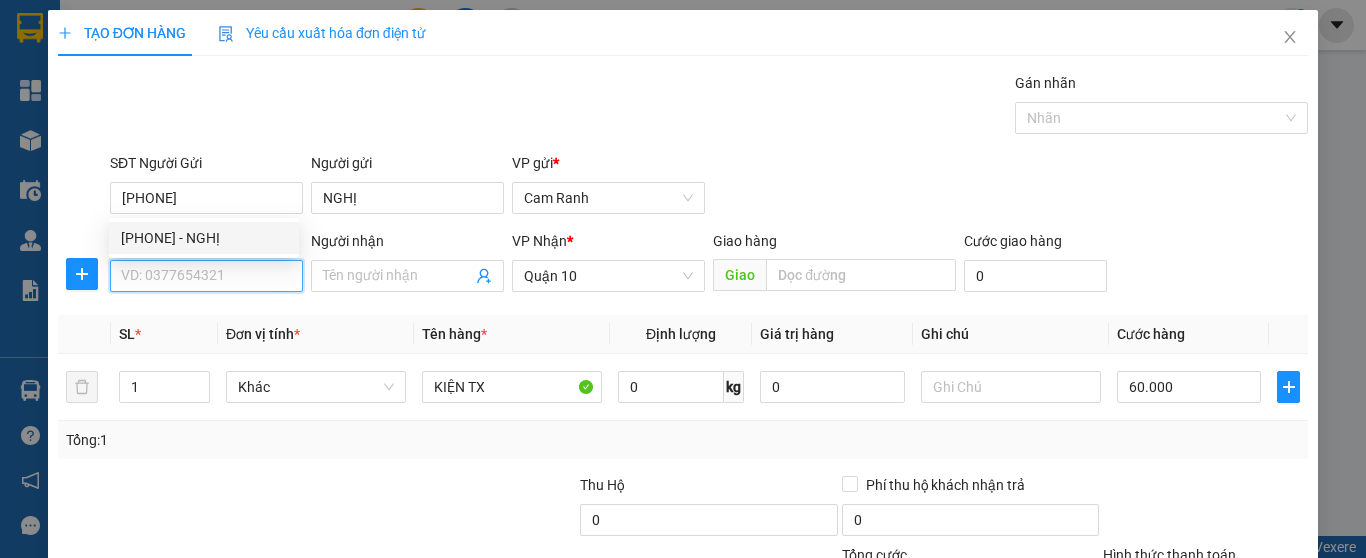 click on "SĐT Người Nhận" at bounding box center (206, 276) 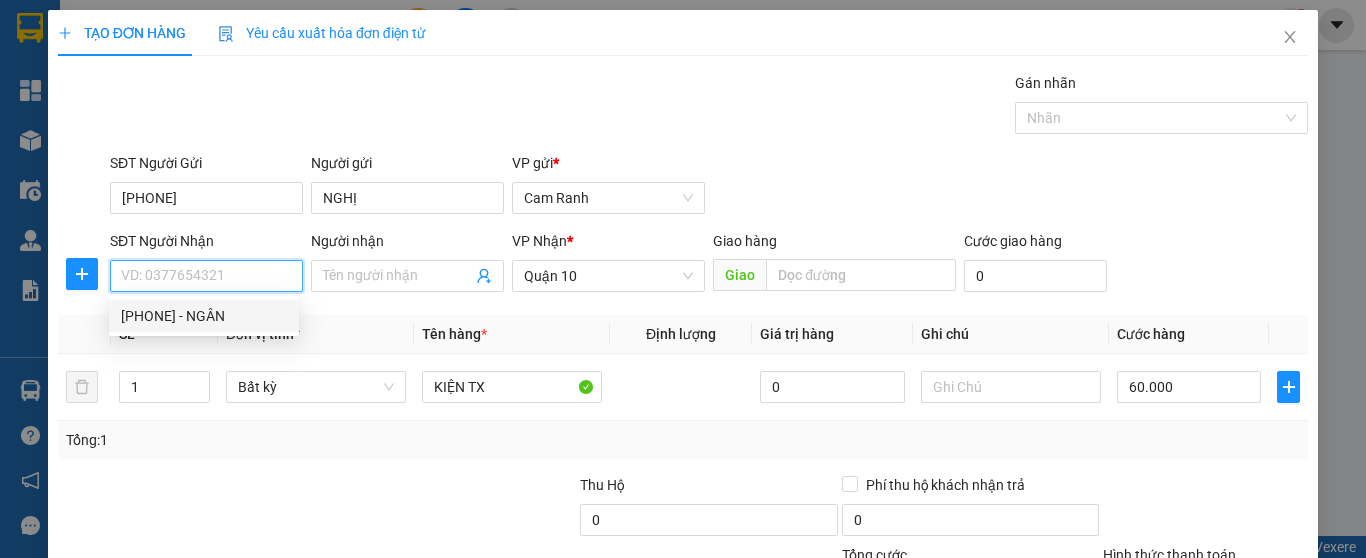 click on "0909942293 - NGÂN" at bounding box center [204, 316] 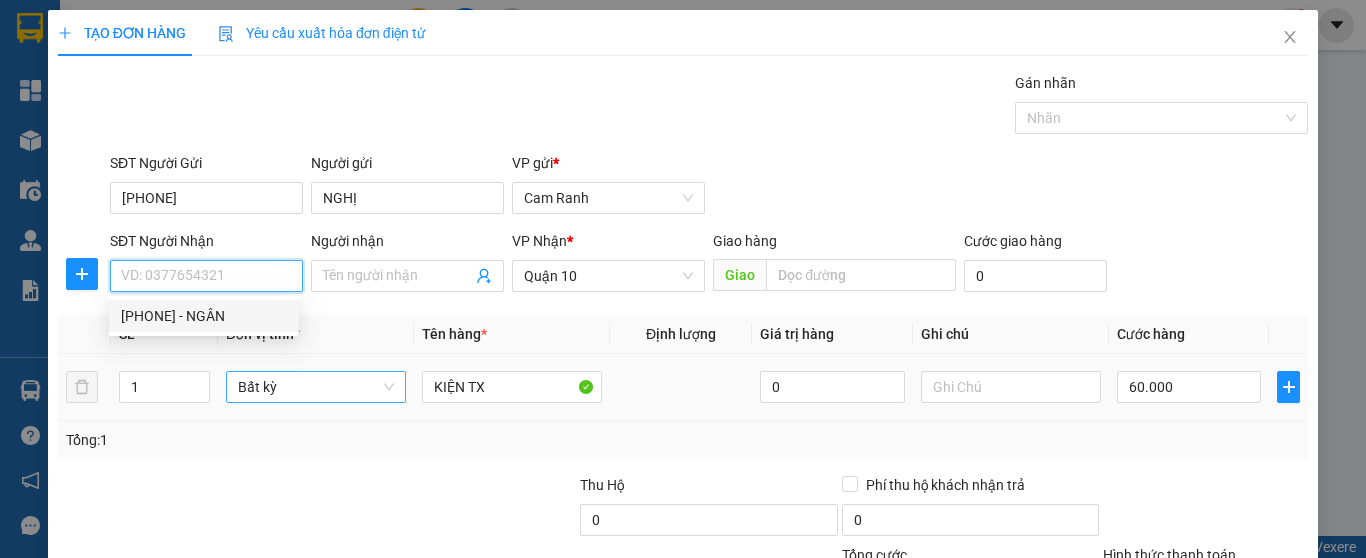 type on "[PHONE]" 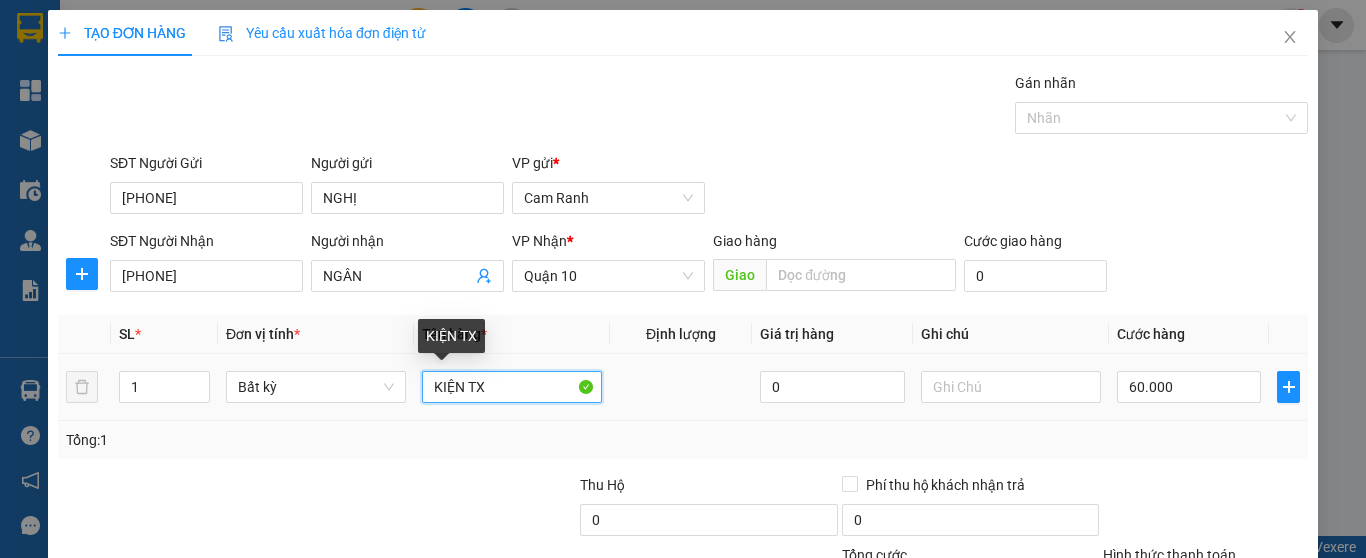 click on "KIỆN TX" at bounding box center (512, 387) 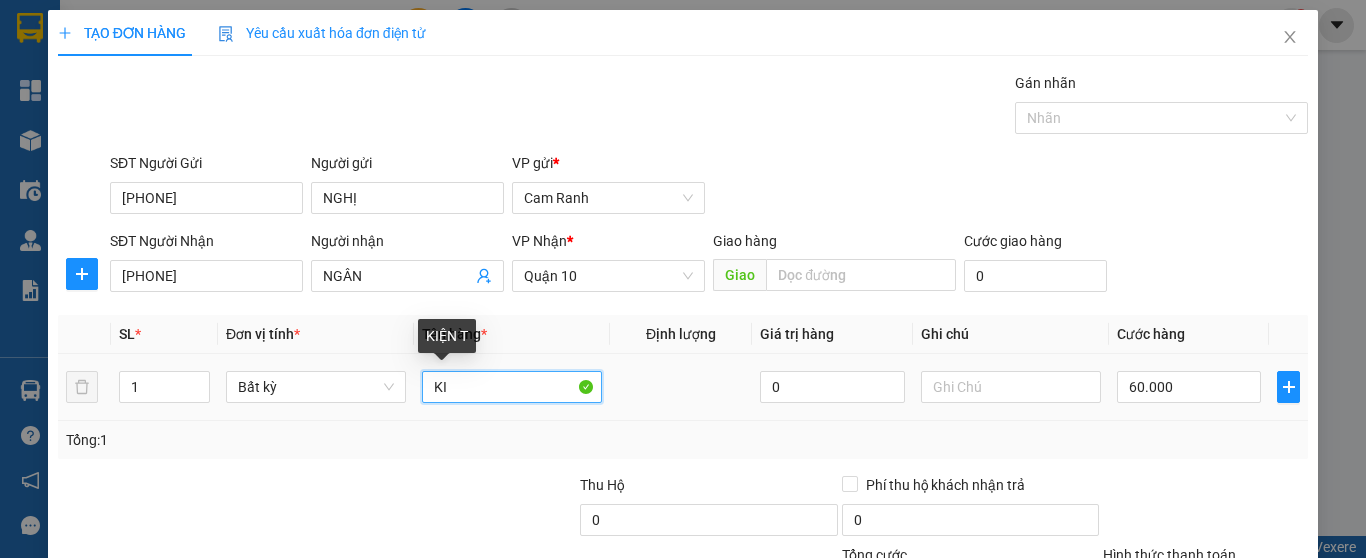 type on "K" 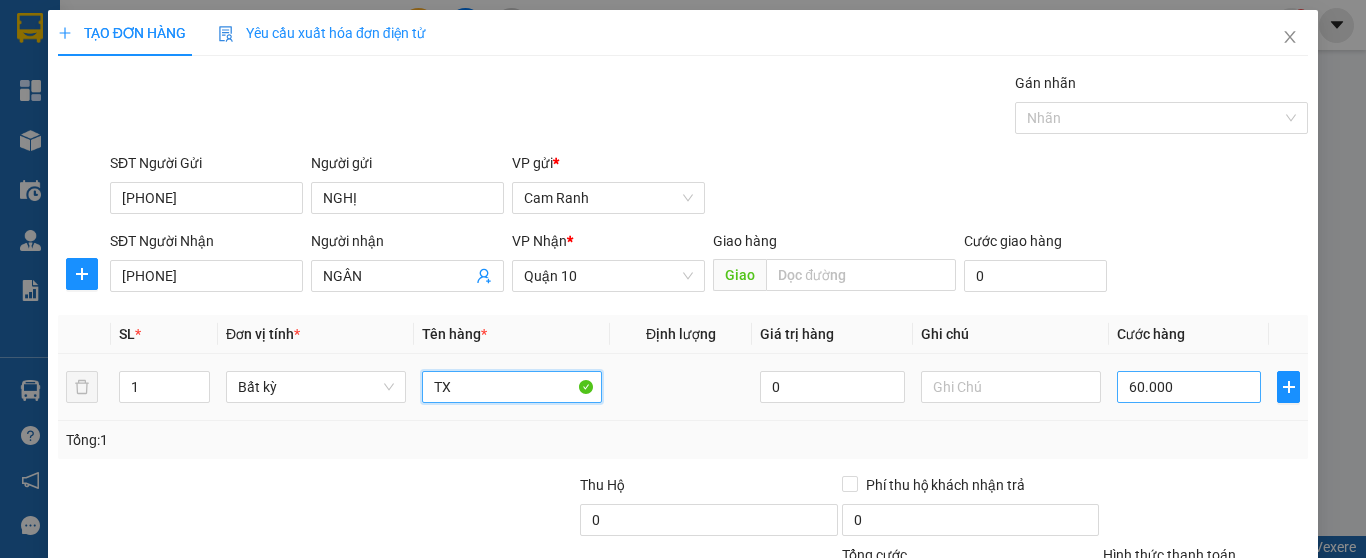 type on "TX" 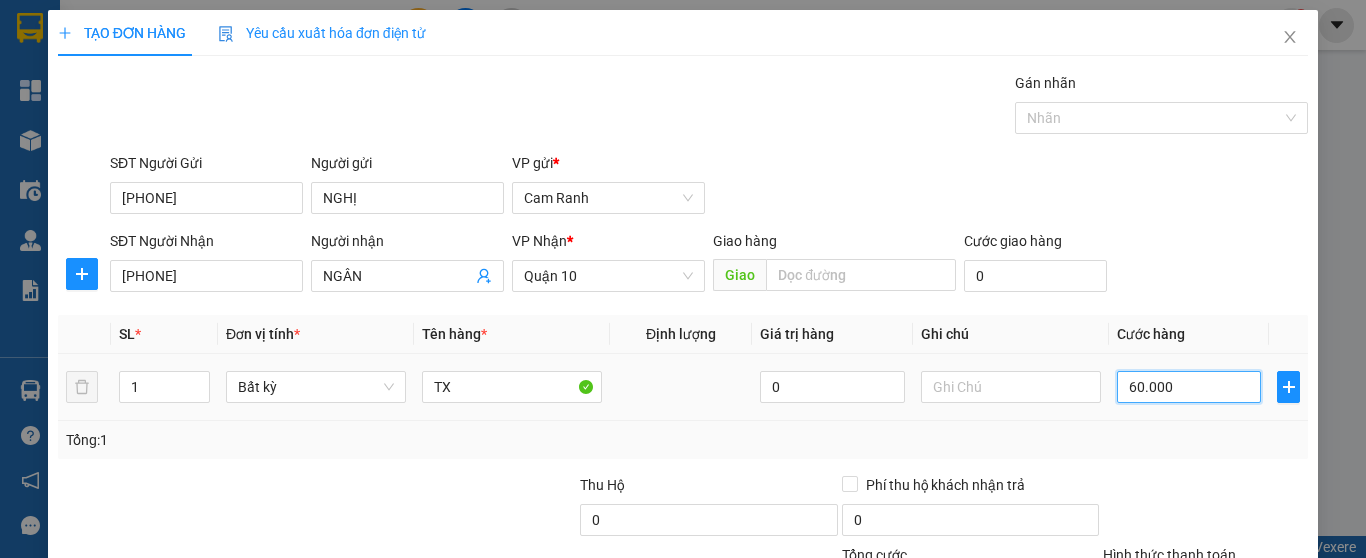 click on "60.000" at bounding box center (1189, 387) 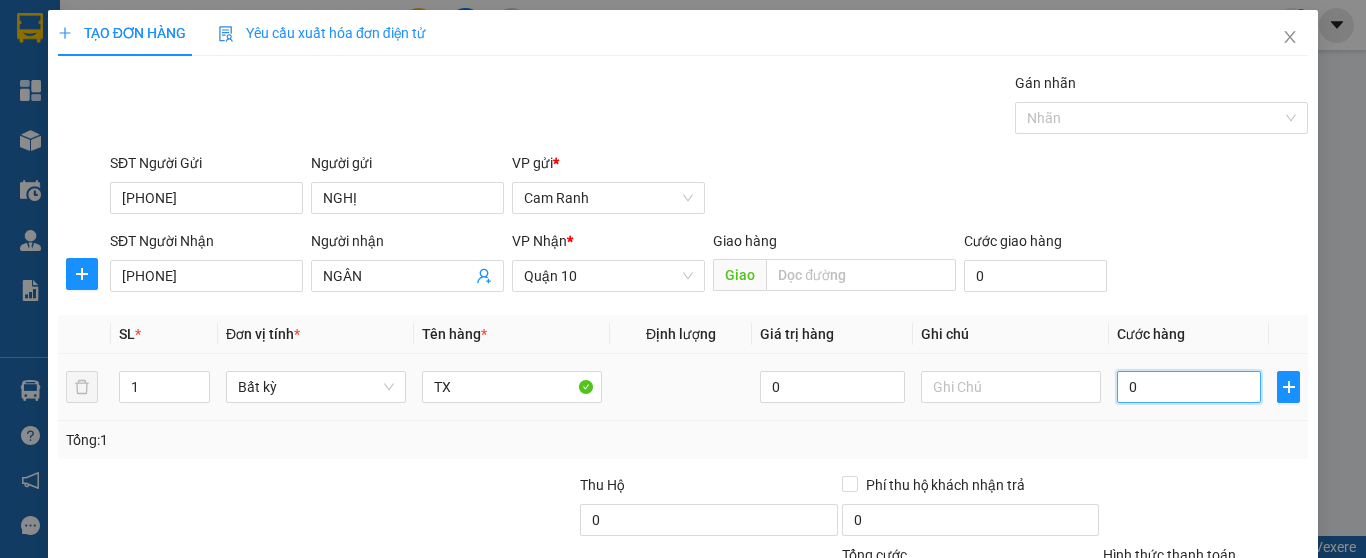 type on "05" 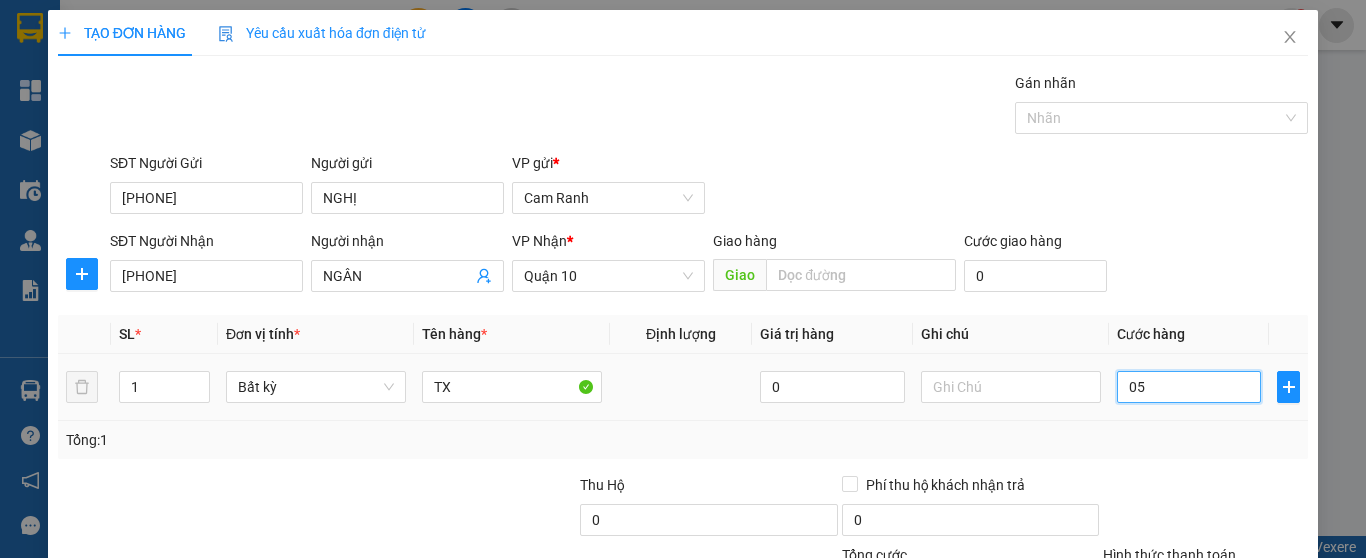 type on "5" 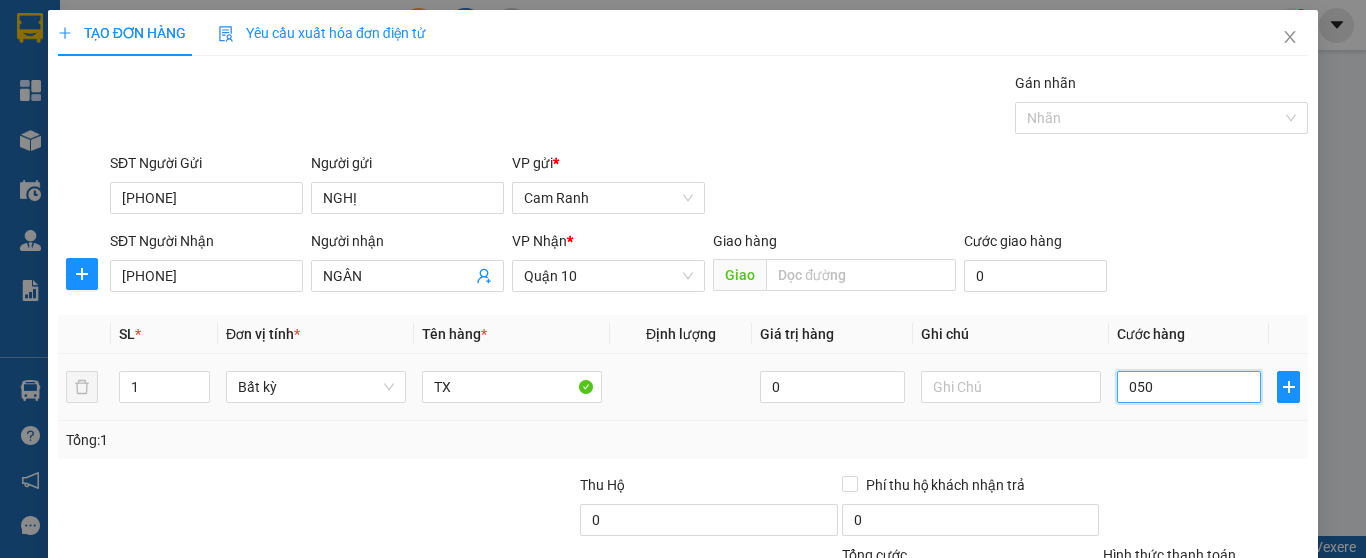 type on "50" 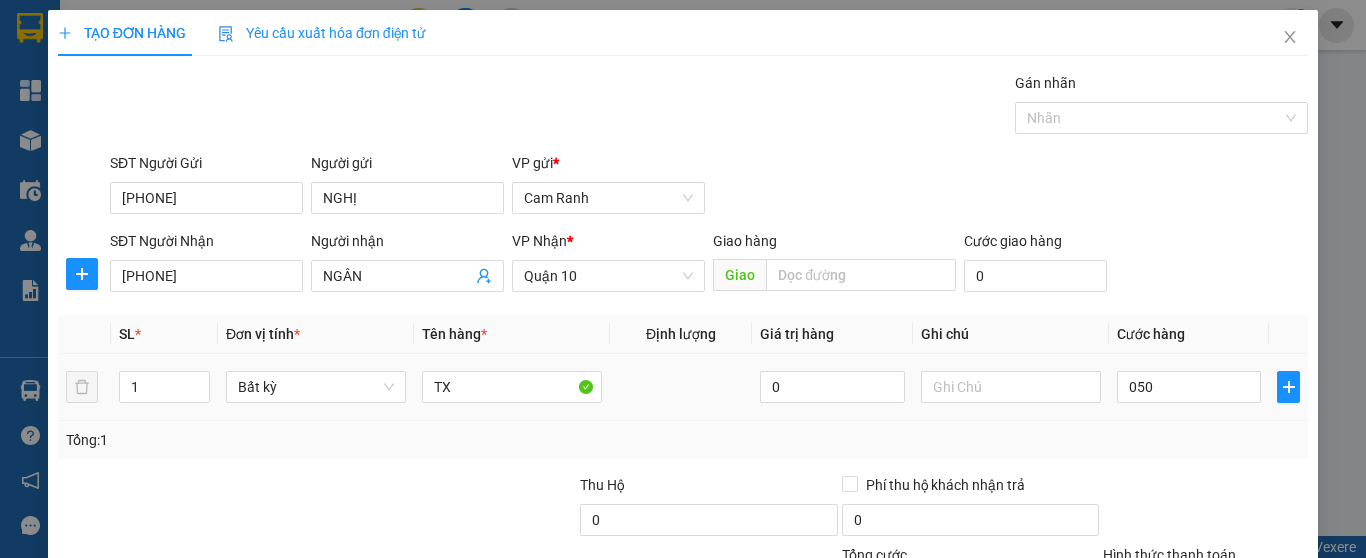 click on "050" at bounding box center (1189, 387) 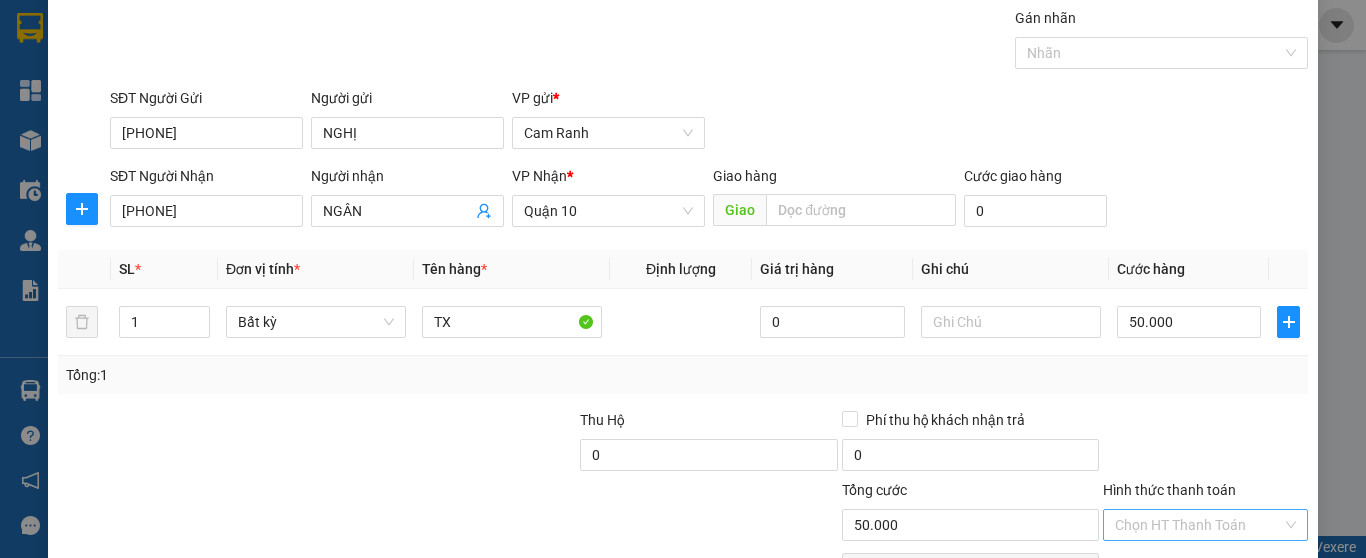 scroll, scrollTop: 100, scrollLeft: 0, axis: vertical 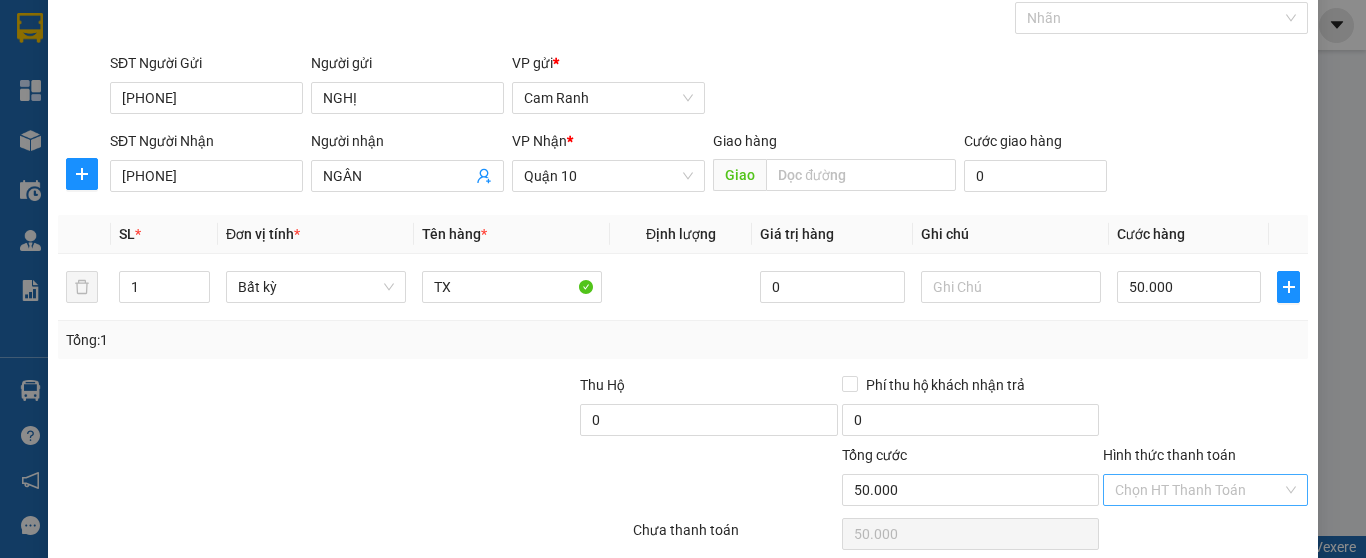click on "Hình thức thanh toán" at bounding box center (1198, 490) 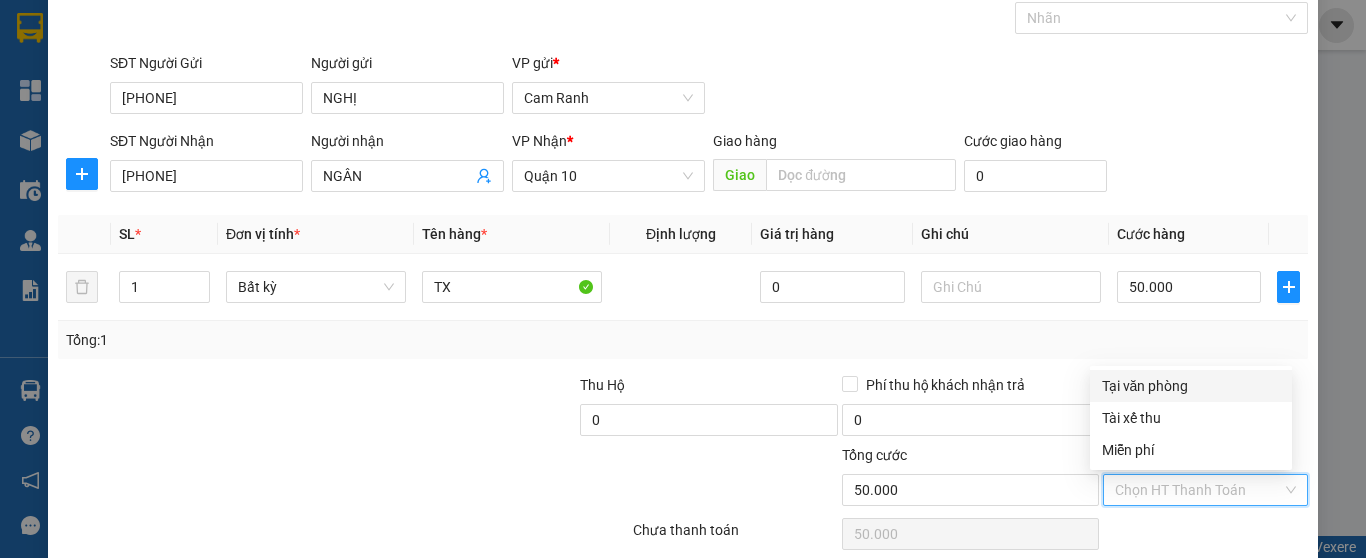 click on "Tại văn phòng" at bounding box center [1191, 386] 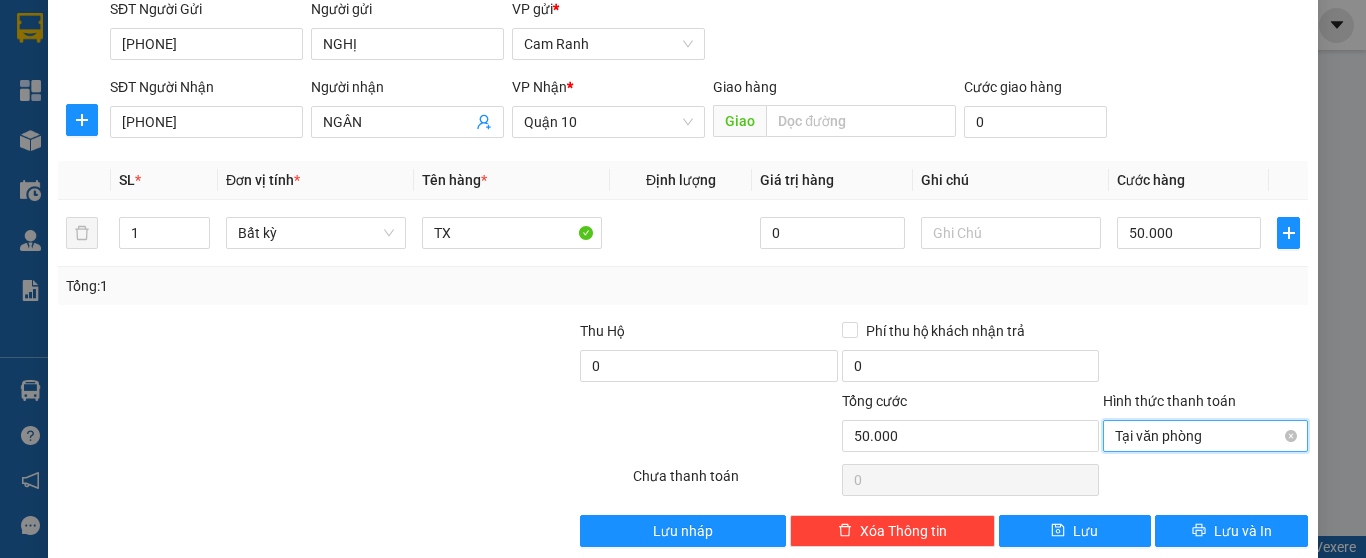 scroll, scrollTop: 182, scrollLeft: 0, axis: vertical 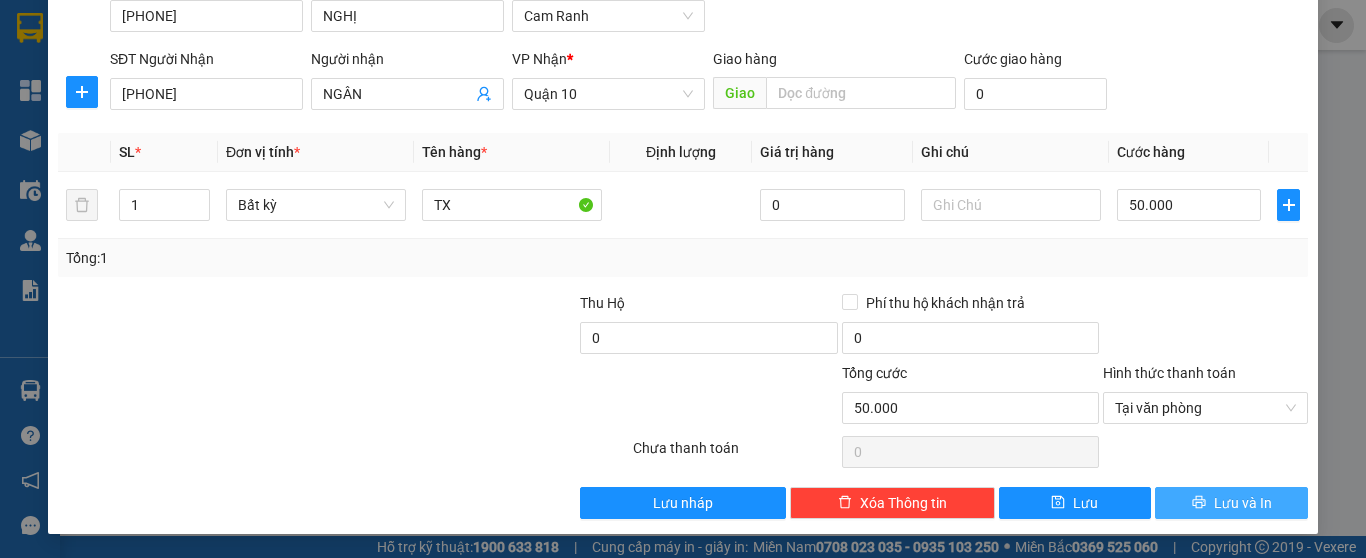 click on "Lưu và In" at bounding box center [1231, 503] 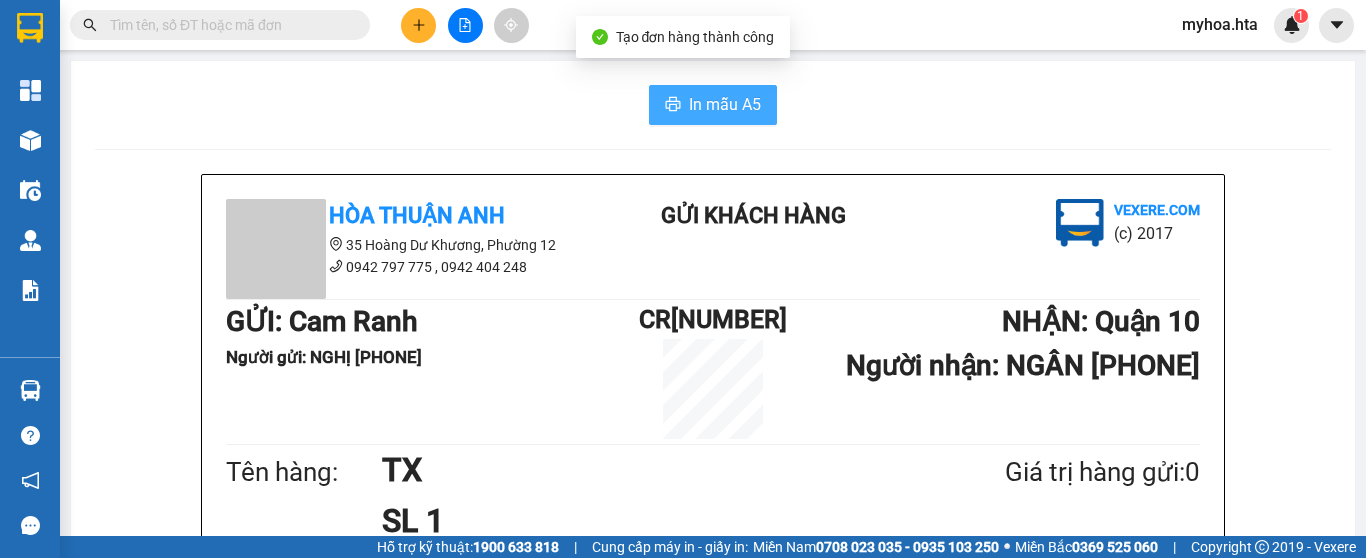 click on "In mẫu A5" at bounding box center (725, 104) 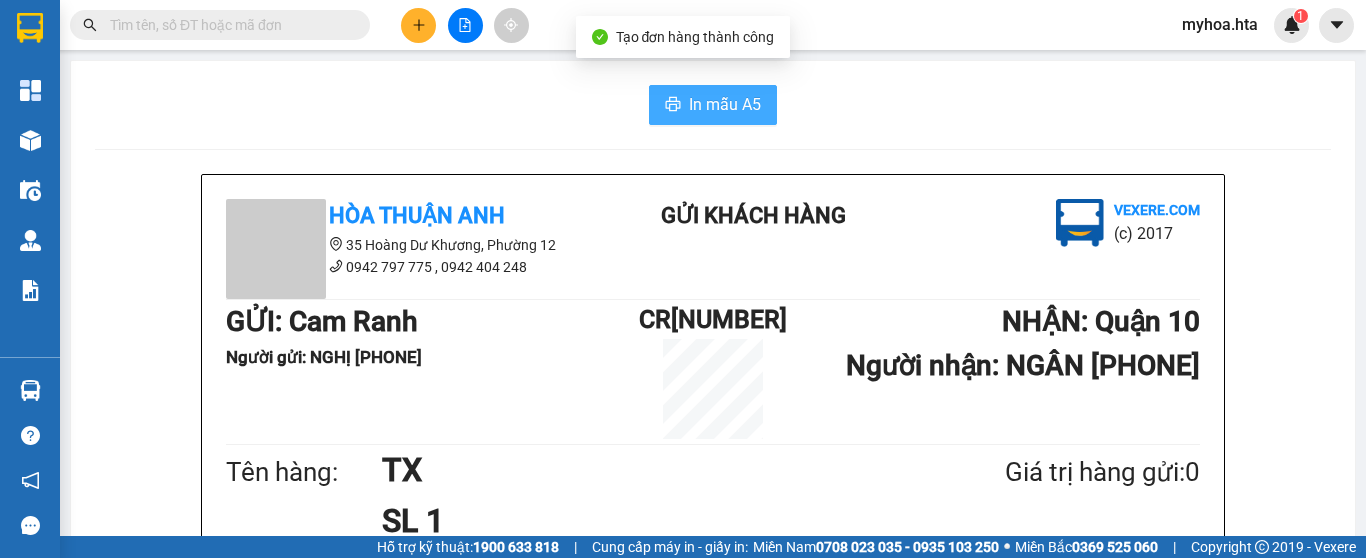 scroll, scrollTop: 0, scrollLeft: 0, axis: both 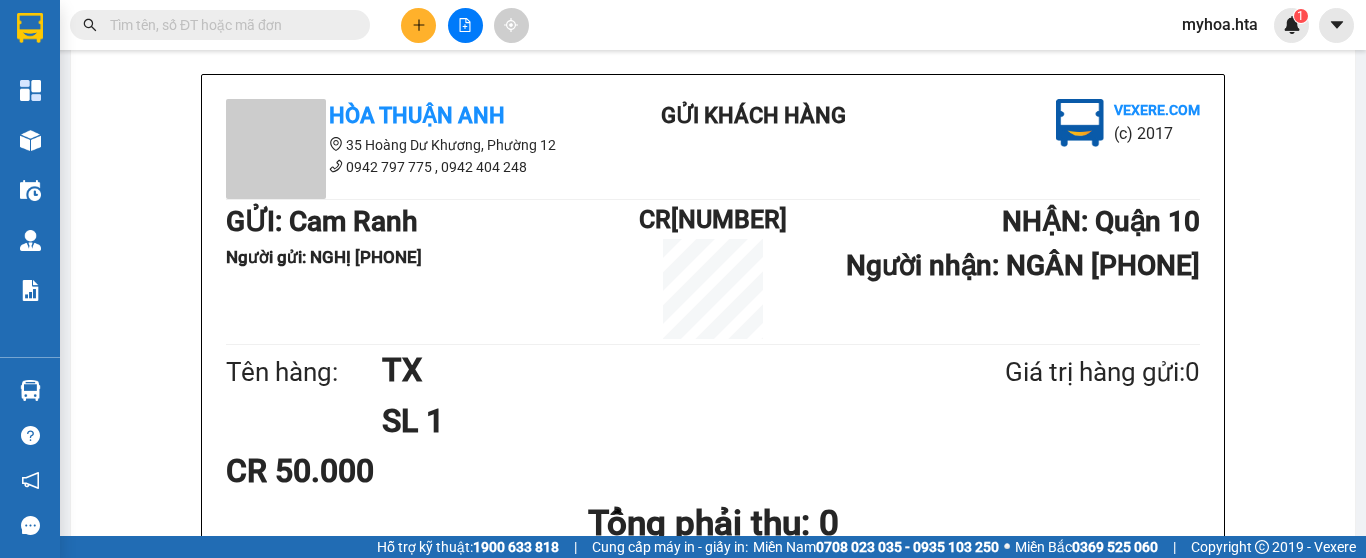 click at bounding box center (418, 25) 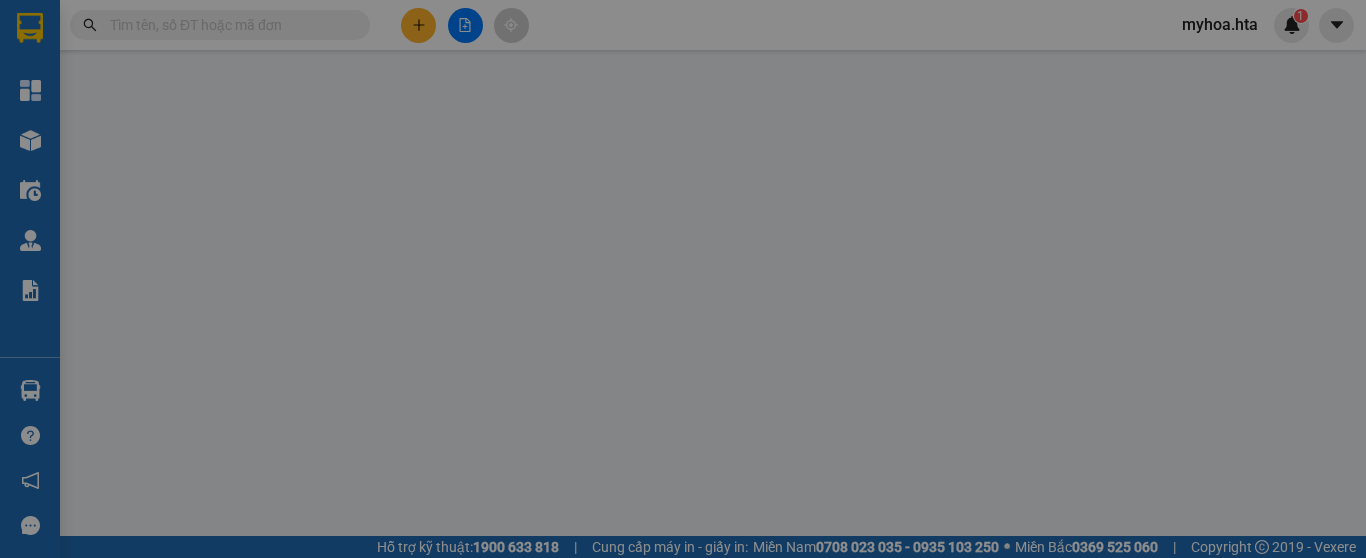 scroll, scrollTop: 0, scrollLeft: 0, axis: both 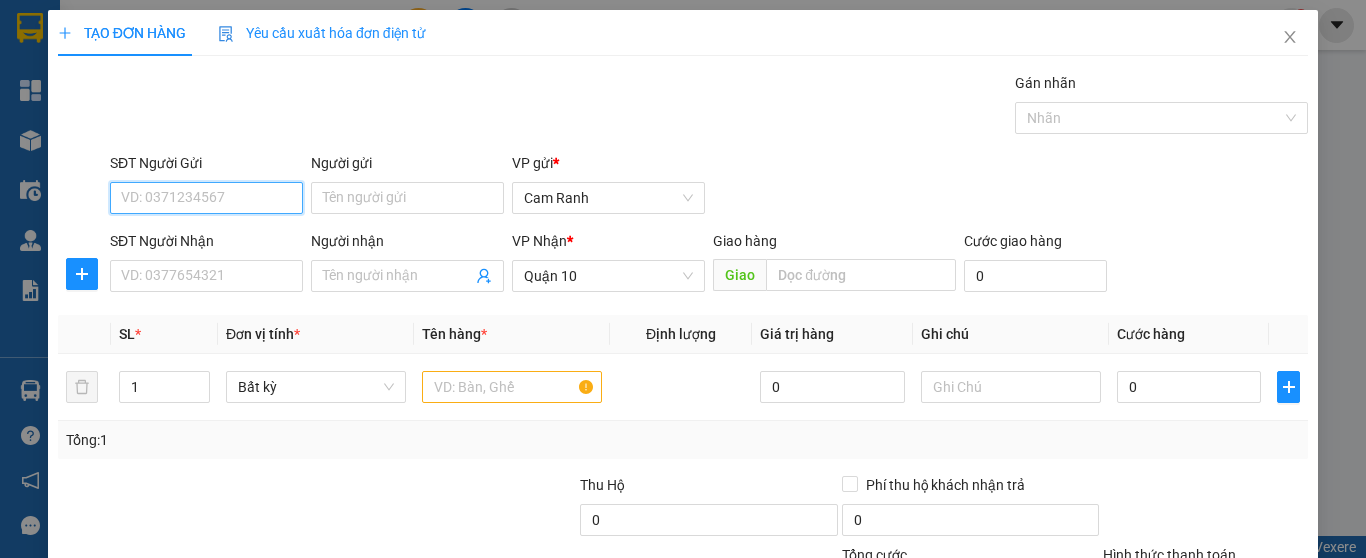 click on "SĐT Người Gửi" at bounding box center (206, 198) 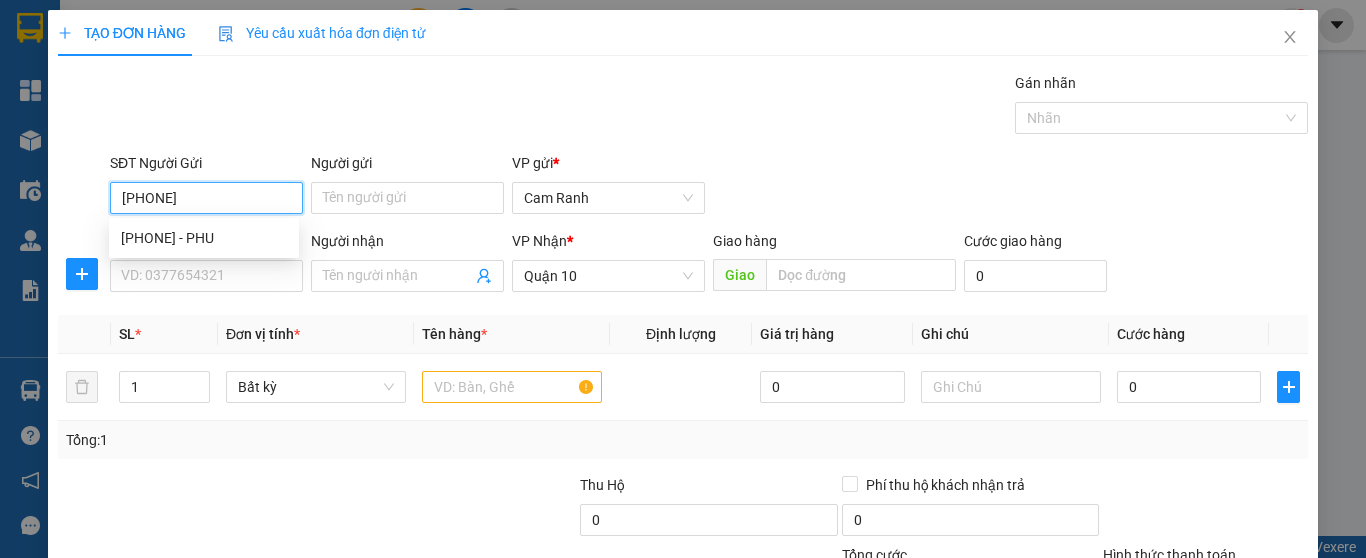 type on "[PHONE]" 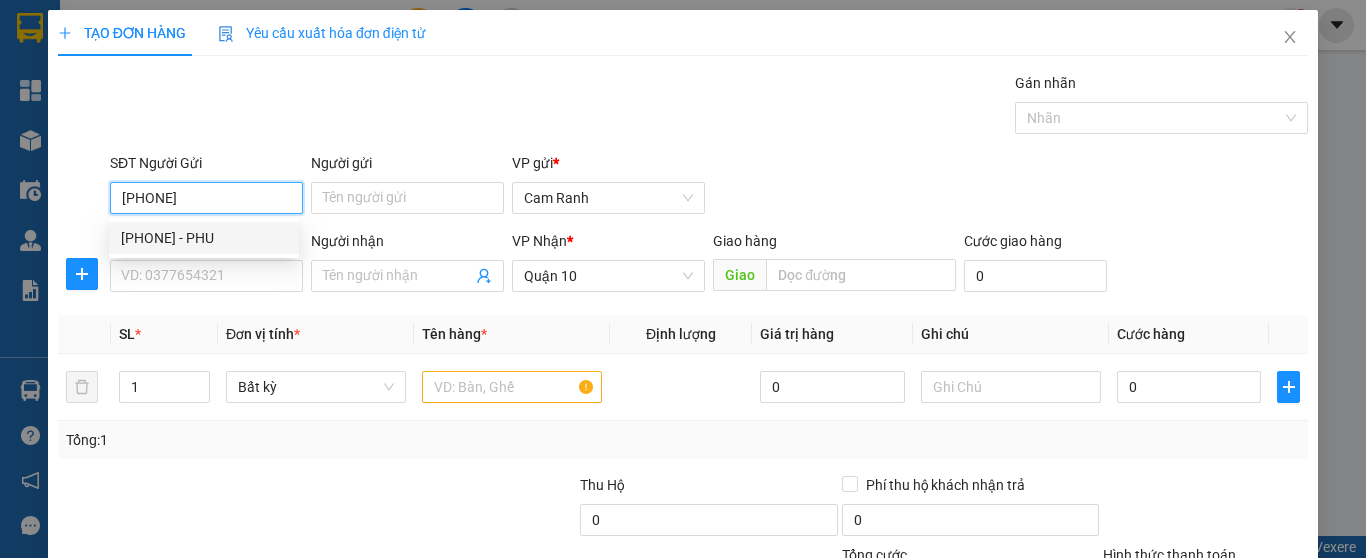 click on "0918888472 - PHU" at bounding box center [204, 238] 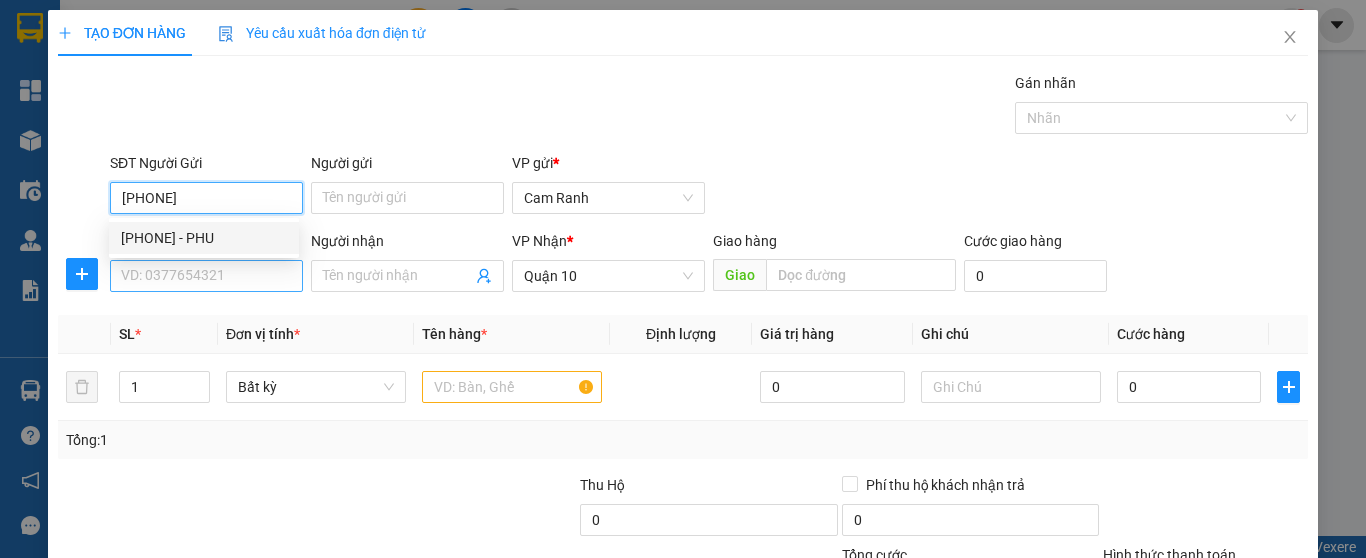 type on "PHU" 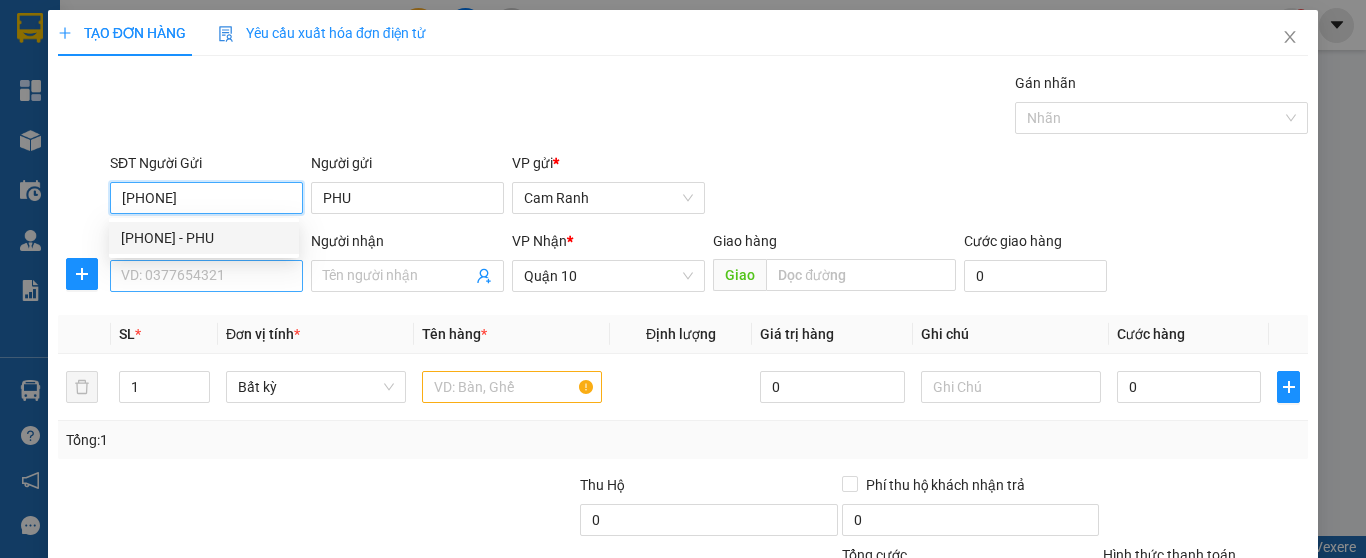 type on "70.000" 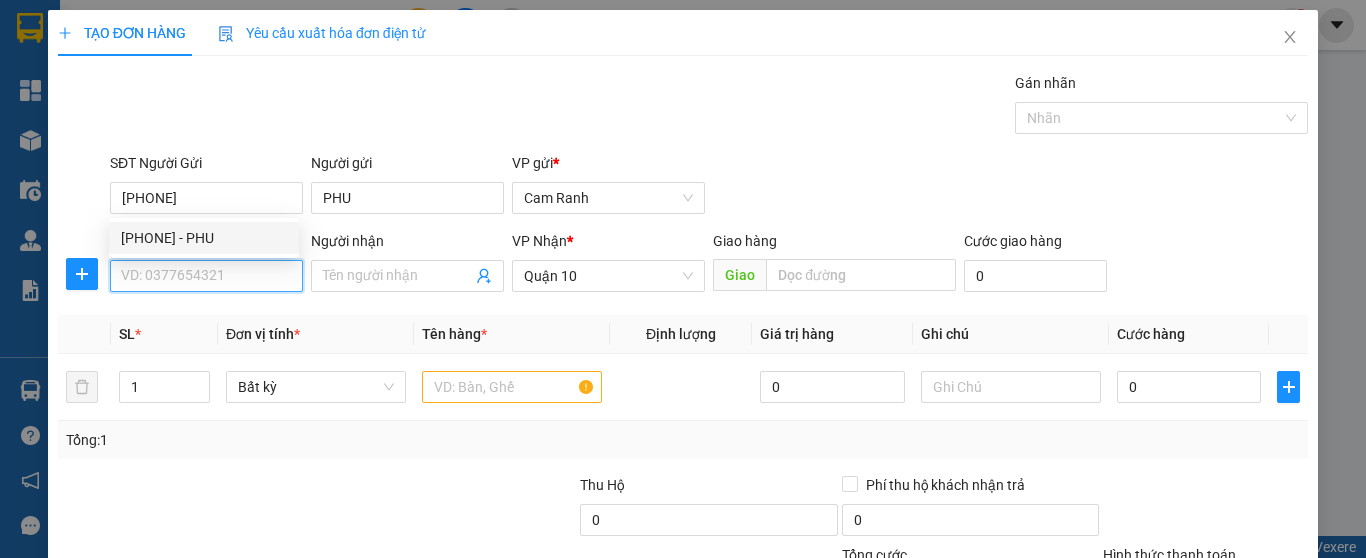 click on "SĐT Người Nhận" at bounding box center [206, 276] 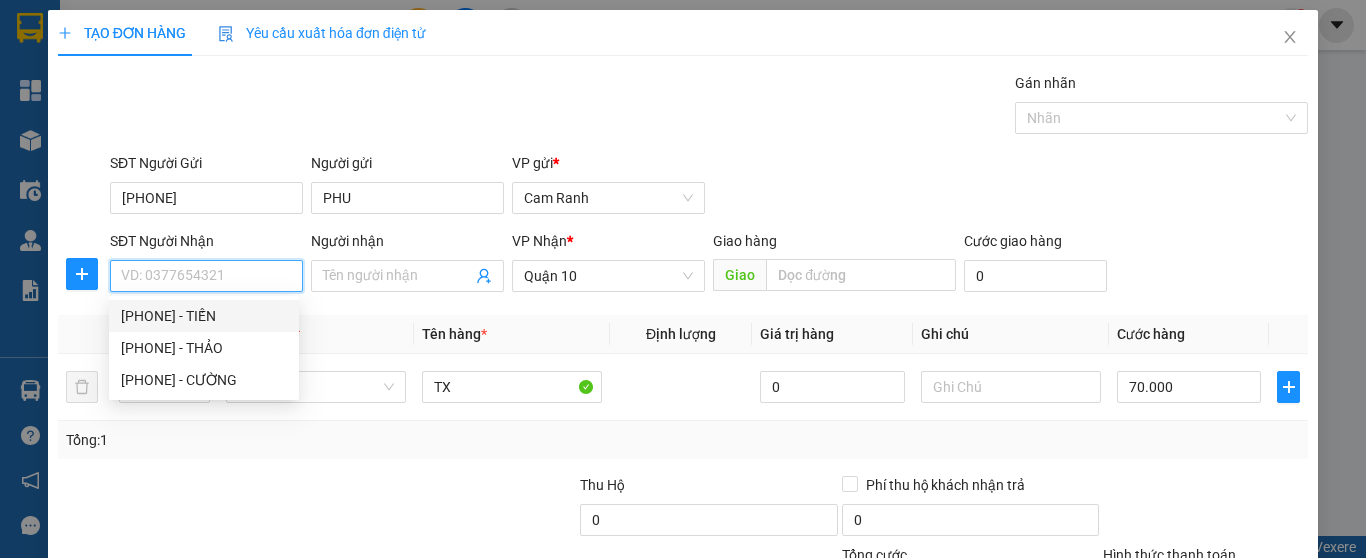 click on "0395246816 - TIẾN" at bounding box center (204, 316) 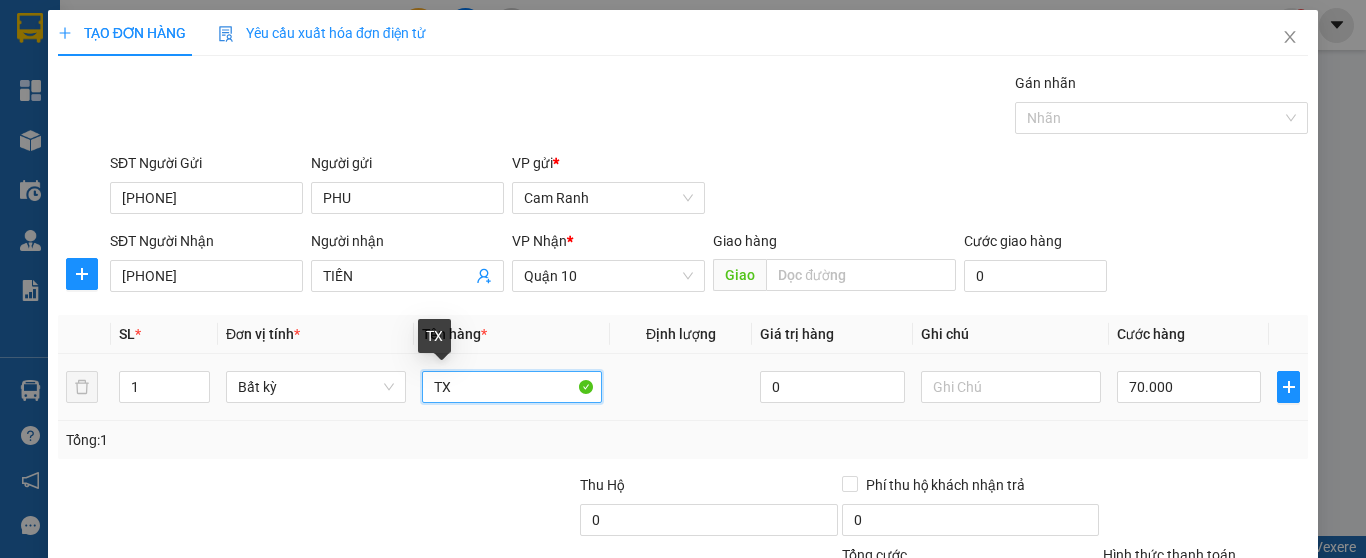 click on "TX" at bounding box center [512, 387] 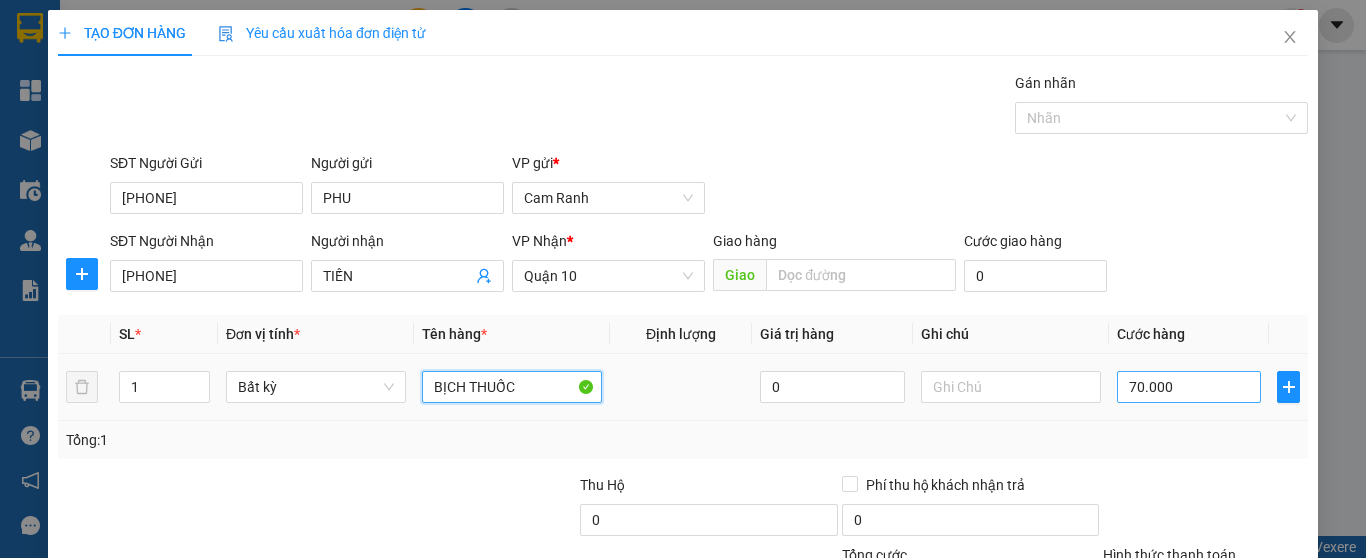 type on "BỊCH THUỐC" 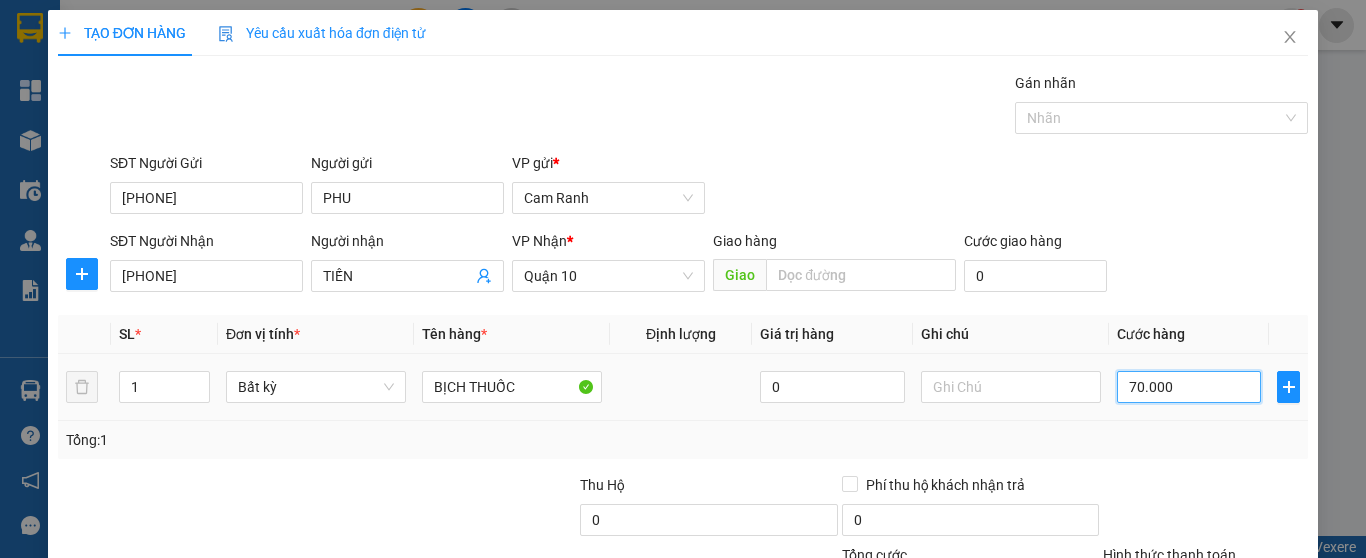 click on "70.000" at bounding box center (1189, 387) 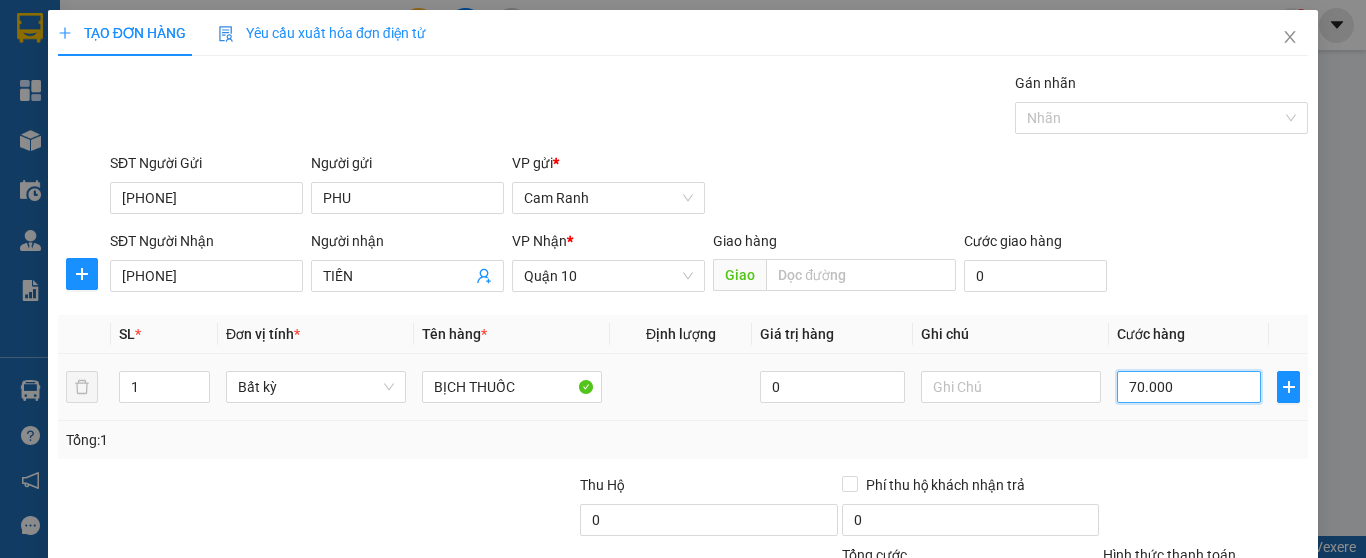 type on "0" 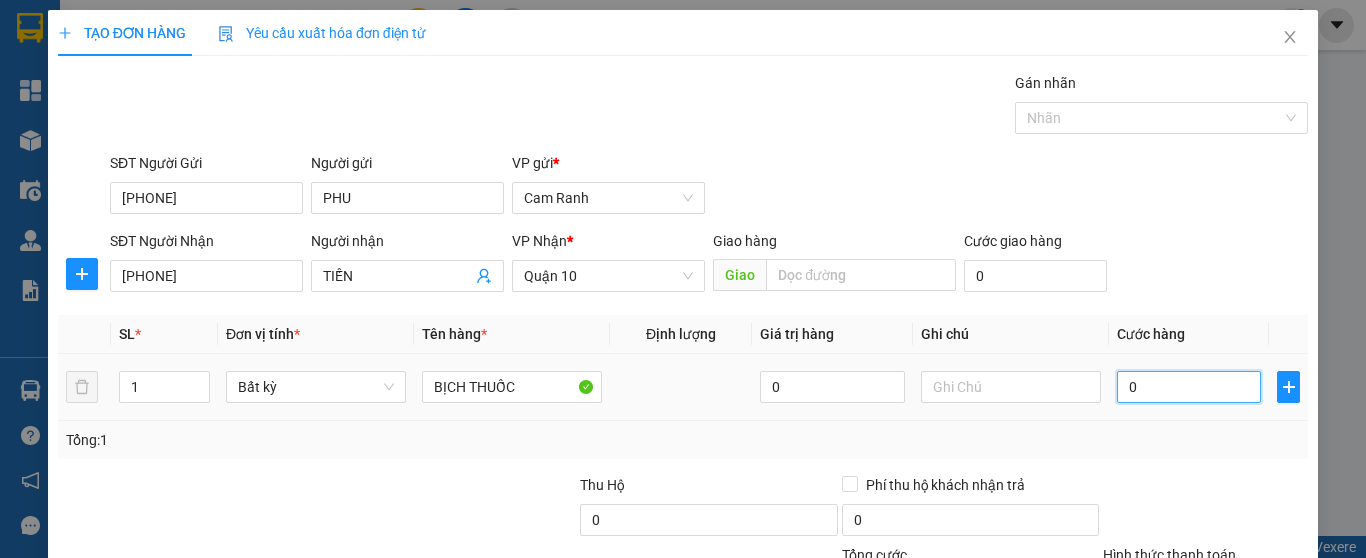 type on "0" 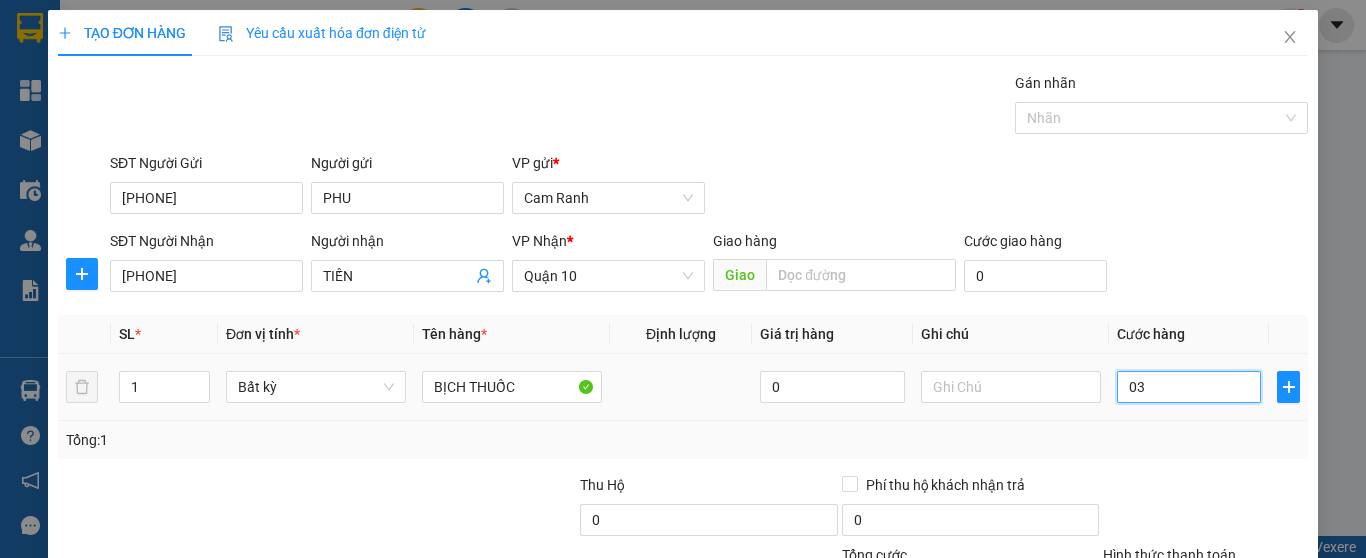 type on "3" 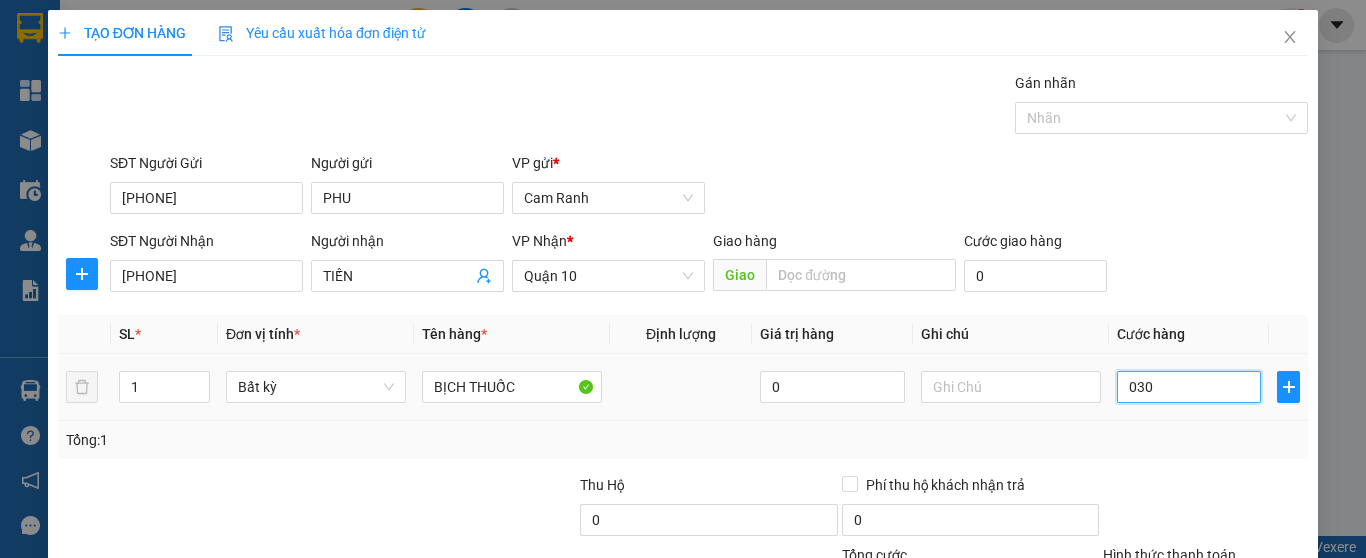 type on "30" 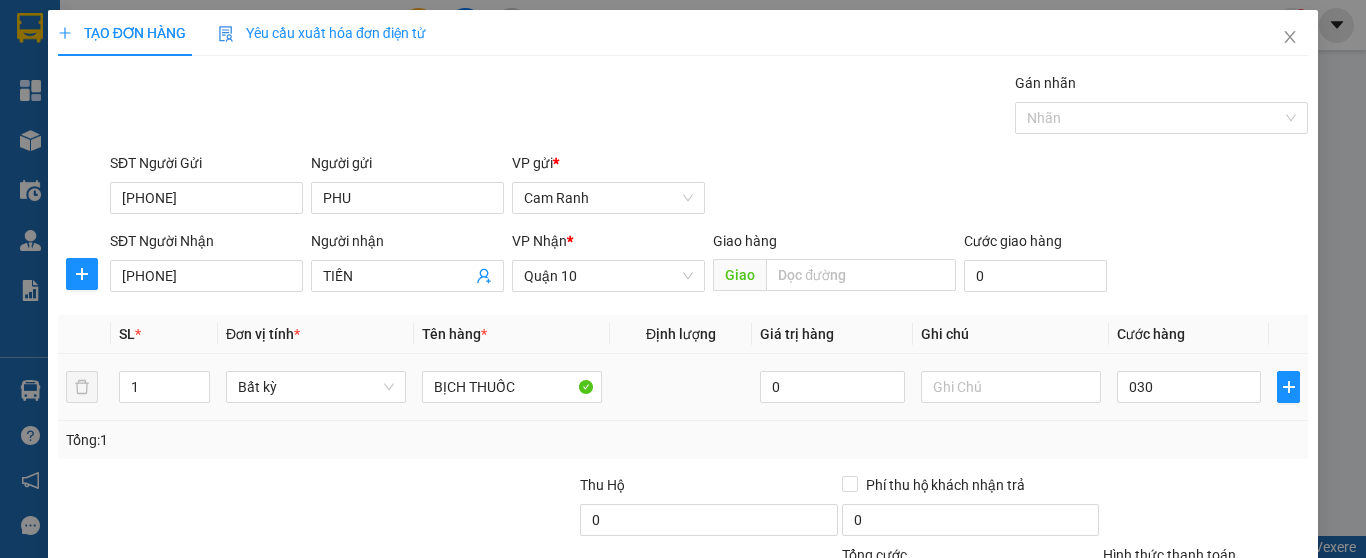 type on "30.000" 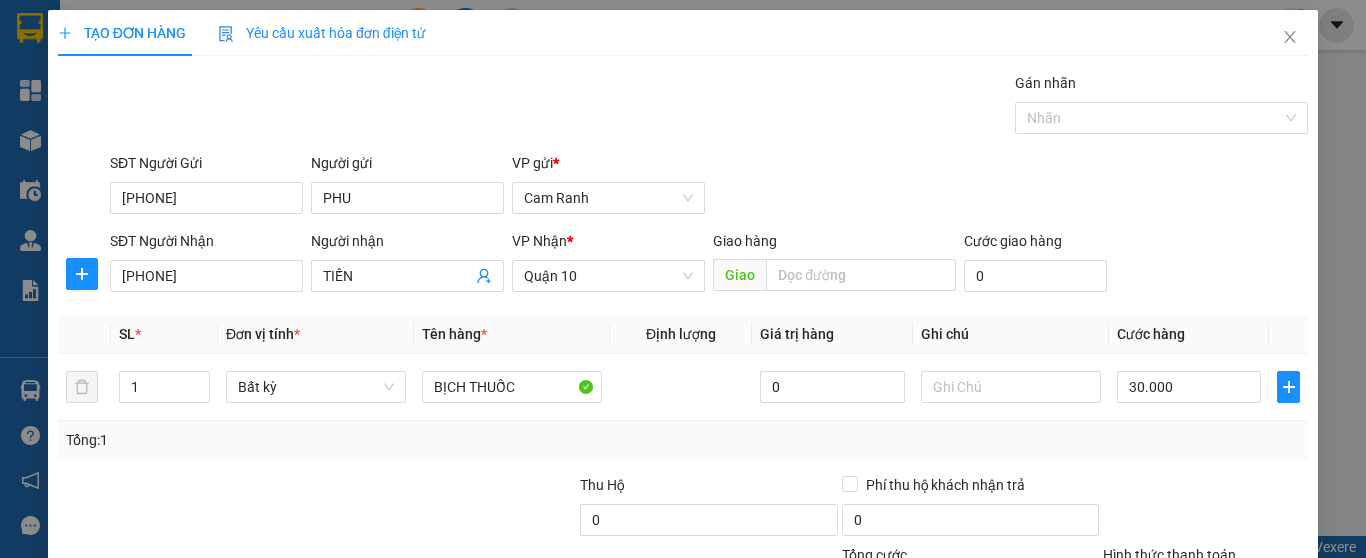 click on "Tổng:  1" at bounding box center [683, 440] 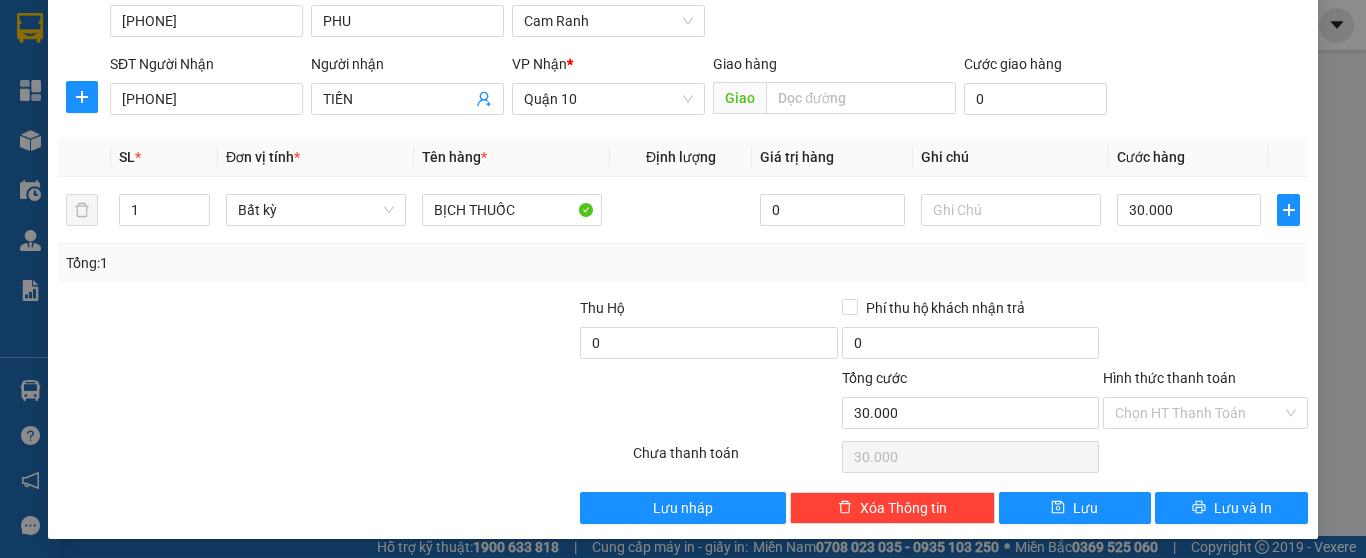 scroll, scrollTop: 182, scrollLeft: 0, axis: vertical 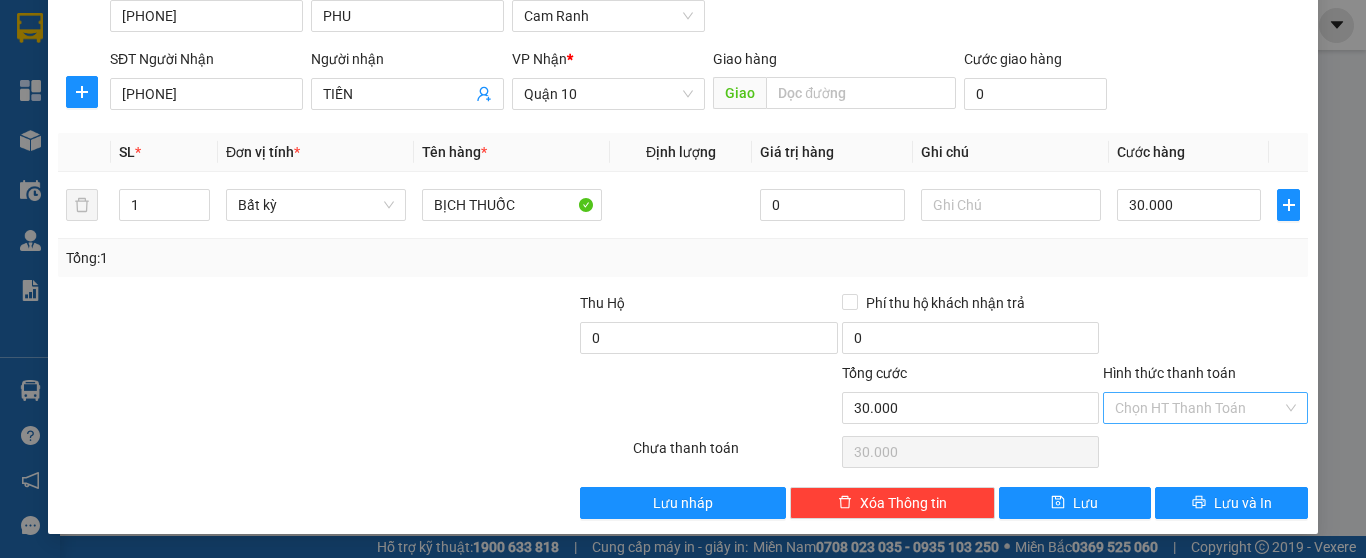 click on "Hình thức thanh toán" at bounding box center (1198, 408) 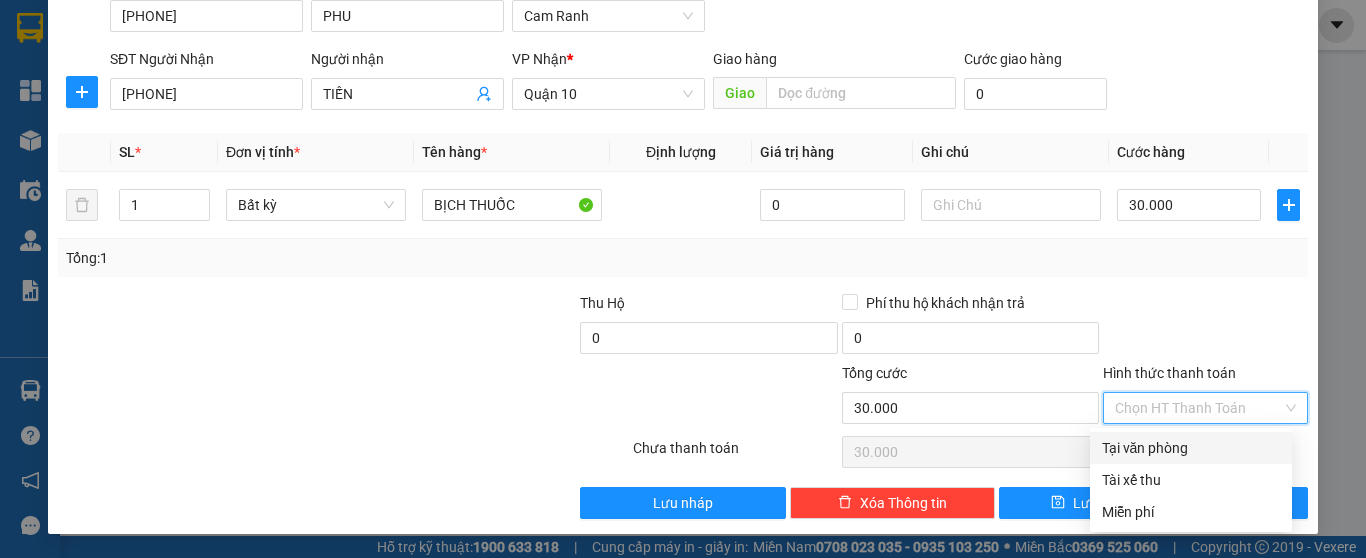click on "Tại văn phòng" at bounding box center [1191, 448] 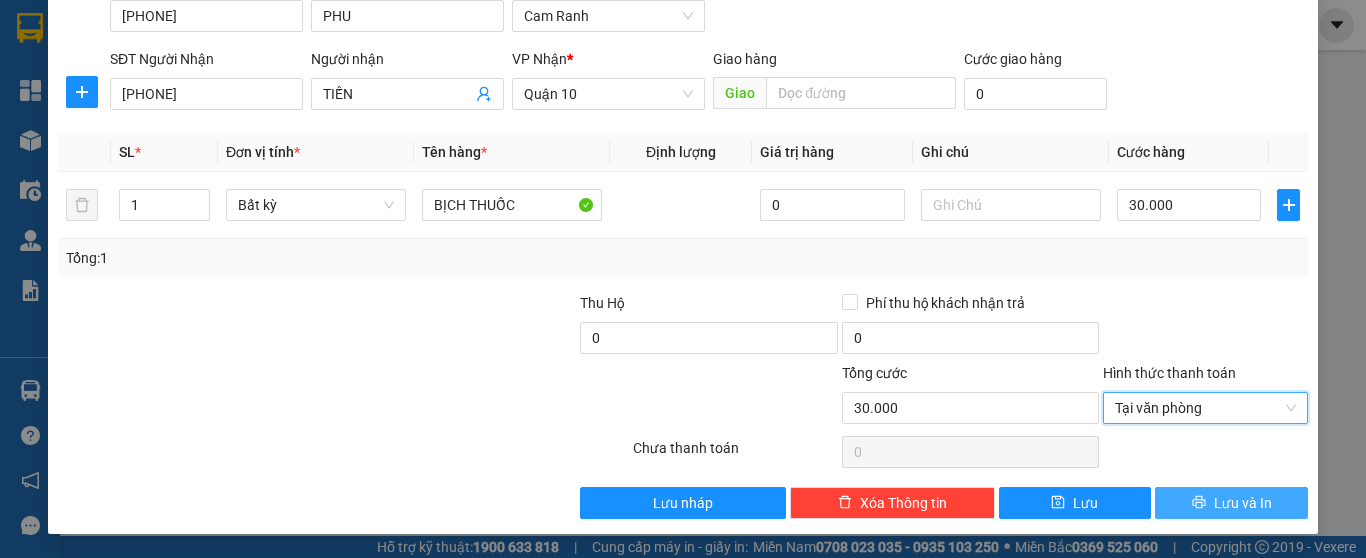 click on "Lưu và In" at bounding box center (1243, 503) 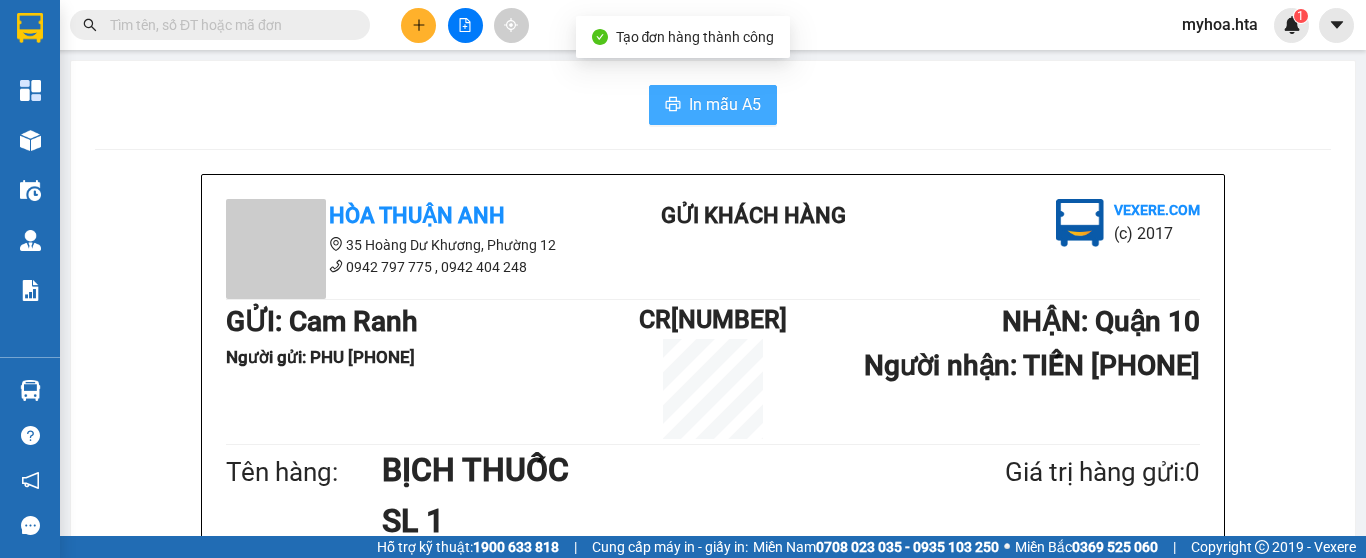 click on "In mẫu A5" at bounding box center [725, 104] 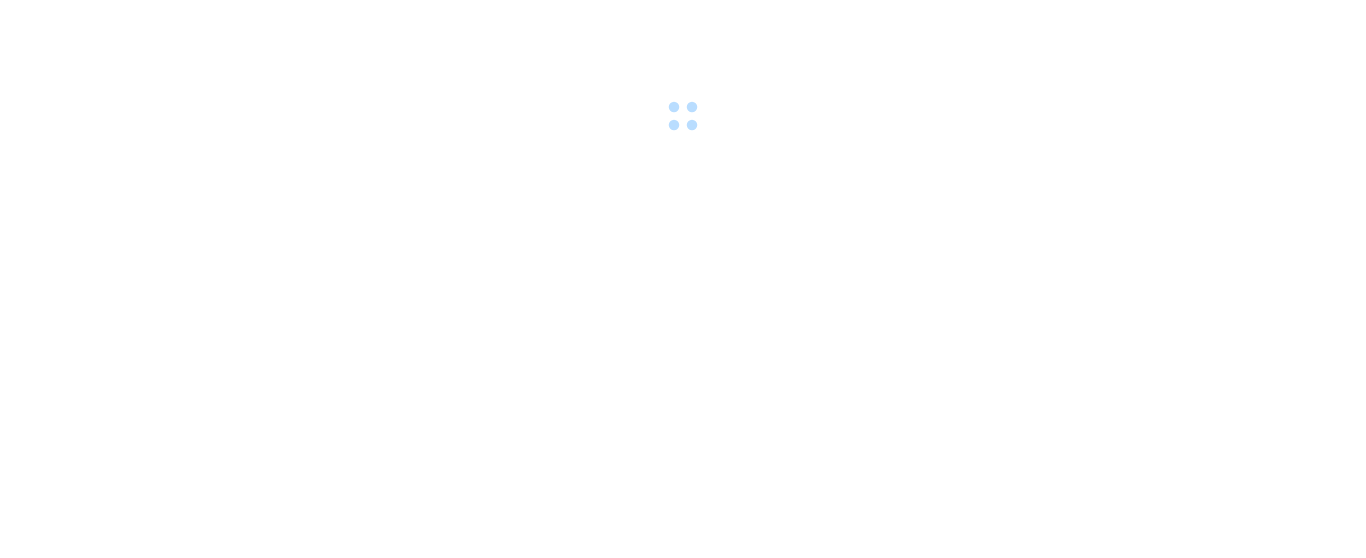 scroll, scrollTop: 0, scrollLeft: 0, axis: both 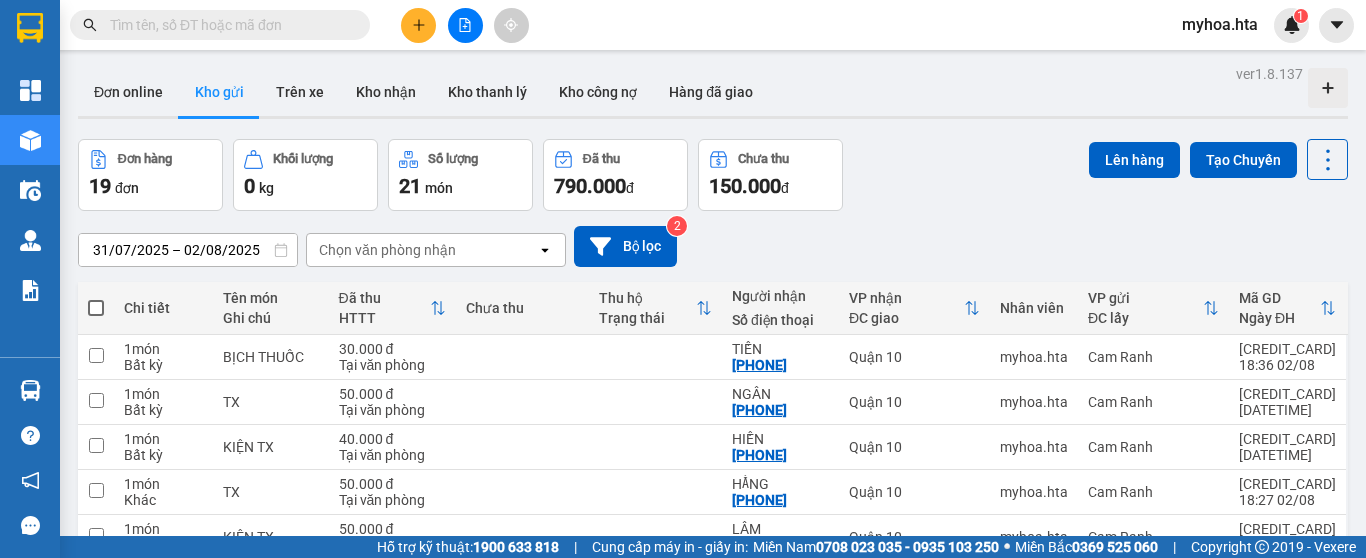 drag, startPoint x: 400, startPoint y: 27, endPoint x: 411, endPoint y: 28, distance: 11.045361 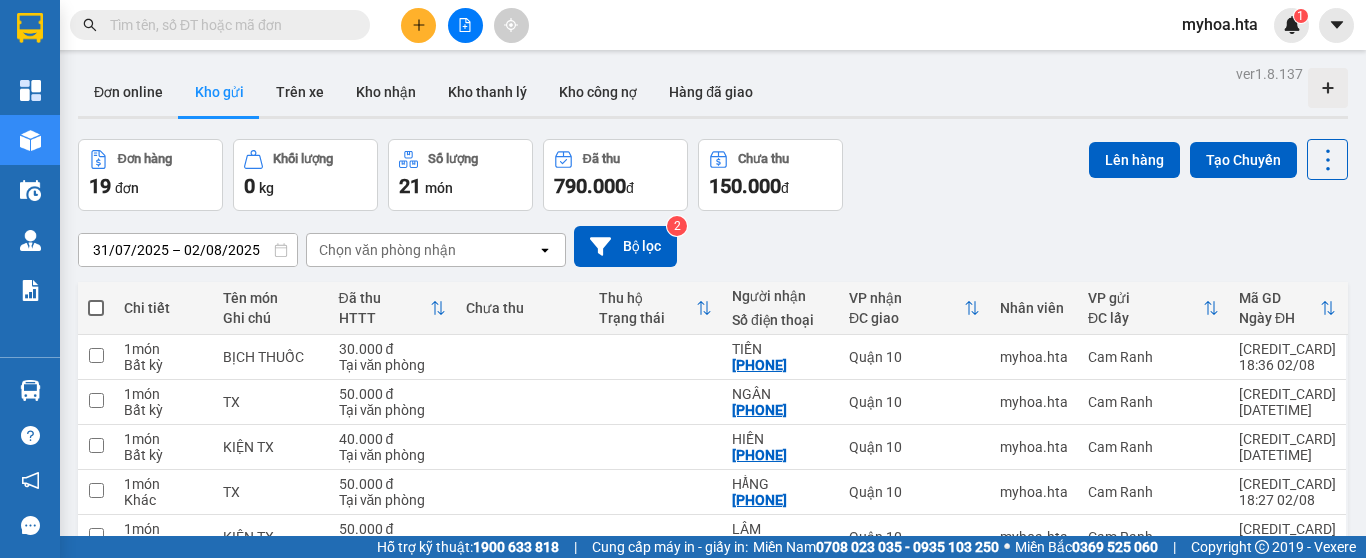 click 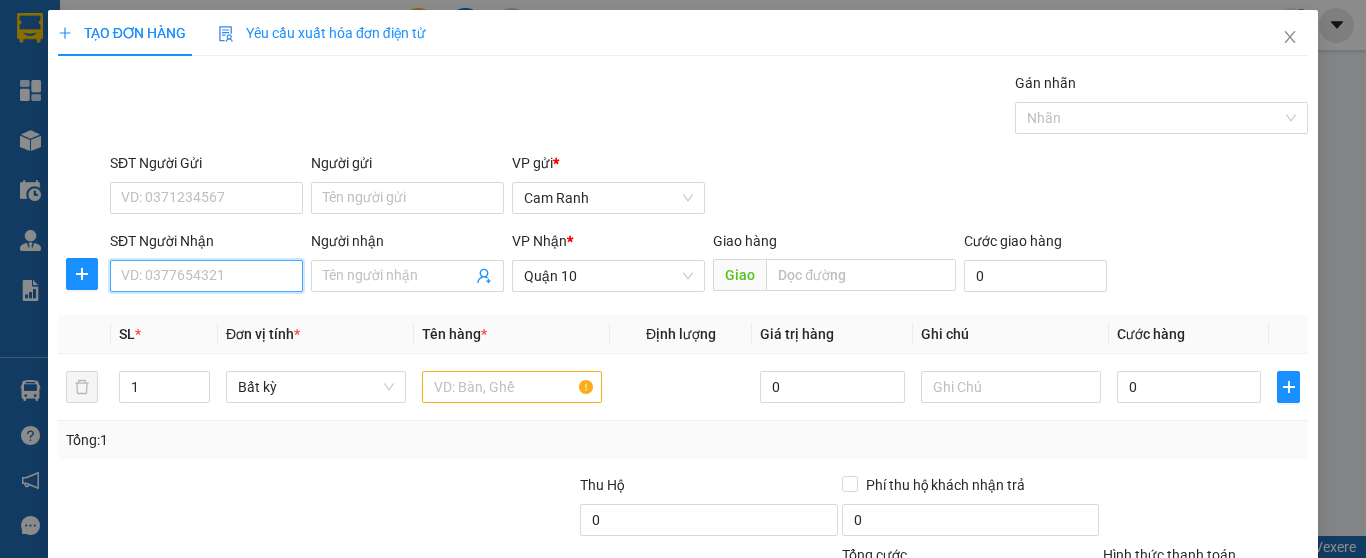 click on "SĐT Người Nhận" at bounding box center (206, 276) 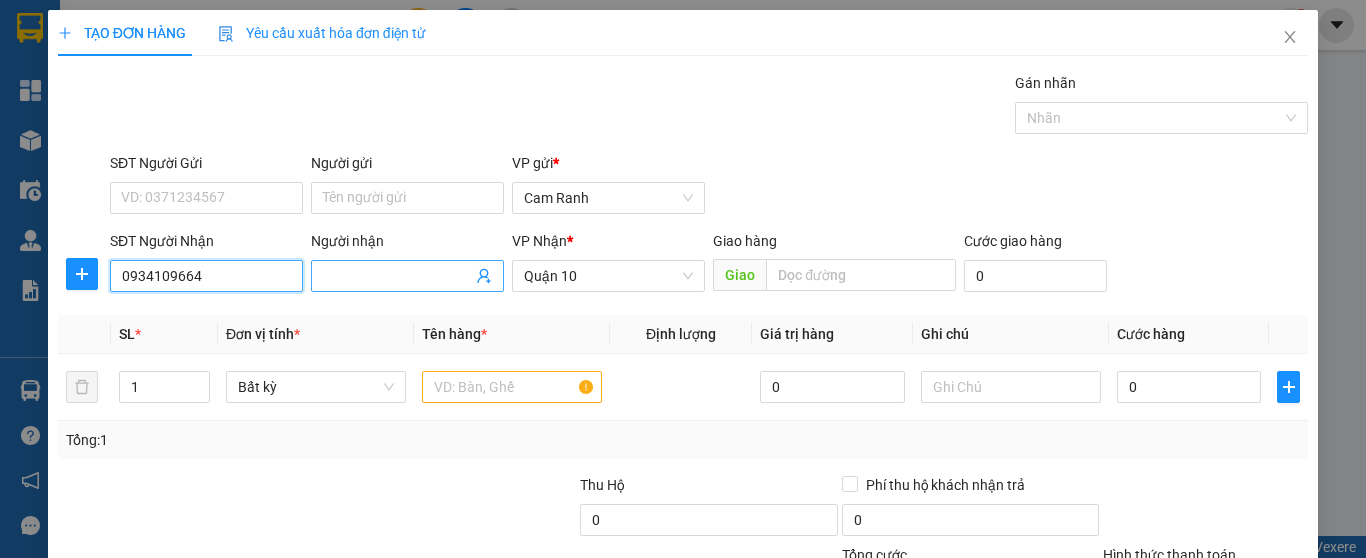 type on "0934109664" 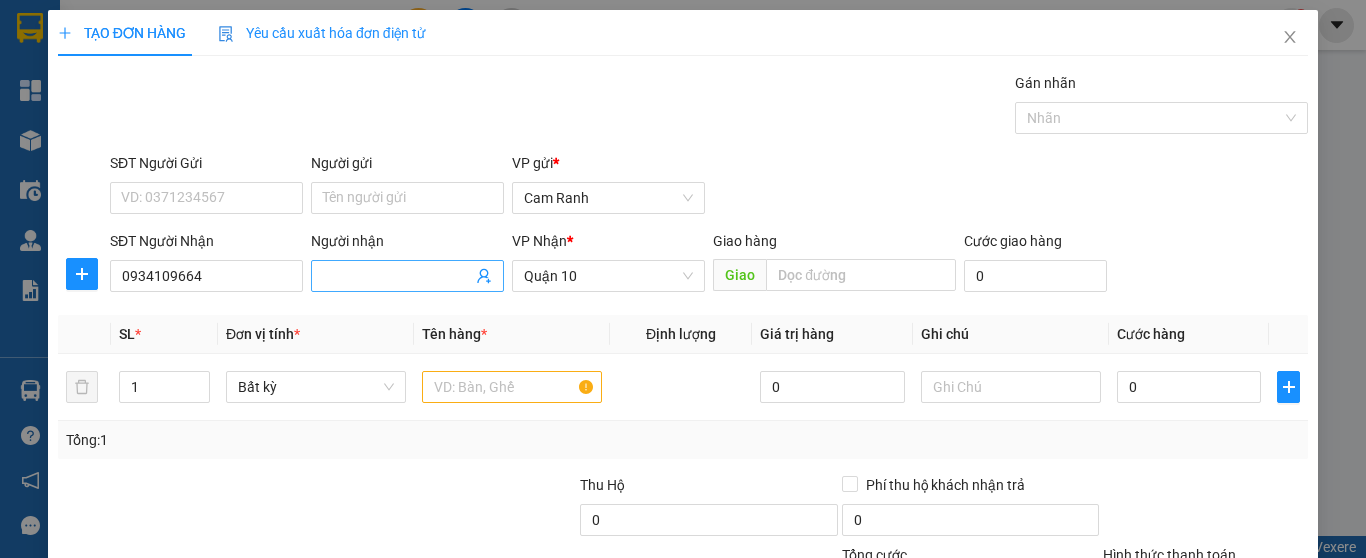 click at bounding box center [407, 276] 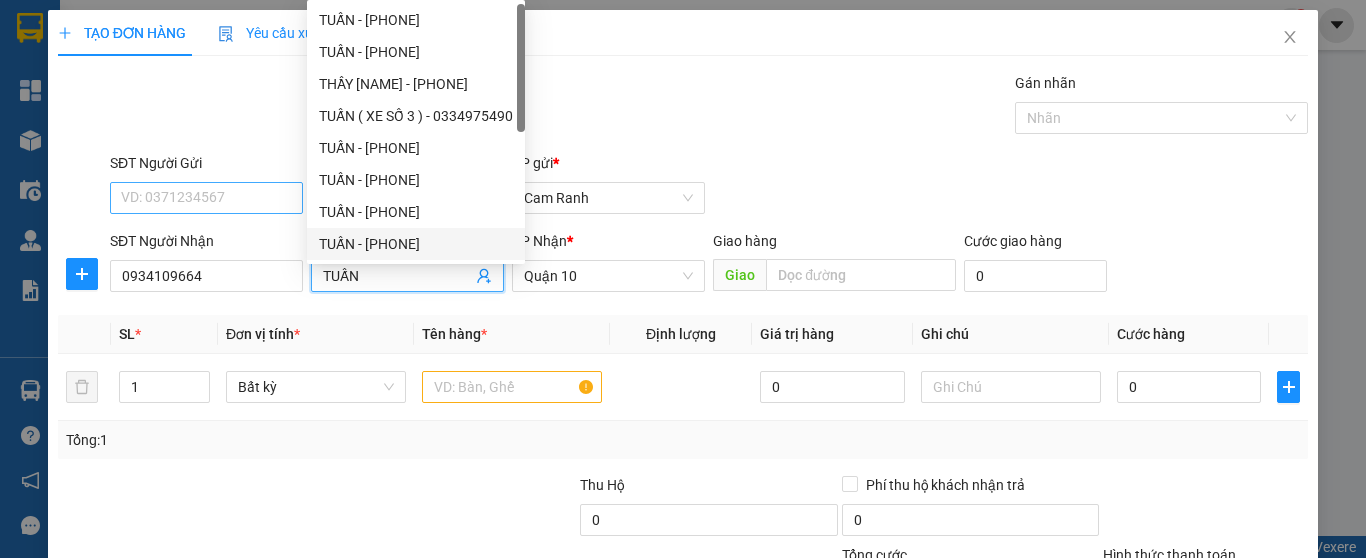 type on "TUẤN" 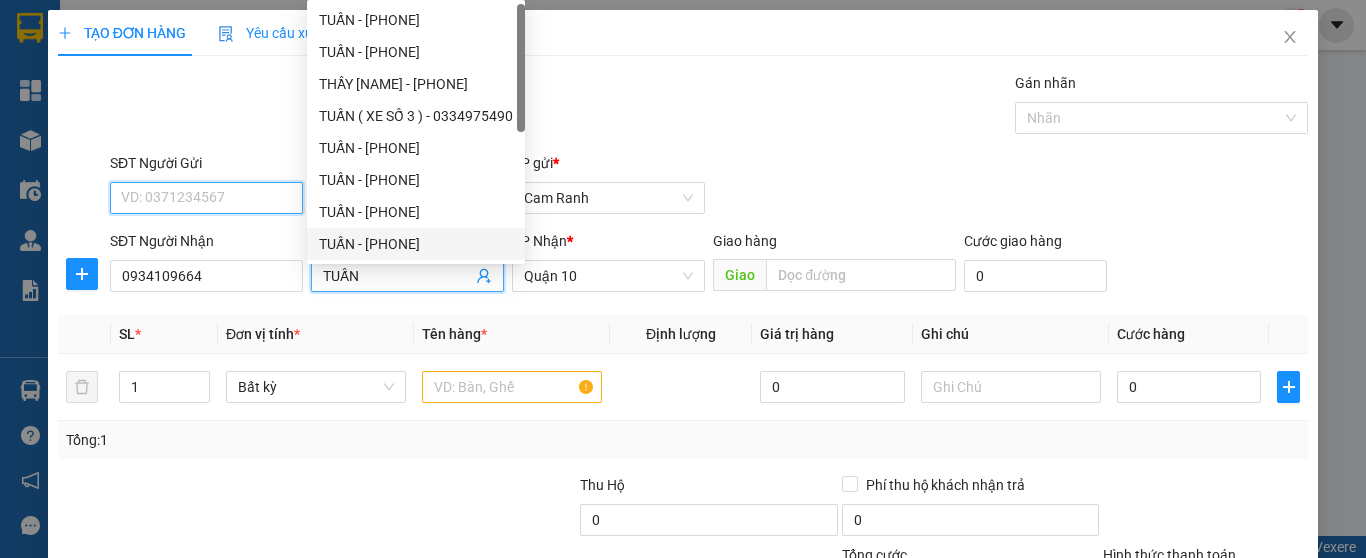 click on "SĐT Người Gửi" at bounding box center [206, 198] 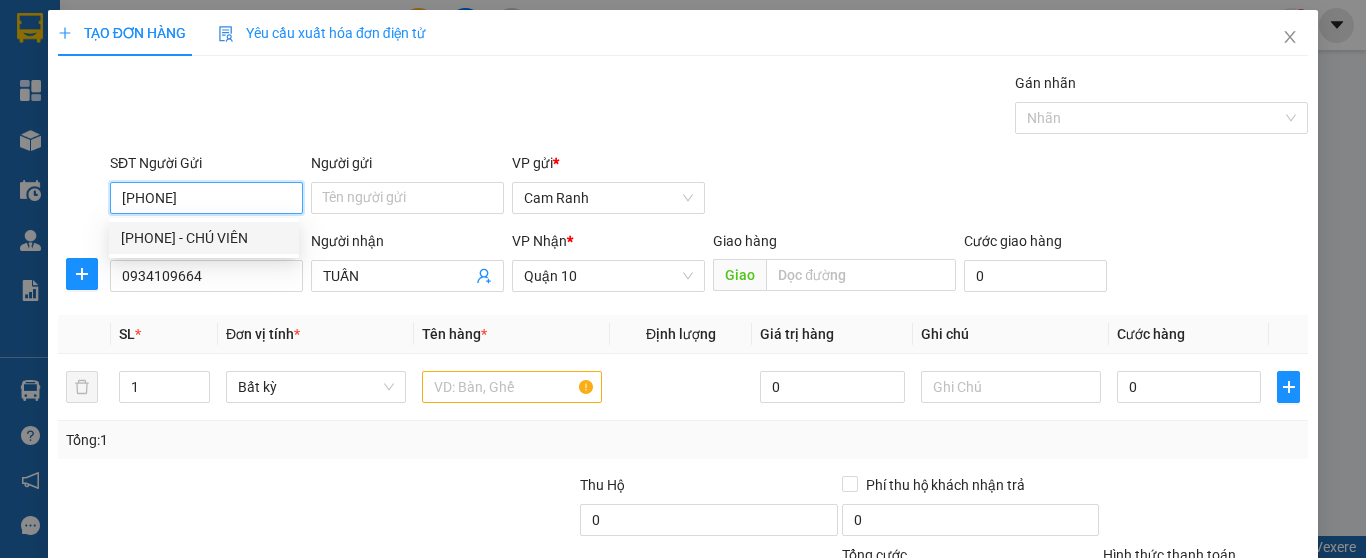 click on "[PHONE] - CHÚ VIÊN" at bounding box center (204, 238) 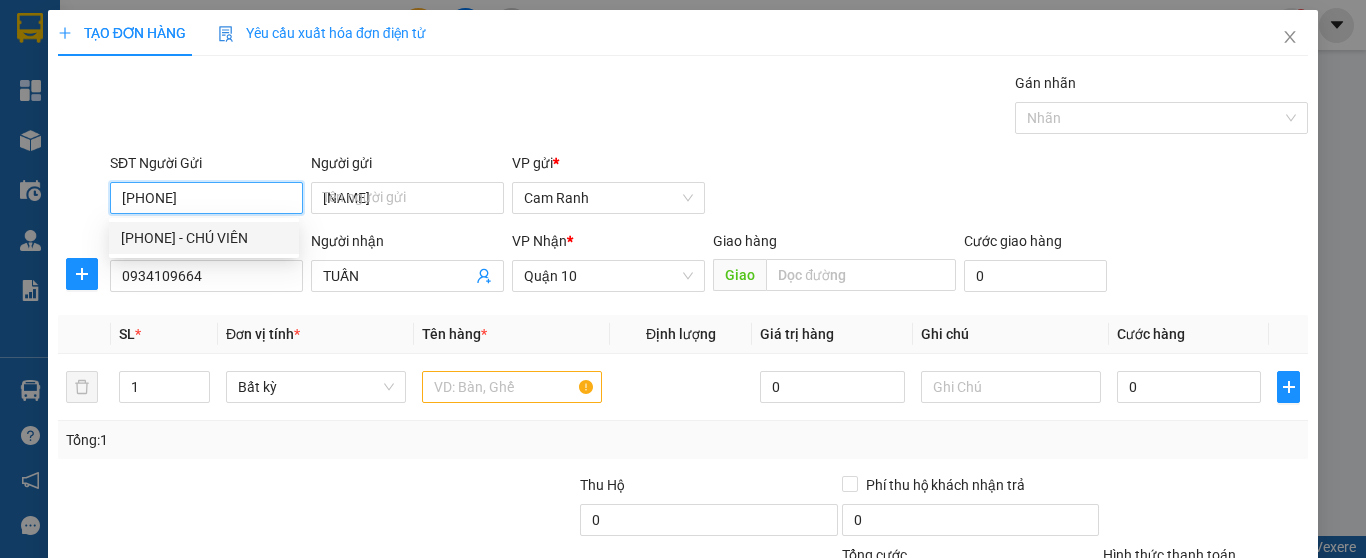 type on "50.000" 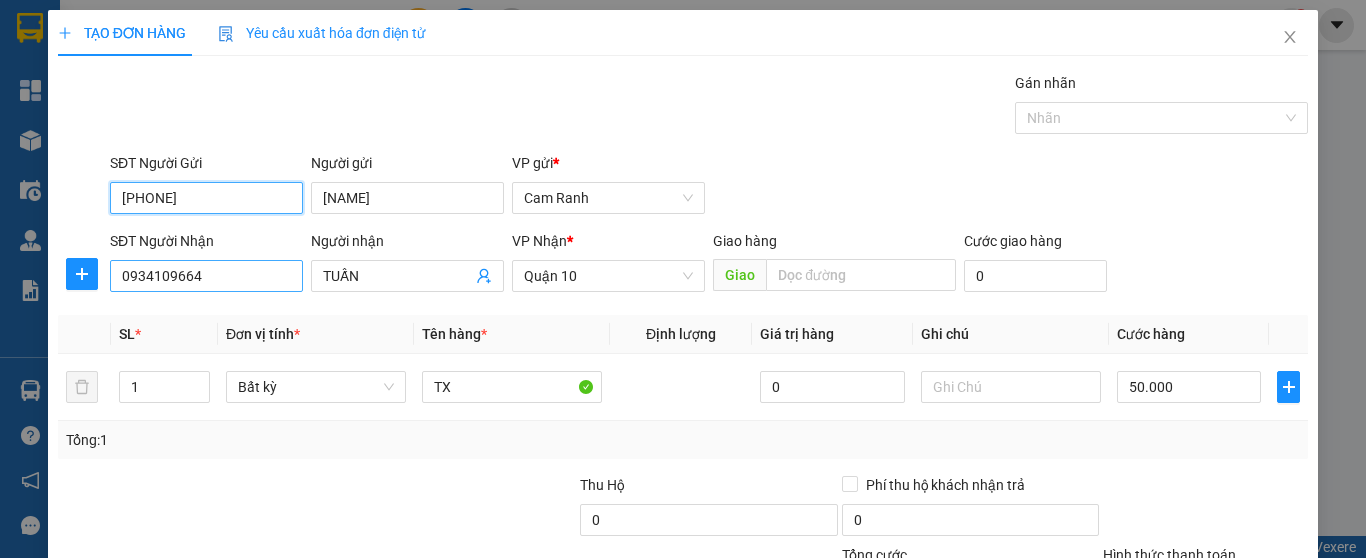 type on "[PHONE]" 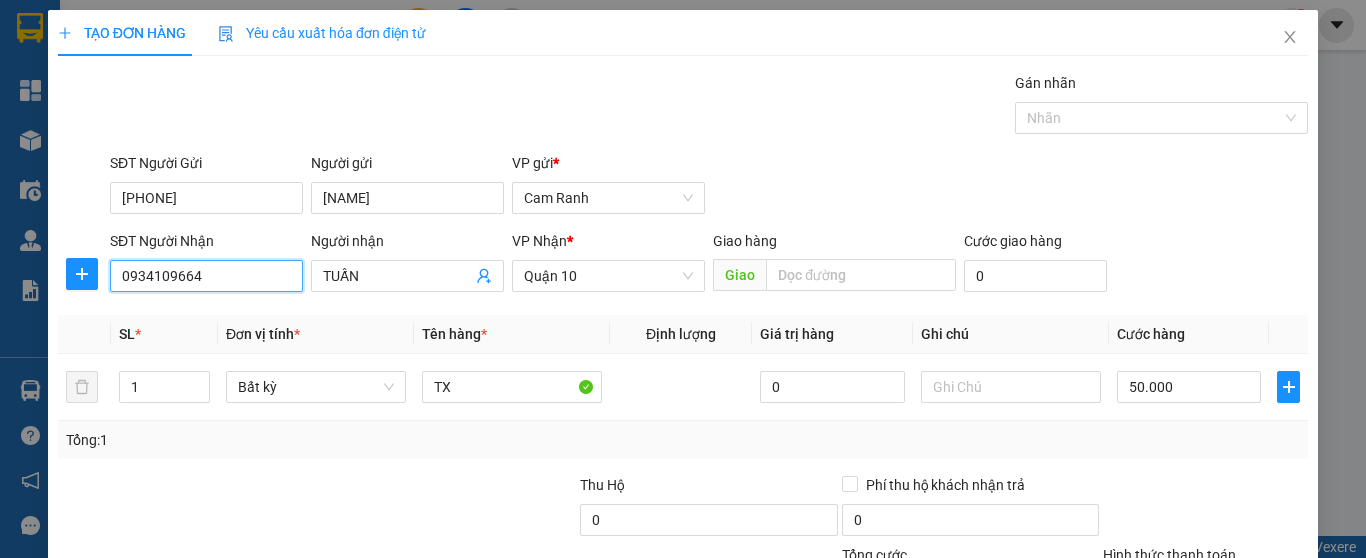 click on "0934109664" at bounding box center [206, 276] 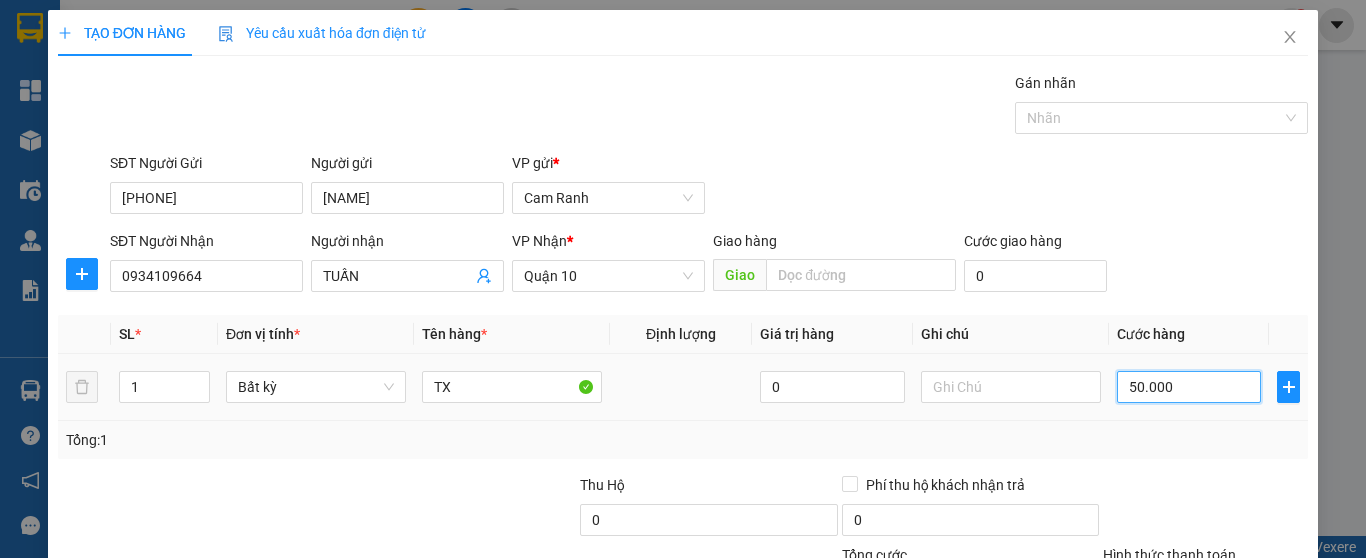 click on "50.000" at bounding box center [1189, 387] 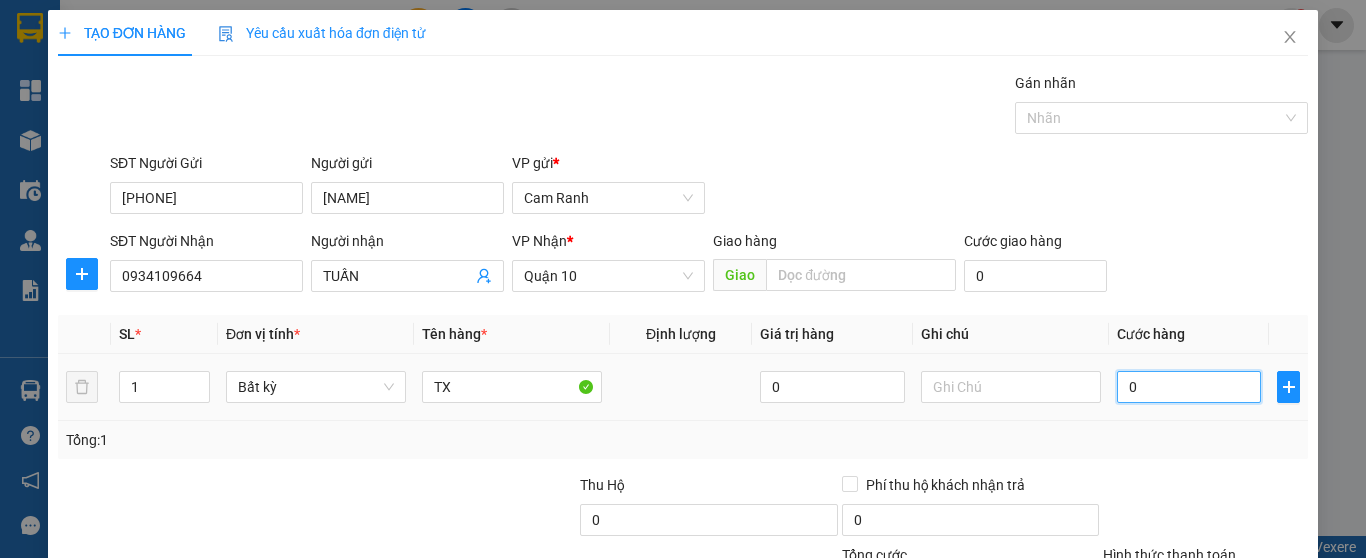 type on "0" 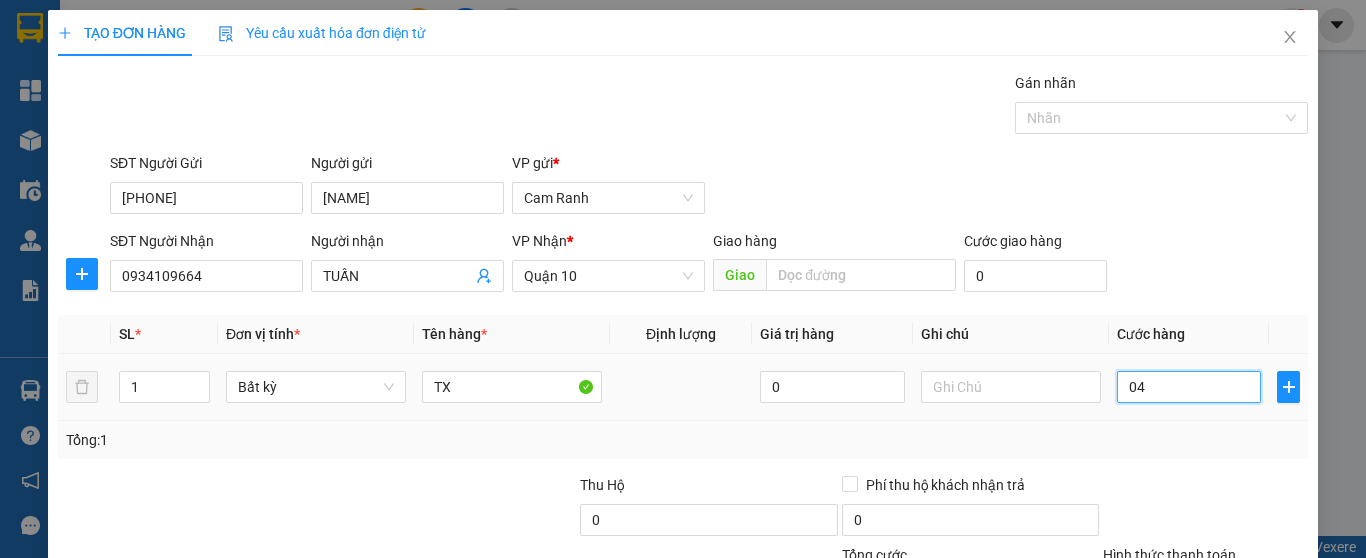 type on "4" 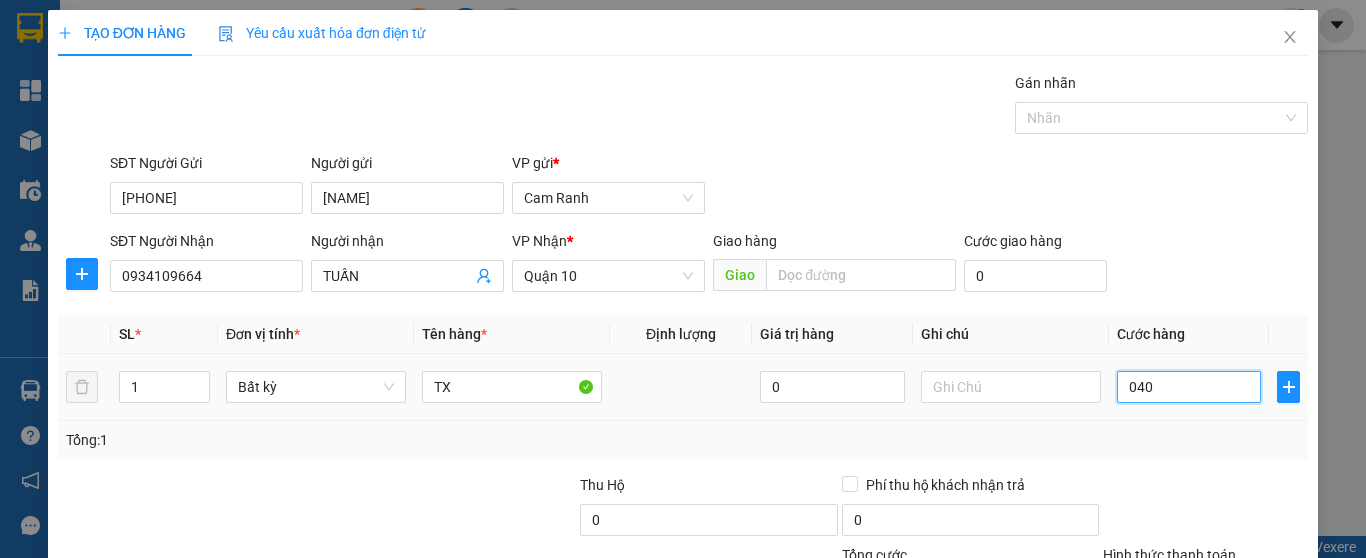 type on "40" 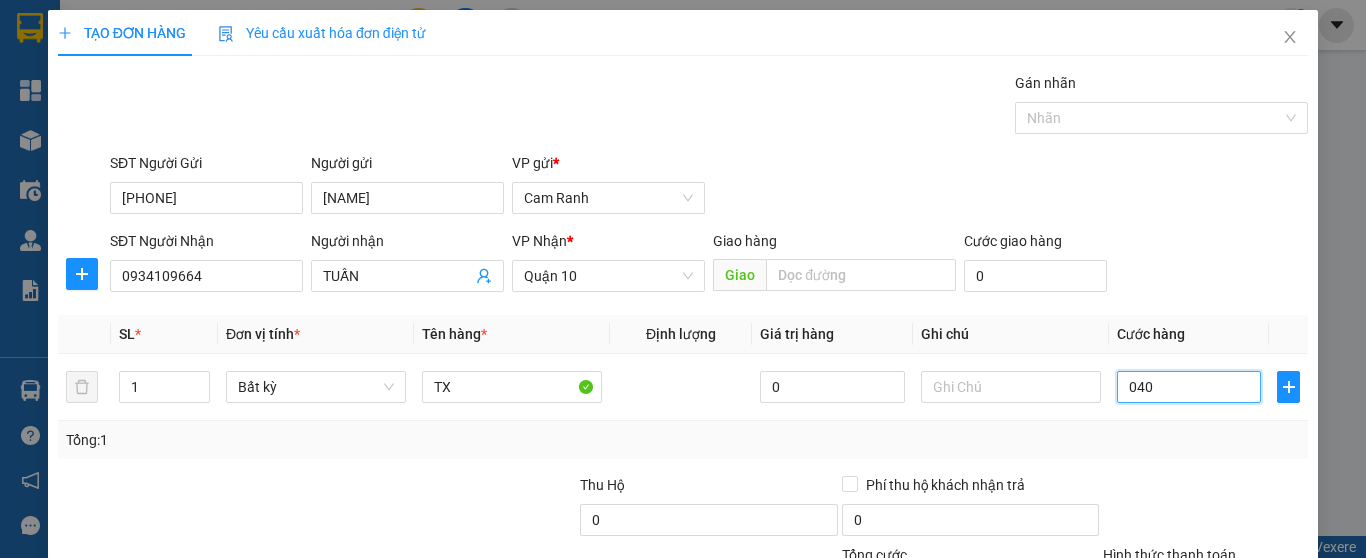 type on "040" 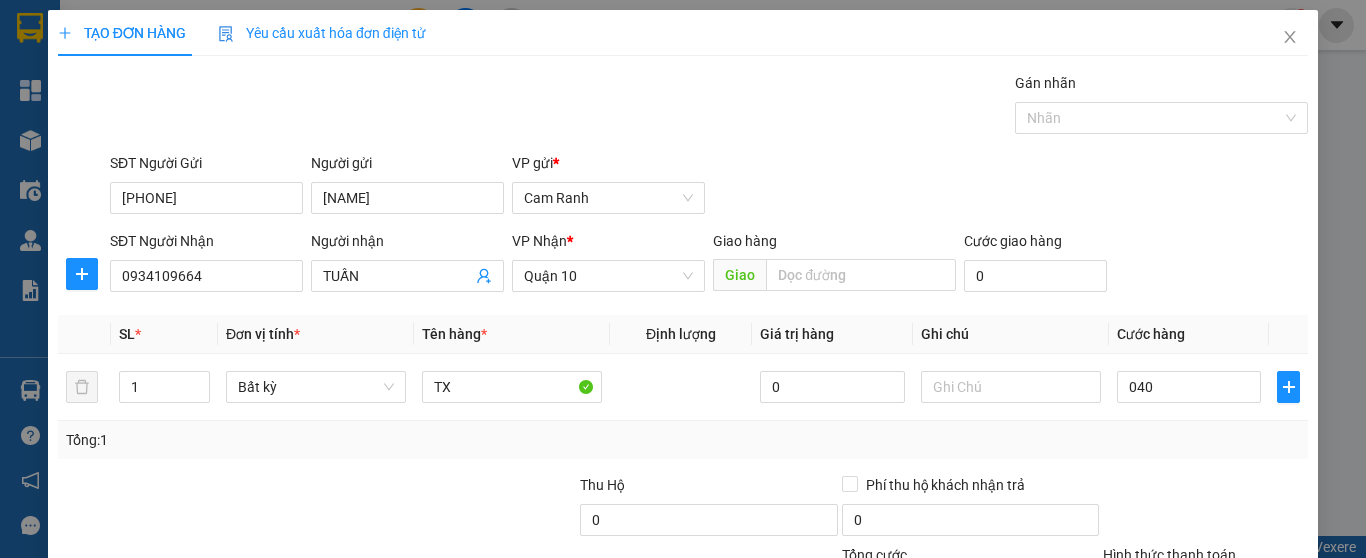 type on "40.000" 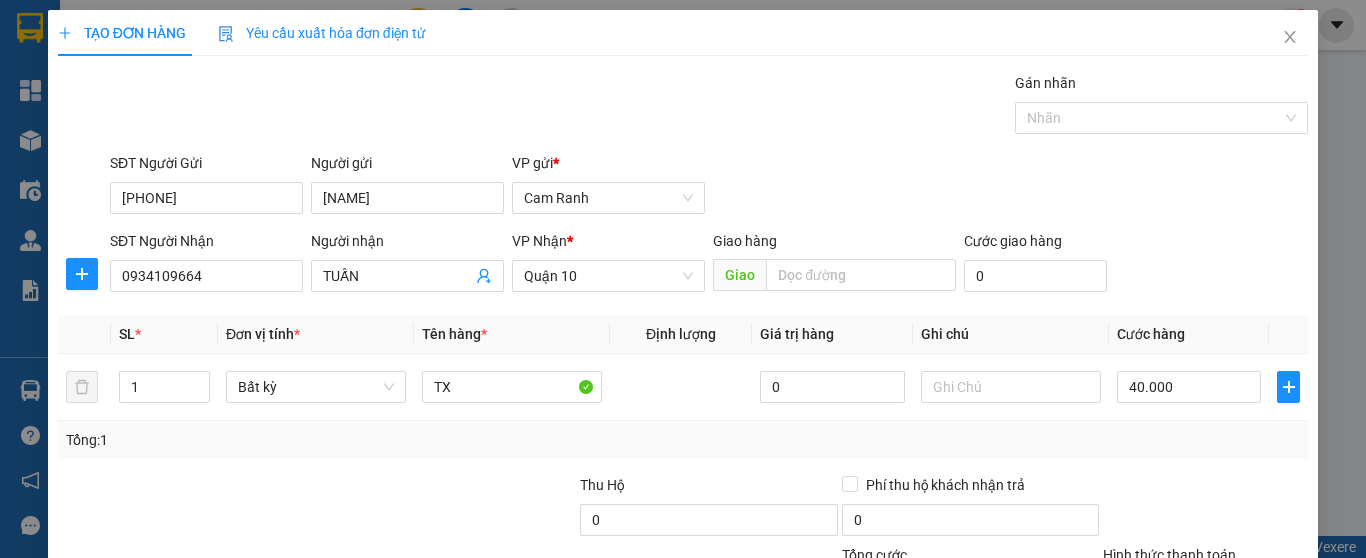 drag, startPoint x: 1205, startPoint y: 455, endPoint x: 1196, endPoint y: 411, distance: 44.911022 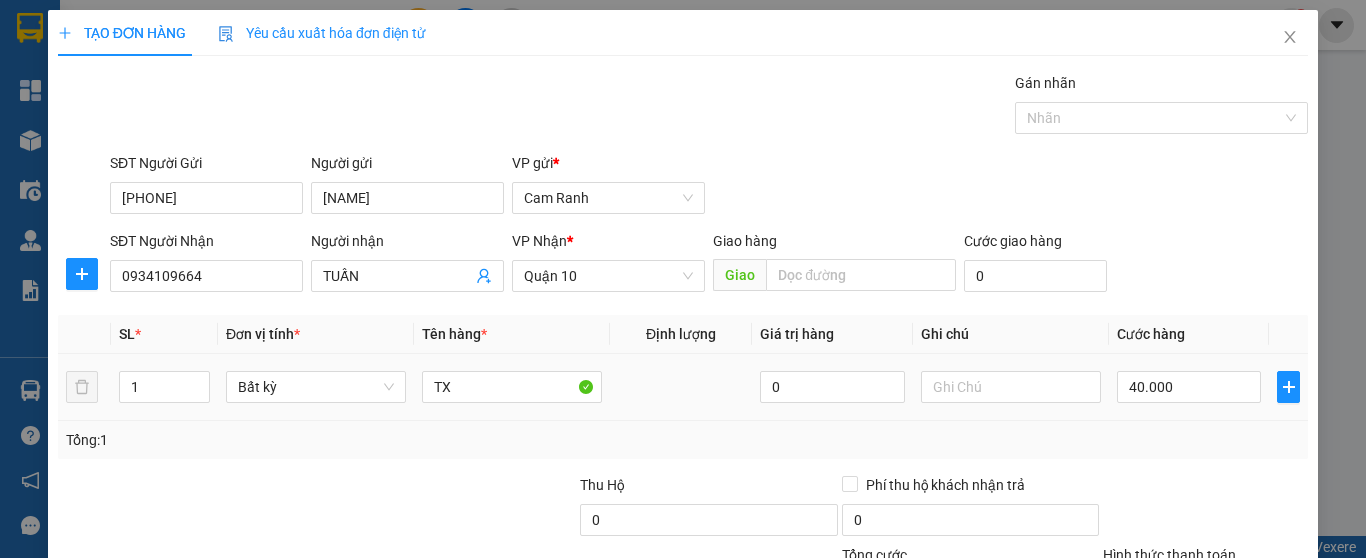 click on "Tổng:  1" at bounding box center (683, 440) 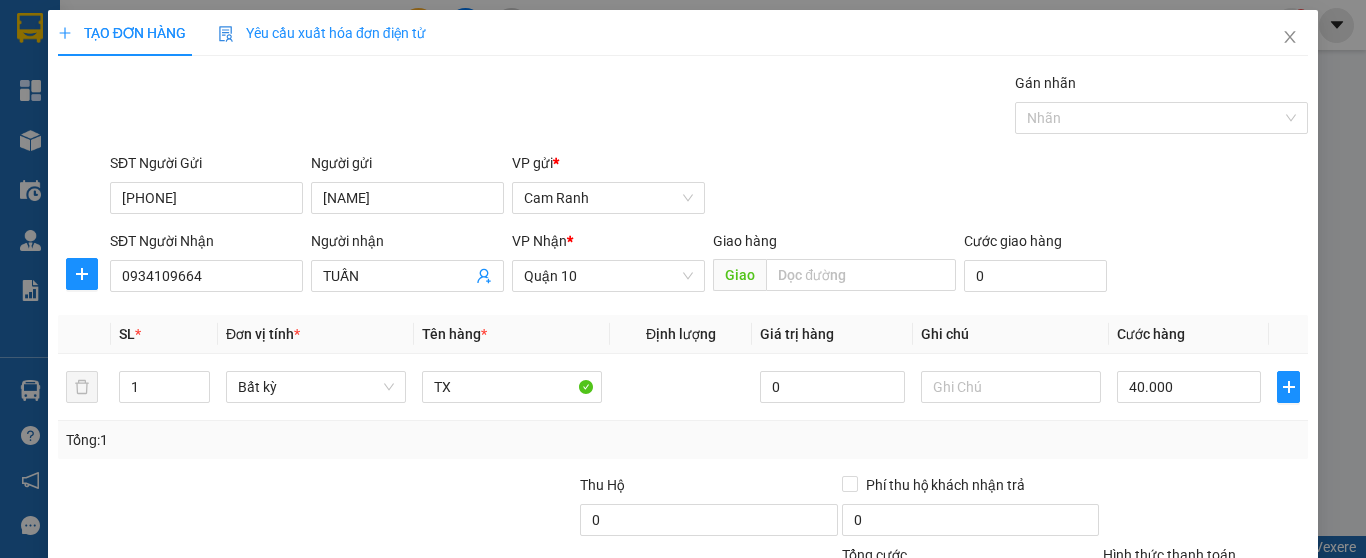 click on "Tổng:  1" at bounding box center (683, 440) 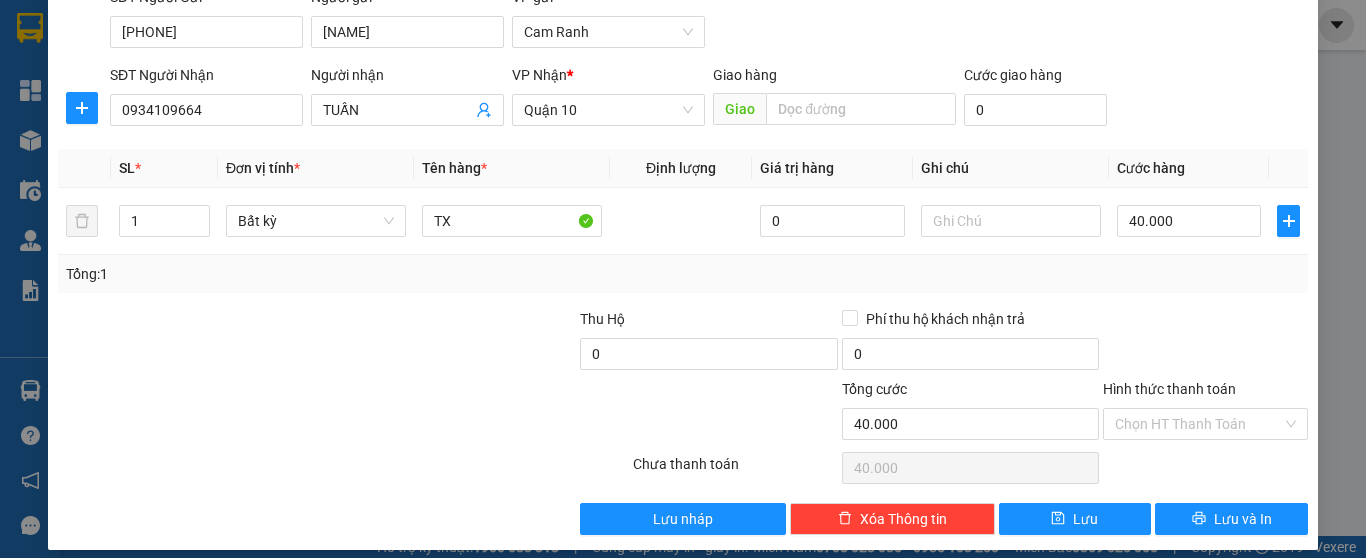 scroll, scrollTop: 182, scrollLeft: 0, axis: vertical 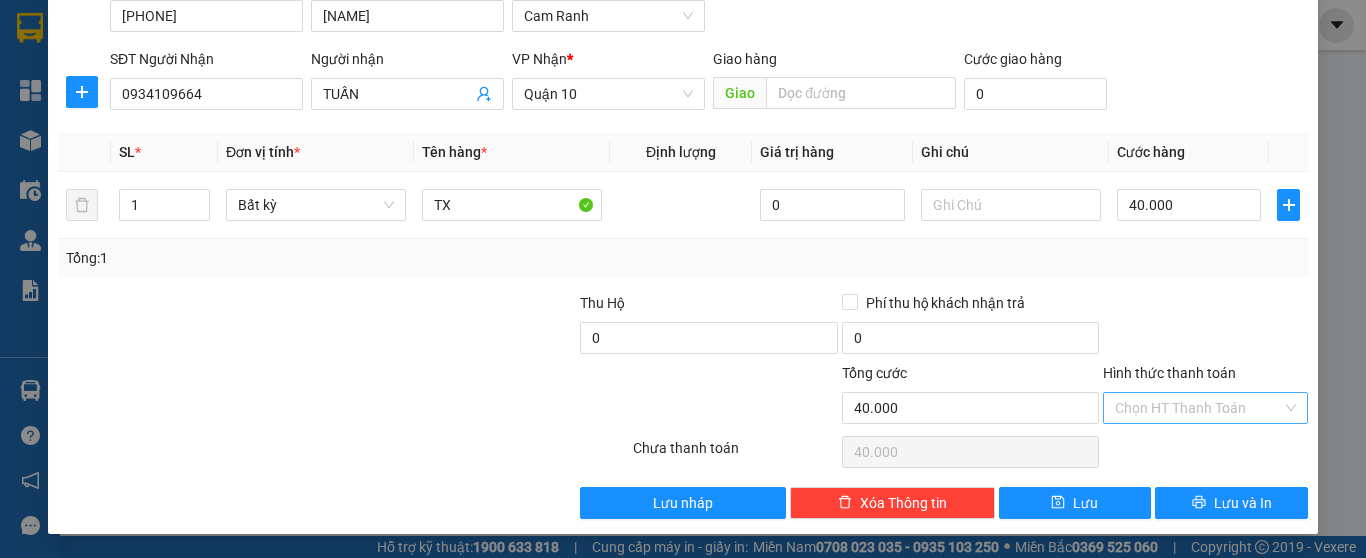 click on "Hình thức thanh toán" at bounding box center (1198, 408) 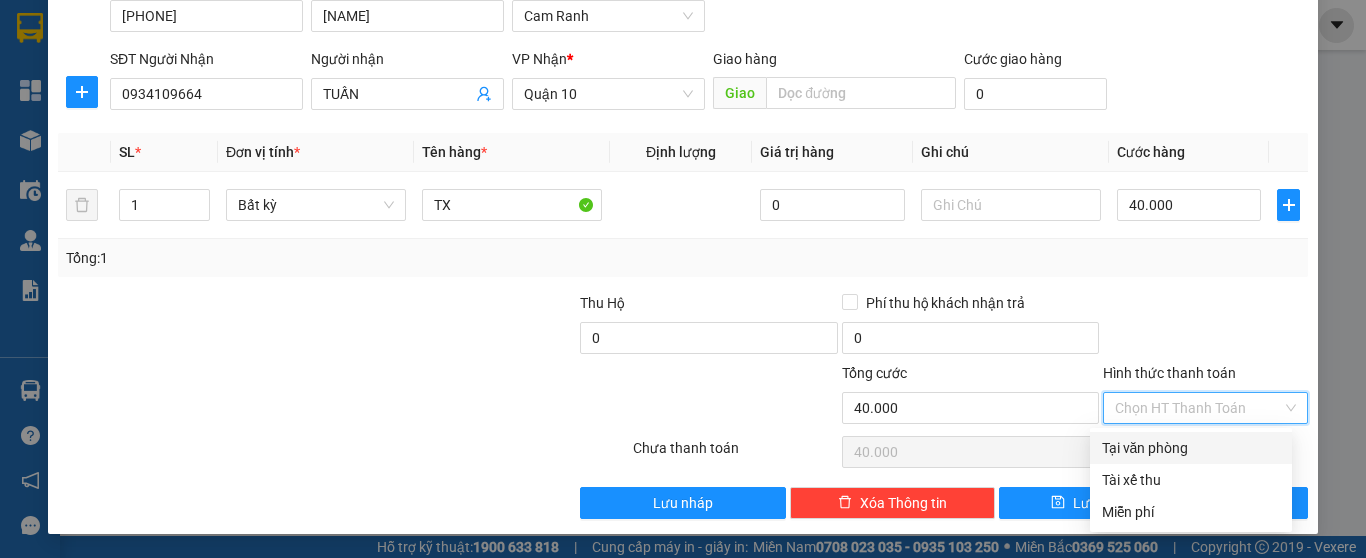 click on "Tại văn phòng" at bounding box center [1191, 448] 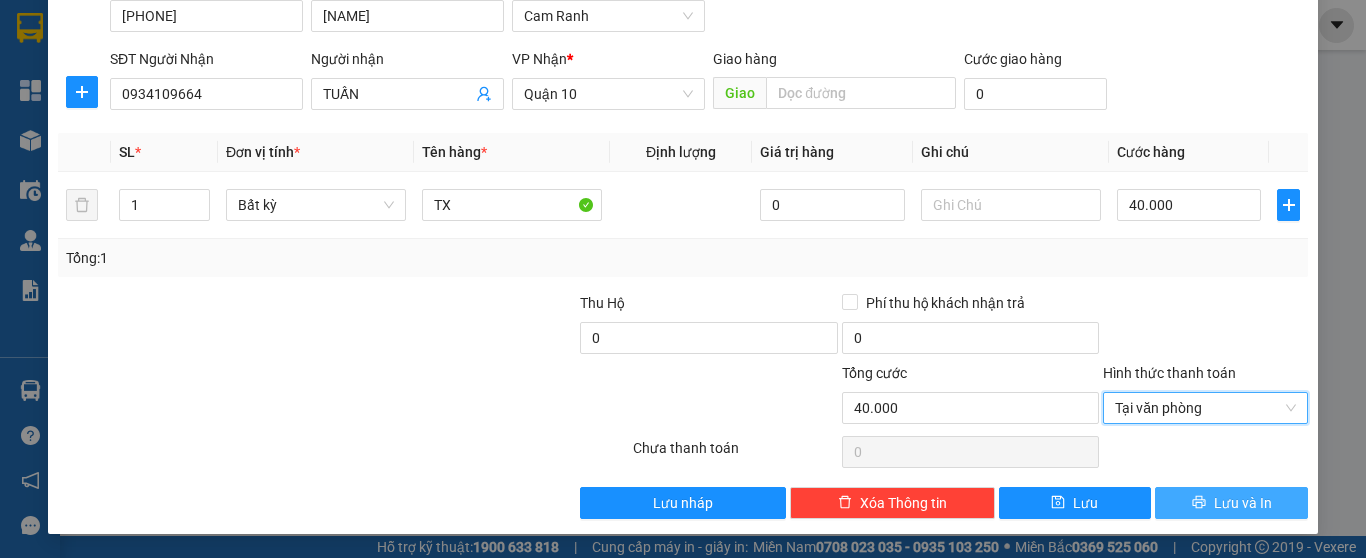 click 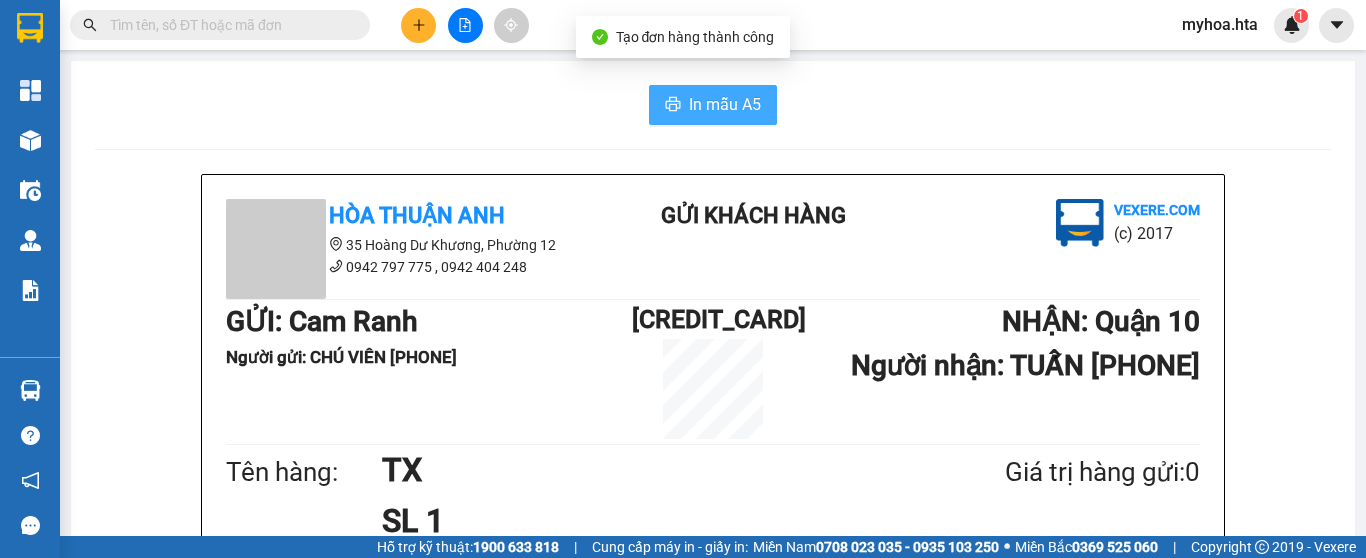 click on "In mẫu A5" at bounding box center (725, 104) 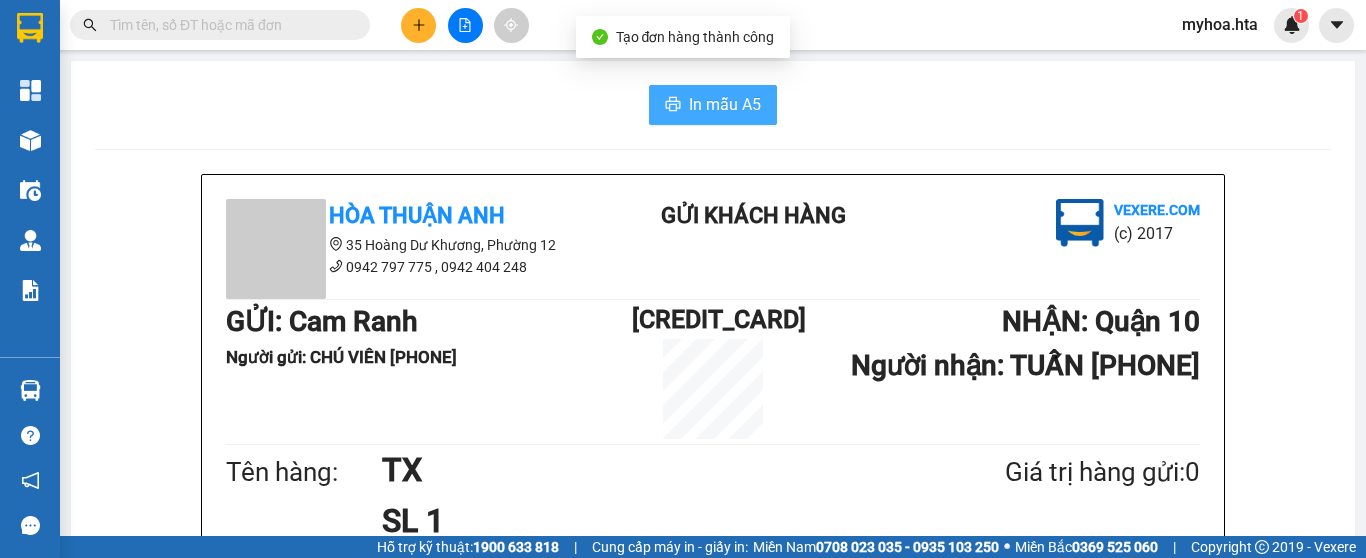 scroll, scrollTop: 0, scrollLeft: 0, axis: both 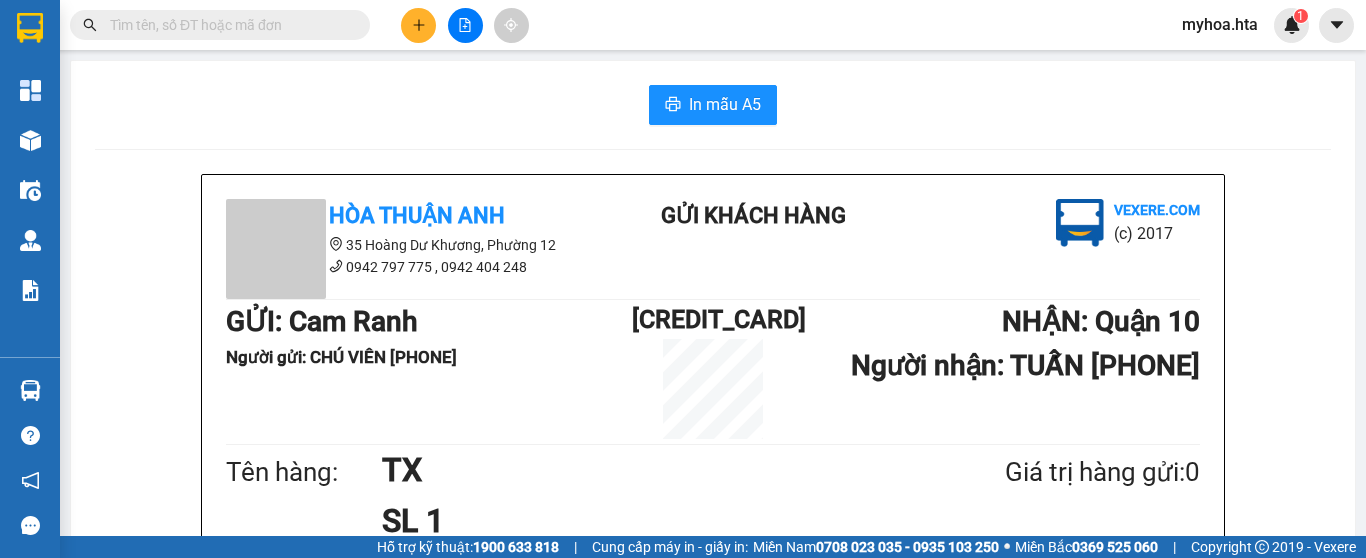 click 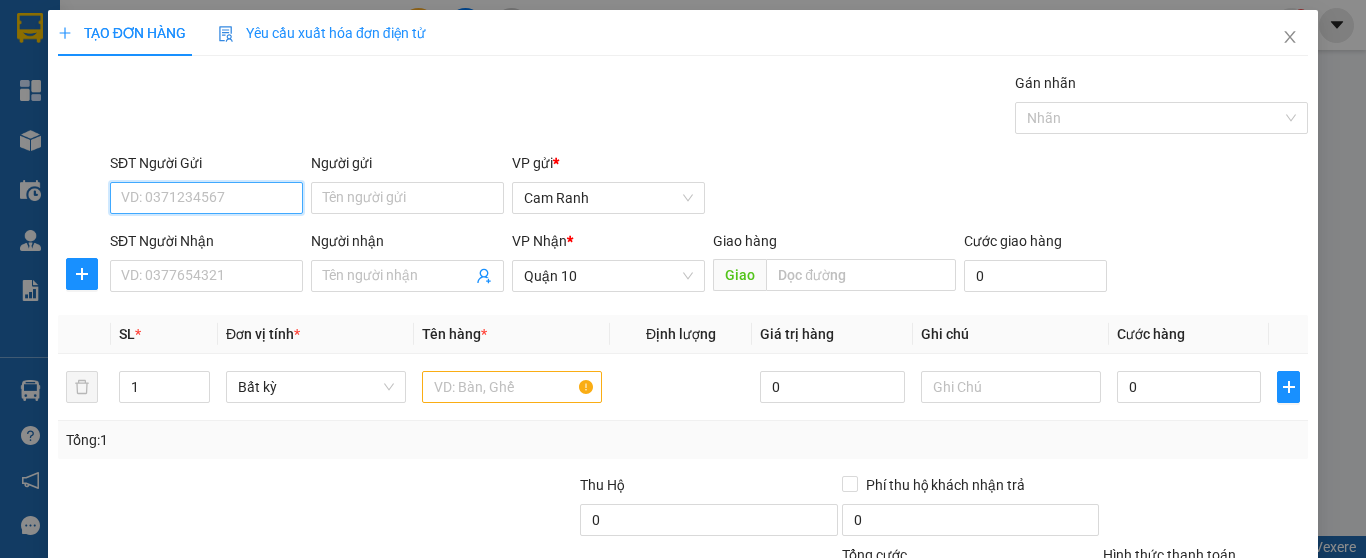 click on "SĐT Người Gửi" at bounding box center [206, 198] 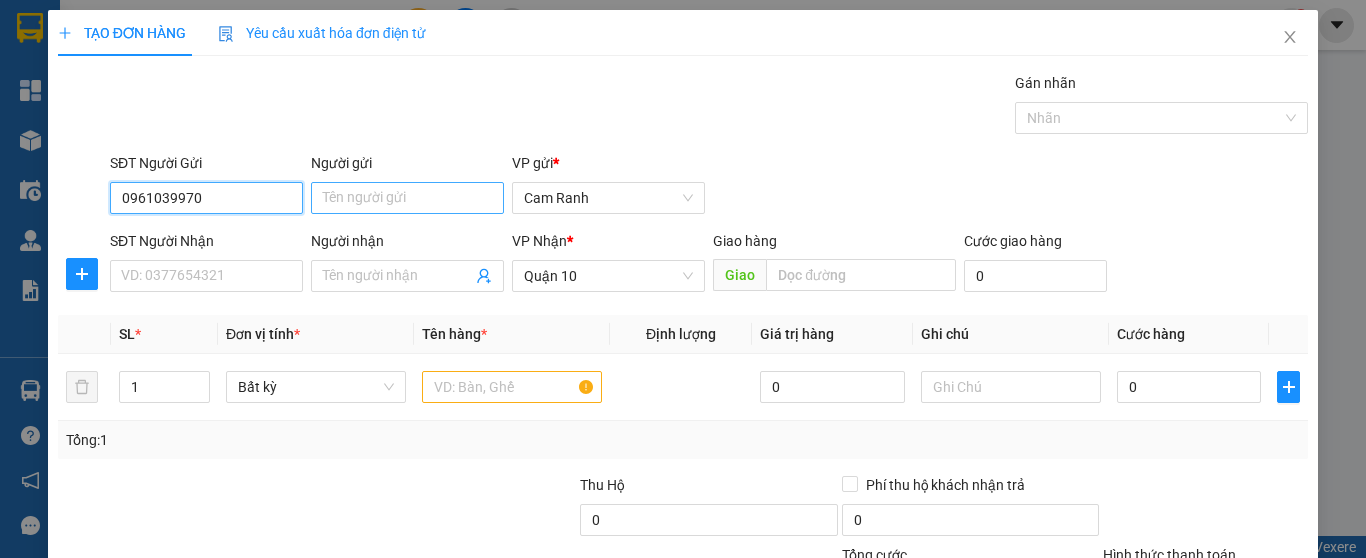 type on "0961039970" 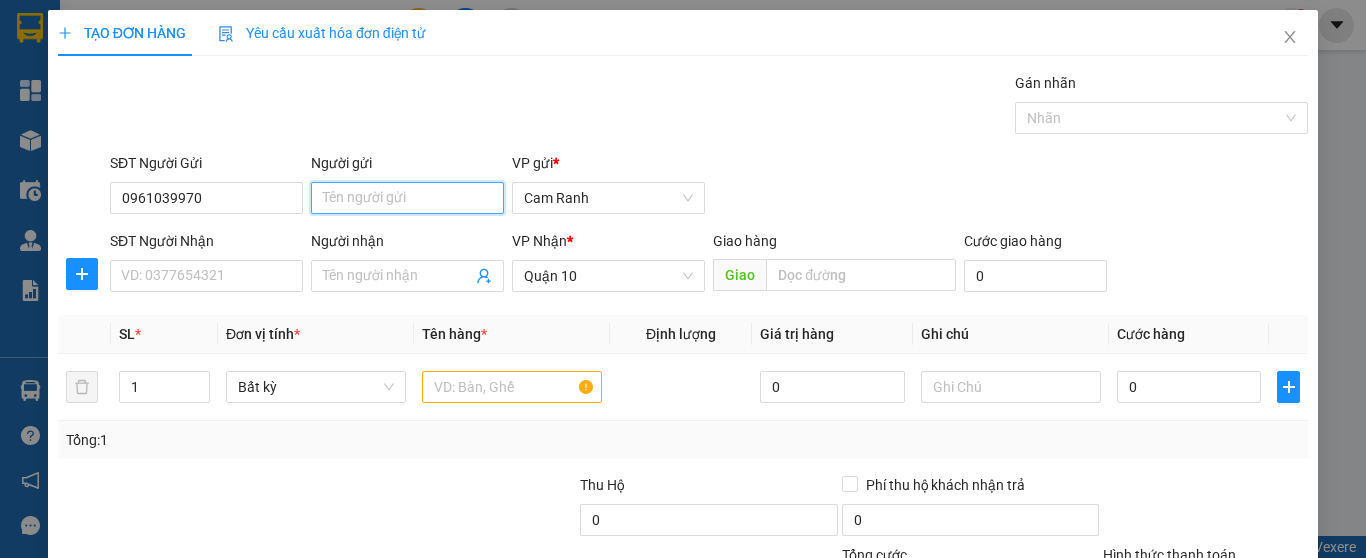 click on "Người gửi" at bounding box center (407, 198) 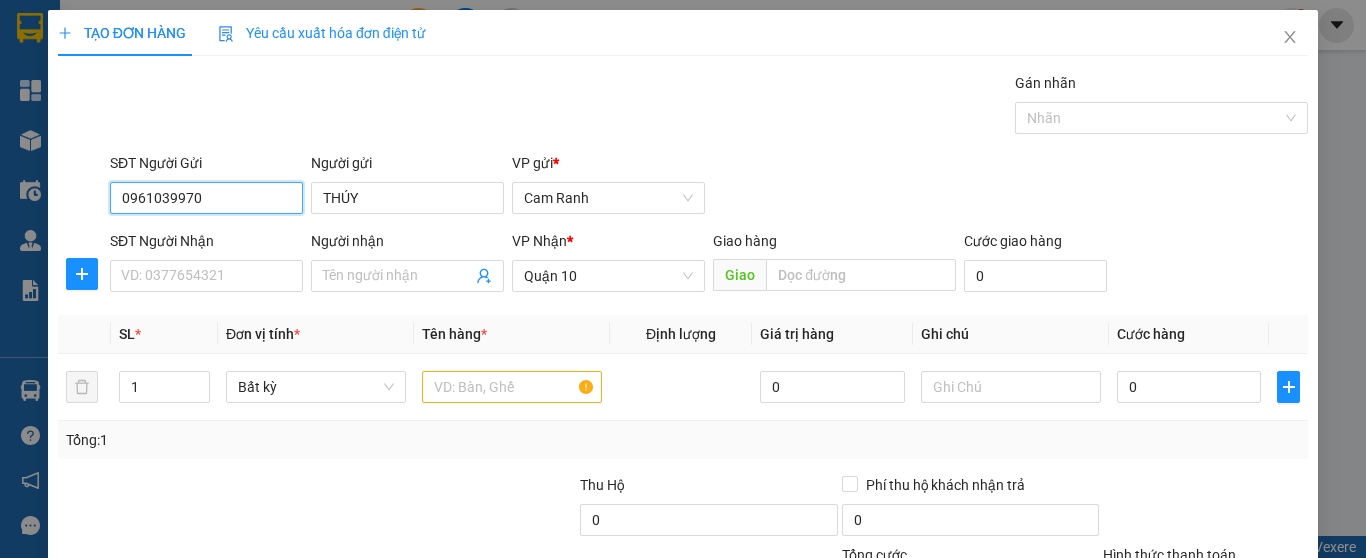 drag, startPoint x: 215, startPoint y: 198, endPoint x: 121, endPoint y: 206, distance: 94.33981 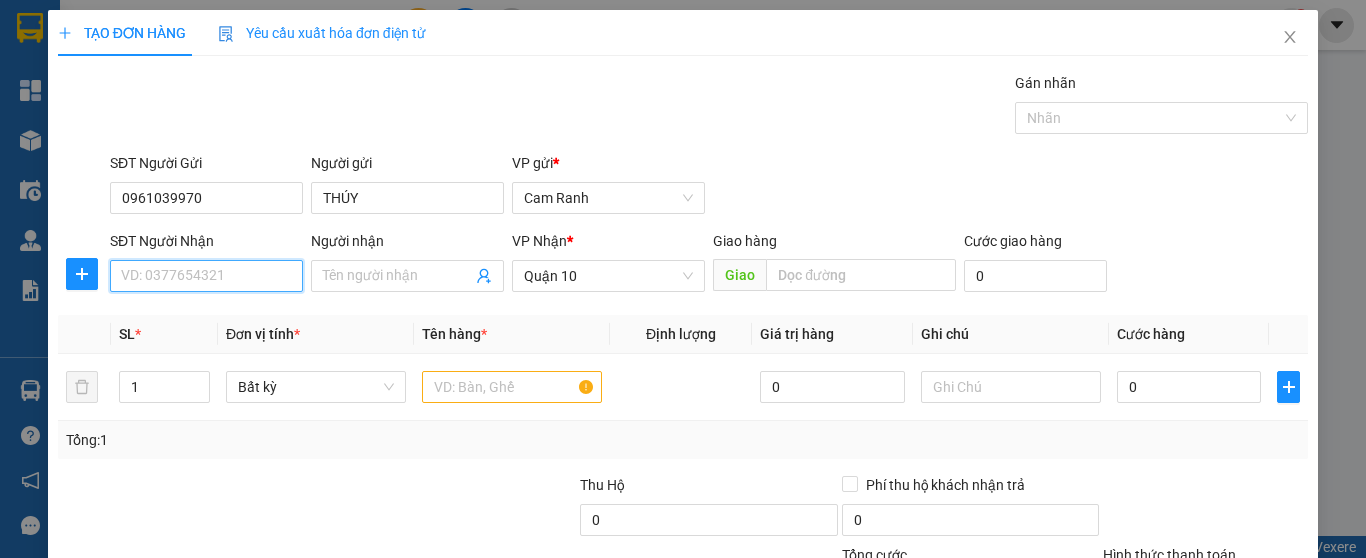 click on "SĐT Người Nhận" at bounding box center [206, 276] 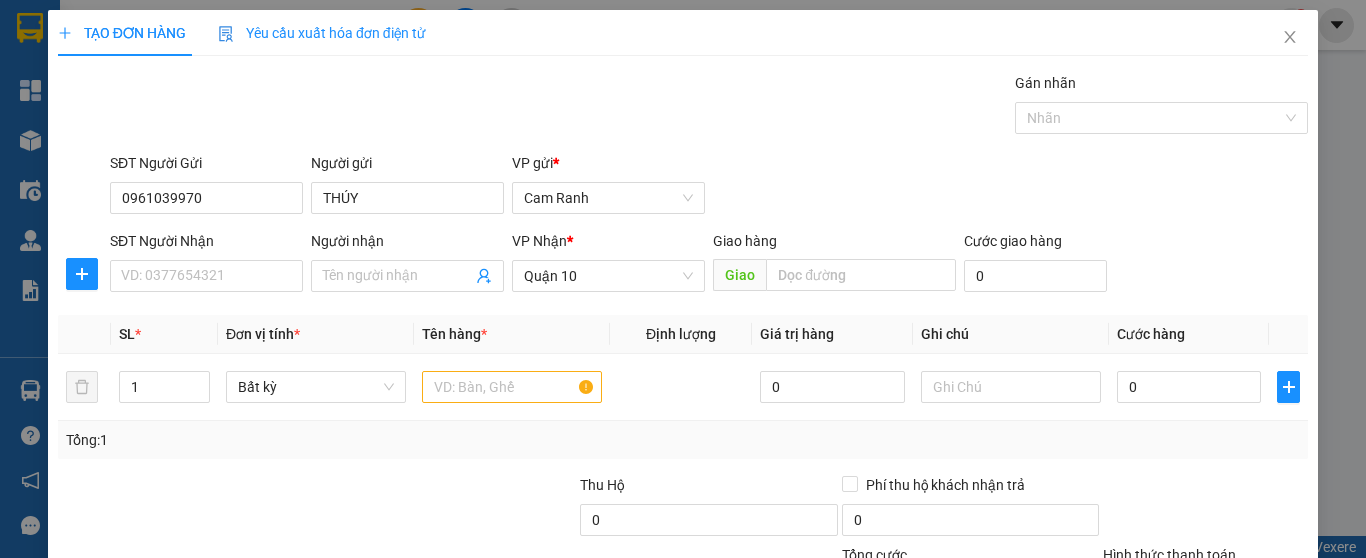 drag, startPoint x: 146, startPoint y: 269, endPoint x: 67, endPoint y: 330, distance: 99.80982 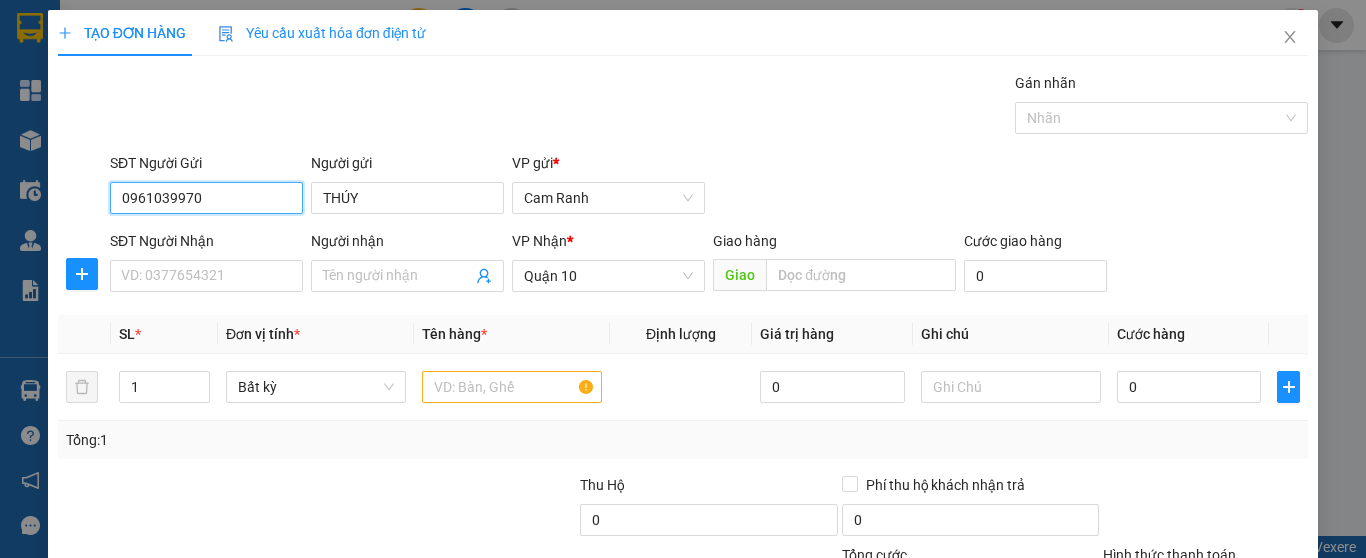 drag, startPoint x: 219, startPoint y: 193, endPoint x: 122, endPoint y: 202, distance: 97.41663 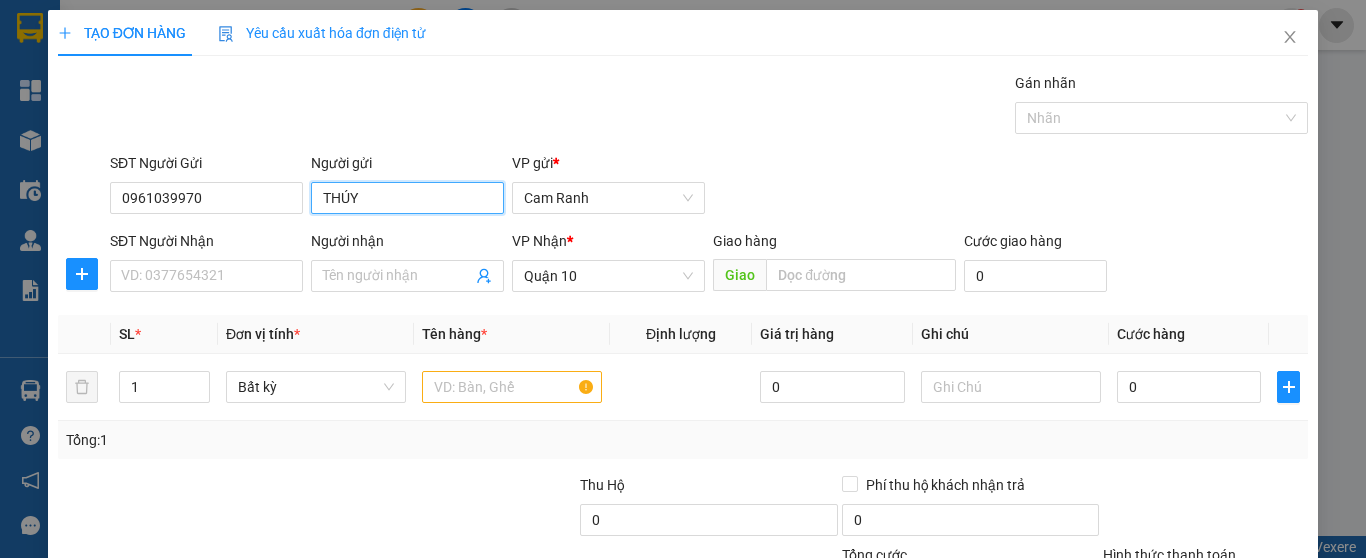 click on "THÚY" at bounding box center [407, 198] 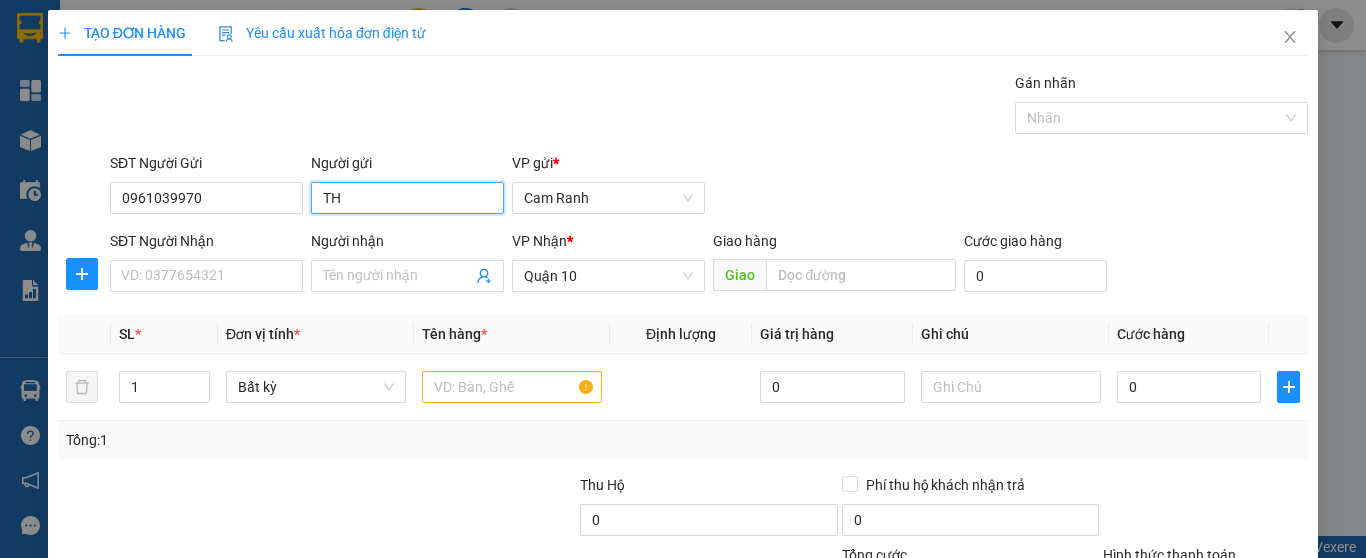 type on "T" 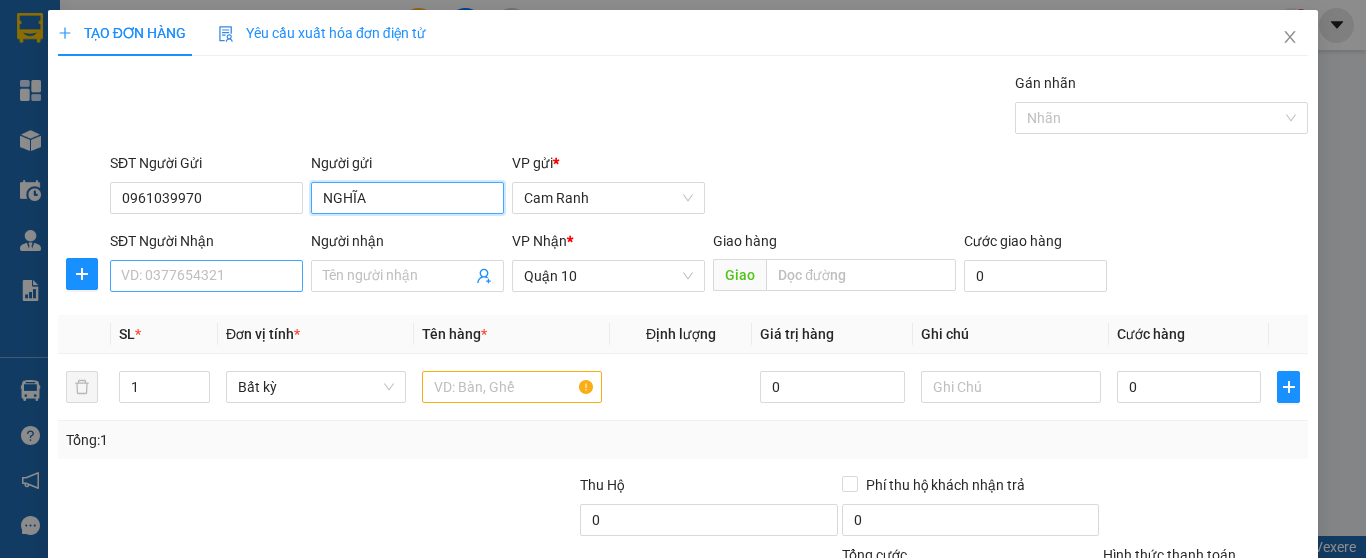 type on "NGHĨA" 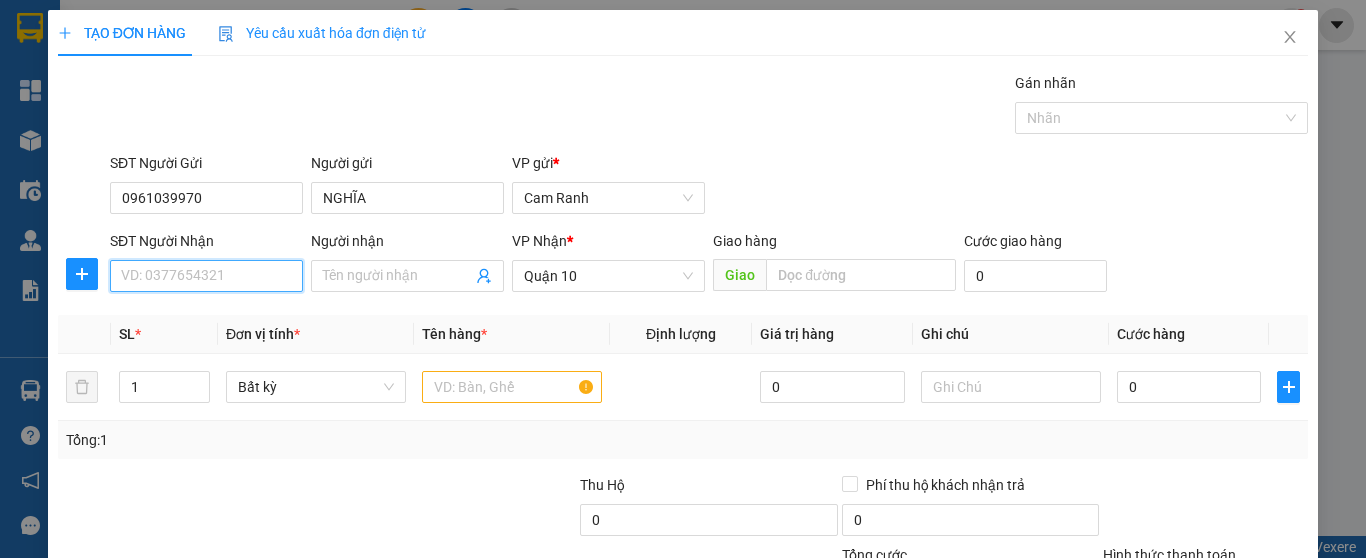 click on "SĐT Người Nhận" at bounding box center [206, 276] 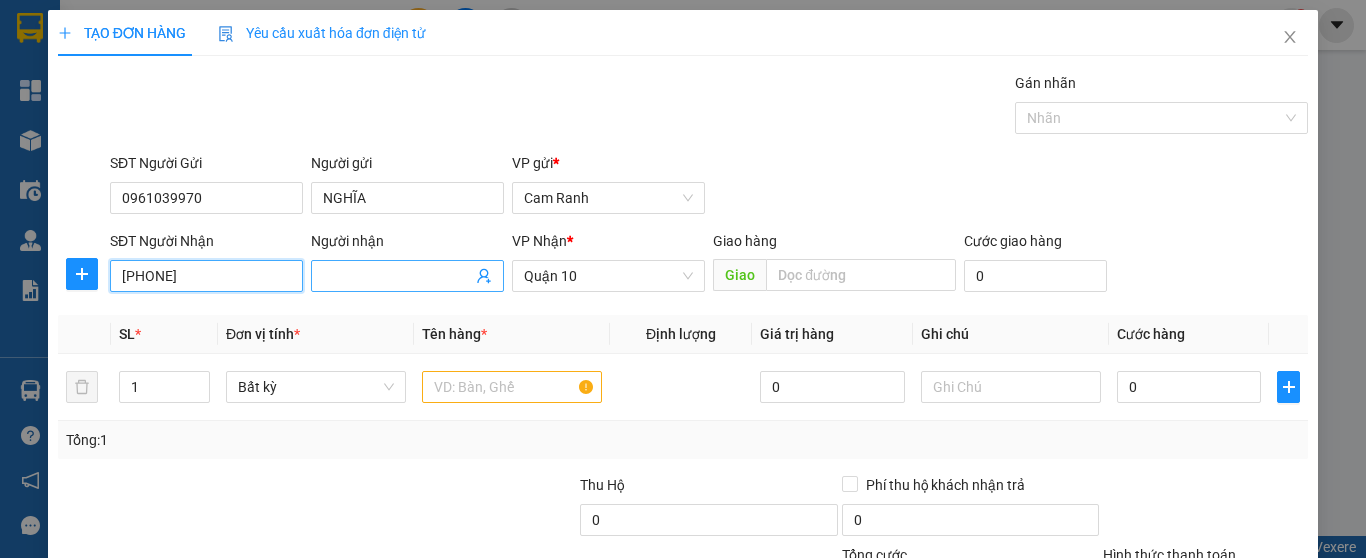 type on "[PHONE]" 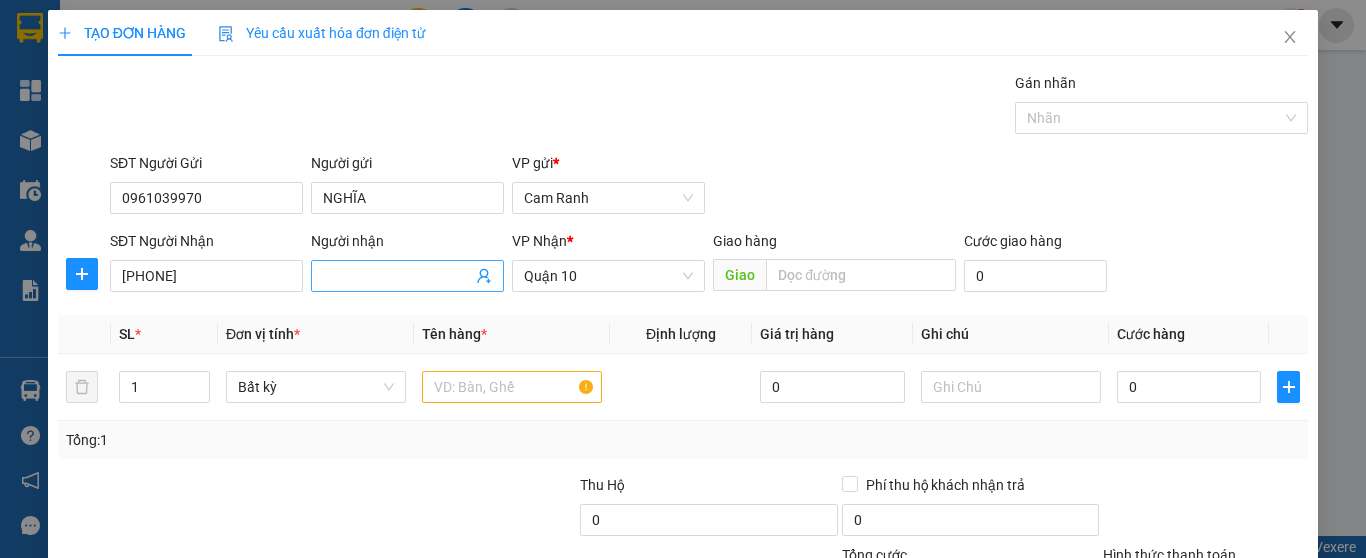 click on "Người nhận" at bounding box center [397, 276] 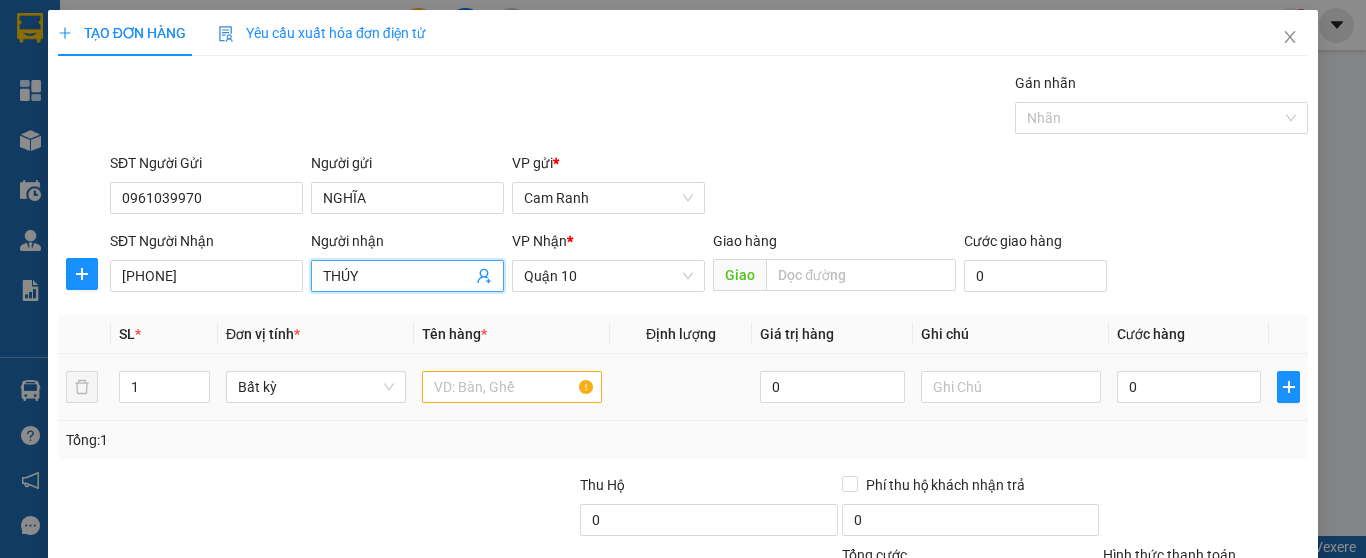 type on "THÚY" 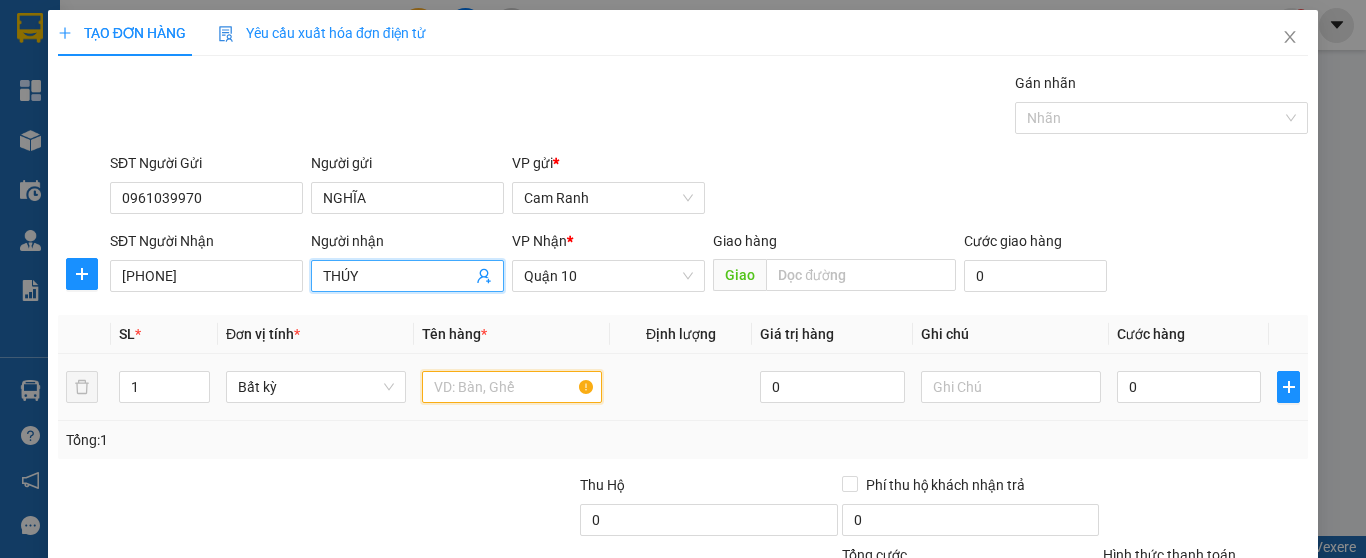 click at bounding box center (512, 387) 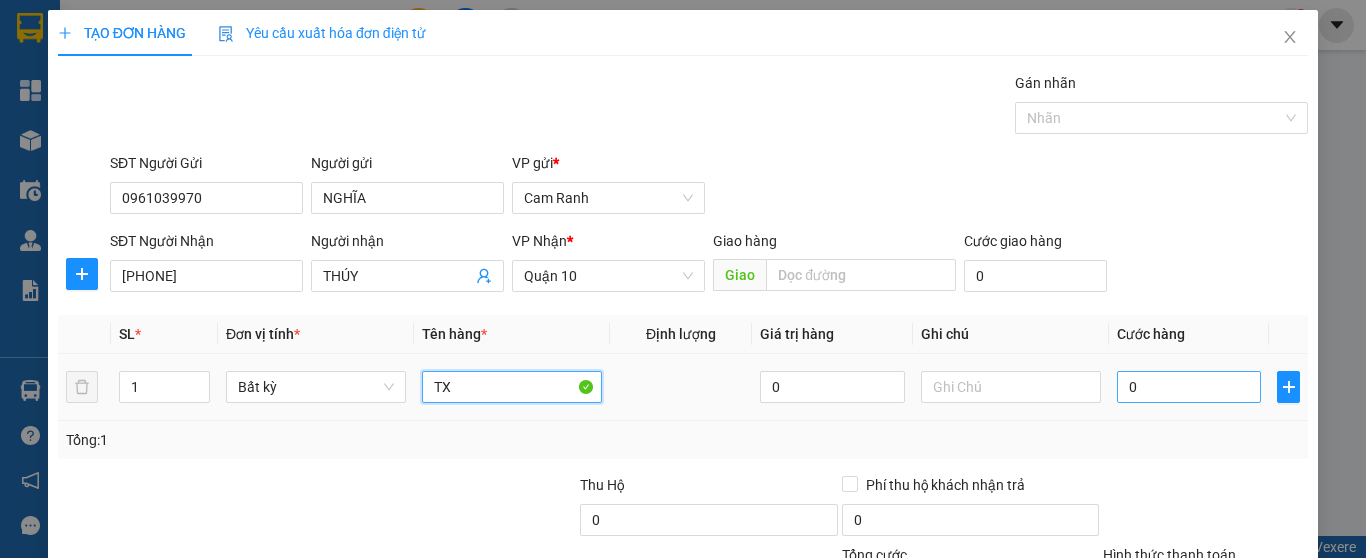 type on "TX" 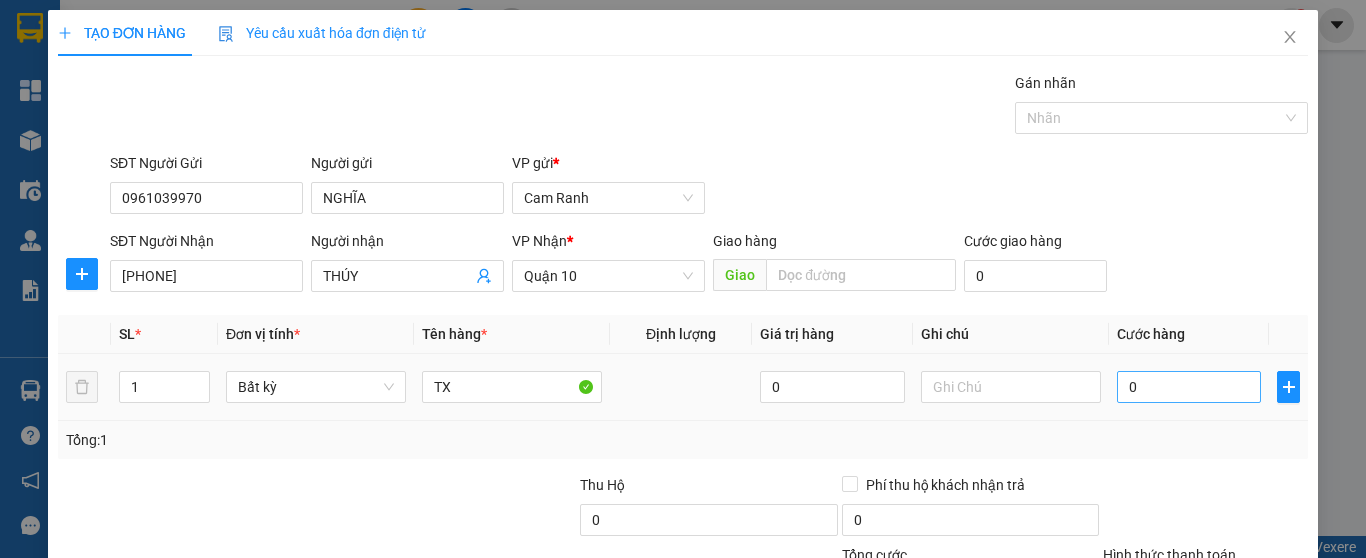 drag, startPoint x: 1224, startPoint y: 372, endPoint x: 1209, endPoint y: 382, distance: 18.027756 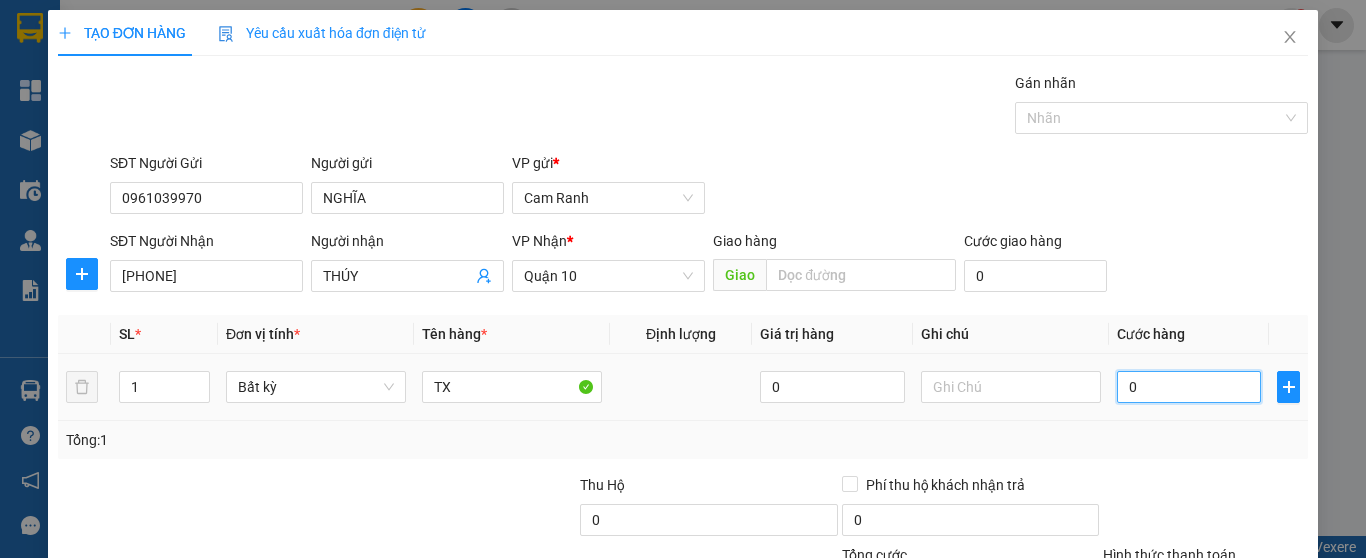 click on "0" at bounding box center (1189, 387) 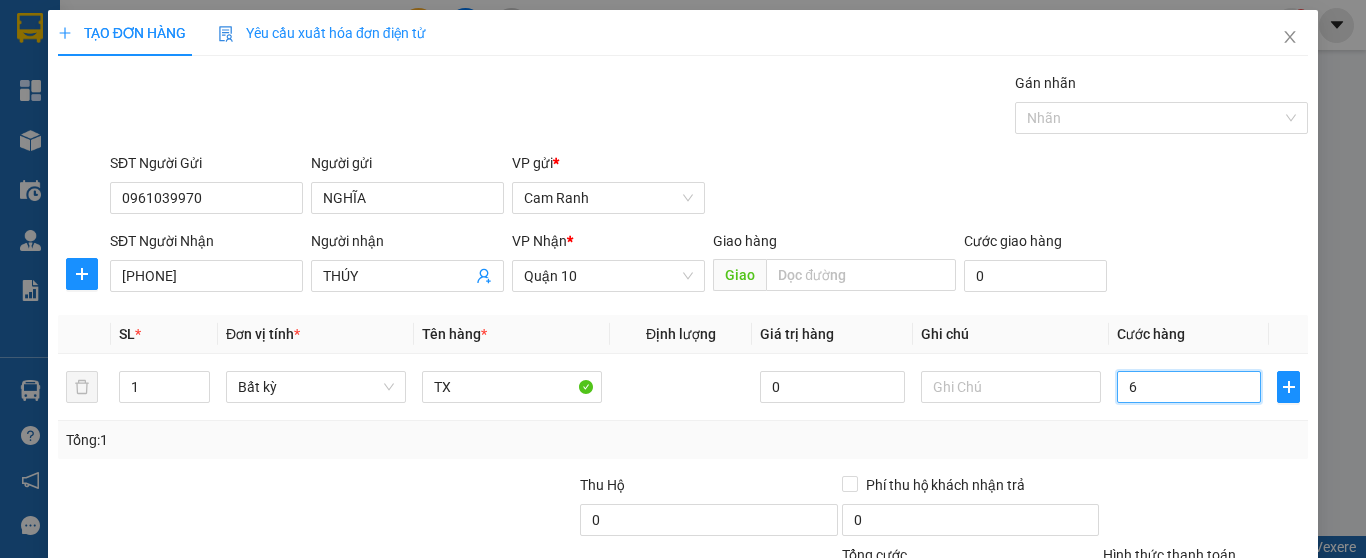type on "60" 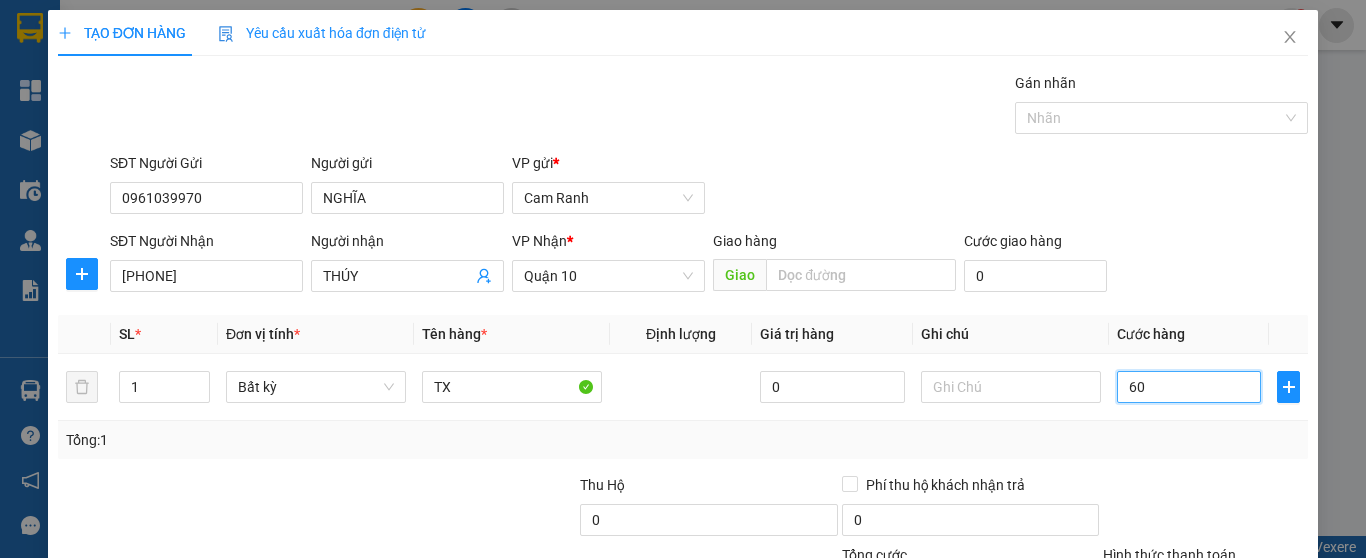 type on "60" 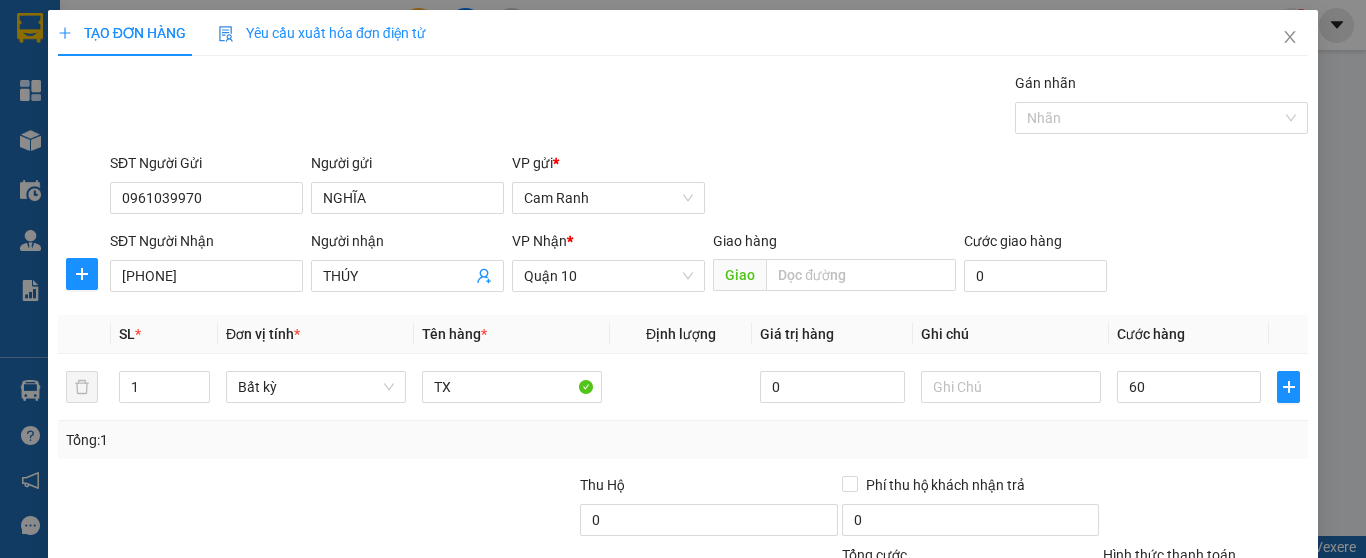 type on "60.000" 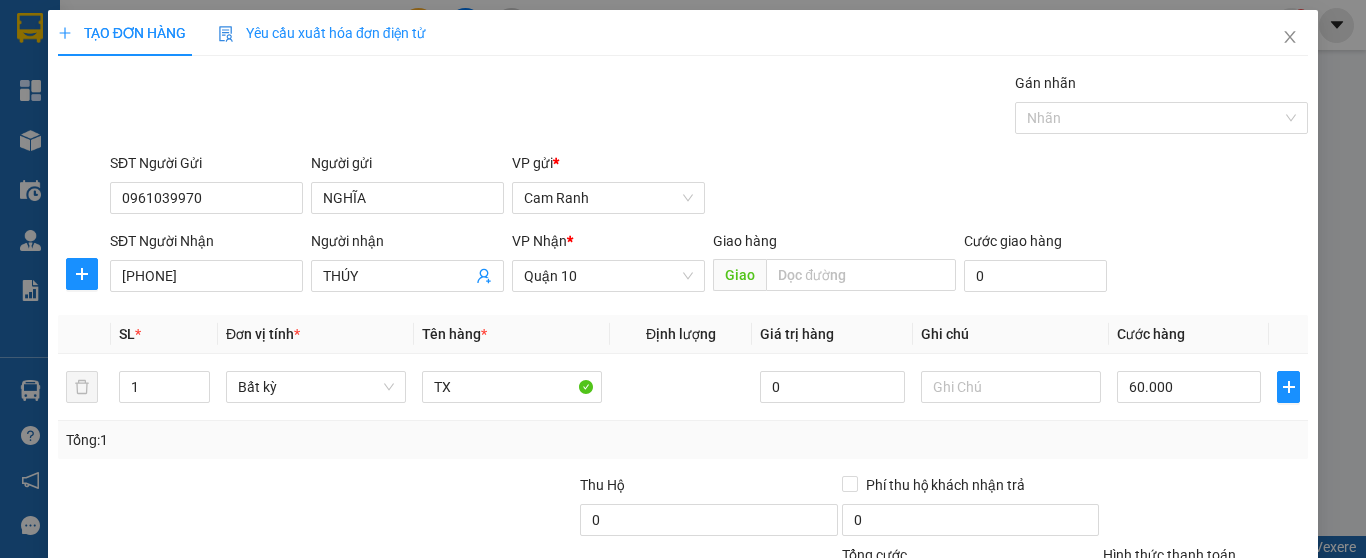 type on "60.000" 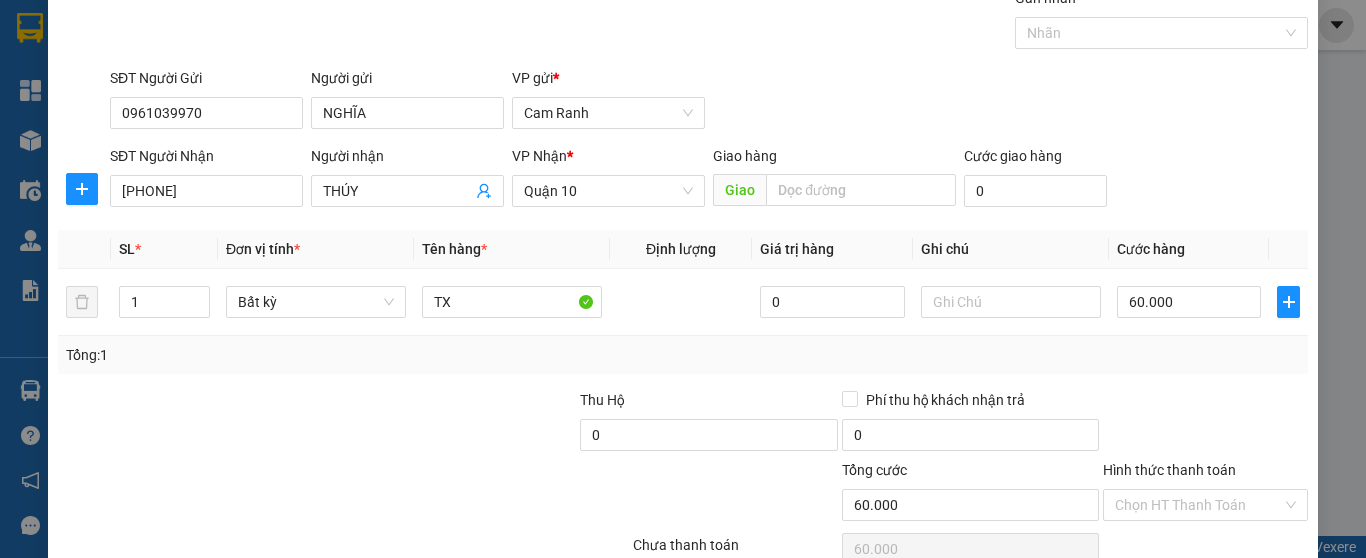 scroll, scrollTop: 182, scrollLeft: 0, axis: vertical 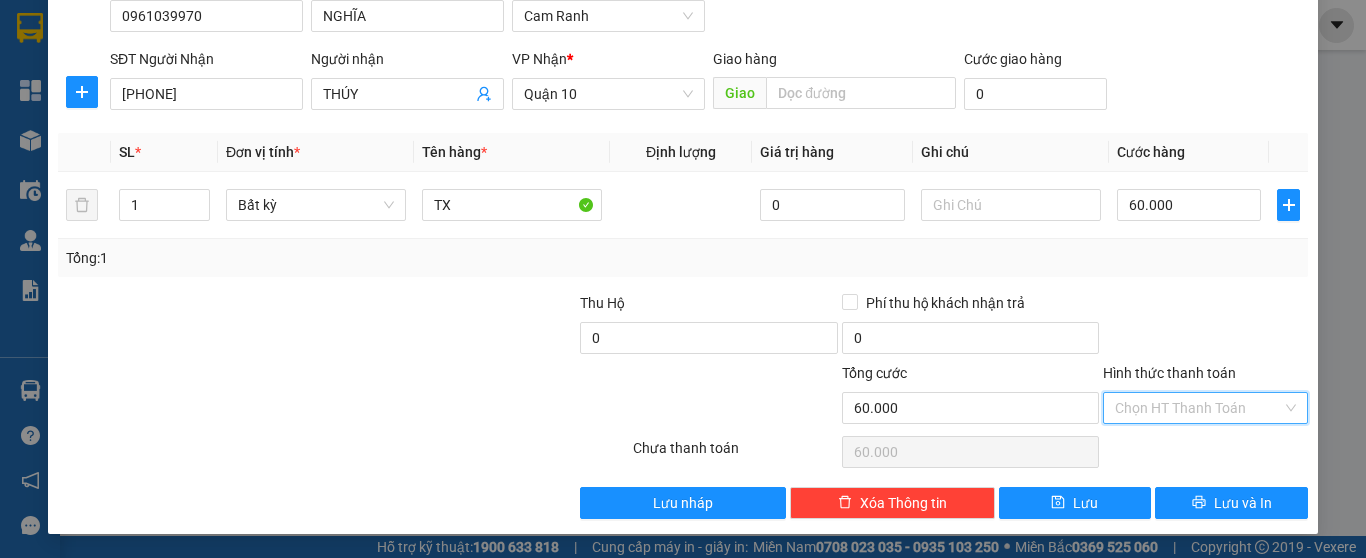 click on "Hình thức thanh toán" at bounding box center [1198, 408] 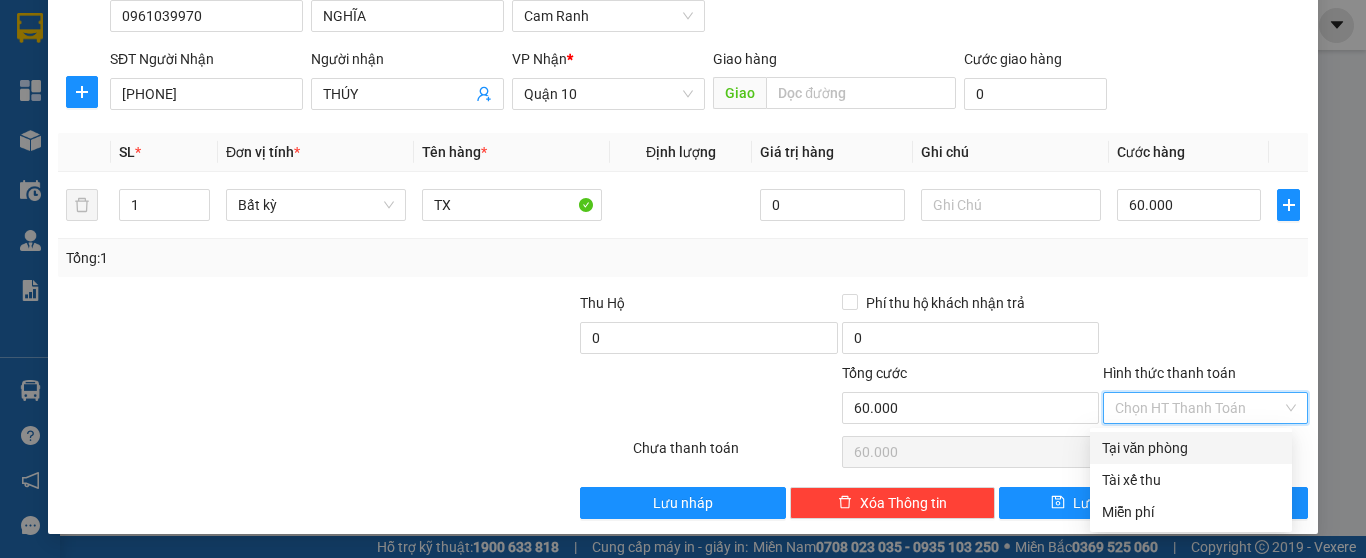 click at bounding box center [1205, 327] 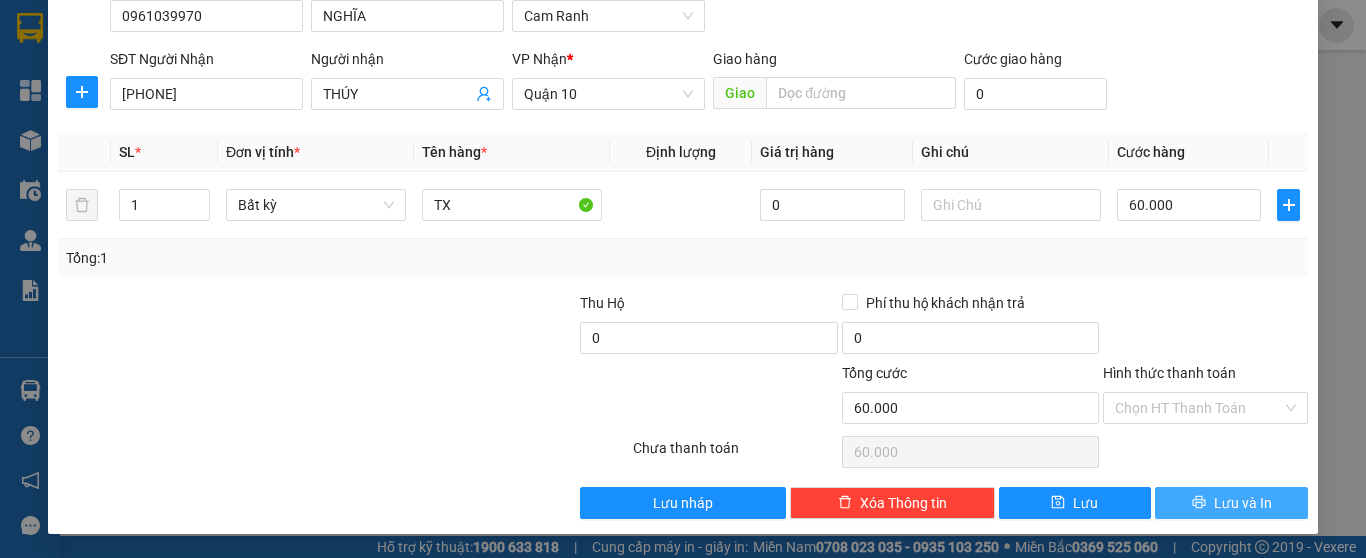 click on "Lưu và In" at bounding box center (1231, 503) 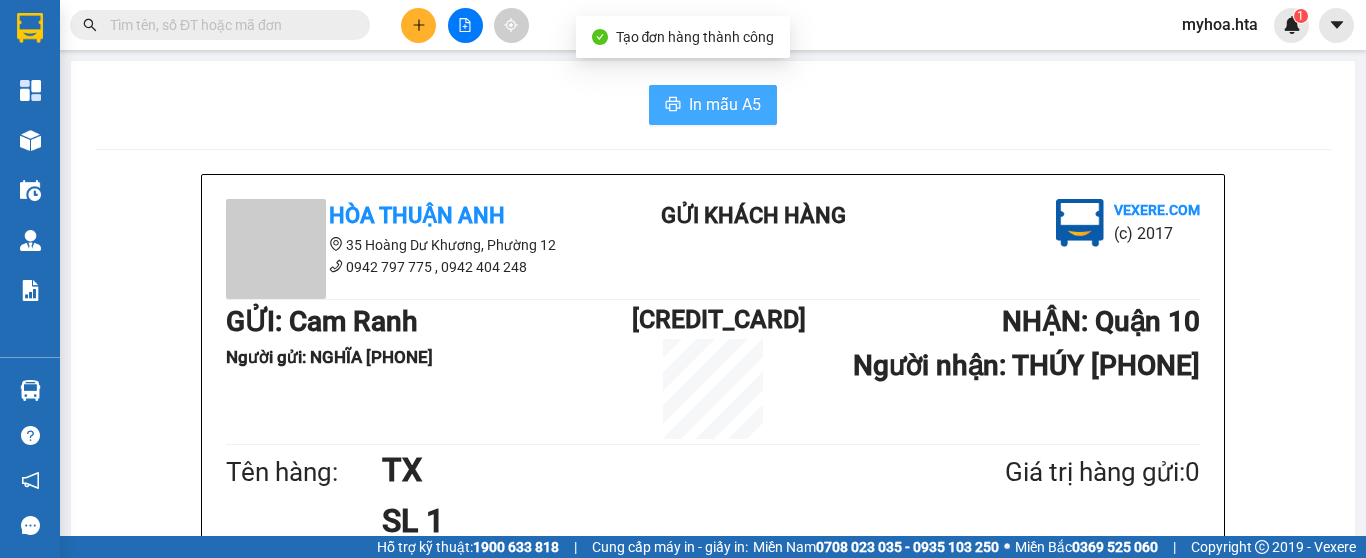 click on "In mẫu A5" at bounding box center (725, 104) 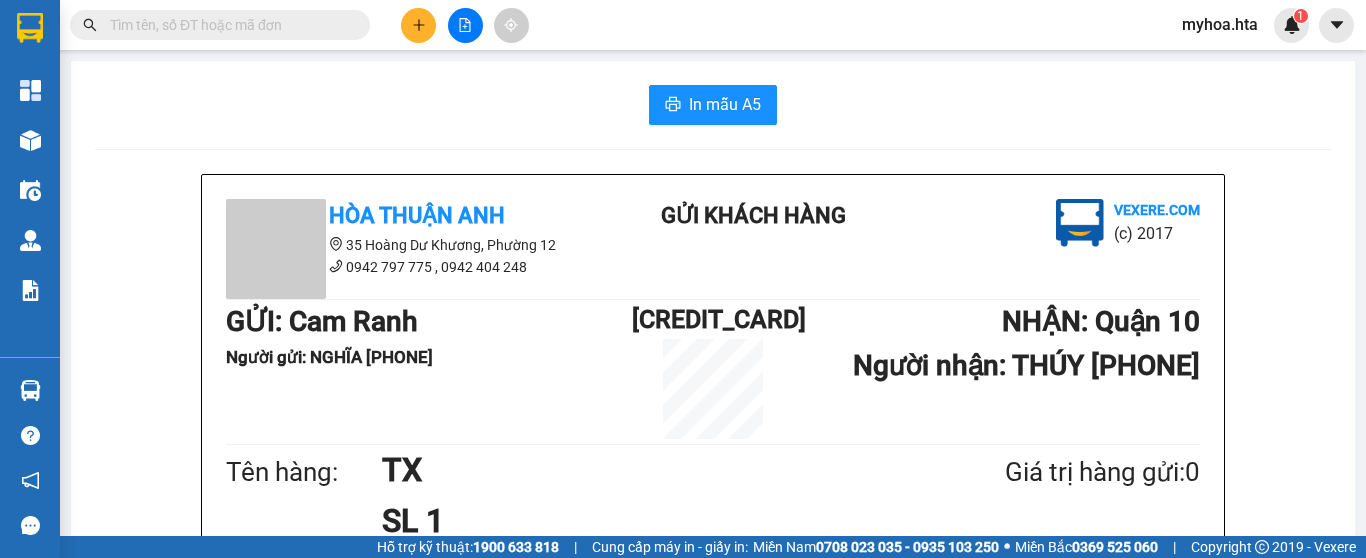 scroll, scrollTop: 2169, scrollLeft: 0, axis: vertical 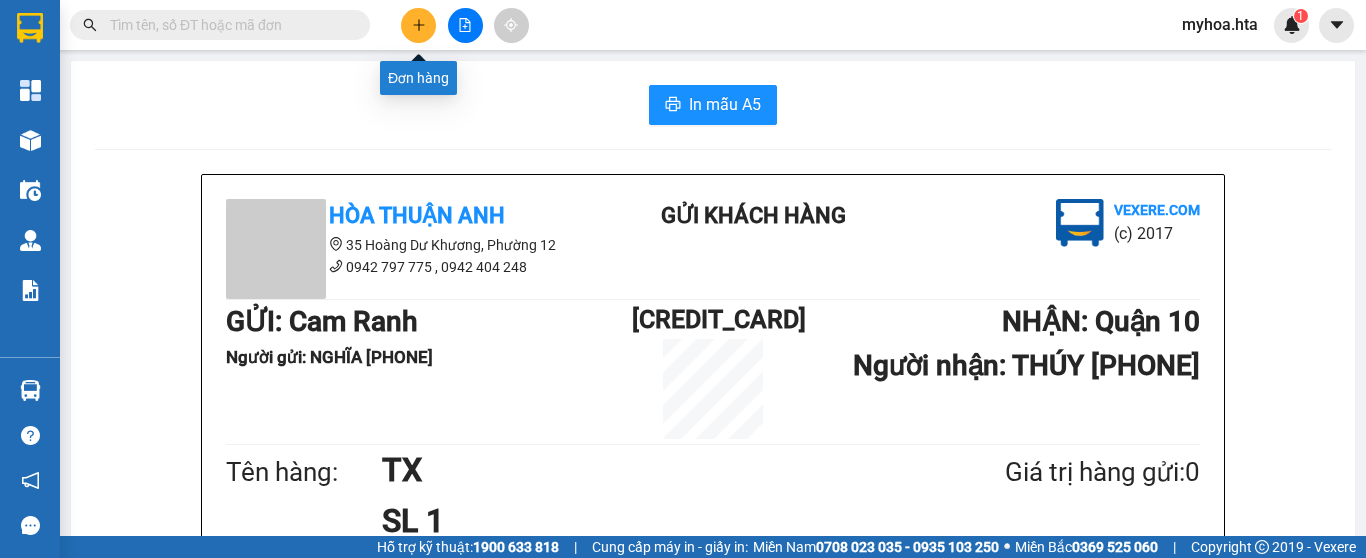 click 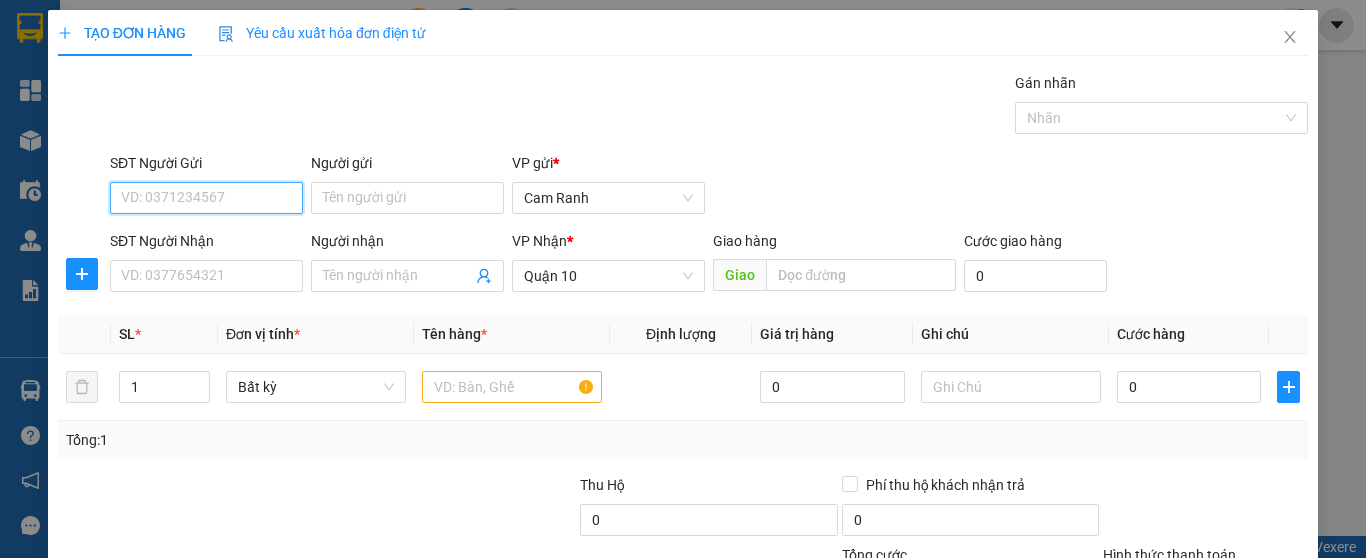 click on "SĐT Người Gửi" at bounding box center (206, 198) 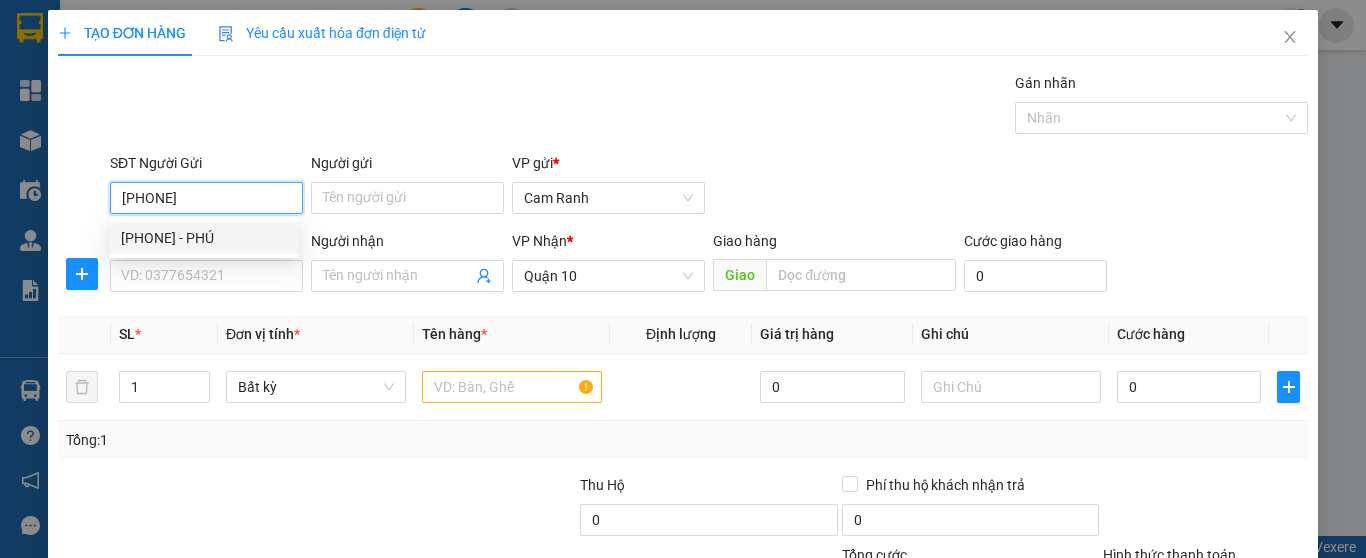 click on "[PHONE] - PHÚ" at bounding box center (204, 238) 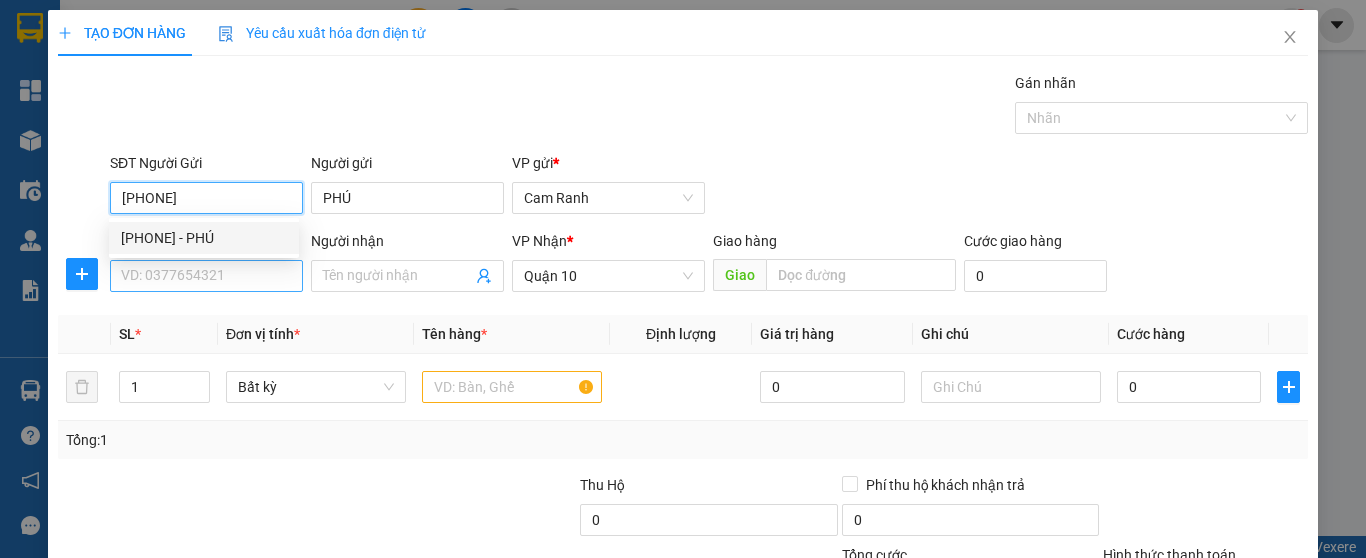type on "40.000" 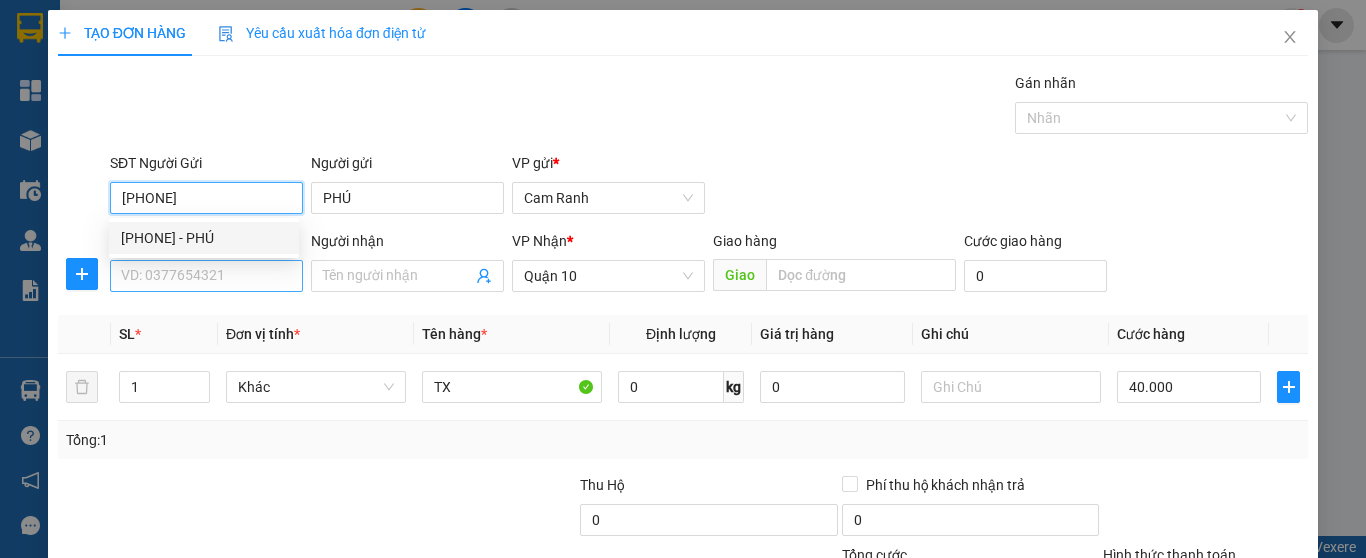 type on "[PHONE]" 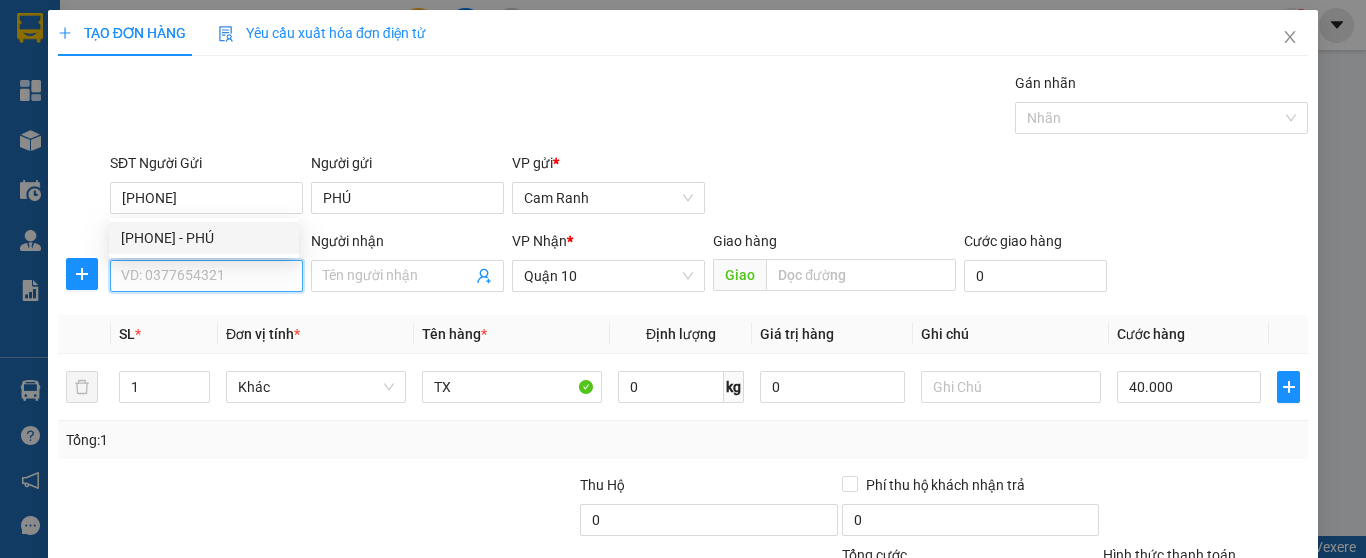 click on "SĐT Người Nhận" at bounding box center (206, 276) 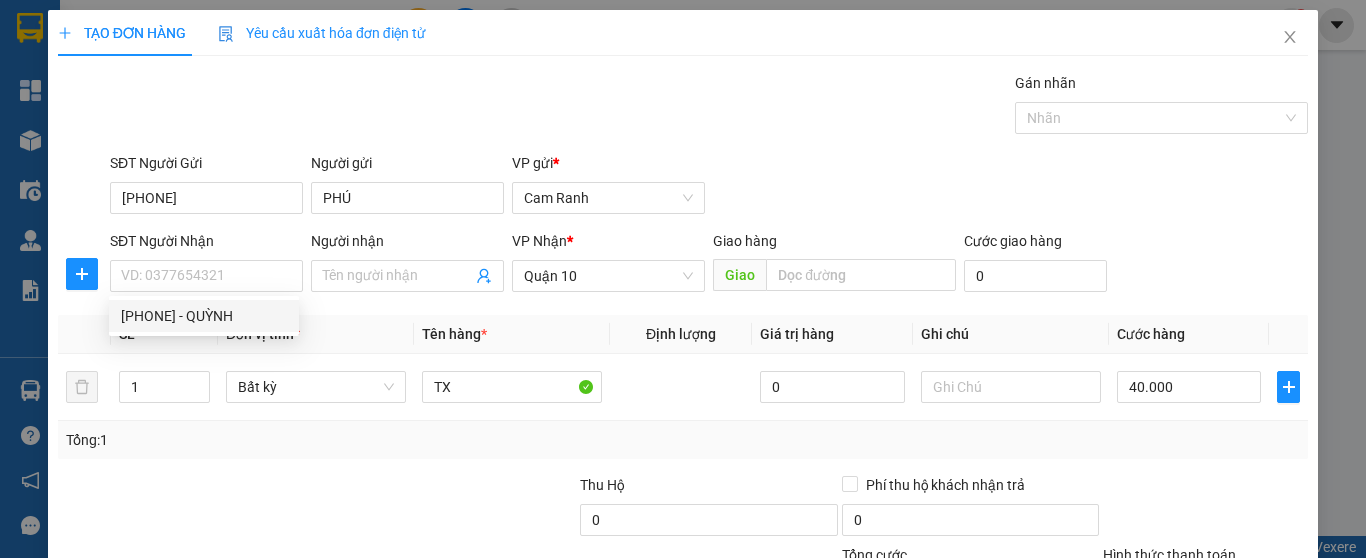 click on "[PHONE] [PHONE] - QUỲNH" at bounding box center [204, 316] 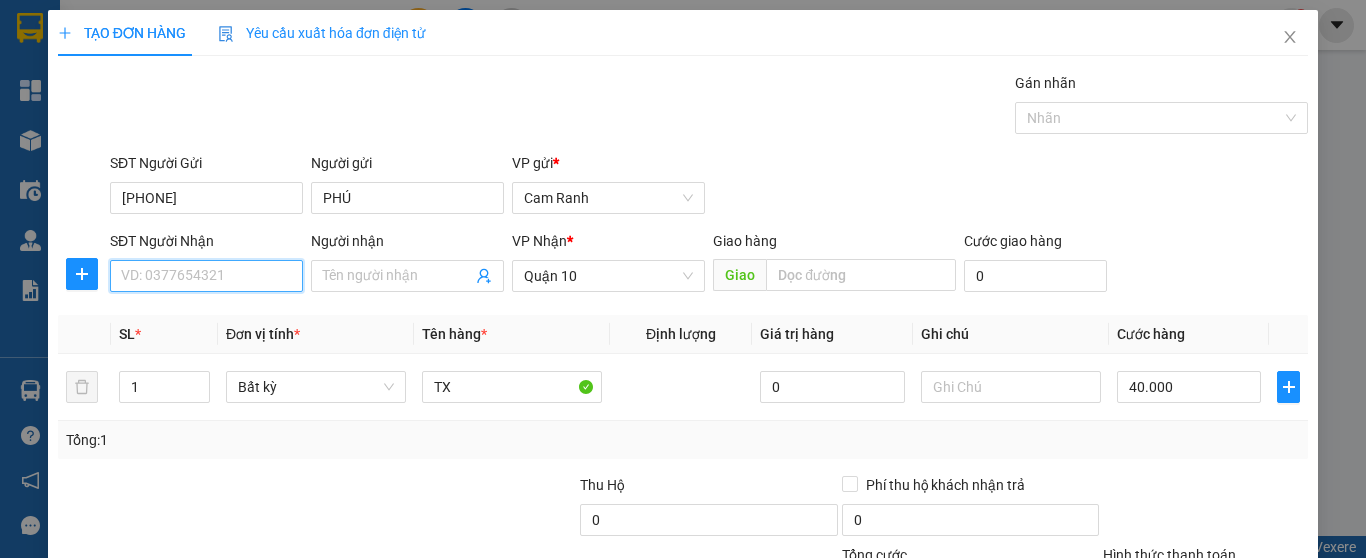click on "SĐT Người Nhận" at bounding box center [206, 276] 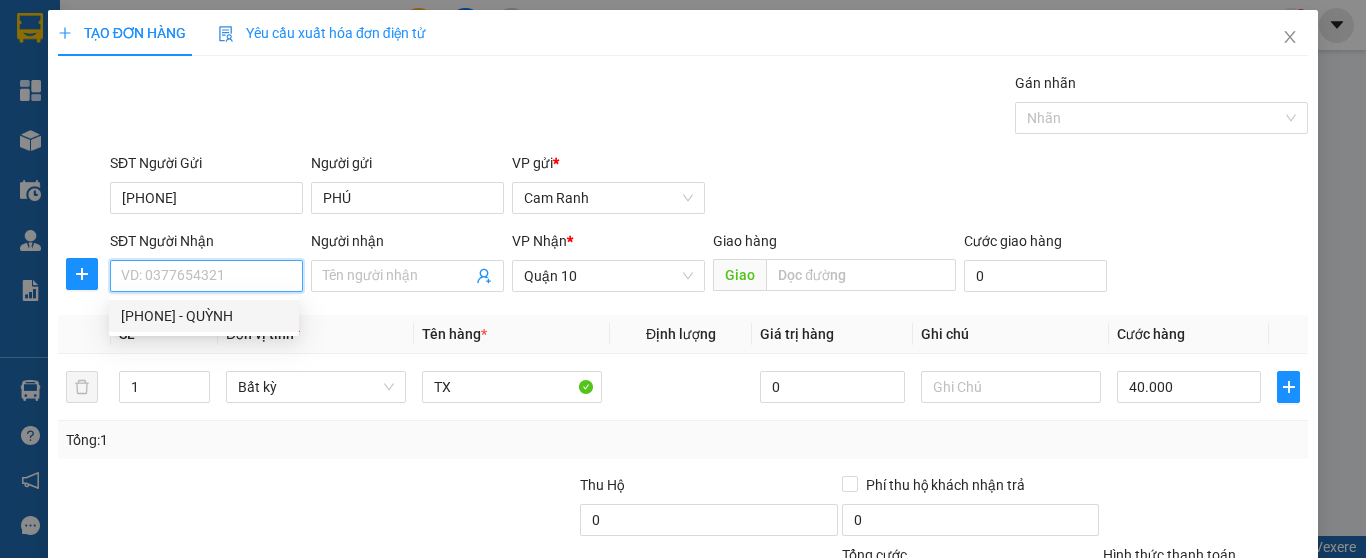 click on "[PHONE] - QUỲNH" at bounding box center [204, 316] 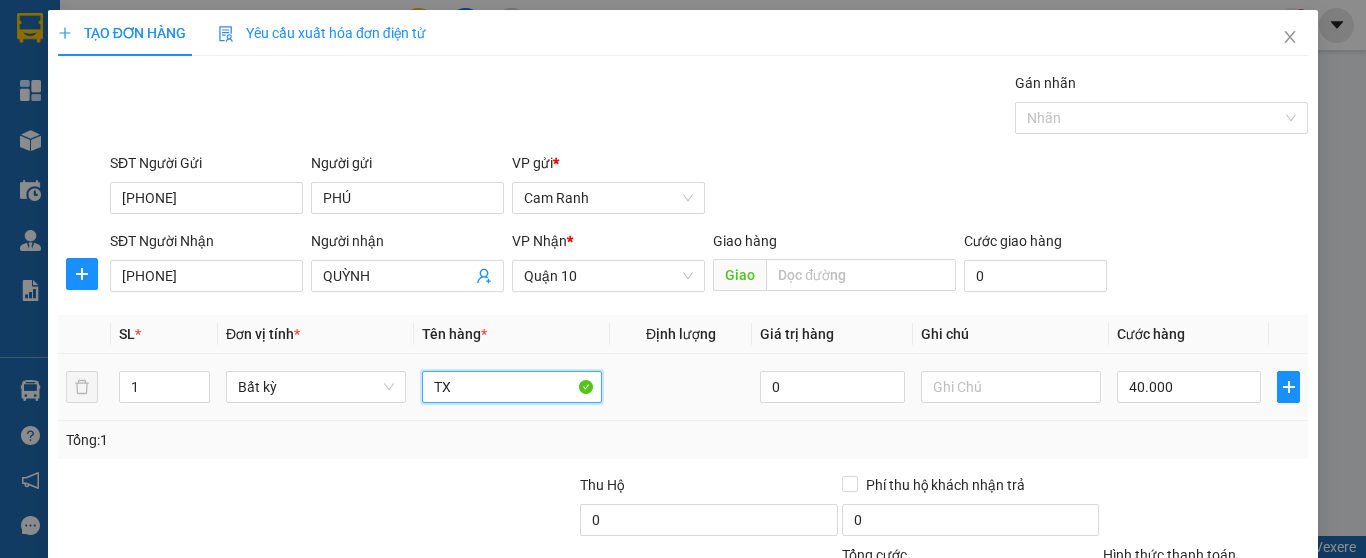 click on "TX" at bounding box center (512, 387) 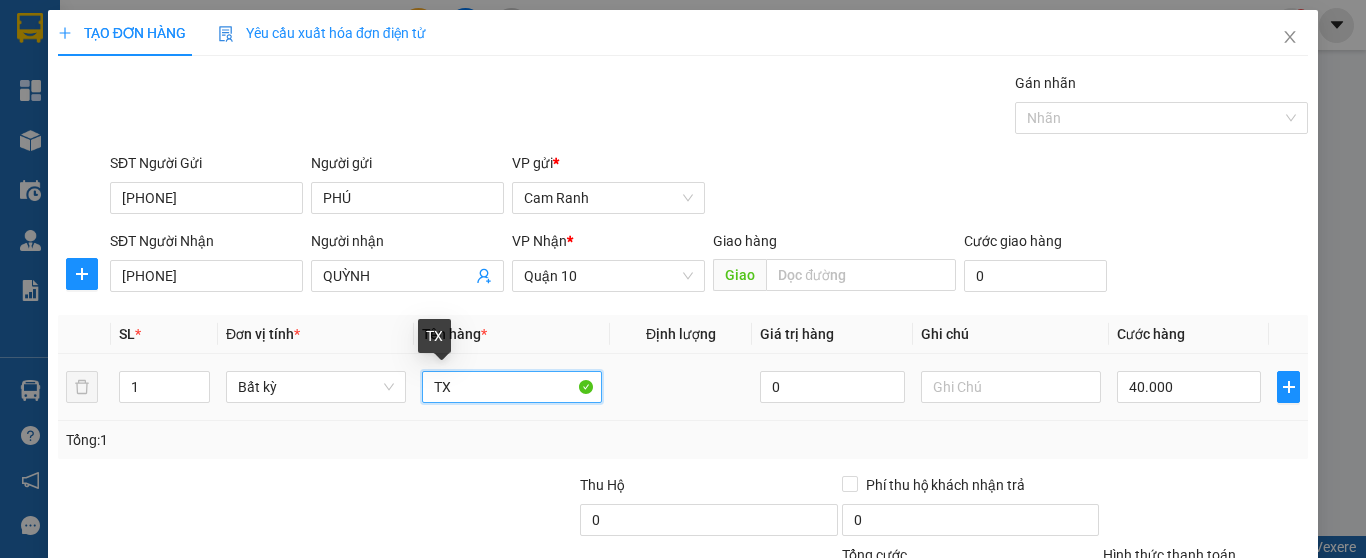 type on "T" 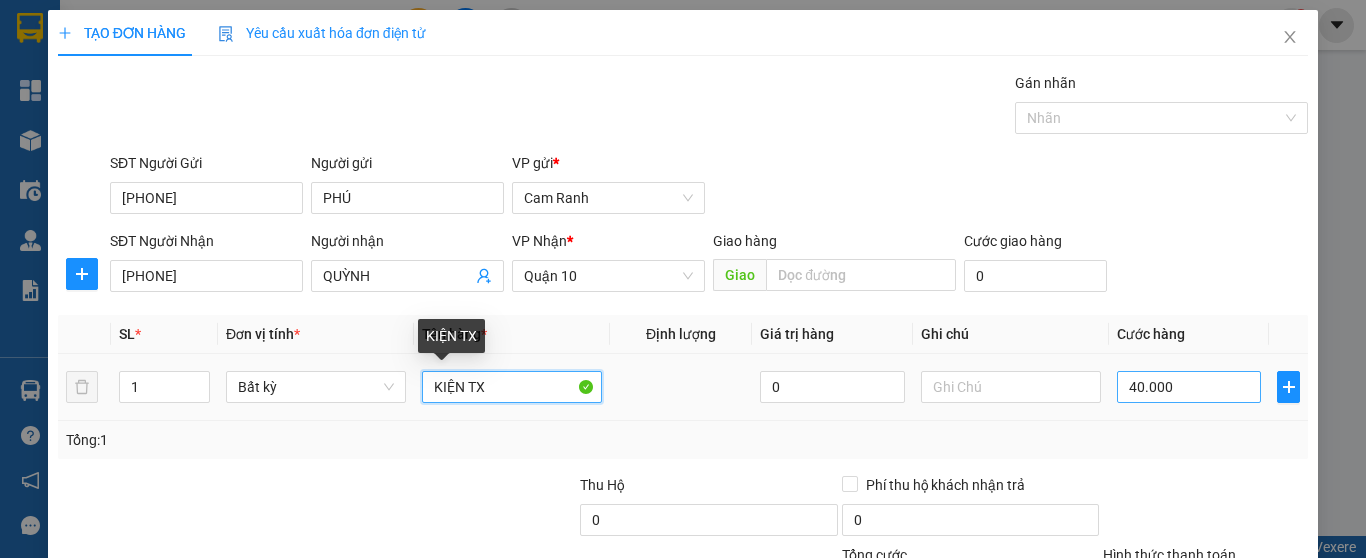 type on "KIỆN TX" 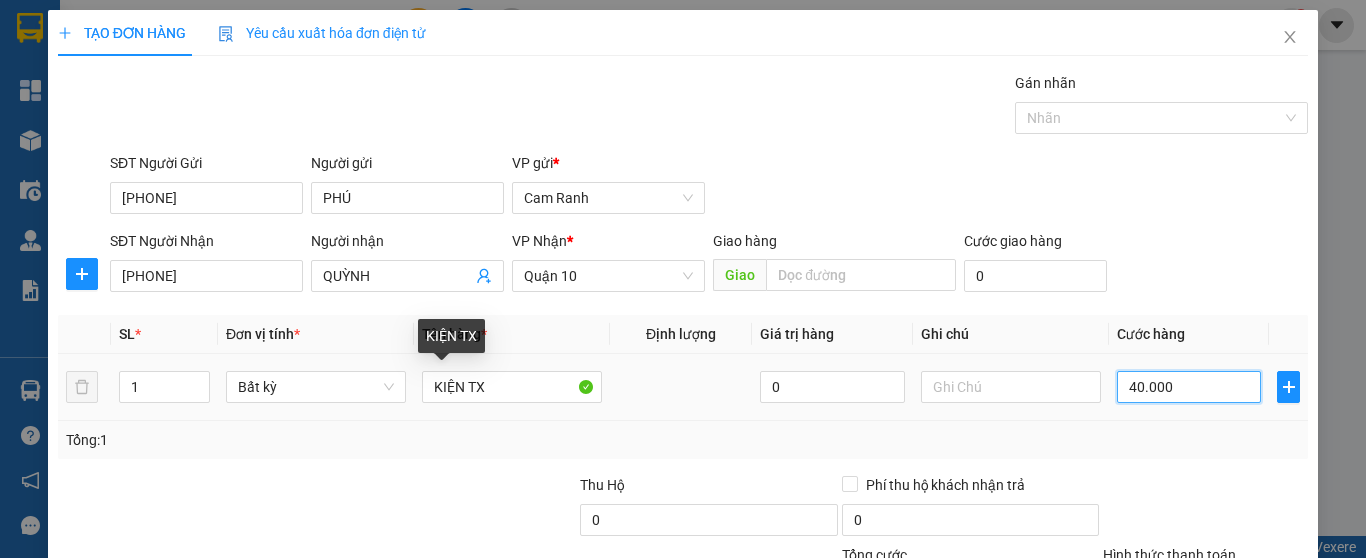 click on "40.000" at bounding box center (1189, 387) 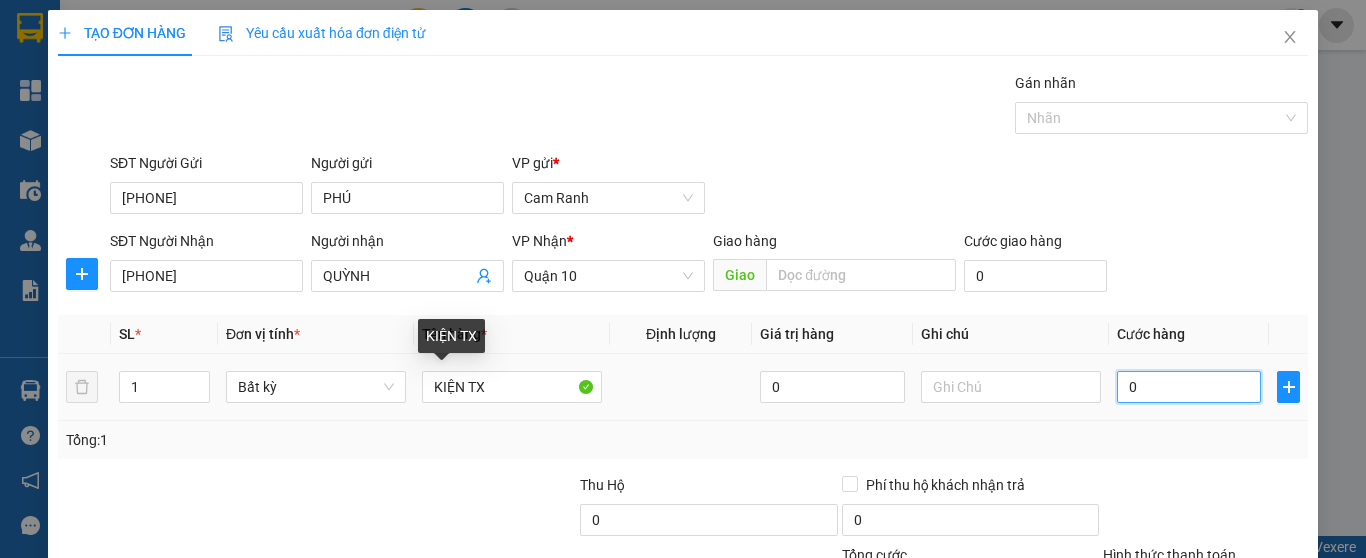 type on "5" 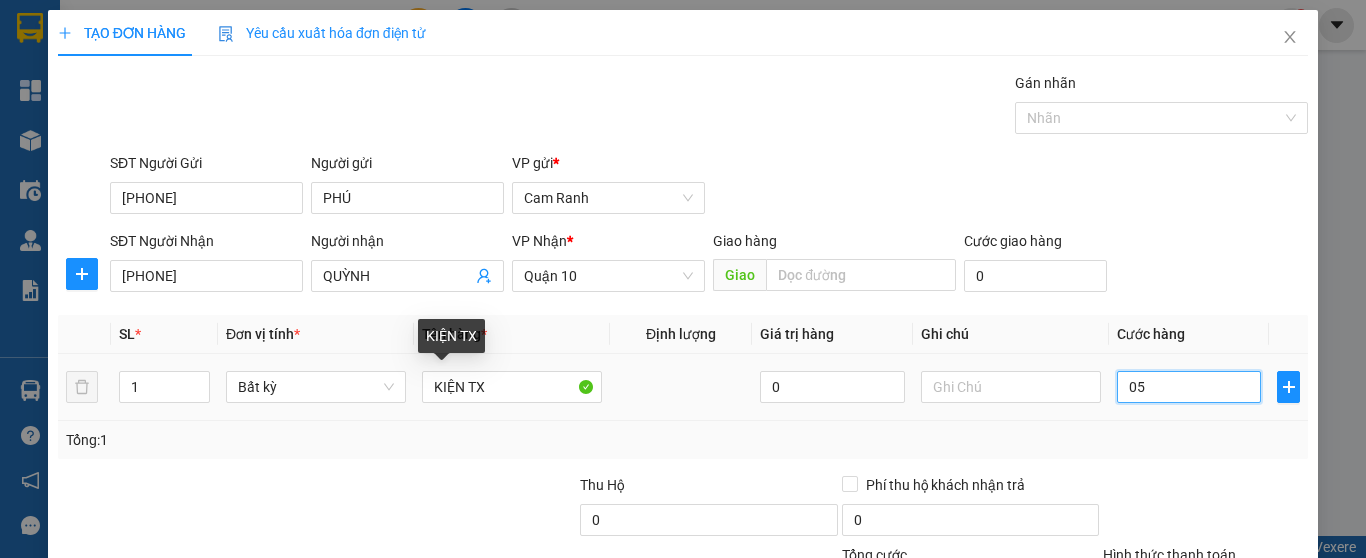 type on "050" 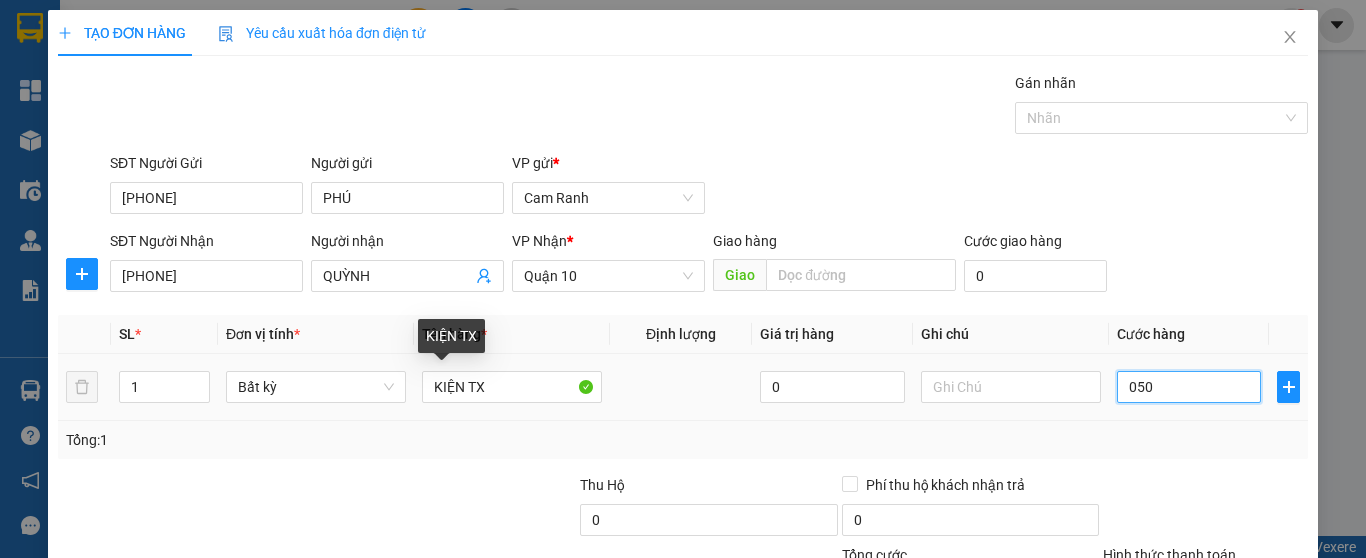 type on "50" 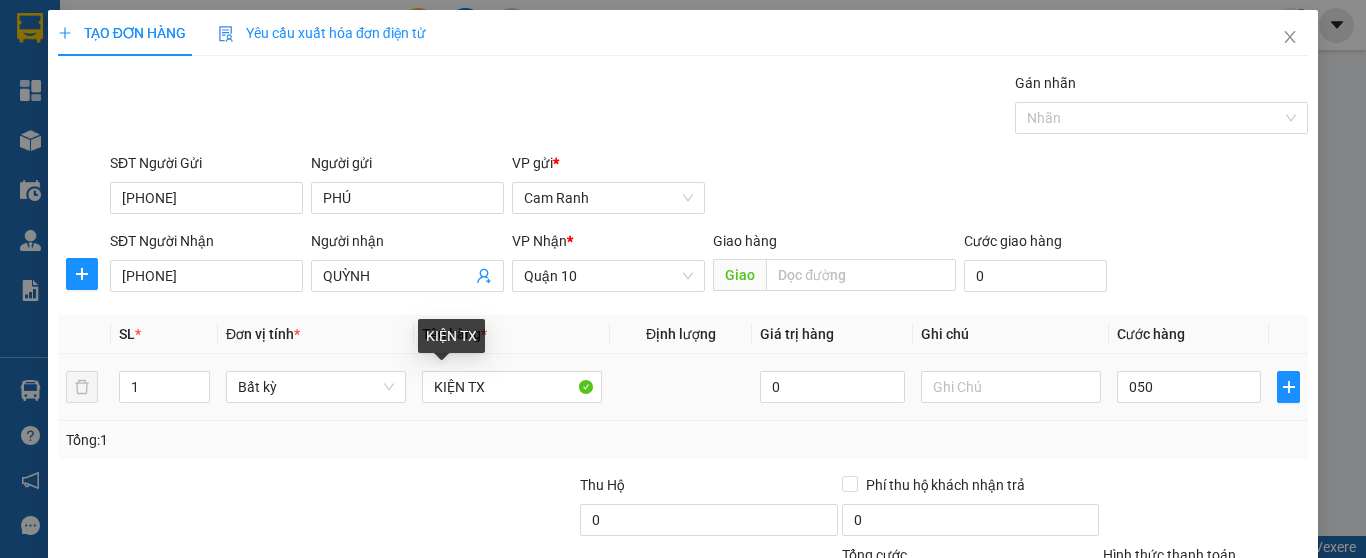 type on "50.000" 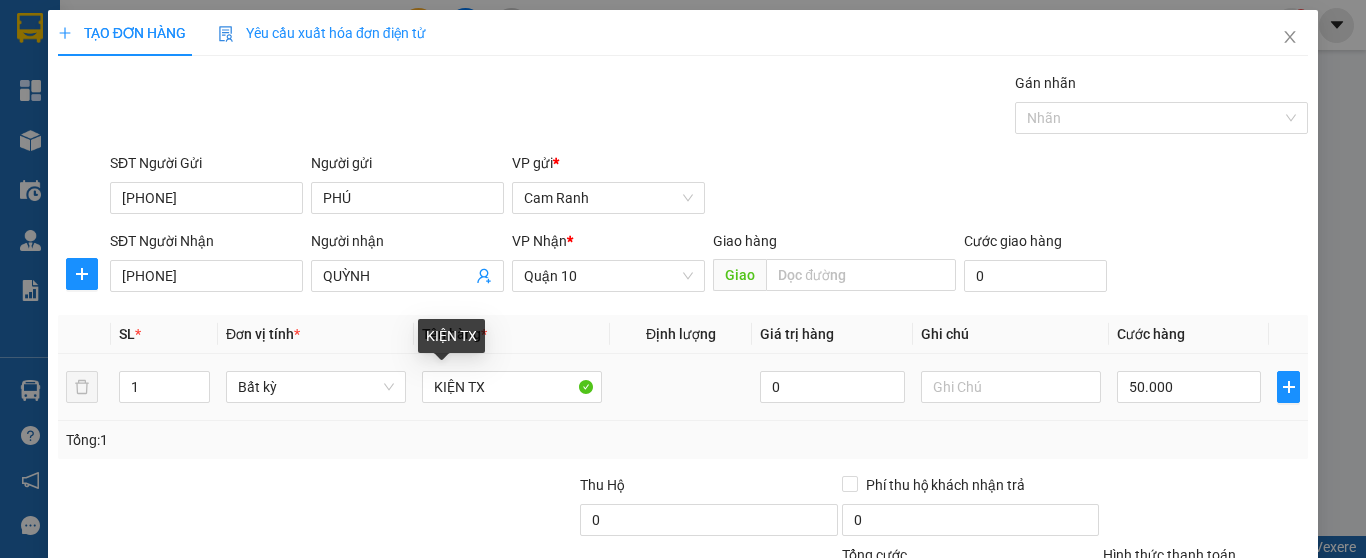 click on "50.000" at bounding box center [1189, 387] 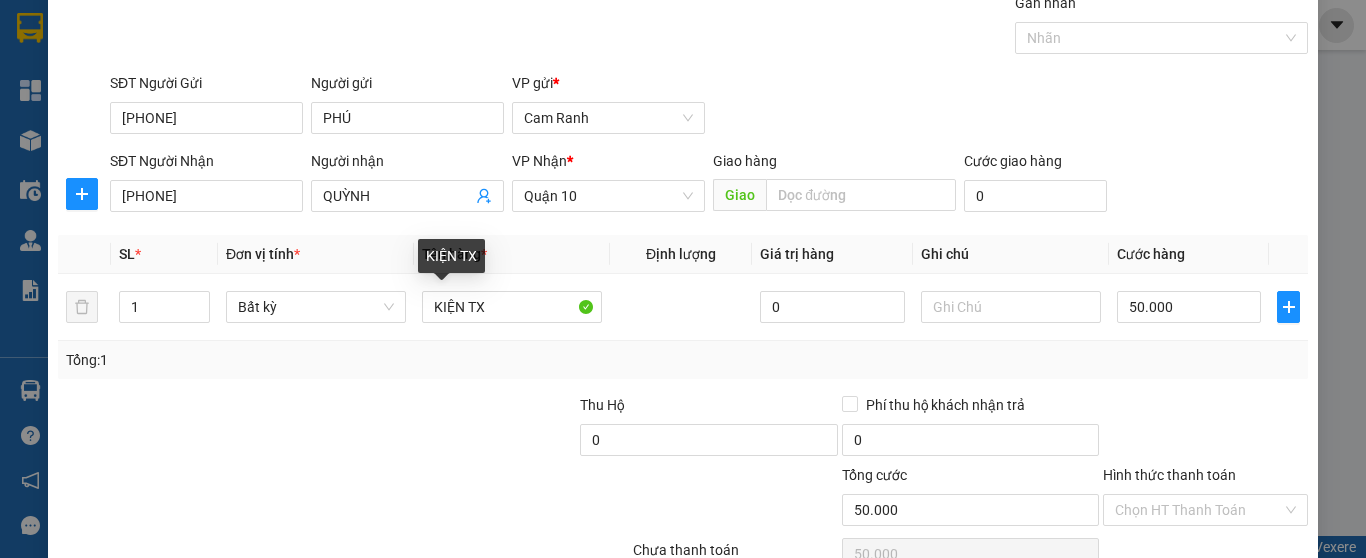 scroll, scrollTop: 182, scrollLeft: 0, axis: vertical 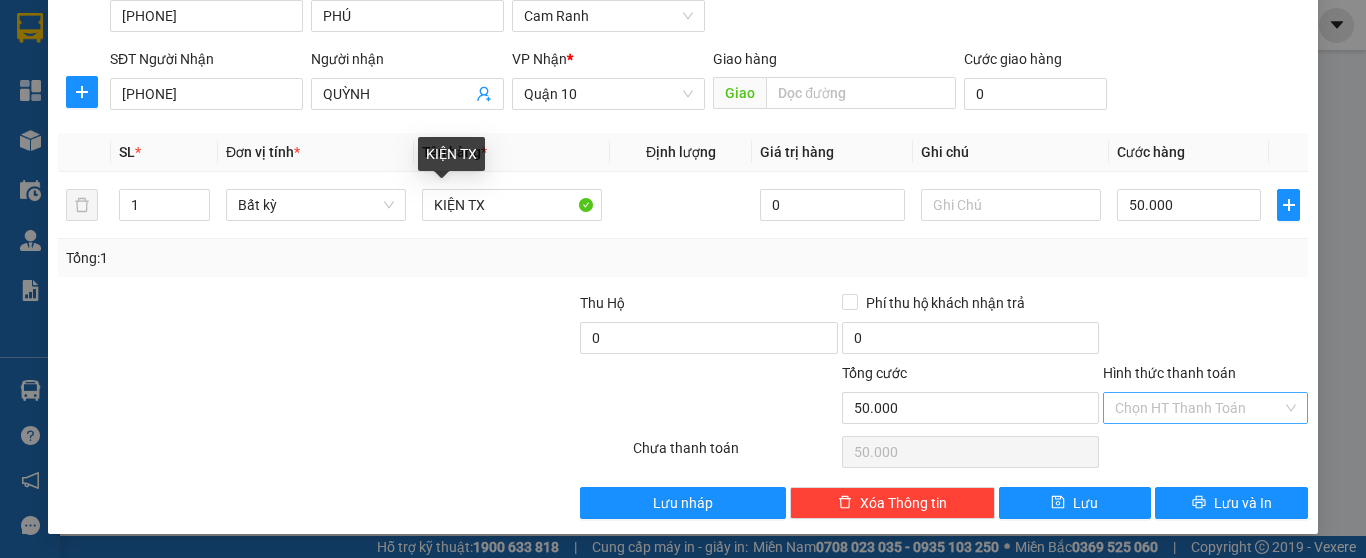 click on "Hình thức thanh toán" at bounding box center (1198, 408) 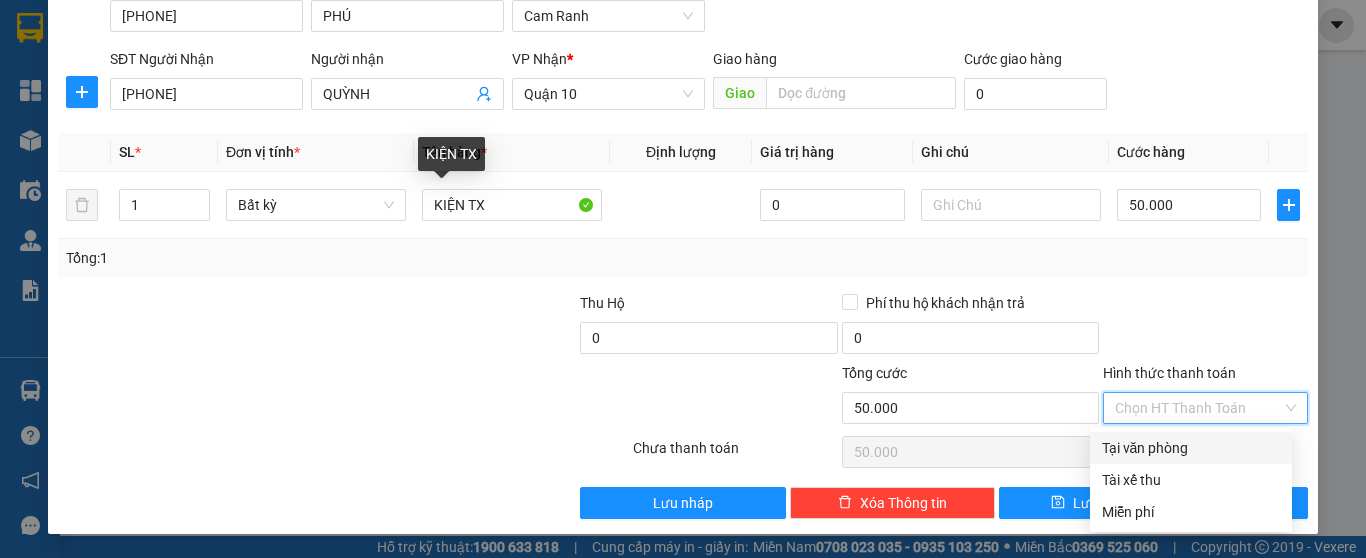 click on "Tại văn phòng" at bounding box center [1191, 448] 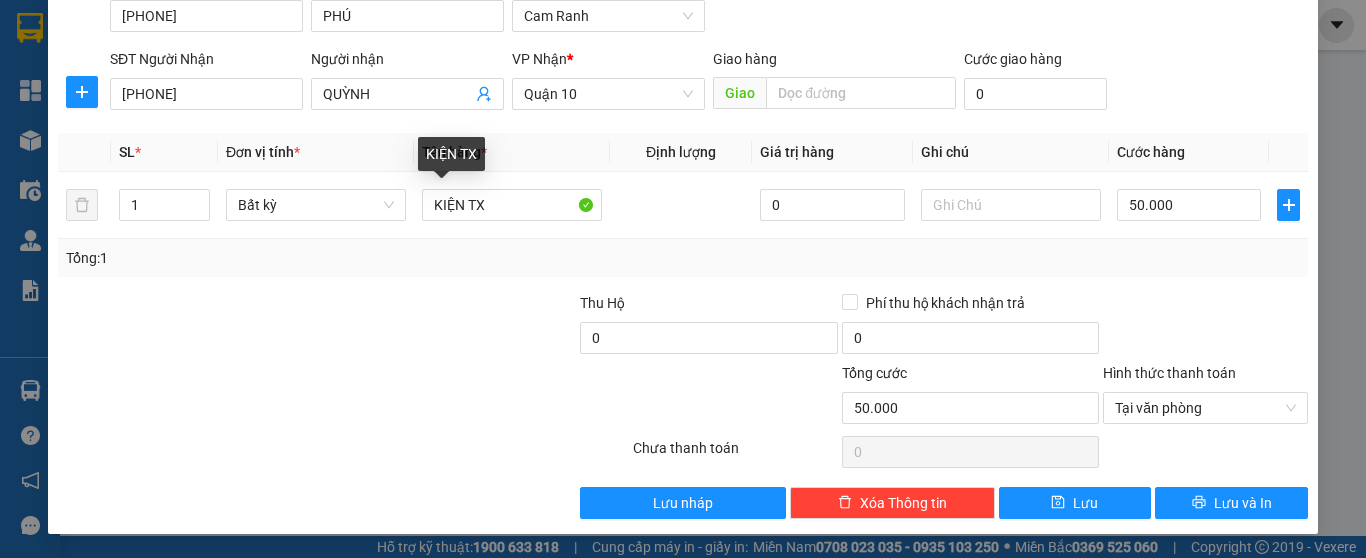 click on "Transit Pickup Surcharge Ids Transit Deliver Surcharge Ids Transit Deliver Surcharge Transit Deliver Surcharge Gói vận chuyển  * Tiêu chuẩn Gán nhãn   Nhãn SĐT Người Gửi [PHONE] Người gửi PHÚ VP gửi  * Cam Ranh SĐT Người Nhận [PHONE] Người nhận QUỲNH VP Nhận  * Quận 10 Giao hàng Giao Cước giao hàng 0 SL  * Đơn vị tính  * Tên hàng  * Định lượng Giá trị hàng Ghi chú Cước hàng                   1 Bất kỳ KIỆN TX 0 50.000 Tổng:  1 Thu Hộ 0 Phí thu hộ khách nhận trả 0 Tổng cước 50.000 Hình thức thanh toán Tại văn phòng Số tiền thu trước 0 Tại văn phòng Chưa thanh toán 0 Lưu nháp Xóa Thông tin Lưu Lưu và In KIỆN TX Tại văn phòng Tài xế thu Tại văn phòng Tài xế thu Miễn phí" at bounding box center (683, 204) 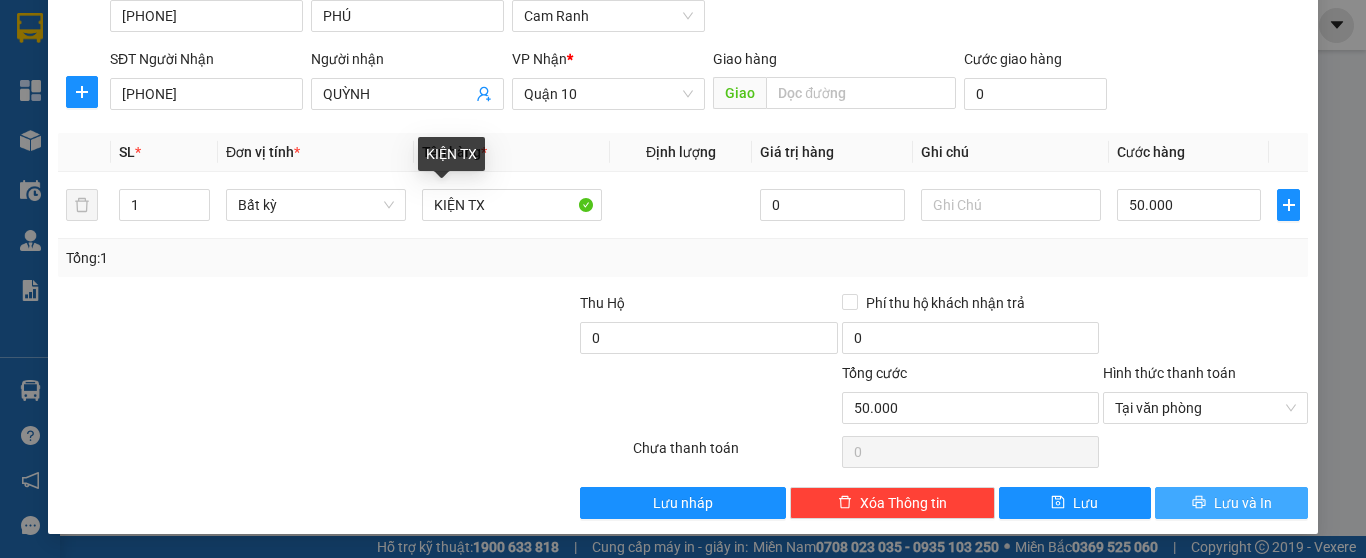 click on "Lưu và In" at bounding box center [1243, 503] 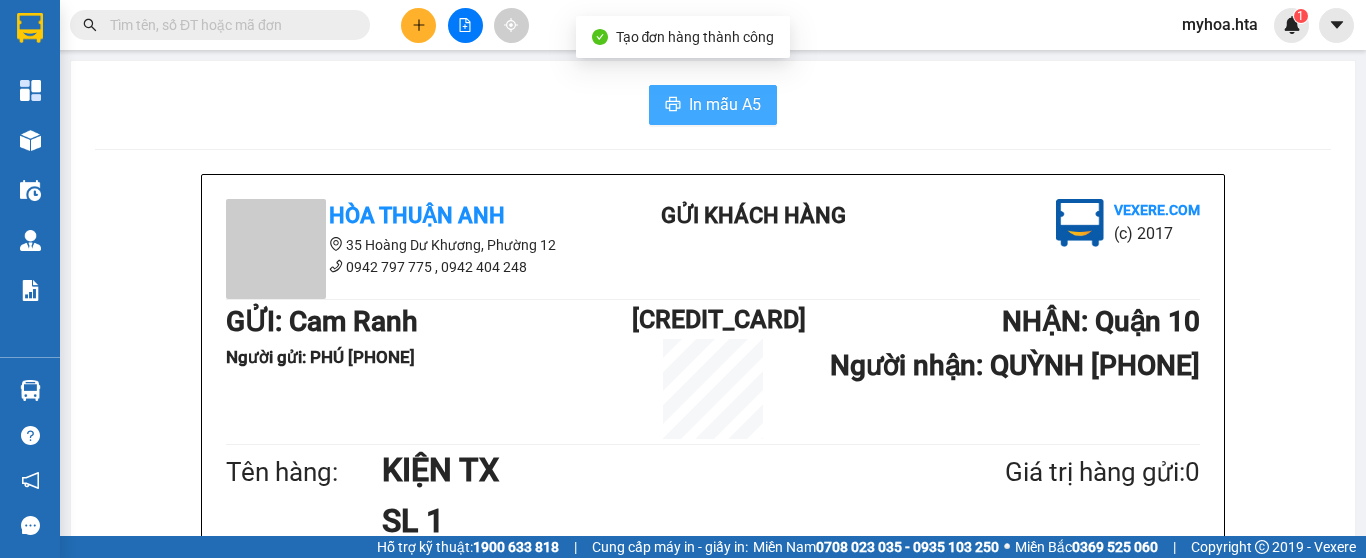 drag, startPoint x: 689, startPoint y: 104, endPoint x: 676, endPoint y: 70, distance: 36.40055 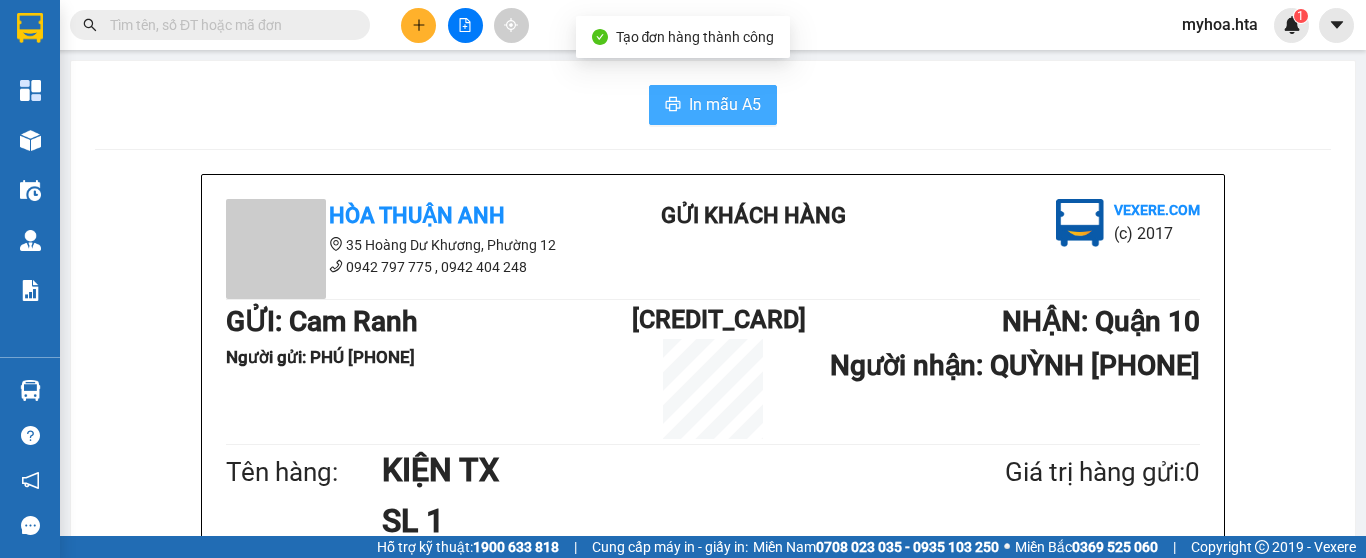 scroll, scrollTop: 0, scrollLeft: 0, axis: both 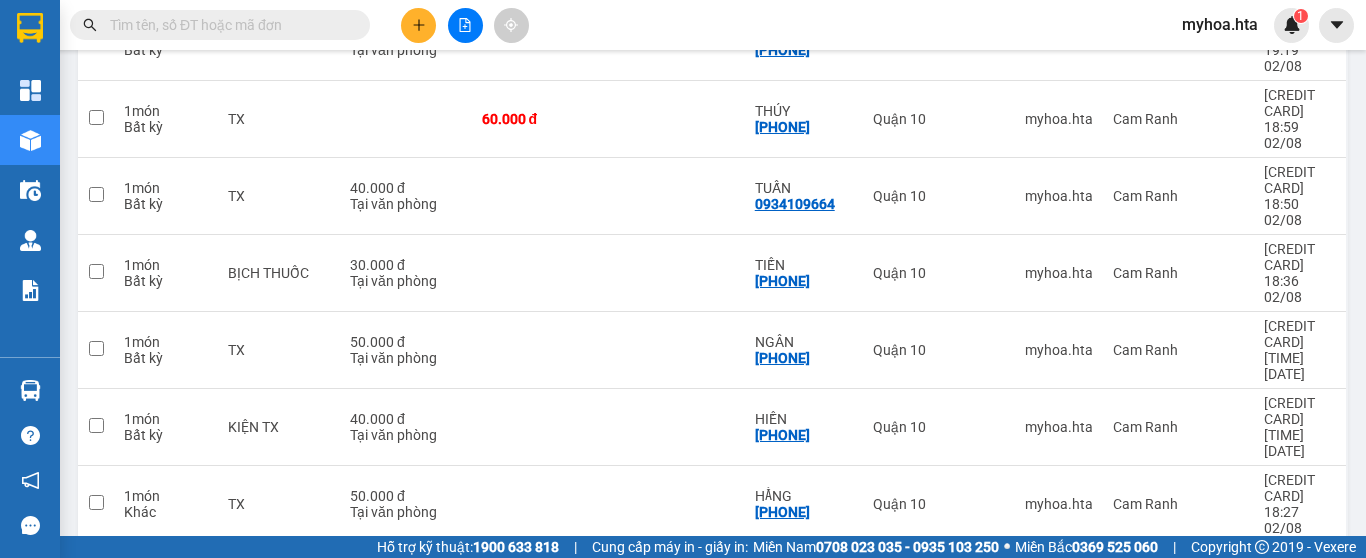click on "10 / trang" at bounding box center (1264, 806) 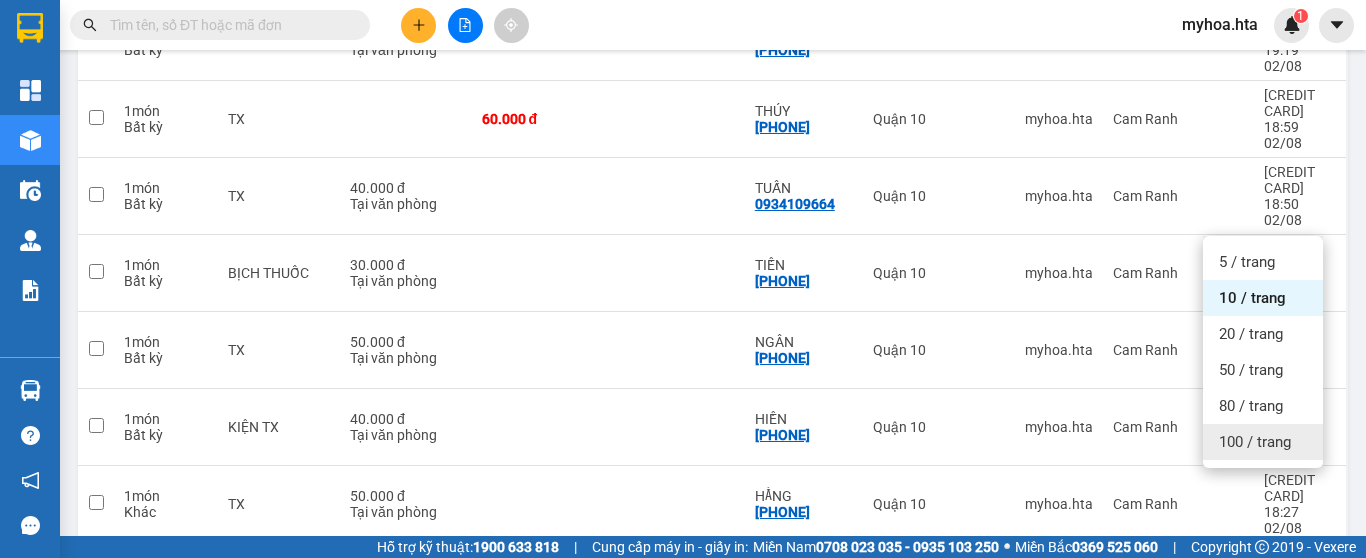 click on "100 / trang" at bounding box center (1255, 442) 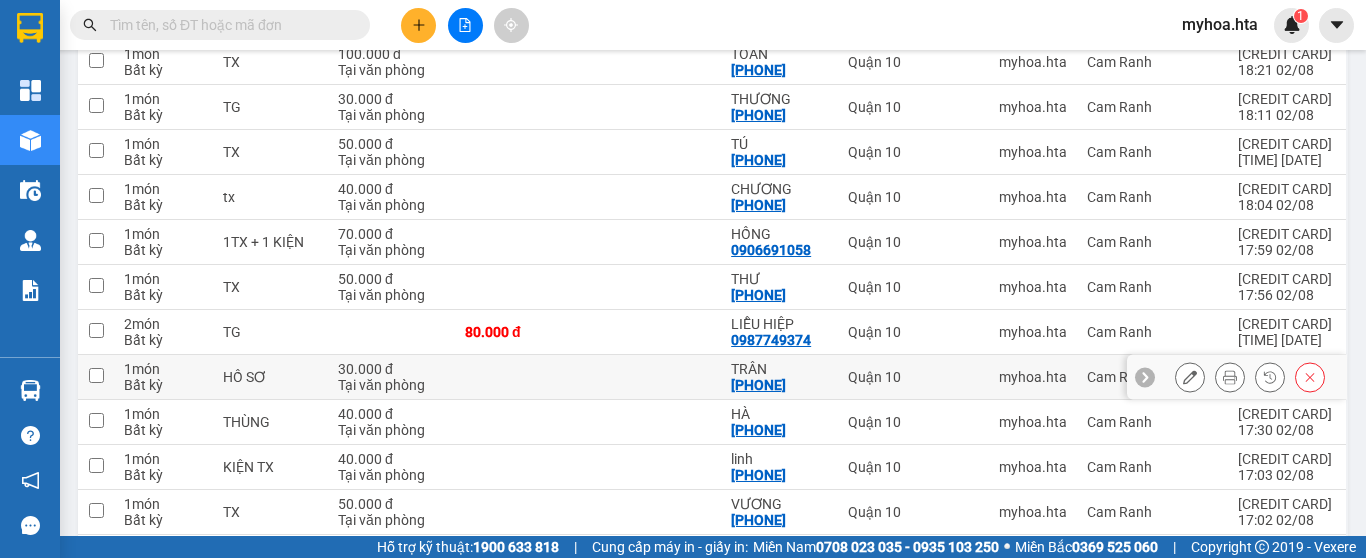 scroll, scrollTop: 887, scrollLeft: 0, axis: vertical 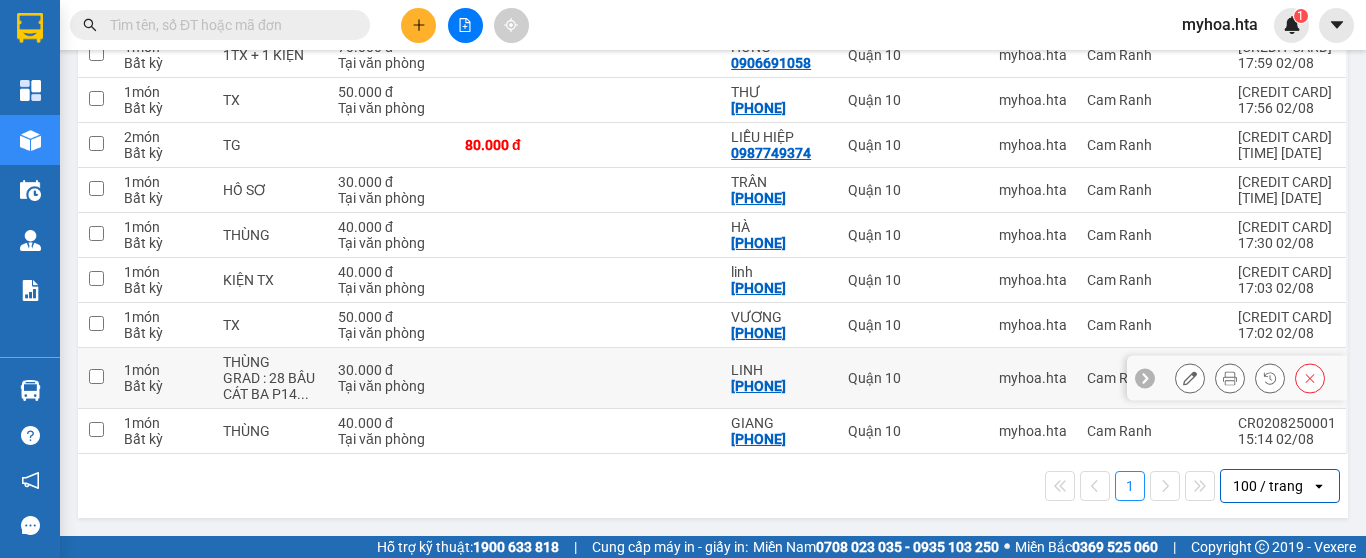 click 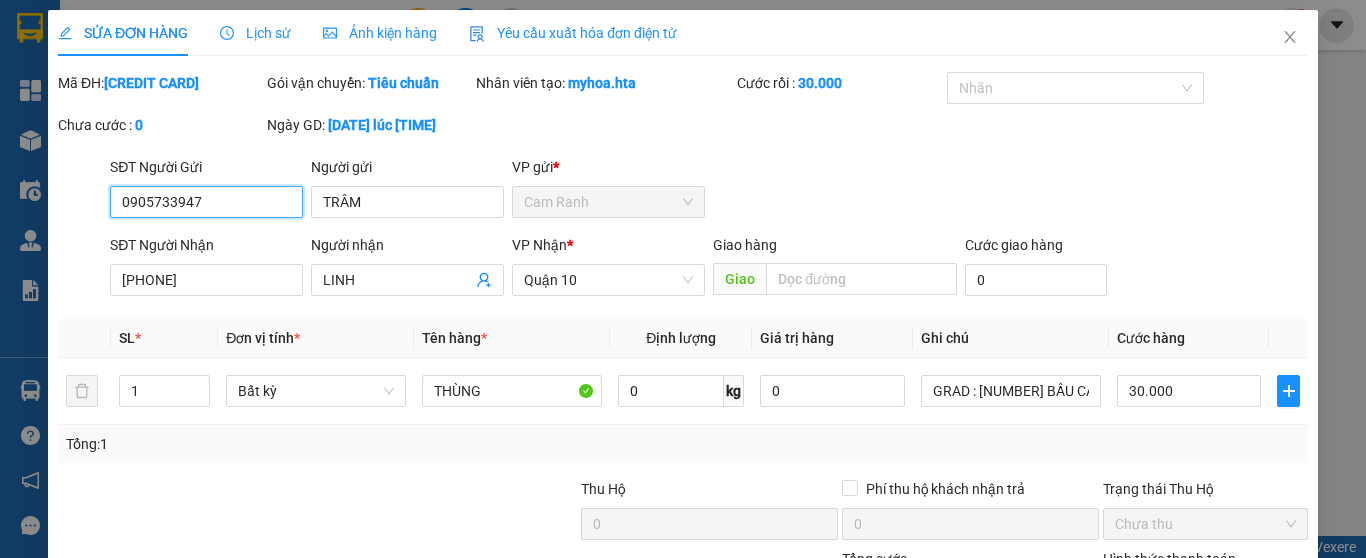 type on "0905733947" 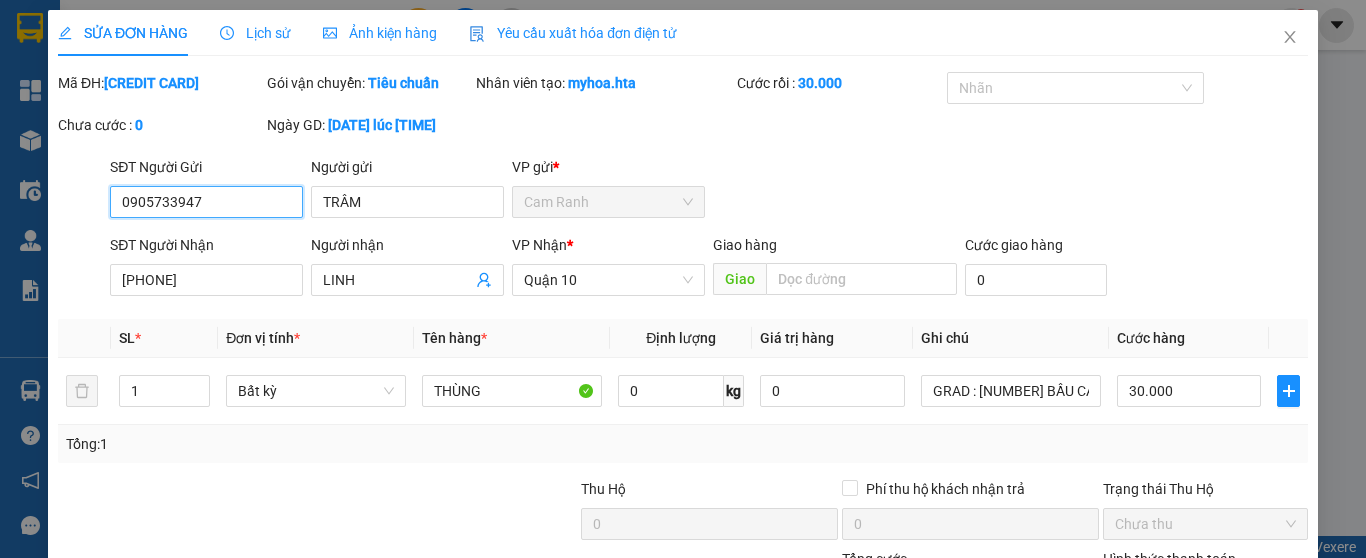 type on "TRÂM" 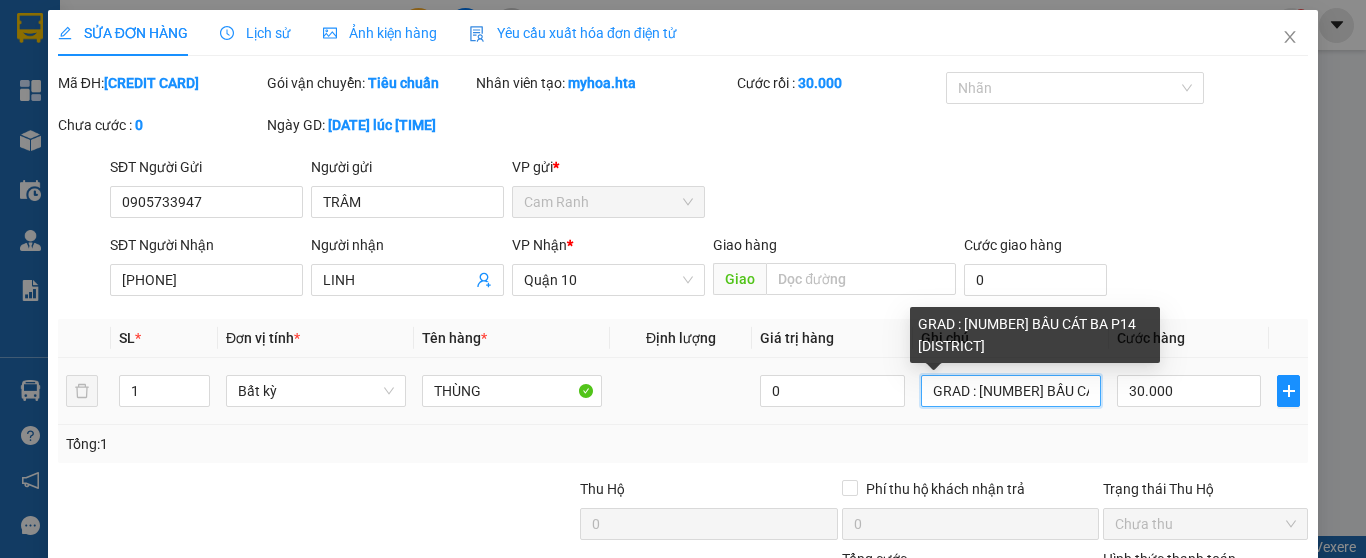 click on "GRAD : [NUMBER] BẦU CÁT BA P14 [DISTRICT]" at bounding box center [1011, 391] 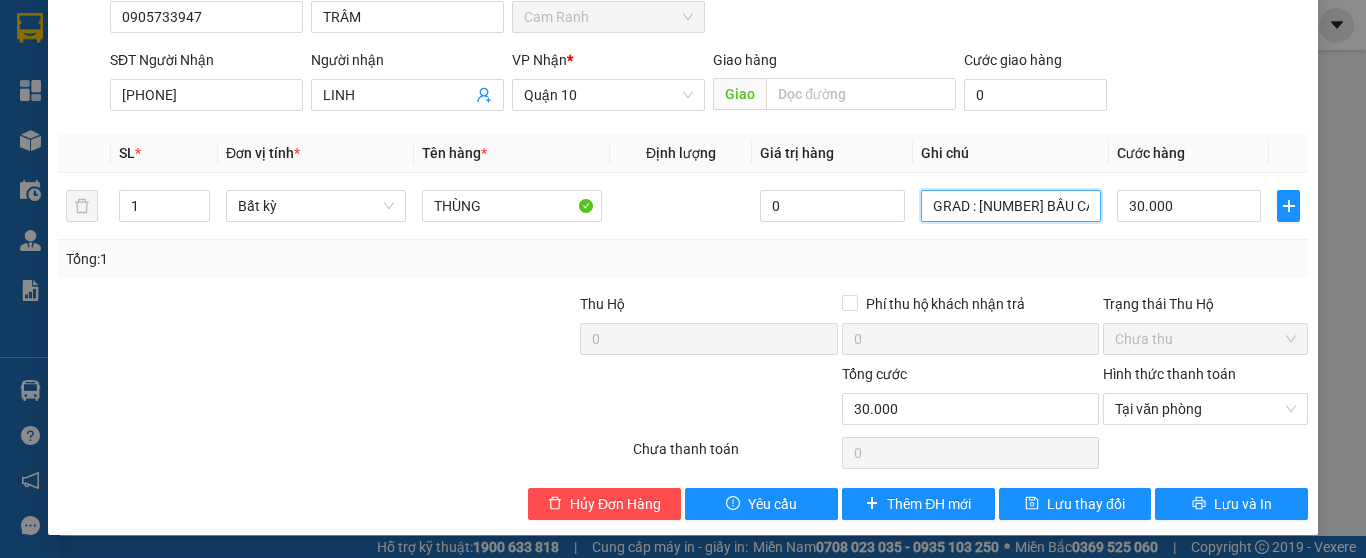scroll, scrollTop: 186, scrollLeft: 0, axis: vertical 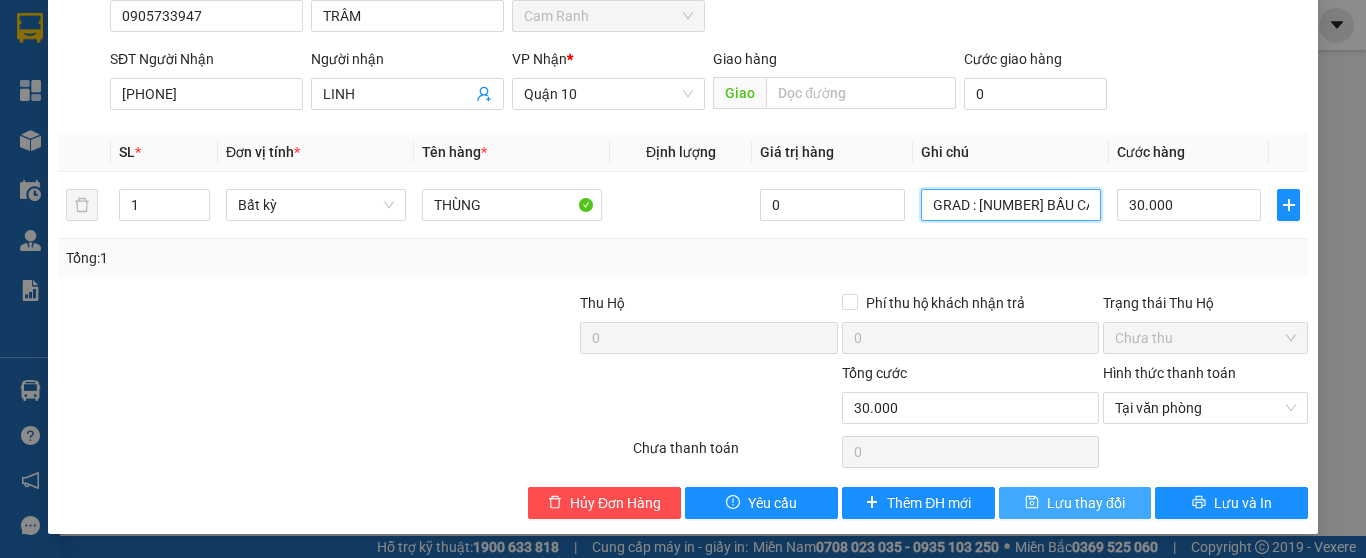 type on "GRAD : [NUMBER] BẦU CÁT 3 P14 [DISTRICT]" 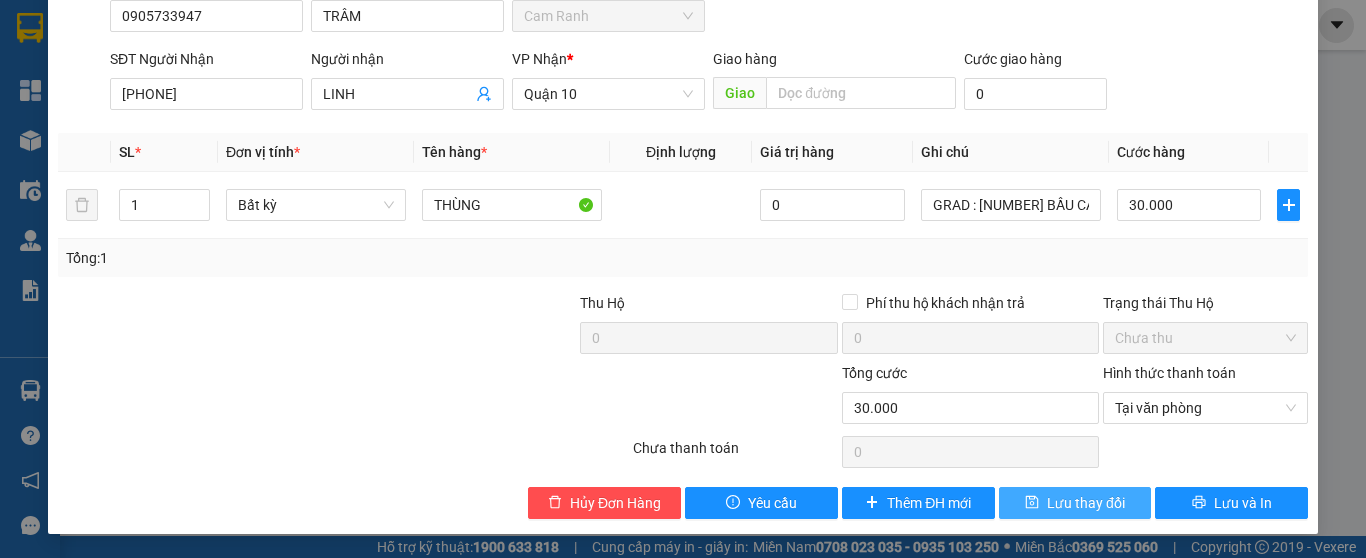 click on "Lưu thay đổi" at bounding box center (1086, 503) 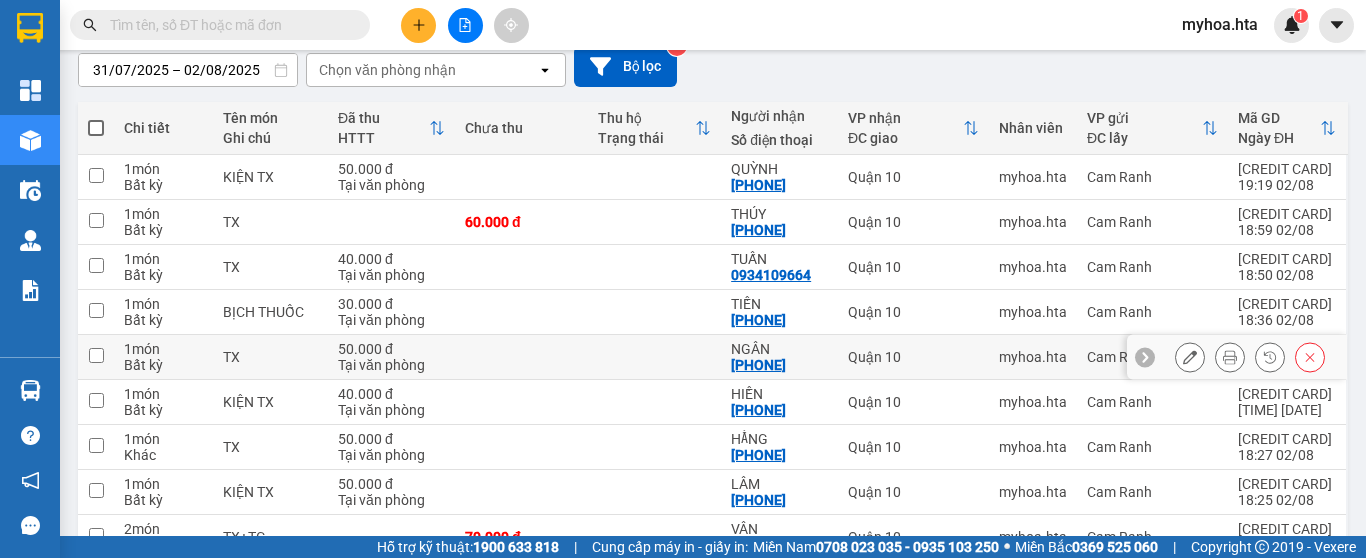 scroll, scrollTop: 0, scrollLeft: 0, axis: both 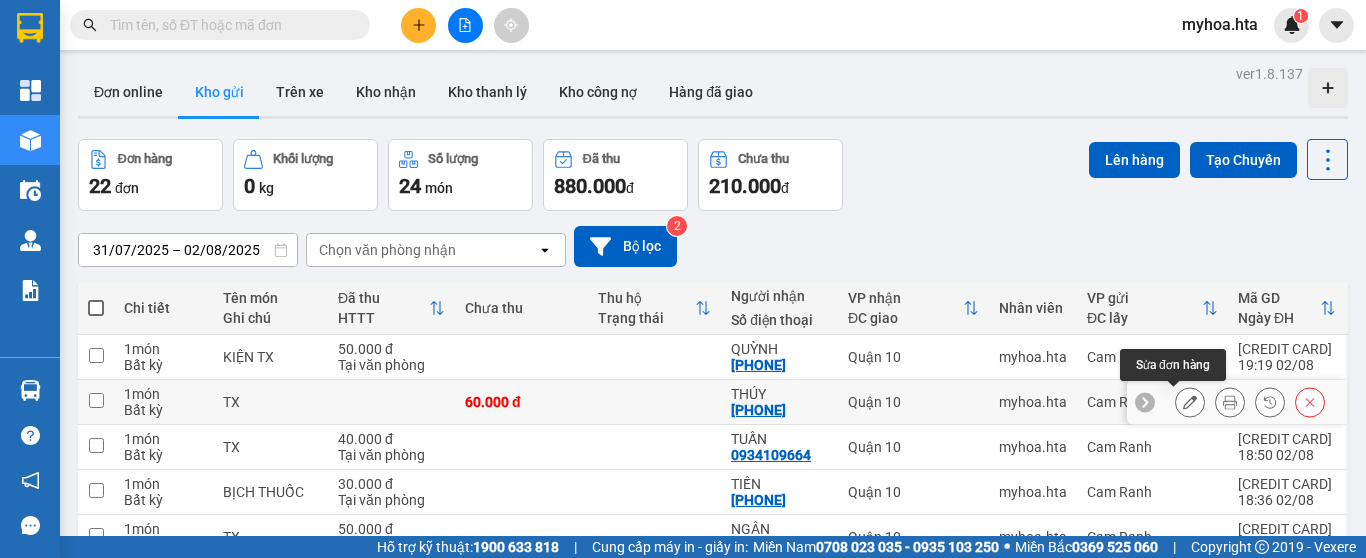 click at bounding box center [1190, 402] 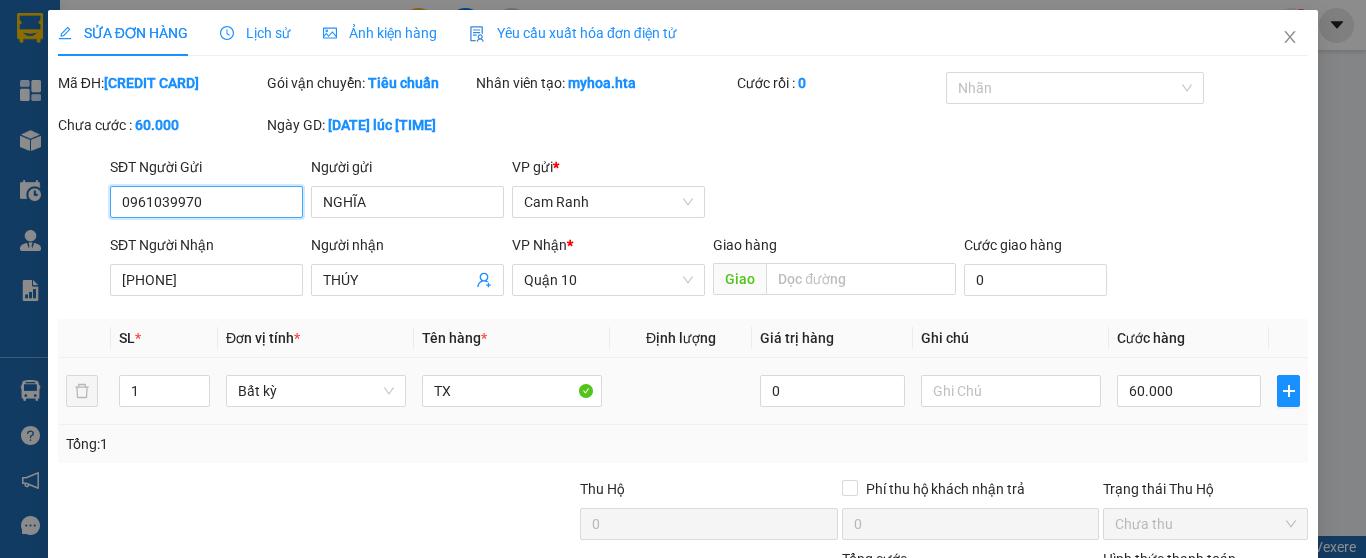 type on "0961039970" 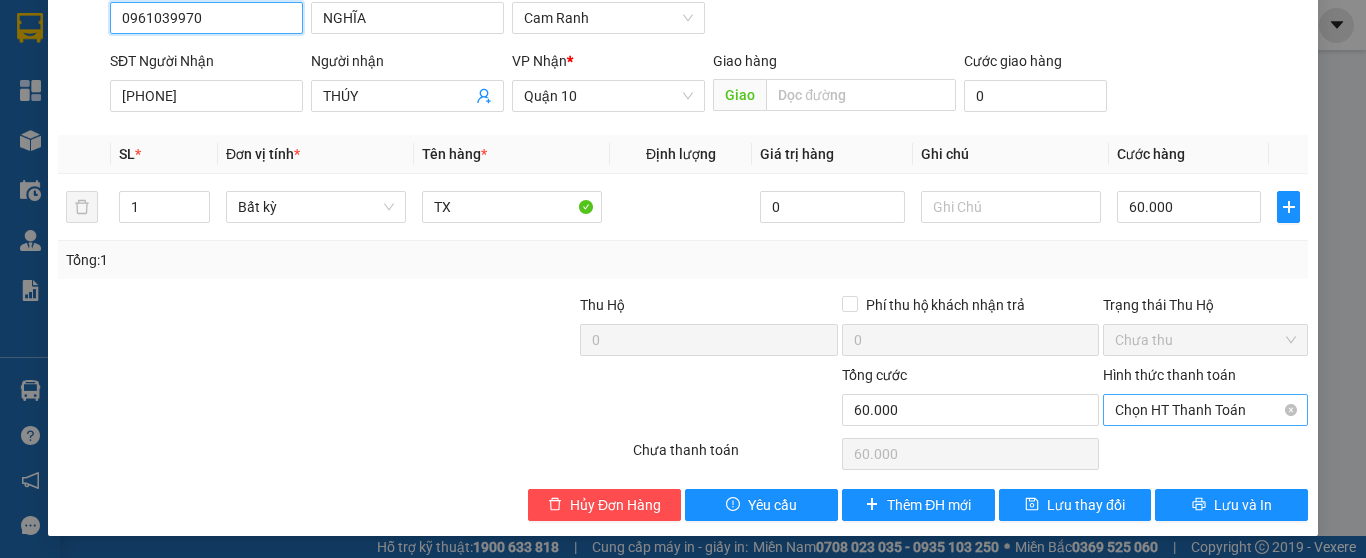scroll, scrollTop: 186, scrollLeft: 0, axis: vertical 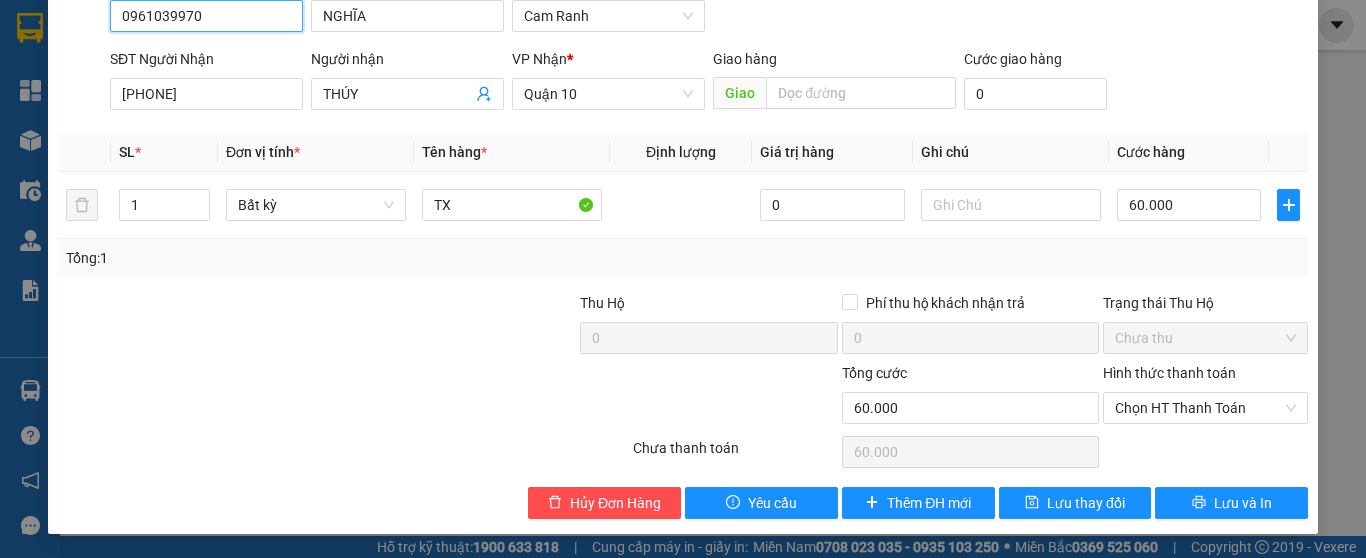 click on "Chưa thu" at bounding box center [1205, 338] 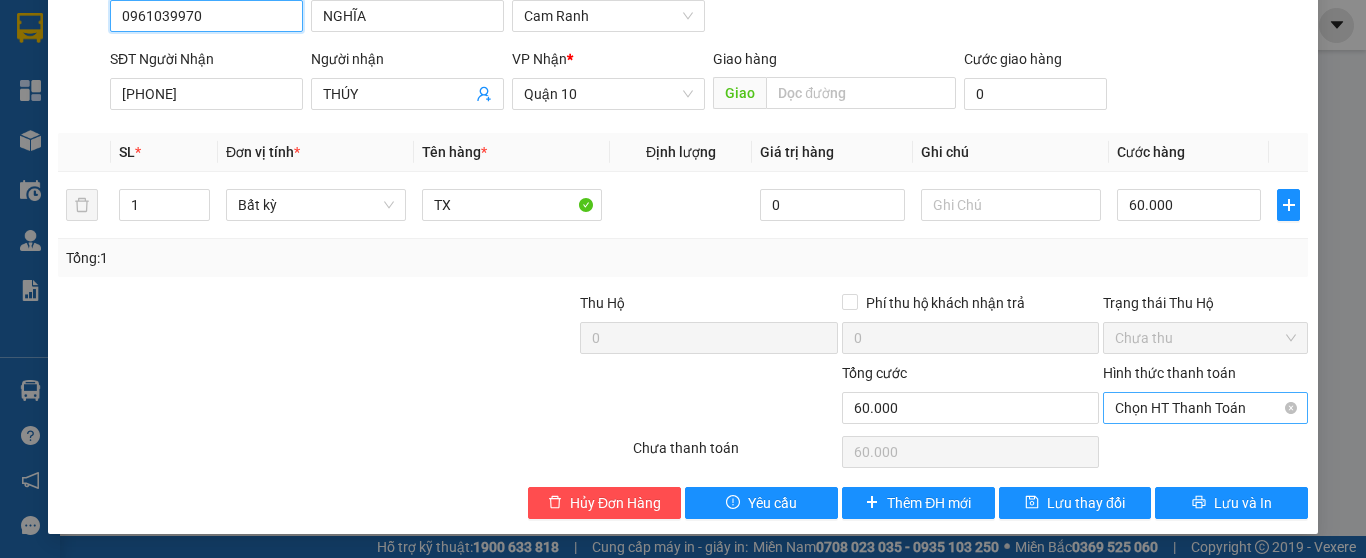 click on "Chọn HT Thanh Toán" at bounding box center [1205, 408] 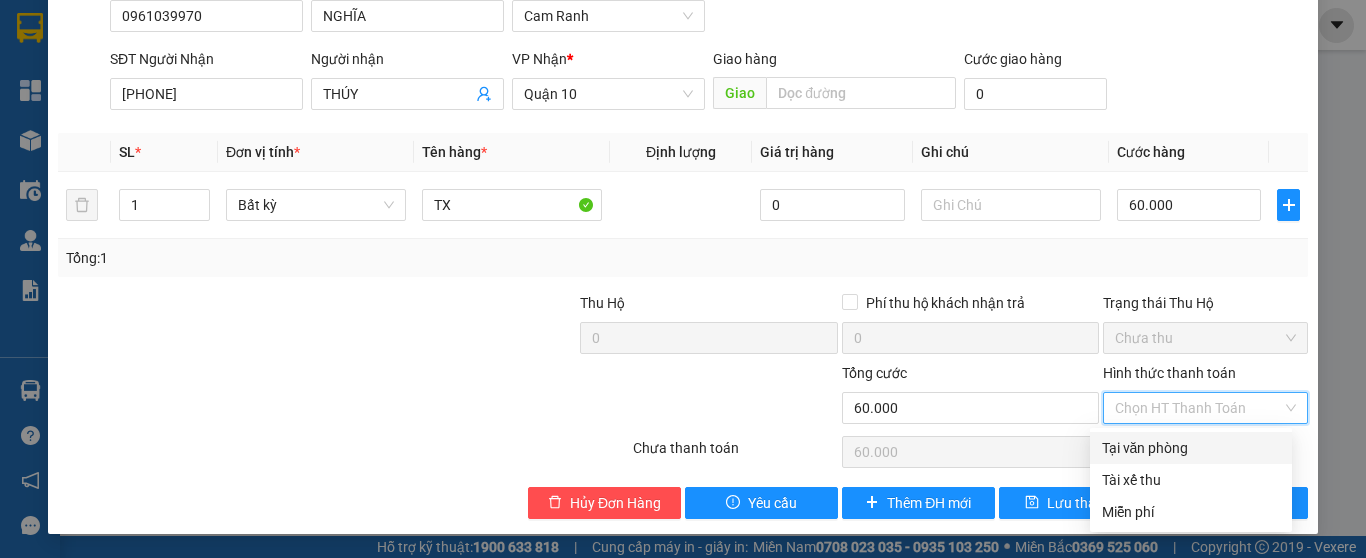 click on "Tại văn phòng" at bounding box center (1191, 448) 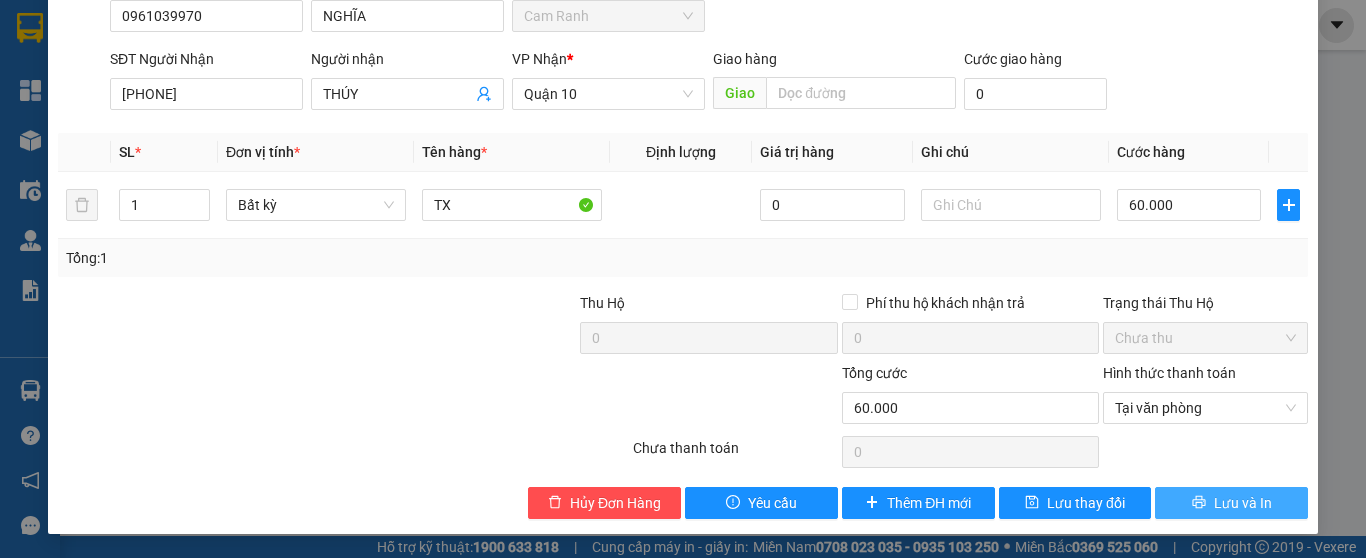 click on "Lưu và In" at bounding box center [1243, 503] 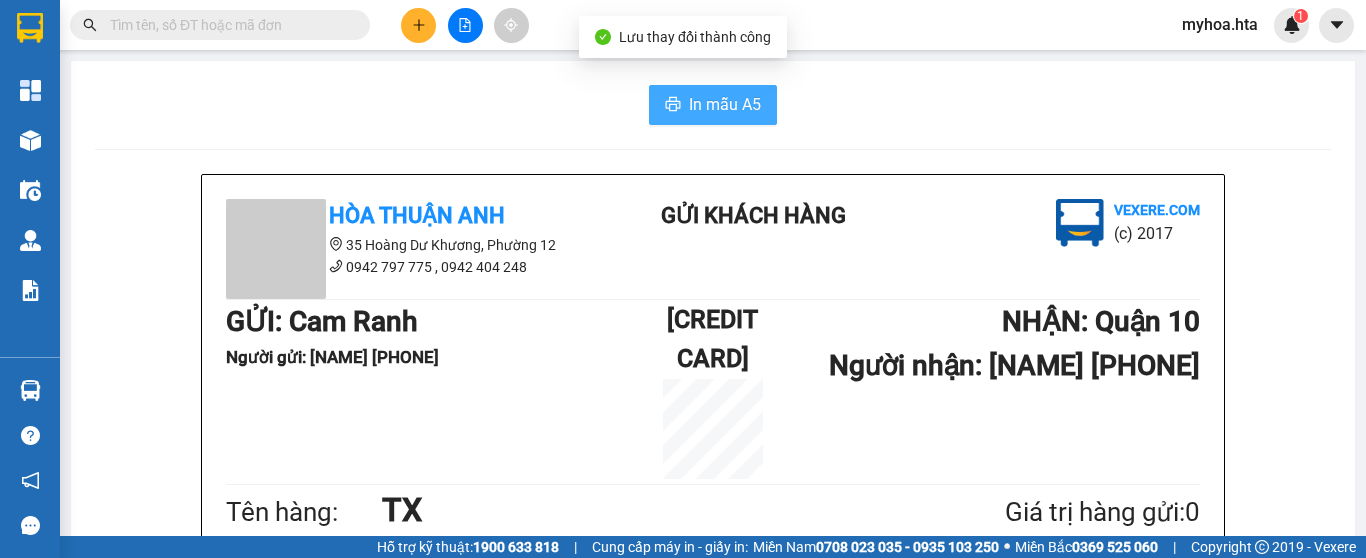 click on "In mẫu A5" at bounding box center [725, 104] 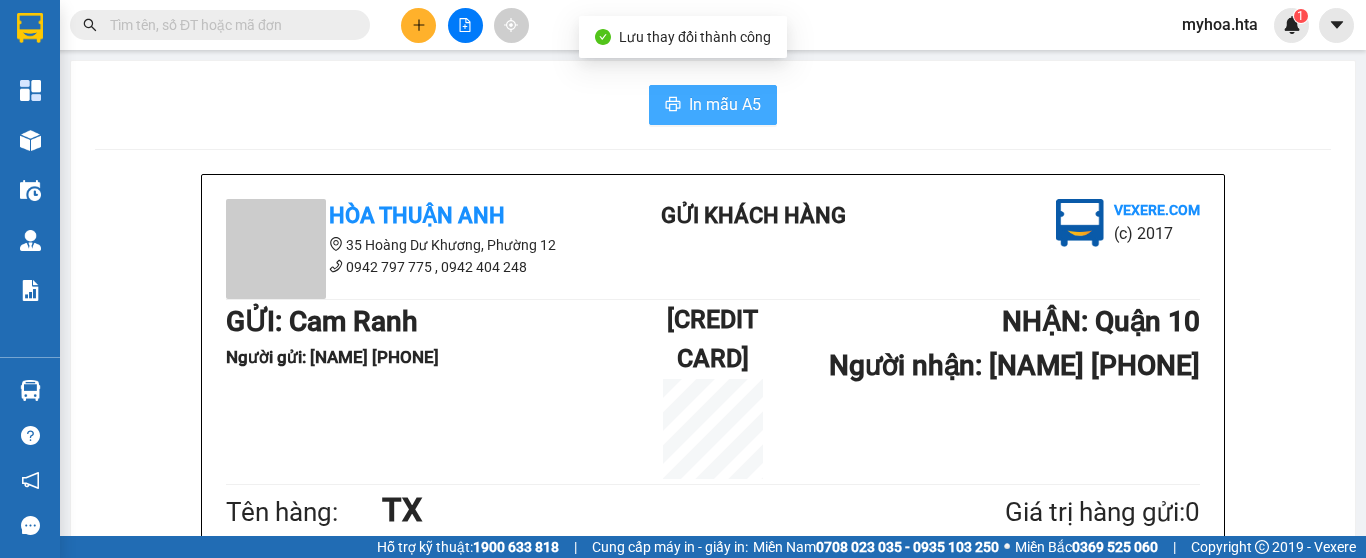 scroll, scrollTop: 0, scrollLeft: 0, axis: both 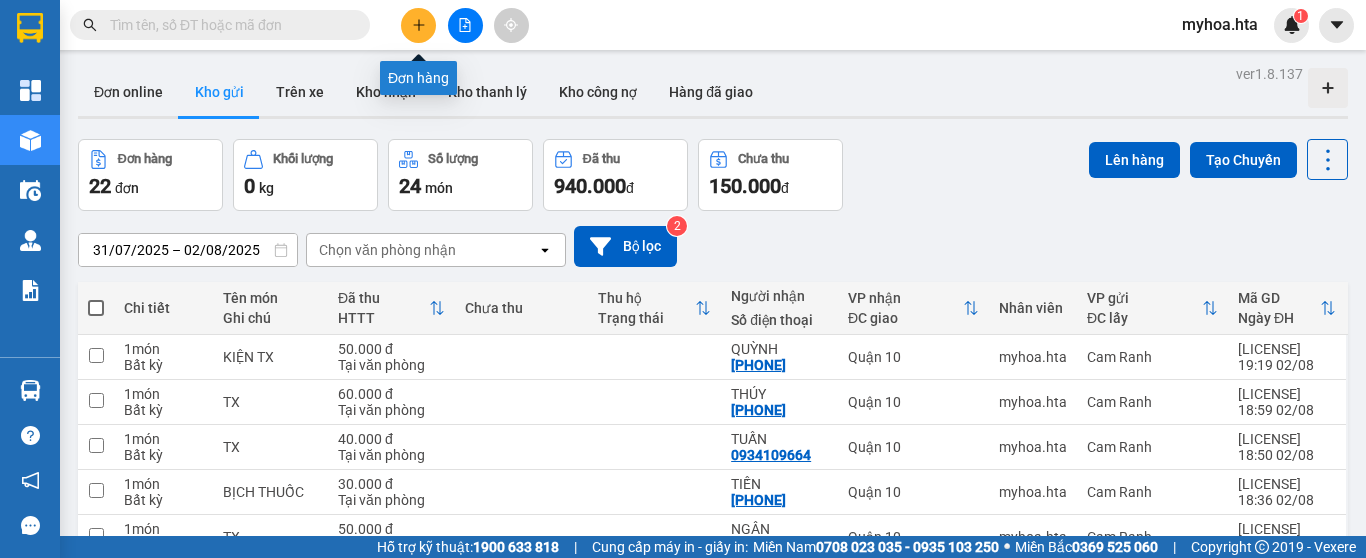 click 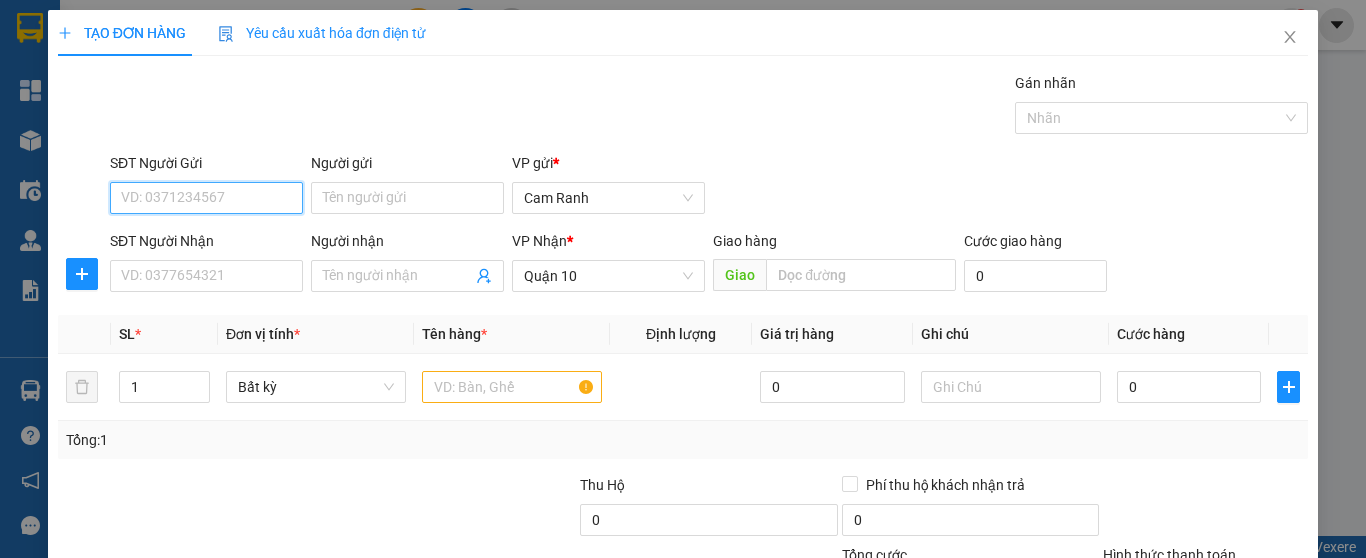 click on "SĐT Người Gửi" at bounding box center (206, 198) 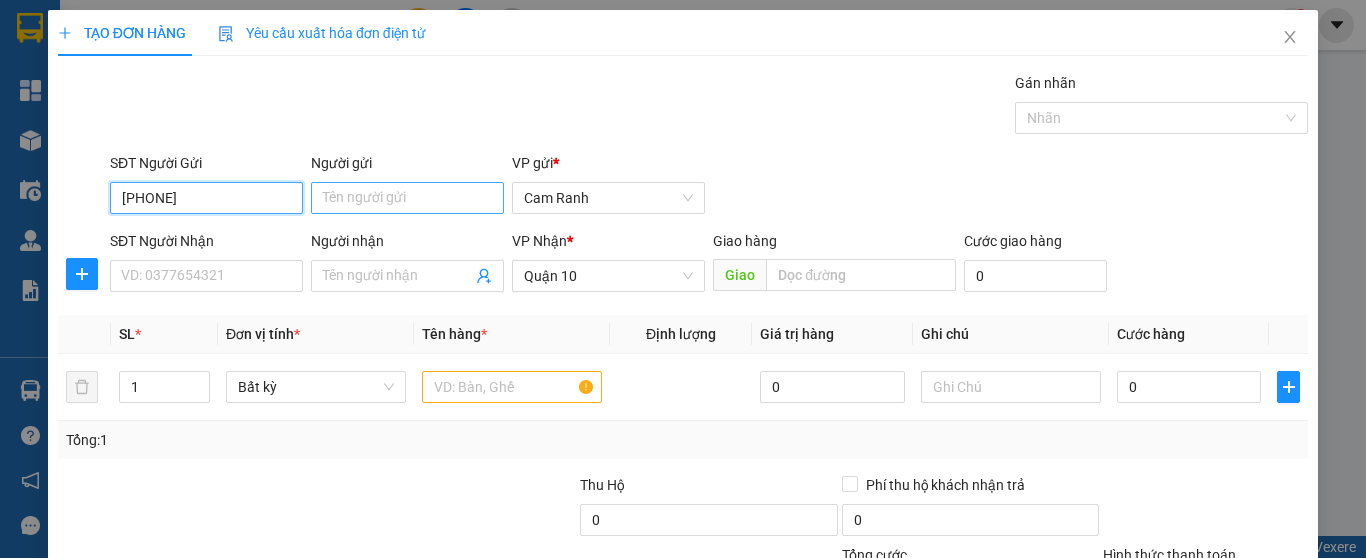 type on "[PHONE]" 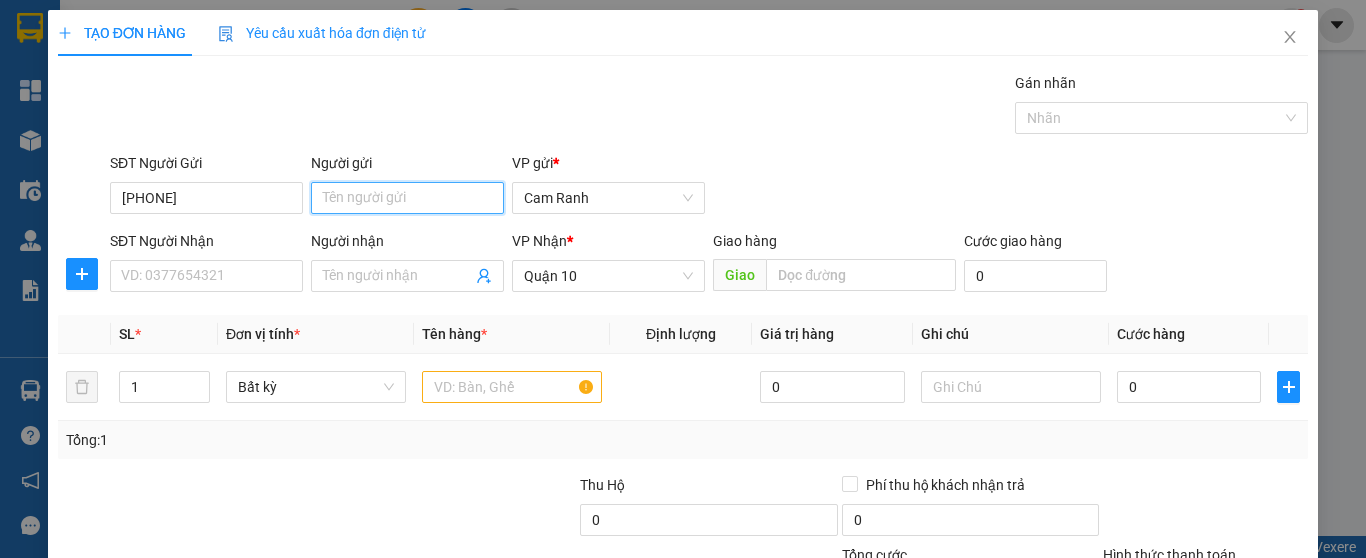 click on "Người gửi" at bounding box center (407, 198) 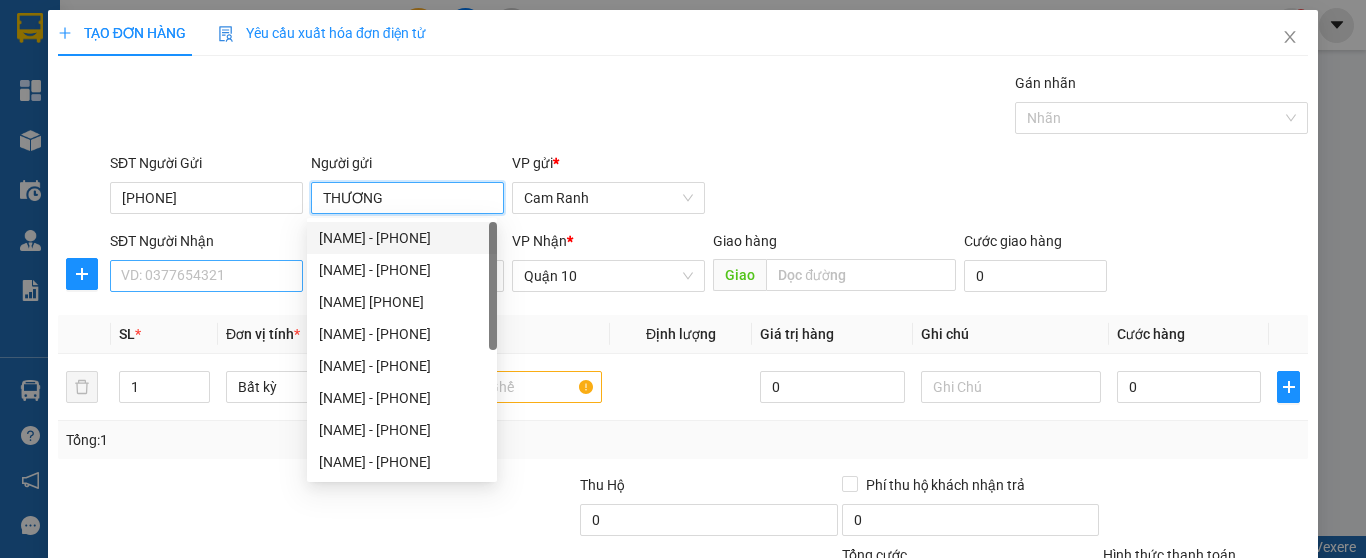 type on "THƯƠNG" 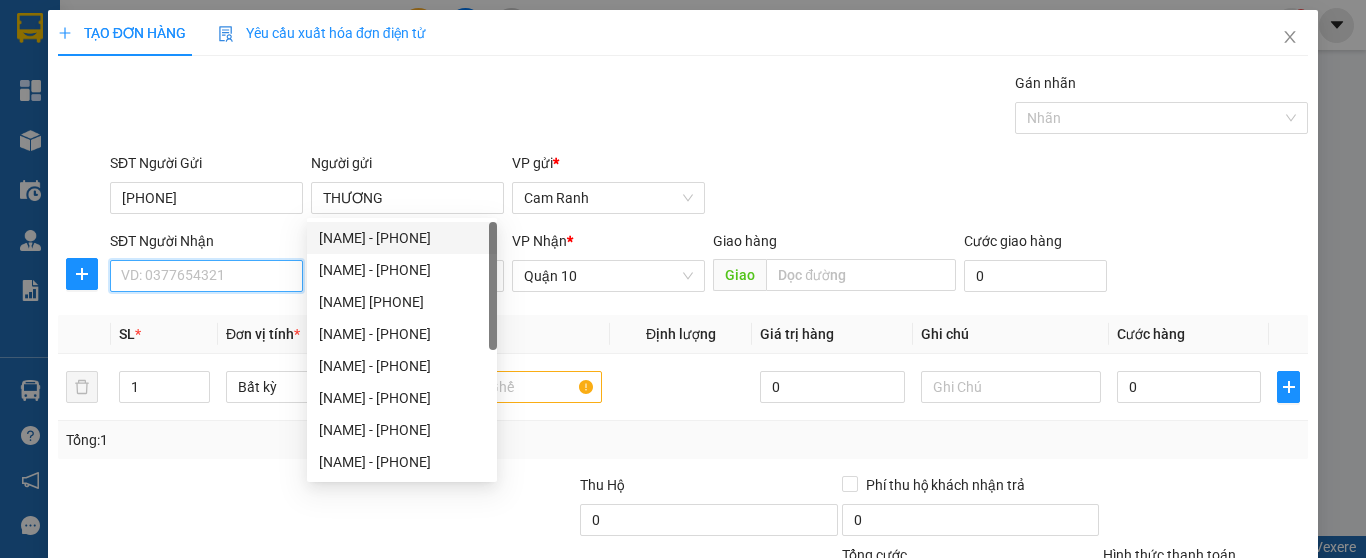 click on "SĐT Người Nhận" at bounding box center (206, 276) 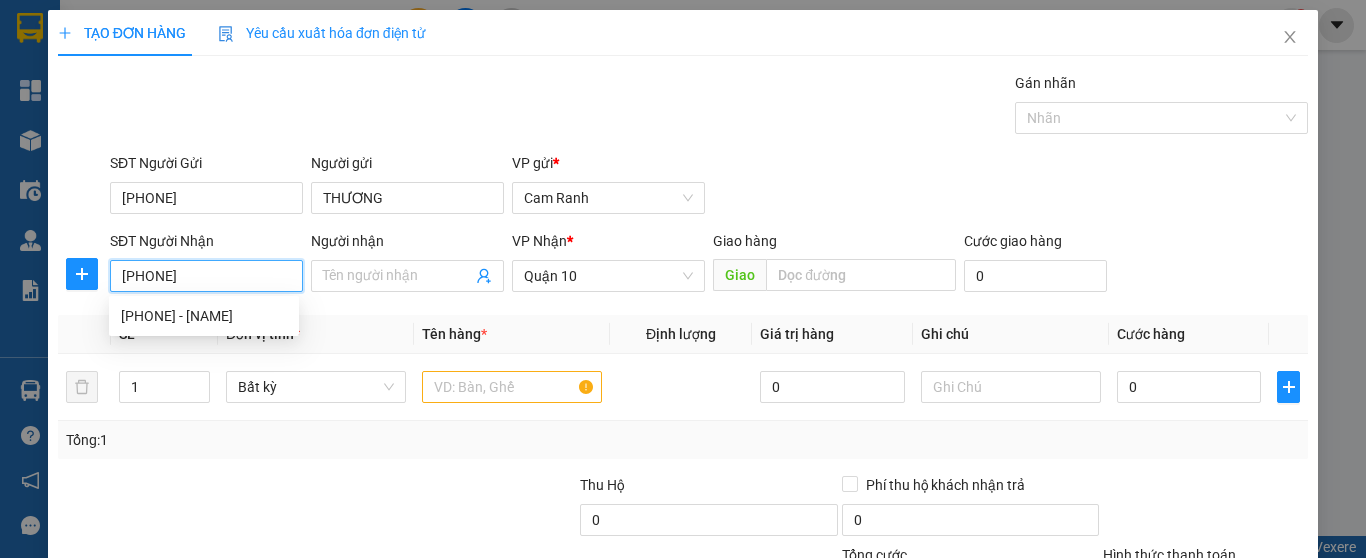 type on "[PHONE]" 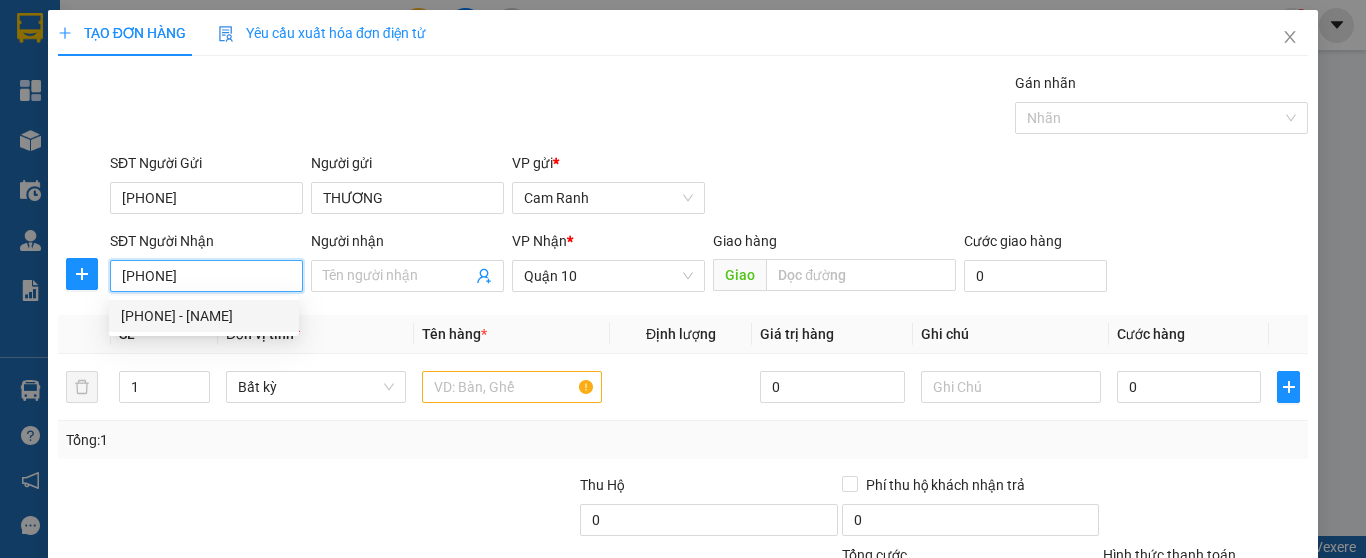 click on "[PHONE] - [NAME]" at bounding box center (204, 316) 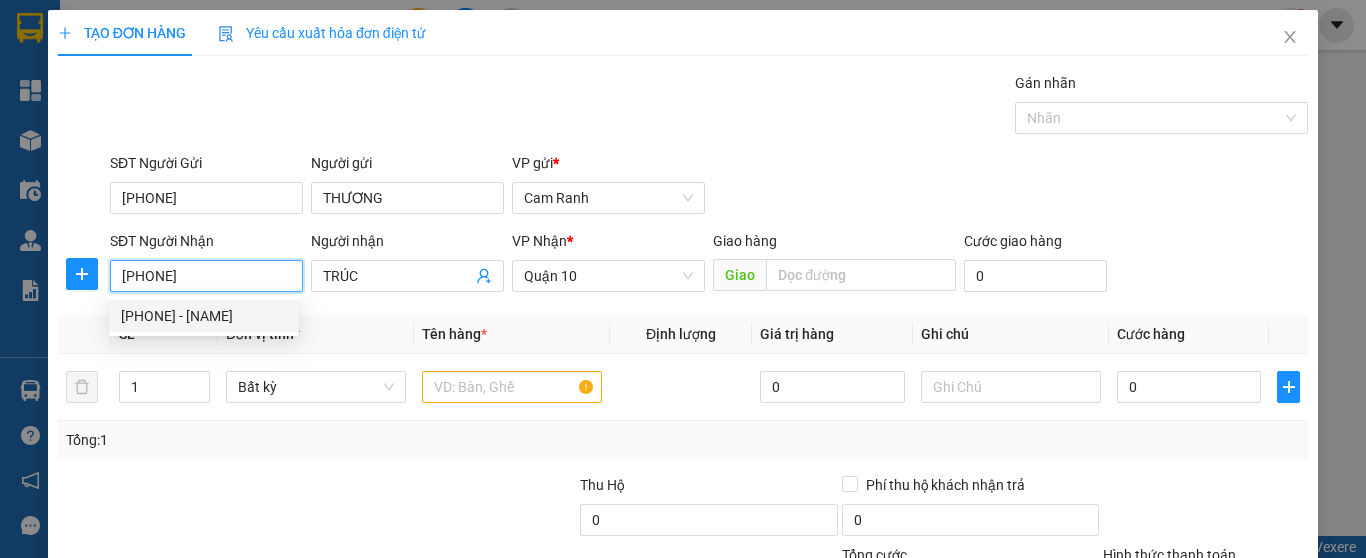 type on "40.000" 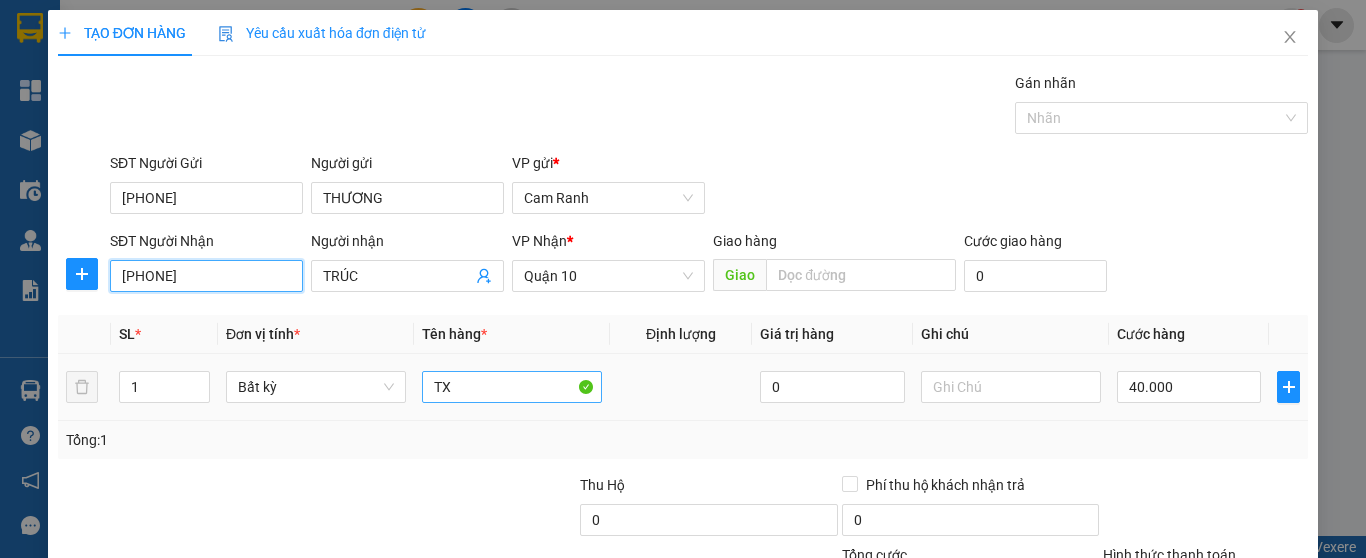 type on "[PHONE]" 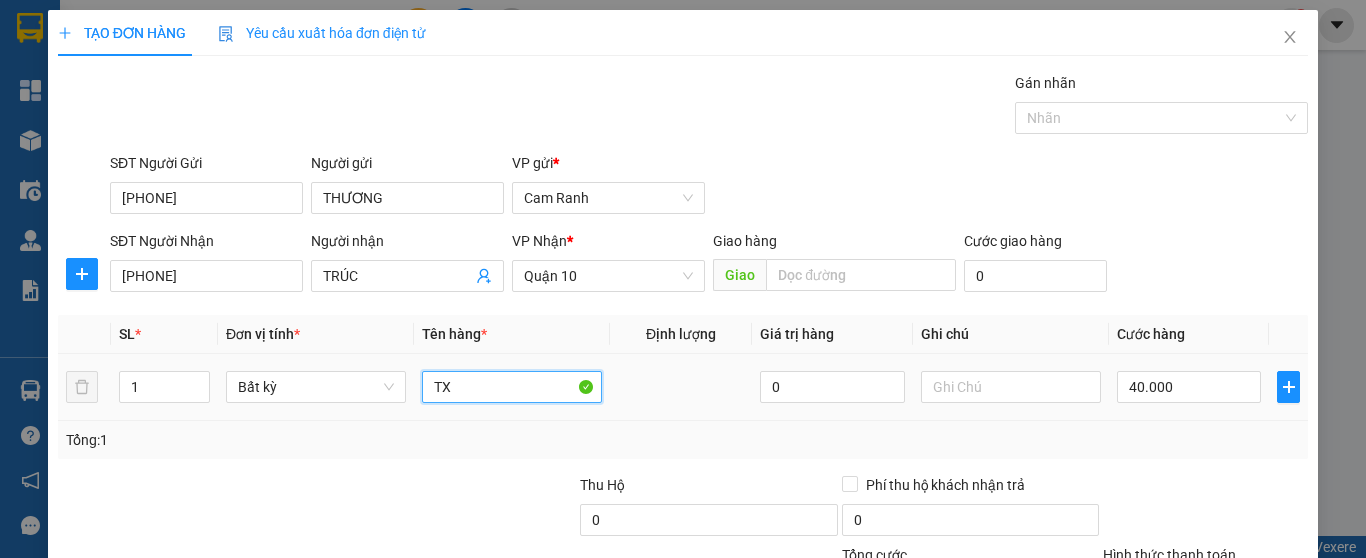click on "TX" at bounding box center [512, 387] 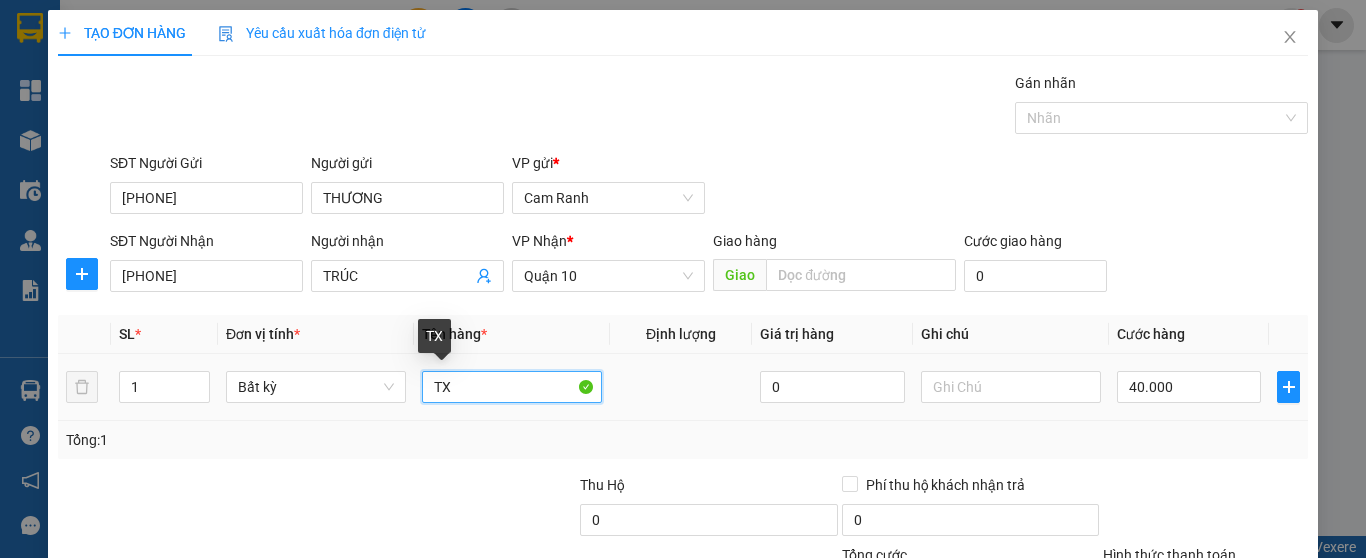 type on "T" 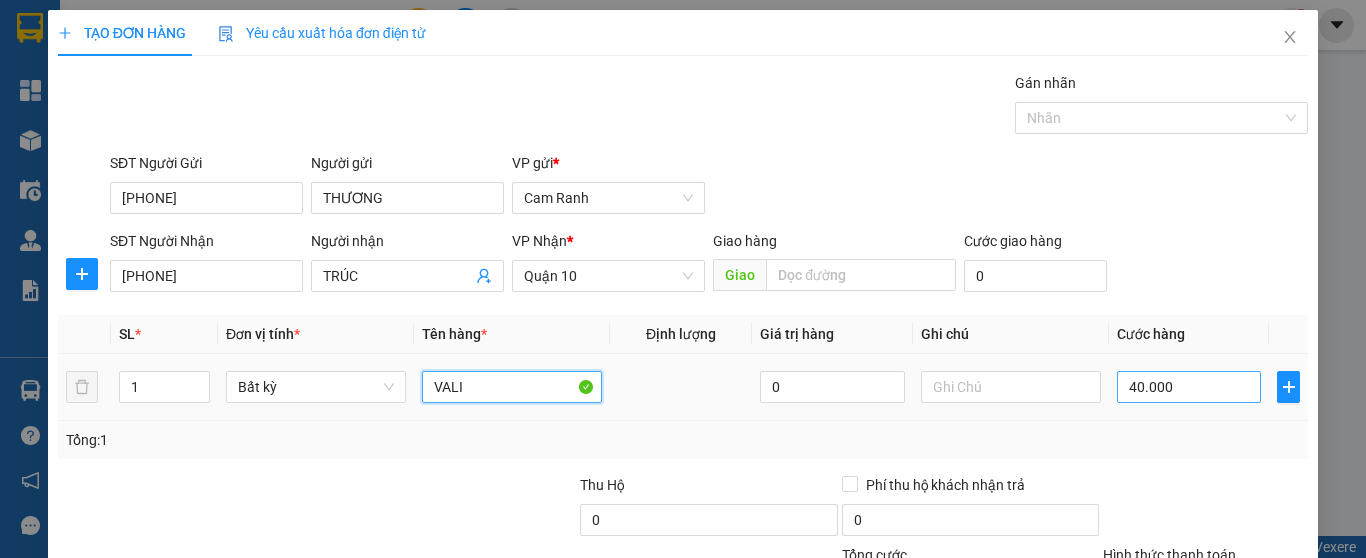 type on "VALI" 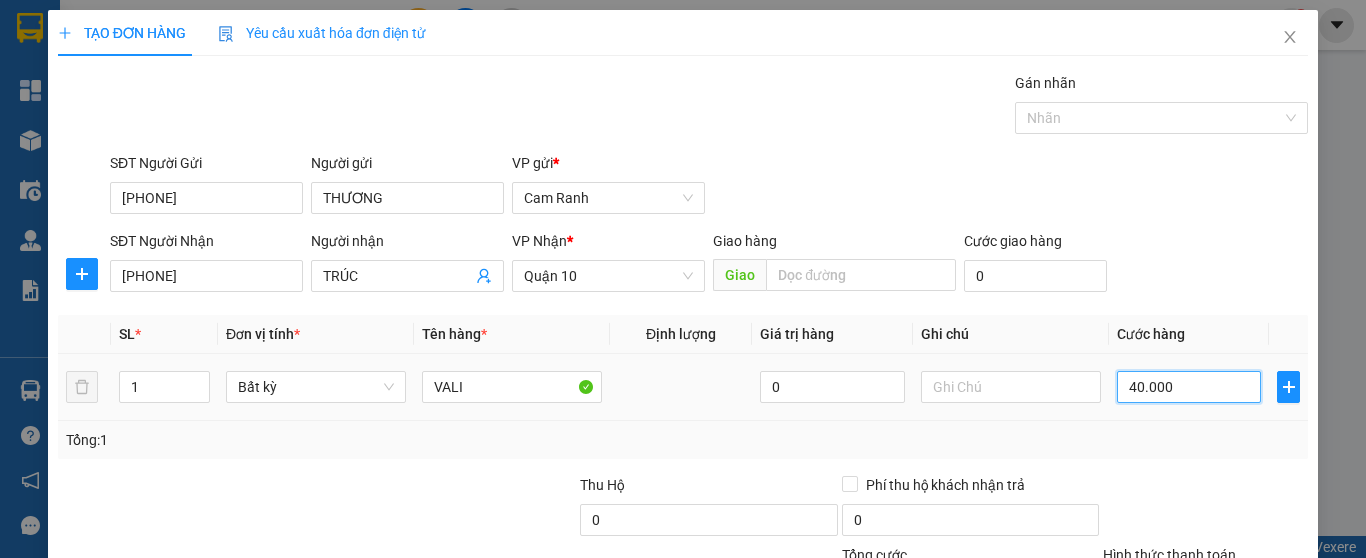 click on "40.000" at bounding box center (1189, 387) 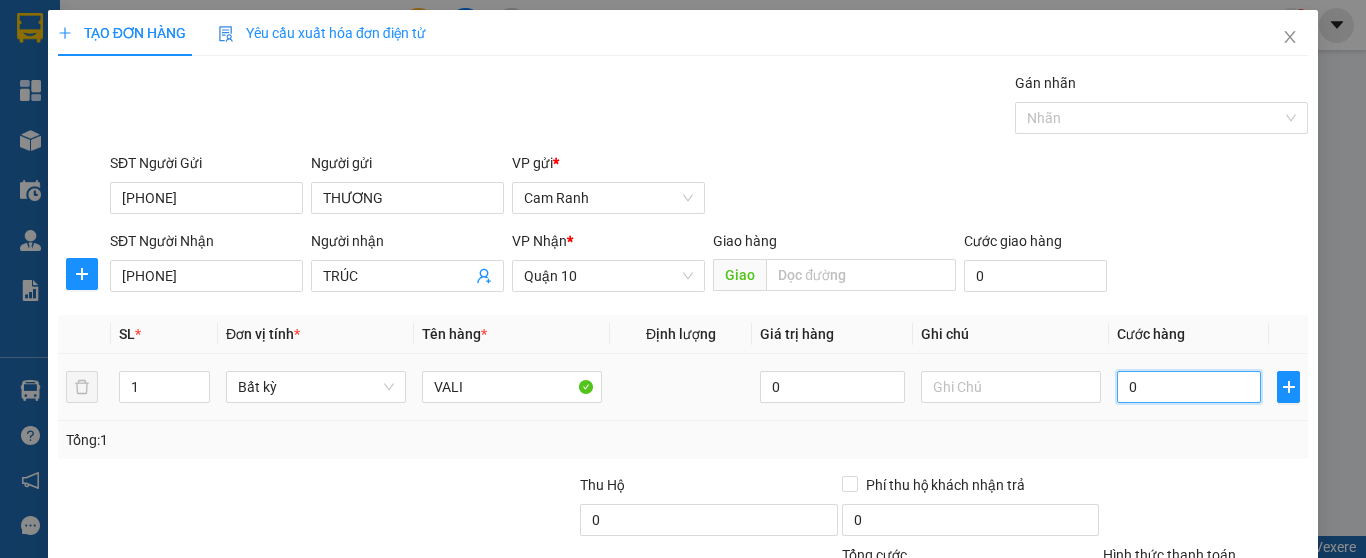 type on "0" 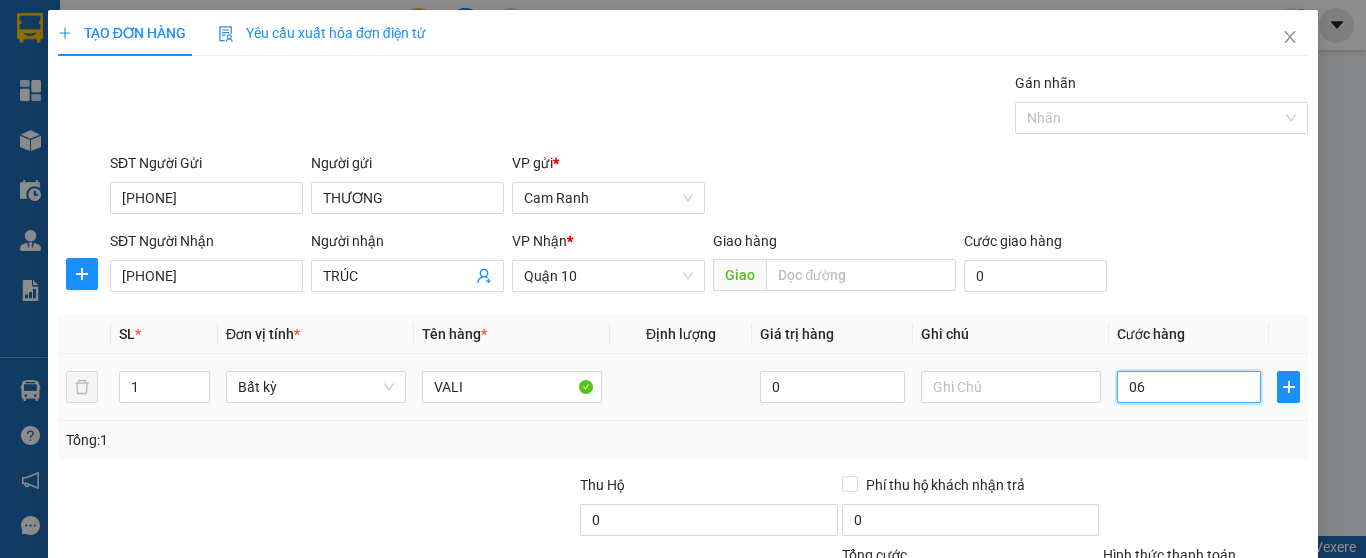 type on "6" 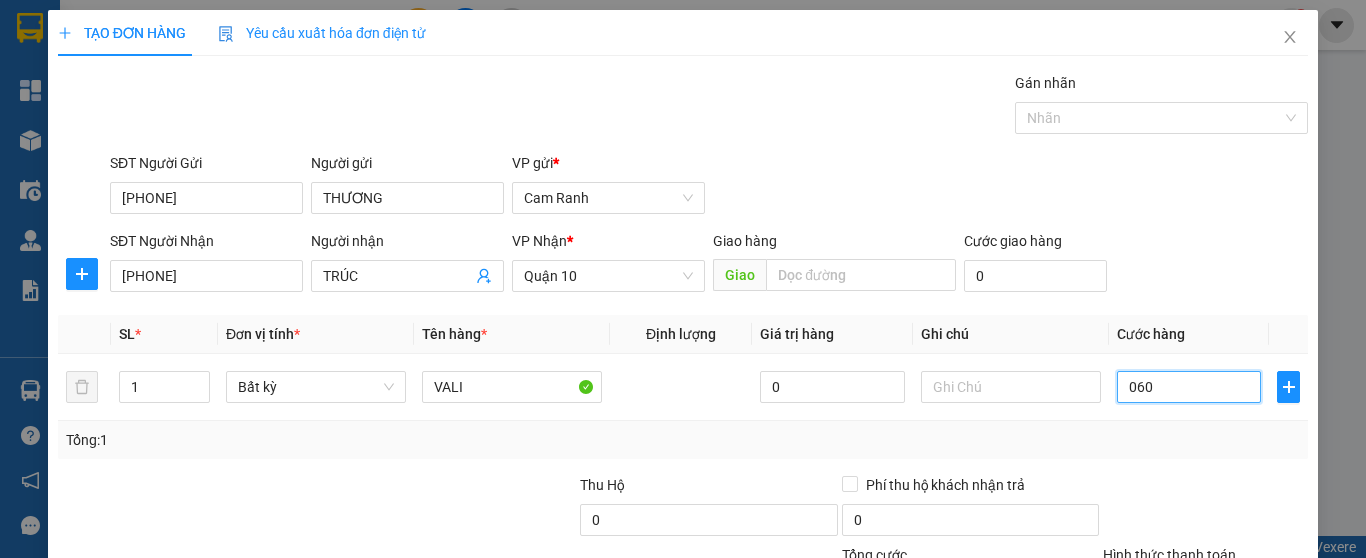 type on "060" 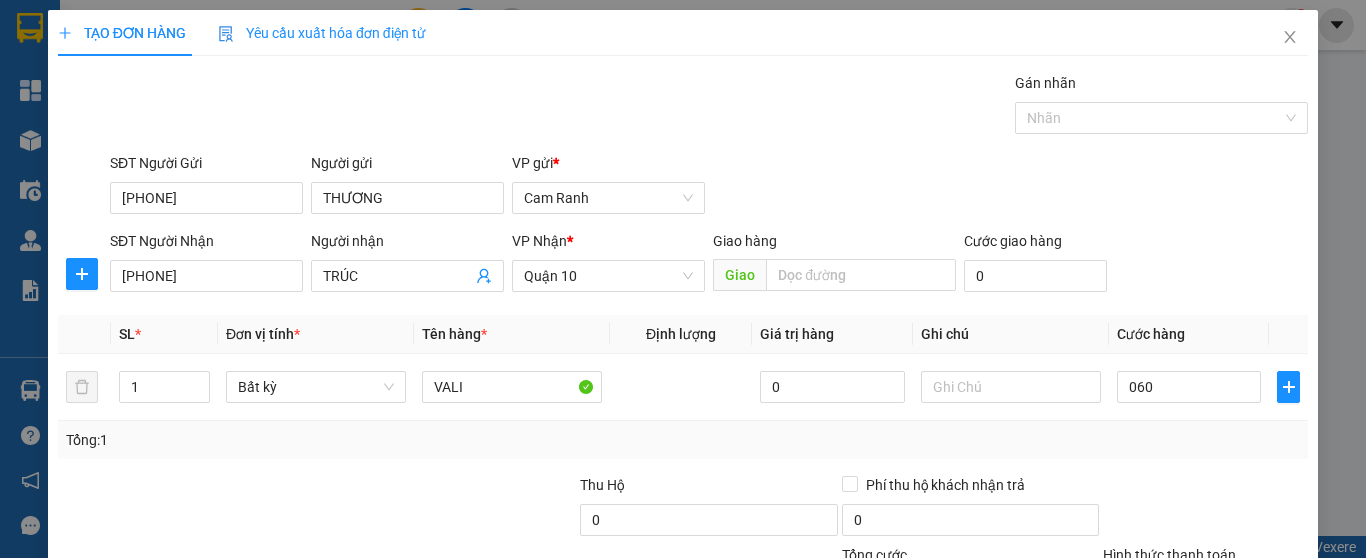 type on "60.000" 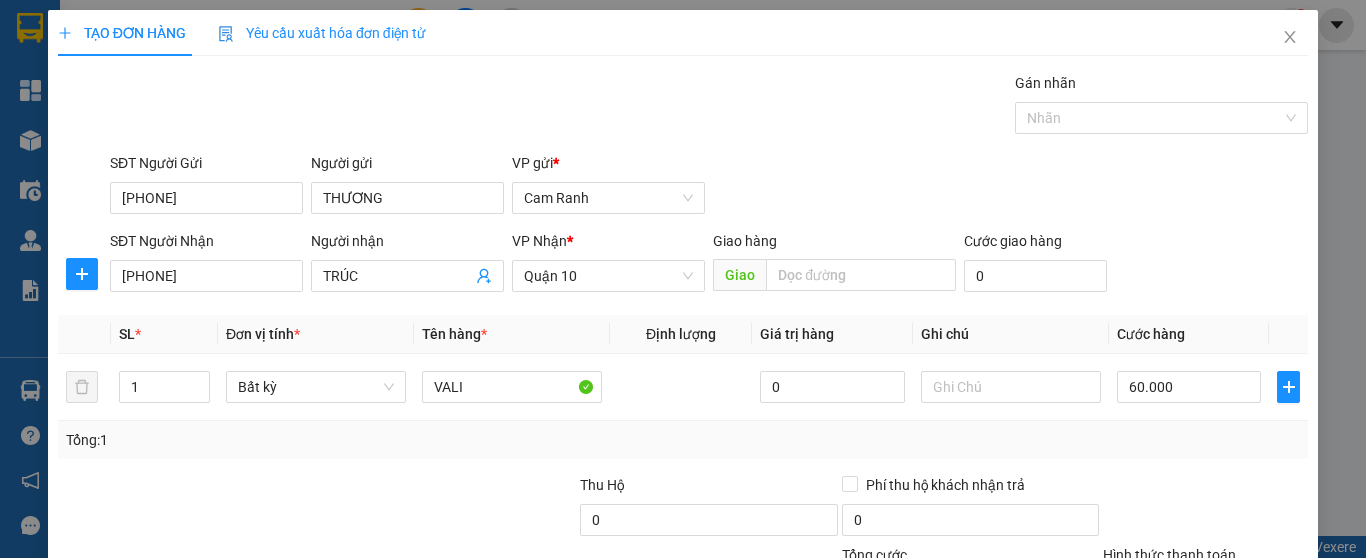 click on "Transit Pickup Surcharge Ids Transit Deliver Surcharge Ids Transit Deliver Surcharge Transit Deliver Surcharge Gói vận chuyển  * Tiêu chuẩn Gán nhãn   Nhãn SĐT Người Gửi [PHONE] Người gửi [NAME] VP gửi  * Cam Ranh SĐT Người Nhận [PHONE] Người nhận [NAME] VP Nhận  * Quận 10 Giao hàng Giao Cước giao hàng 0 SL  * Đơn vị tính  * Tên hàng  * Định lượng Giá trị hàng Ghi chú Cước hàng                   1 Bất kỳ VALI 0 60.000 Tổng:  1 Thu Hộ 0 Phí thu hộ khách nhận trả 0 Tổng cước 60.000 Hình thức thanh toán Chọn HT Thanh Toán Số tiền thu trước 0 Chưa thanh toán 60.000 Chọn HT Thanh Toán Lưu nháp Xóa Thông tin Lưu Lưu và In VALI" at bounding box center (683, 386) 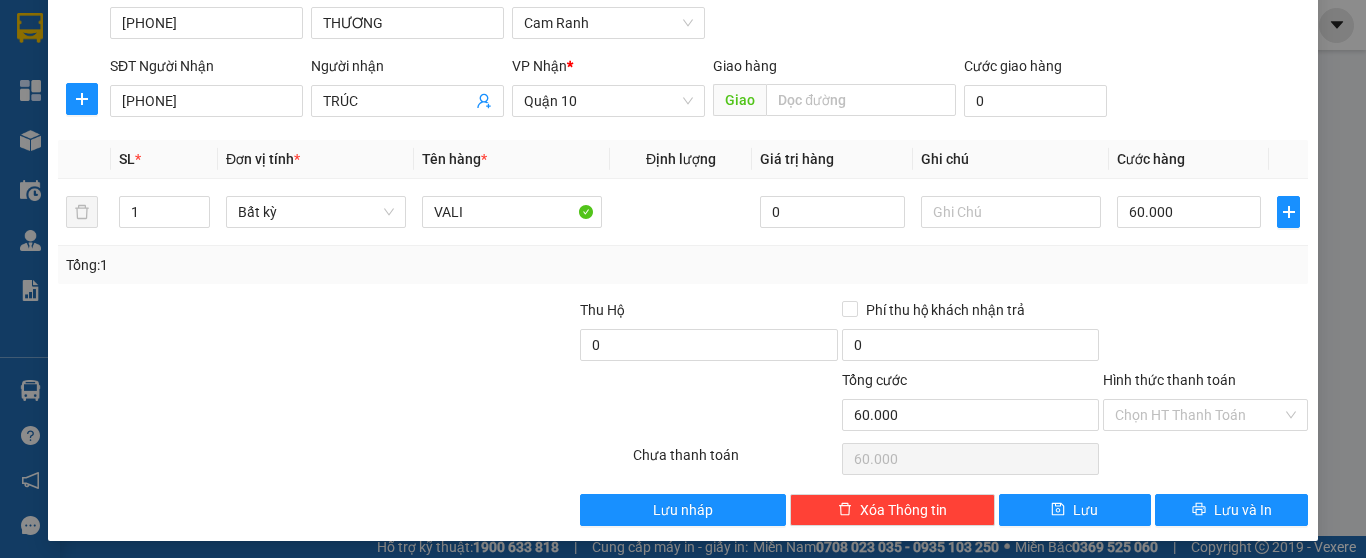 scroll, scrollTop: 182, scrollLeft: 0, axis: vertical 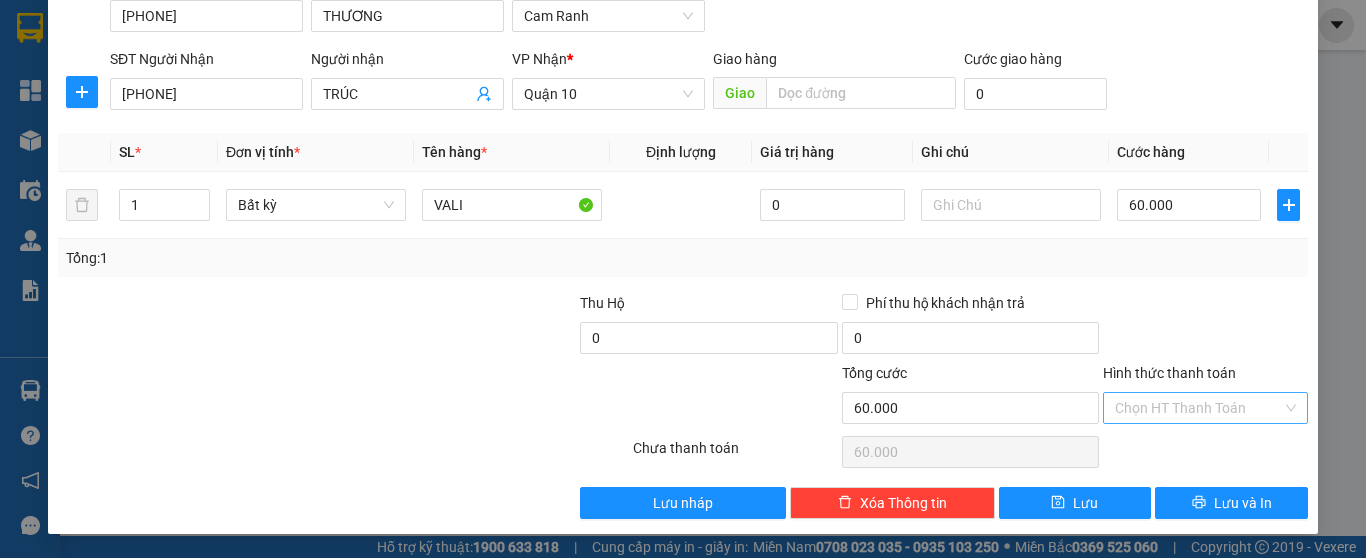 click on "Hình thức thanh toán" at bounding box center [1198, 408] 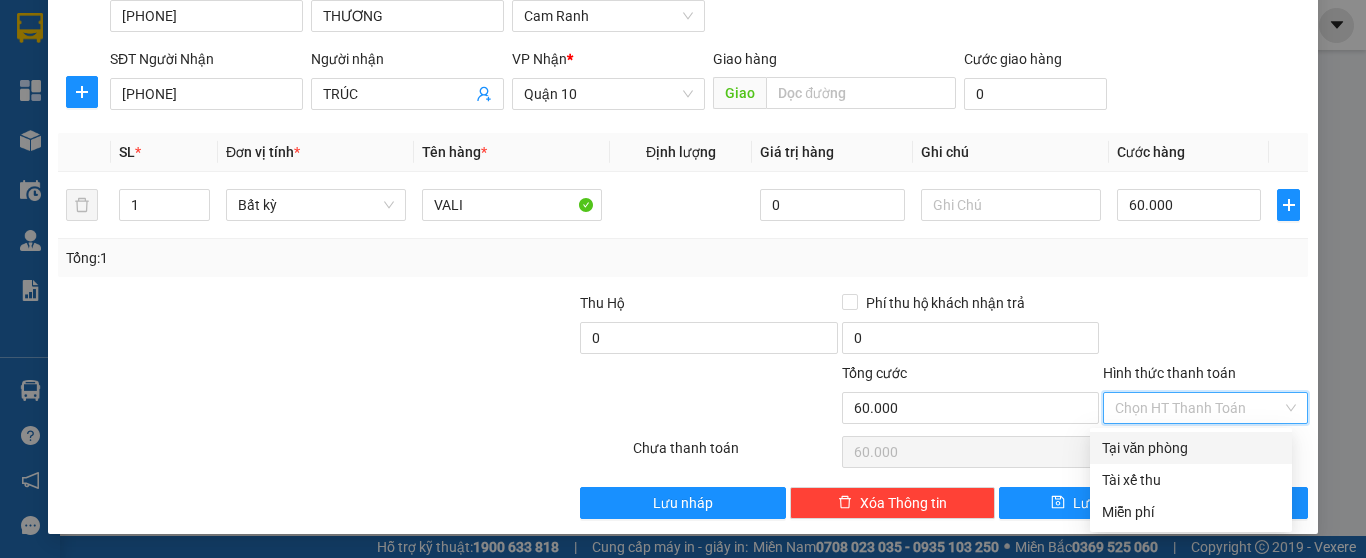 click on "Tại văn phòng" at bounding box center [1191, 448] 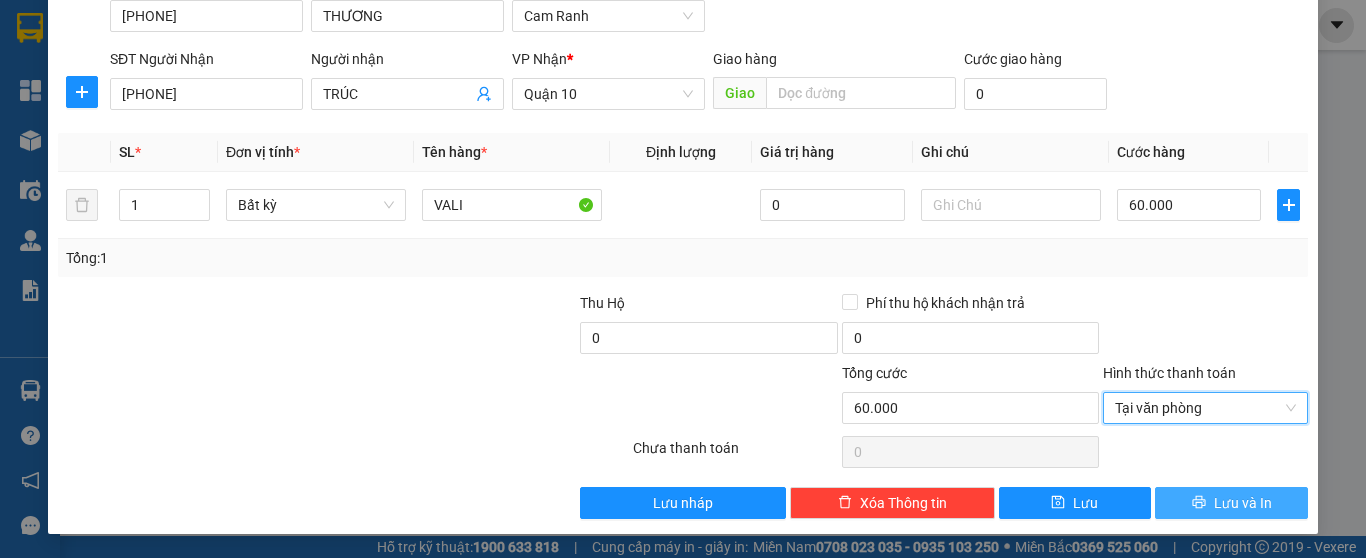 click on "Lưu và In" at bounding box center [1243, 503] 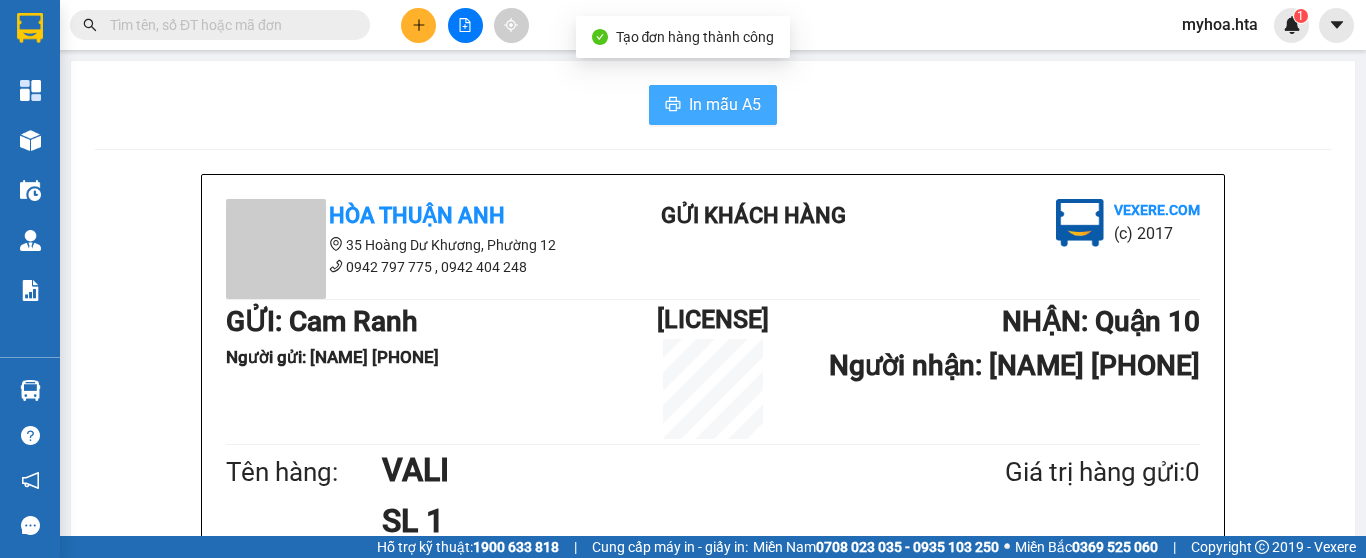 click on "In mẫu A5" at bounding box center (725, 104) 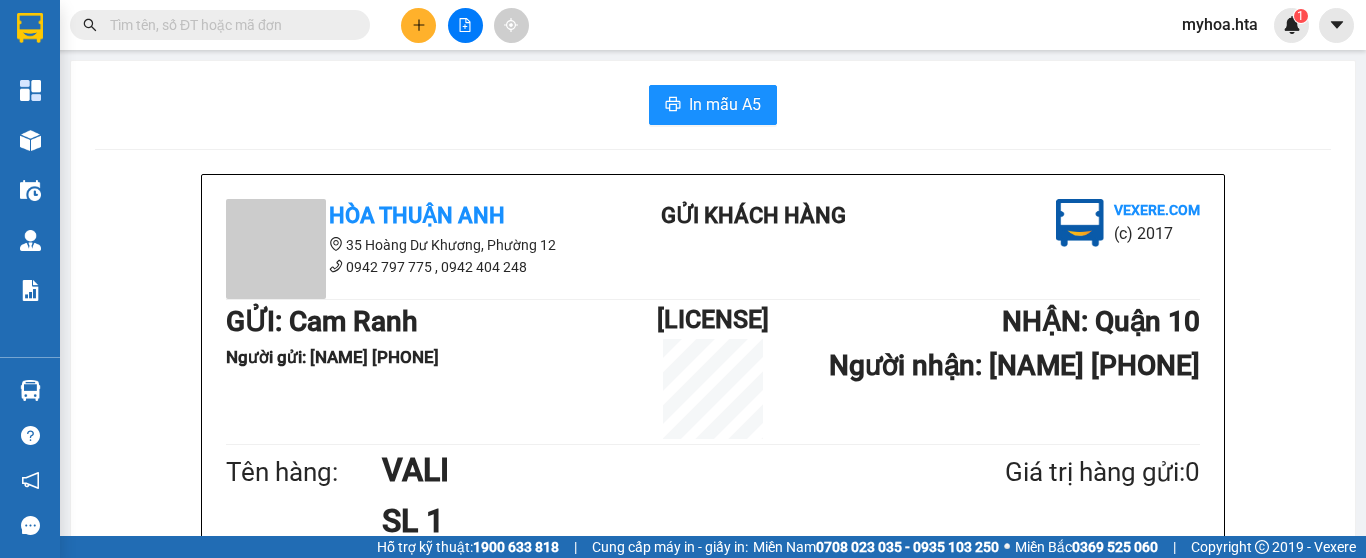 scroll, scrollTop: 232, scrollLeft: 0, axis: vertical 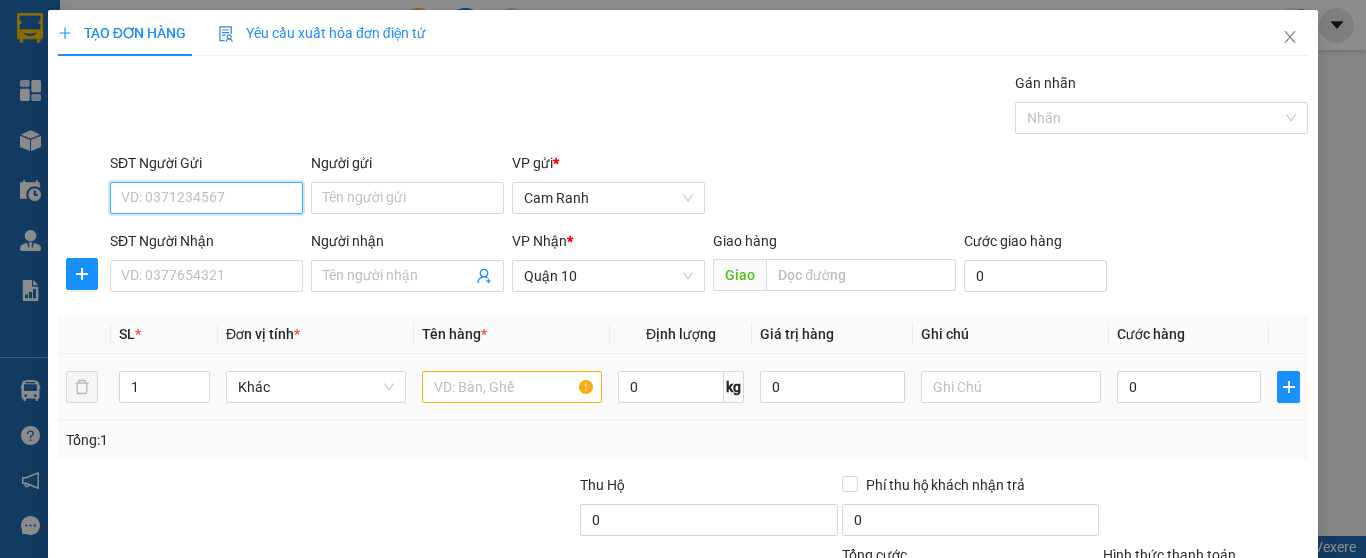 drag, startPoint x: 231, startPoint y: 197, endPoint x: 1365, endPoint y: 439, distance: 1159.5344 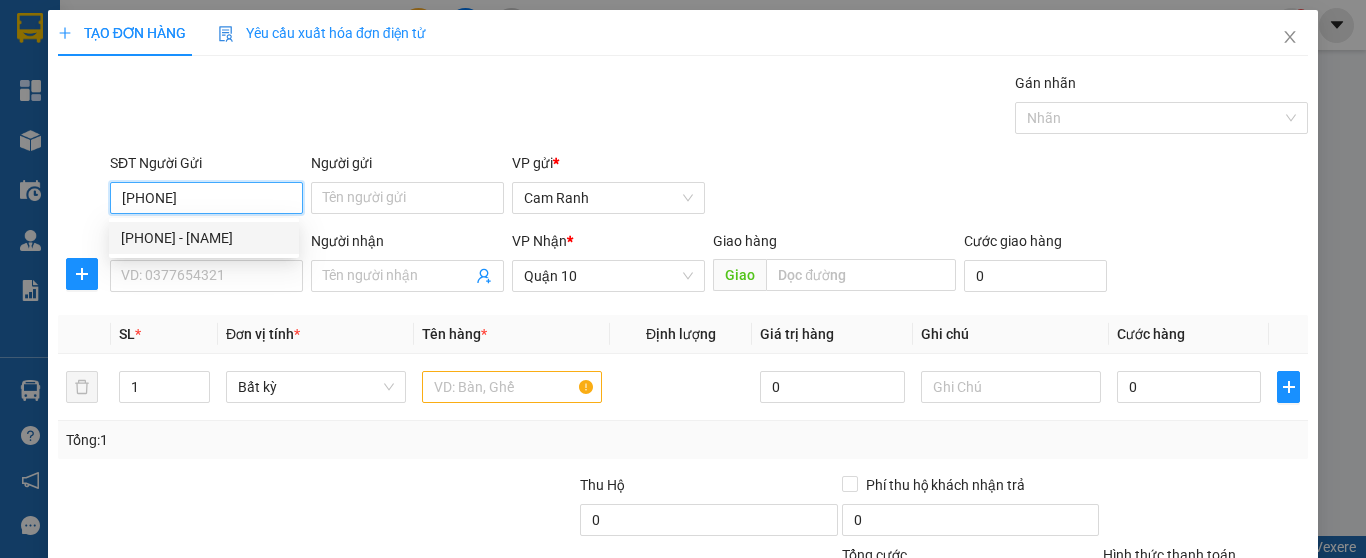 click on "0917968850 - HIỂN HIỆP SỐ9" at bounding box center (204, 238) 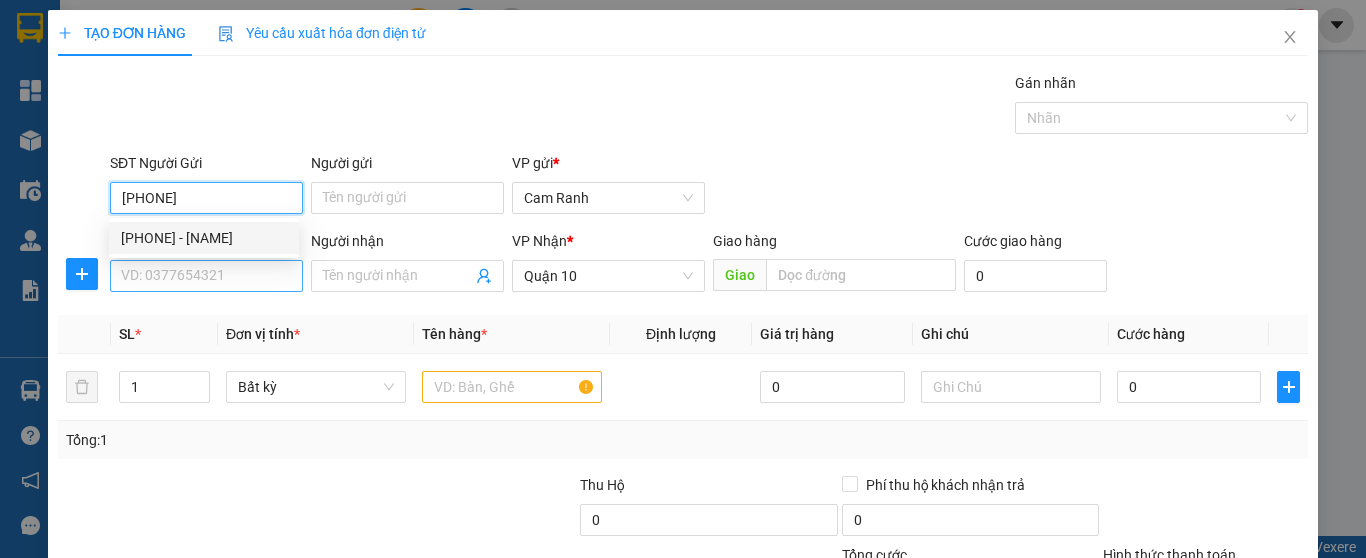 type on "0917968850" 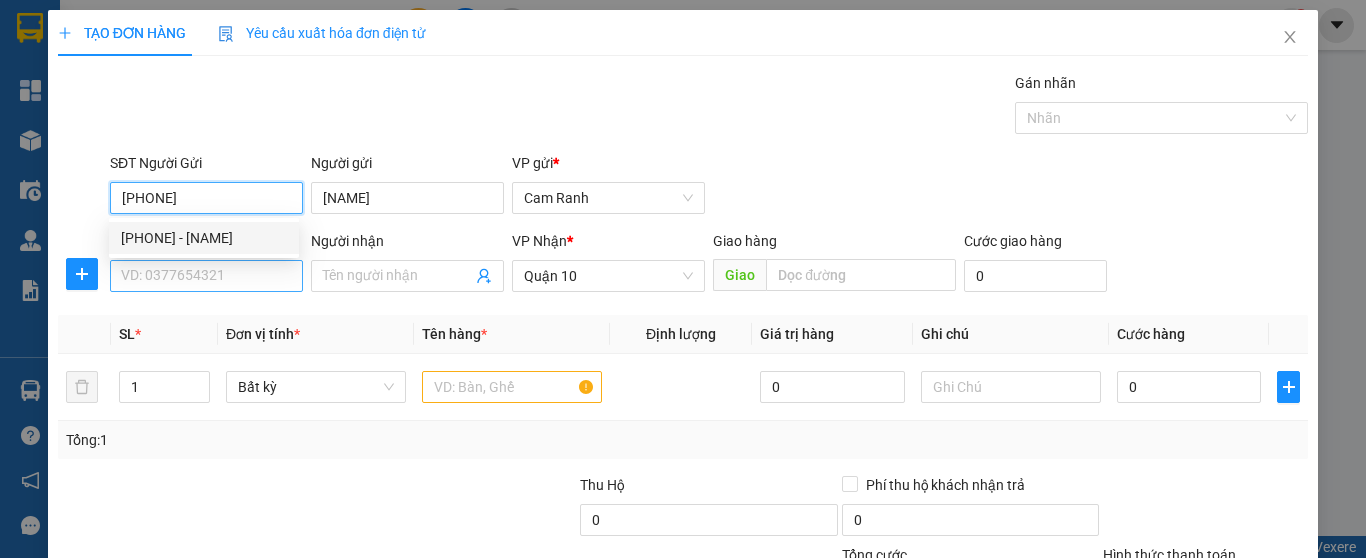 type on "0917968850" 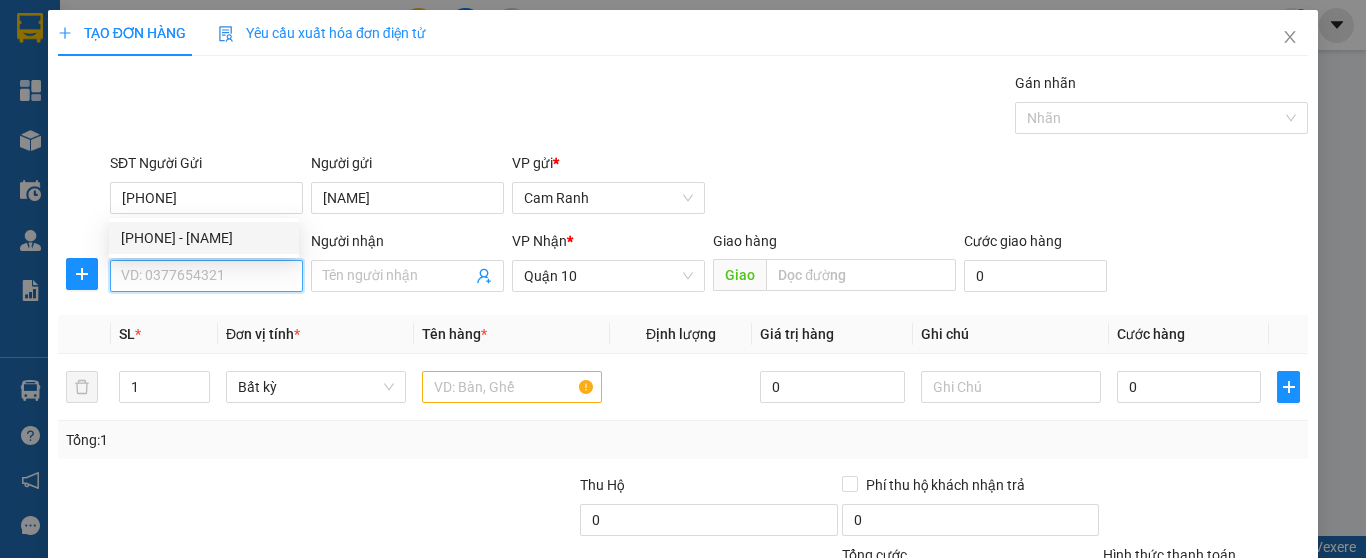 type on "350.000" 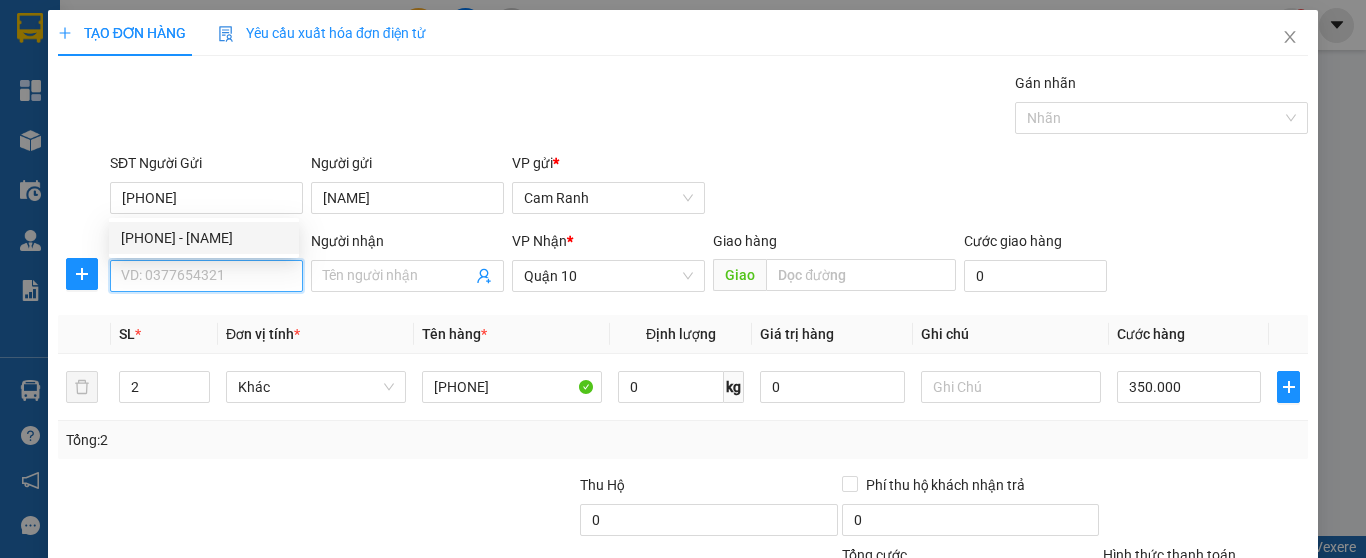 click on "SĐT Người Nhận" at bounding box center (206, 276) 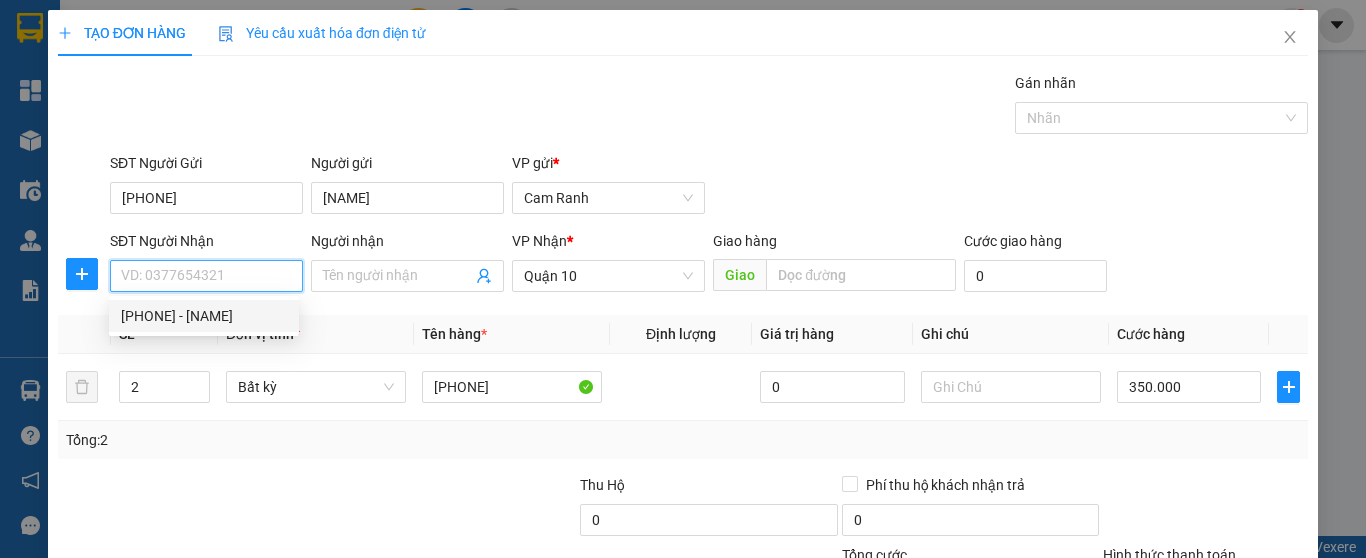 click on "0358090320 - THY" at bounding box center [204, 316] 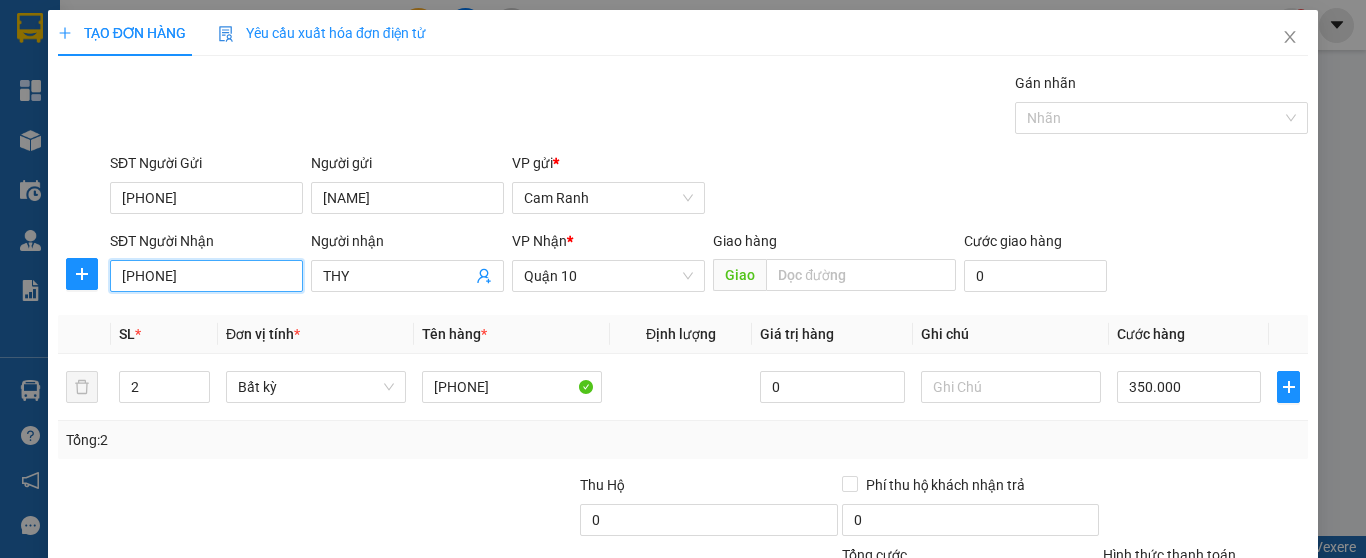 click on "0358090320" at bounding box center (206, 276) 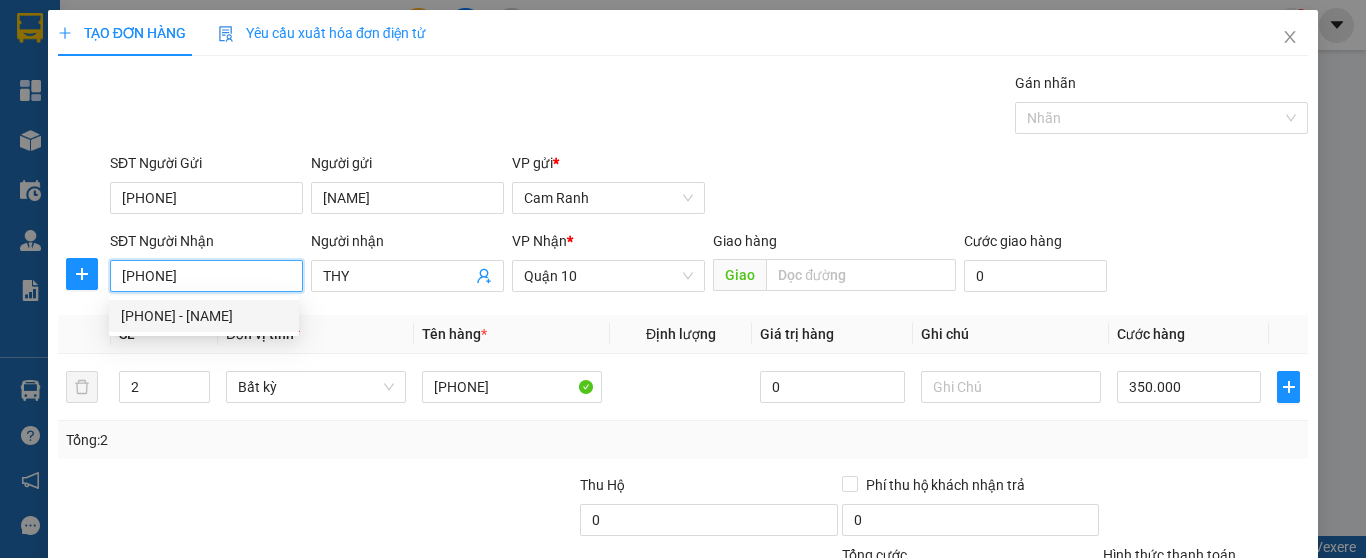 drag, startPoint x: 237, startPoint y: 276, endPoint x: 118, endPoint y: 280, distance: 119.06721 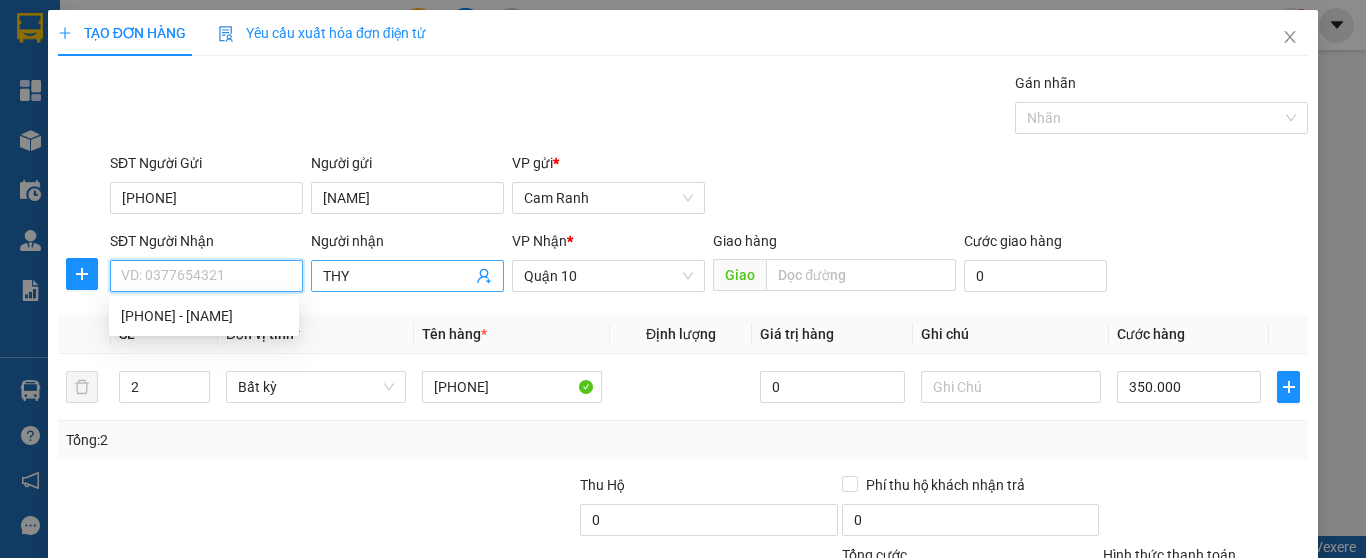 type 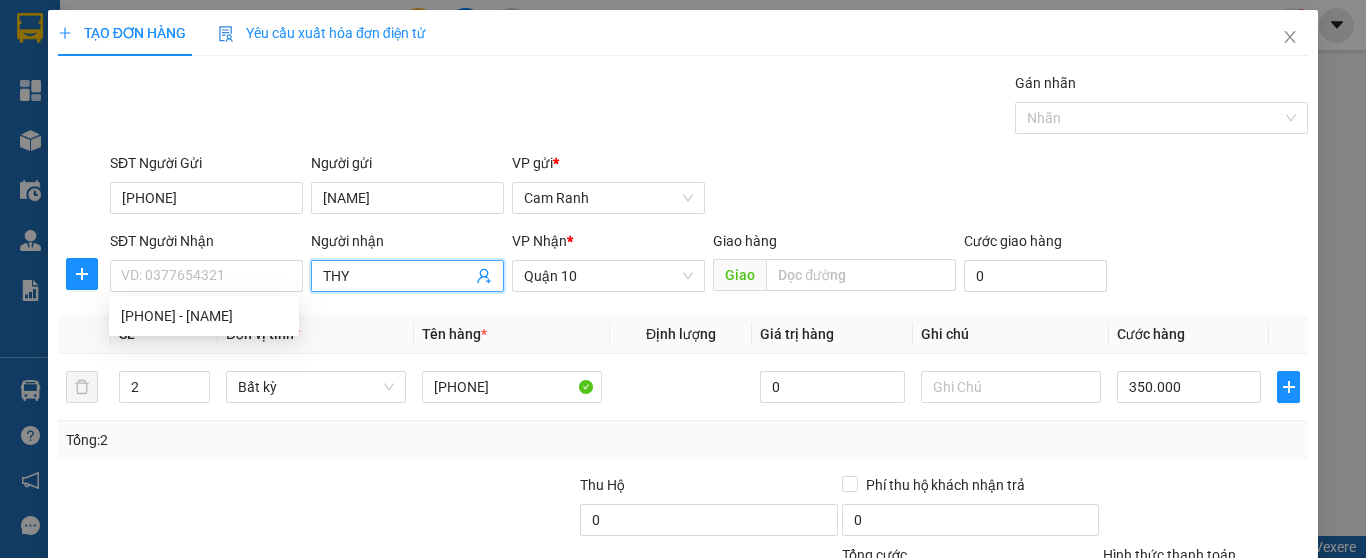 click on "THY" at bounding box center (397, 276) 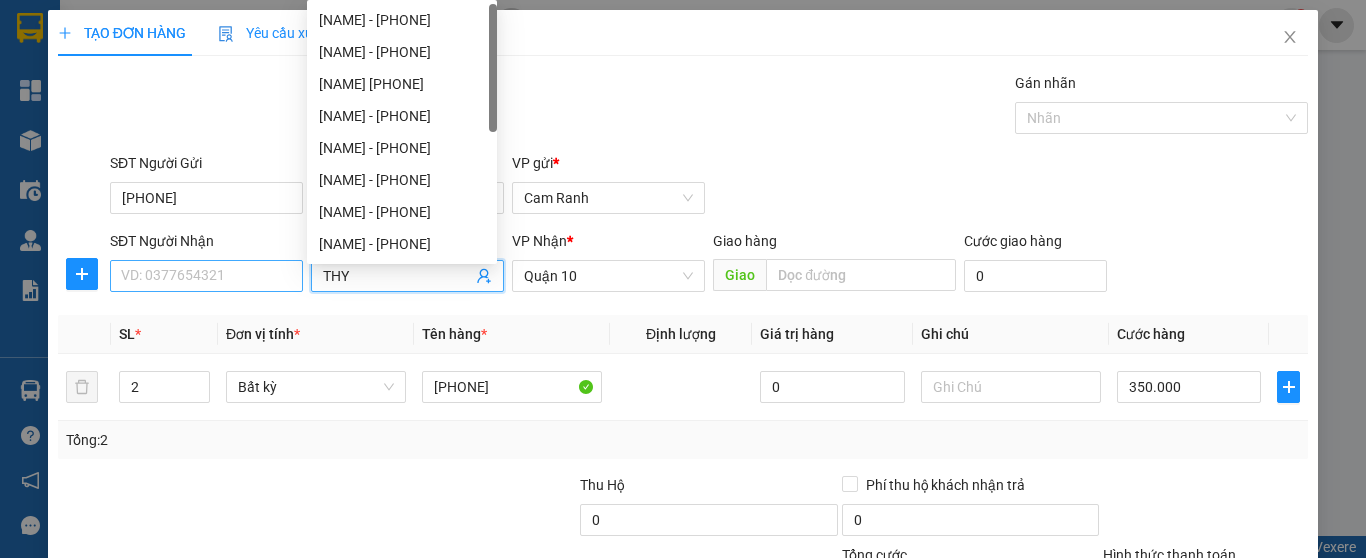 drag, startPoint x: 356, startPoint y: 281, endPoint x: 298, endPoint y: 275, distance: 58.30952 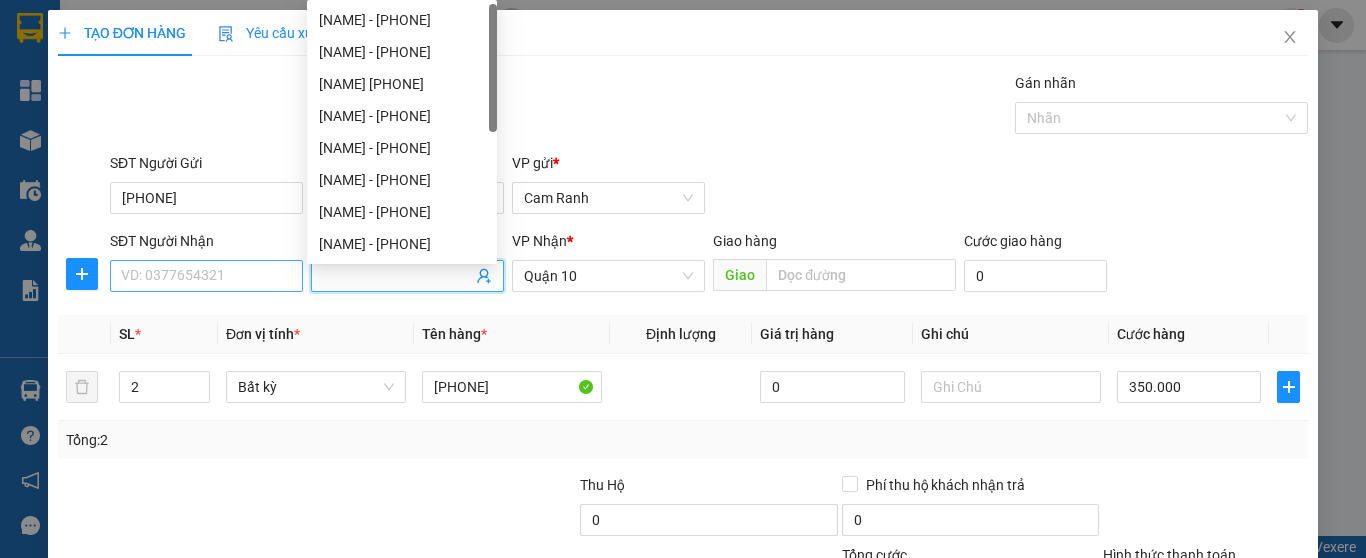 type 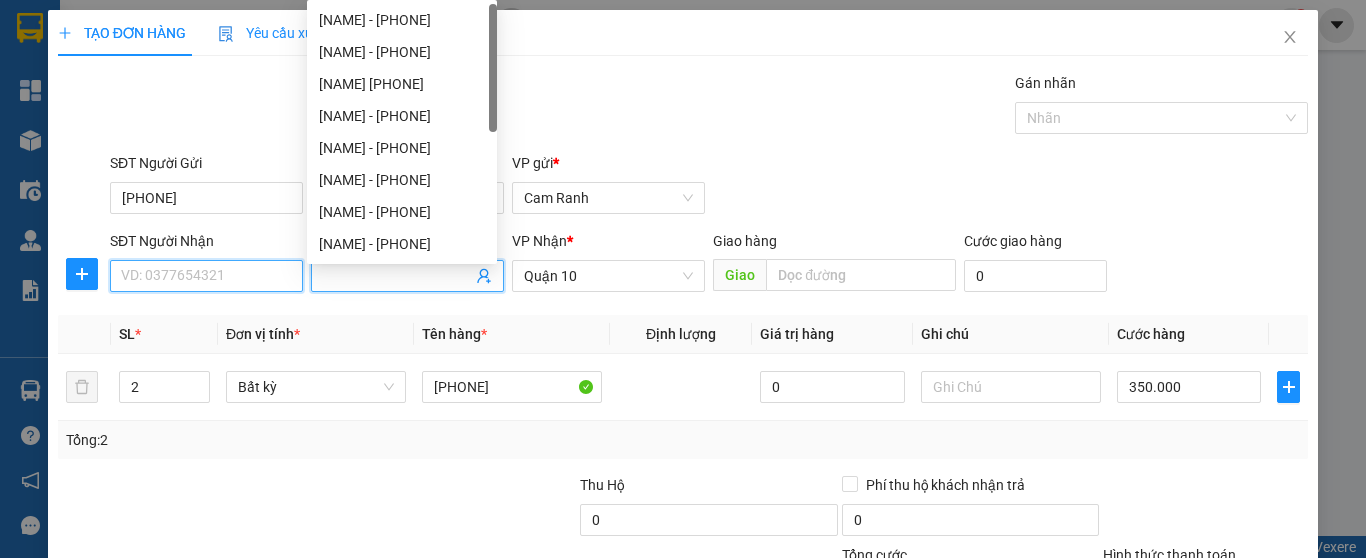 click on "SĐT Người Nhận" at bounding box center [206, 276] 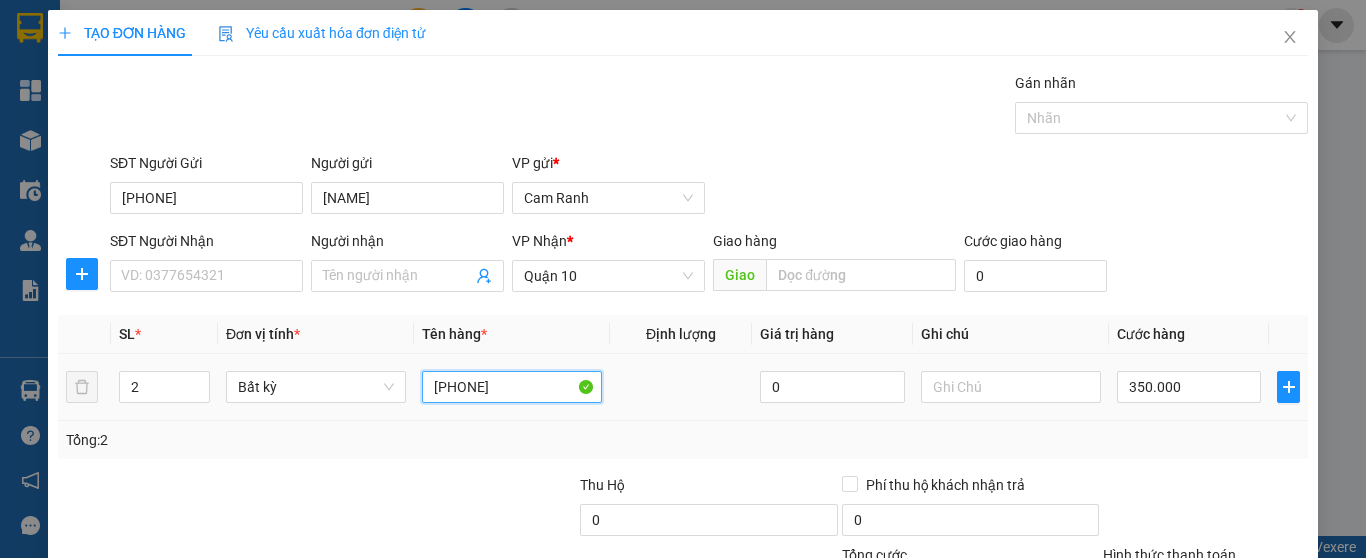 drag, startPoint x: 546, startPoint y: 390, endPoint x: 390, endPoint y: 366, distance: 157.83536 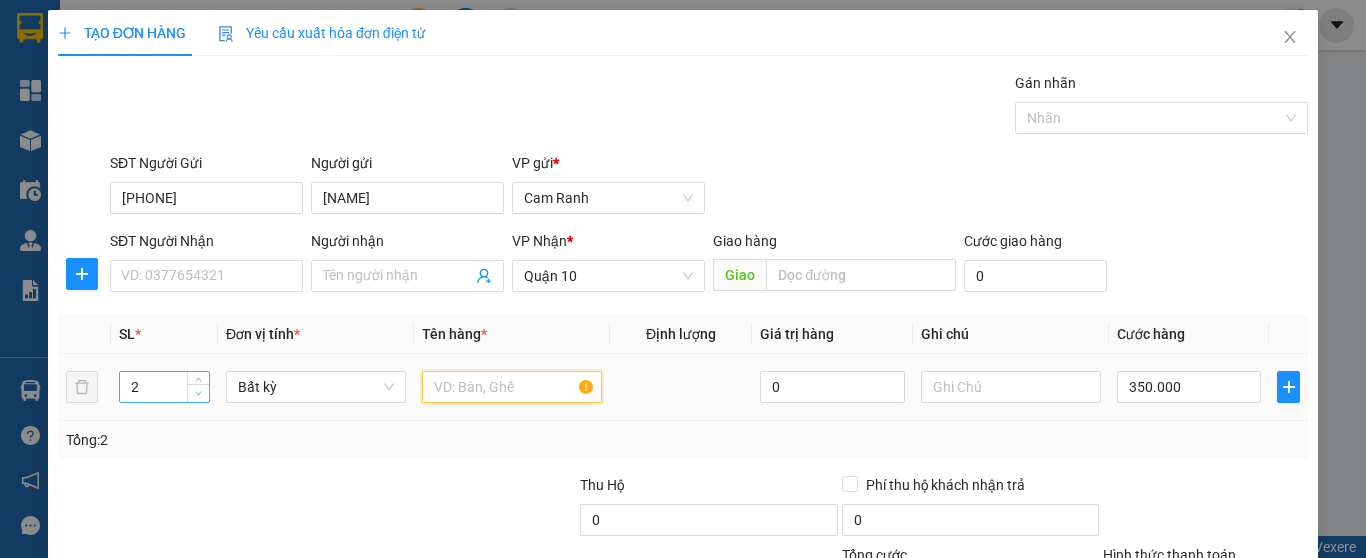 type 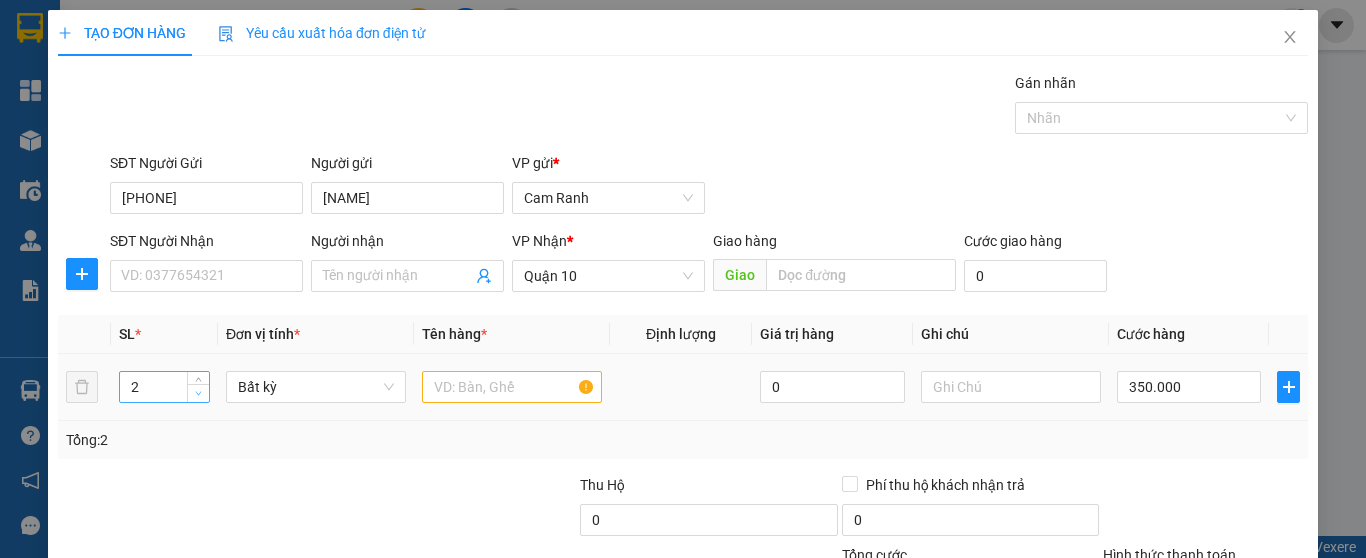 type on "1" 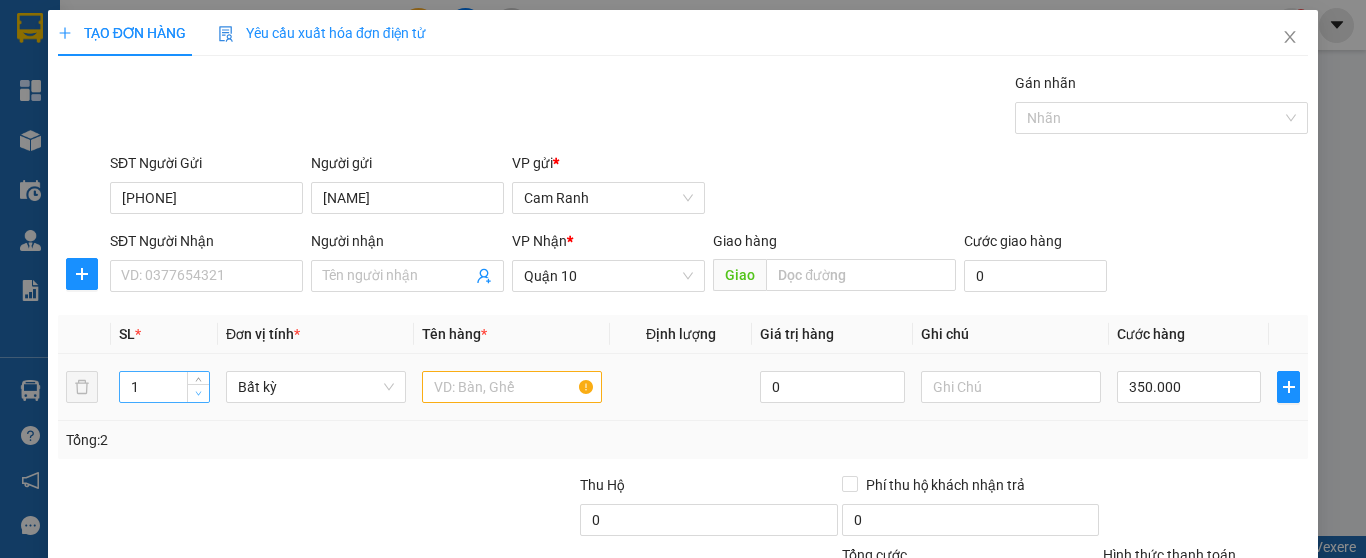 click at bounding box center [198, 393] 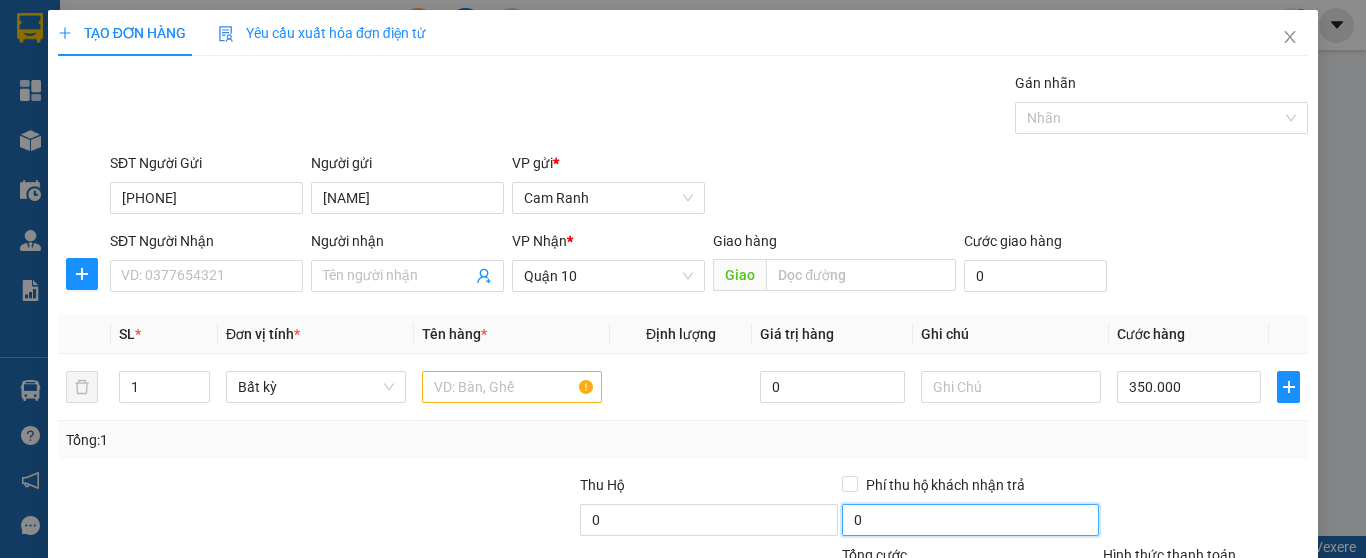 click on "0" at bounding box center (970, 520) 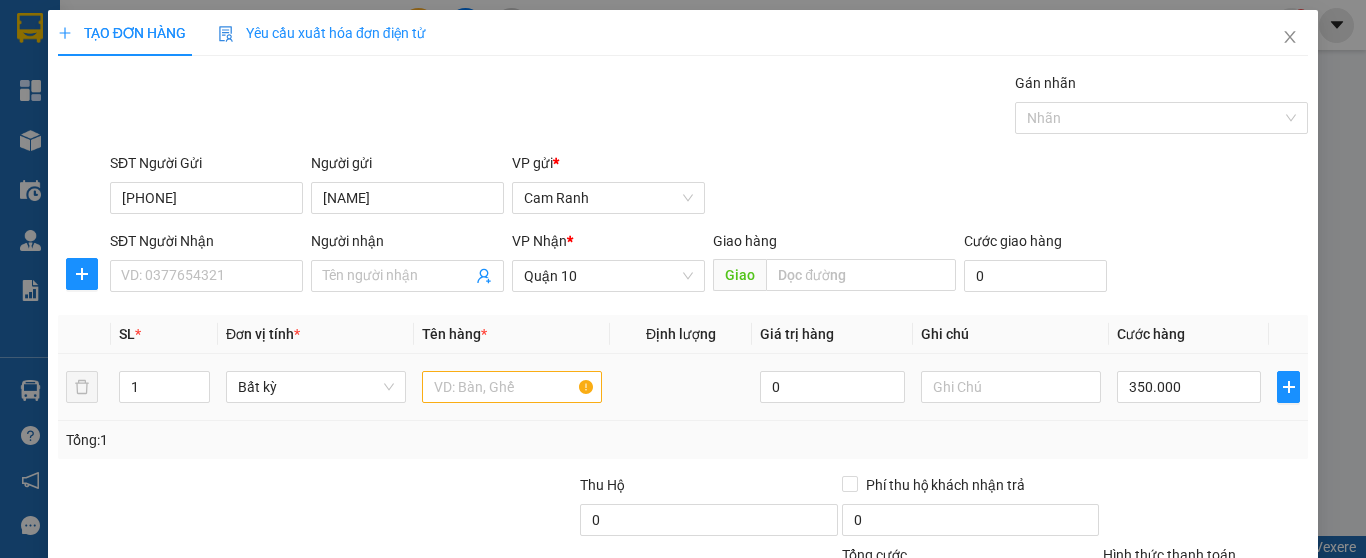 click on "350.000" at bounding box center [1189, 387] 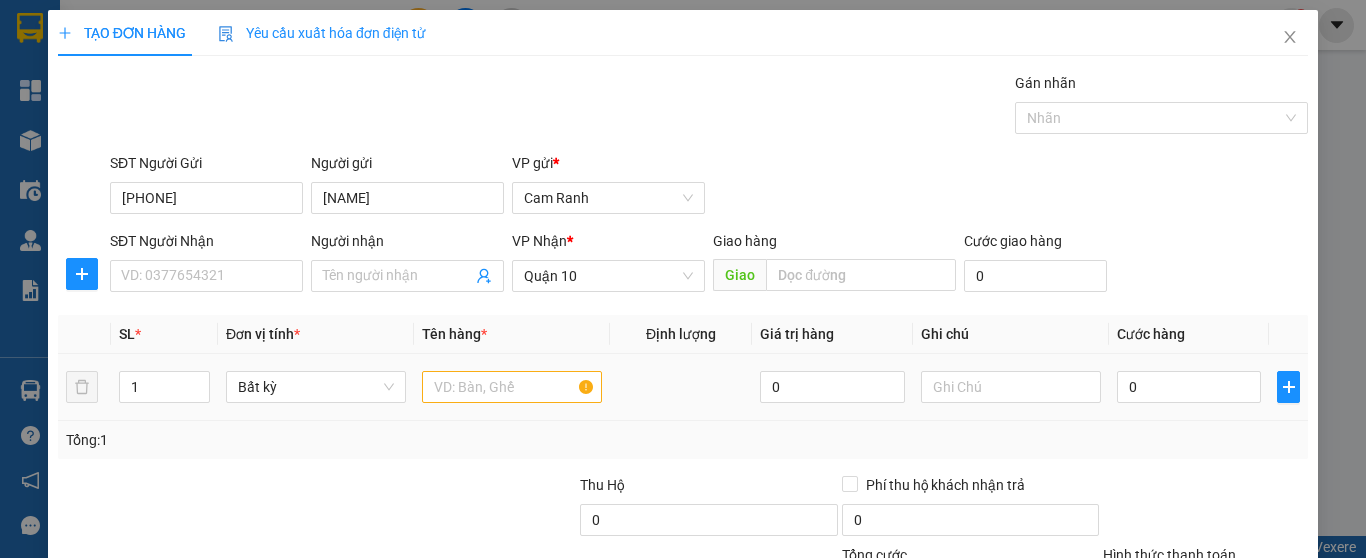 type on "0" 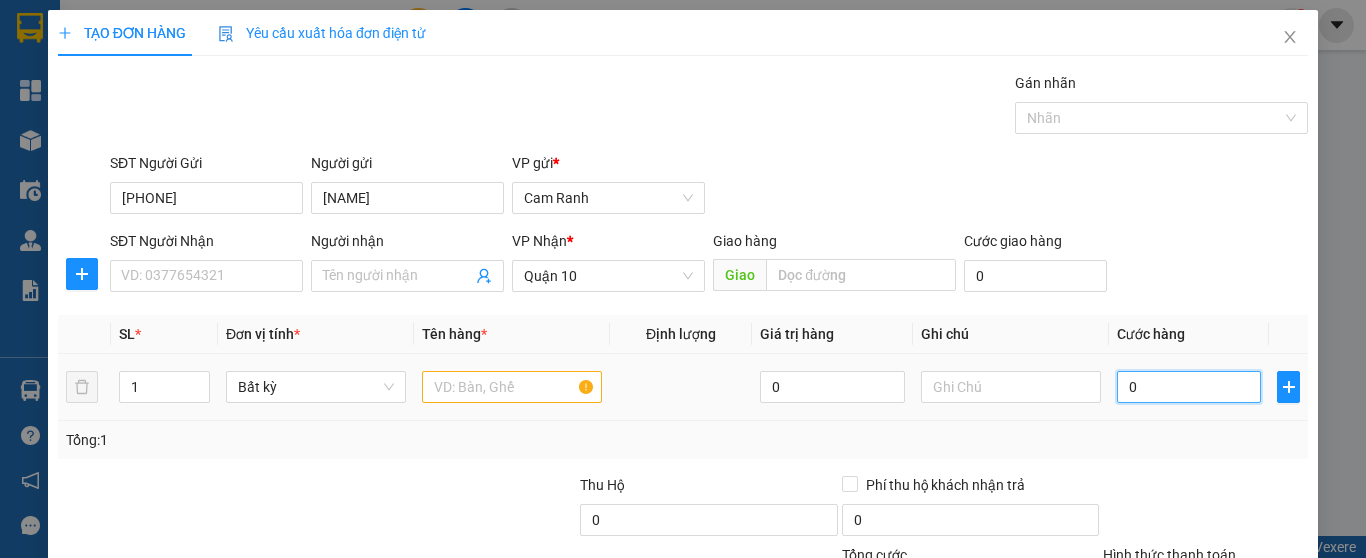 click on "0" at bounding box center [1189, 387] 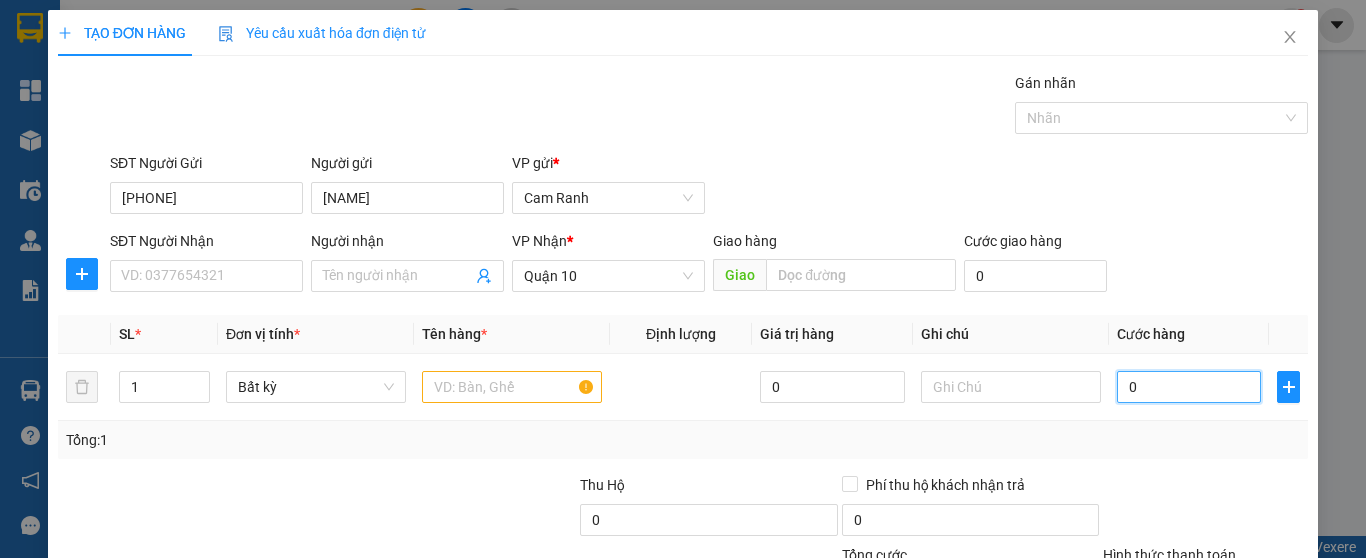 type on "3" 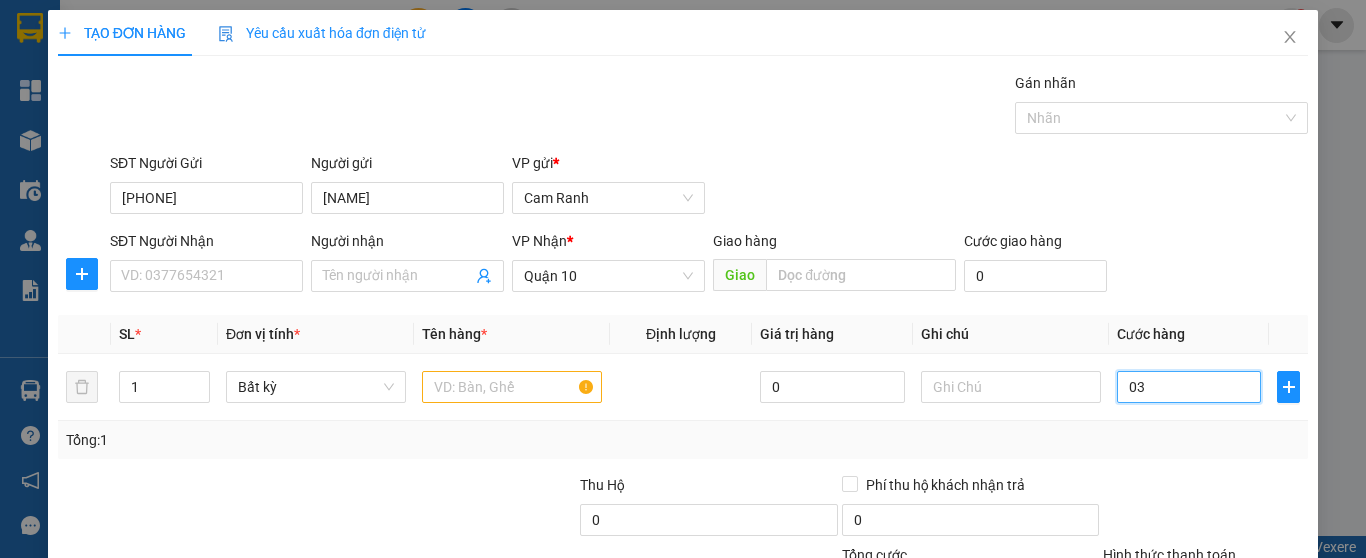 type on "030" 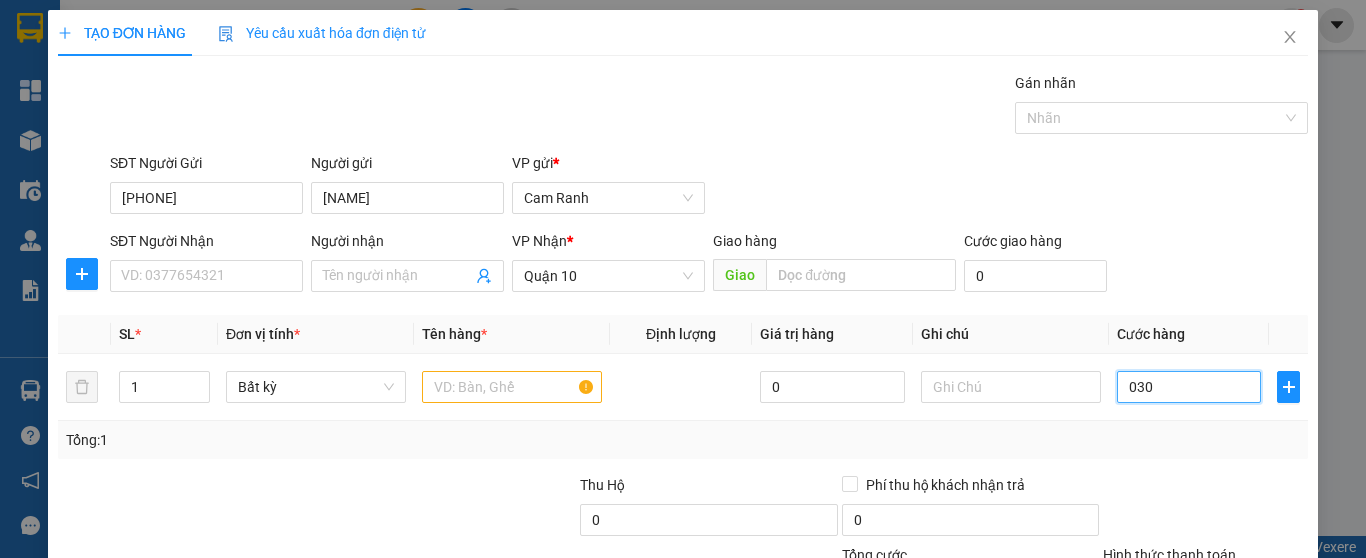 type on "30" 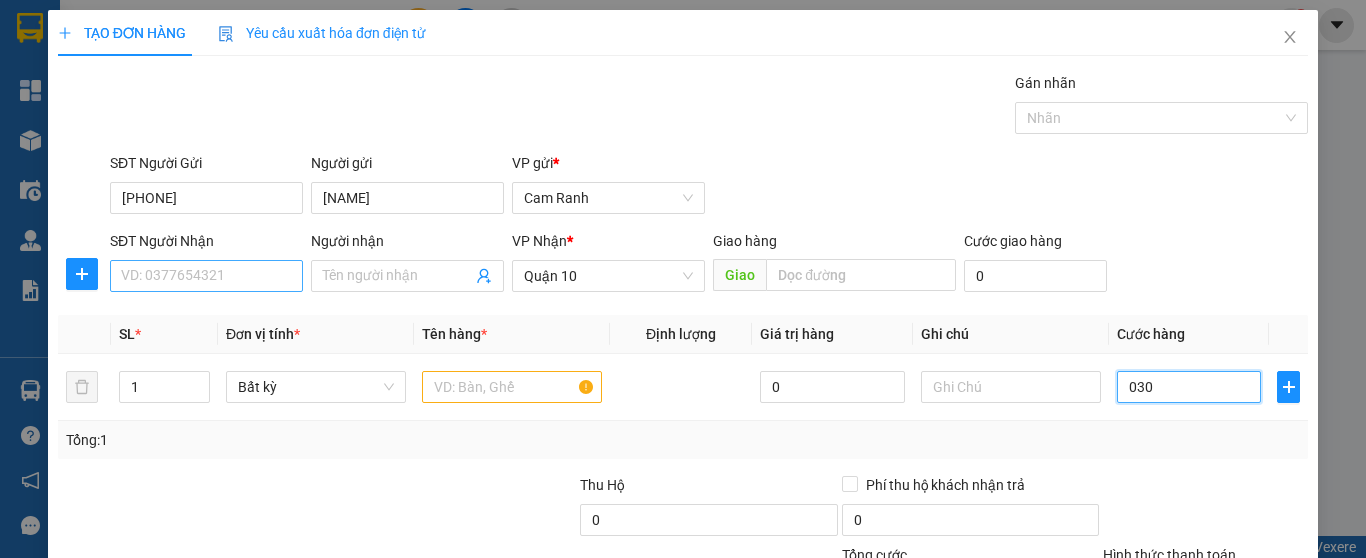 type on "030" 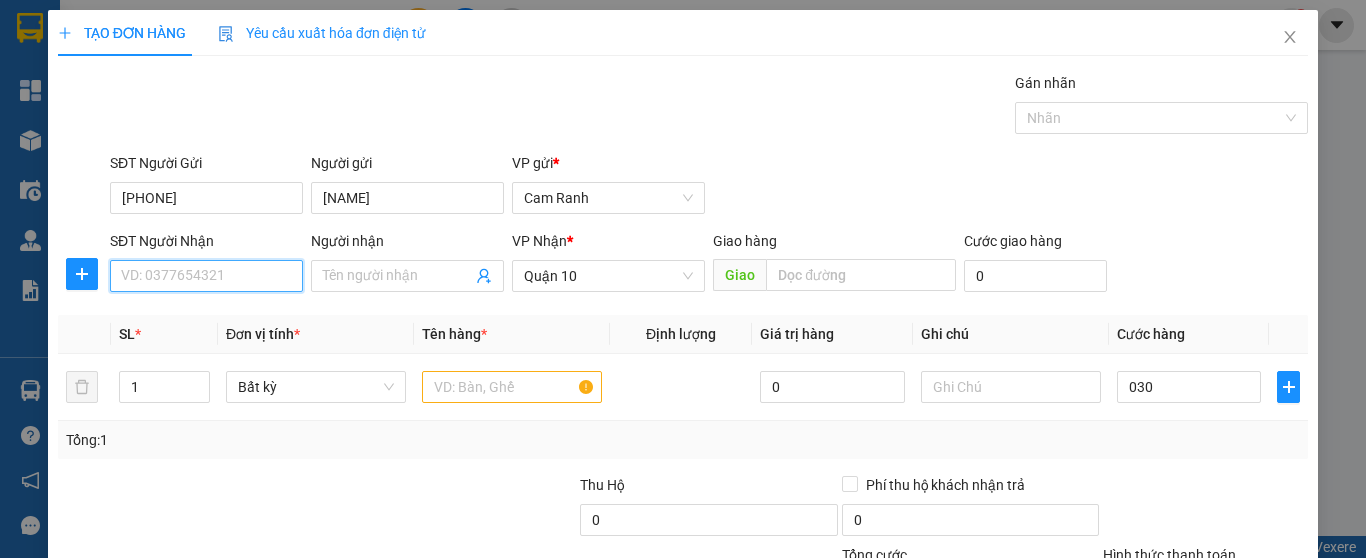type on "30.000" 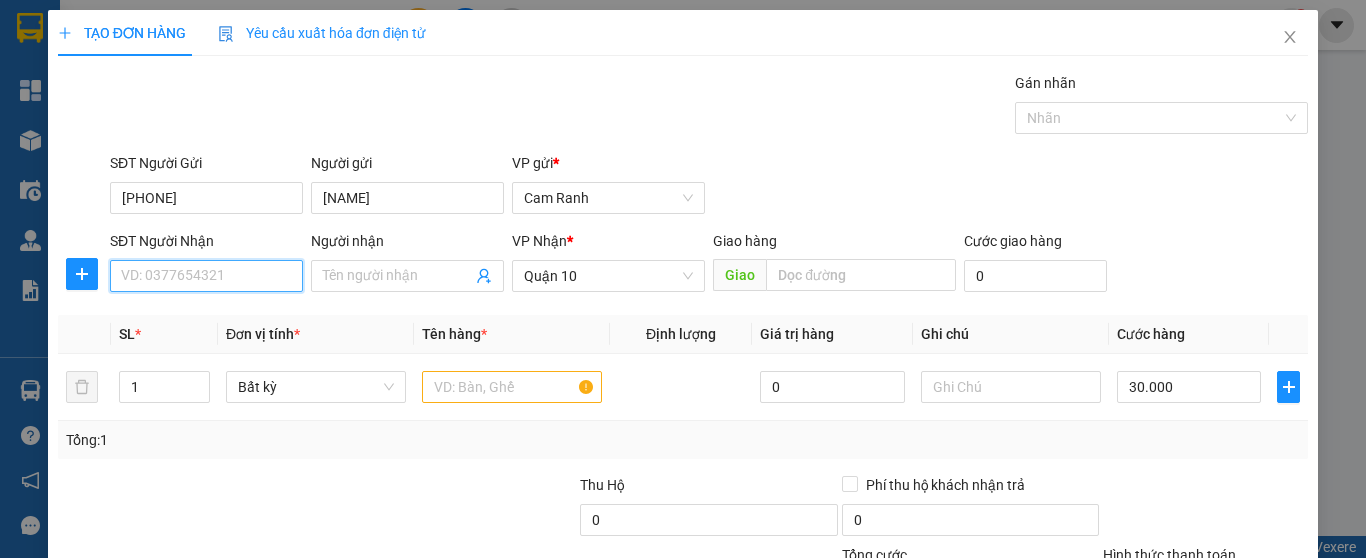 click on "SĐT Người Nhận" at bounding box center (206, 276) 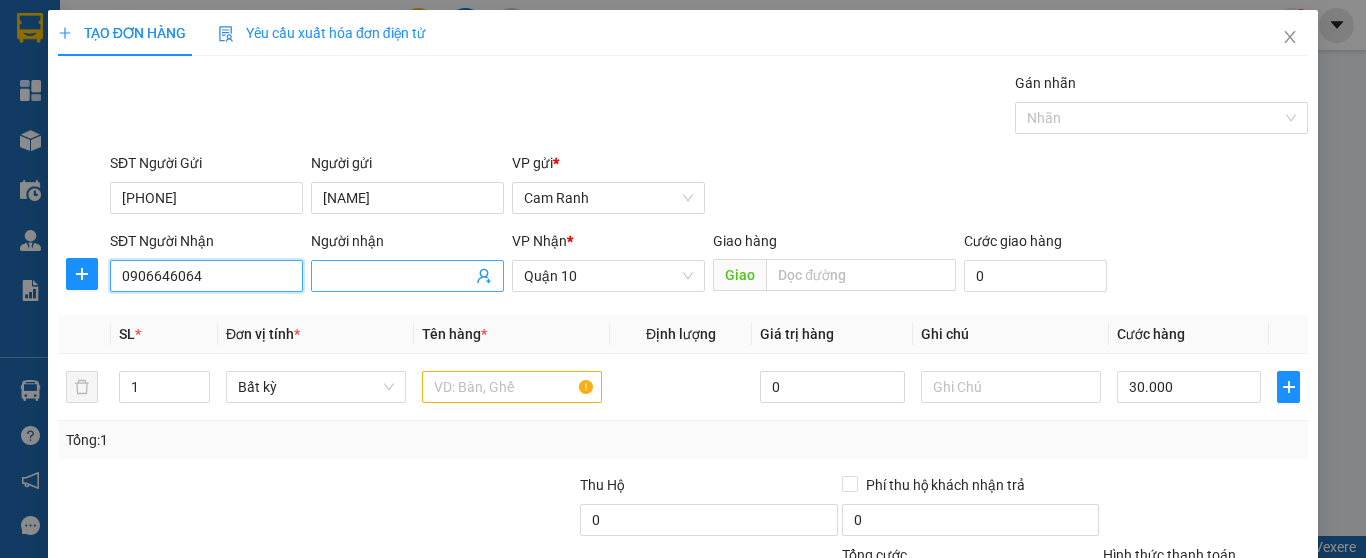 type on "0906646064" 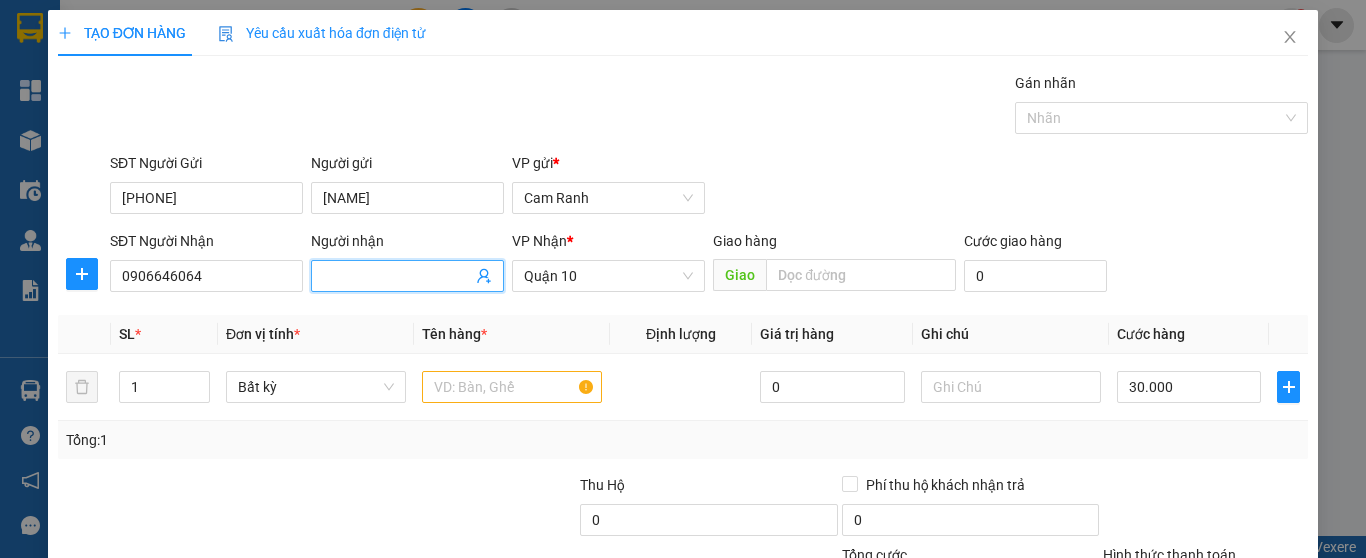 click on "Người nhận" at bounding box center (397, 276) 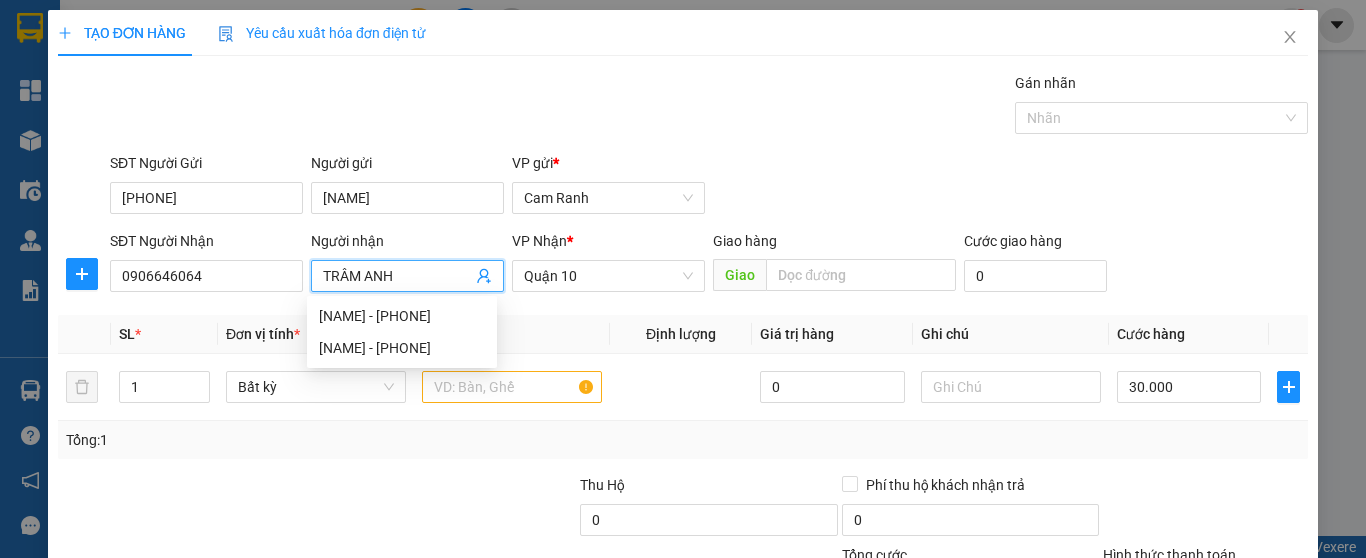 type on "TRÂM ANH" 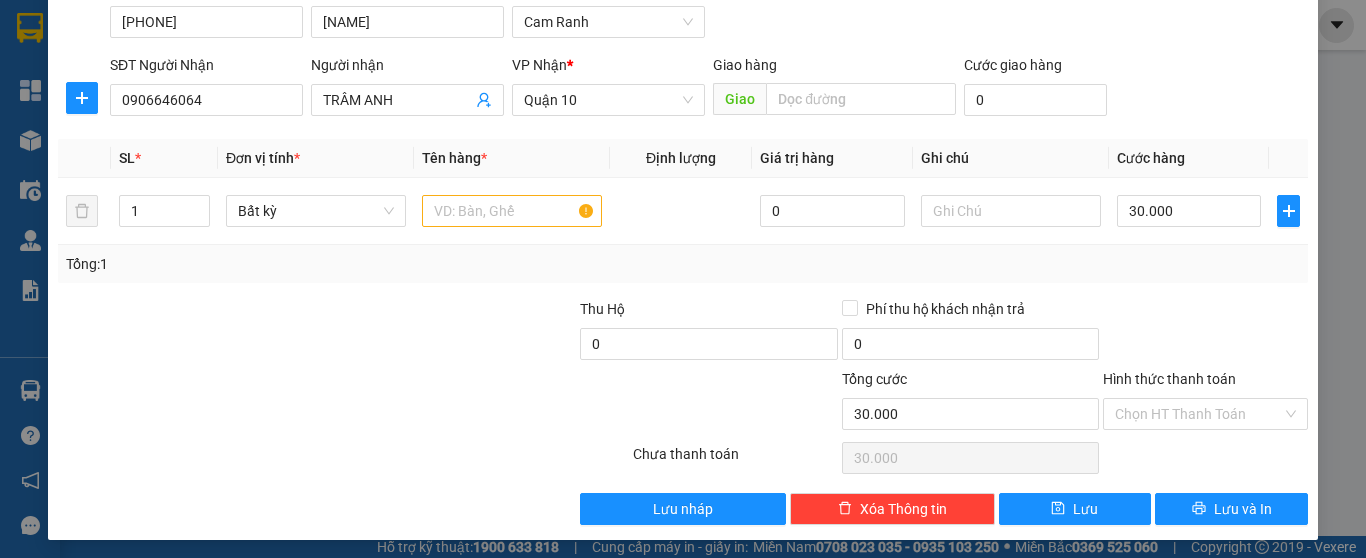 scroll, scrollTop: 182, scrollLeft: 0, axis: vertical 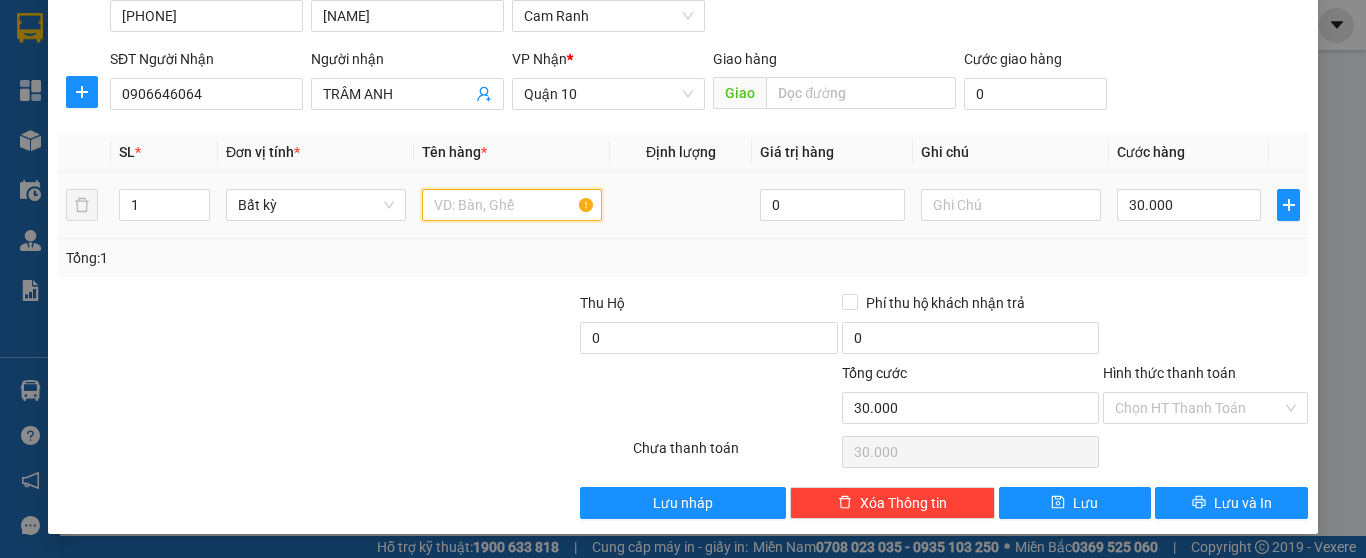 click at bounding box center [512, 205] 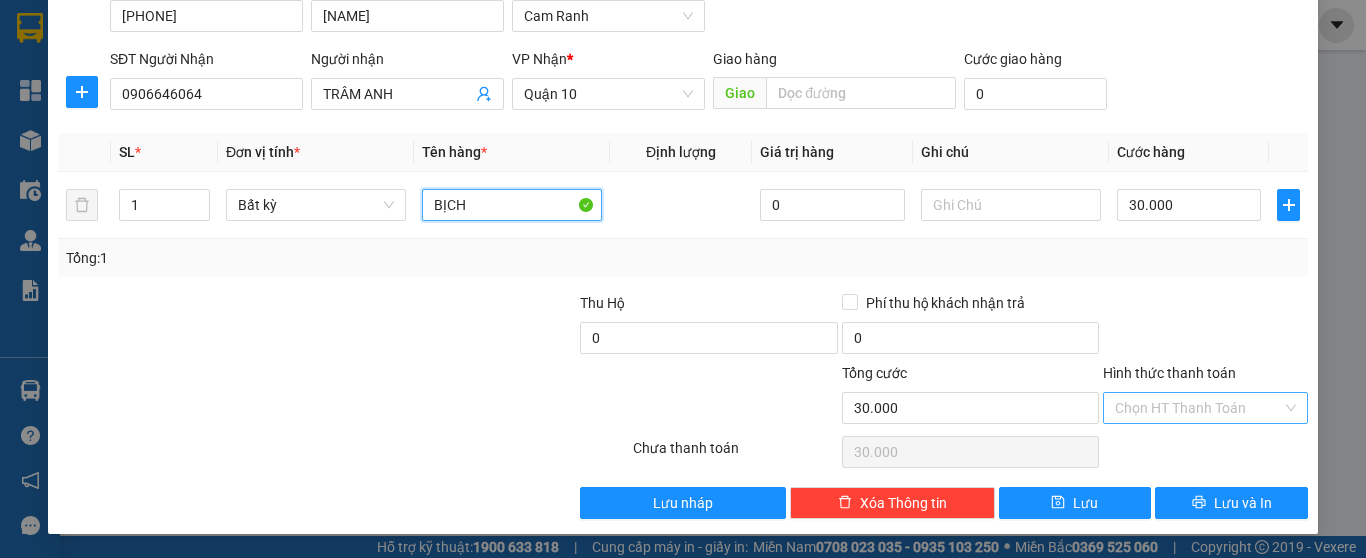 type on "BỊCH" 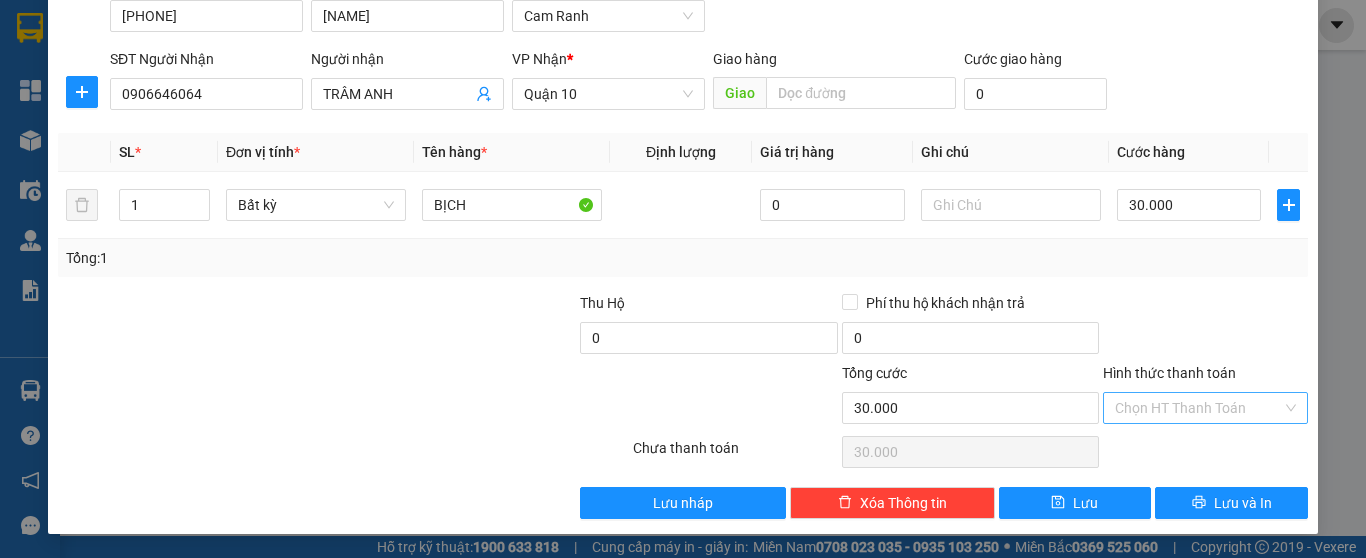 click on "Hình thức thanh toán" at bounding box center [1198, 408] 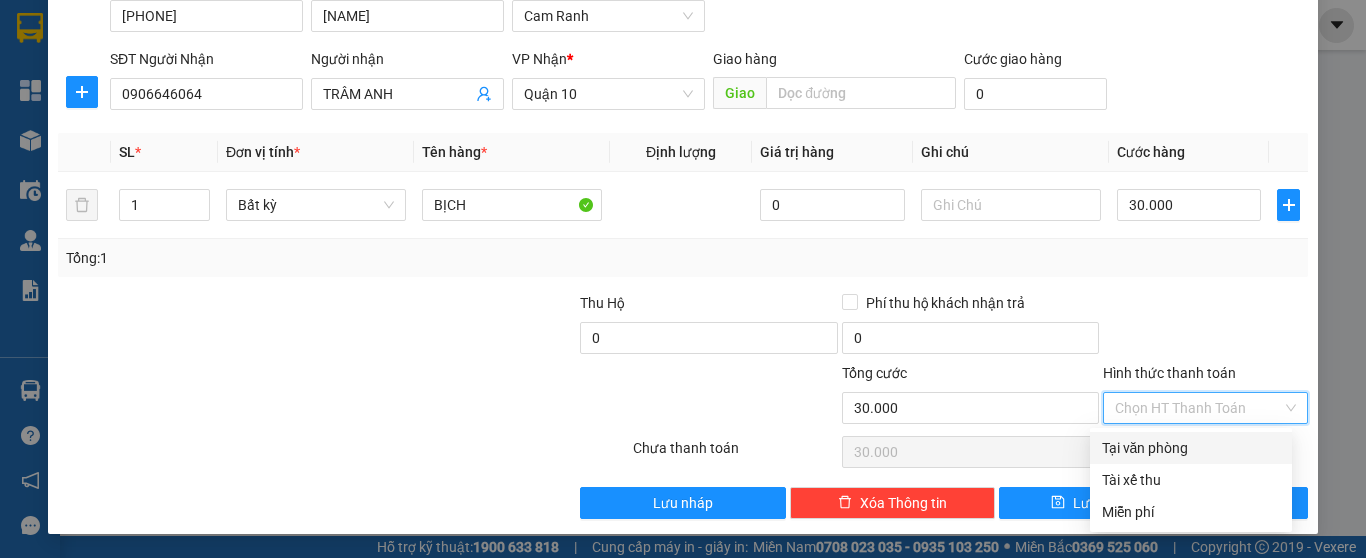 click on "Tại văn phòng" at bounding box center [1191, 448] 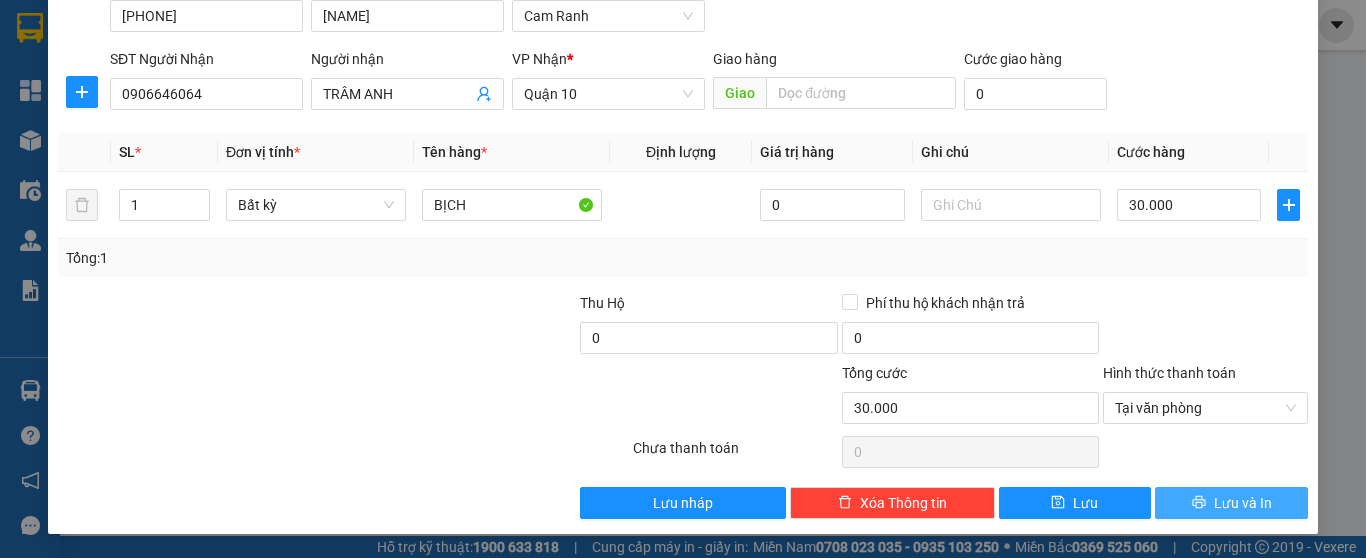 click on "Lưu và In" at bounding box center [1243, 503] 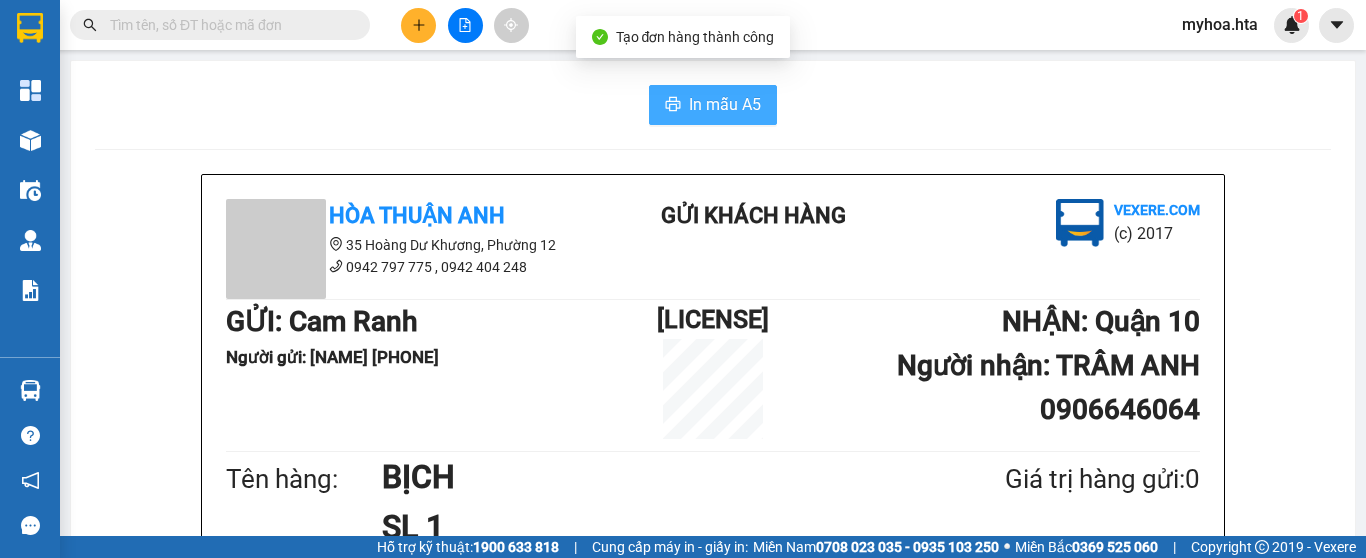 click on "In mẫu A5" at bounding box center (725, 104) 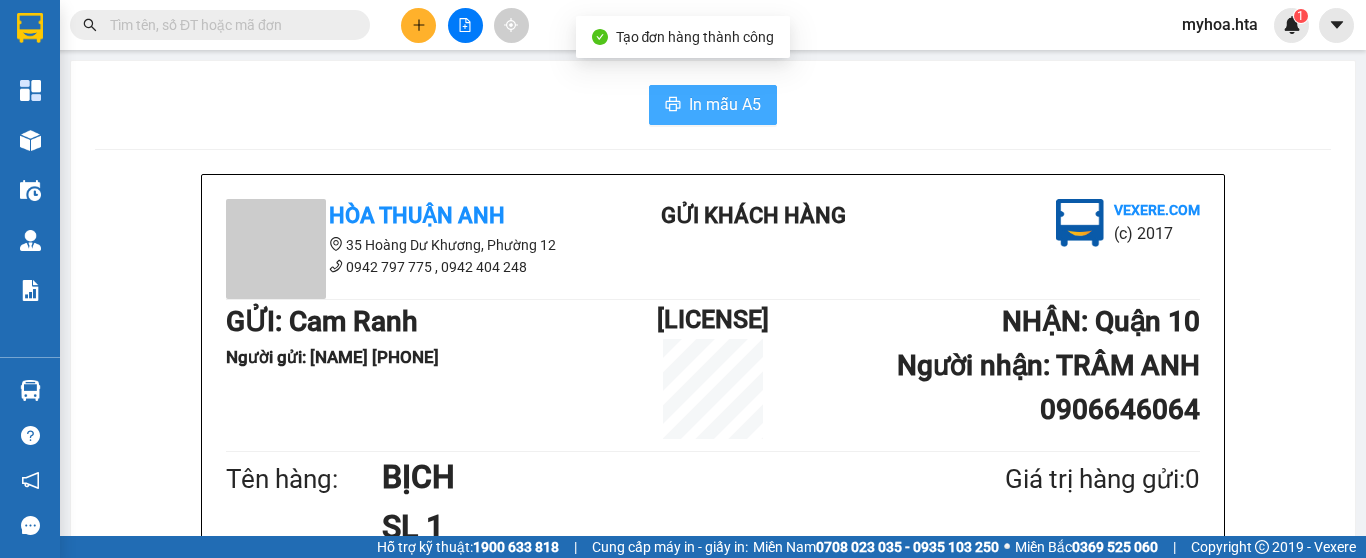 scroll, scrollTop: 0, scrollLeft: 0, axis: both 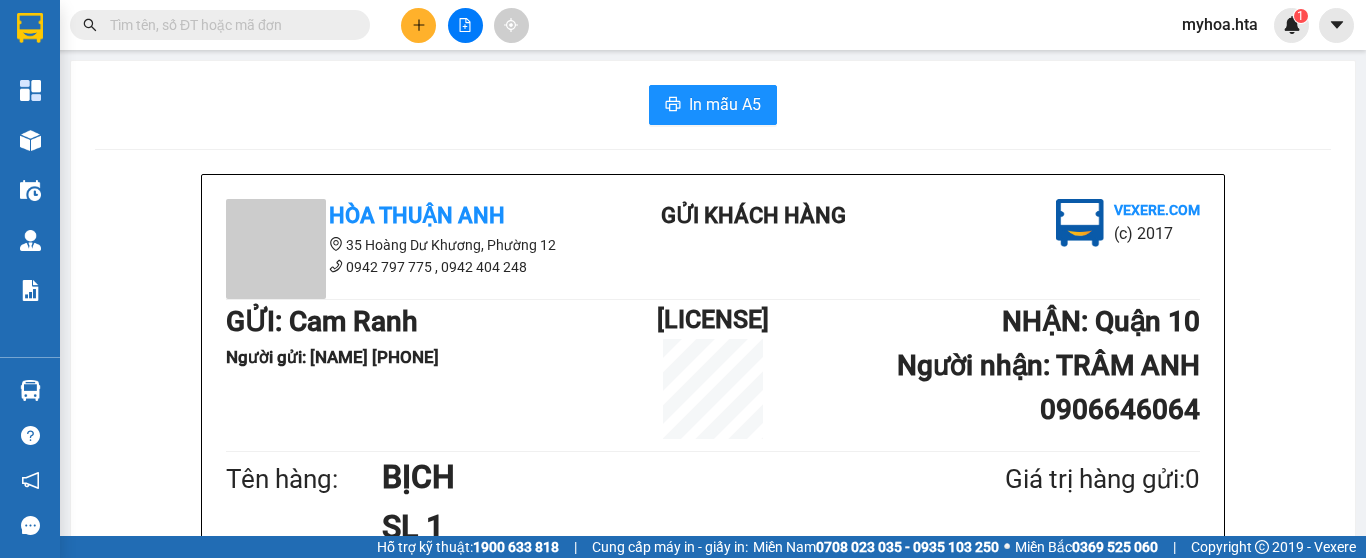 click 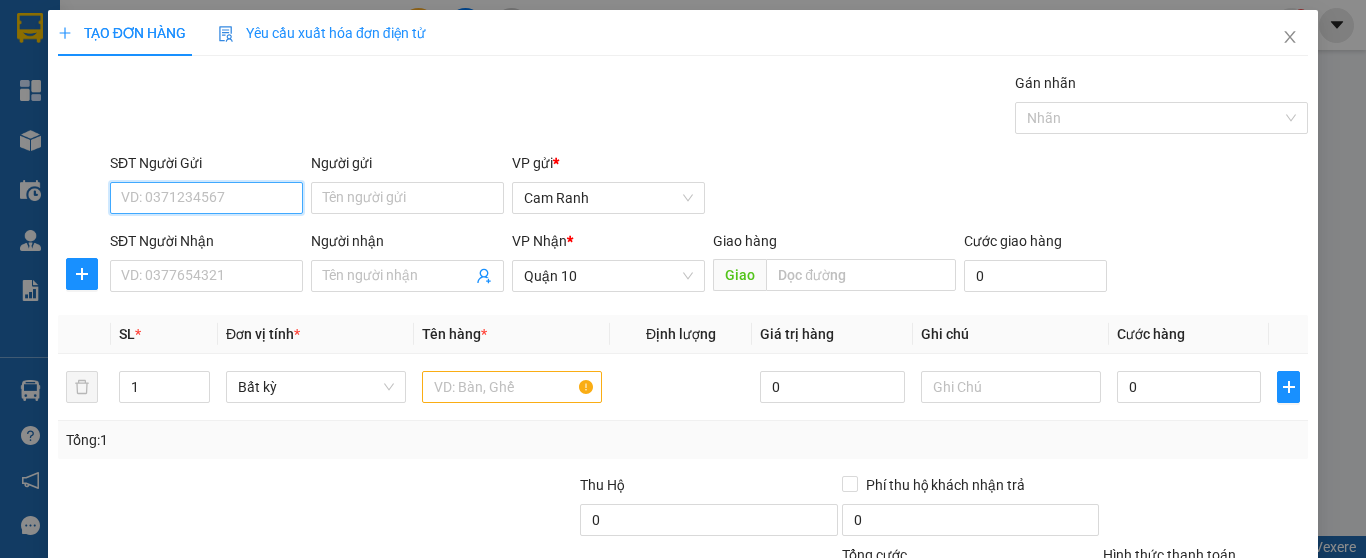 click on "SĐT Người Gửi" at bounding box center [206, 198] 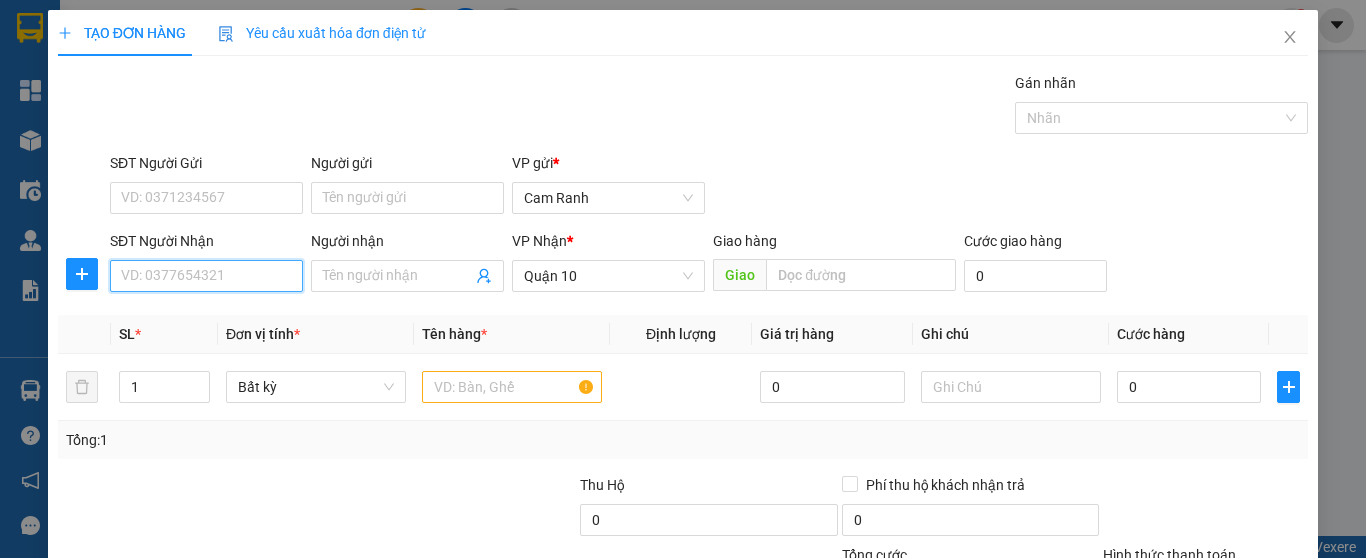 click on "SĐT Người Nhận" at bounding box center (206, 276) 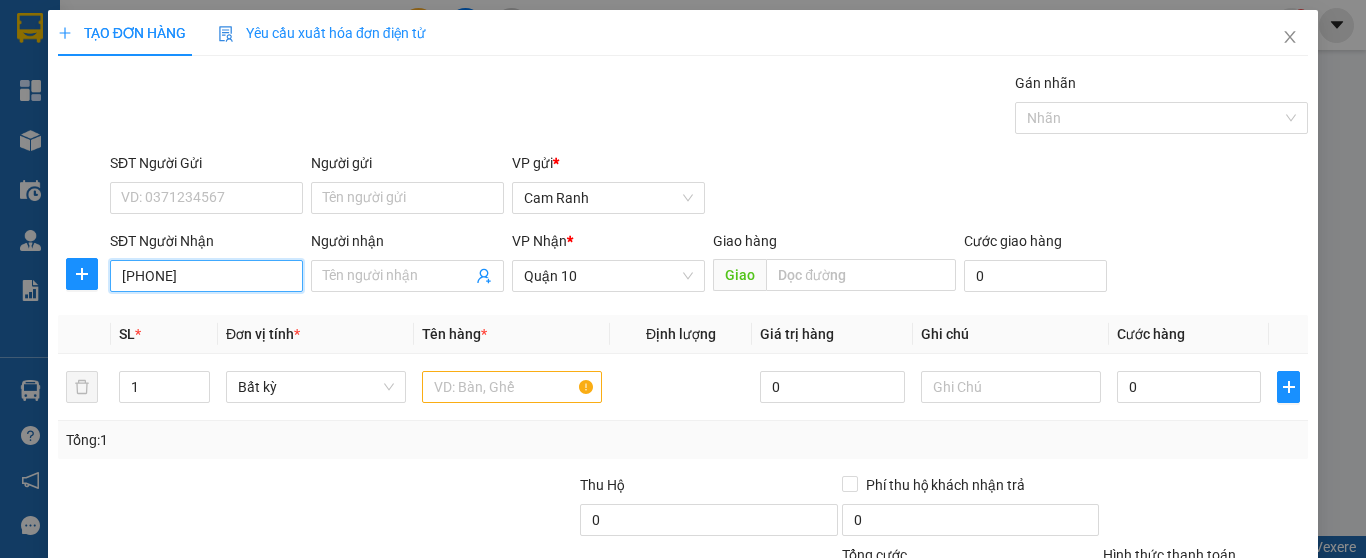 type on "[PHONE]" 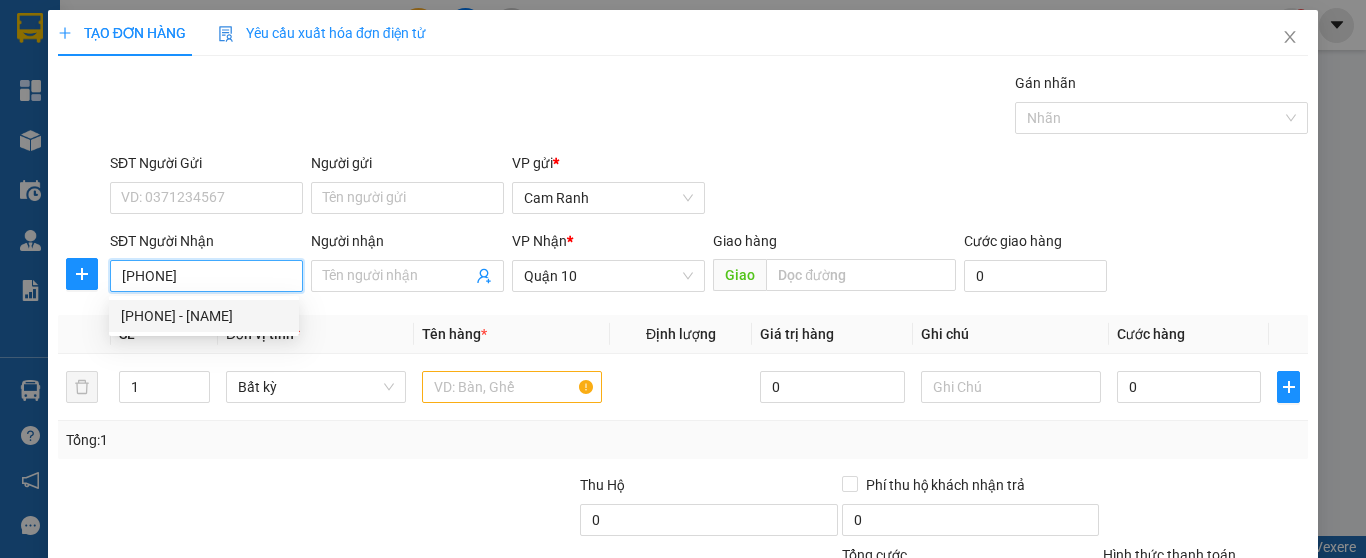 click on "0793588836 - VƯƠNG" at bounding box center (204, 316) 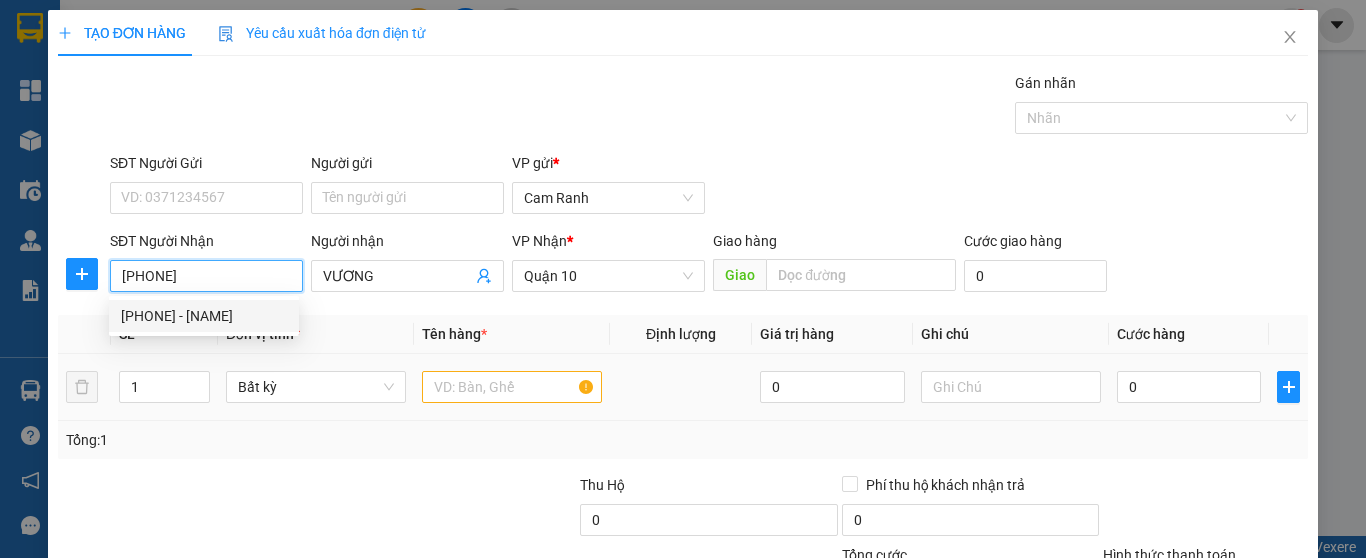 type on "70.000" 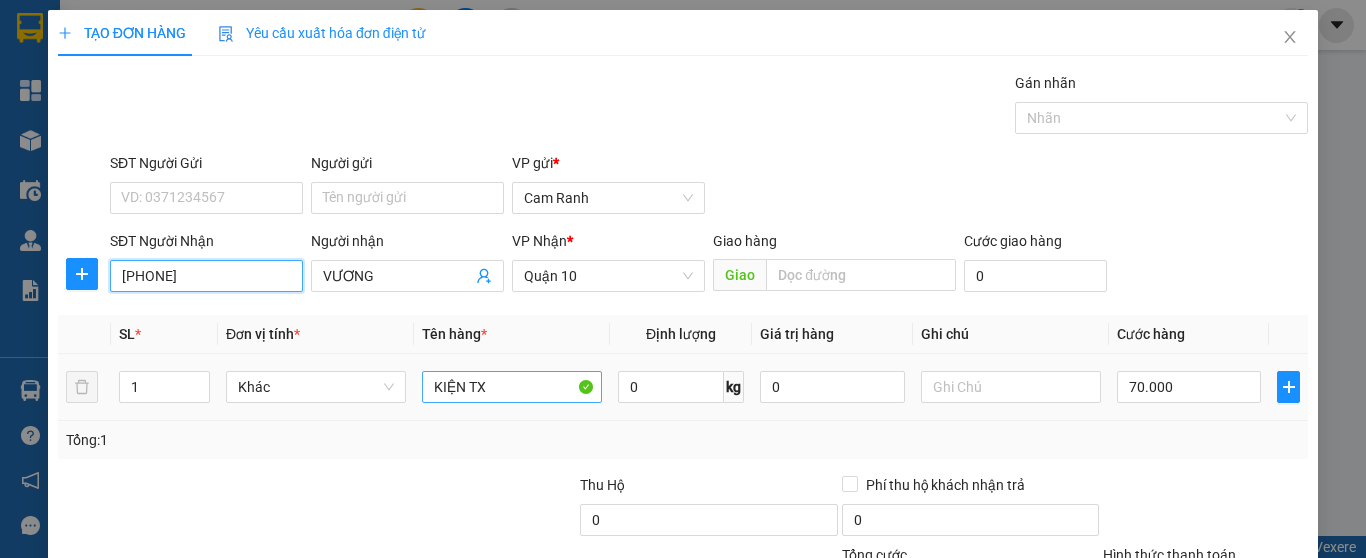 type on "[PHONE]" 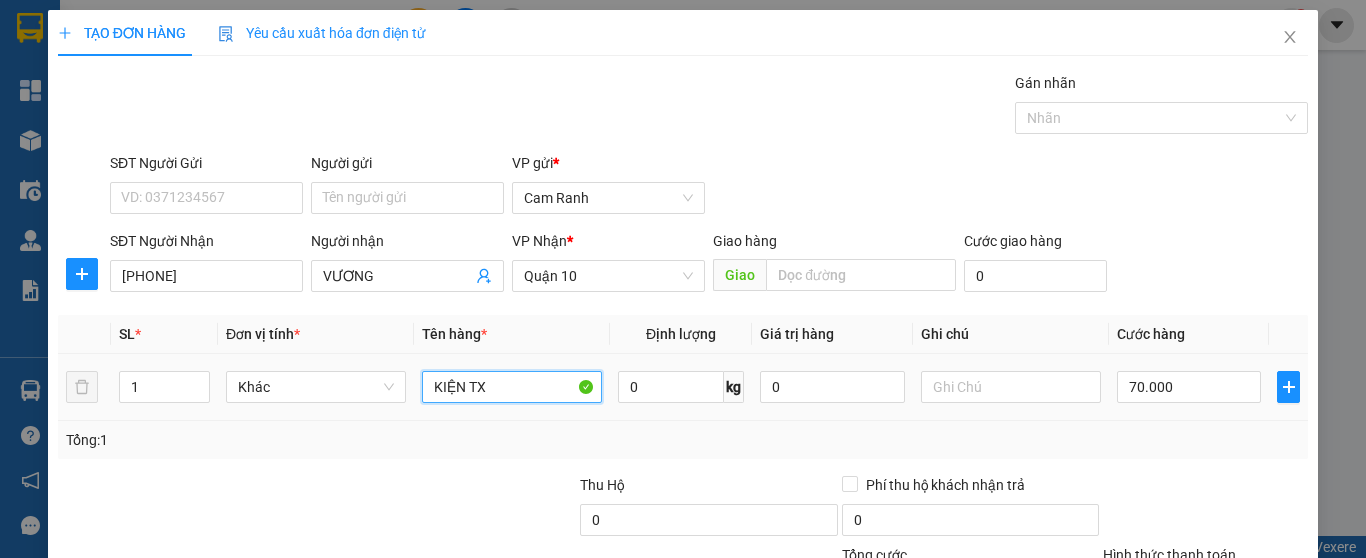 click on "KIỆN TX" at bounding box center [512, 387] 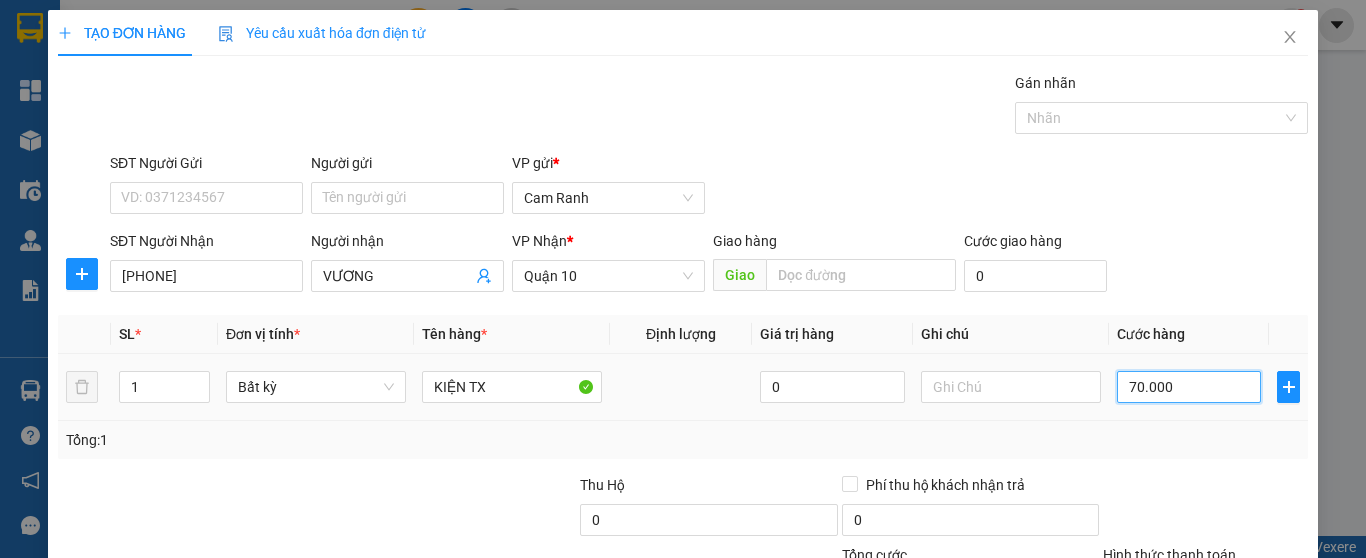 click on "70.000" at bounding box center [1189, 387] 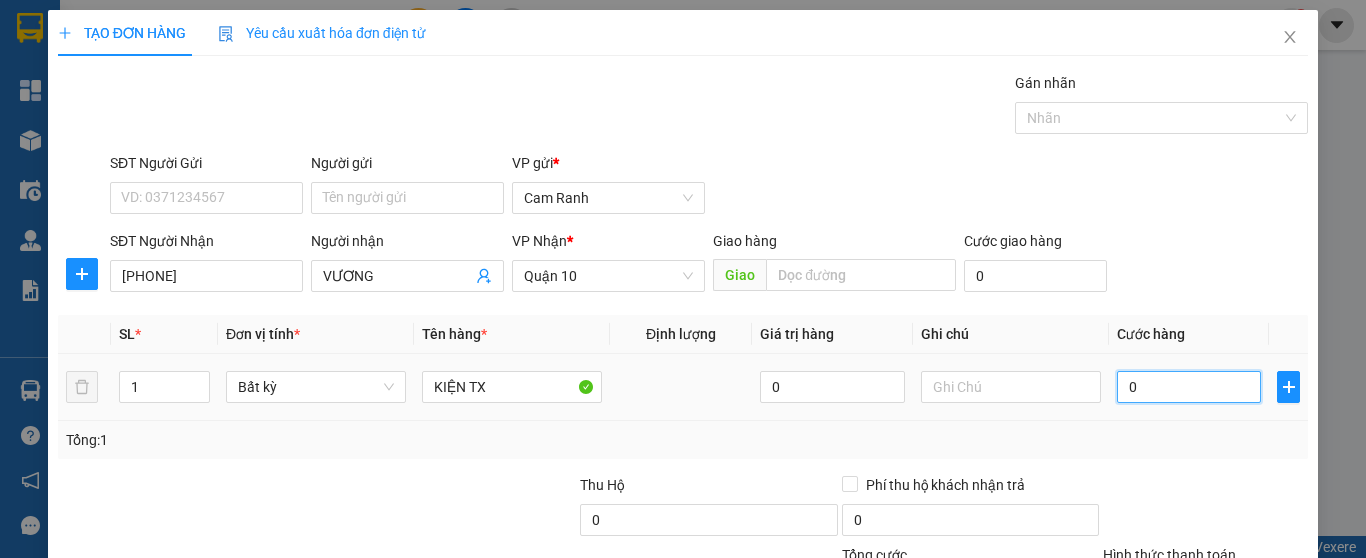 type on "6" 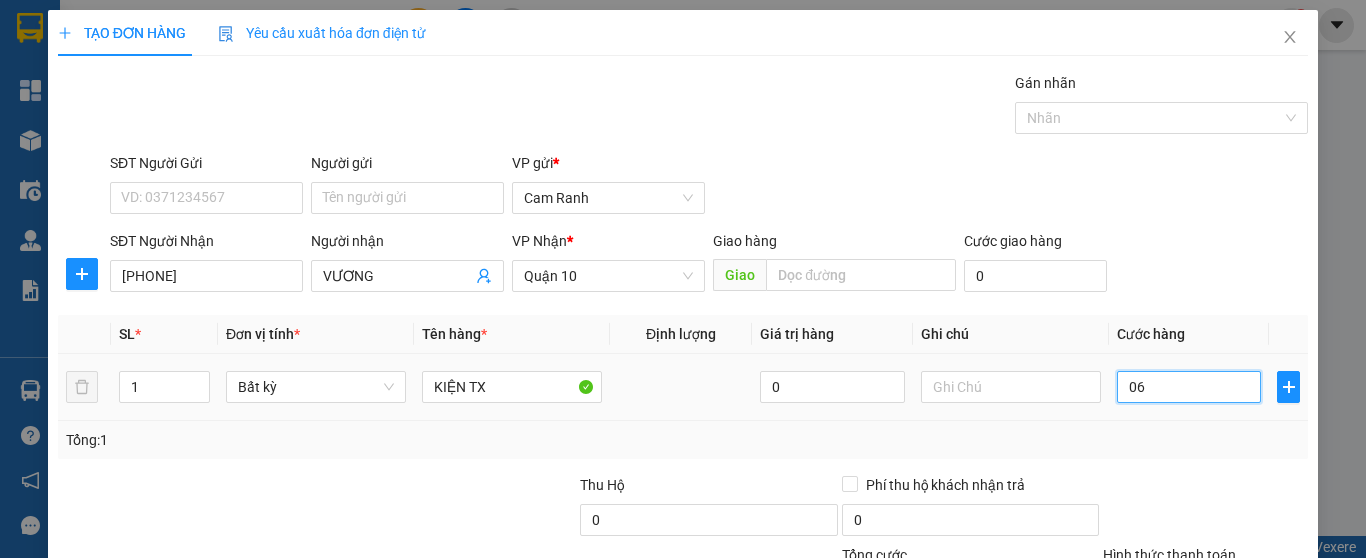 type on "60" 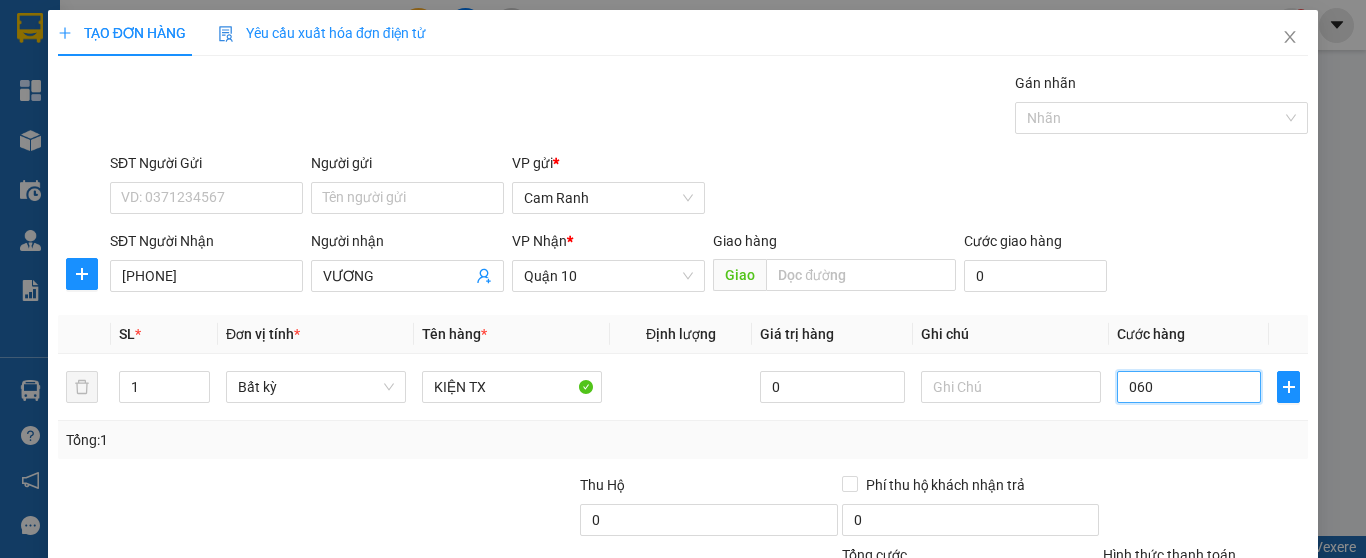 type on "060" 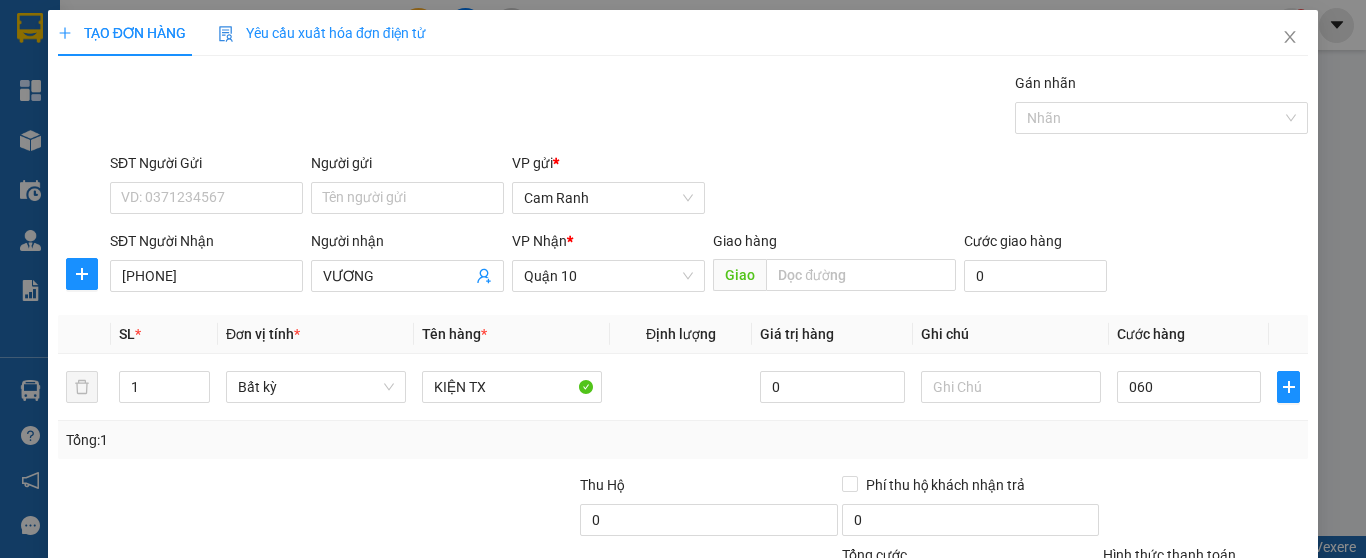 type on "60.000" 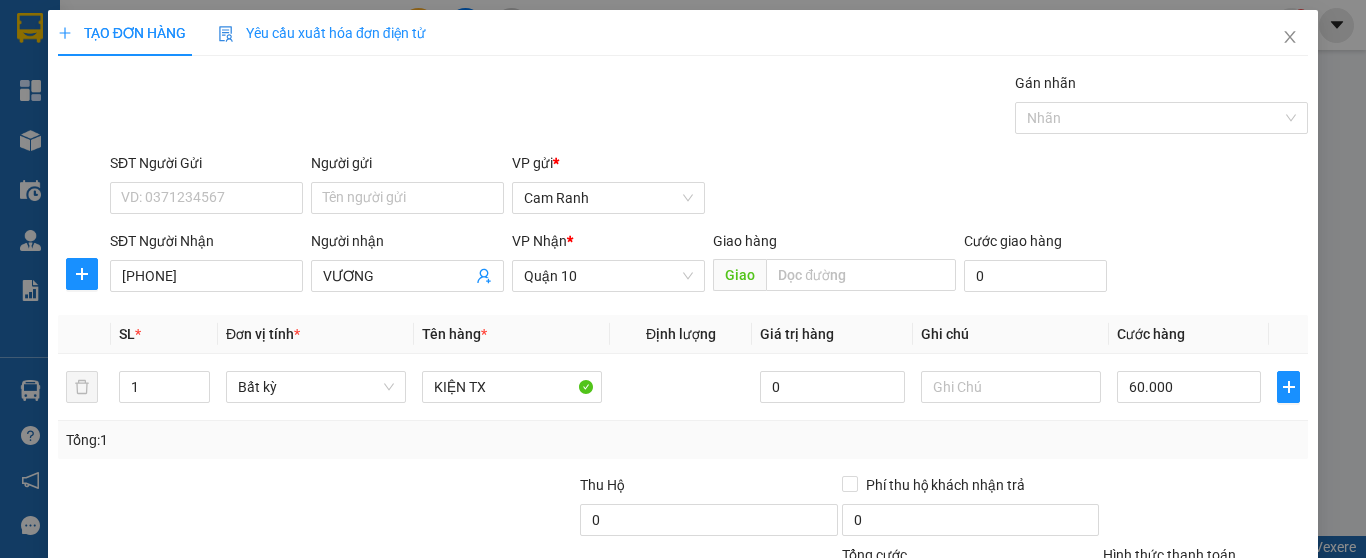 click at bounding box center [1205, 509] 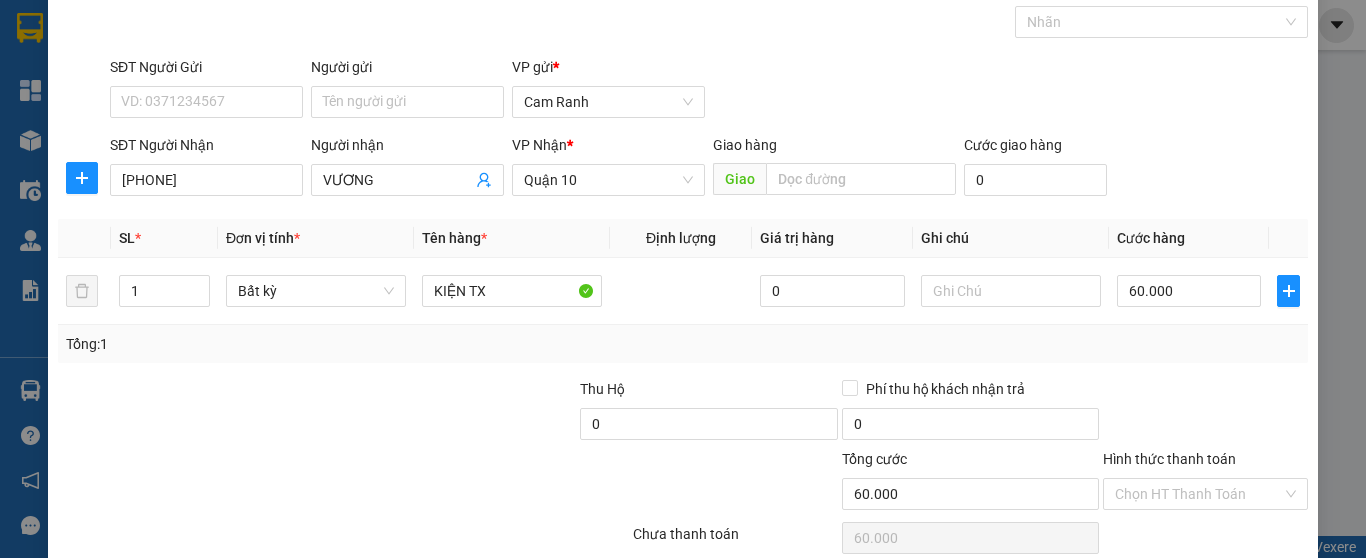 scroll, scrollTop: 182, scrollLeft: 0, axis: vertical 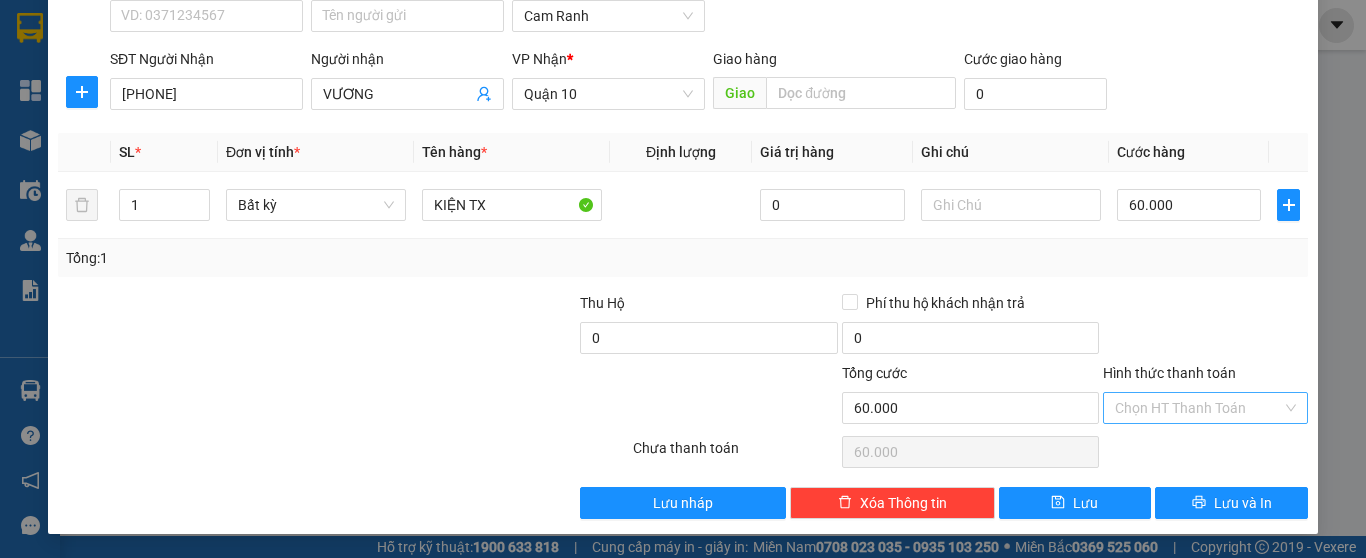 click on "Hình thức thanh toán" at bounding box center (1198, 408) 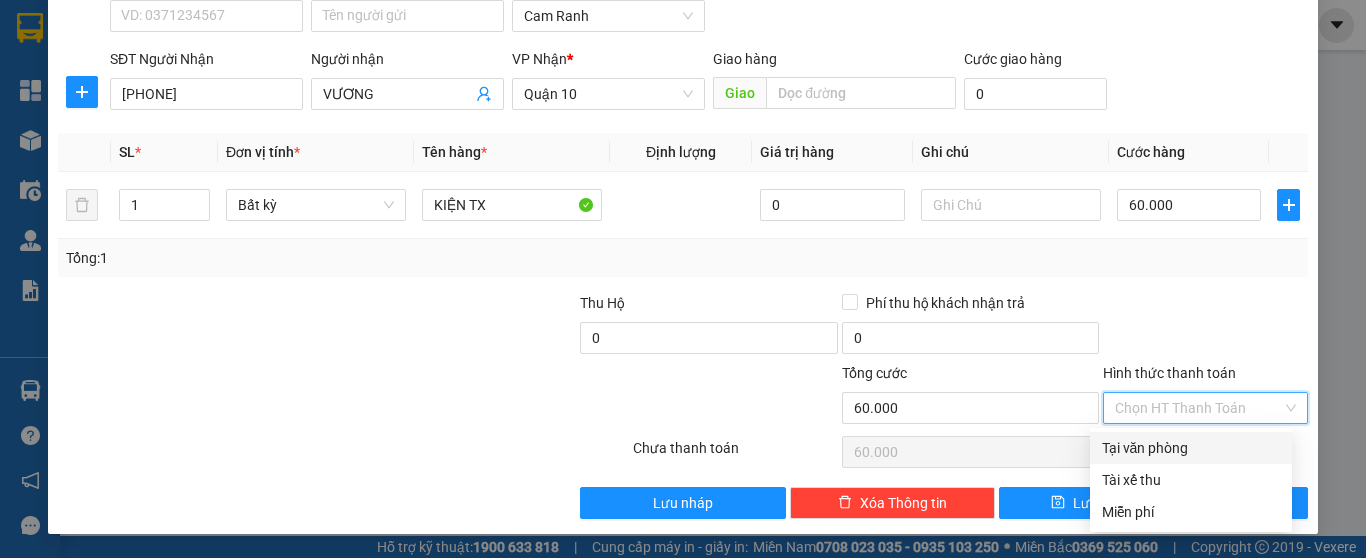 click on "Tại văn phòng" at bounding box center [1191, 448] 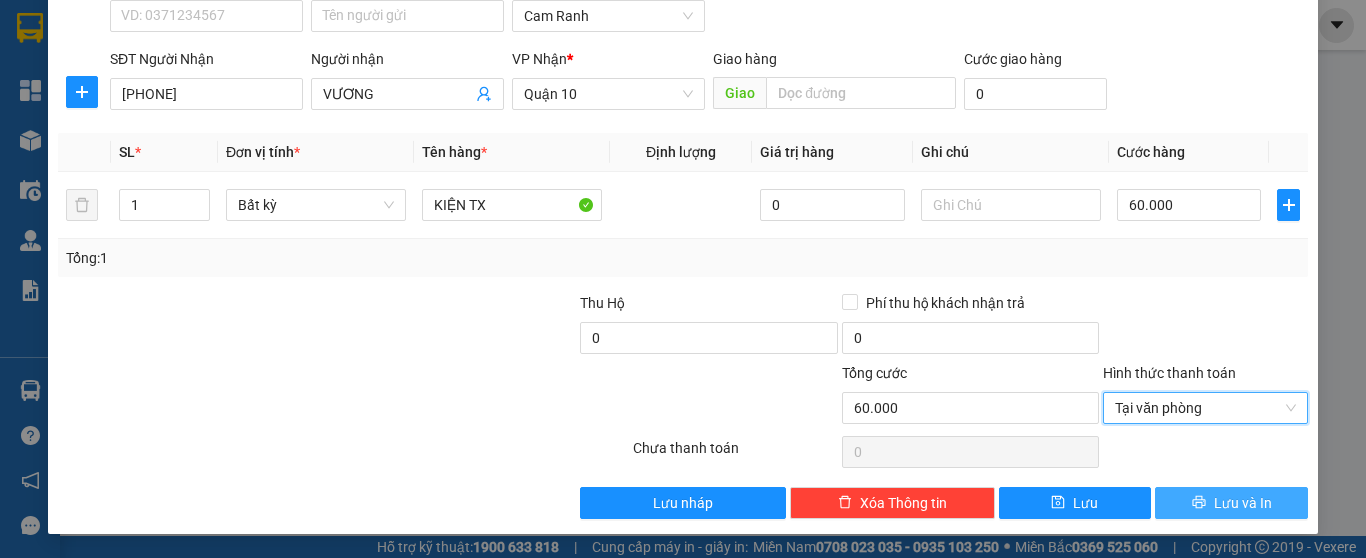 click on "Lưu và In" at bounding box center (1243, 503) 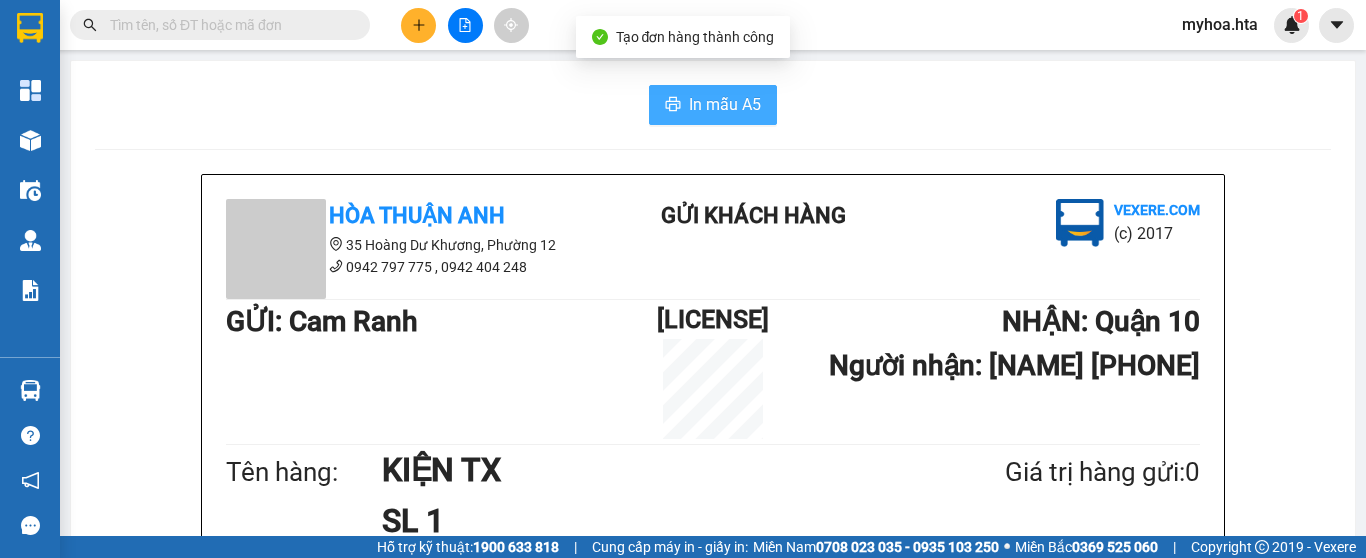 click on "In mẫu A5" at bounding box center (725, 104) 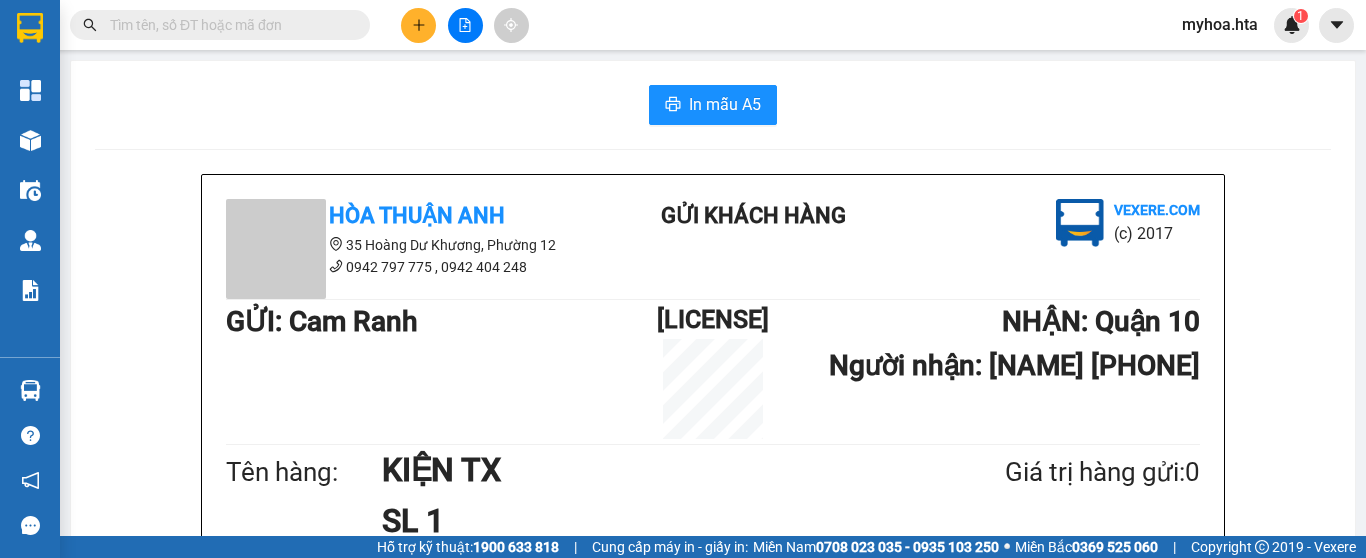 scroll, scrollTop: 232, scrollLeft: 0, axis: vertical 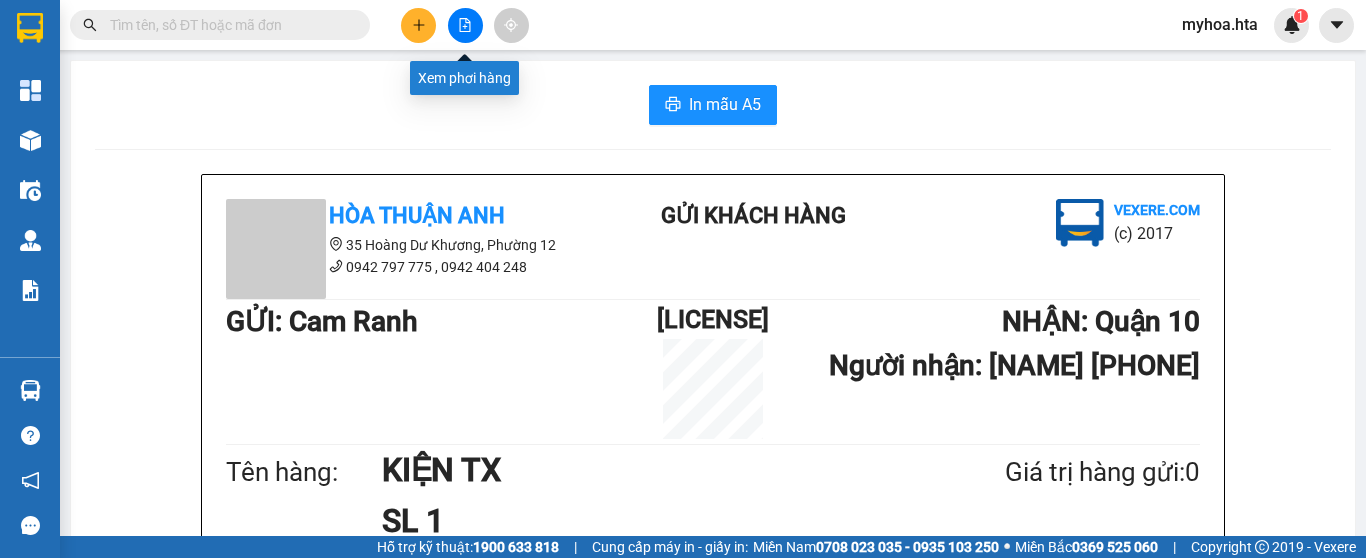 click 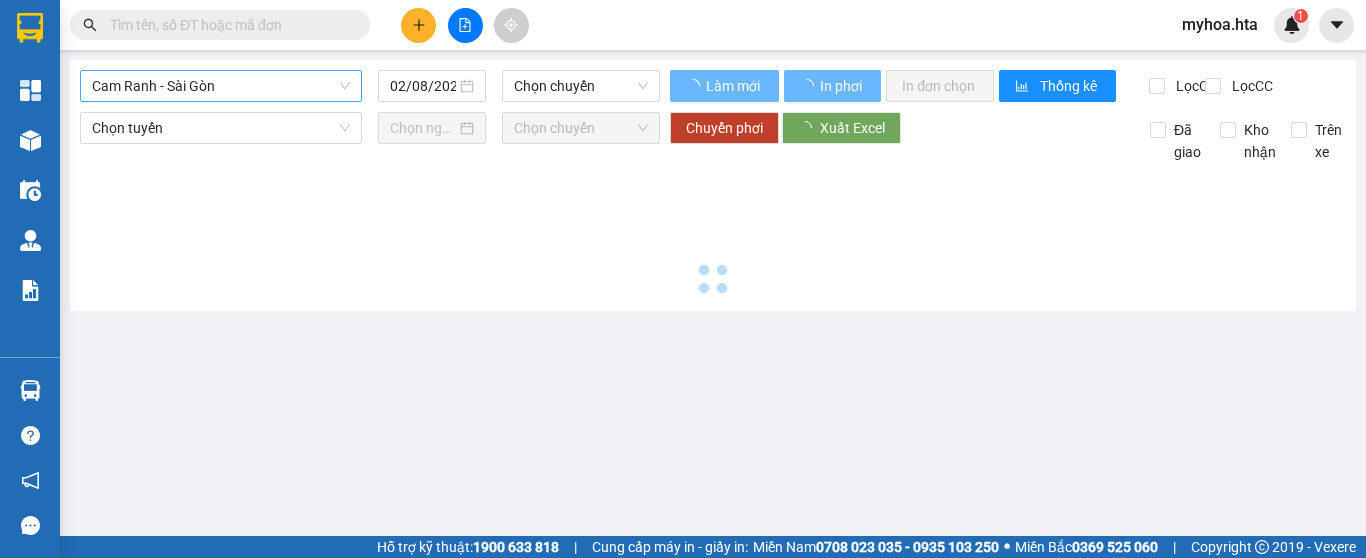 click on "Cam Ranh - Sài Gòn" at bounding box center (221, 86) 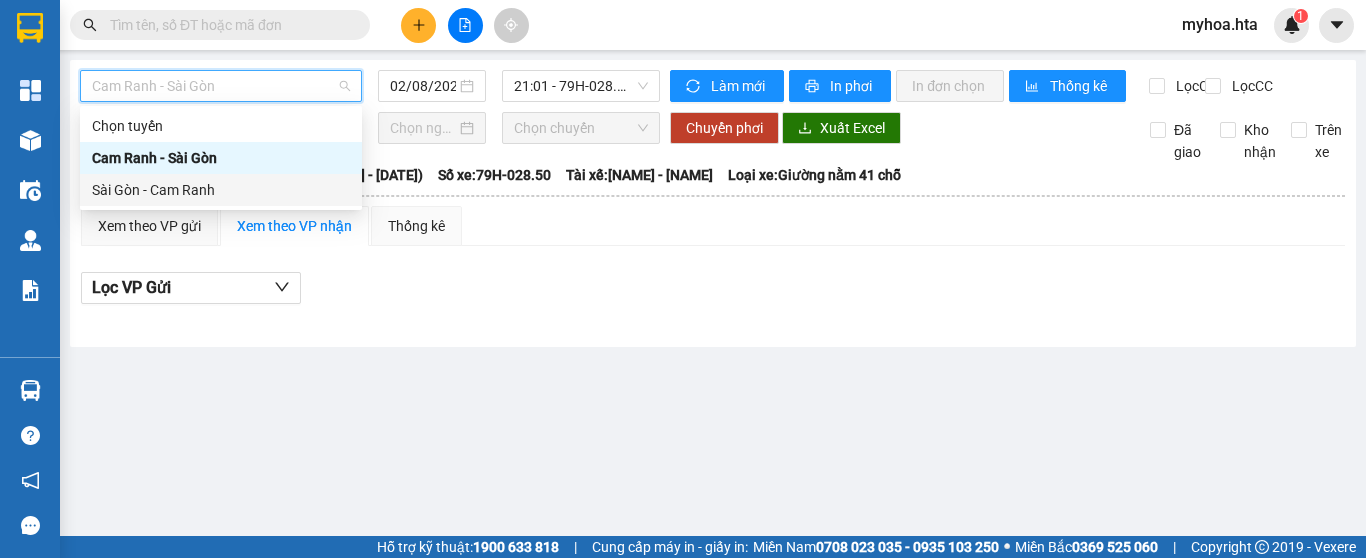 click on "Sài Gòn - Cam Ranh" at bounding box center (221, 190) 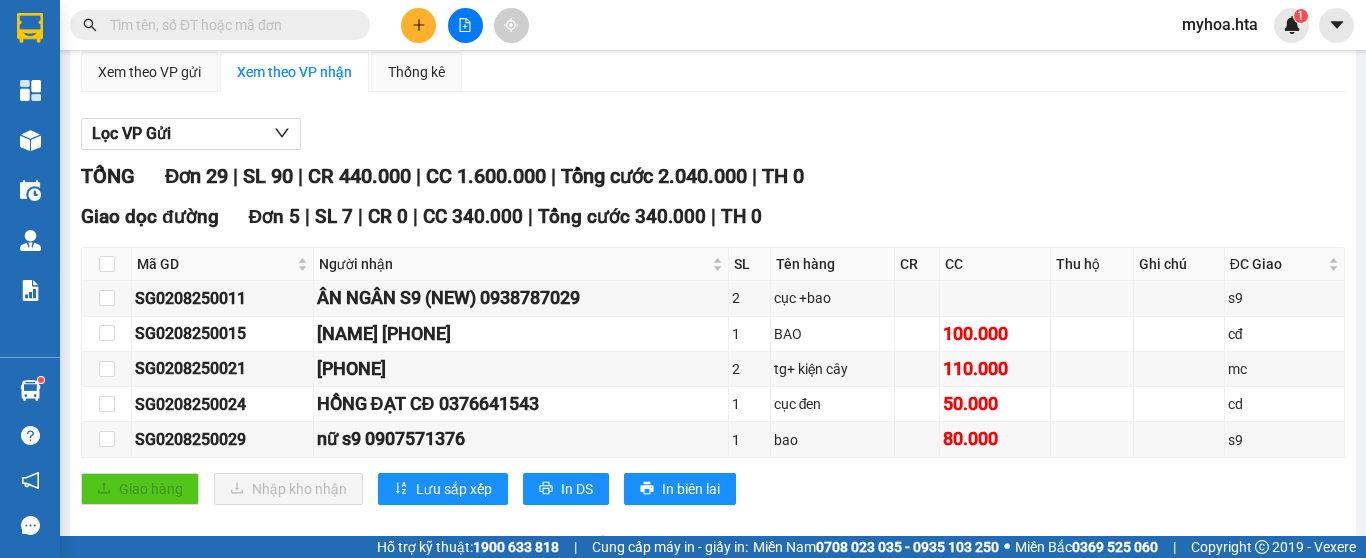 scroll, scrollTop: 0, scrollLeft: 0, axis: both 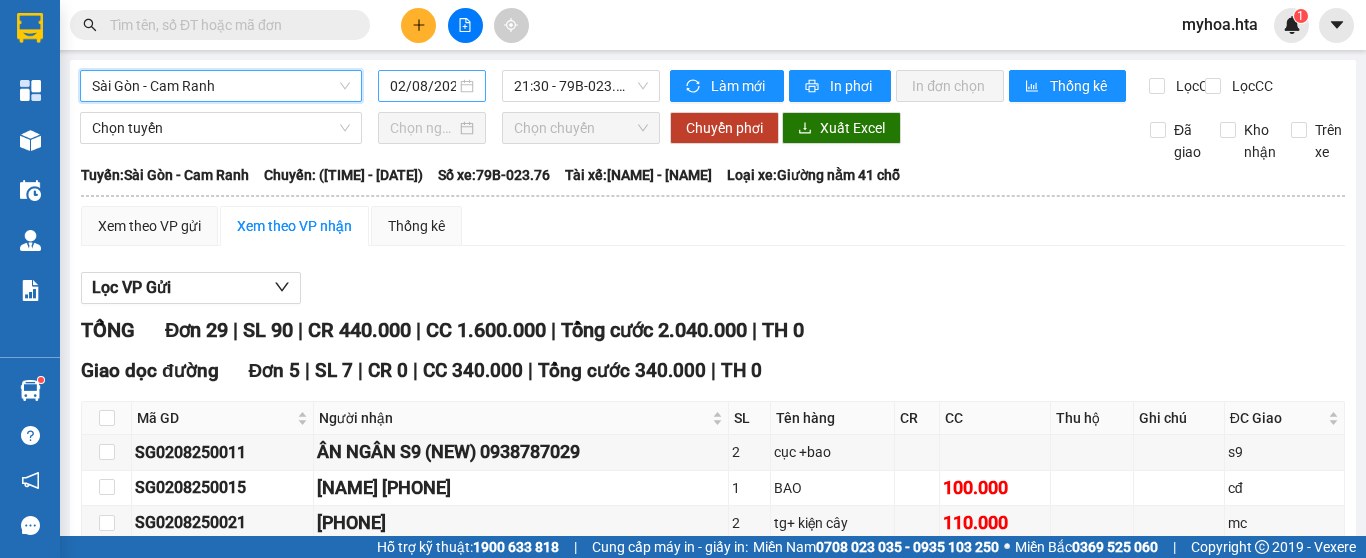 click on "02/08/2025" at bounding box center [423, 86] 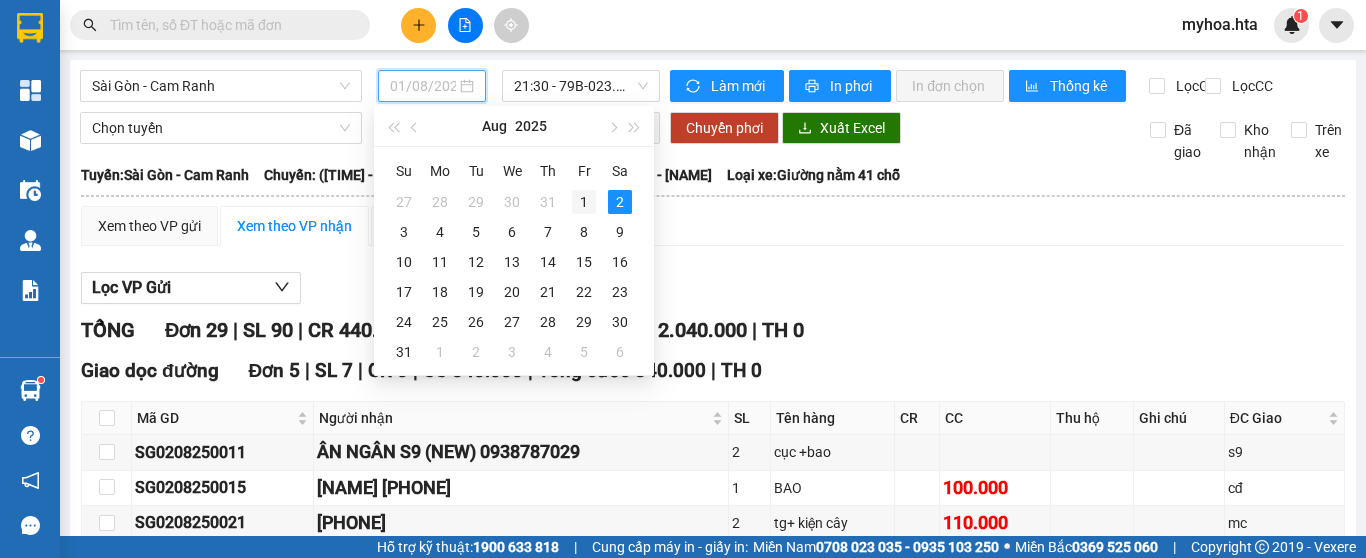 click on "1" at bounding box center [584, 202] 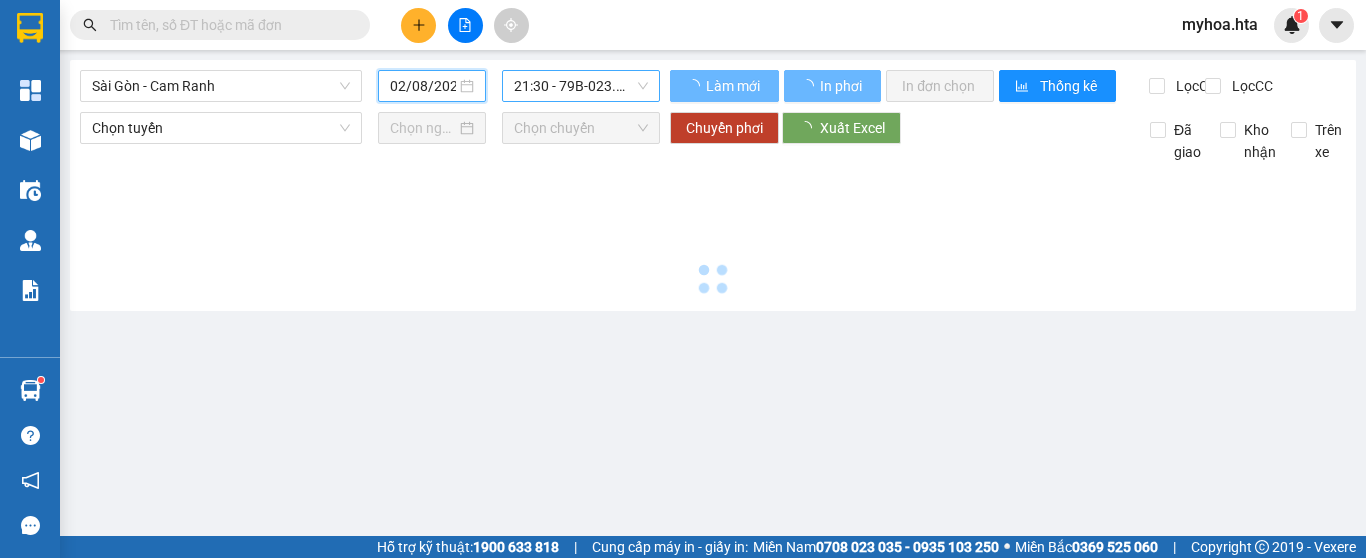 type on "01/08/2025" 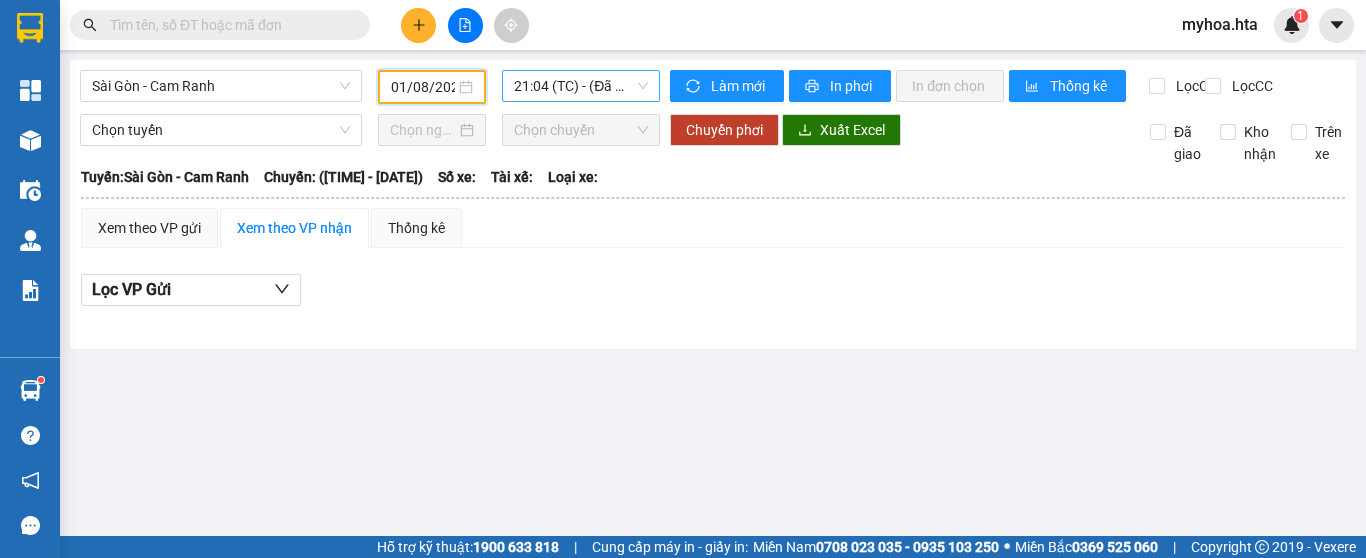 click on "21:04   (TC)   - (Đã hủy)" at bounding box center [581, 86] 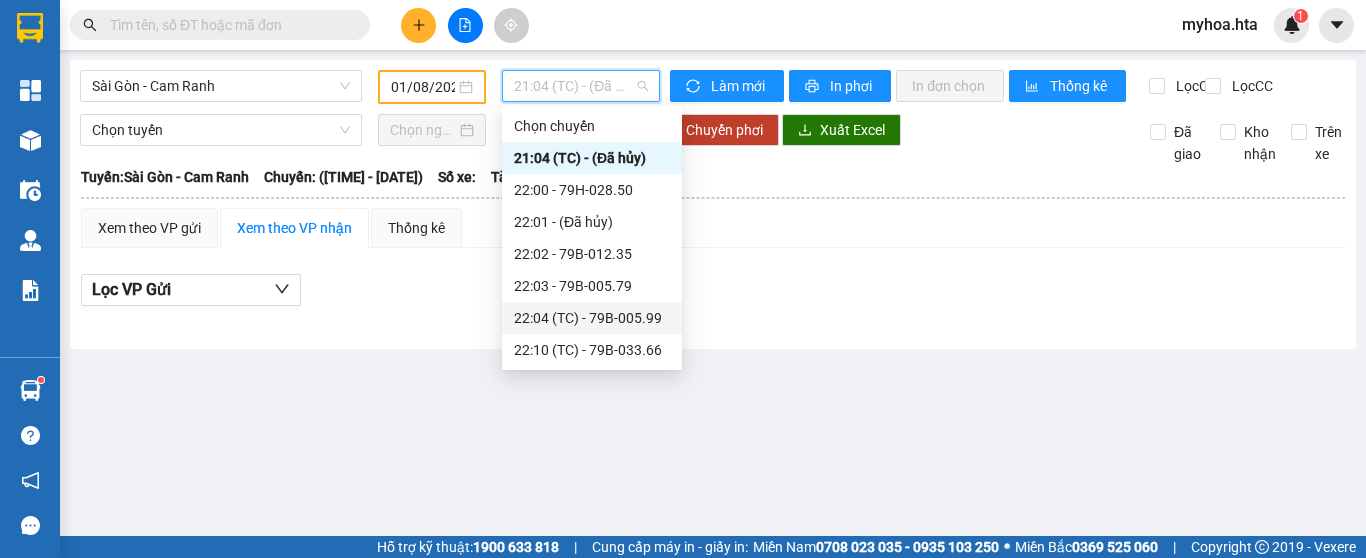 click on "22:04   (TC)   - 79B-005.99" at bounding box center (592, 318) 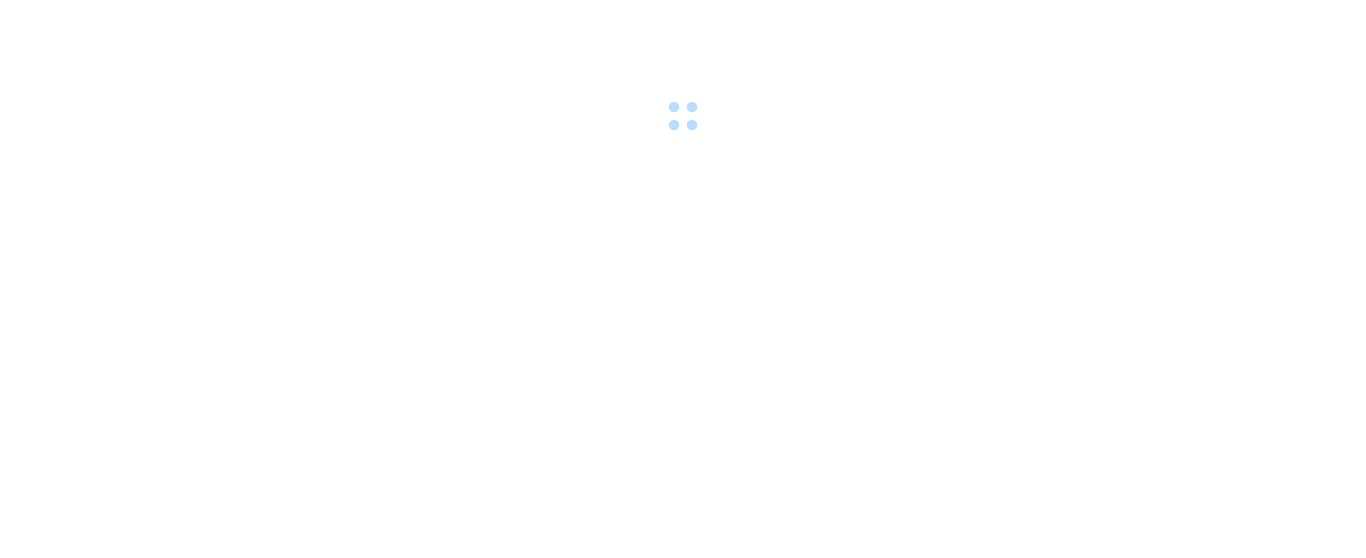 scroll, scrollTop: 0, scrollLeft: 0, axis: both 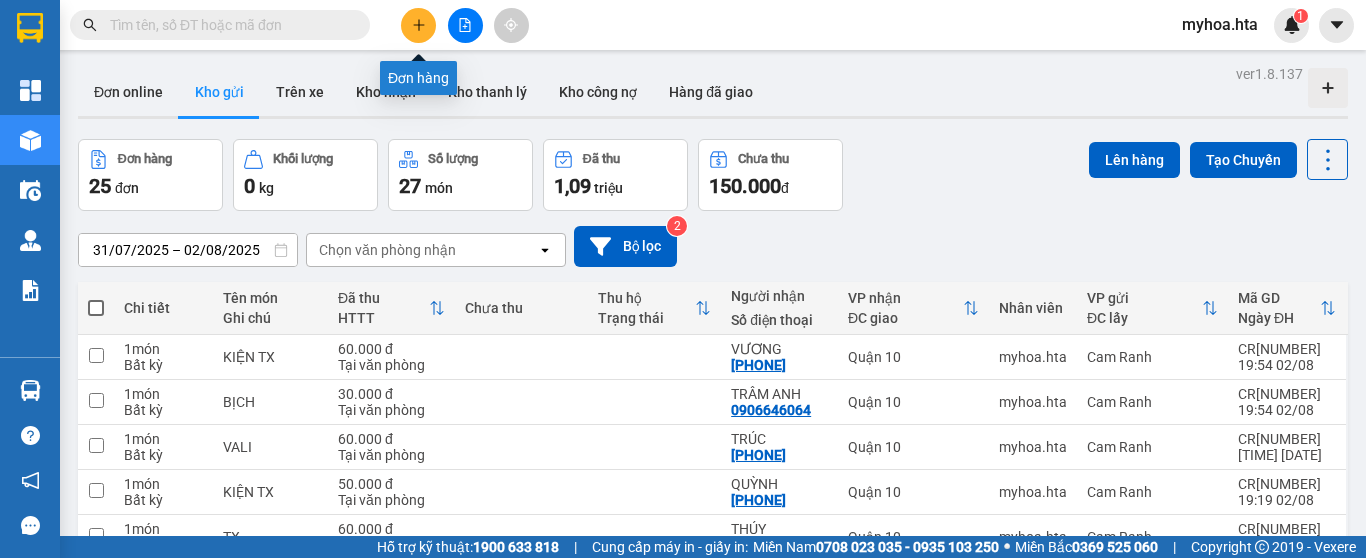 click at bounding box center (418, 25) 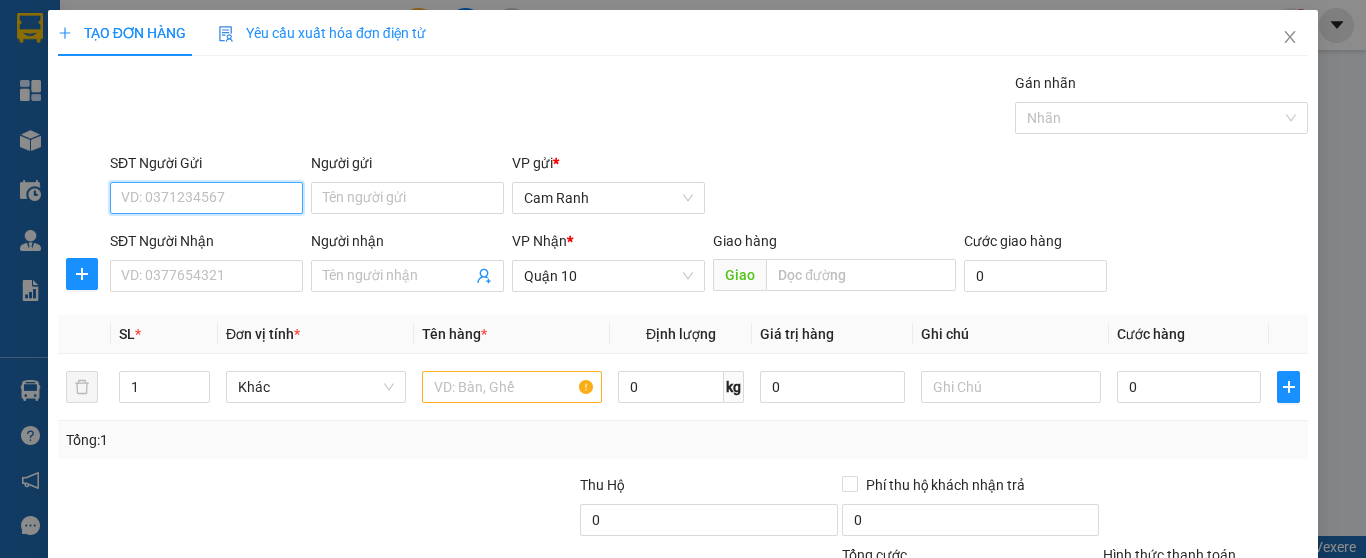 click on "SĐT Người Gửi" at bounding box center (206, 198) 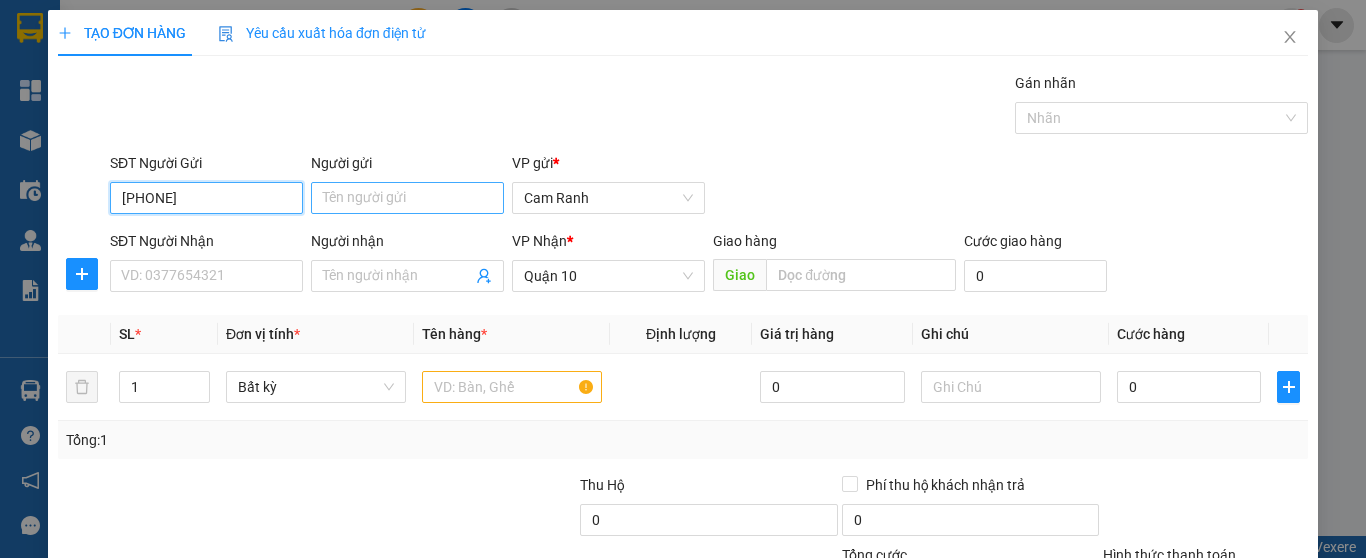 type on "[PHONE]" 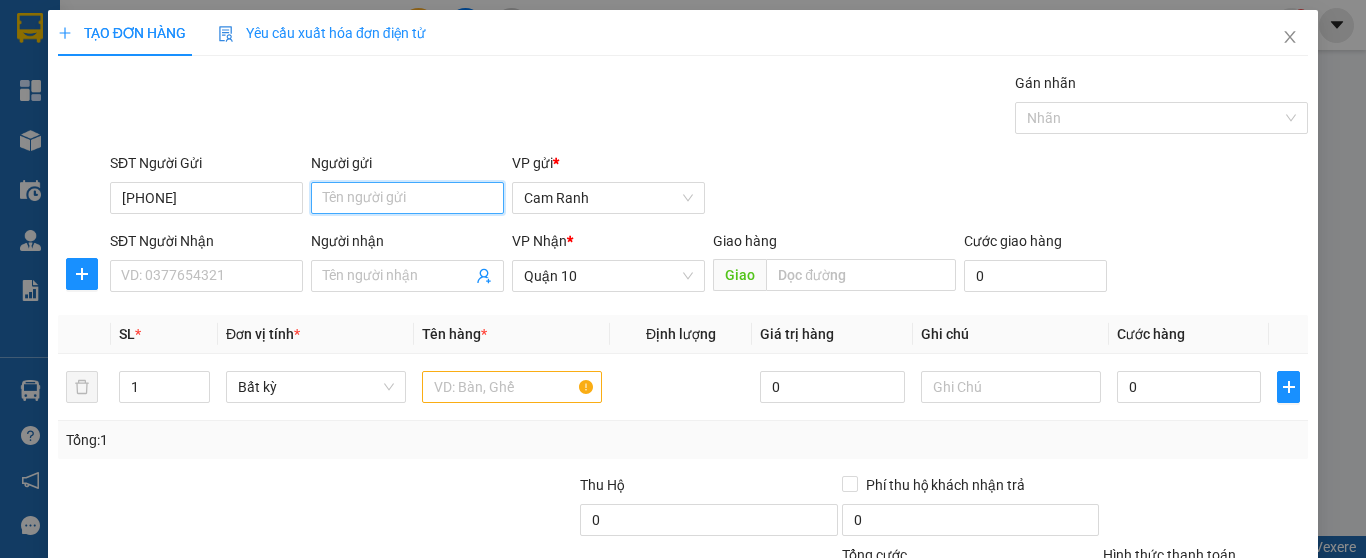 click on "Người gửi" at bounding box center [407, 198] 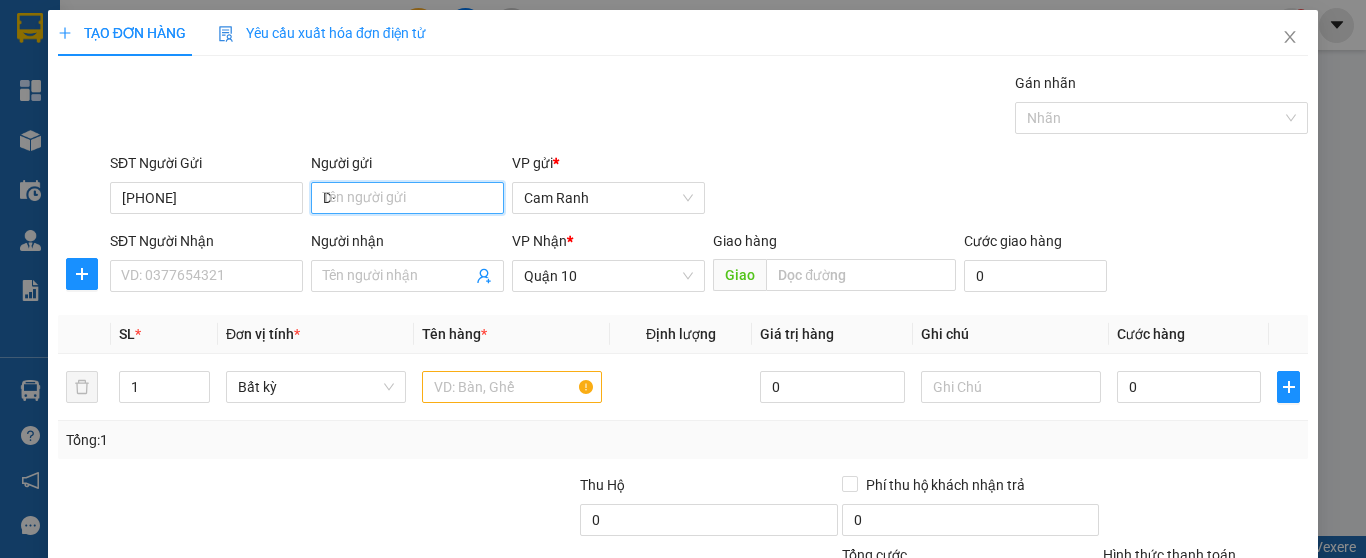 type on "D" 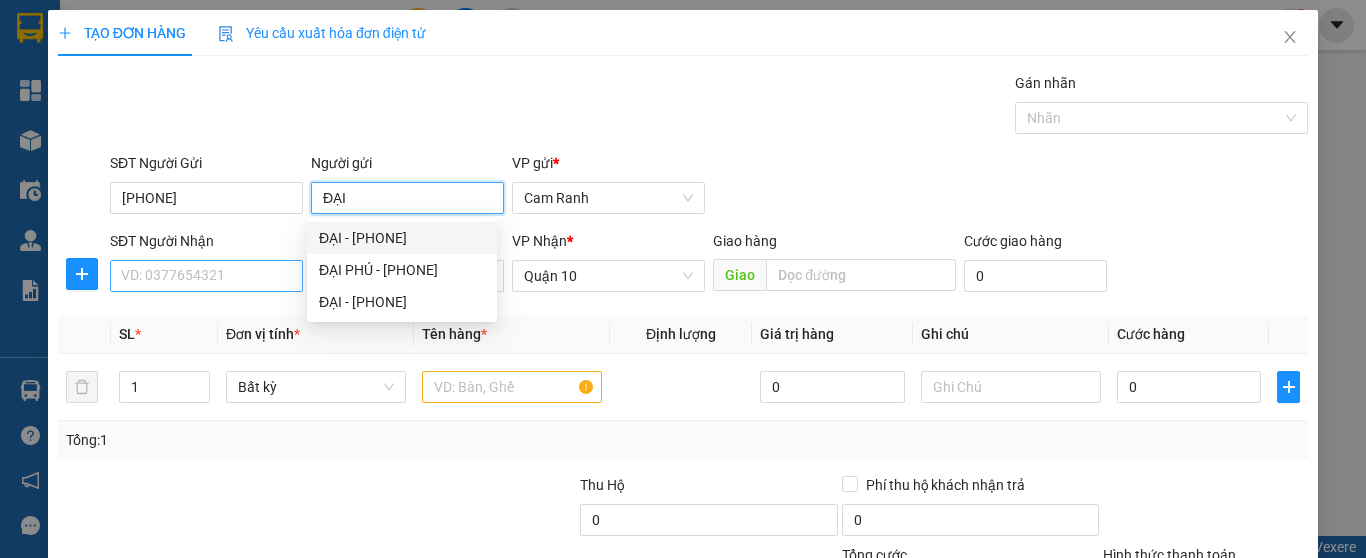 type on "ĐẠI" 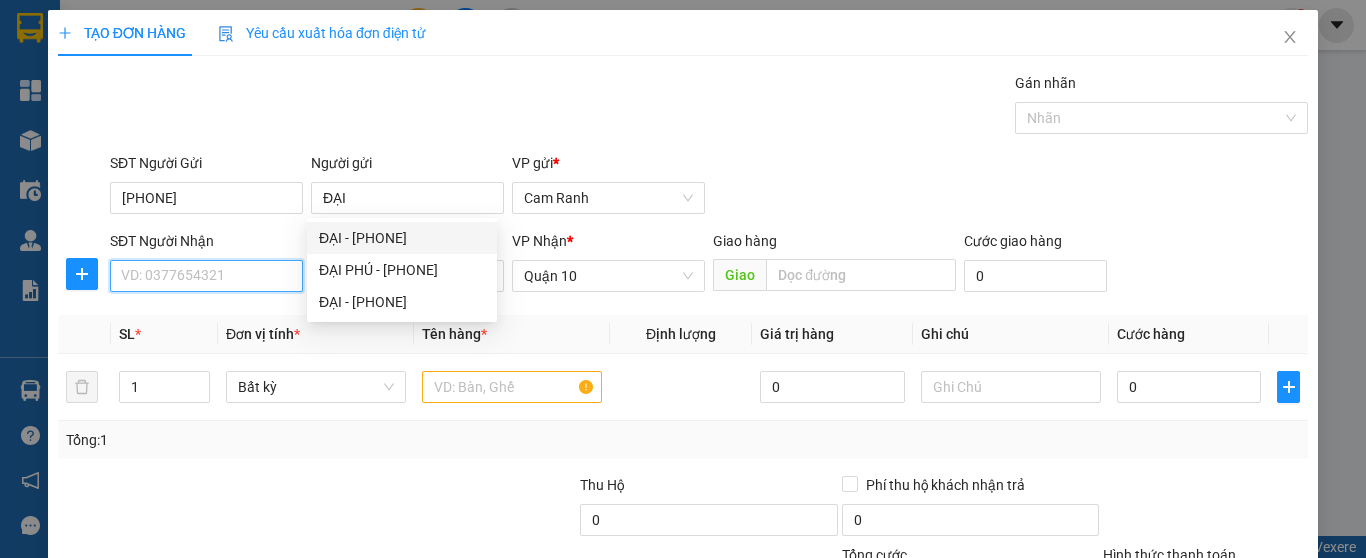 click on "SĐT Người Nhận" at bounding box center (206, 276) 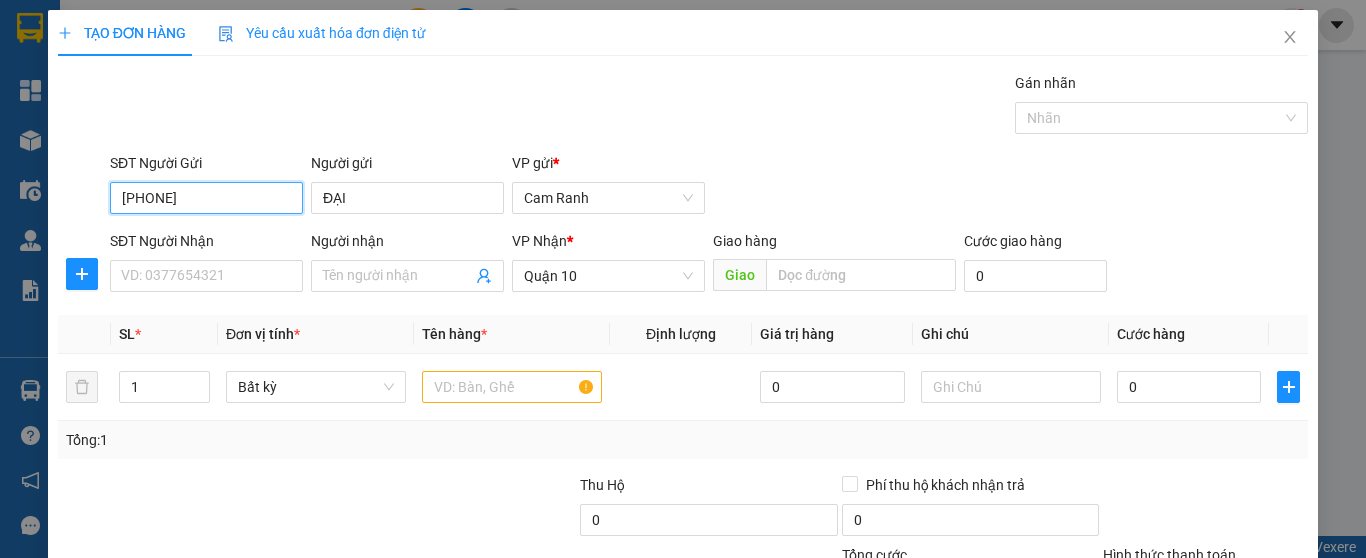 drag, startPoint x: 229, startPoint y: 185, endPoint x: 96, endPoint y: 181, distance: 133.06013 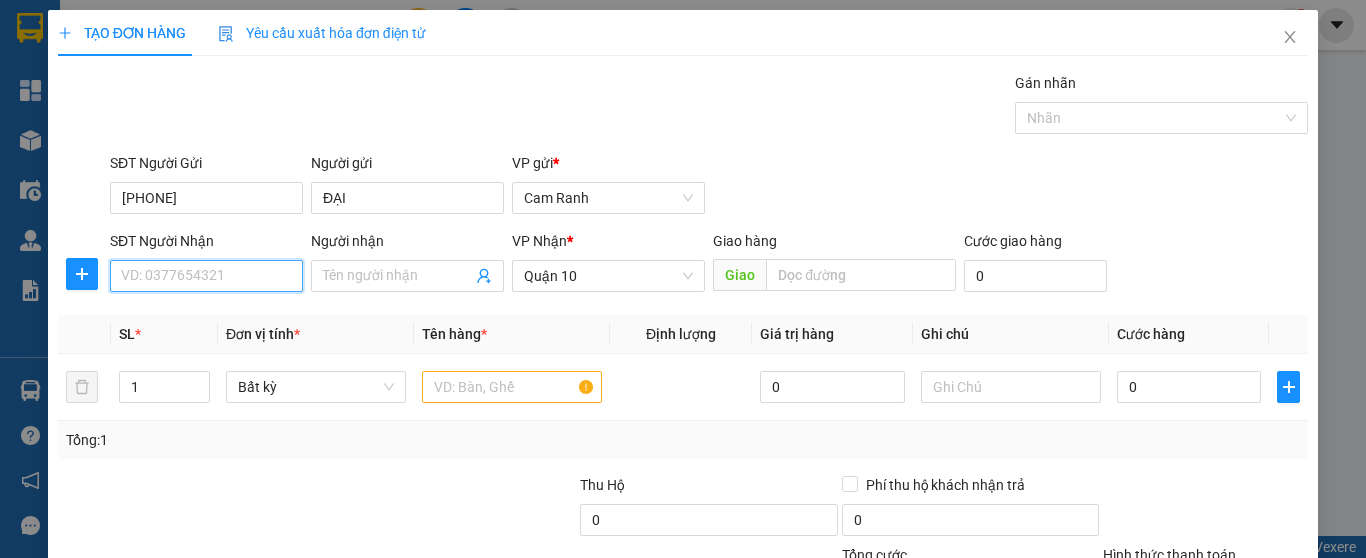 click on "SĐT Người Nhận" at bounding box center [206, 276] 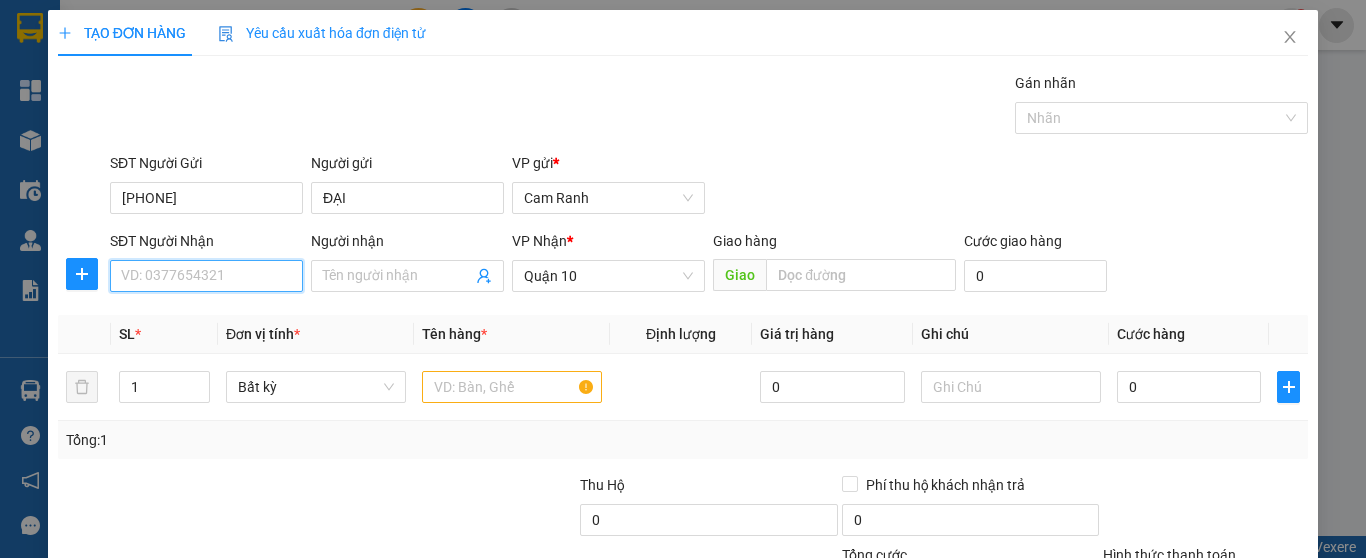 paste on "[PHONE]" 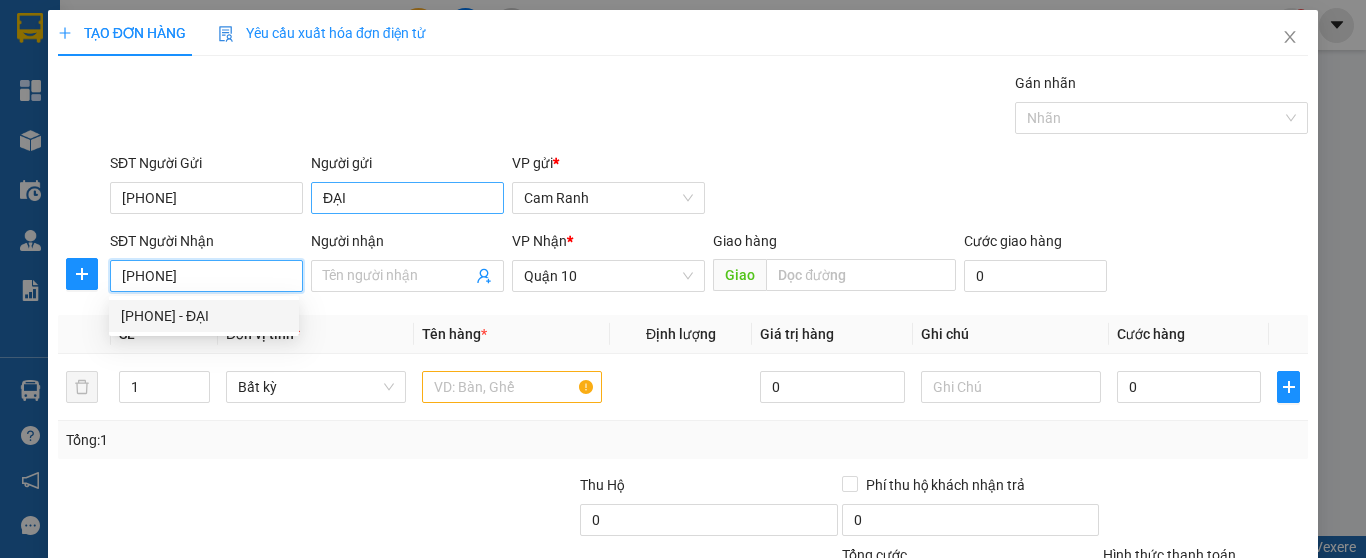 type on "[PHONE]" 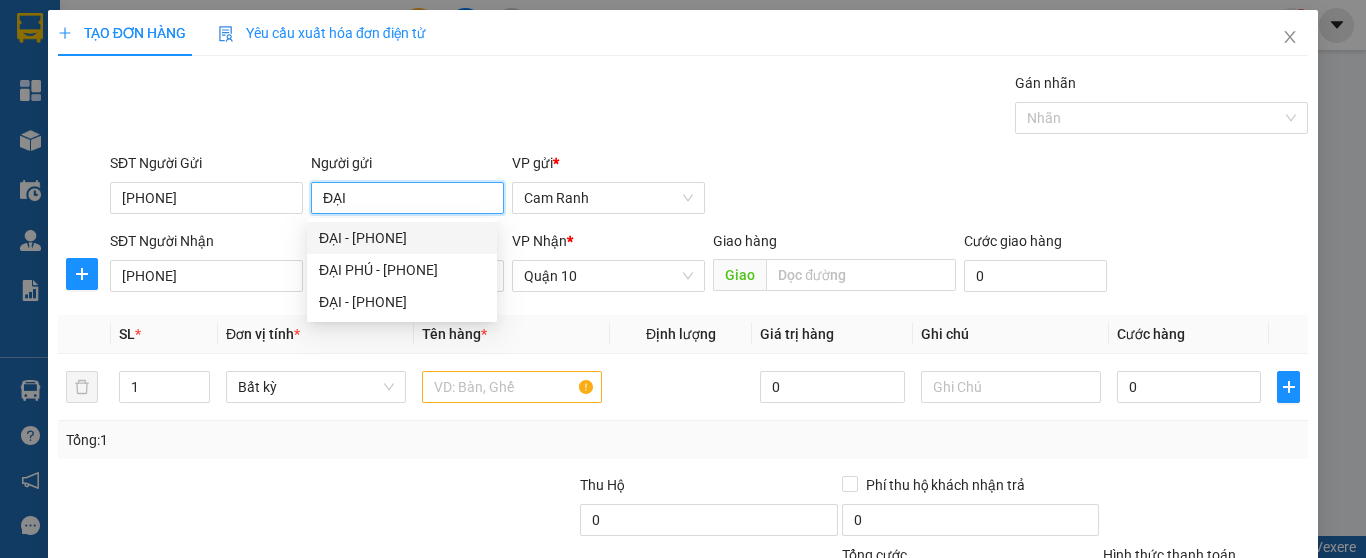 drag, startPoint x: 357, startPoint y: 196, endPoint x: 306, endPoint y: 194, distance: 51.0392 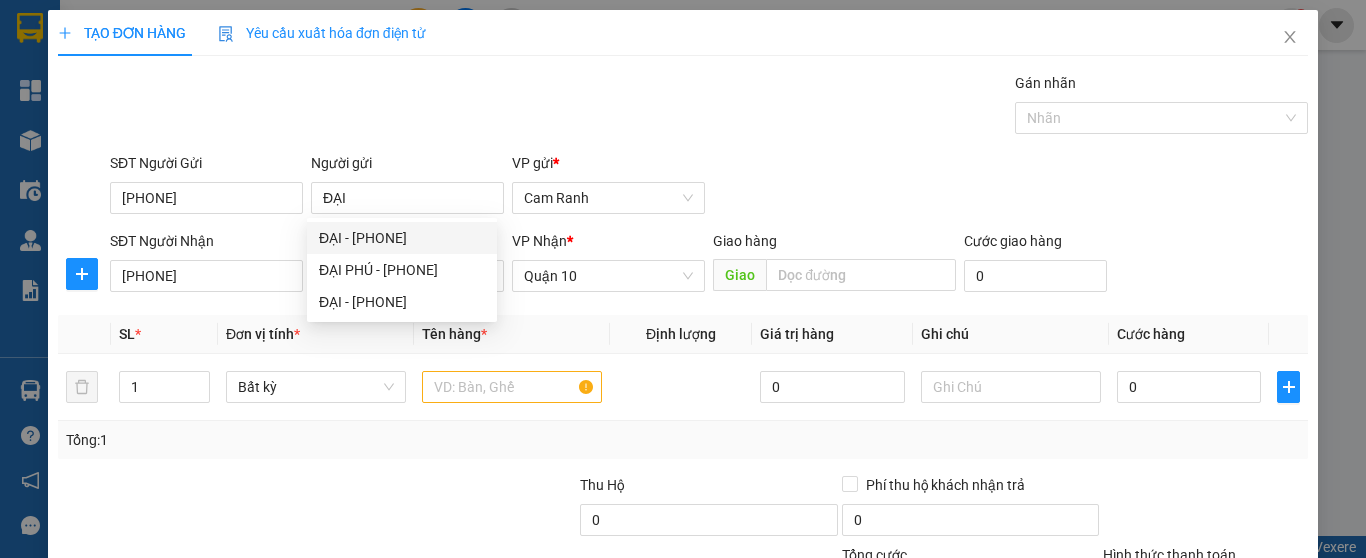 click on "Gói vận chuyển  * Tiêu chuẩn Gán nhãn   Nhãn" at bounding box center (709, 107) 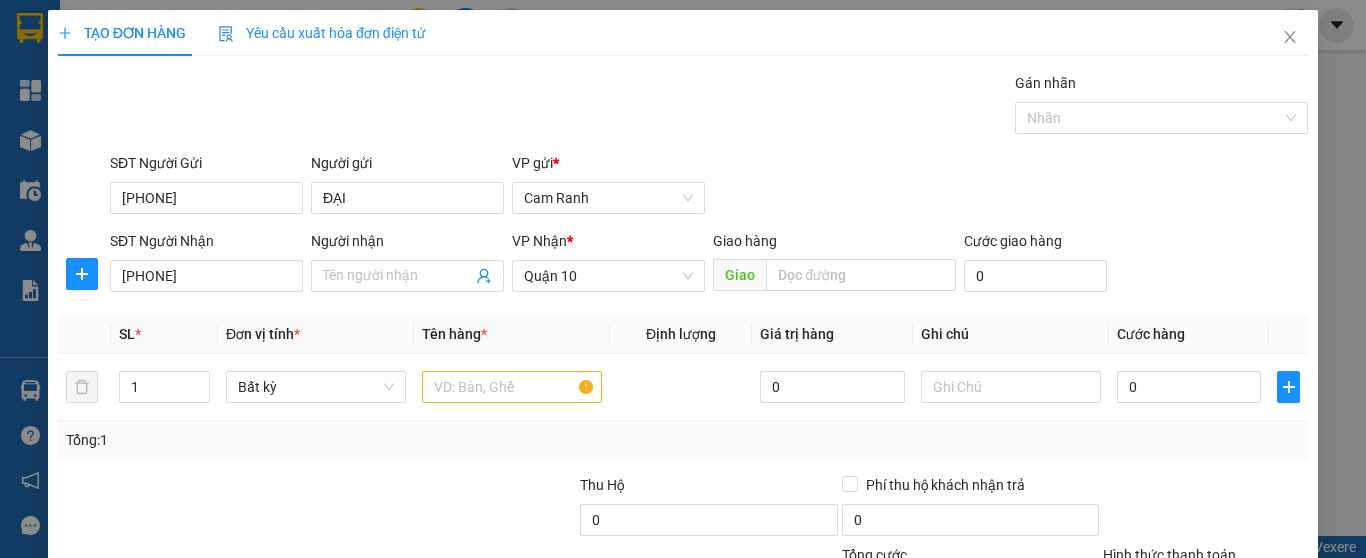 click on "Đơn vị tính  *" at bounding box center (316, 334) 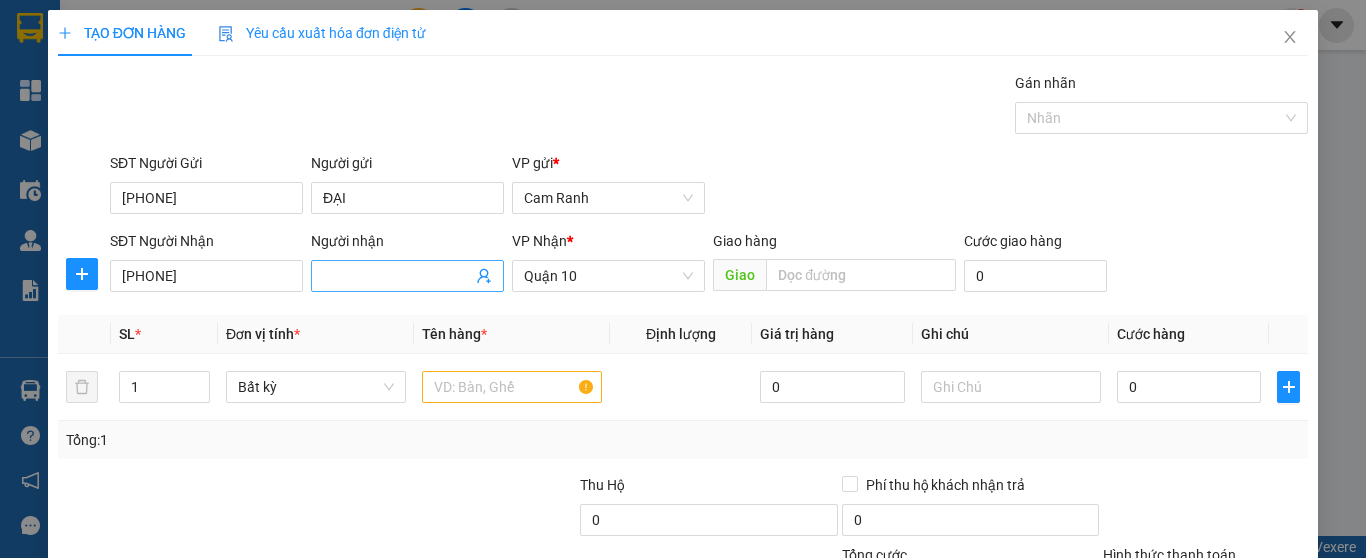 click on "Người nhận" at bounding box center [397, 276] 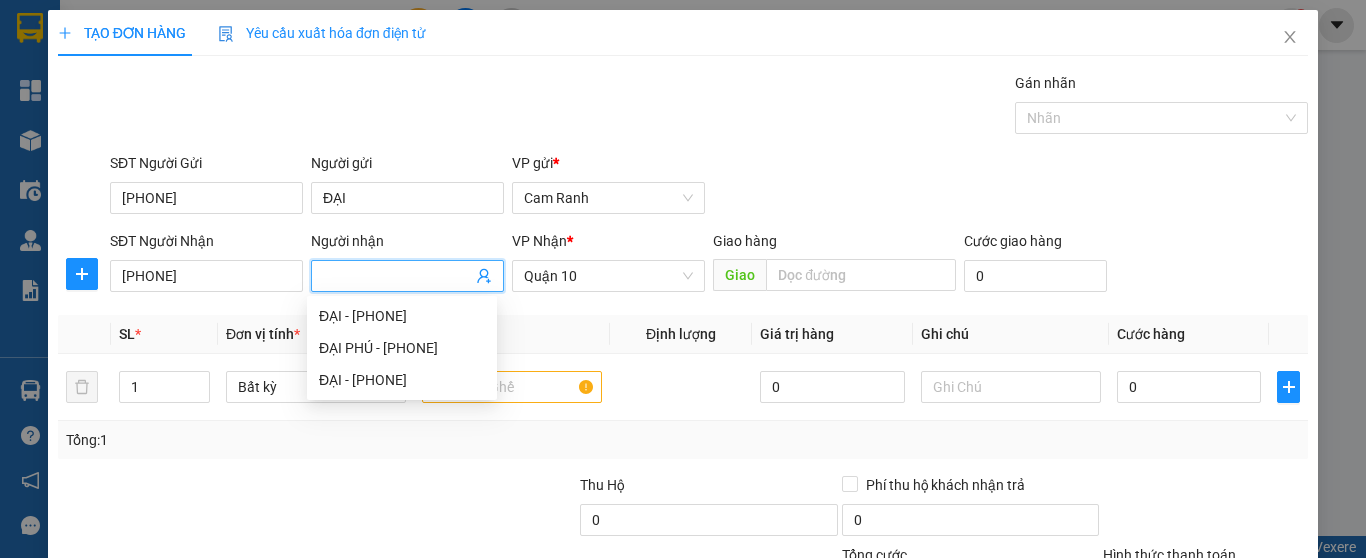 paste on "ĐẠI" 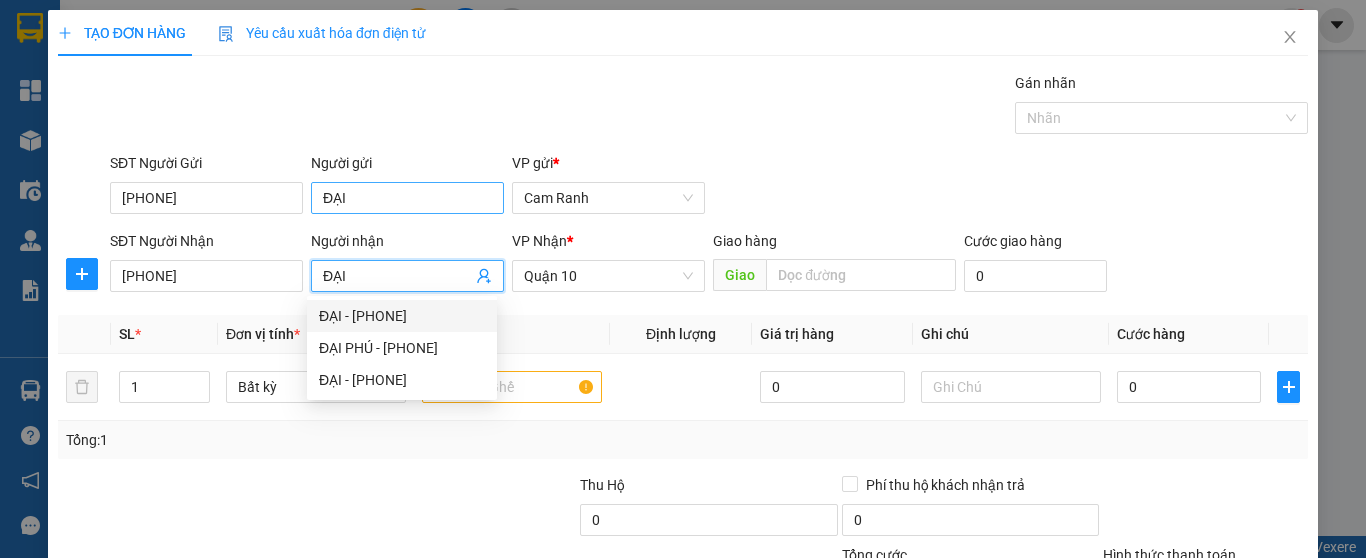 type on "ĐẠI" 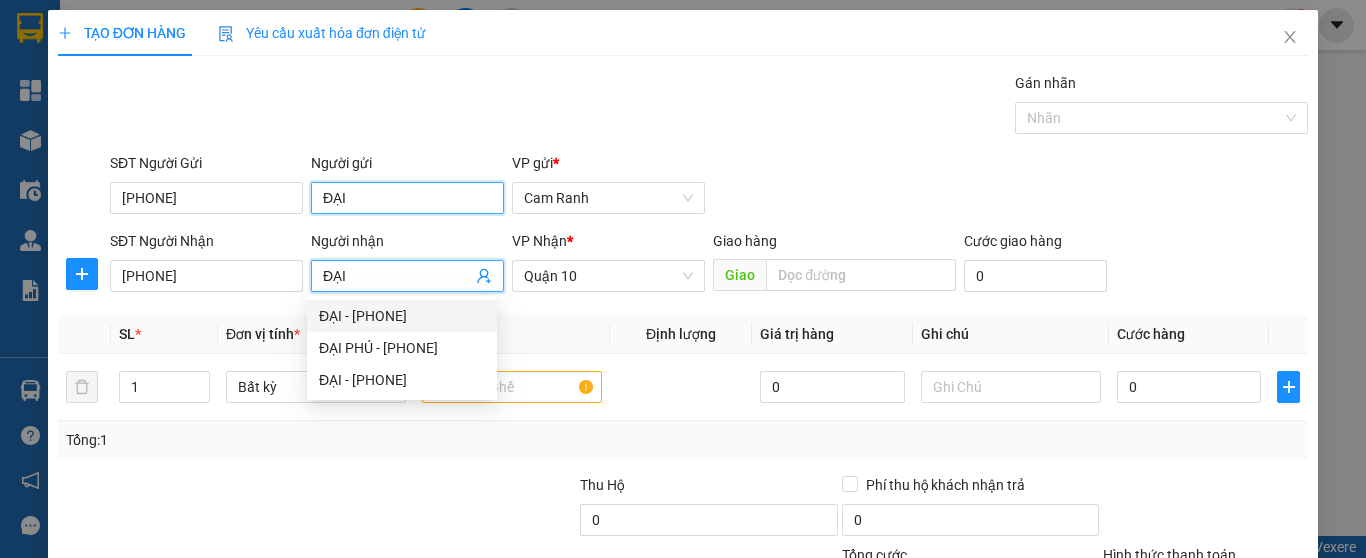 click on "ĐẠI" at bounding box center (407, 198) 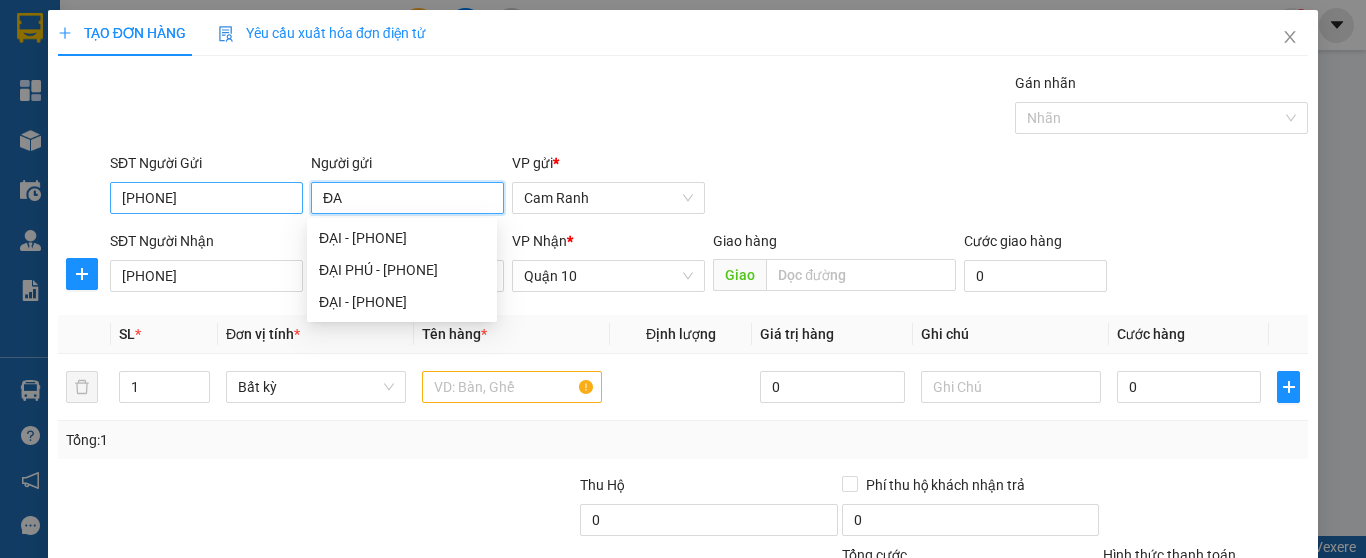 type on "Đ" 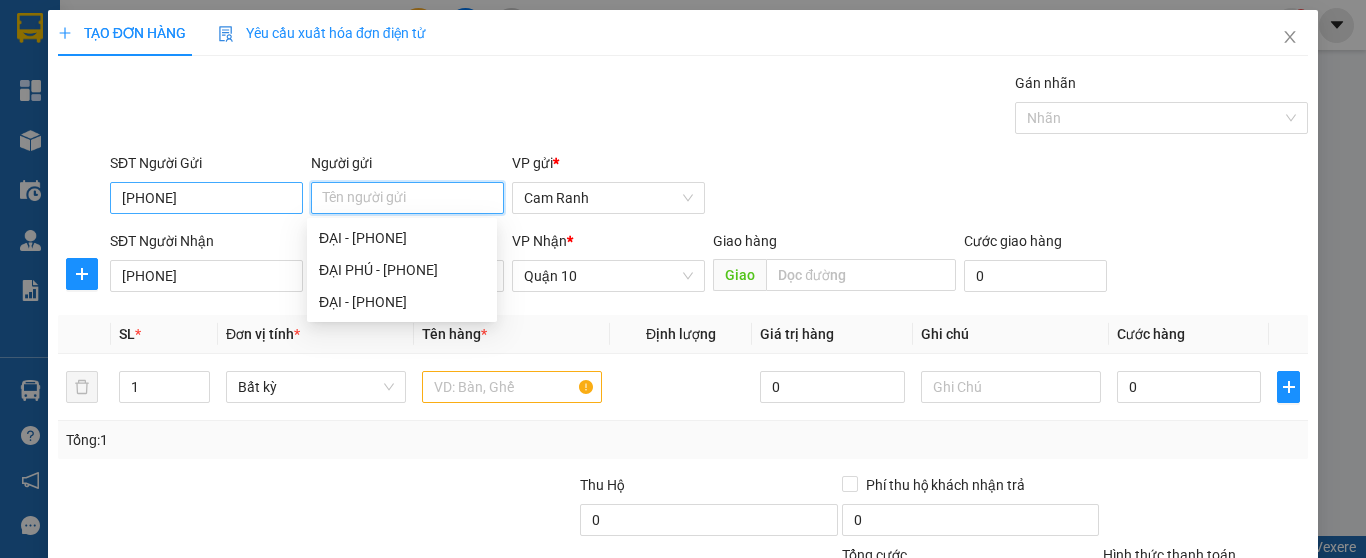 type 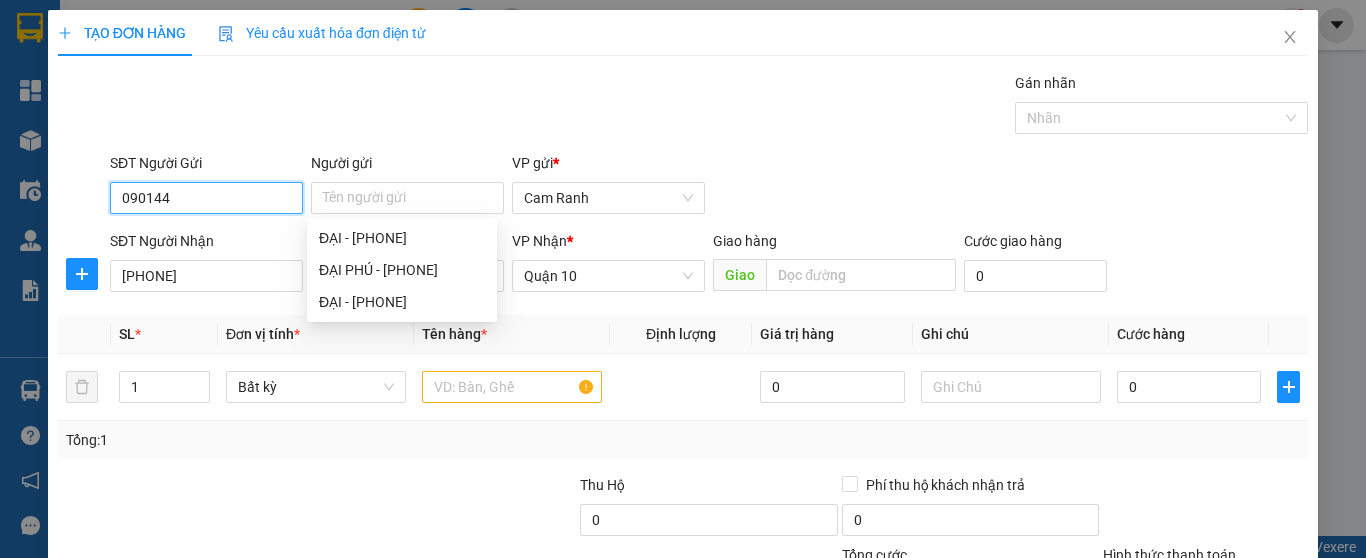 click on "090144" at bounding box center (206, 198) 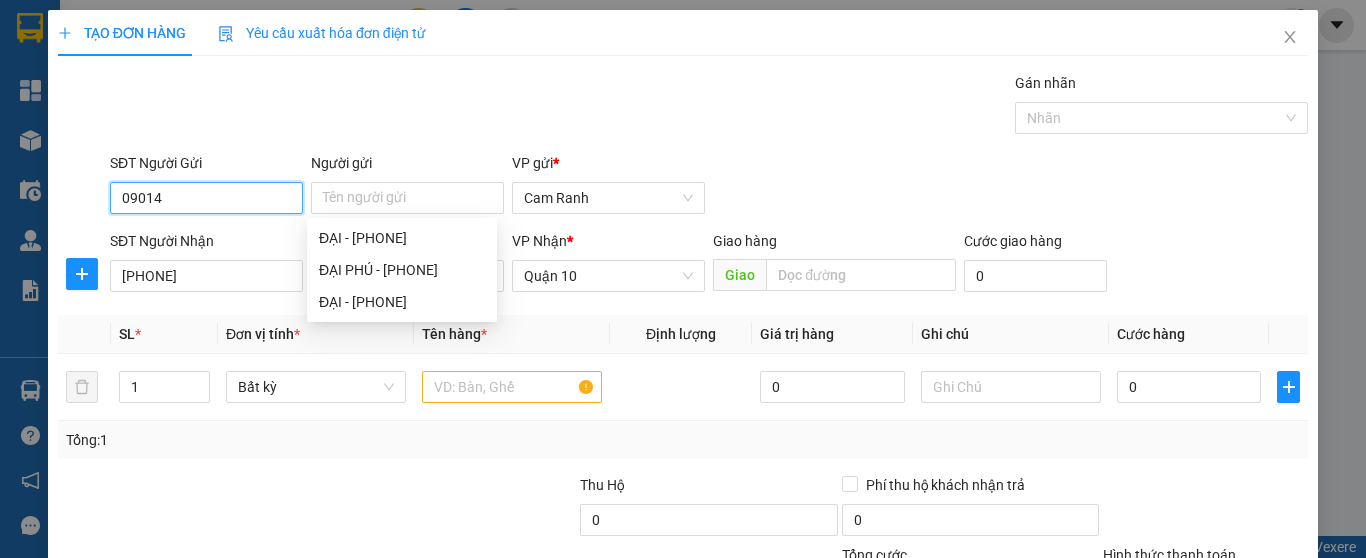 type on "0901" 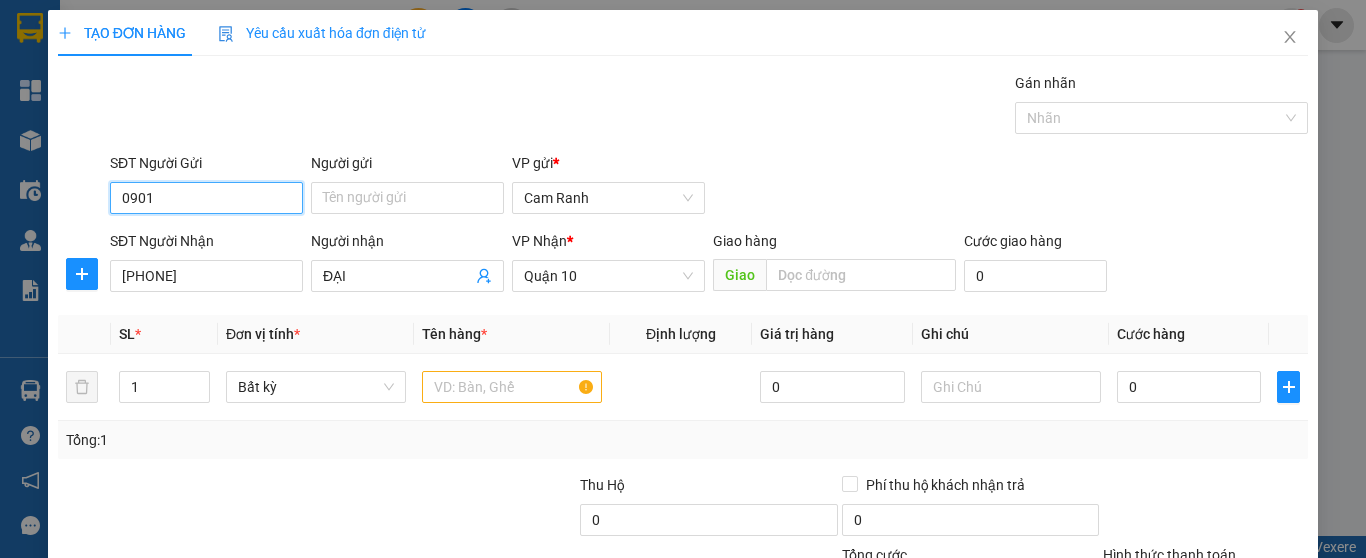 click on "0901" at bounding box center (206, 198) 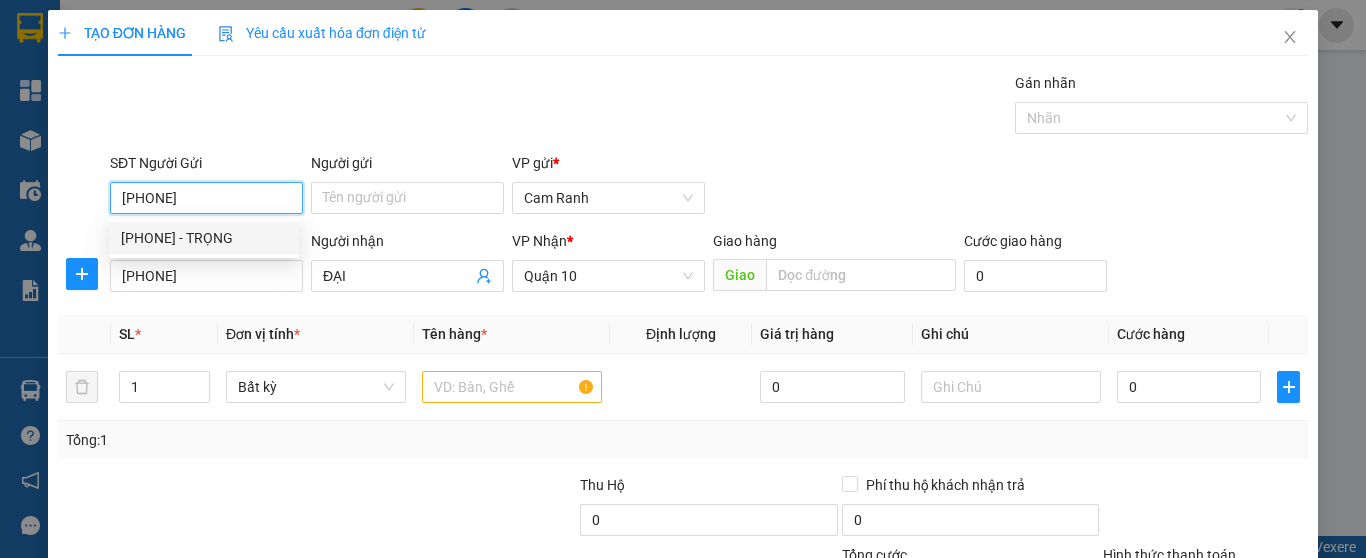 click on "[PHONE] - TRỌNG" at bounding box center (204, 238) 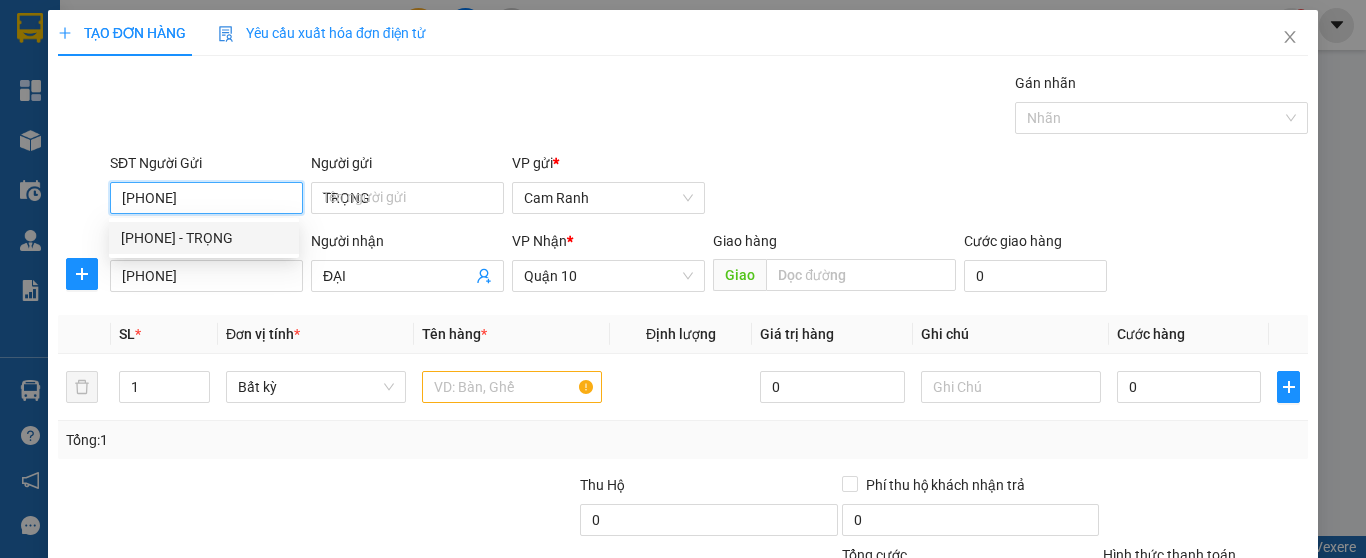 type on "30.000" 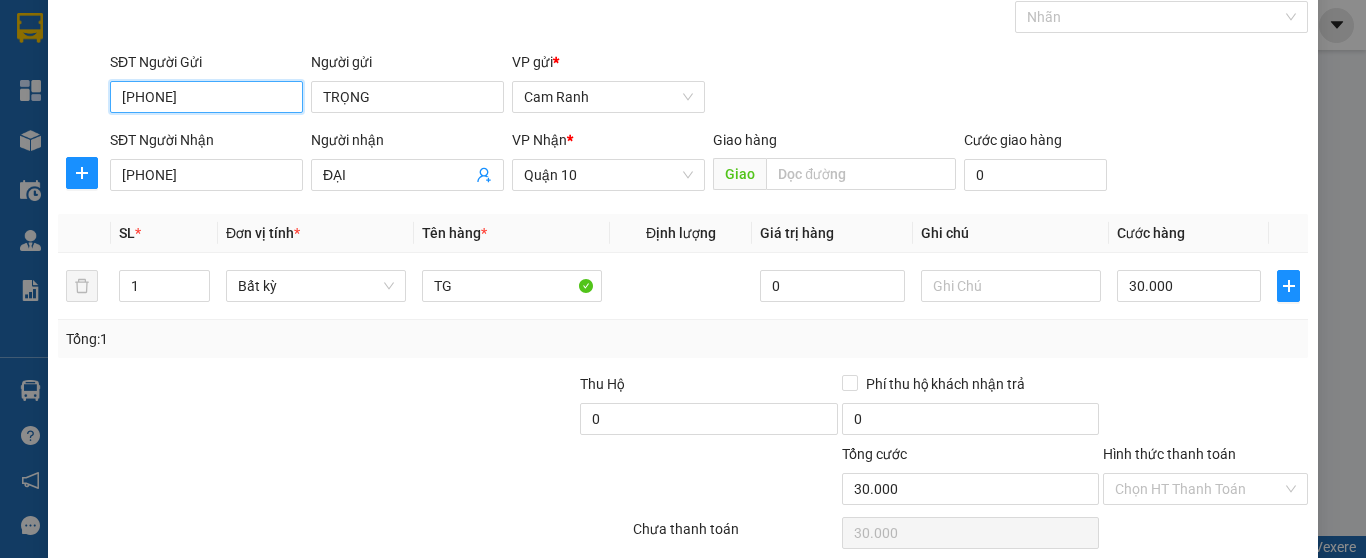 scroll, scrollTop: 182, scrollLeft: 0, axis: vertical 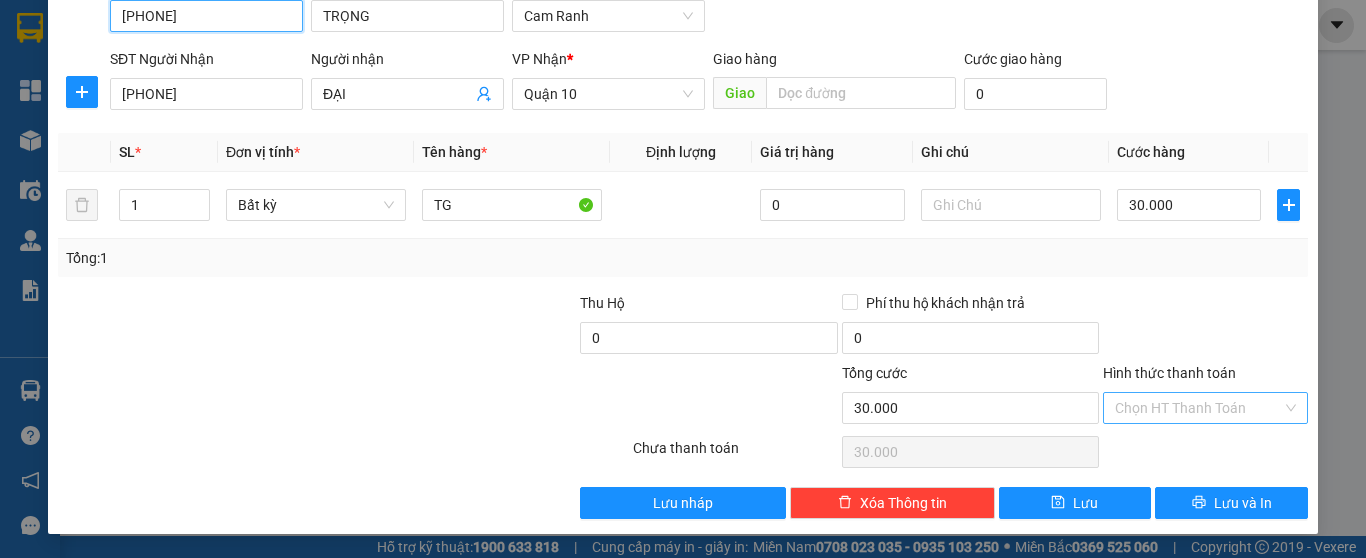 type on "[PHONE]" 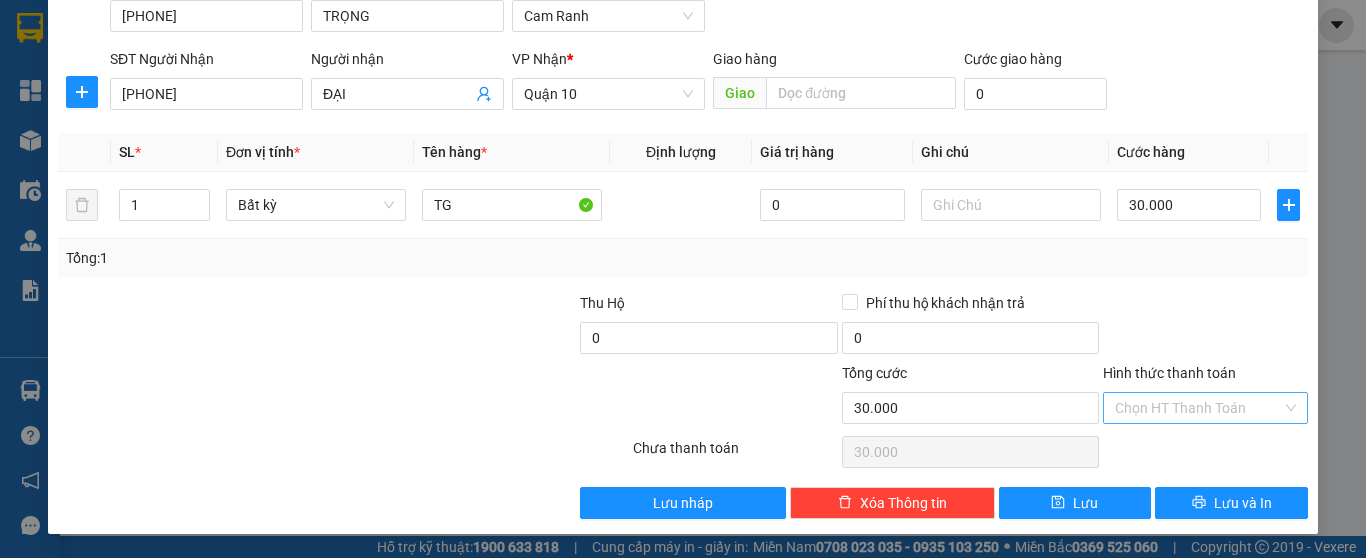 click on "Hình thức thanh toán" at bounding box center (1198, 408) 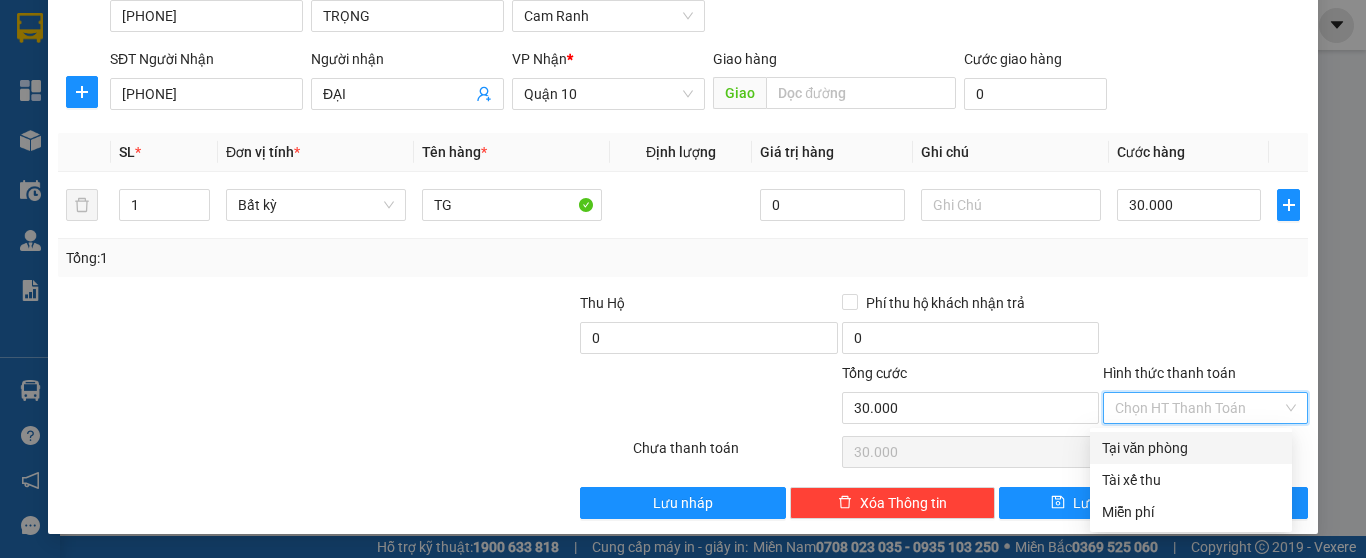 click on "Tại văn phòng" at bounding box center [1191, 448] 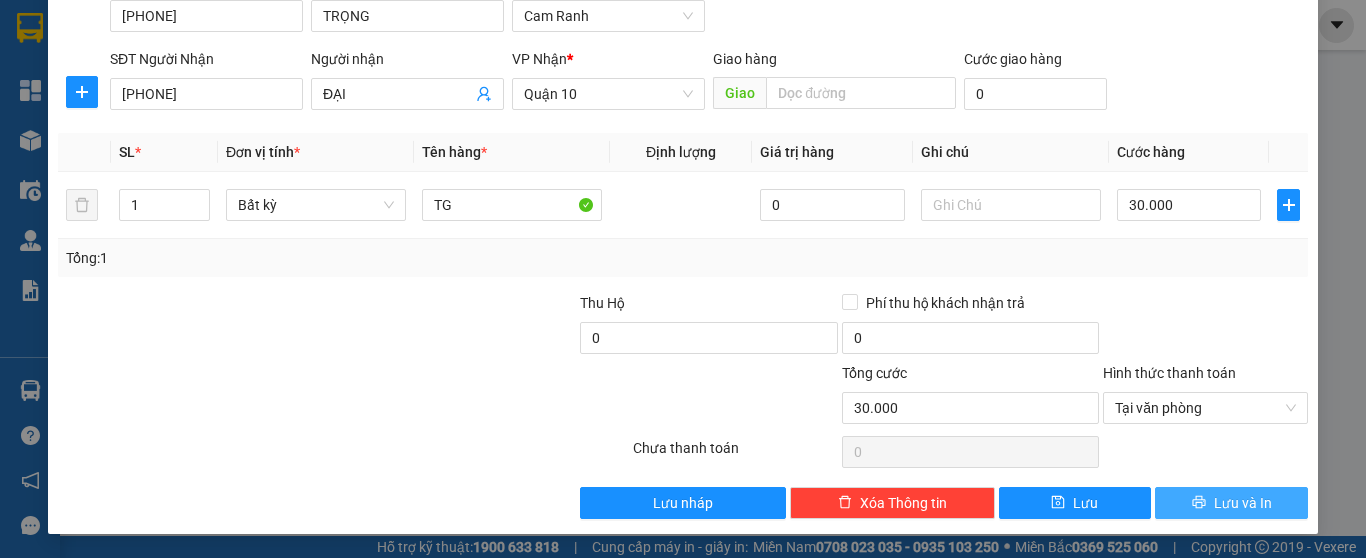 click on "Lưu và In" at bounding box center [1231, 503] 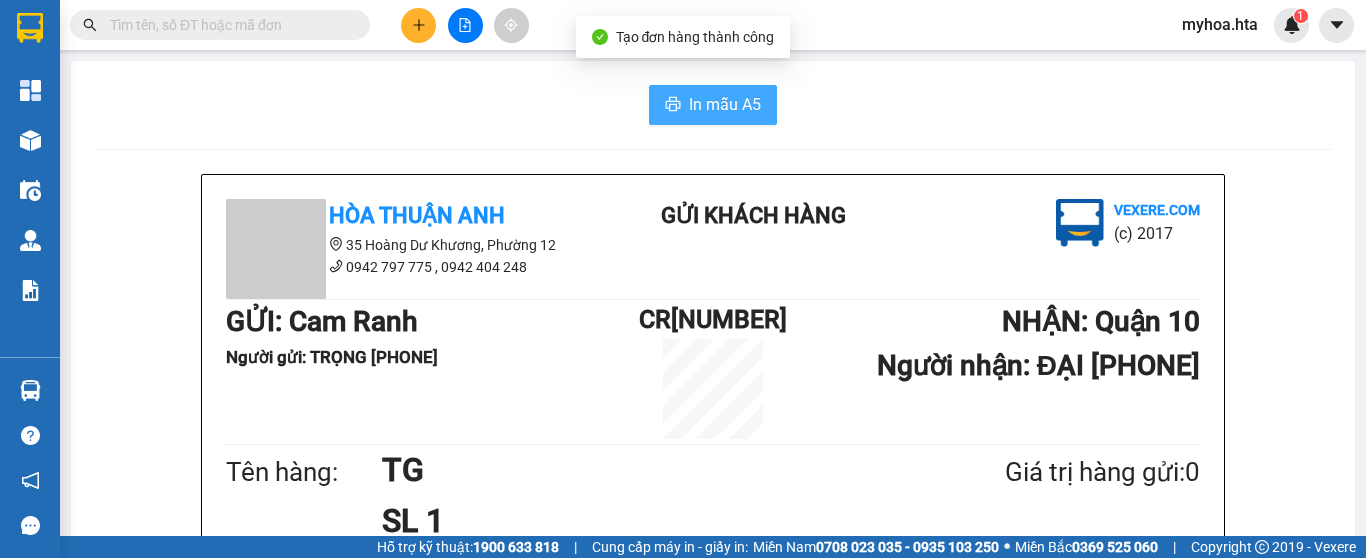 click on "In mẫu A5" at bounding box center [725, 104] 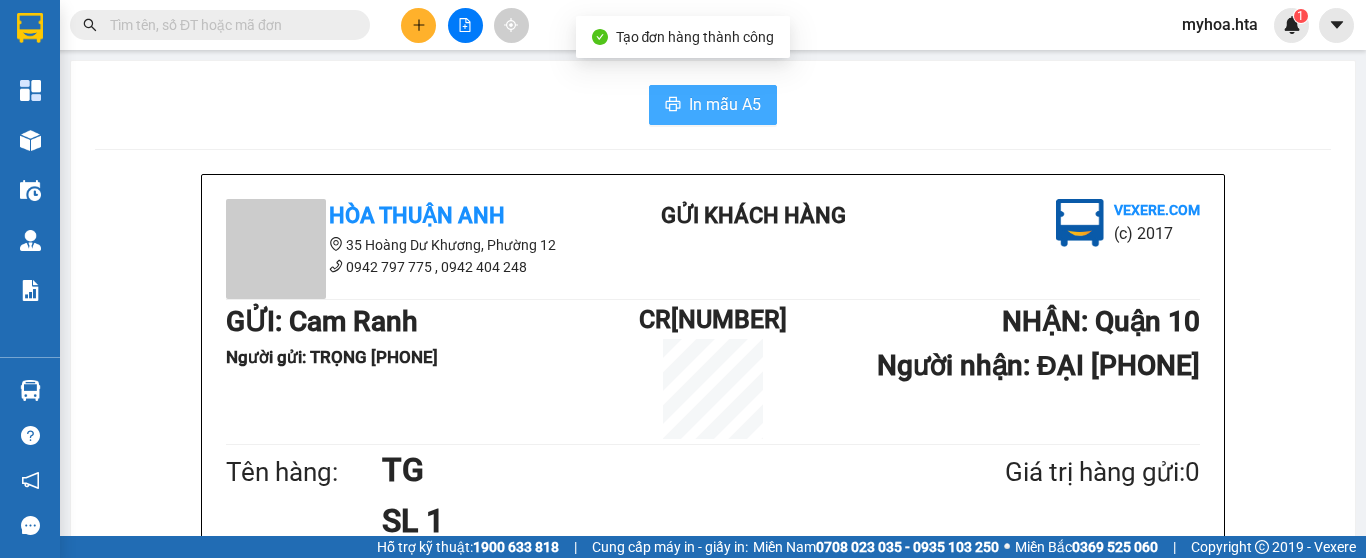 scroll, scrollTop: 0, scrollLeft: 0, axis: both 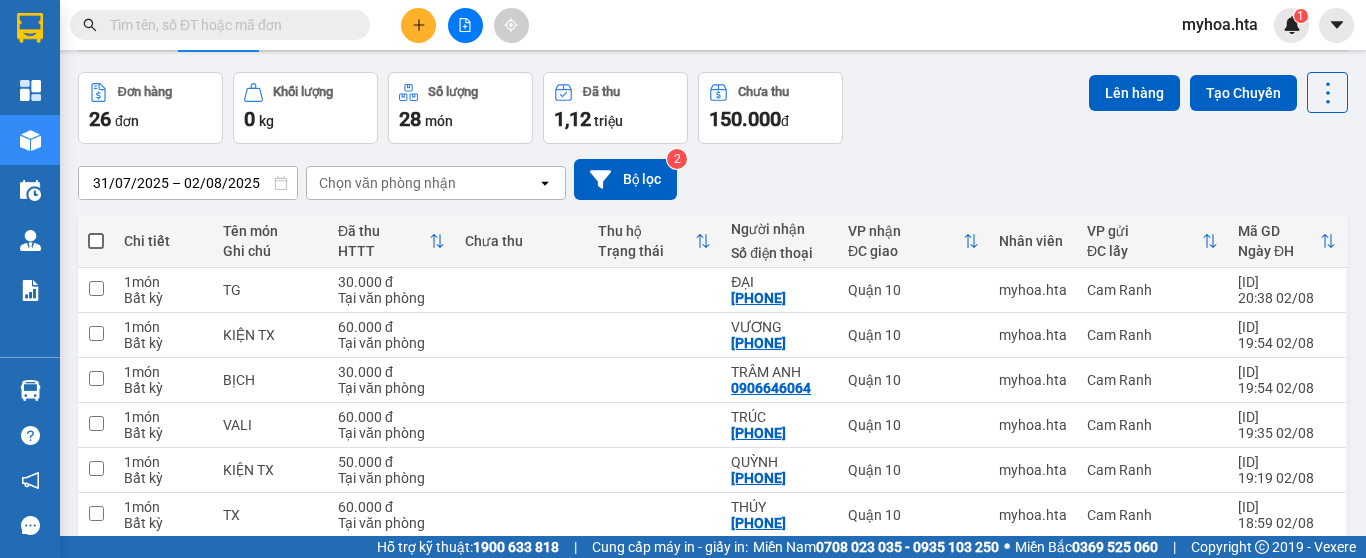 click at bounding box center (96, 241) 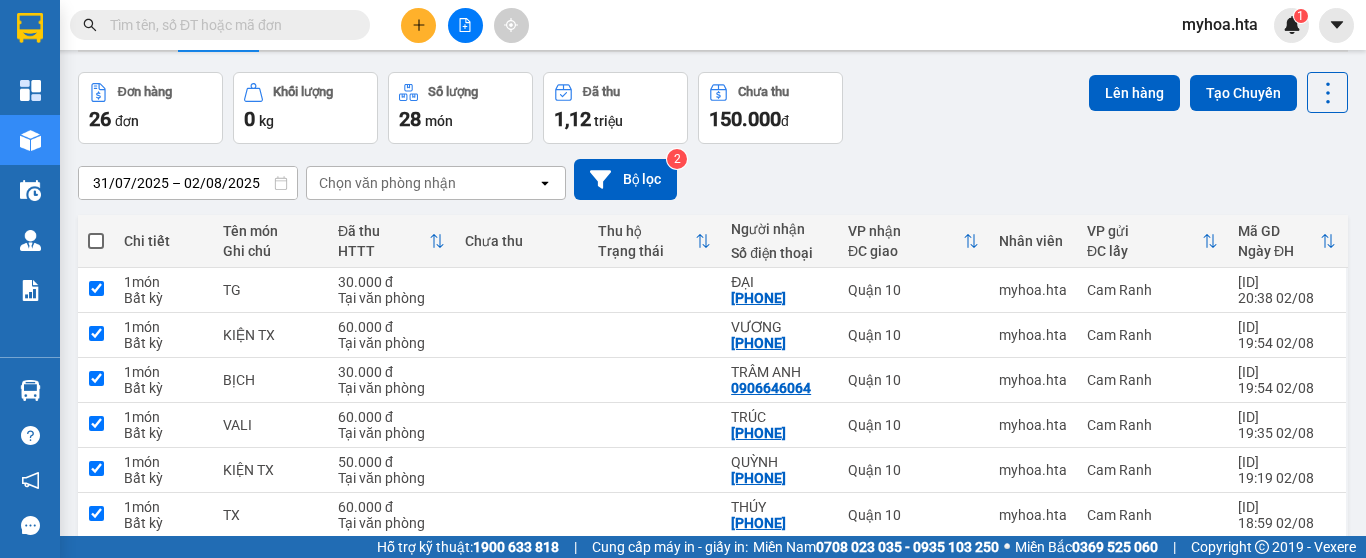 checkbox on "true" 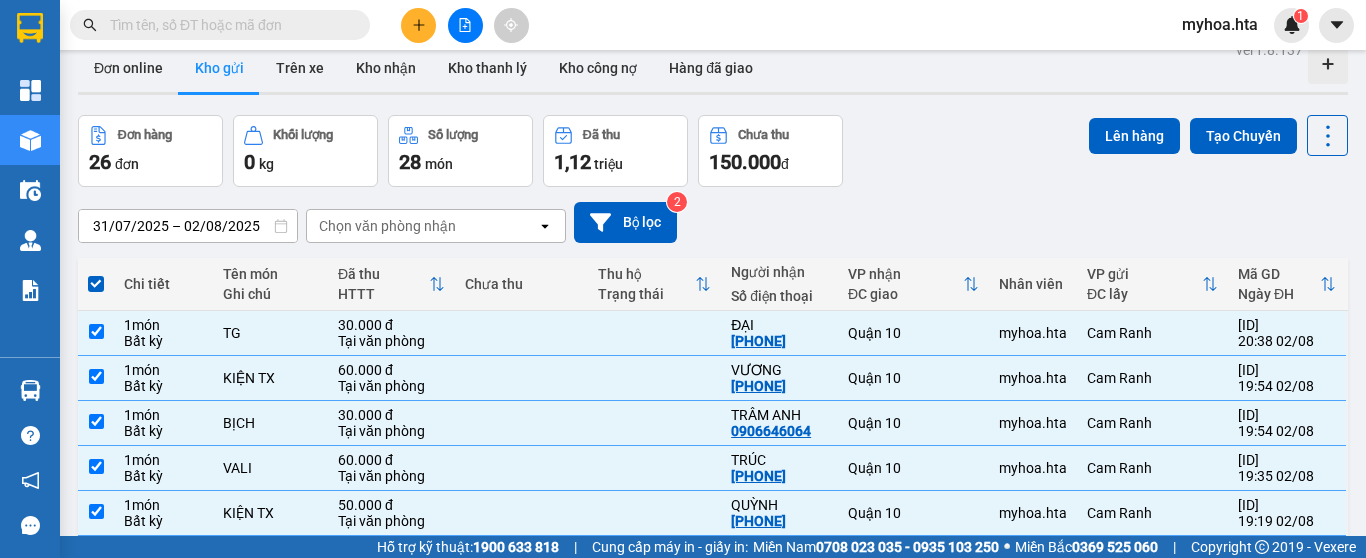 scroll, scrollTop: 0, scrollLeft: 0, axis: both 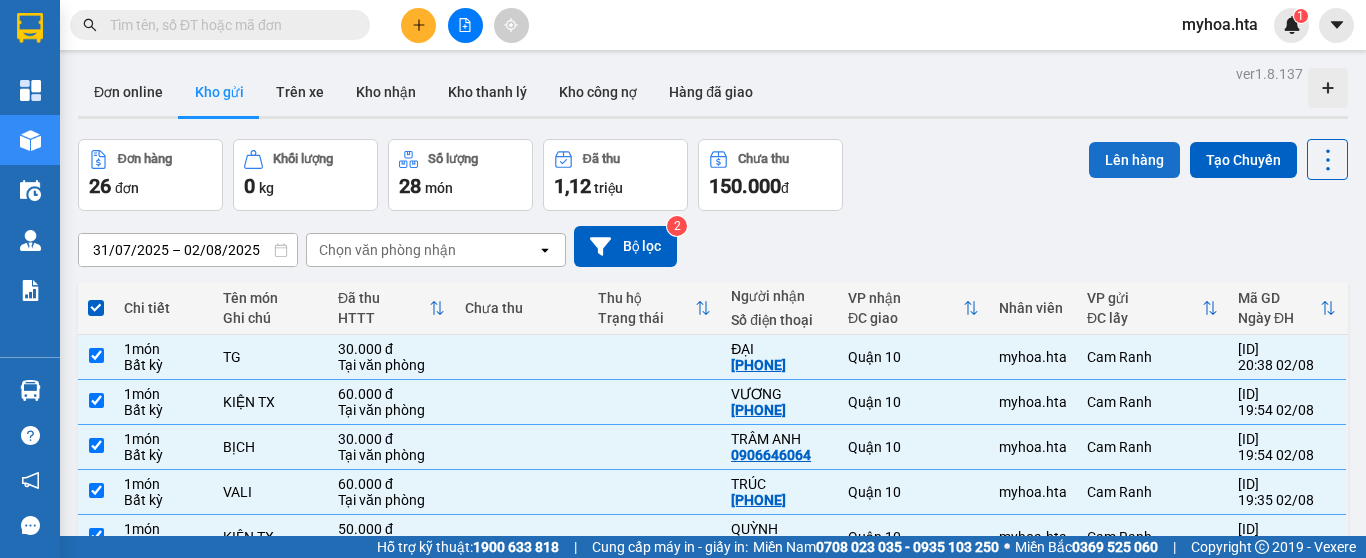 click on "Lên hàng" at bounding box center [1134, 160] 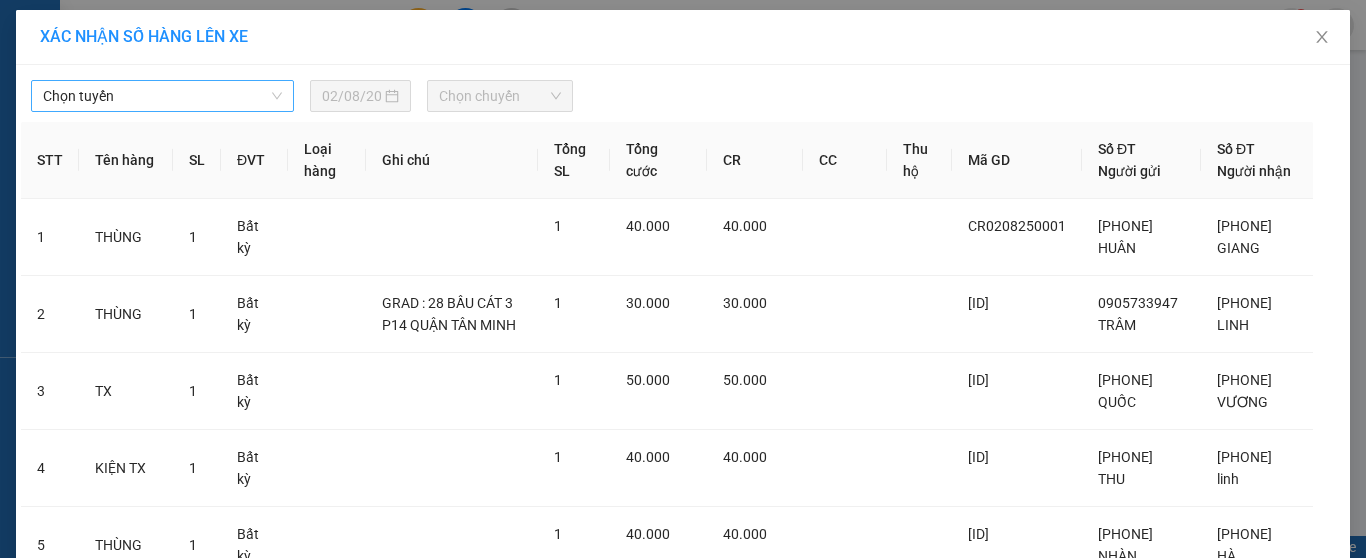 drag, startPoint x: 143, startPoint y: 104, endPoint x: 151, endPoint y: 112, distance: 11.313708 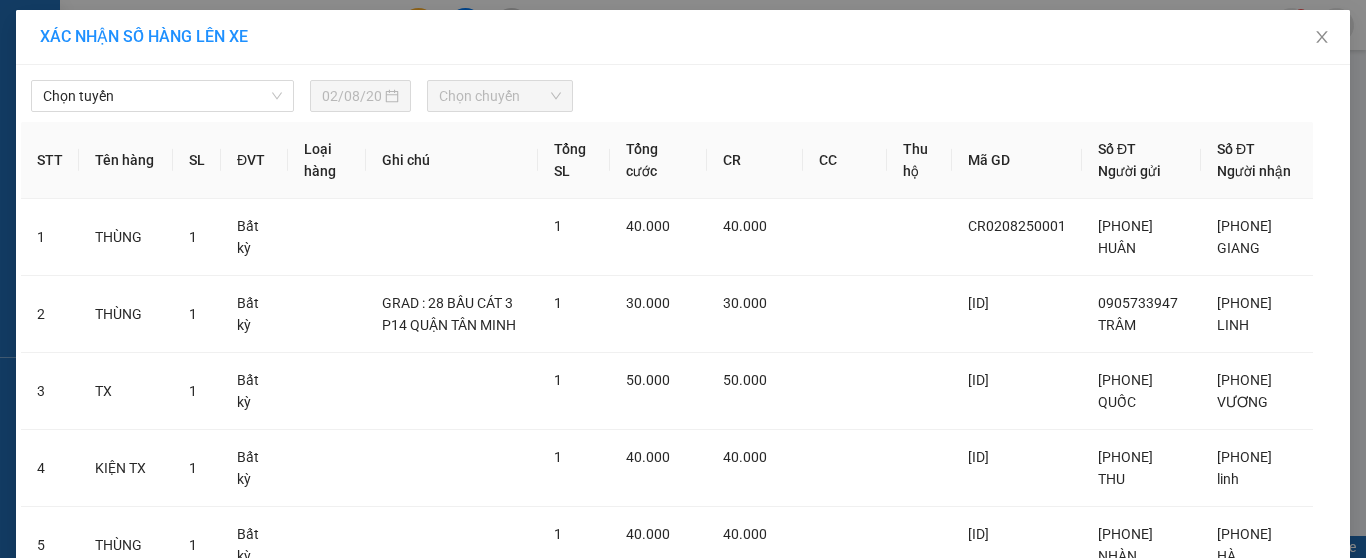 click on "Chọn tuyến" at bounding box center [162, 96] 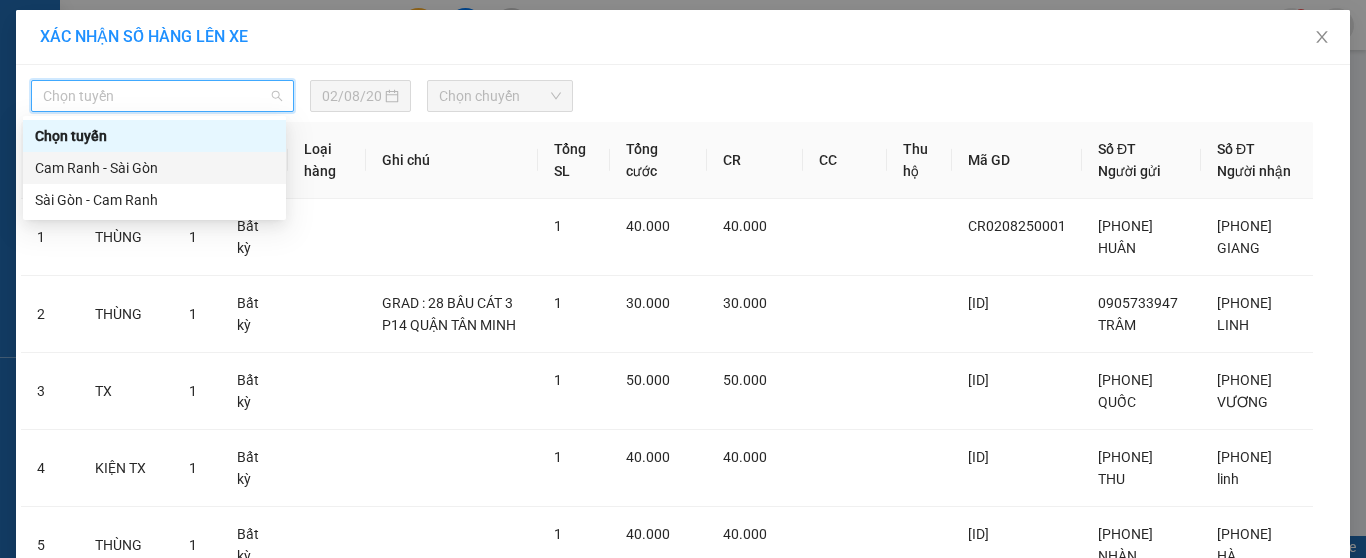 click on "Cam Ranh - Sài Gòn" at bounding box center [154, 168] 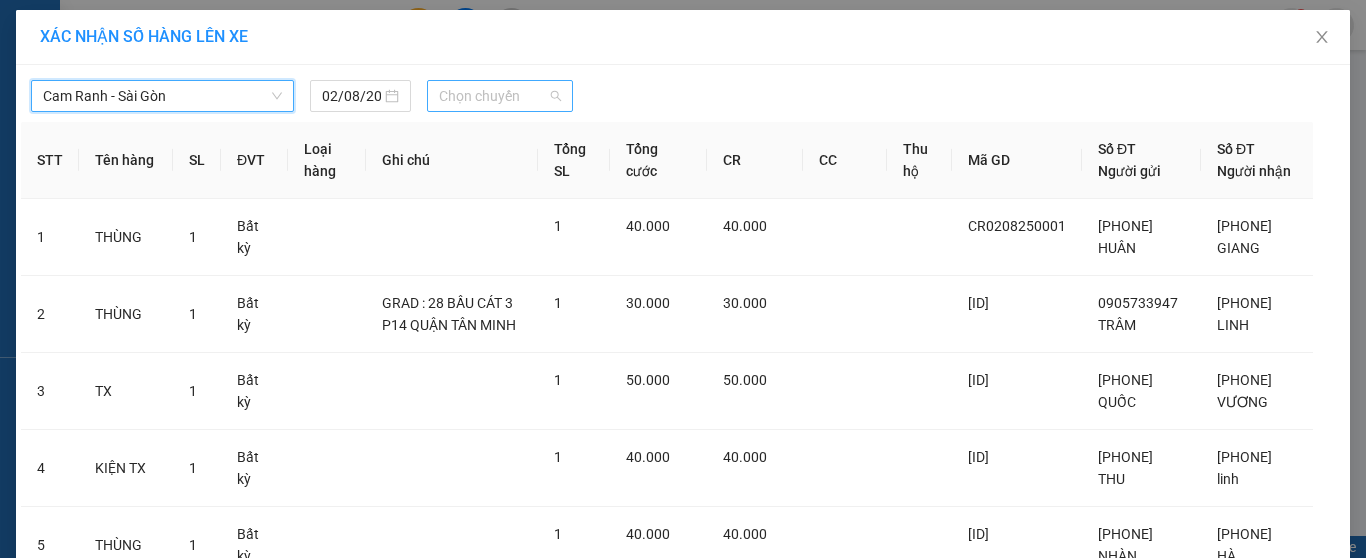 click on "Chọn chuyến" at bounding box center [500, 96] 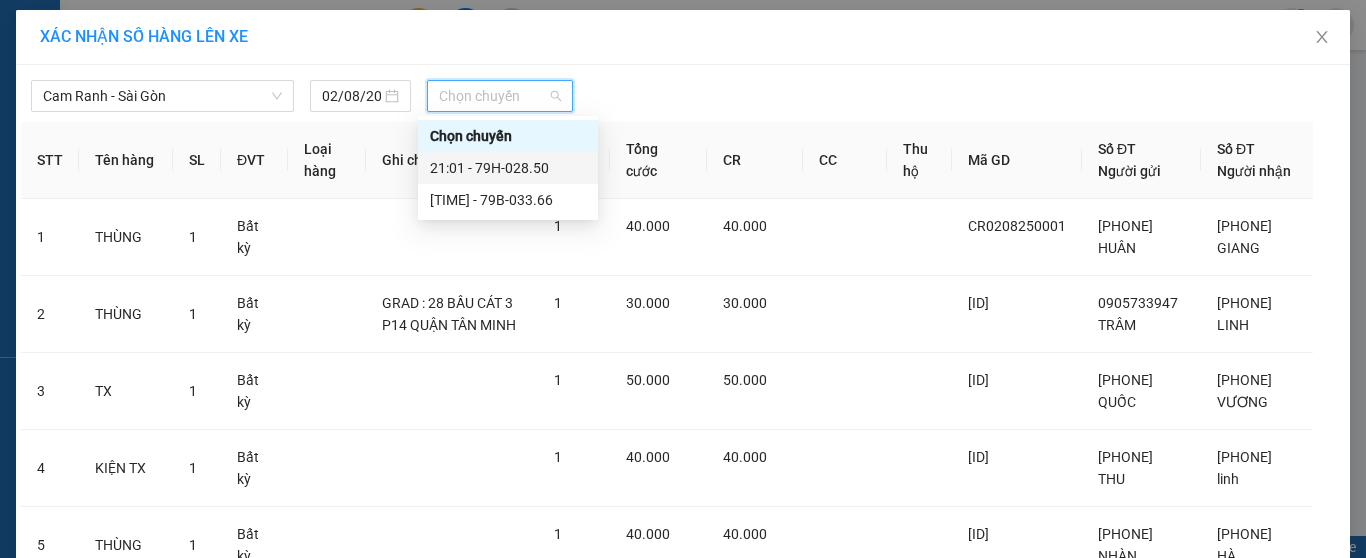 click on "[TIME]     - 79H-028.50" at bounding box center [508, 168] 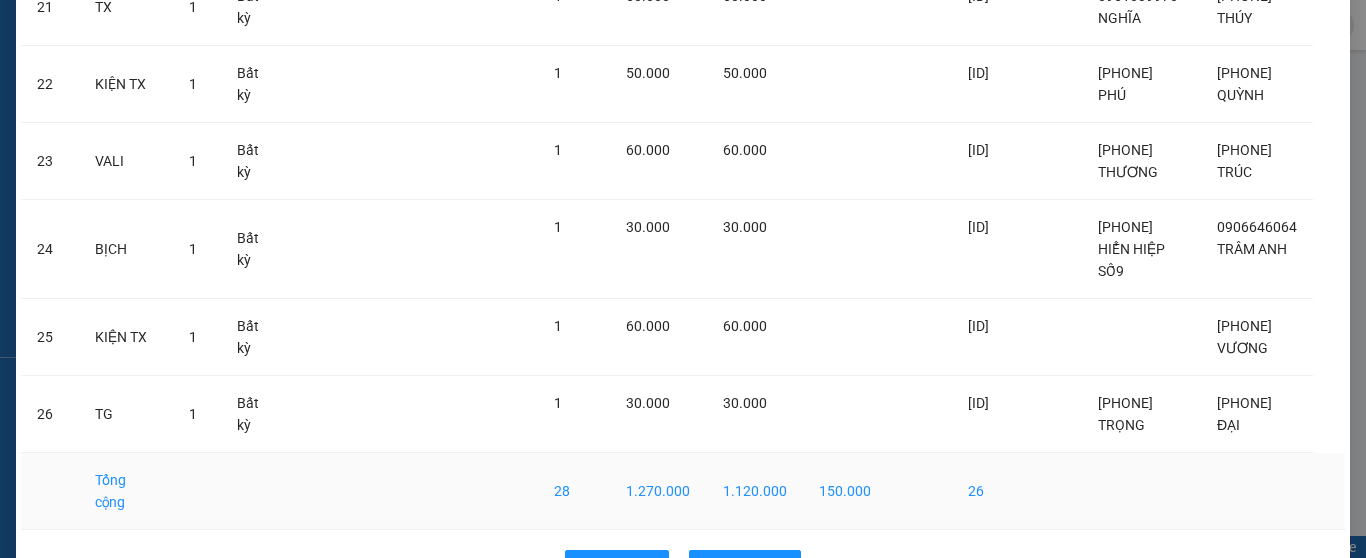 scroll, scrollTop: 1885, scrollLeft: 0, axis: vertical 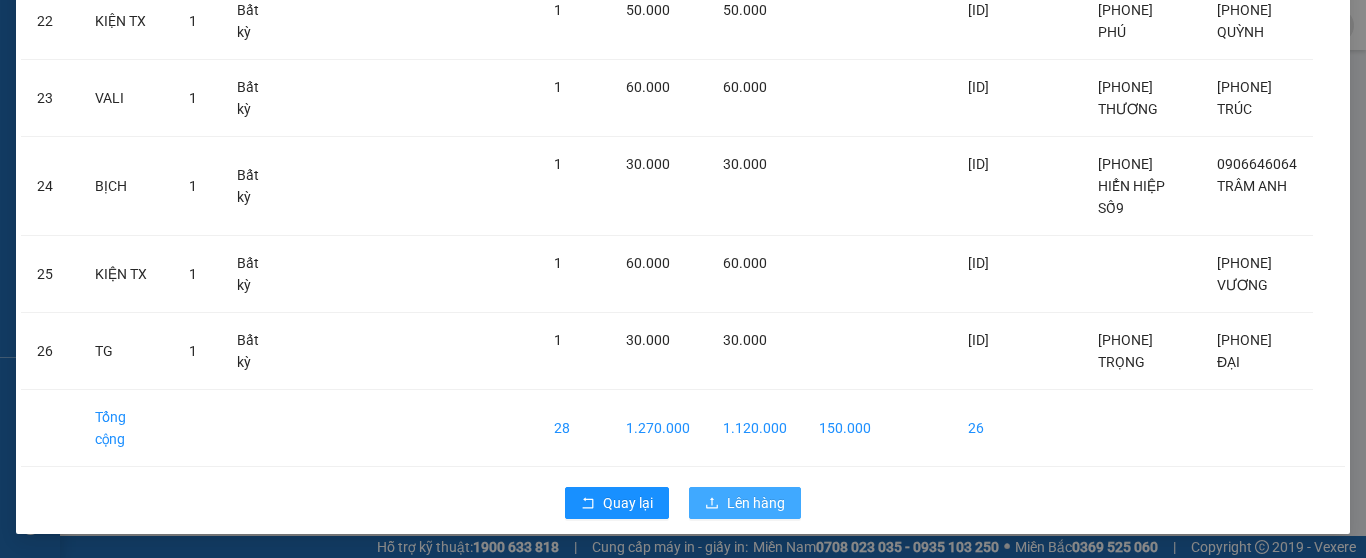 click on "Lên hàng" at bounding box center (756, 503) 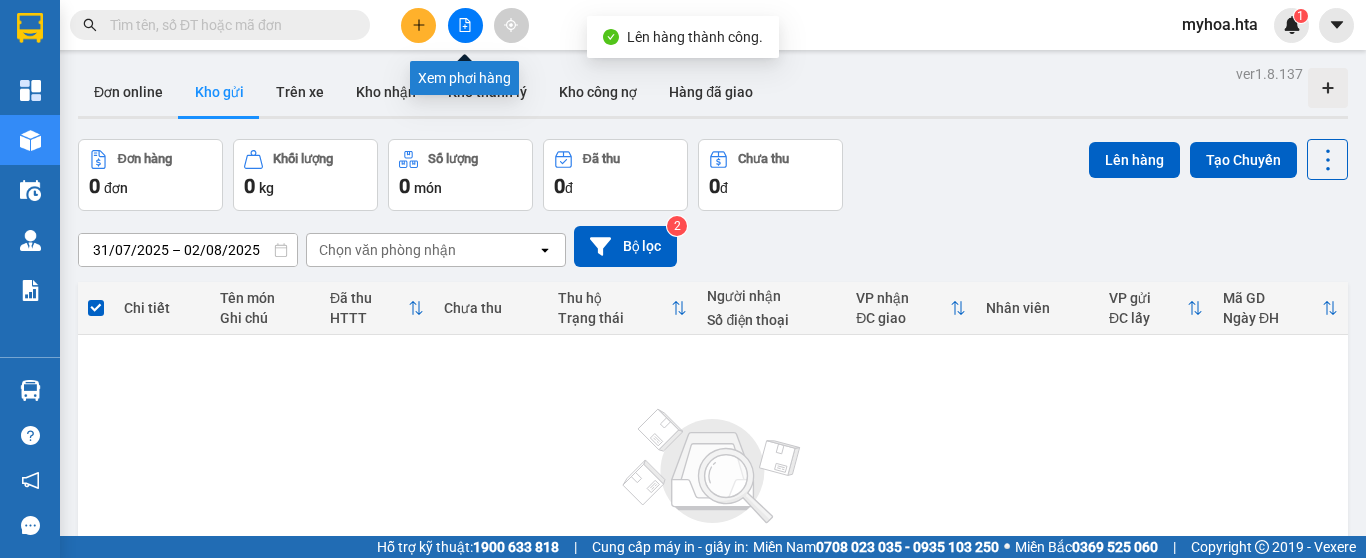 click 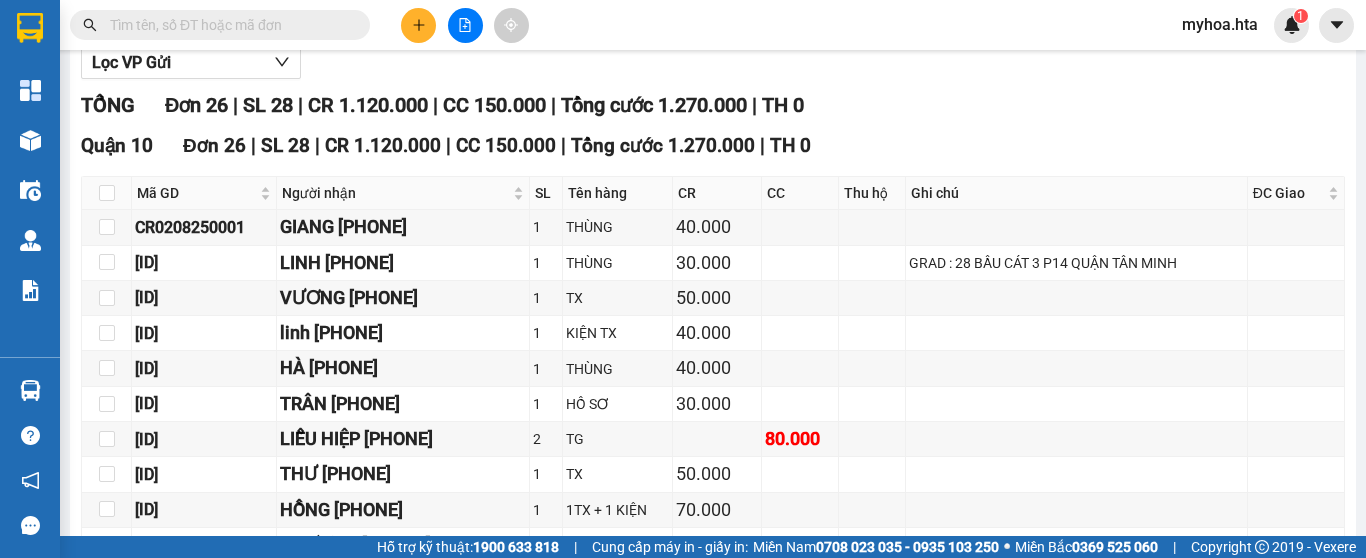 scroll, scrollTop: 37, scrollLeft: 0, axis: vertical 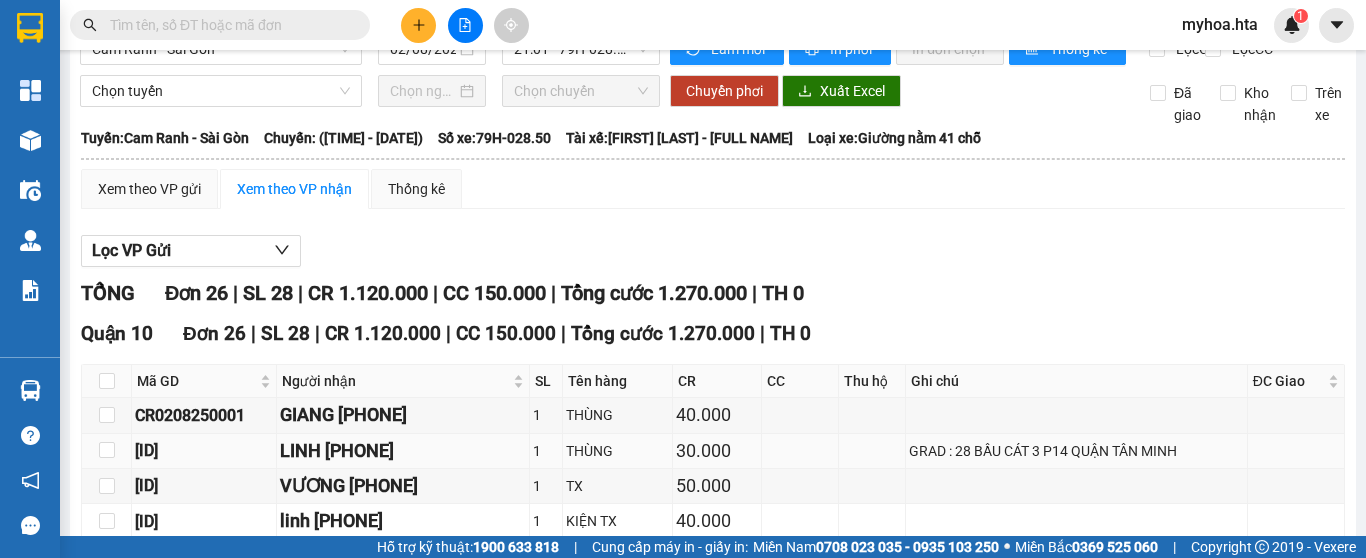click on "GRAD : 28 BẦU CÁT 3  P14 QUẬN TÂN MINH" at bounding box center [1076, 451] 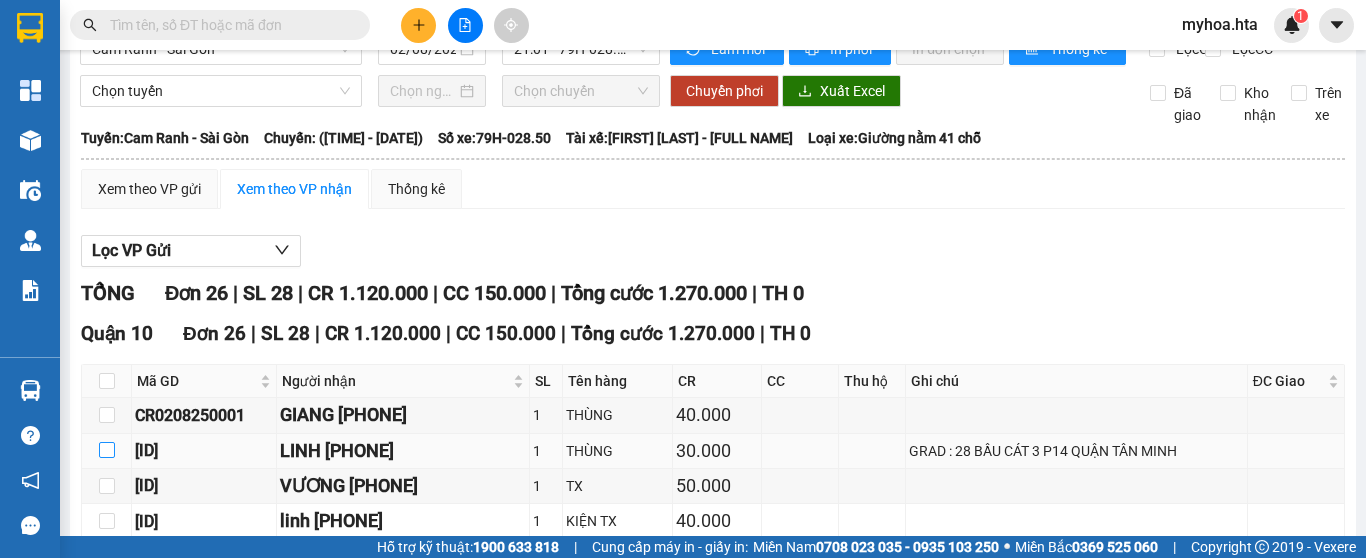 click at bounding box center (107, 450) 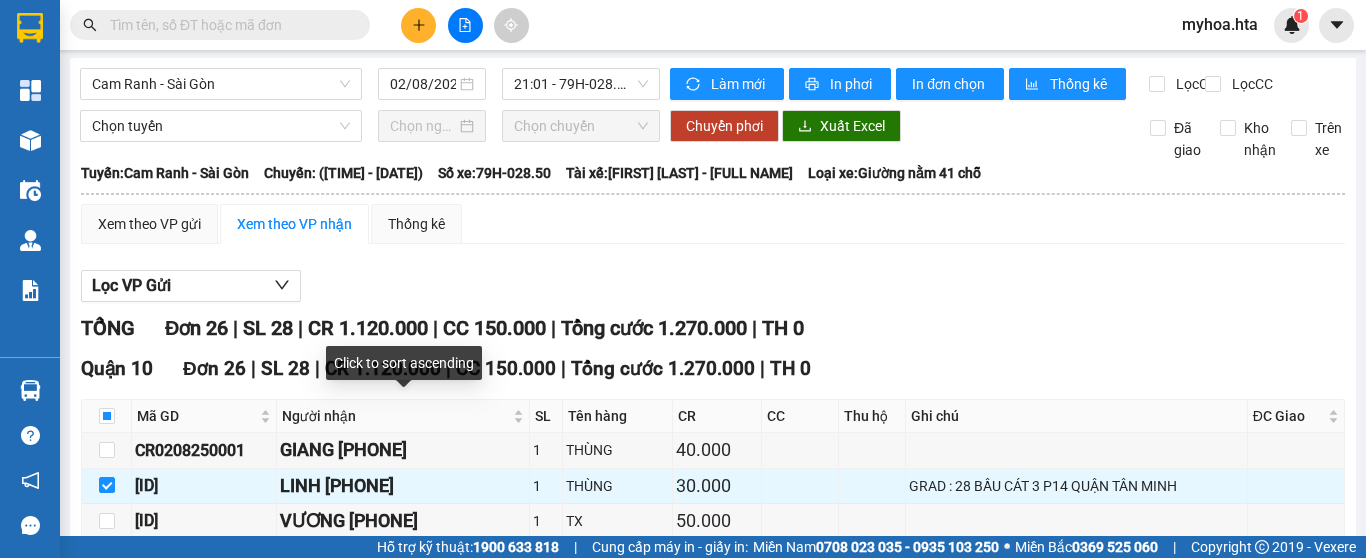 scroll, scrollTop: 0, scrollLeft: 0, axis: both 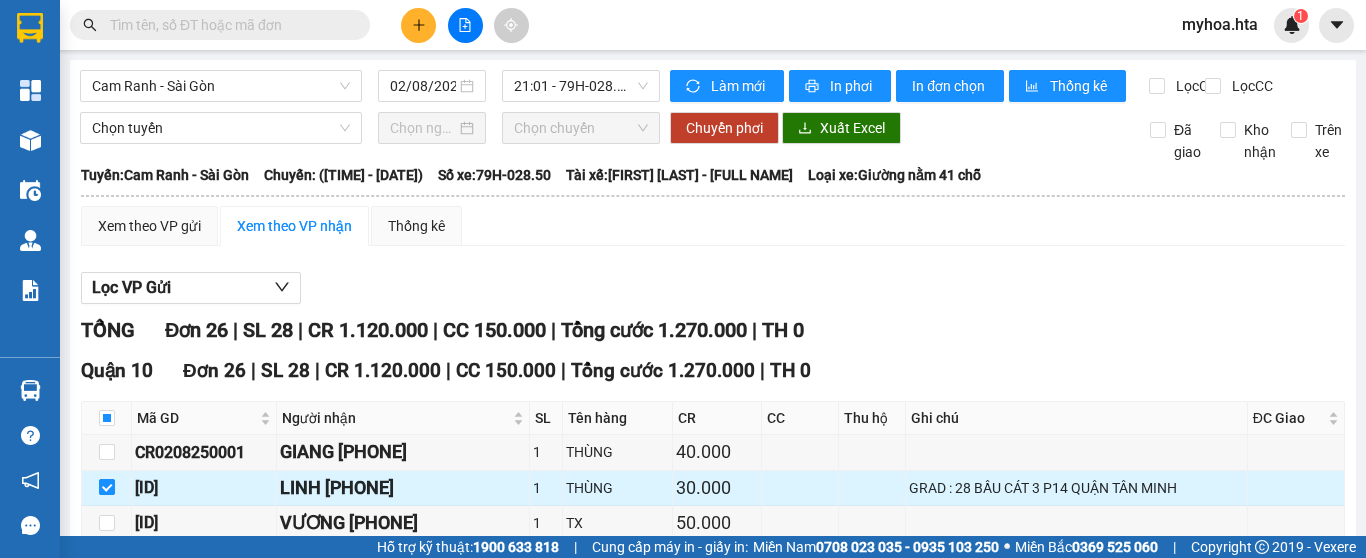 click at bounding box center [107, 487] 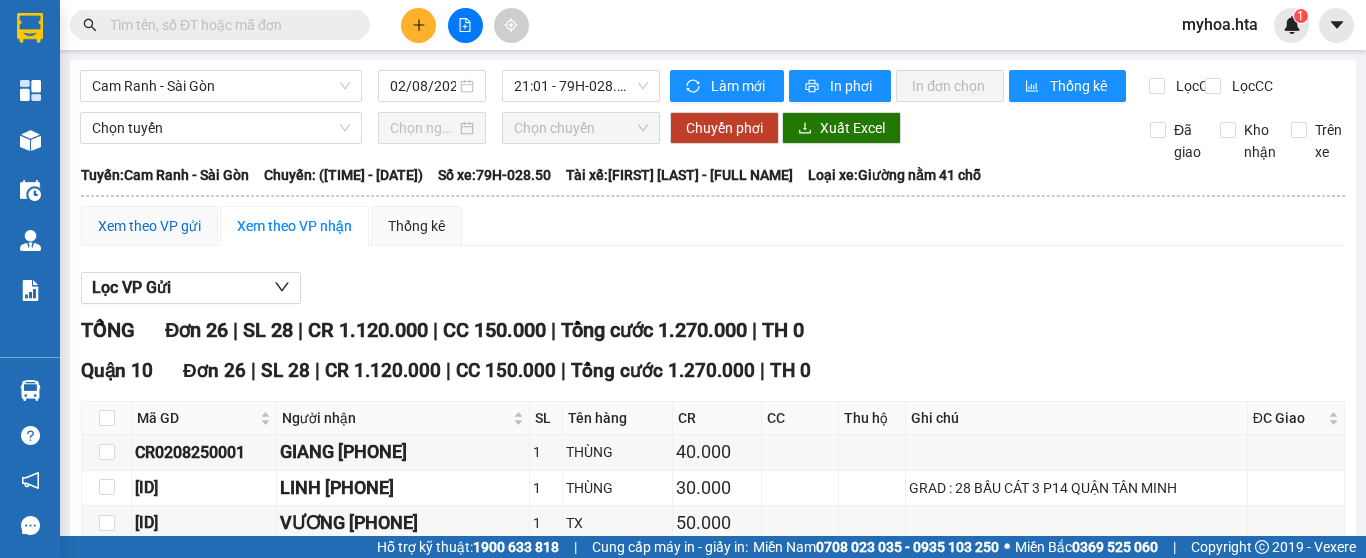 click on "Xem theo VP gửi" at bounding box center [149, 226] 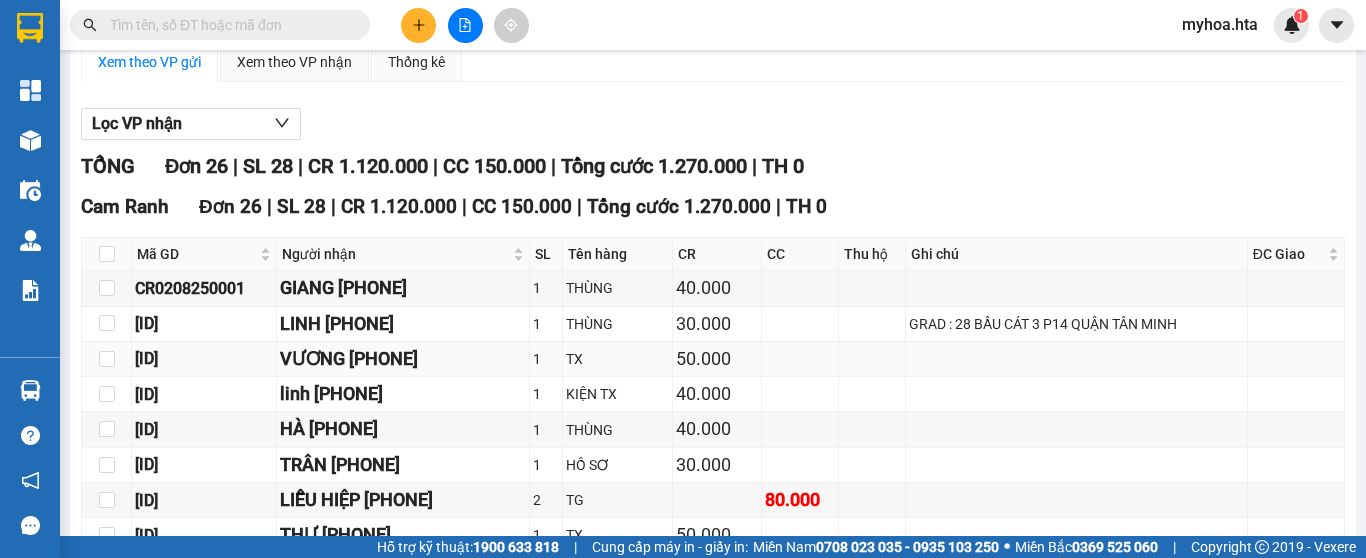 scroll, scrollTop: 200, scrollLeft: 0, axis: vertical 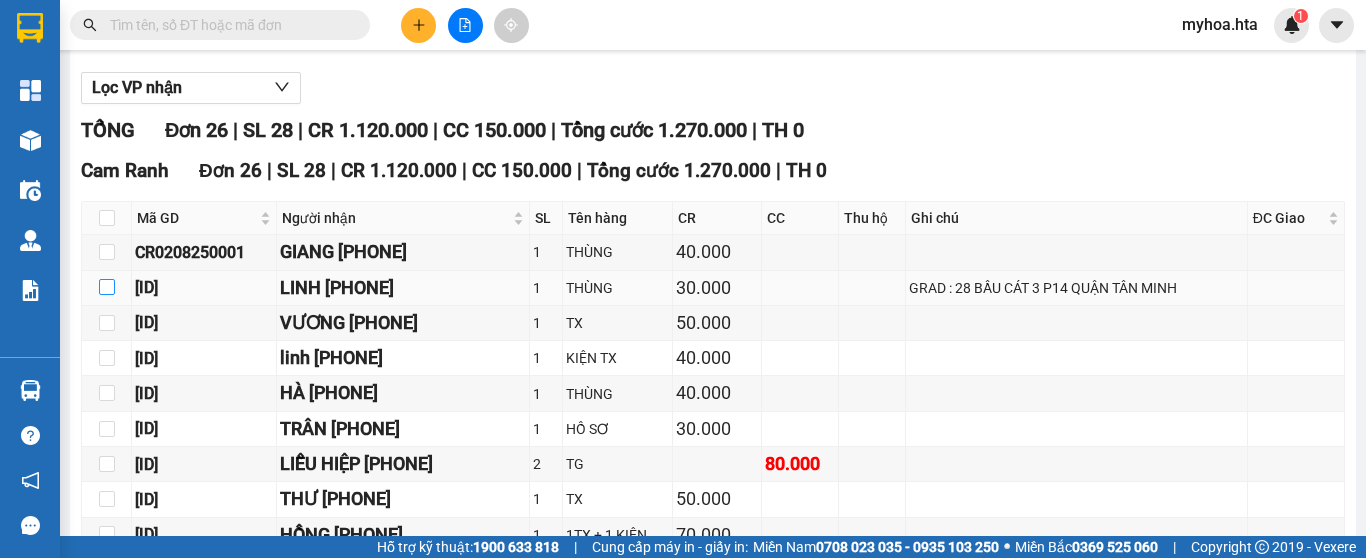 click at bounding box center [107, 287] 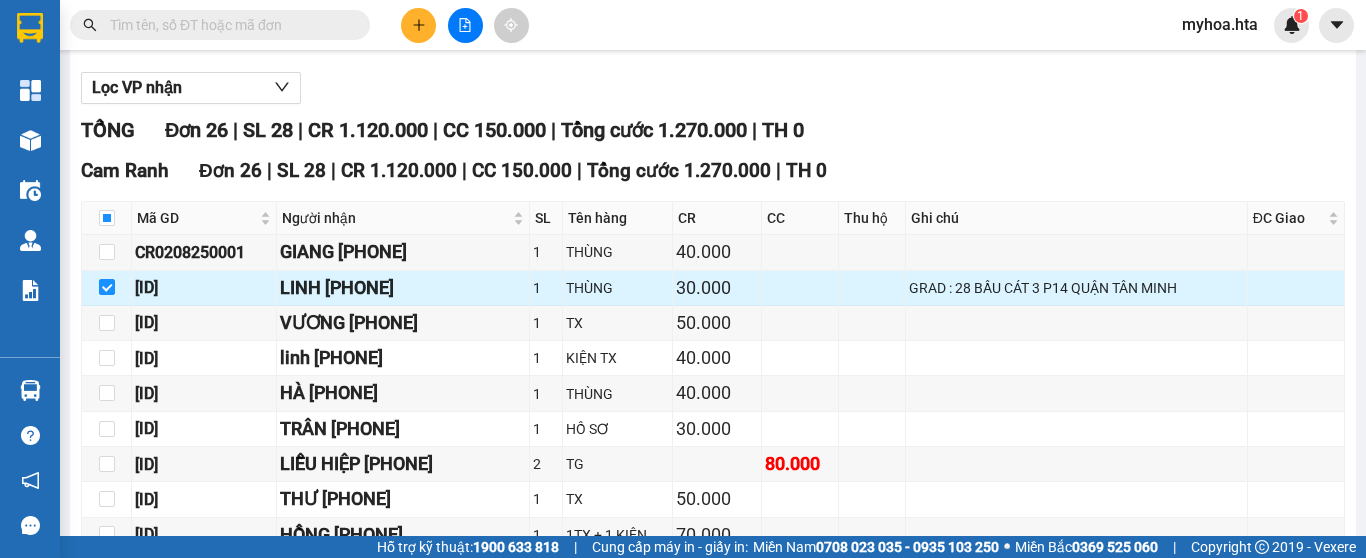 click on "GRAD : 28 BẦU CÁT 3  P14 QUẬN TÂN MINH" at bounding box center (1077, 288) 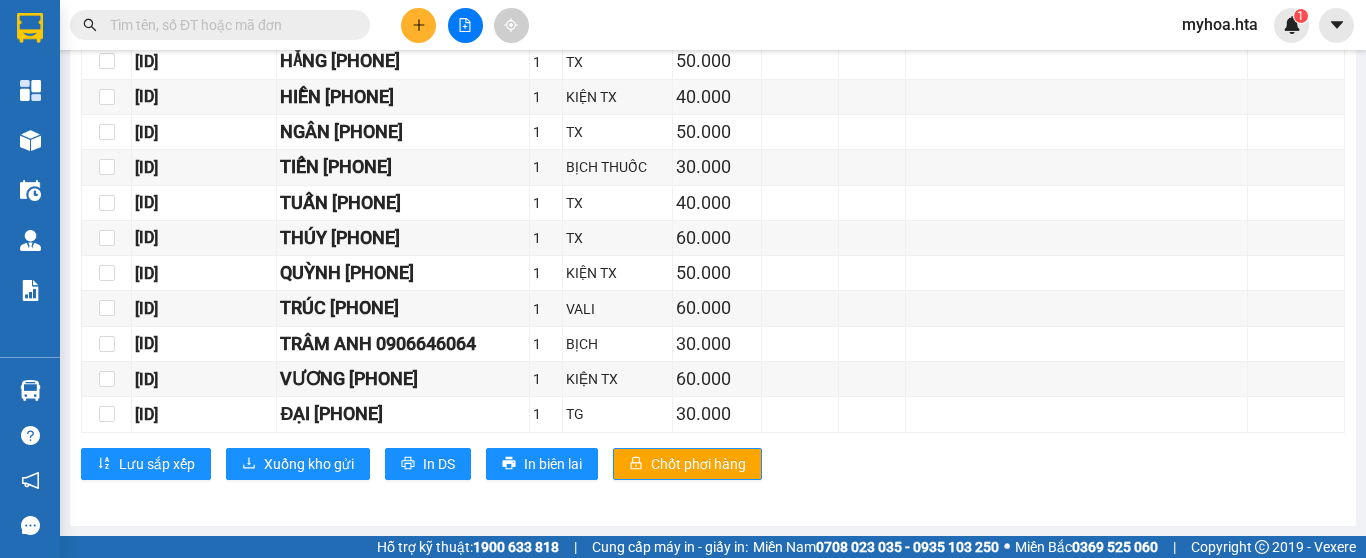 scroll, scrollTop: 937, scrollLeft: 0, axis: vertical 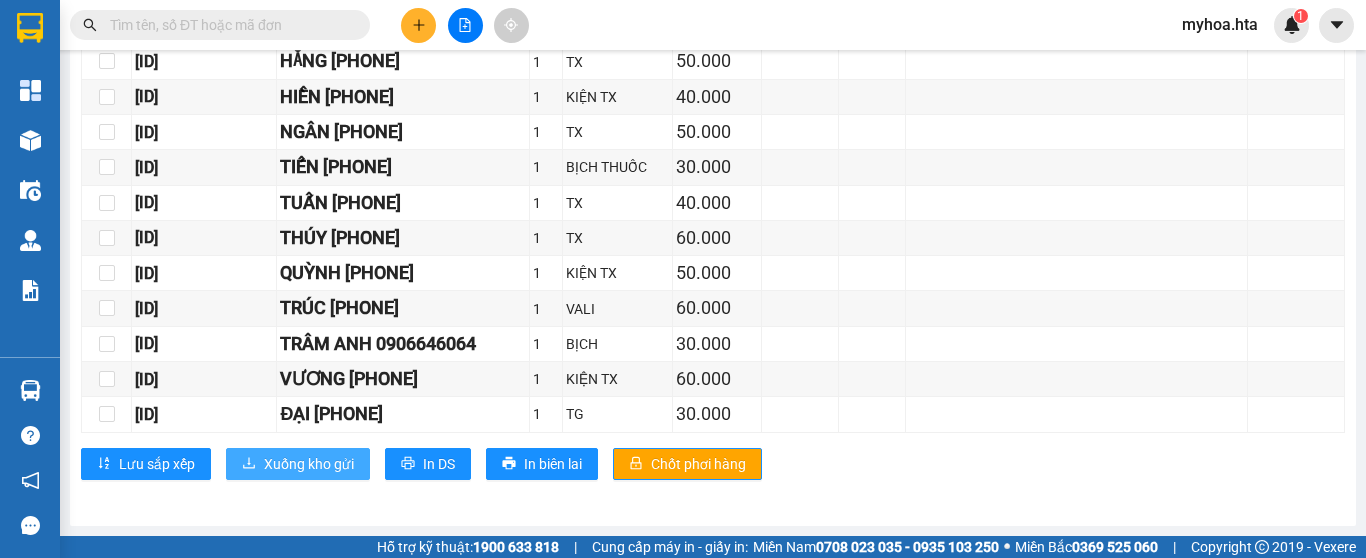 click on "Xuống kho gửi" at bounding box center (309, 464) 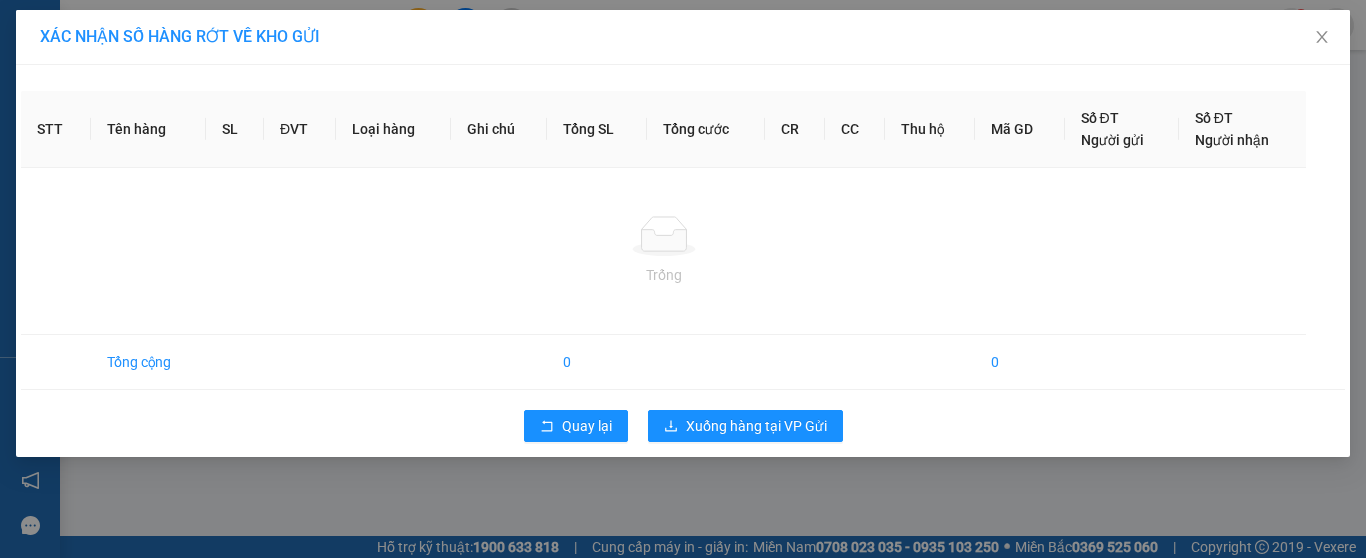 scroll, scrollTop: 0, scrollLeft: 0, axis: both 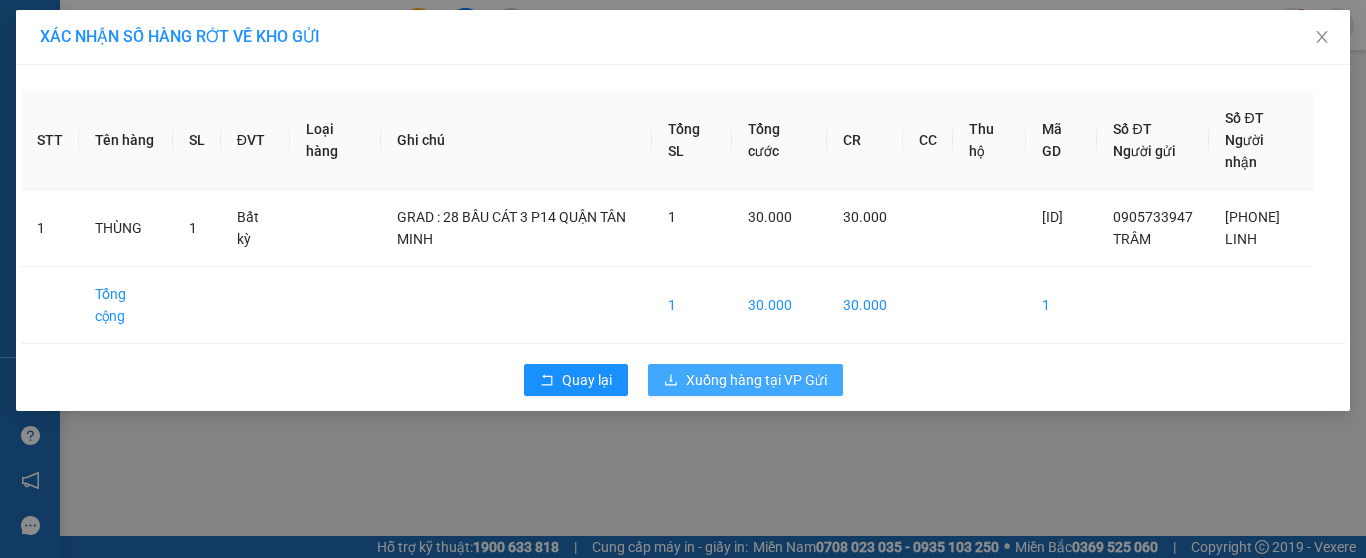 click on "Xuống hàng tại VP Gửi" at bounding box center [756, 380] 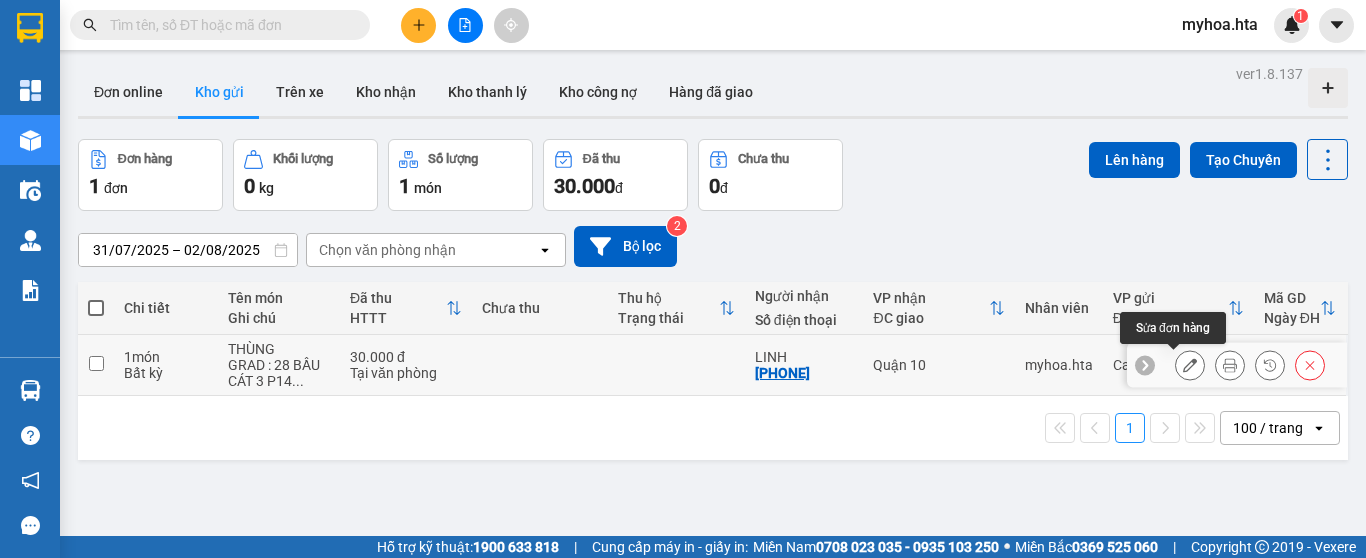click 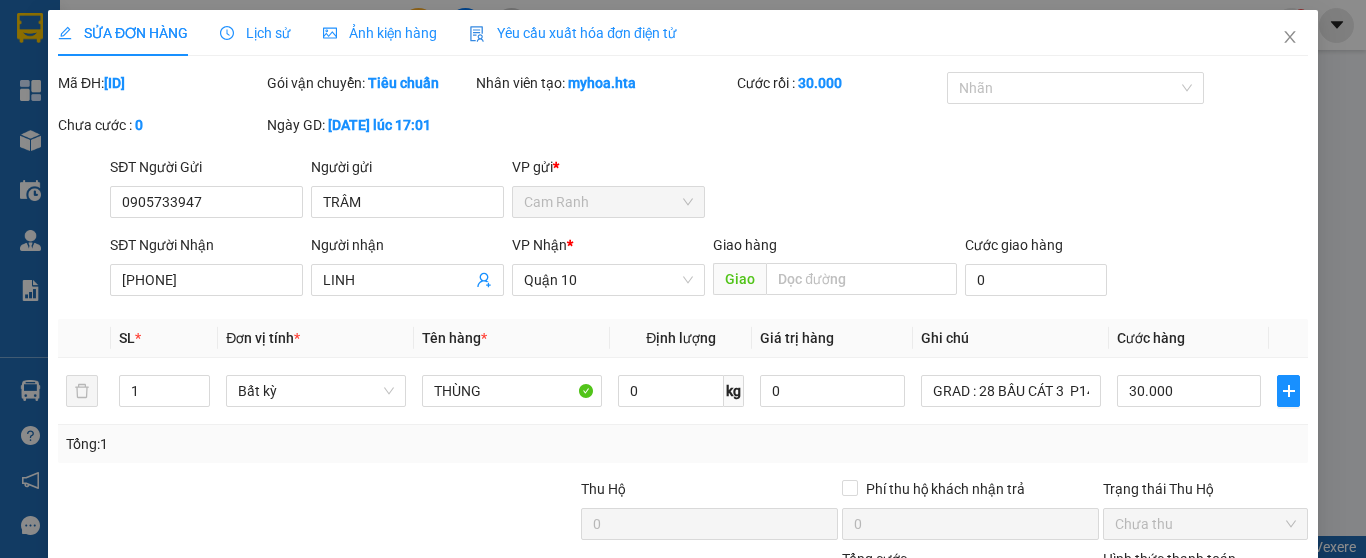 type on "0905733947" 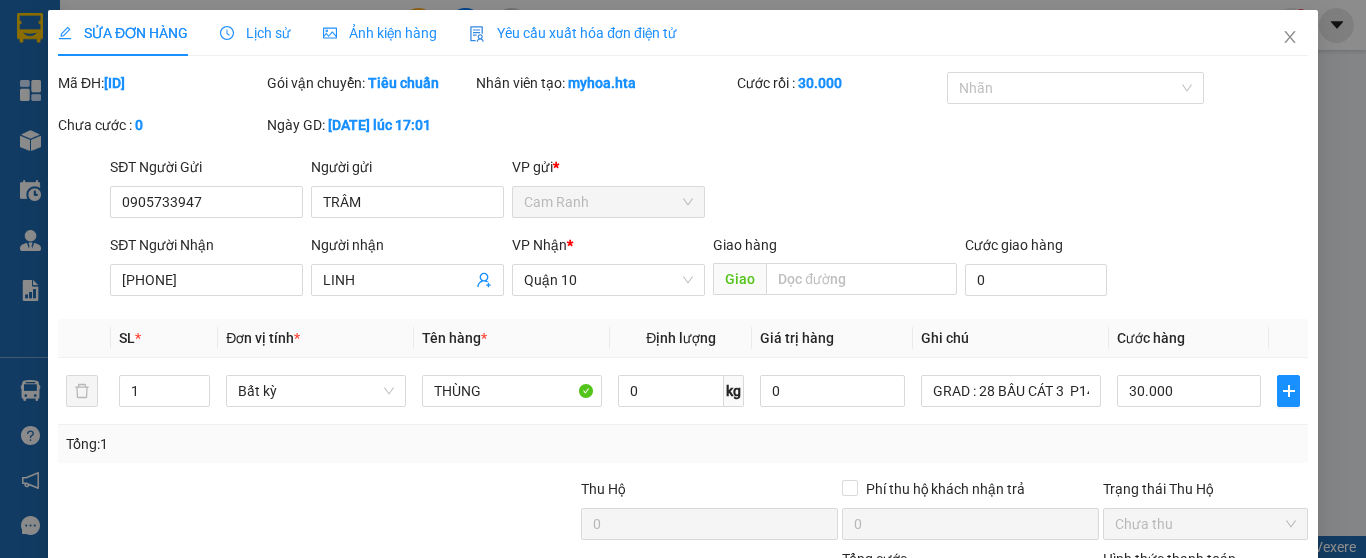 type on "TRÂM" 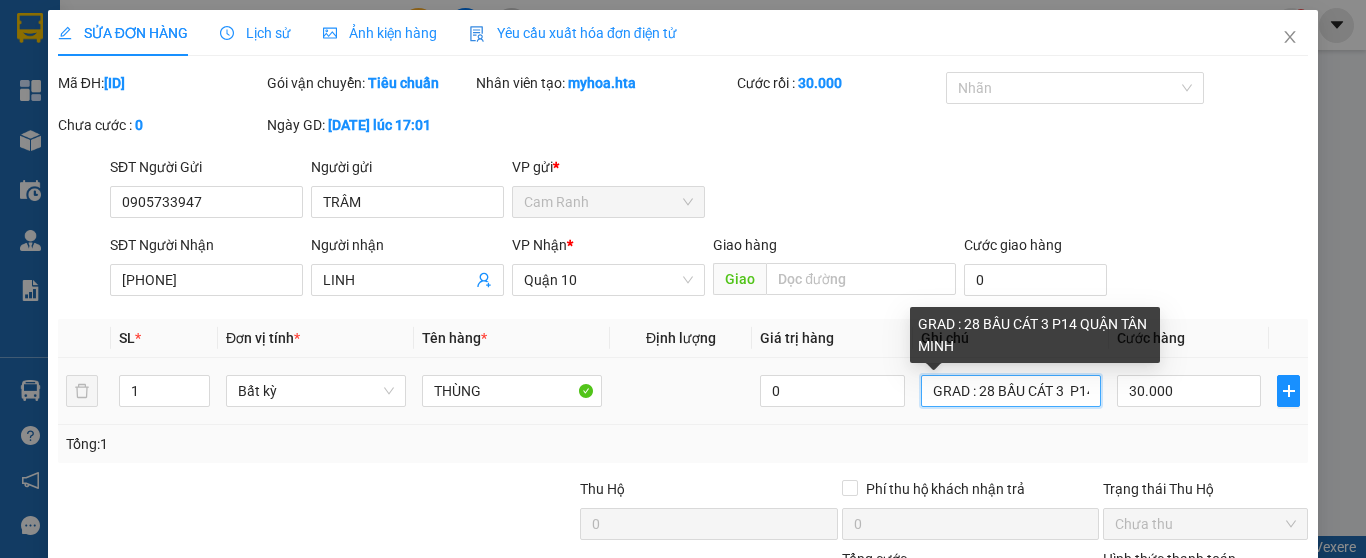 click on "GRAD : 28 BẦU CÁT 3  P14 QUẬN TÂN MINH" at bounding box center (1011, 391) 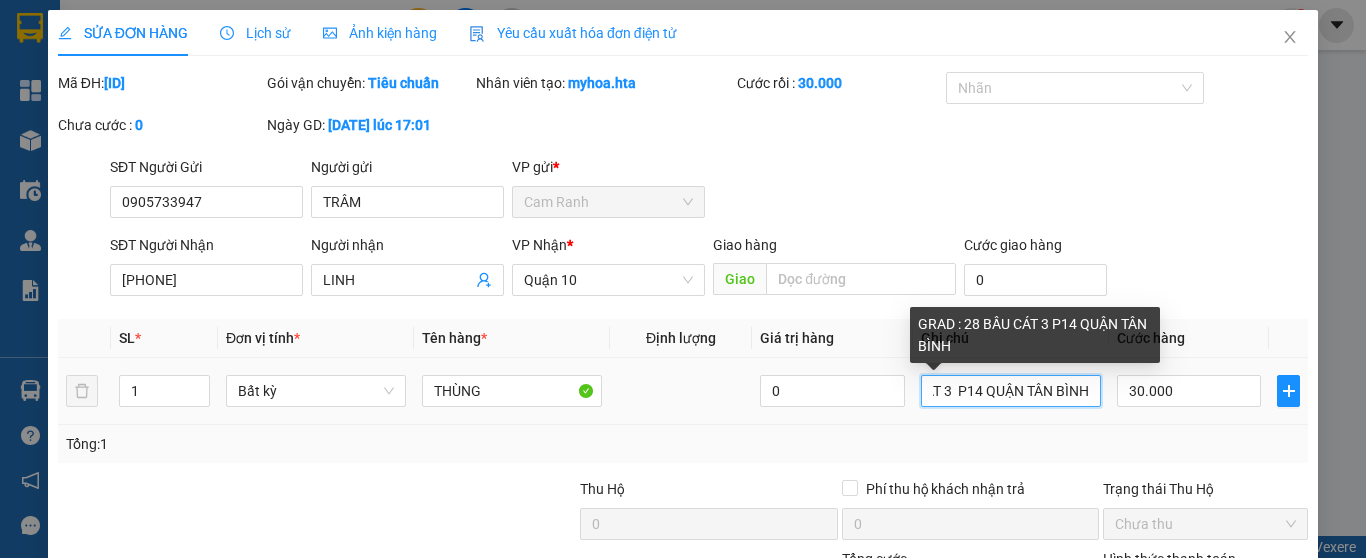 scroll, scrollTop: 0, scrollLeft: 119, axis: horizontal 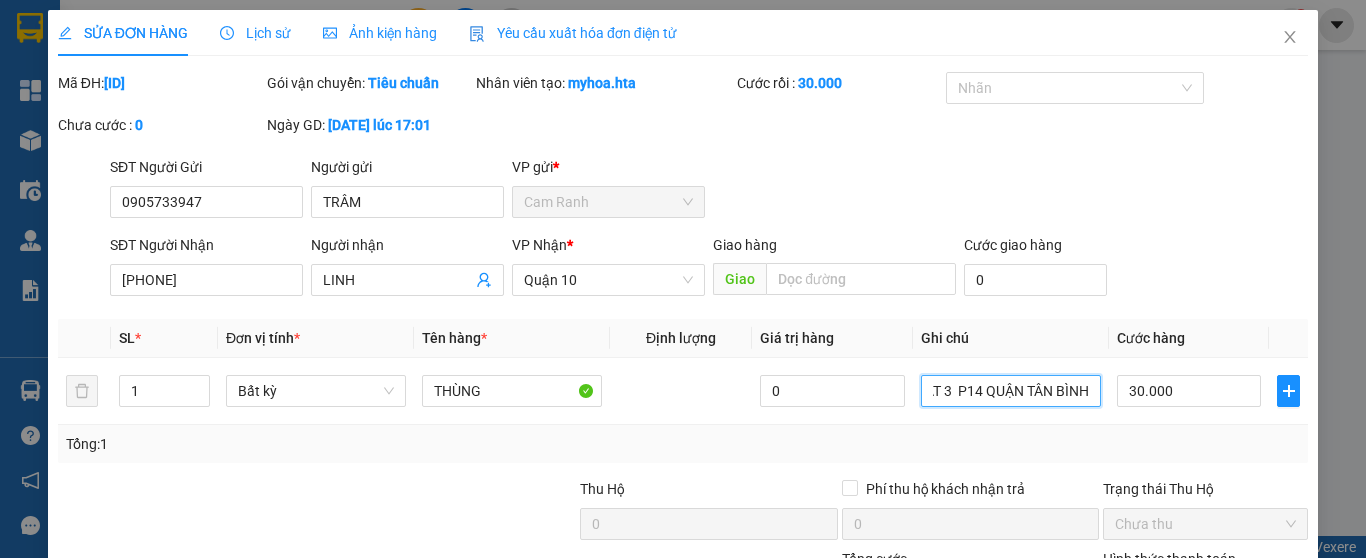 type on "GRAD : 28 BẦU CÁT 3  P14 QUẬN TÂN BÌNH" 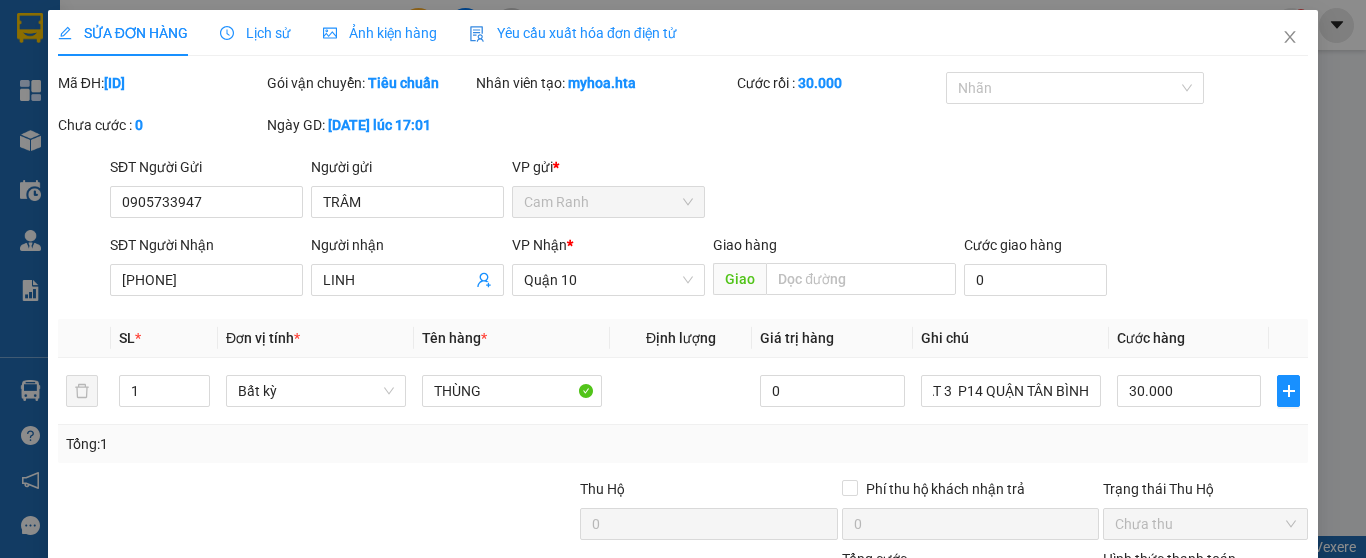 click on "Tổng:  1" at bounding box center [683, 444] 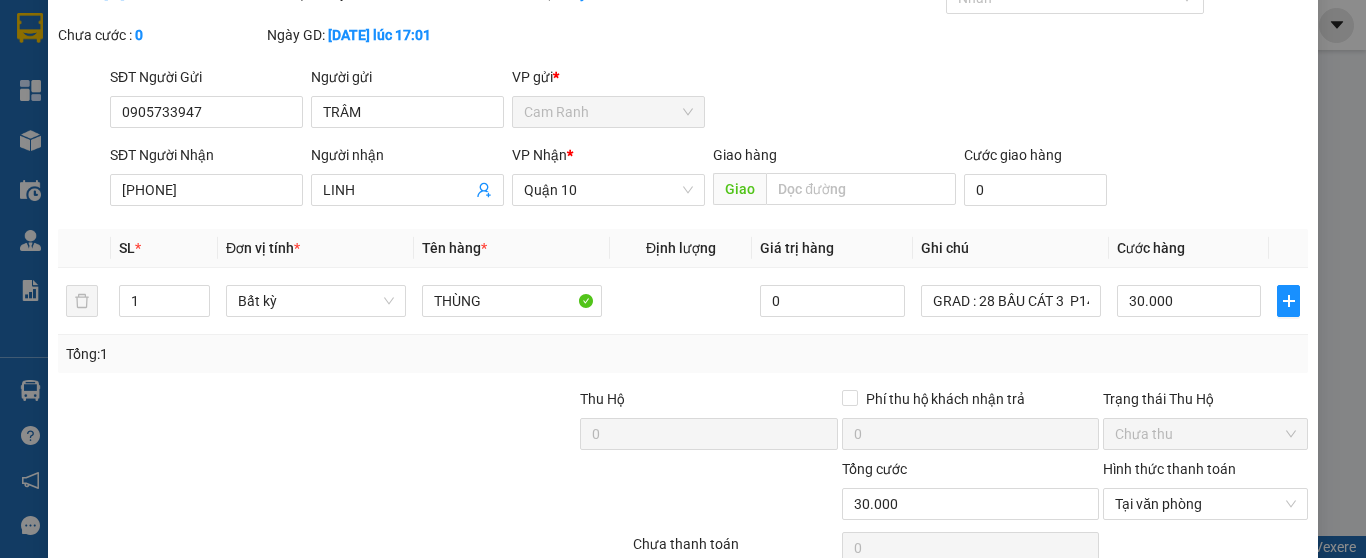 scroll, scrollTop: 186, scrollLeft: 0, axis: vertical 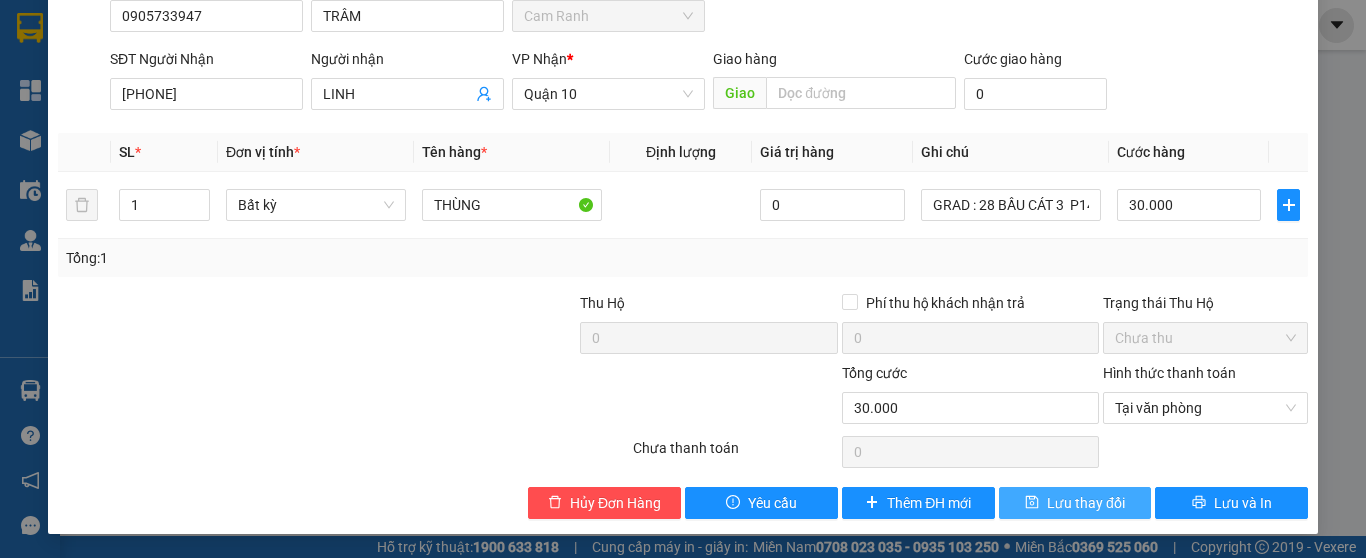 click on "Lưu thay đổi" at bounding box center (1086, 503) 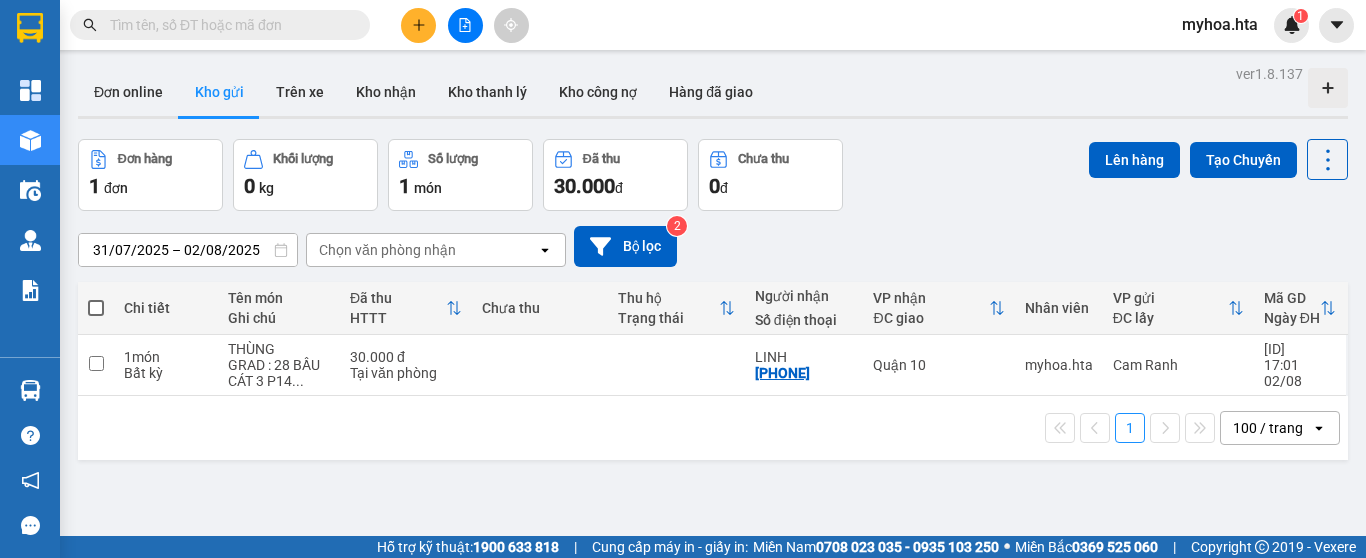click at bounding box center (96, 308) 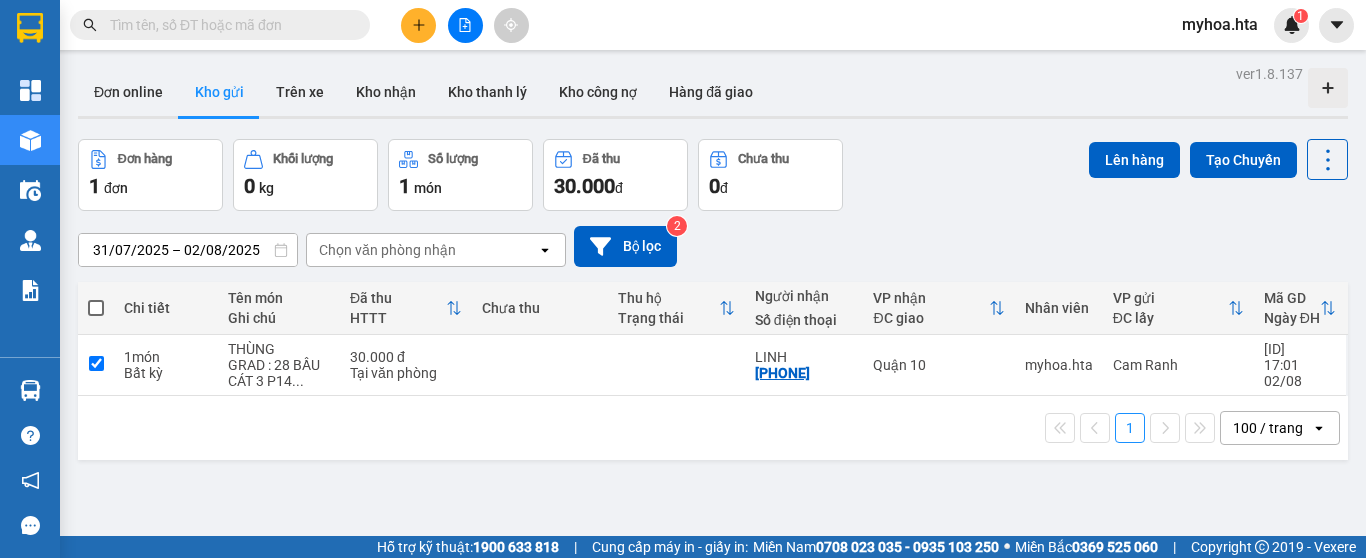 checkbox on "true" 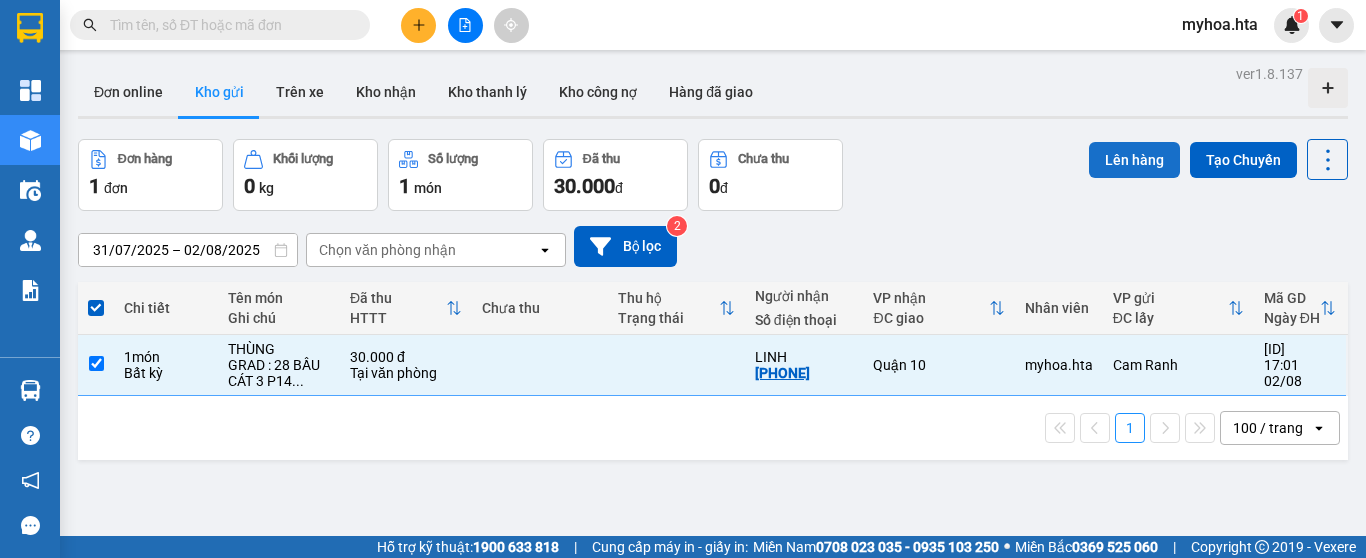 click on "Lên hàng" at bounding box center (1134, 160) 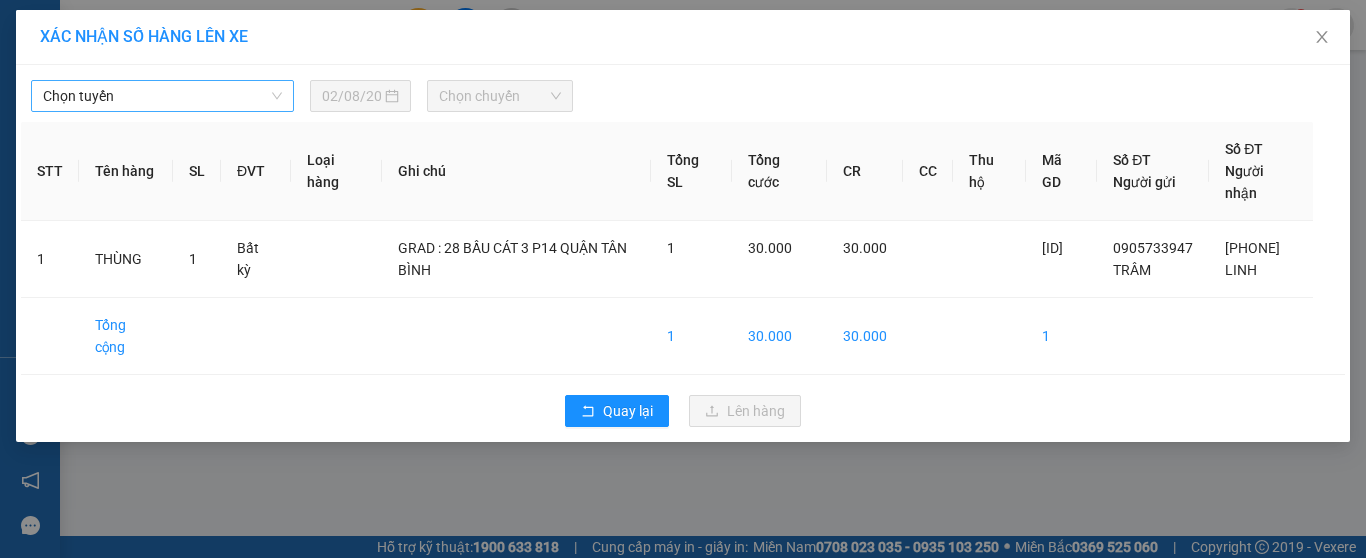 click on "Chọn tuyến" at bounding box center (162, 96) 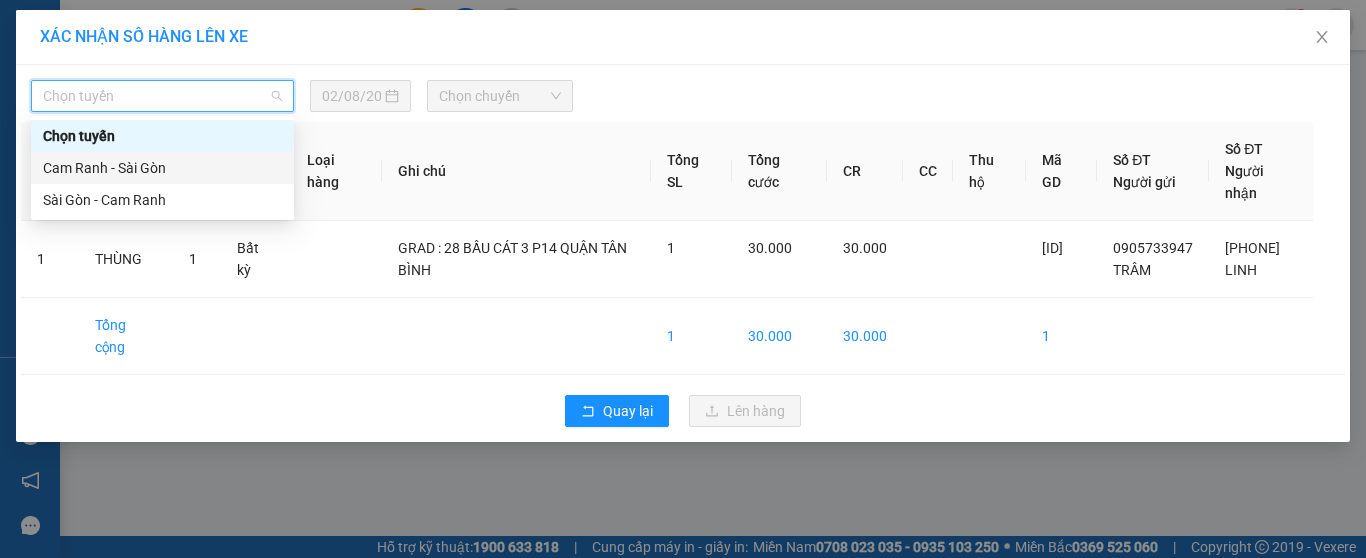 click on "Cam Ranh - Sài Gòn" at bounding box center [162, 168] 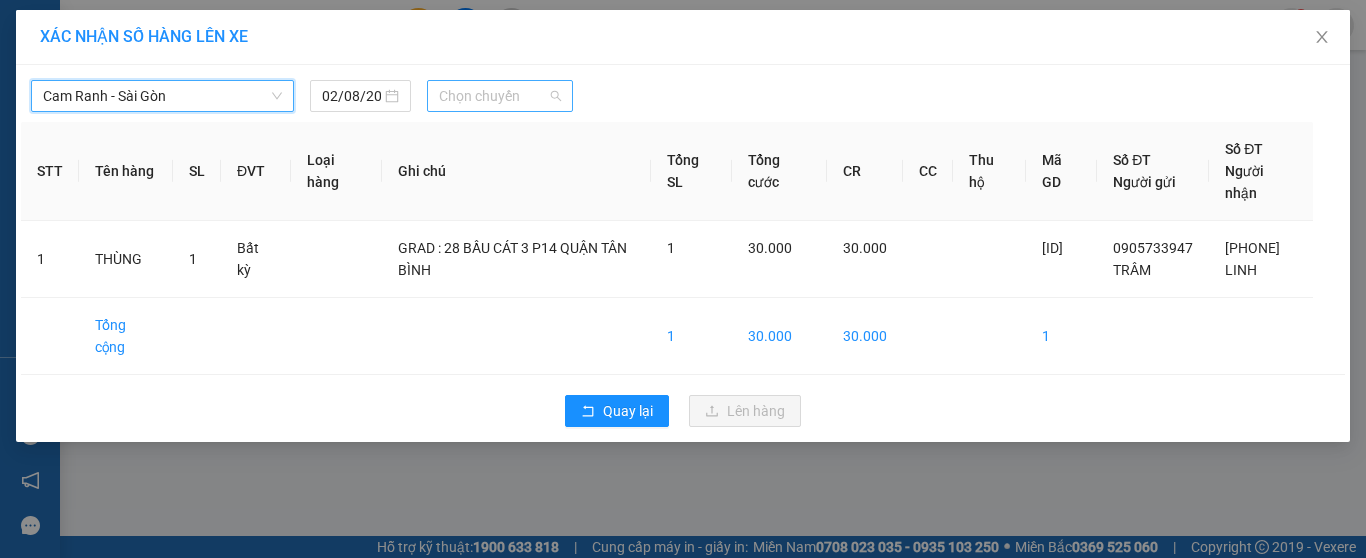 click on "Chọn chuyến" at bounding box center (500, 96) 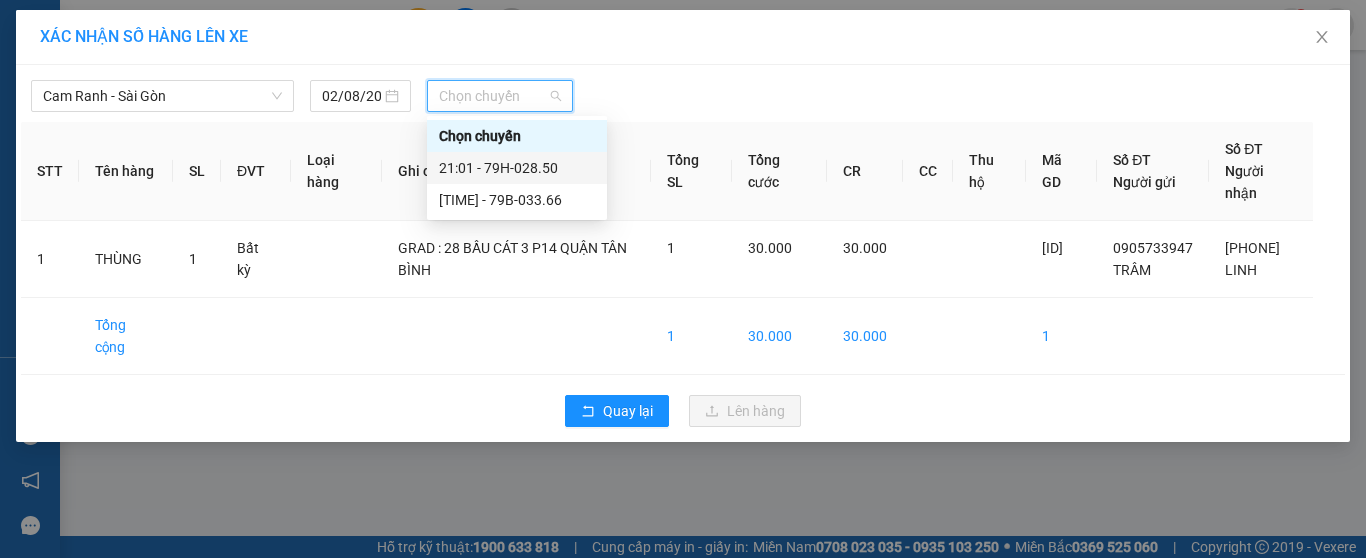 click on "[TIME]     - 79H-028.50" at bounding box center [517, 168] 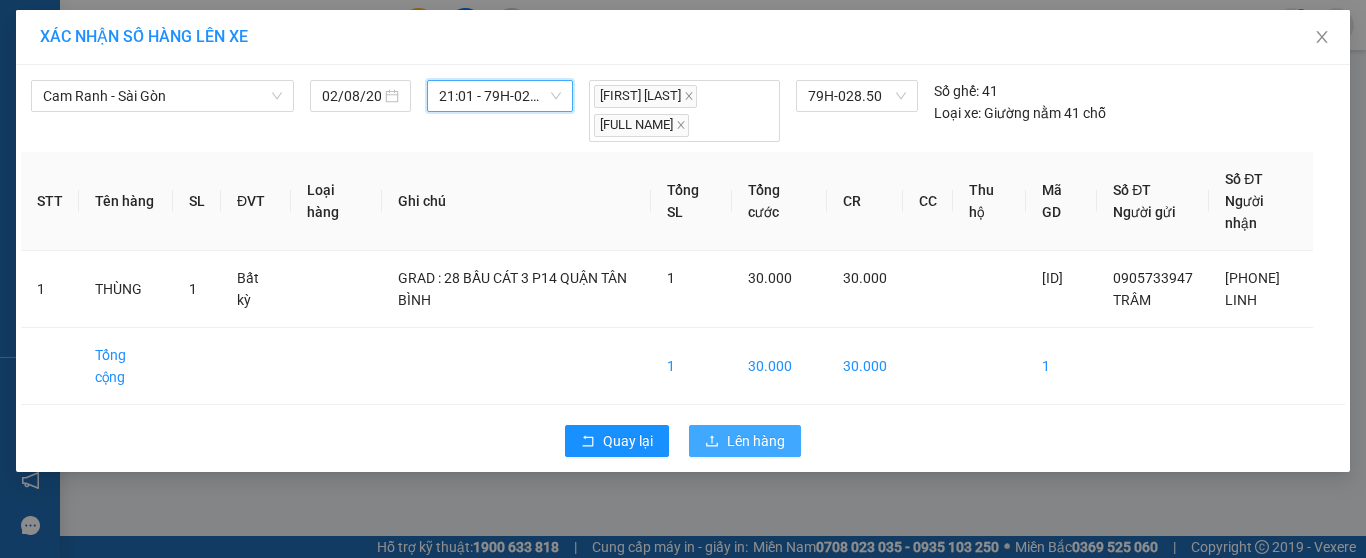 click on "Lên hàng" at bounding box center (756, 441) 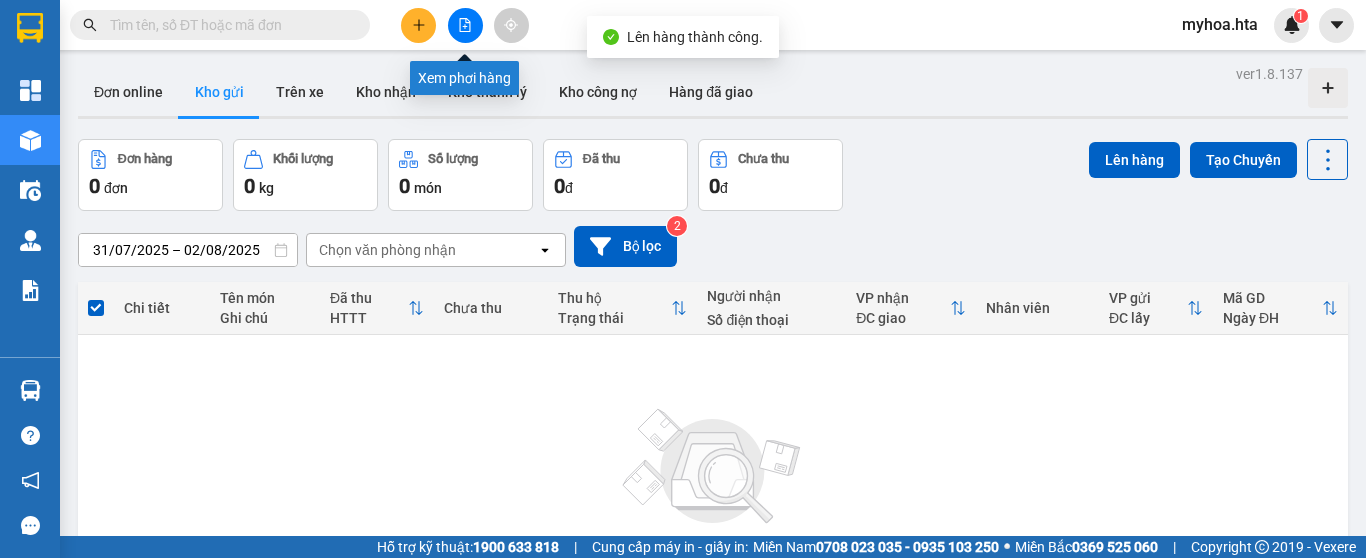 click at bounding box center [465, 25] 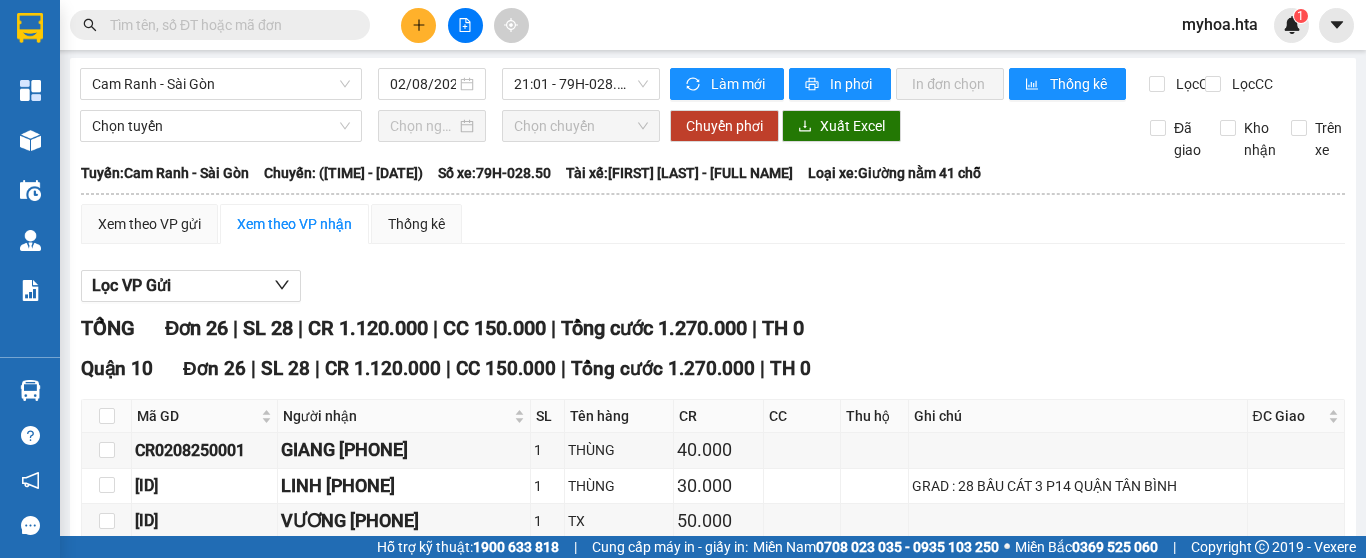 scroll, scrollTop: 0, scrollLeft: 0, axis: both 